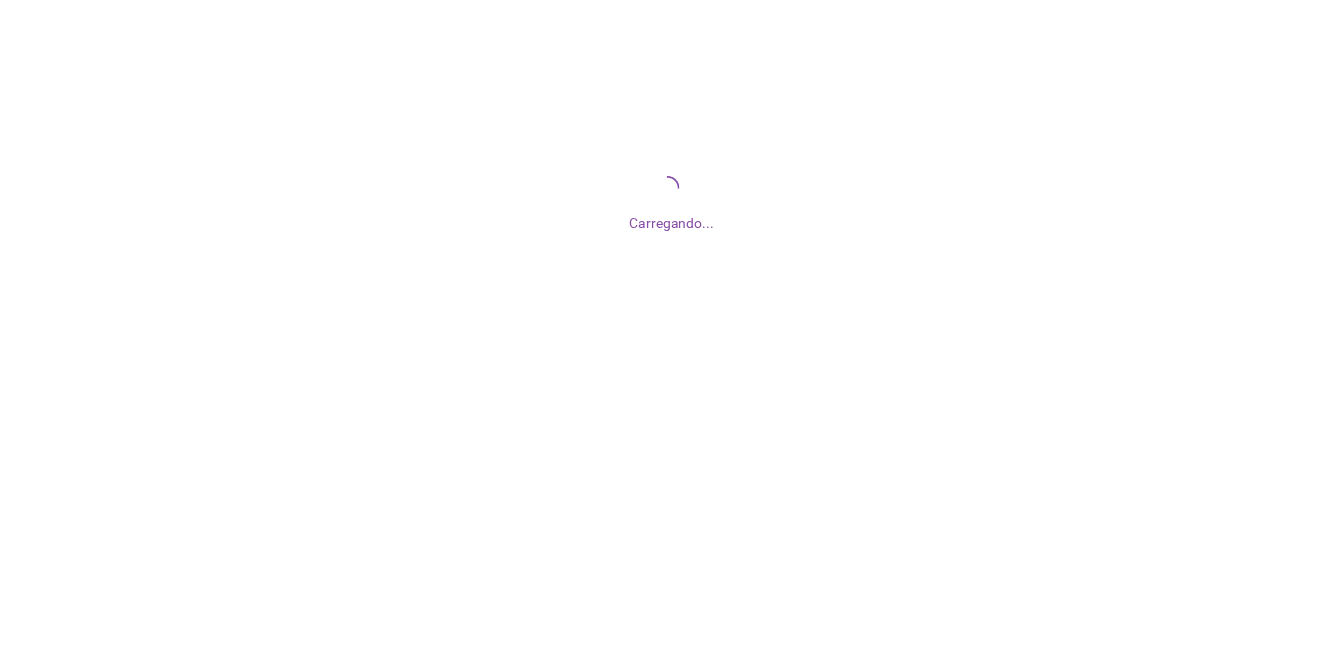 scroll, scrollTop: 0, scrollLeft: 0, axis: both 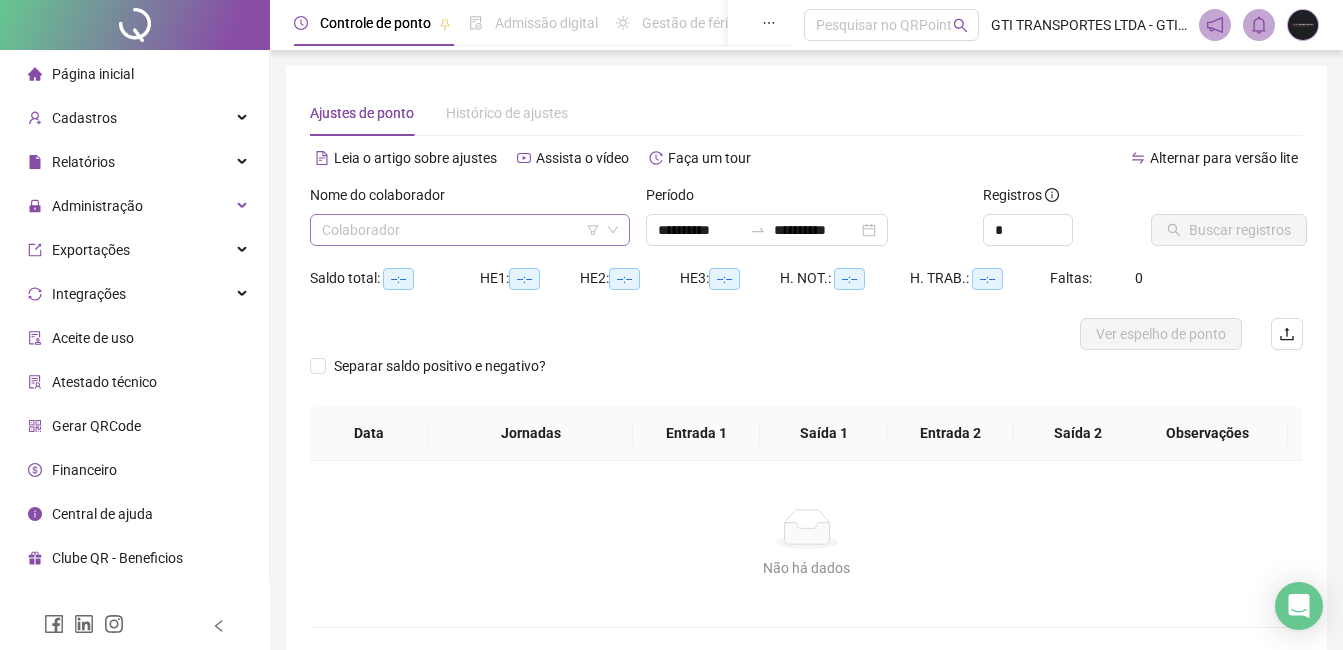 click at bounding box center [461, 230] 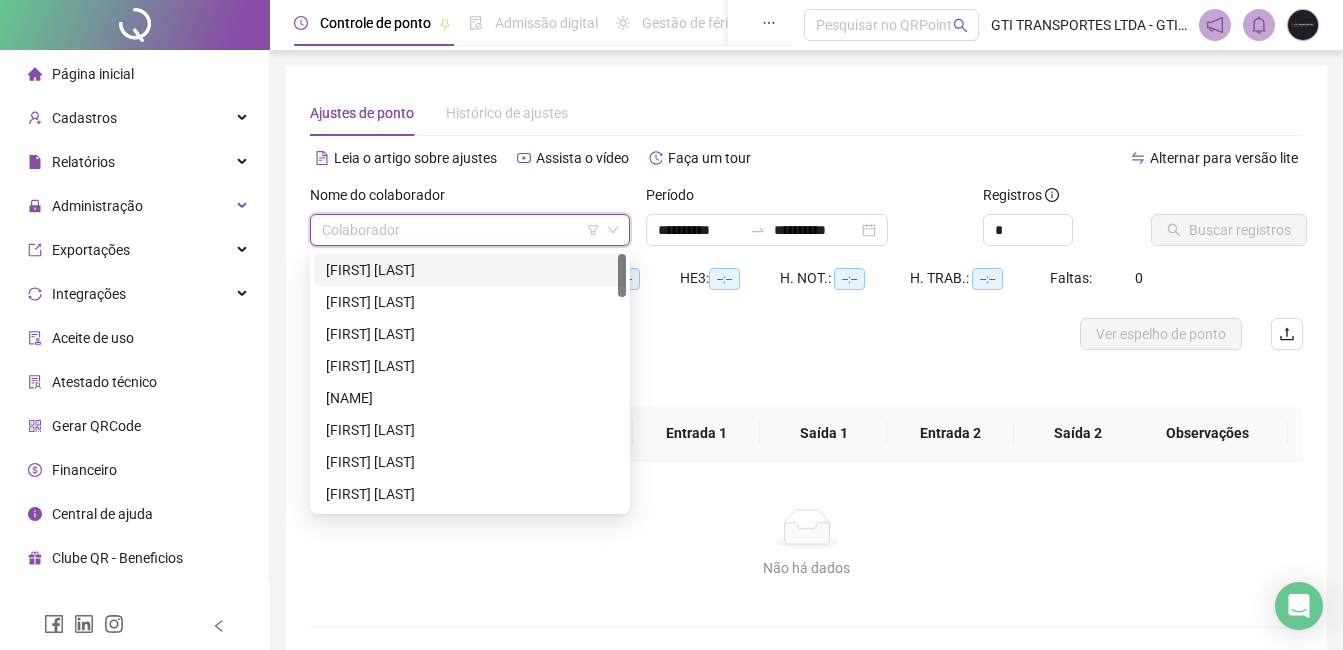 click on "[FIRST] [LAST]" at bounding box center (470, 270) 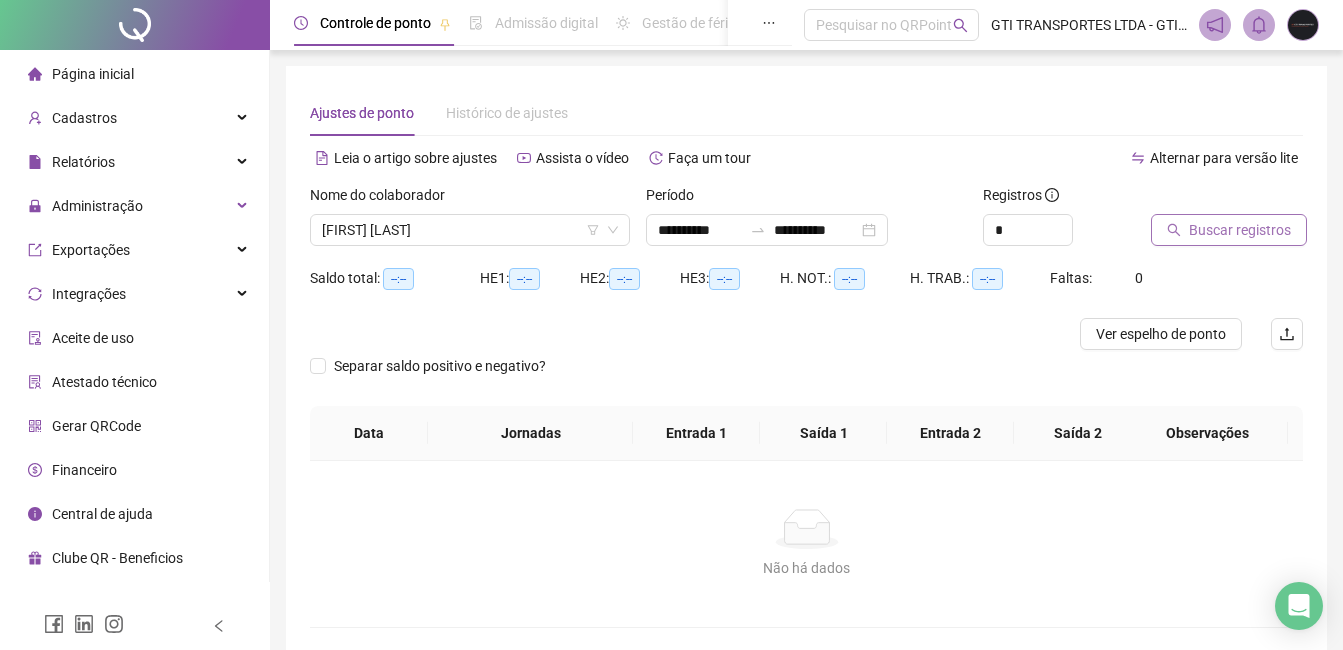 click on "Buscar registros" at bounding box center [1240, 230] 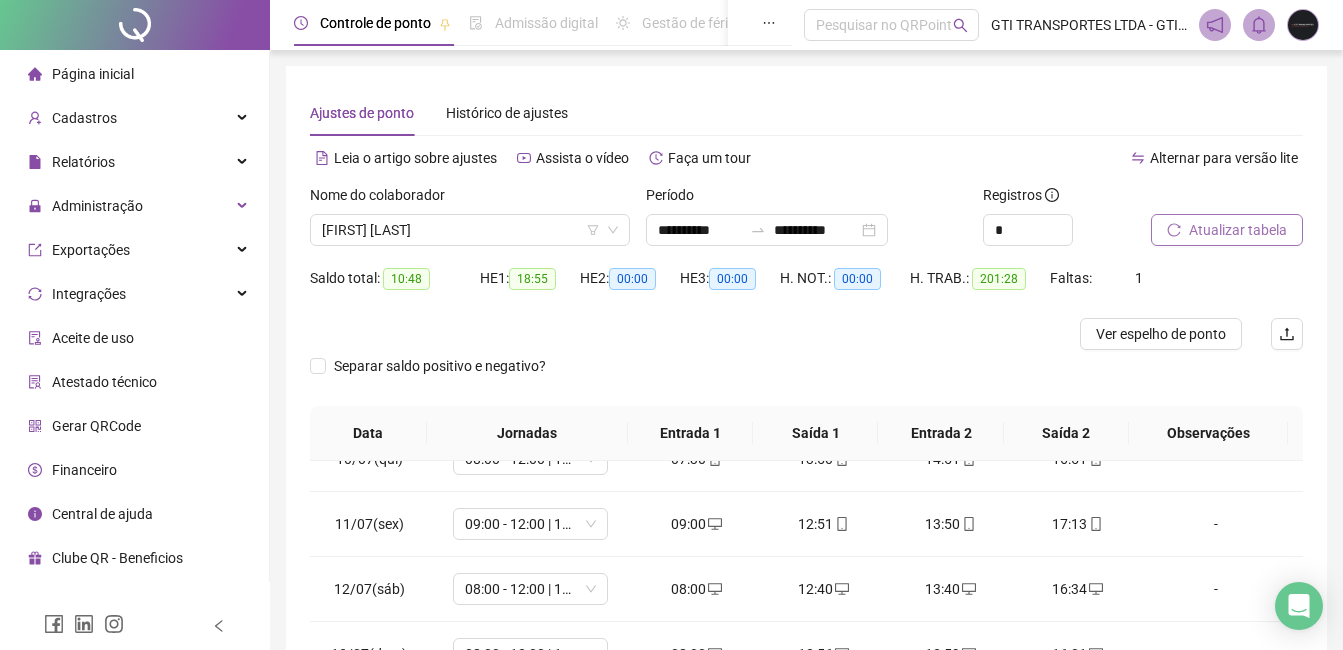 scroll, scrollTop: 900, scrollLeft: 0, axis: vertical 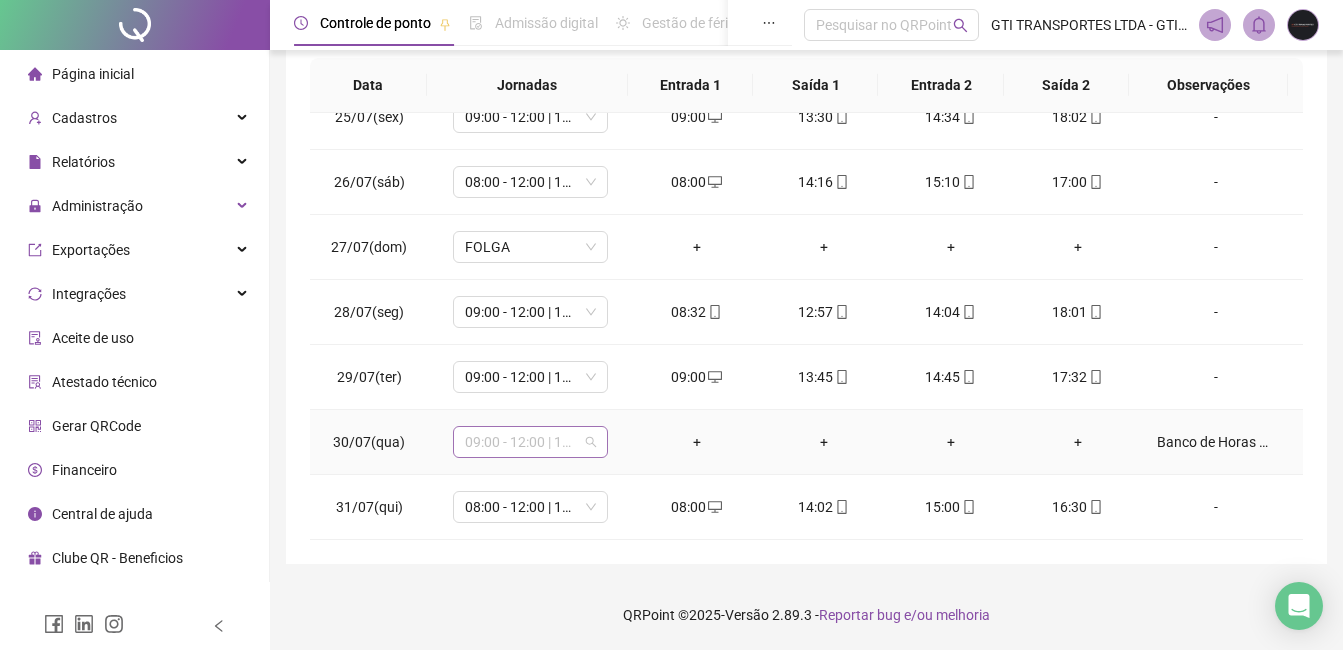 click on "09:00 - 12:00 | 13:00 - 17:20" at bounding box center (530, 442) 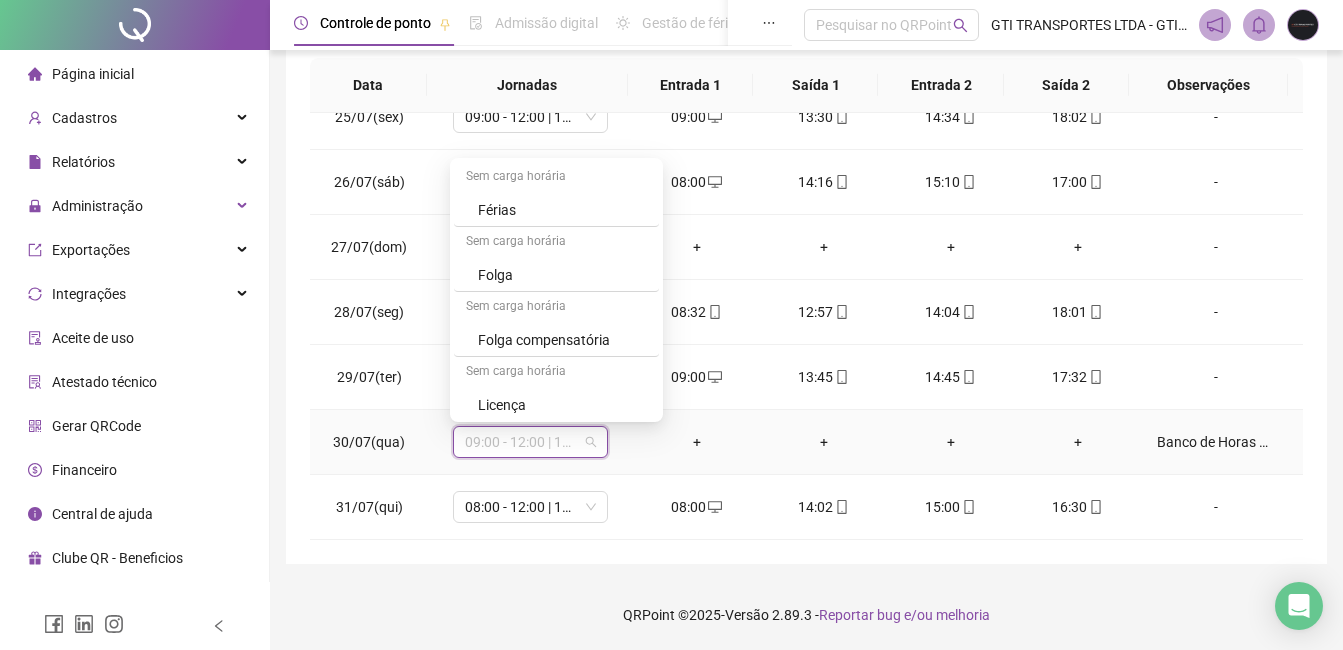 scroll, scrollTop: 654, scrollLeft: 0, axis: vertical 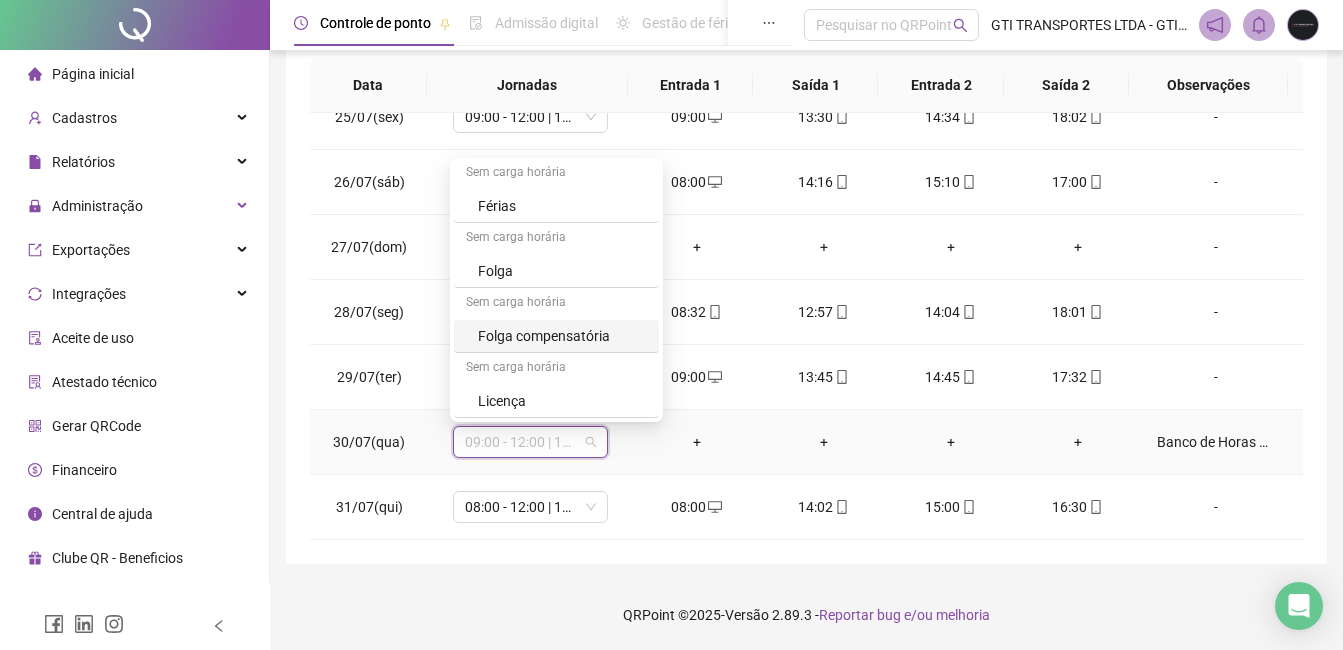 click on "Folga compensatória" at bounding box center [562, 336] 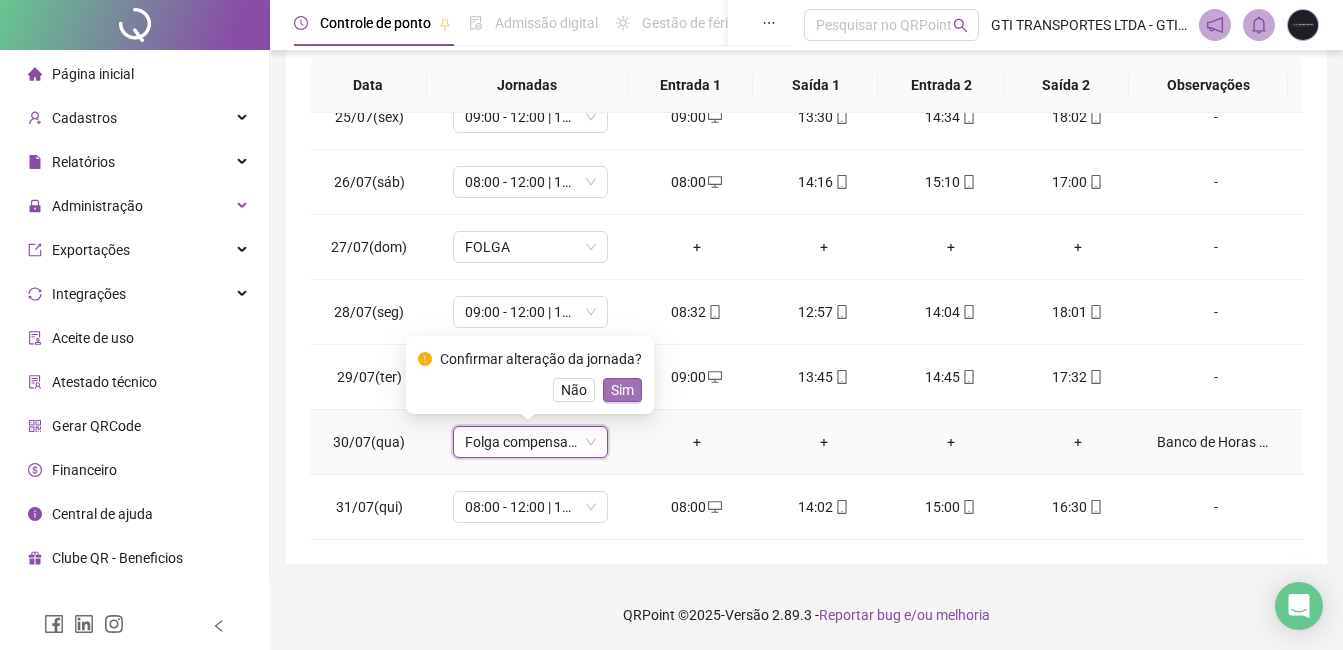 click on "Sim" at bounding box center [622, 390] 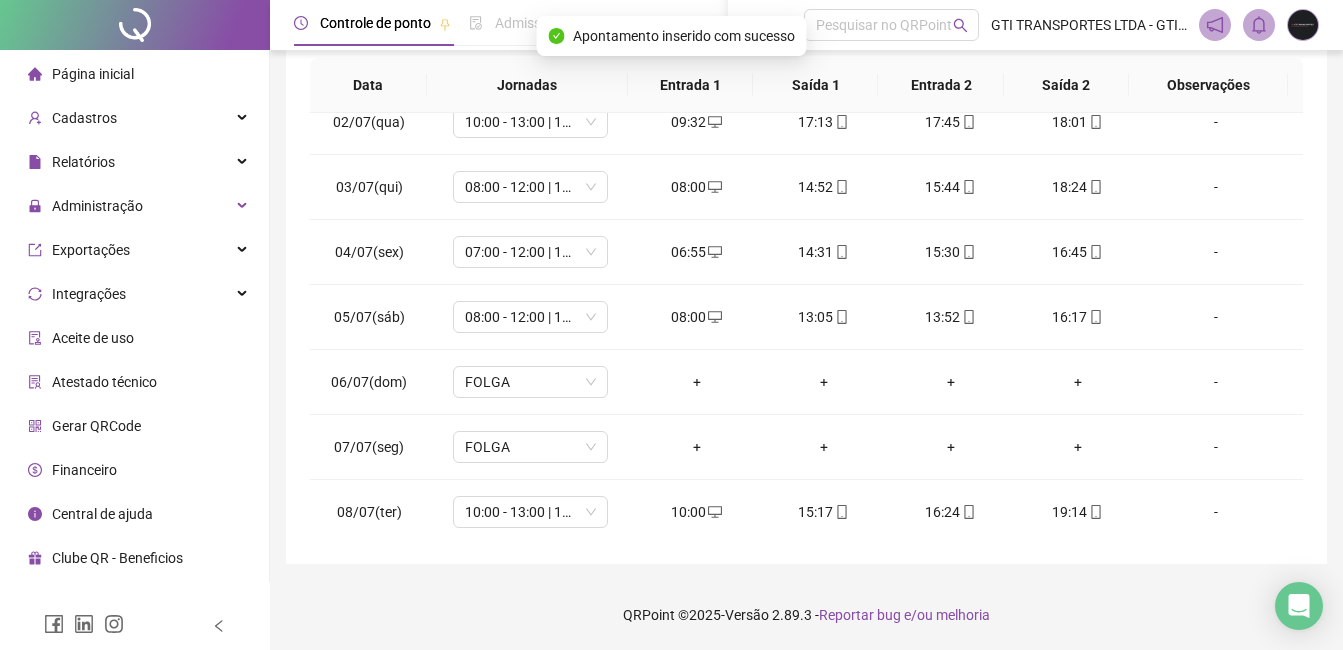 scroll, scrollTop: 0, scrollLeft: 0, axis: both 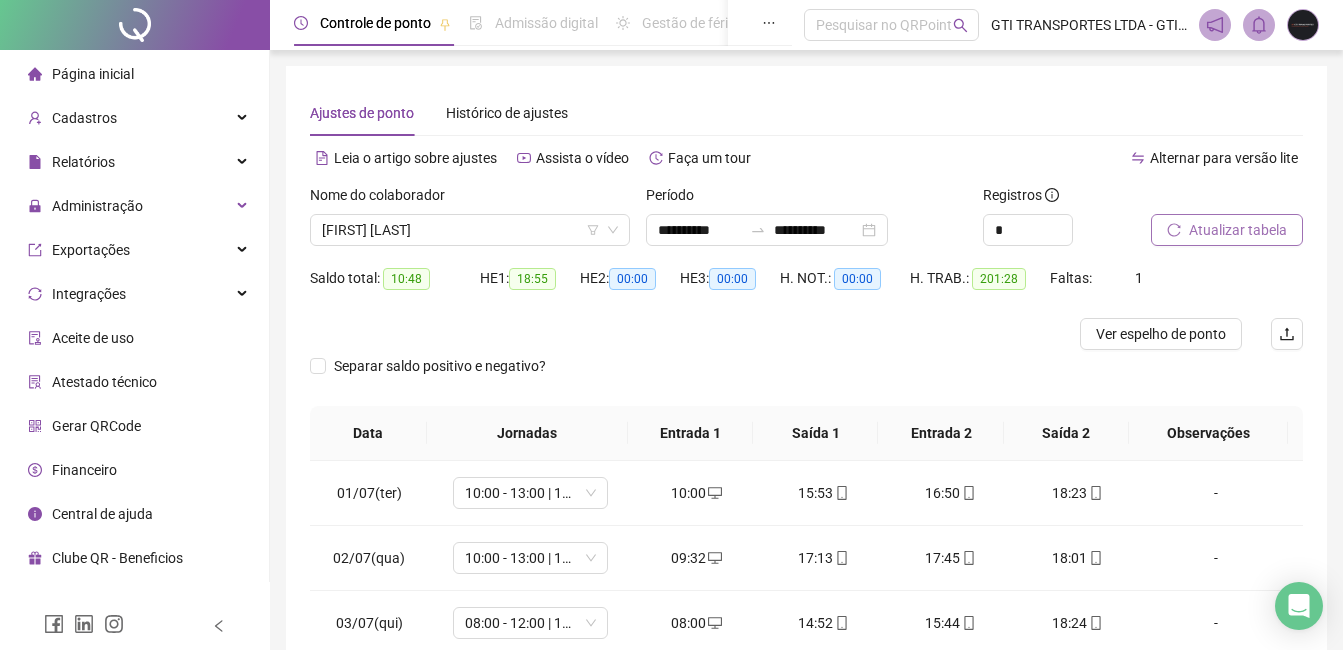 click on "Atualizar tabela" at bounding box center (1238, 230) 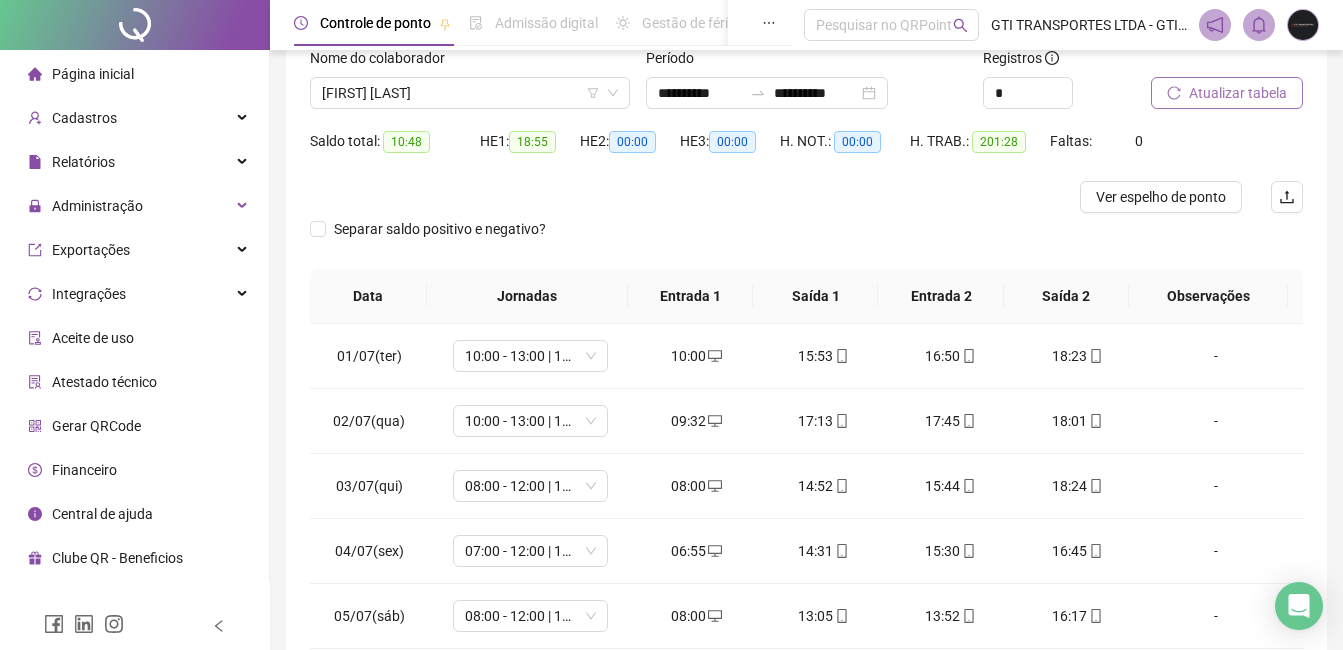 scroll, scrollTop: 348, scrollLeft: 0, axis: vertical 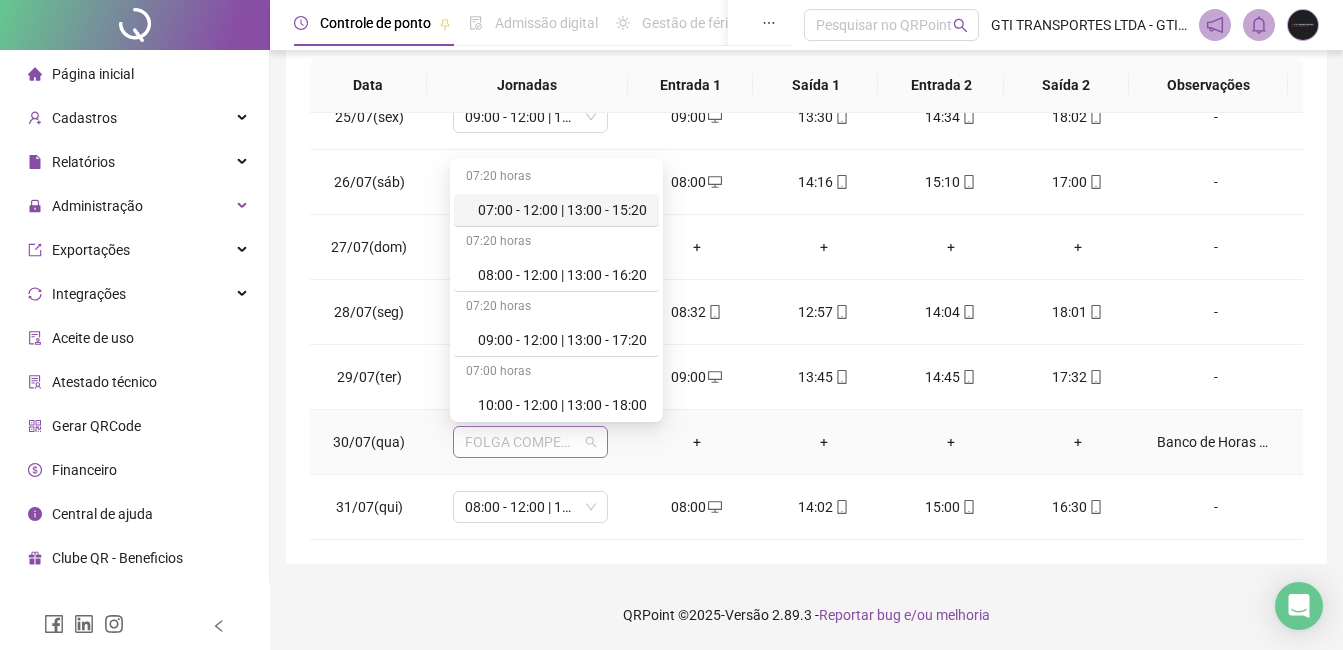 click on "FOLGA COMPENSATÓRIA" at bounding box center (530, 442) 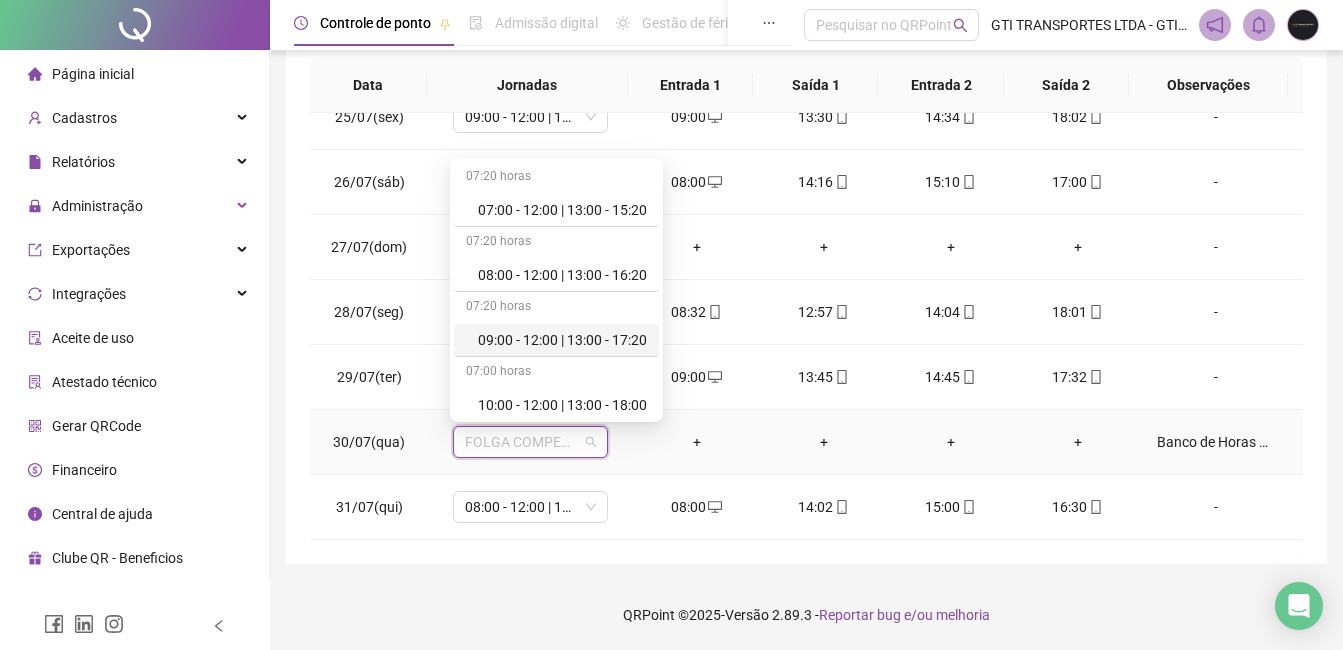click on "09:00 - 12:00 | 13:00 - 17:20" at bounding box center (562, 340) 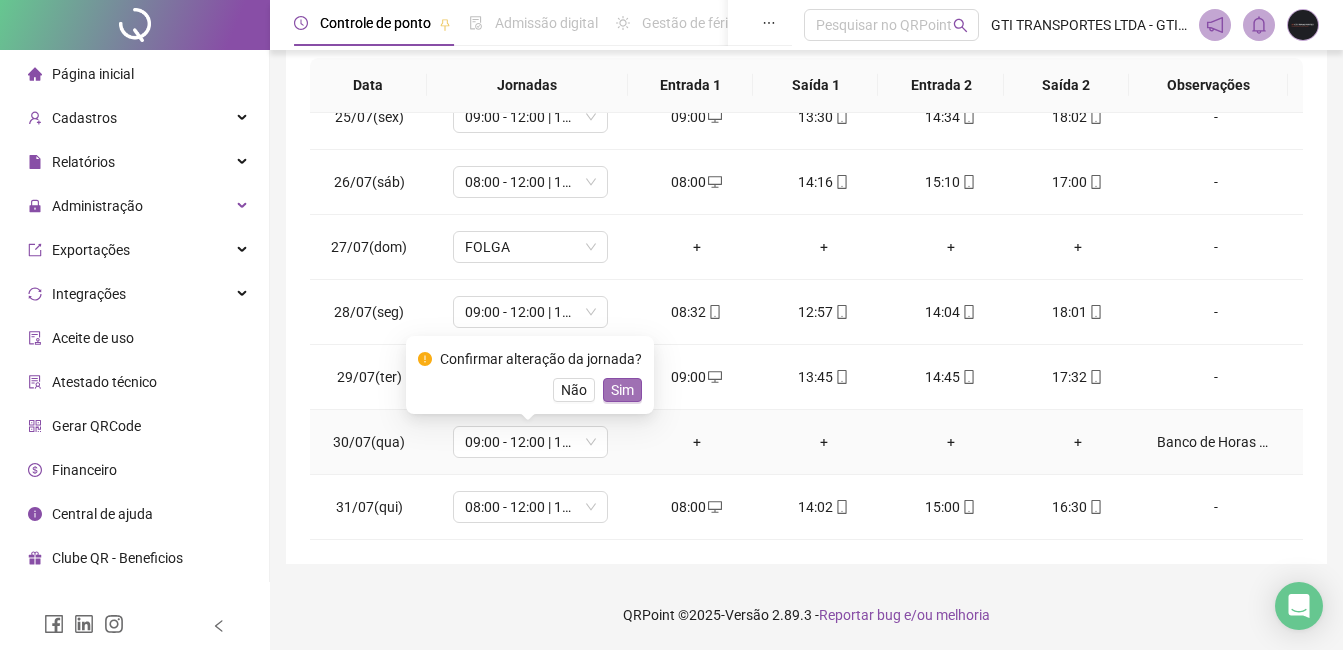 click on "Sim" at bounding box center (622, 390) 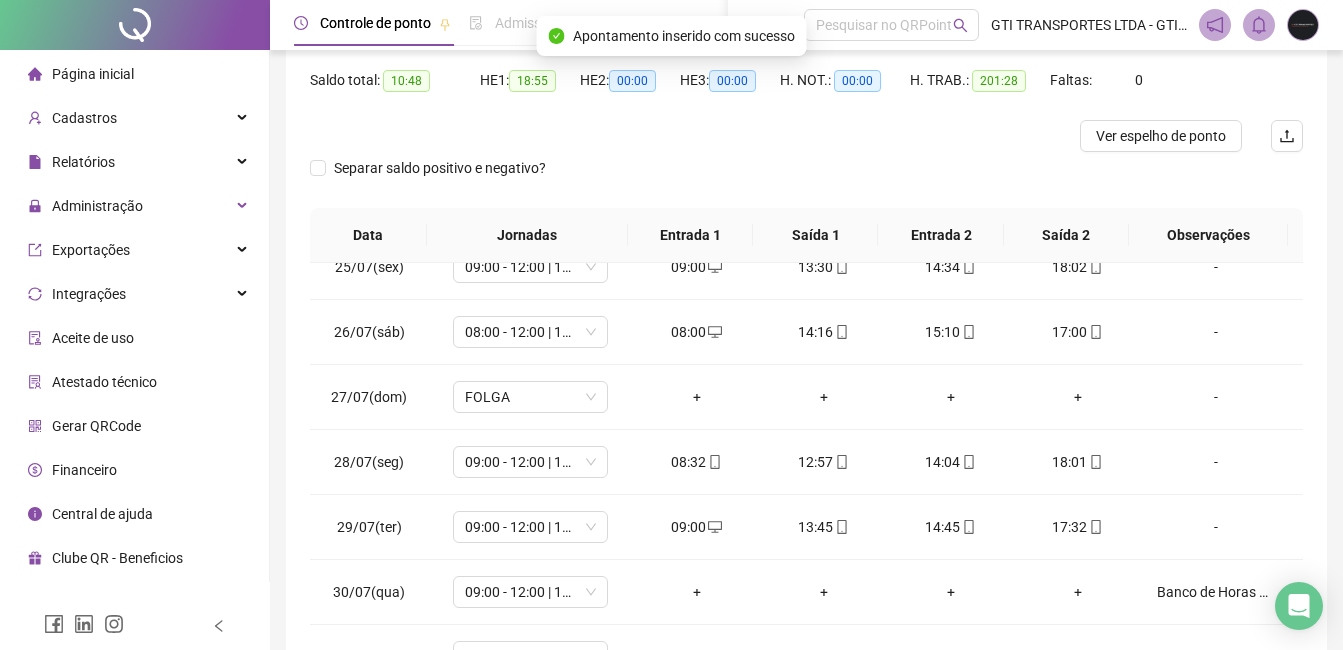 scroll, scrollTop: 0, scrollLeft: 0, axis: both 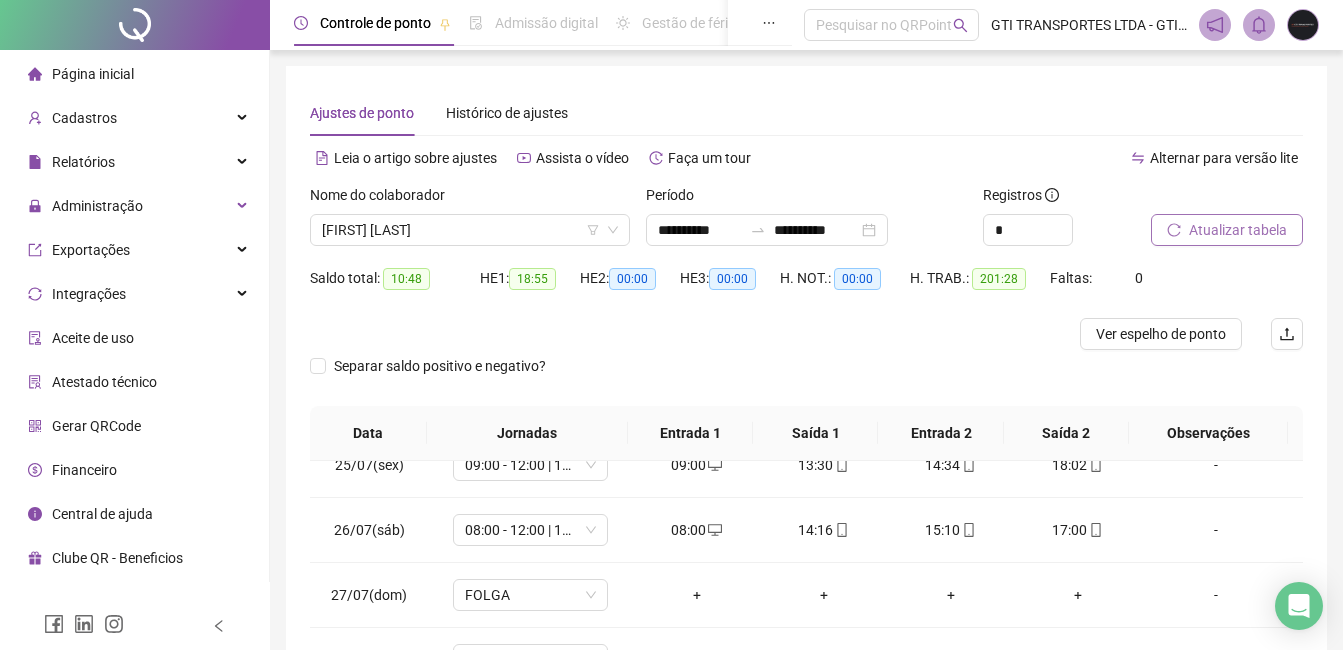click on "Atualizar tabela" at bounding box center [1238, 230] 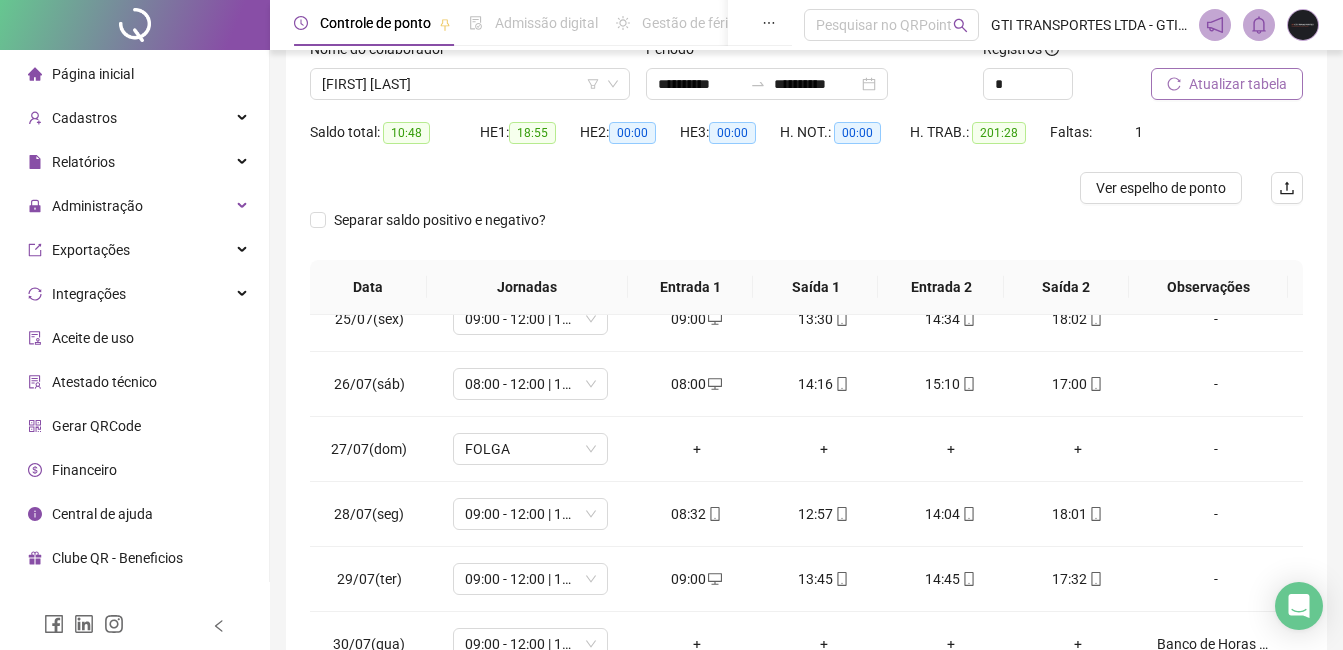 scroll, scrollTop: 348, scrollLeft: 0, axis: vertical 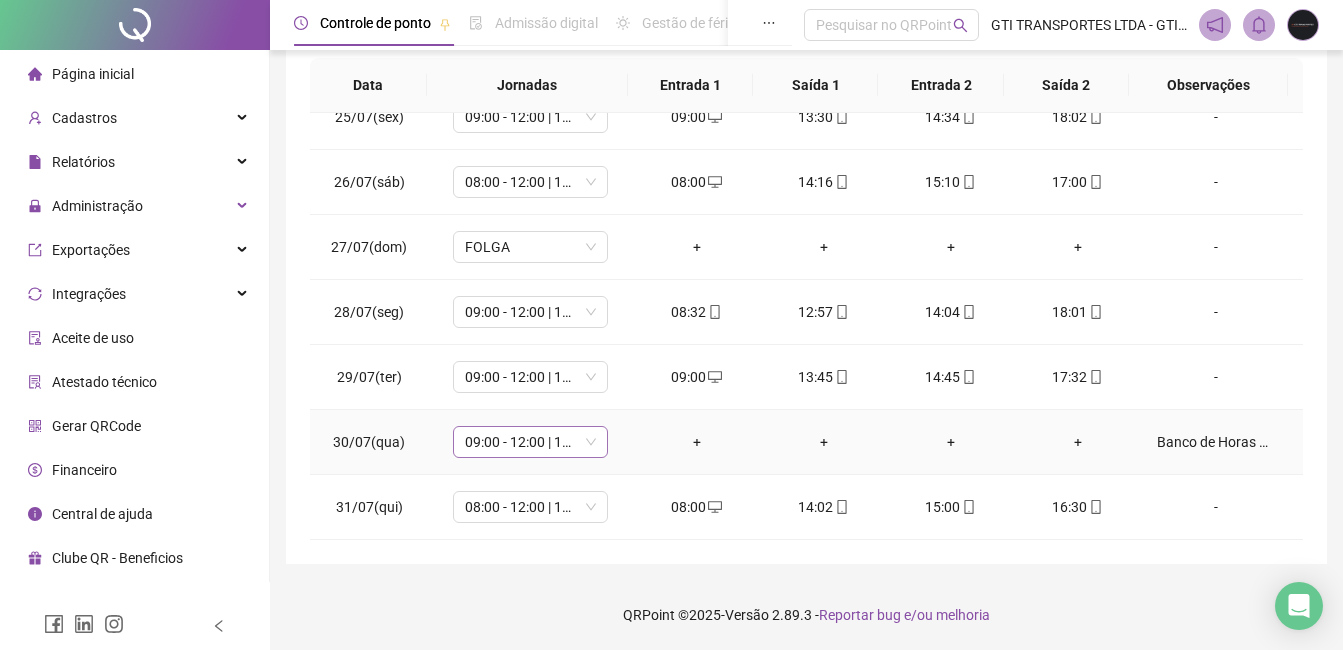 click on "09:00 - 12:00 | 13:00 - 17:20" at bounding box center (530, 442) 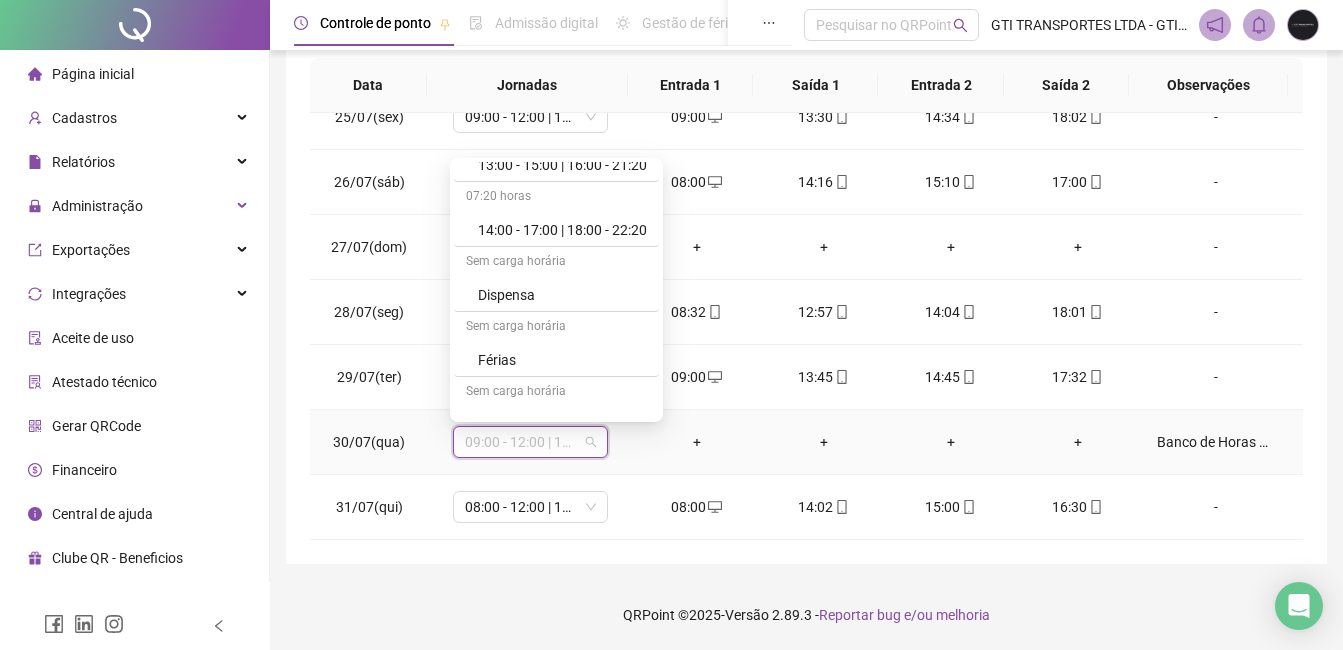 scroll, scrollTop: 654, scrollLeft: 0, axis: vertical 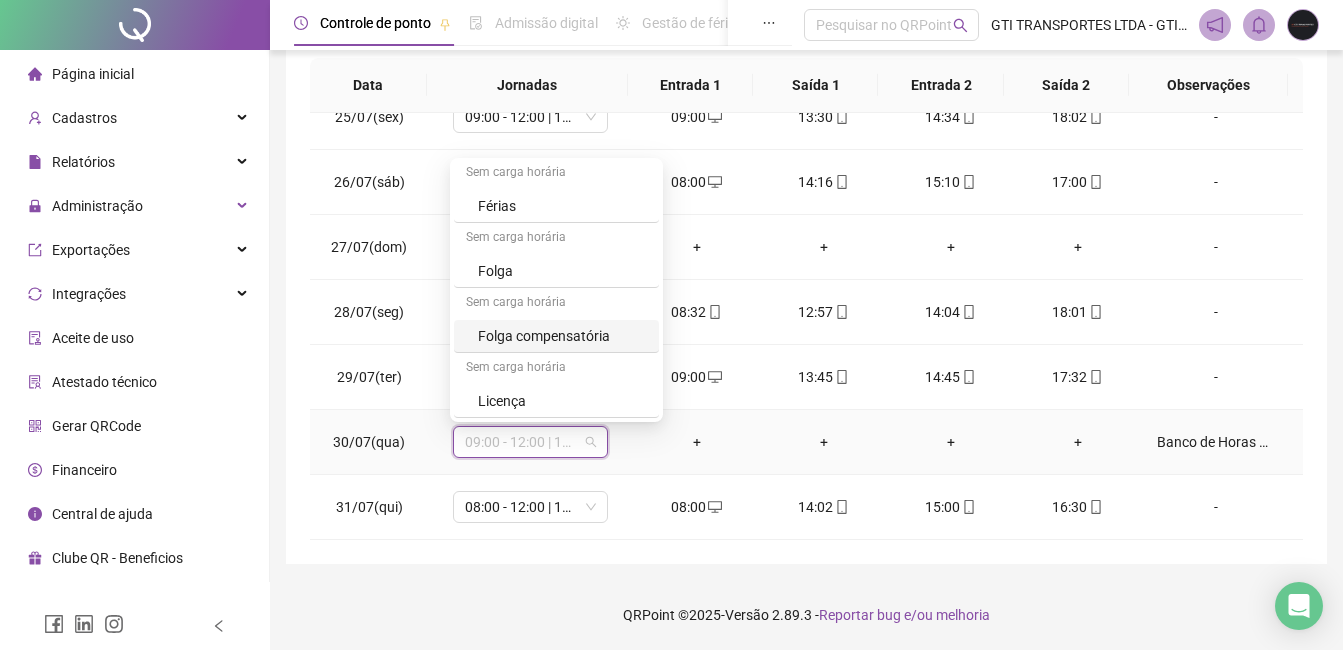 click on "Folga compensatória" at bounding box center [562, 336] 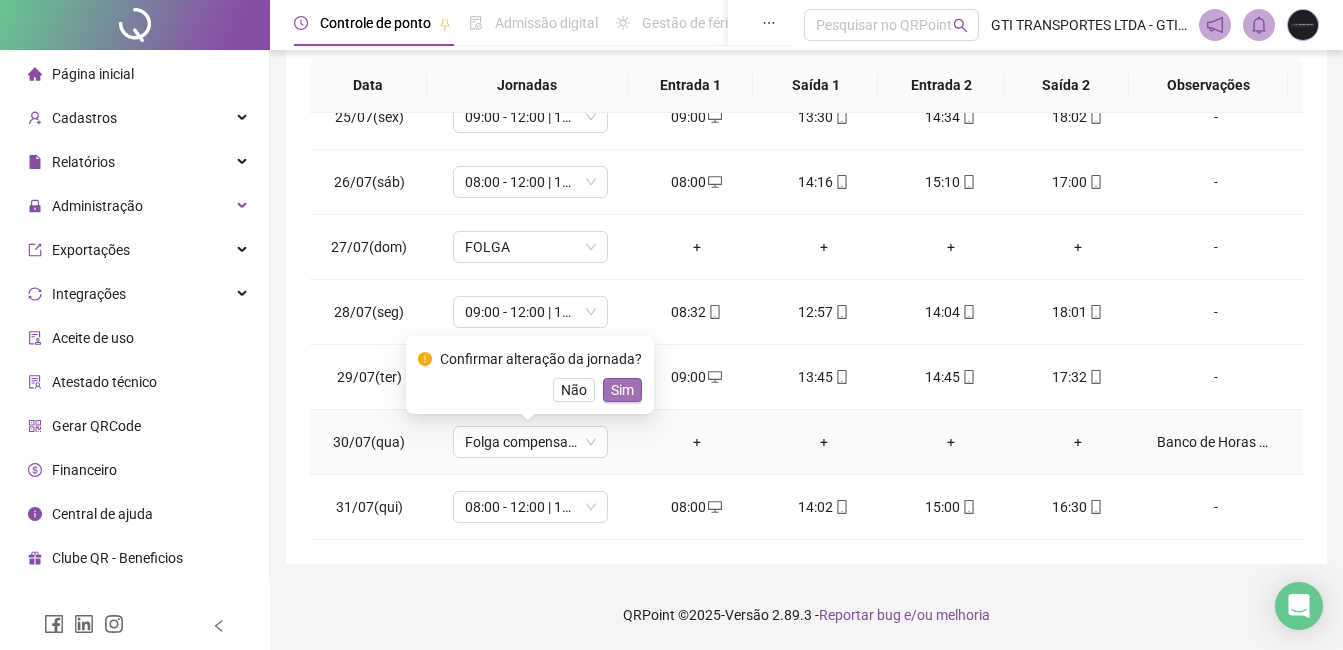 click on "Sim" at bounding box center (622, 390) 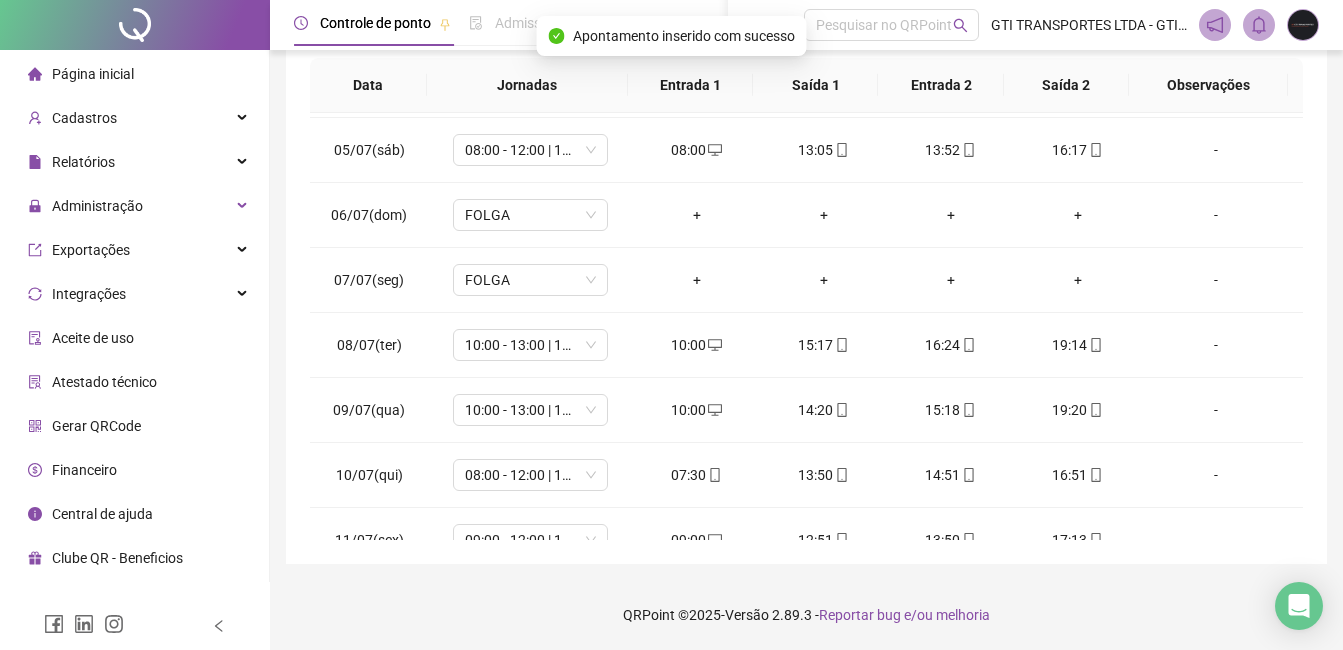 scroll, scrollTop: 0, scrollLeft: 0, axis: both 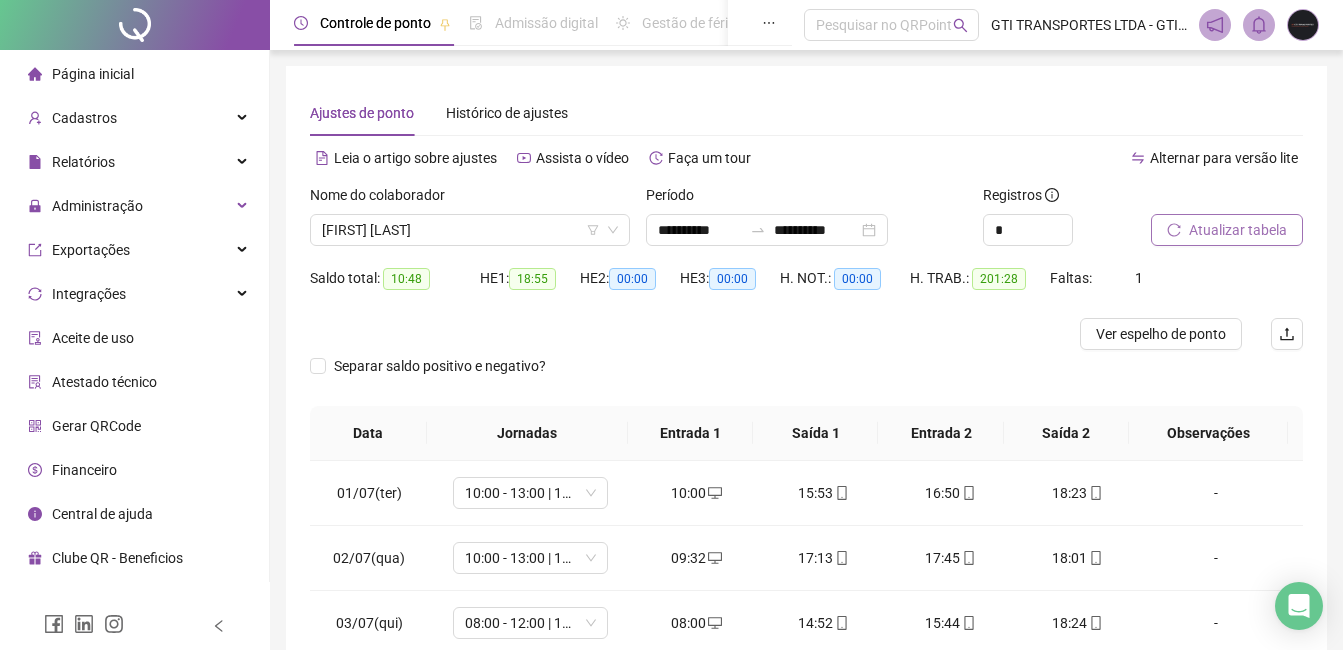 click on "Atualizar tabela" at bounding box center [1238, 230] 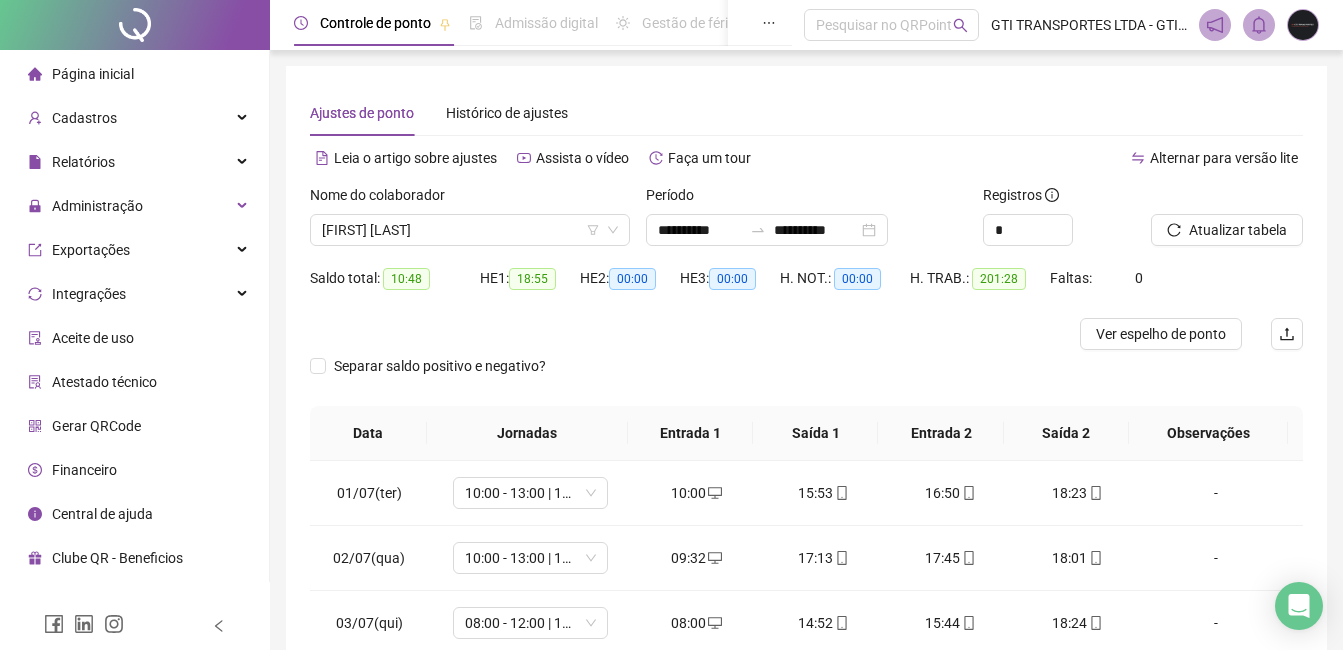click on "Ver espelho de ponto" at bounding box center (1161, 334) 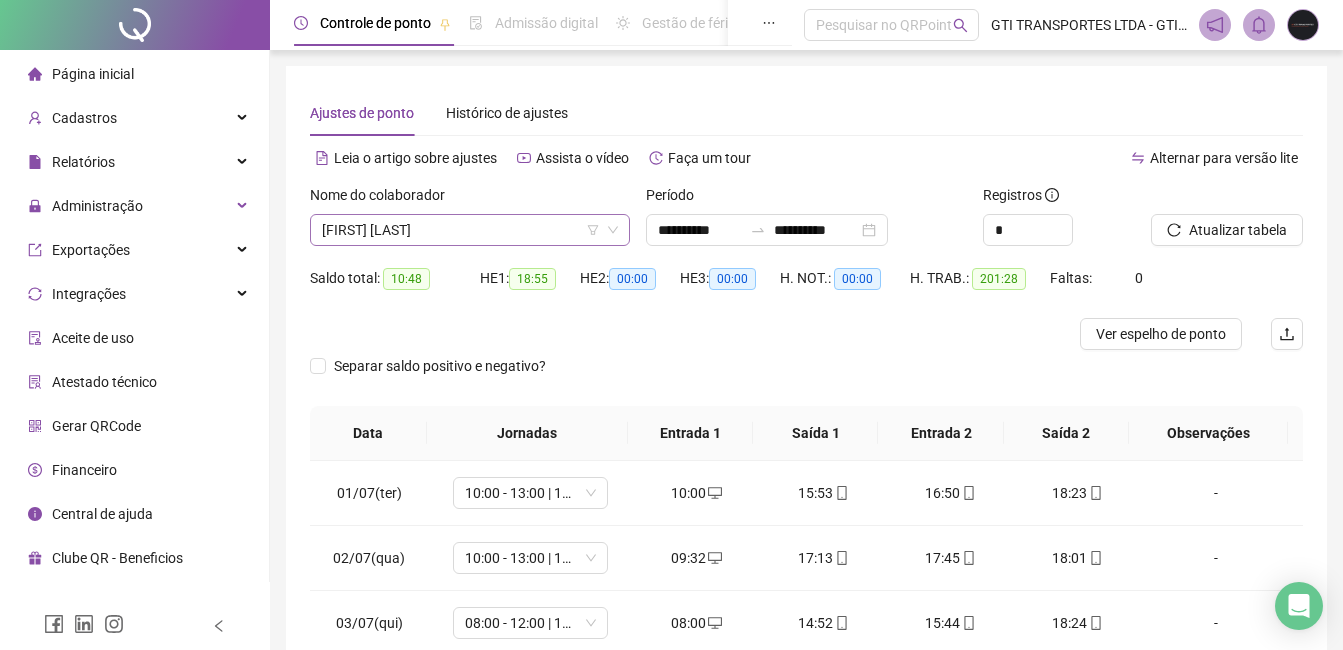 click on "[FIRST] [LAST]" at bounding box center [470, 230] 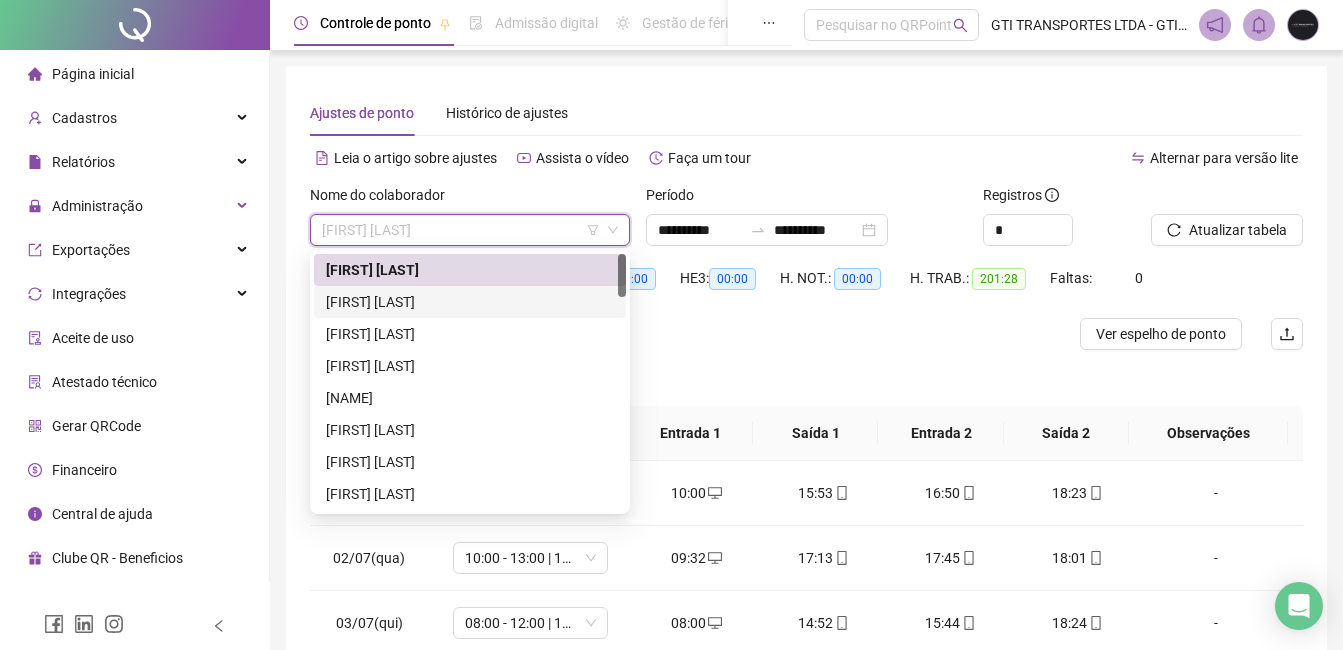 click on "[FIRST] [LAST]" at bounding box center [470, 302] 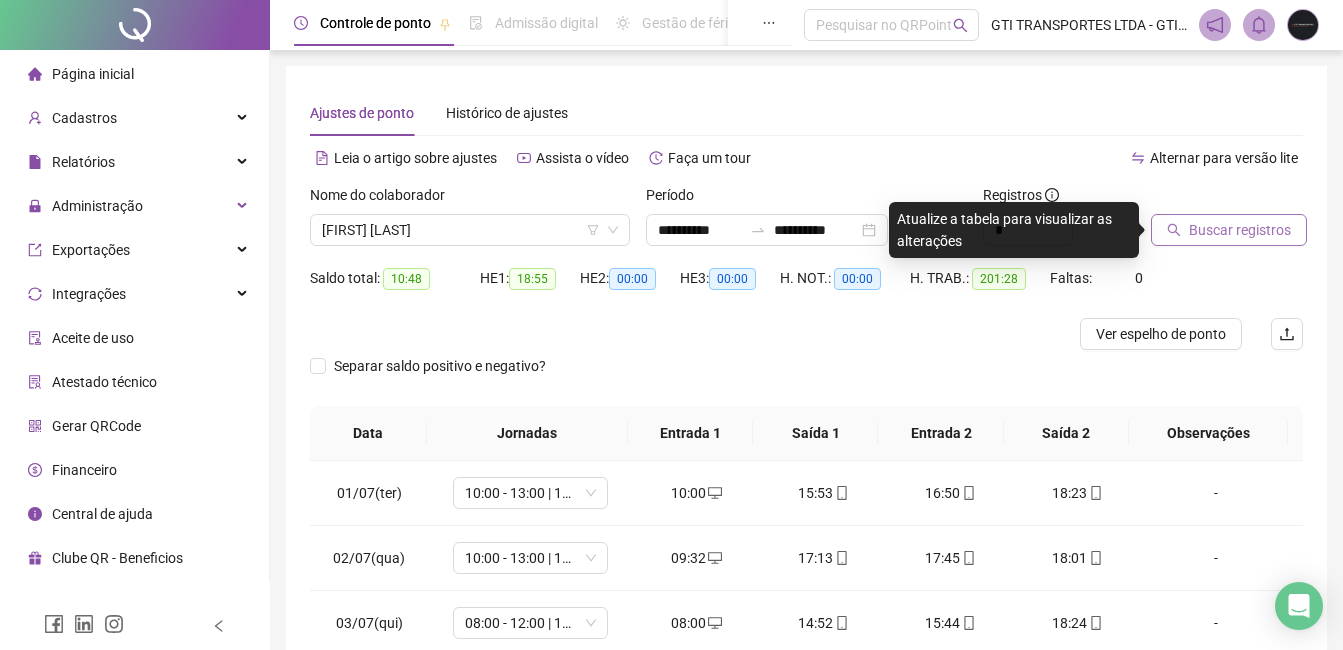 click on "Buscar registros" at bounding box center [1240, 230] 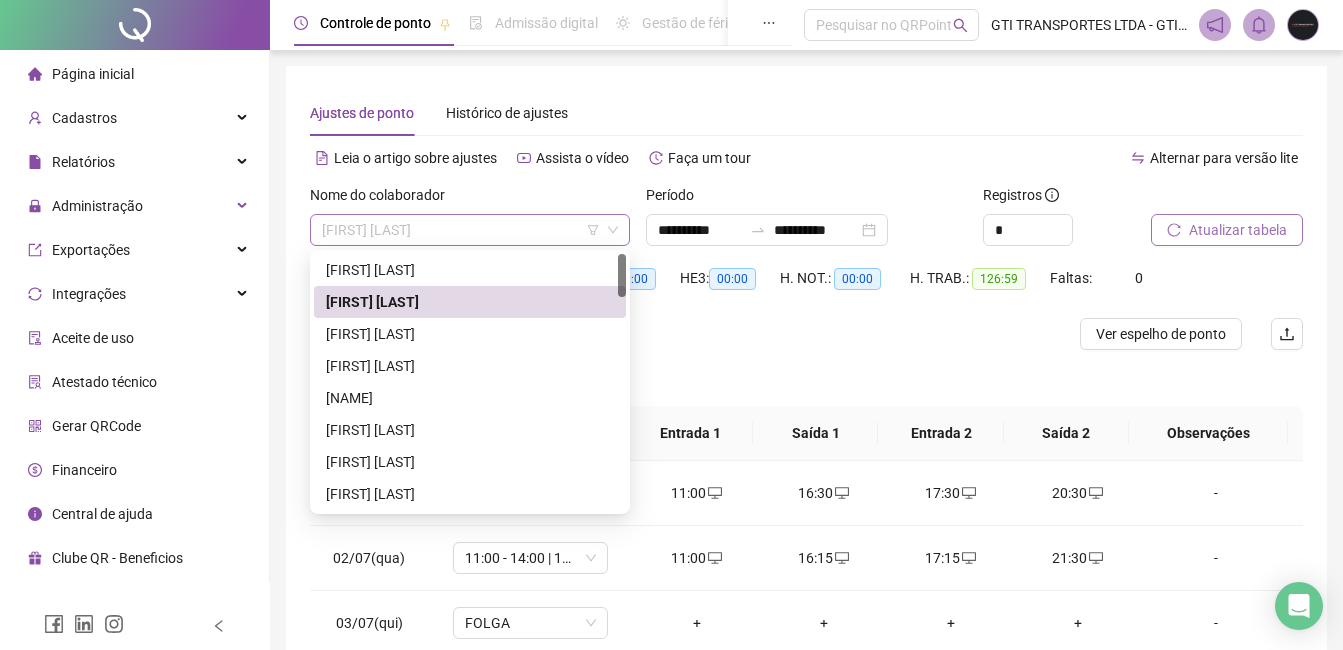 click on "[FIRST] [LAST]" at bounding box center [470, 230] 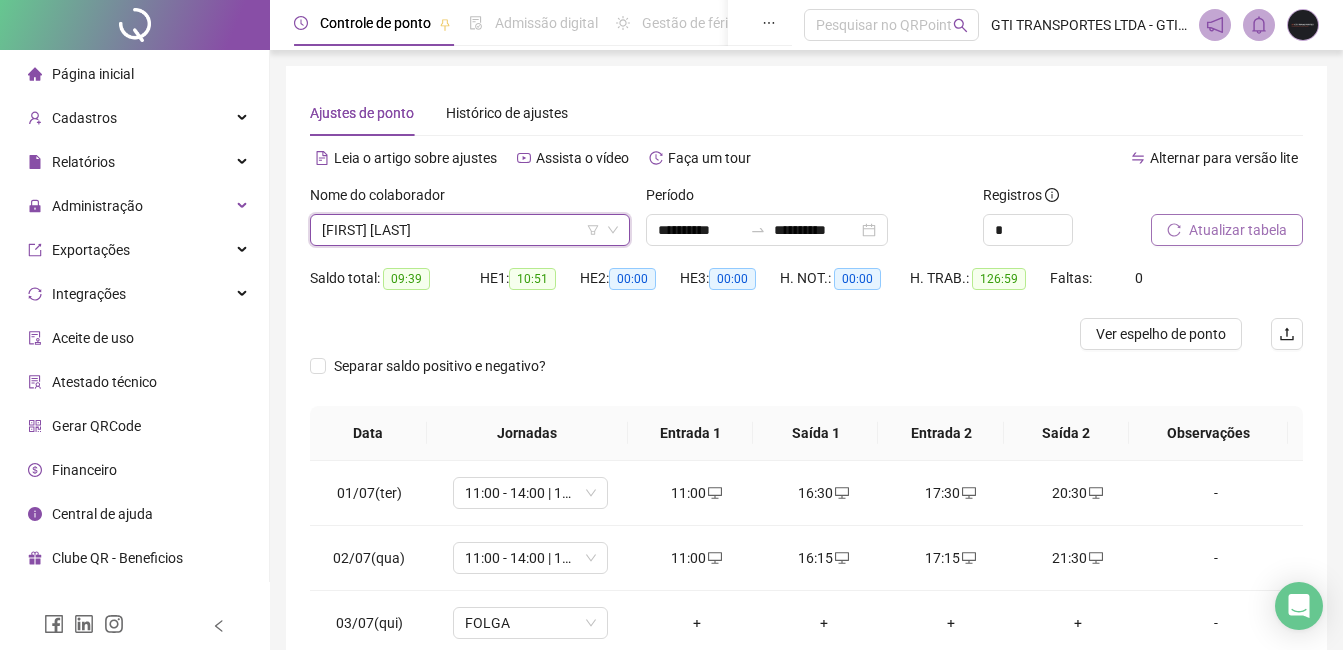 click on "[FIRST] [LAST]" at bounding box center [470, 230] 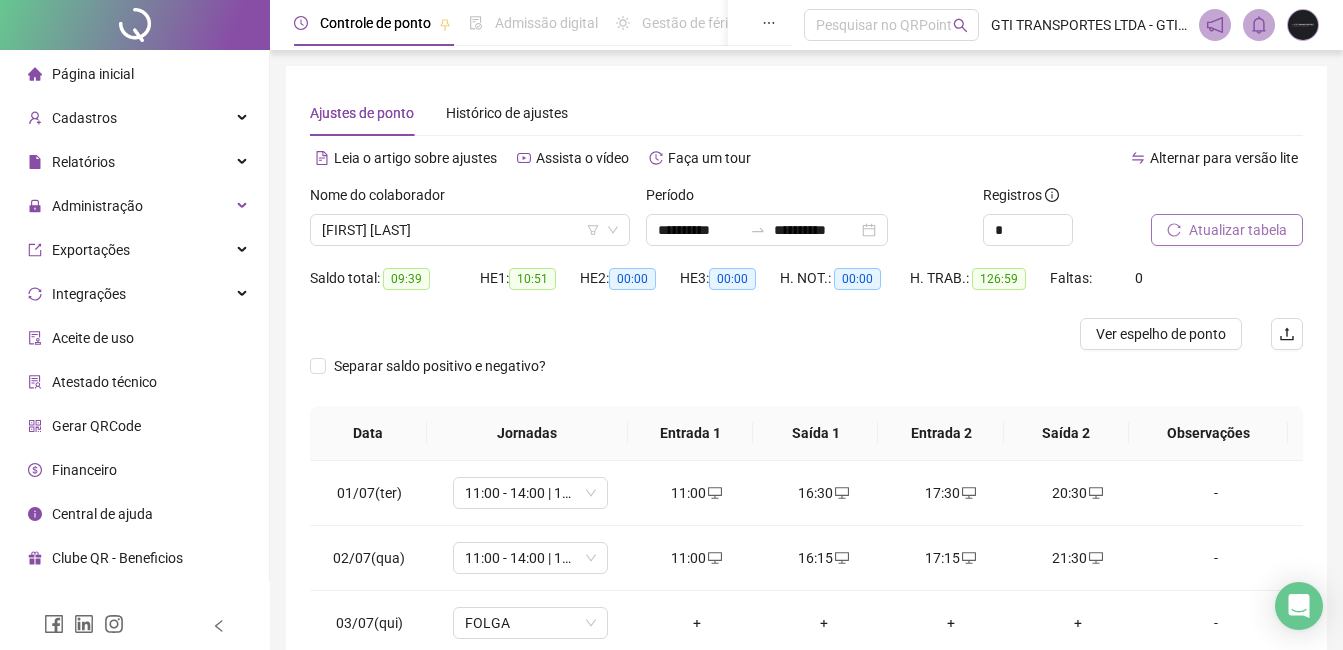 click on "Atualizar tabela" at bounding box center [1238, 230] 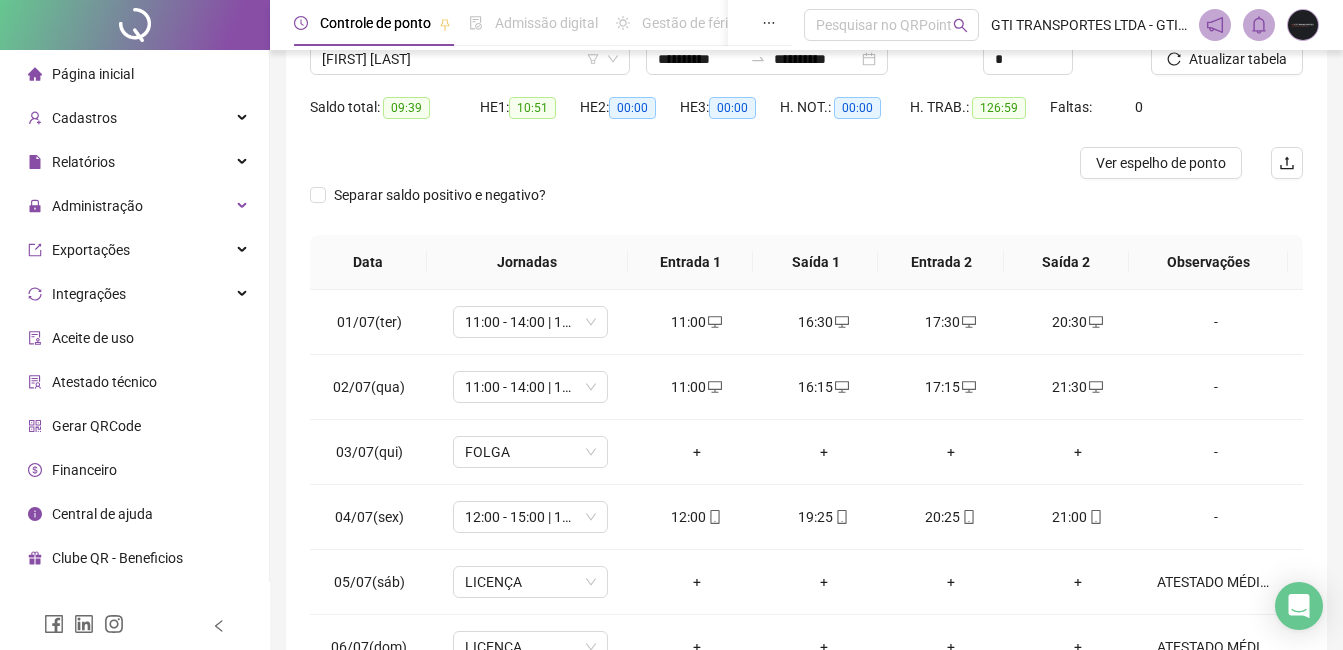 scroll, scrollTop: 200, scrollLeft: 0, axis: vertical 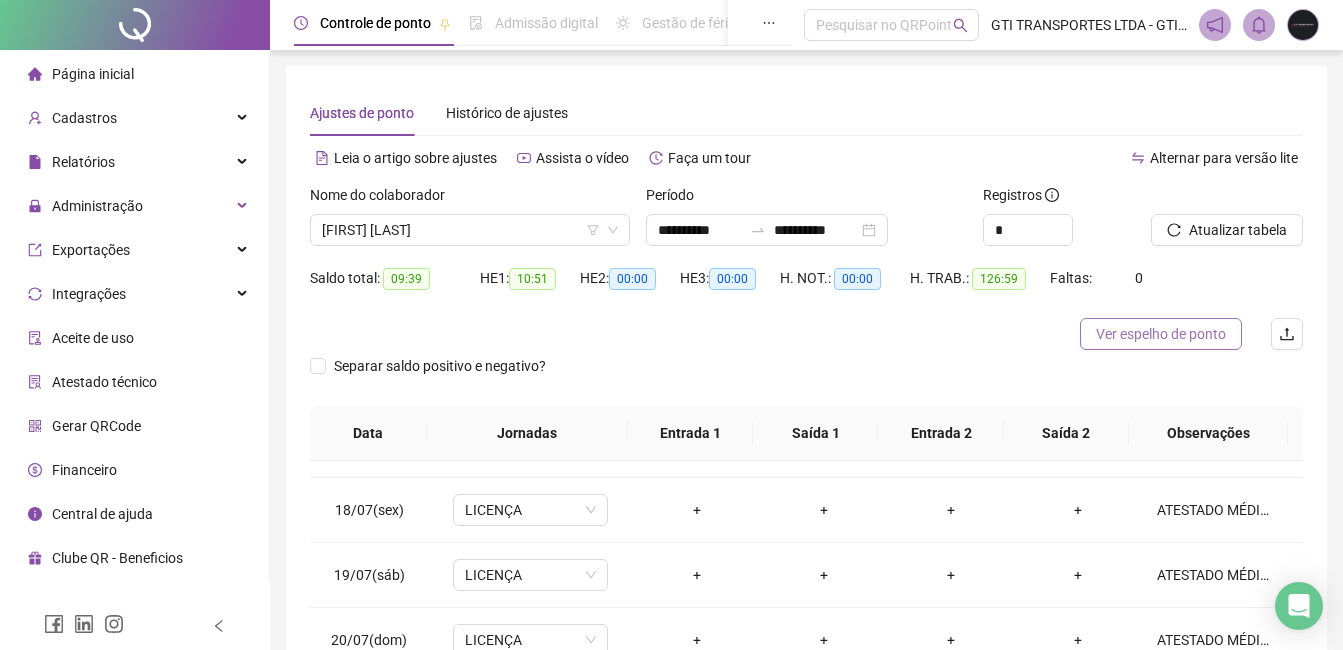 click on "Ver espelho de ponto" at bounding box center (1161, 334) 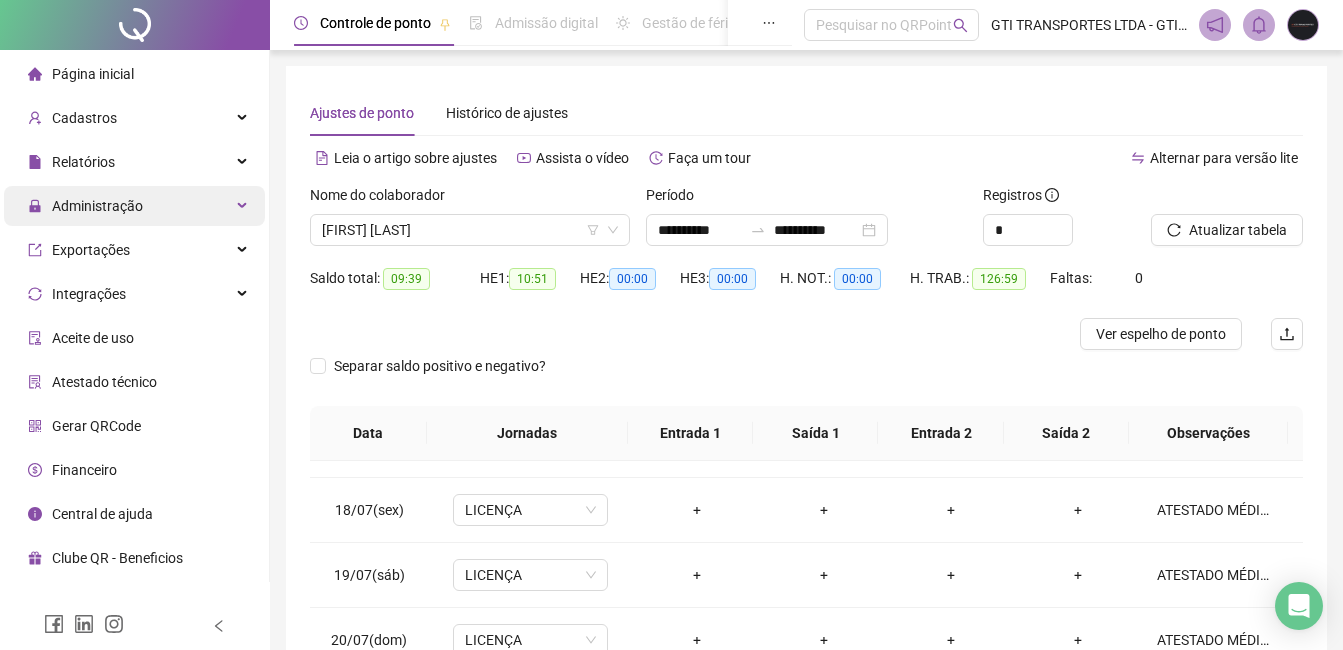 click on "Administração" at bounding box center [97, 206] 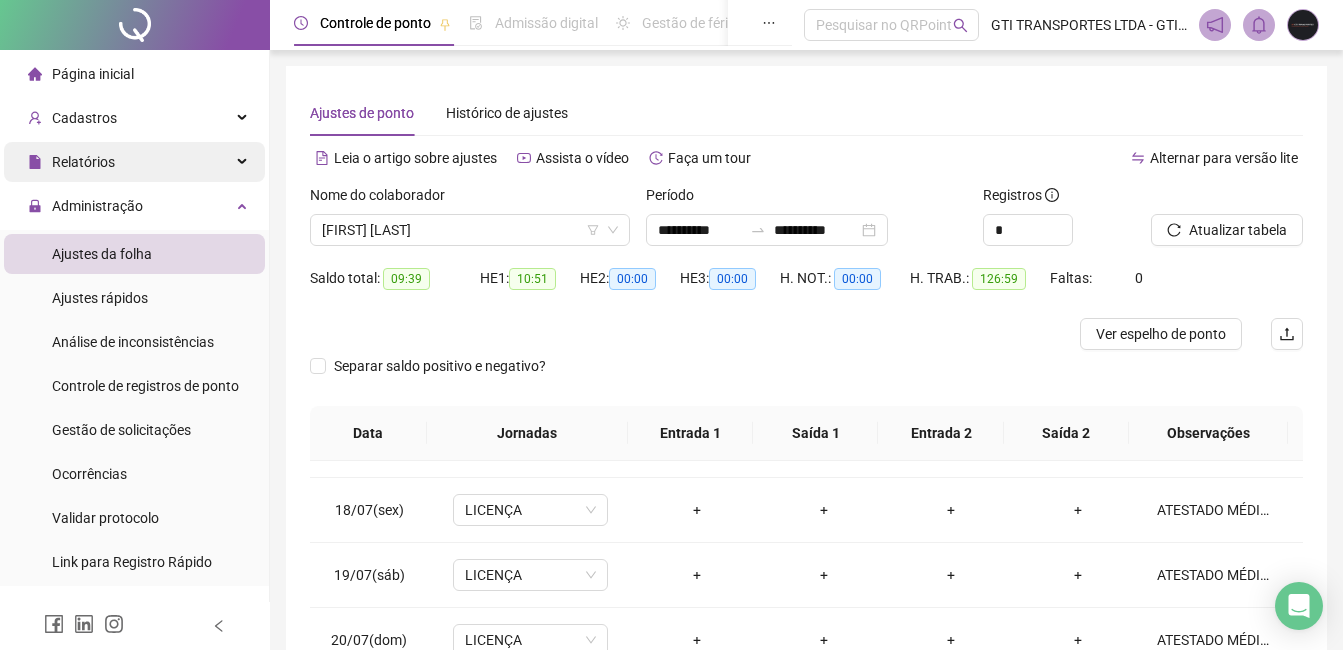 click on "Relatórios" at bounding box center [83, 162] 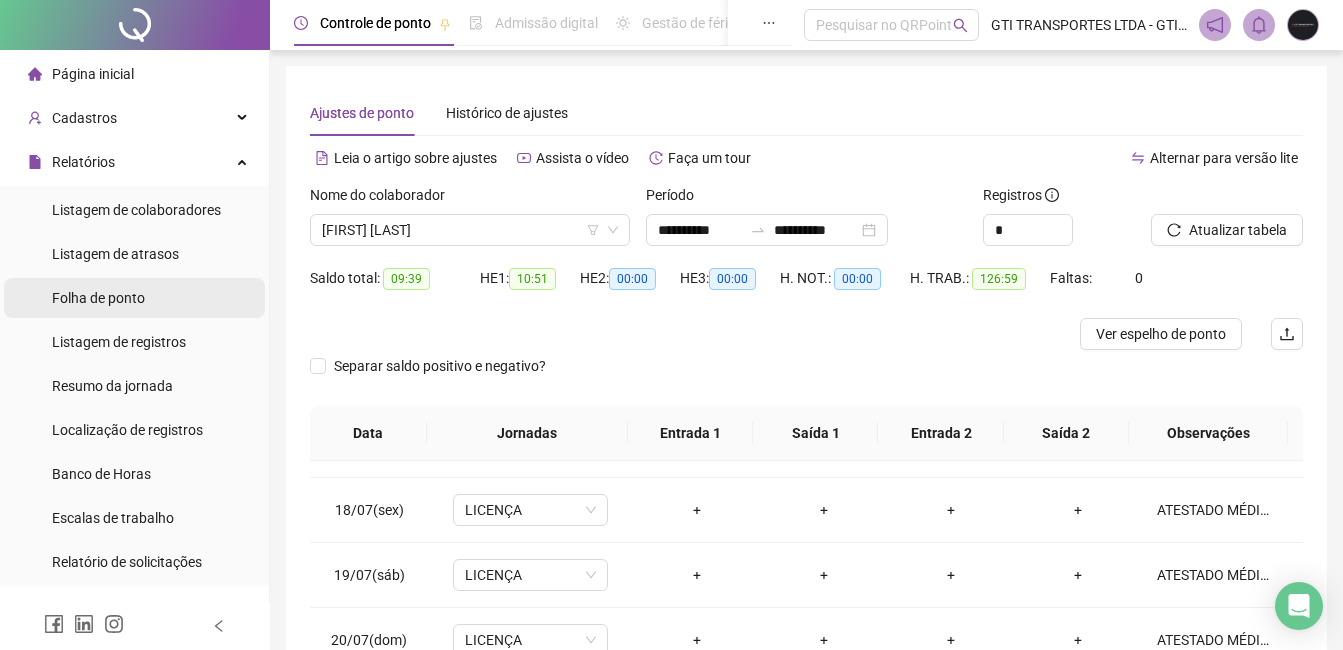 click on "Folha de ponto" at bounding box center [98, 298] 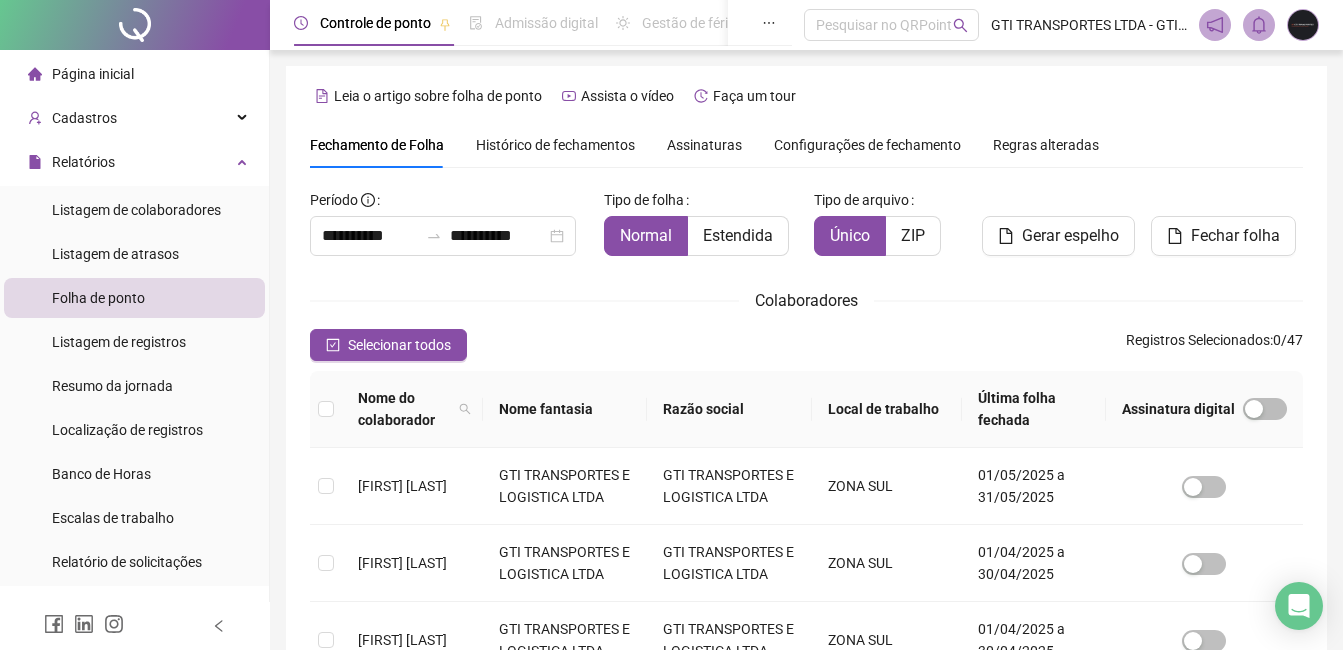 scroll, scrollTop: 85, scrollLeft: 0, axis: vertical 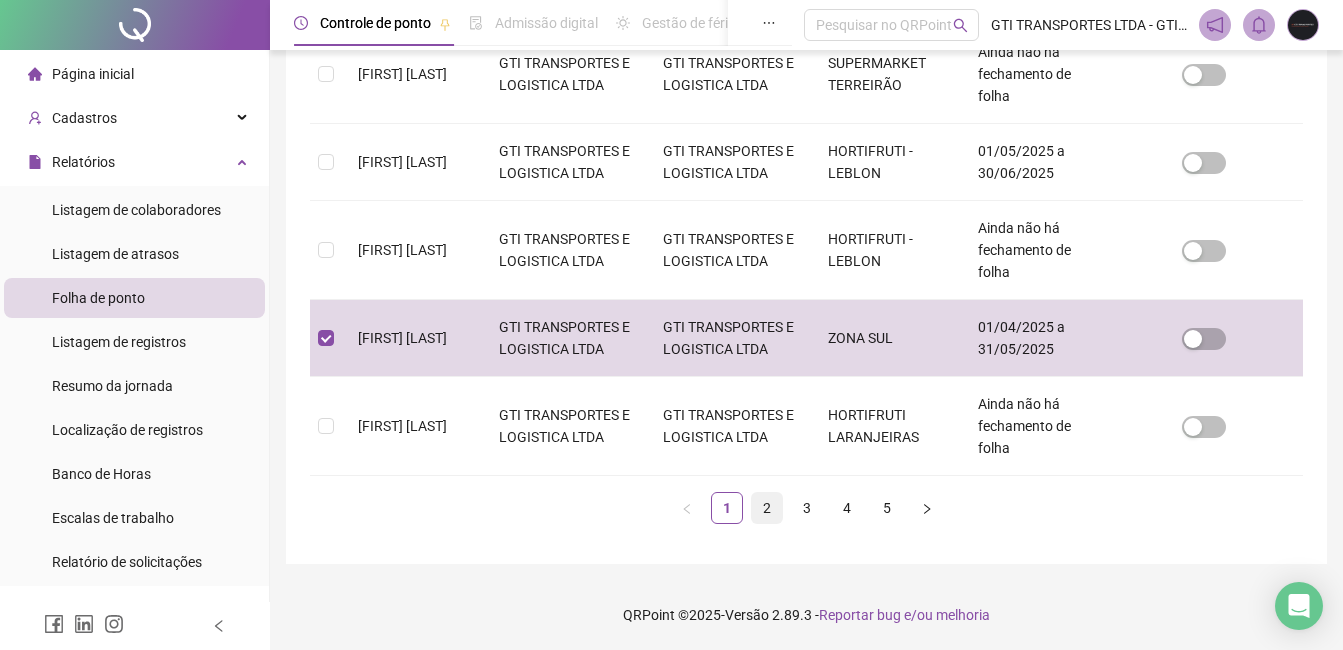 click on "2" at bounding box center [767, 508] 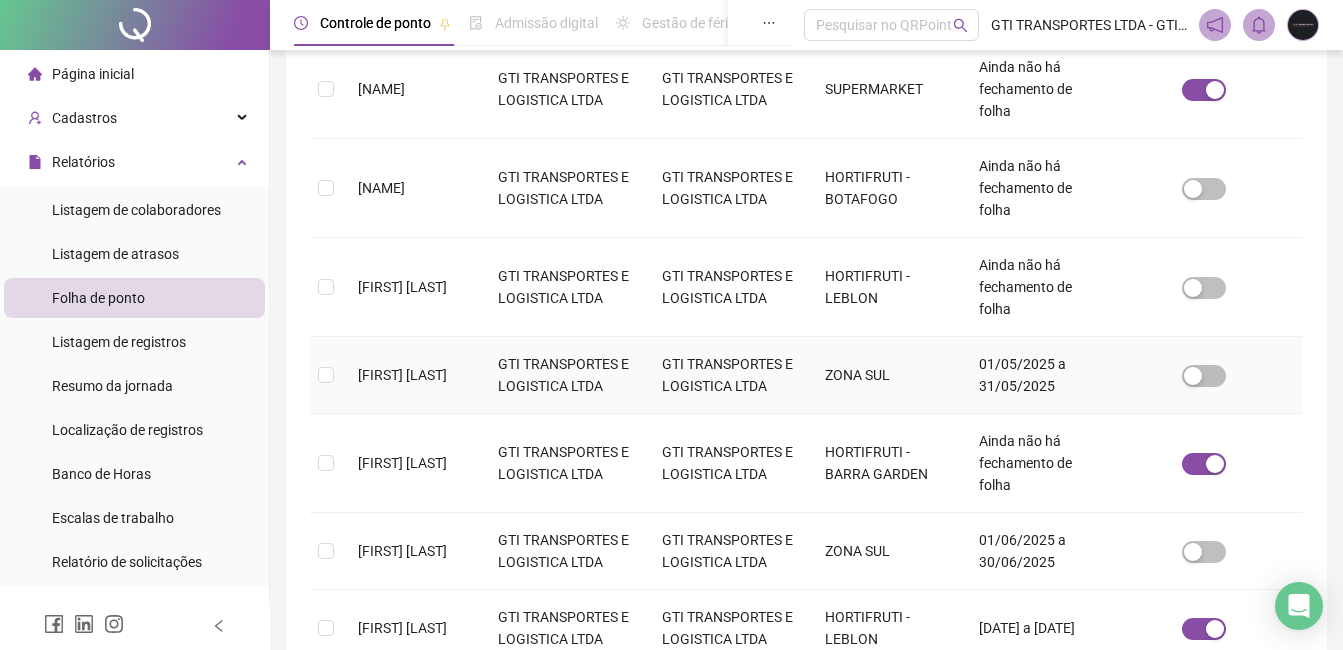 scroll, scrollTop: 585, scrollLeft: 0, axis: vertical 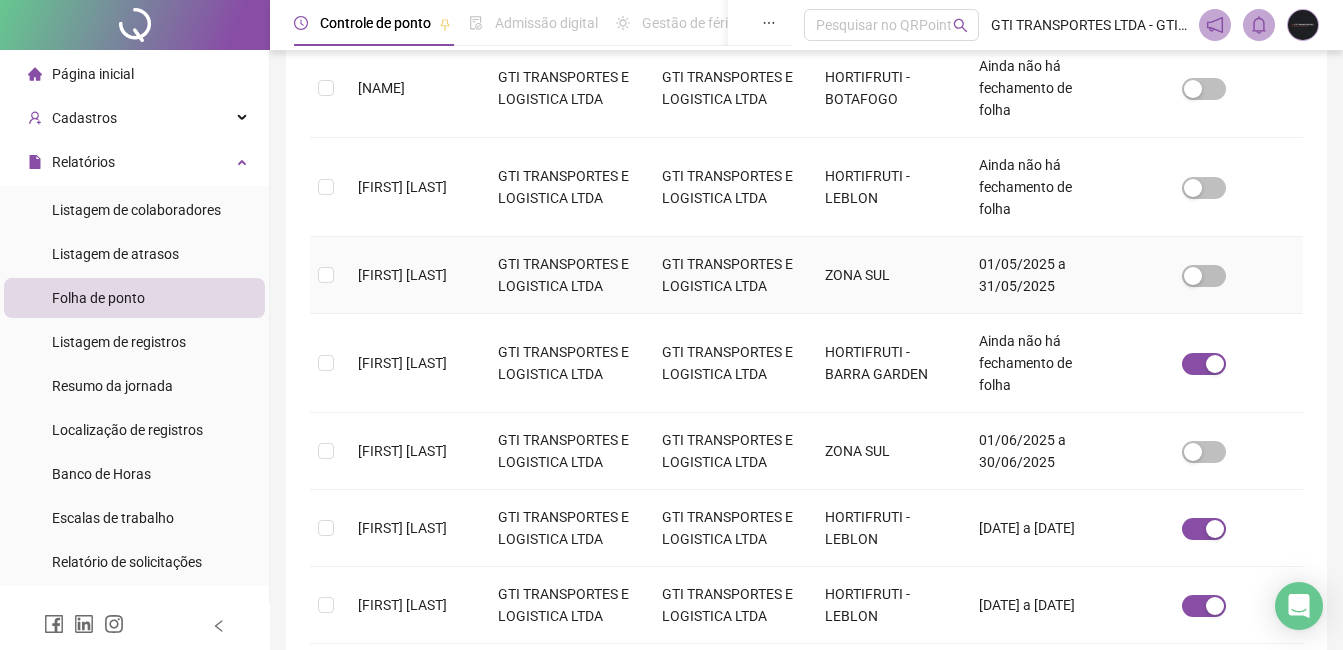 click on "[FIRST] [LAST]" at bounding box center (402, 275) 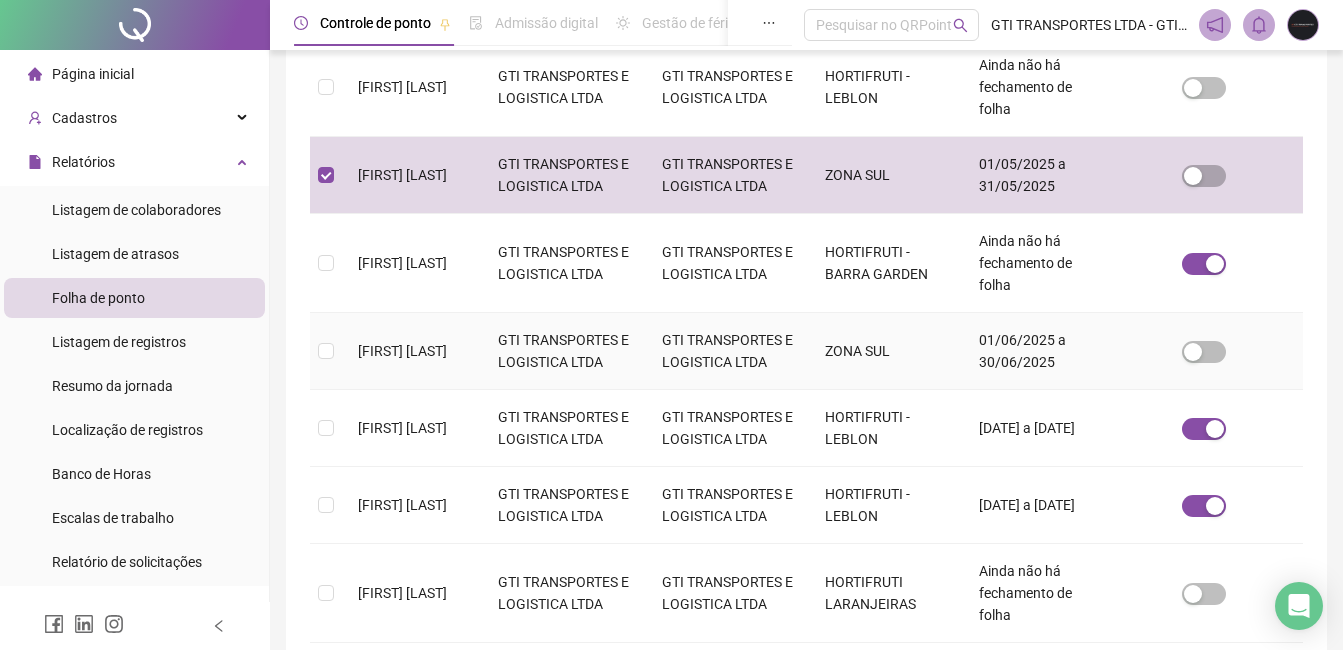 click on "[FIRST] [LAST]" at bounding box center (402, 351) 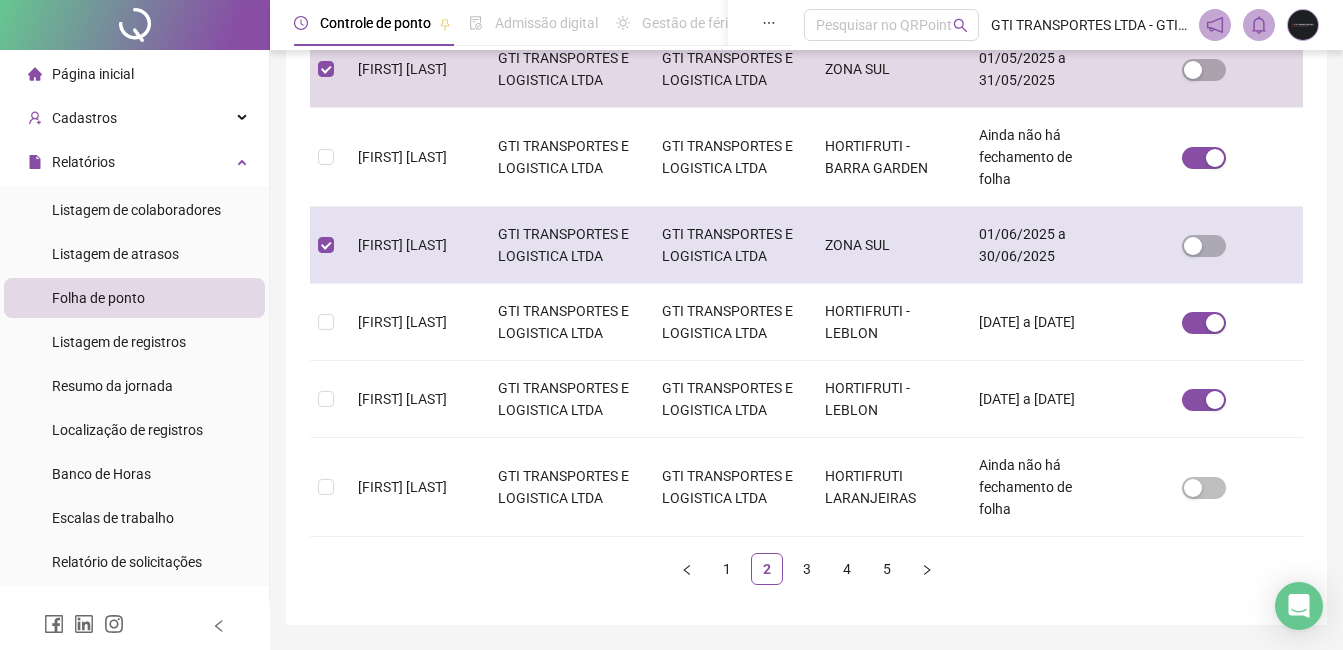 scroll, scrollTop: 852, scrollLeft: 0, axis: vertical 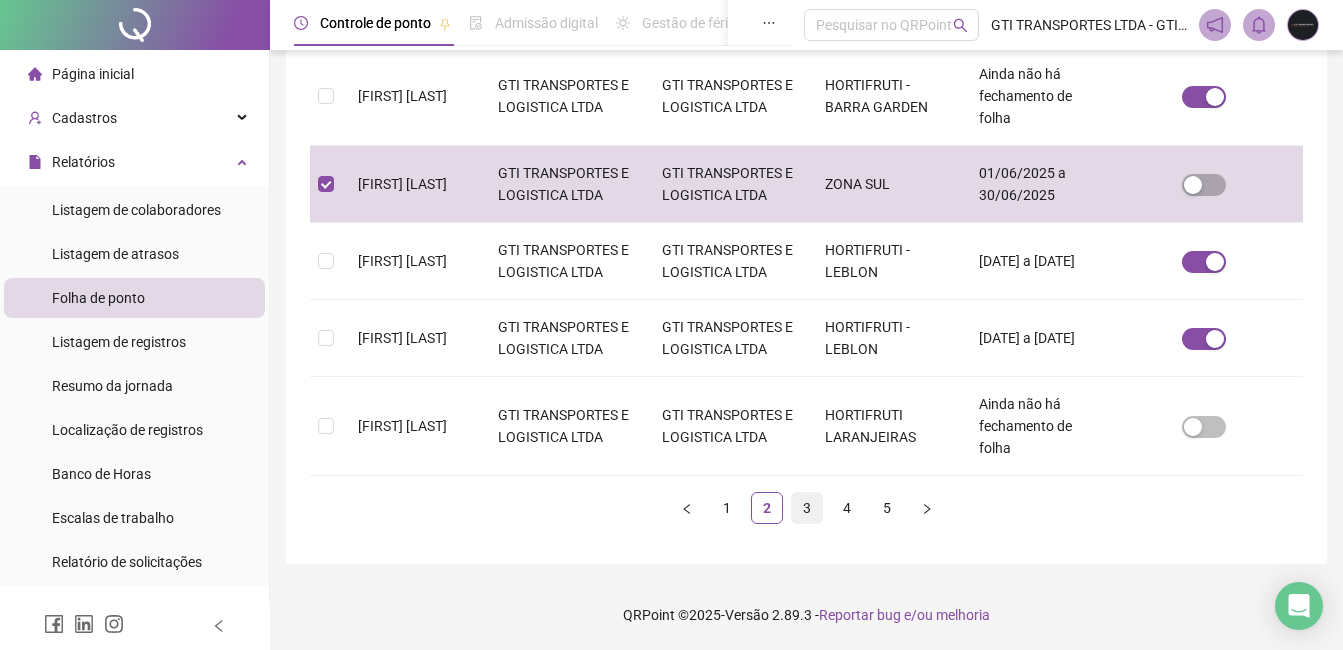 click on "3" at bounding box center (807, 508) 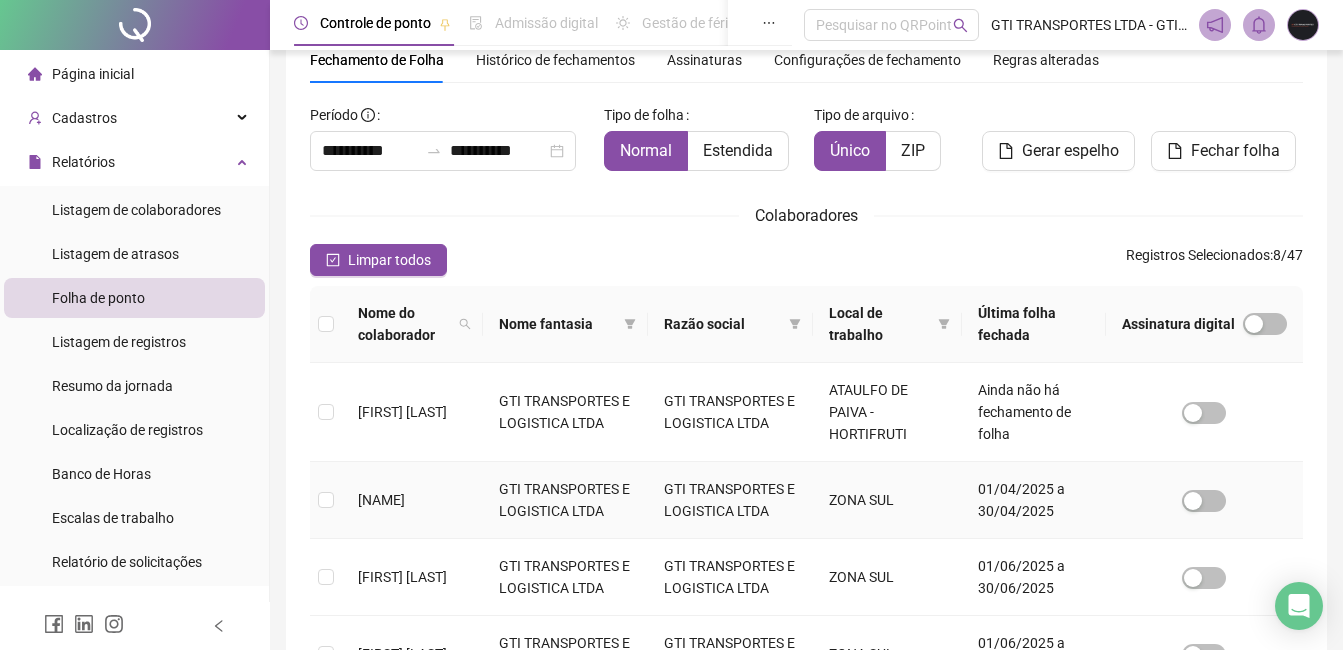 click on "[NAME]" at bounding box center (381, 500) 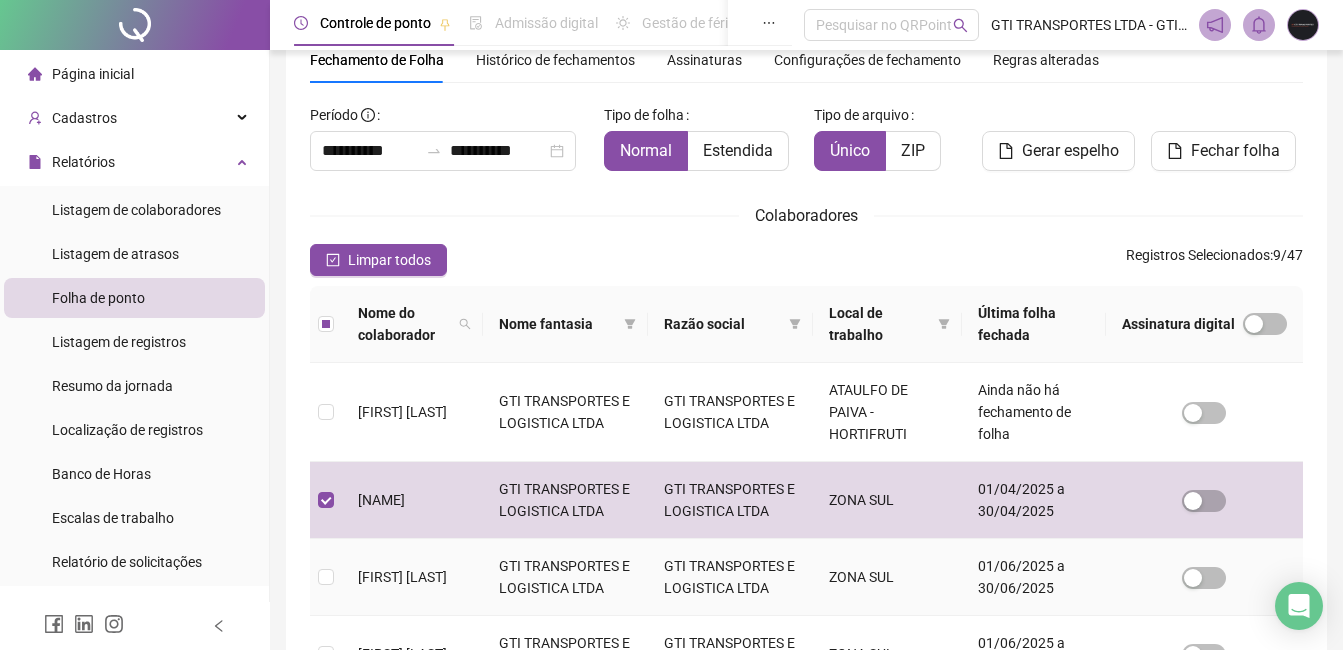 click on "[FIRST] [LAST]" at bounding box center (402, 577) 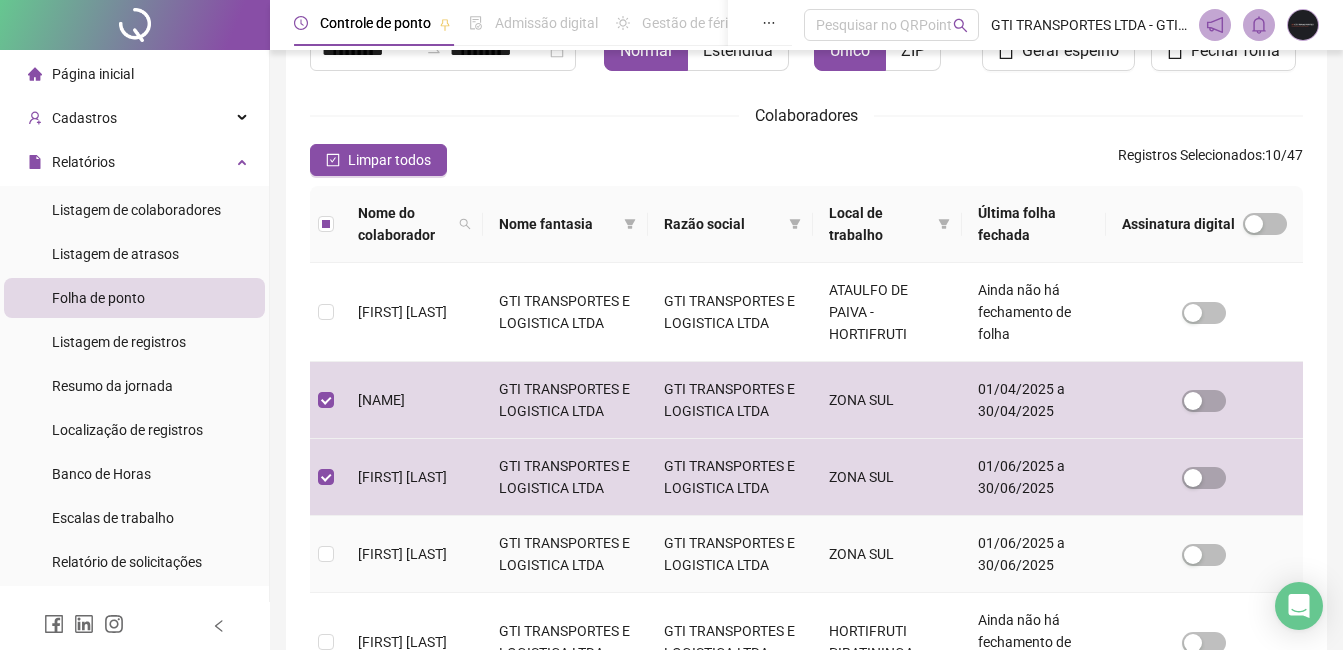 click on "[FIRST] [LAST]" at bounding box center (412, 554) 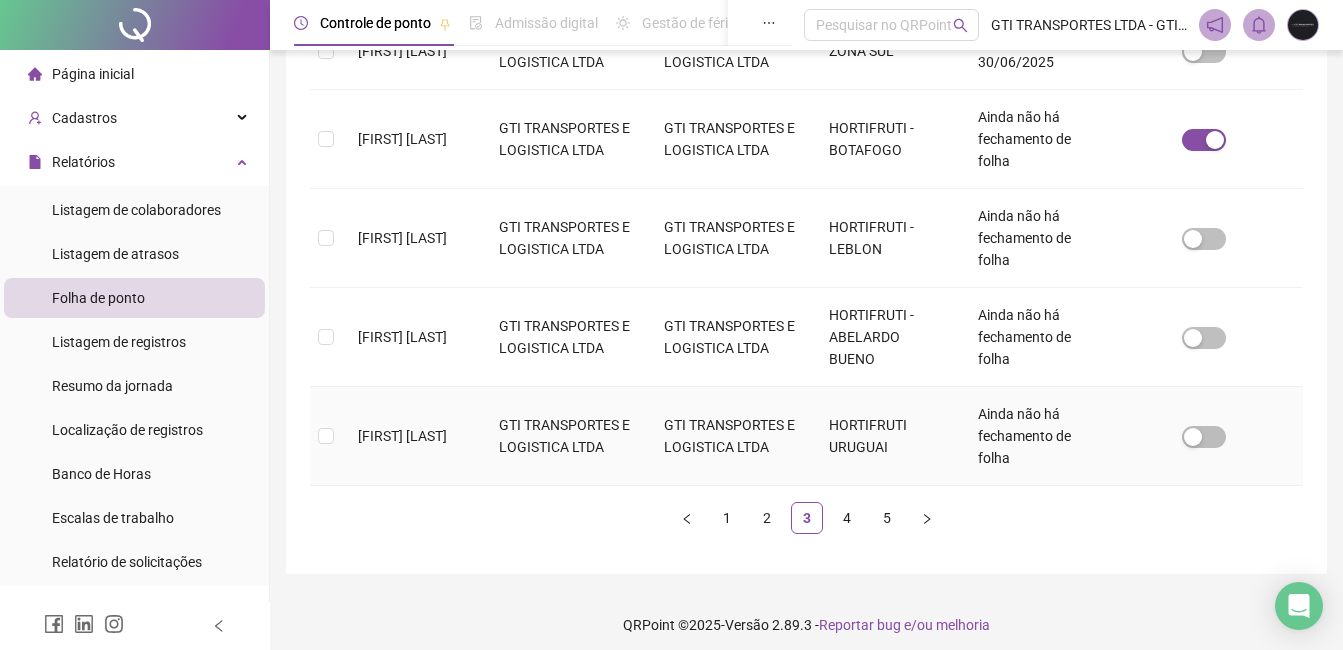 scroll, scrollTop: 874, scrollLeft: 0, axis: vertical 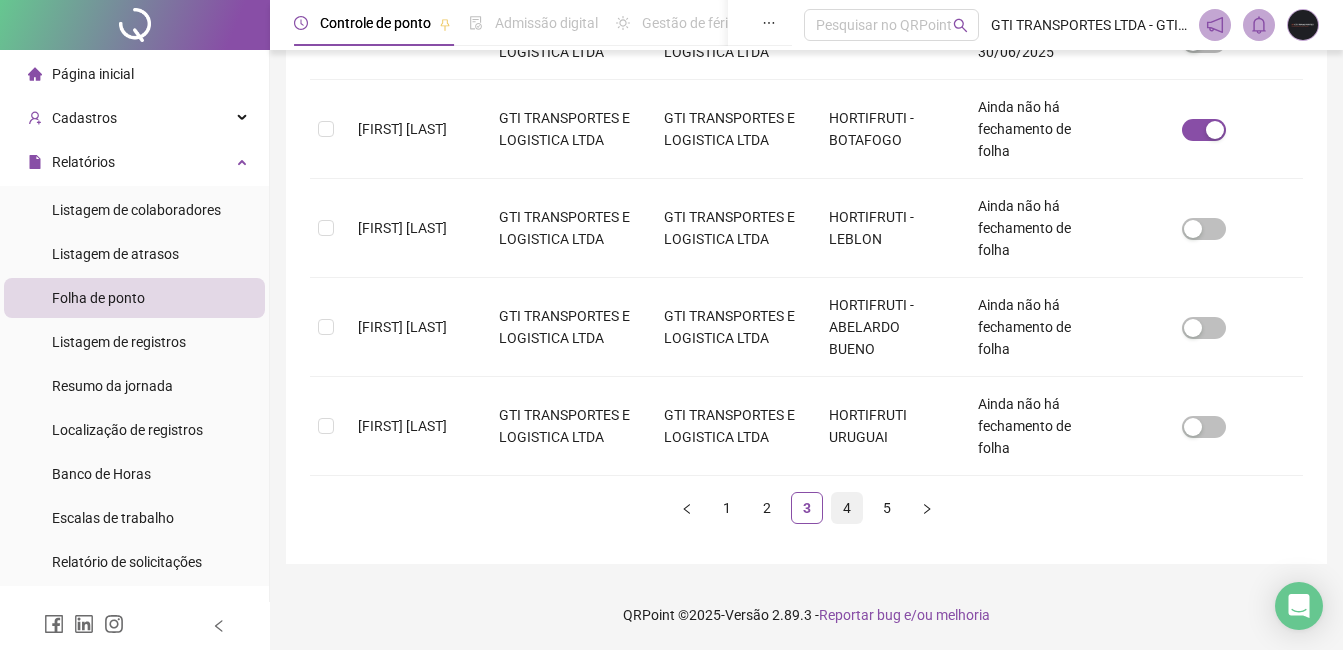 click on "4" at bounding box center (847, 508) 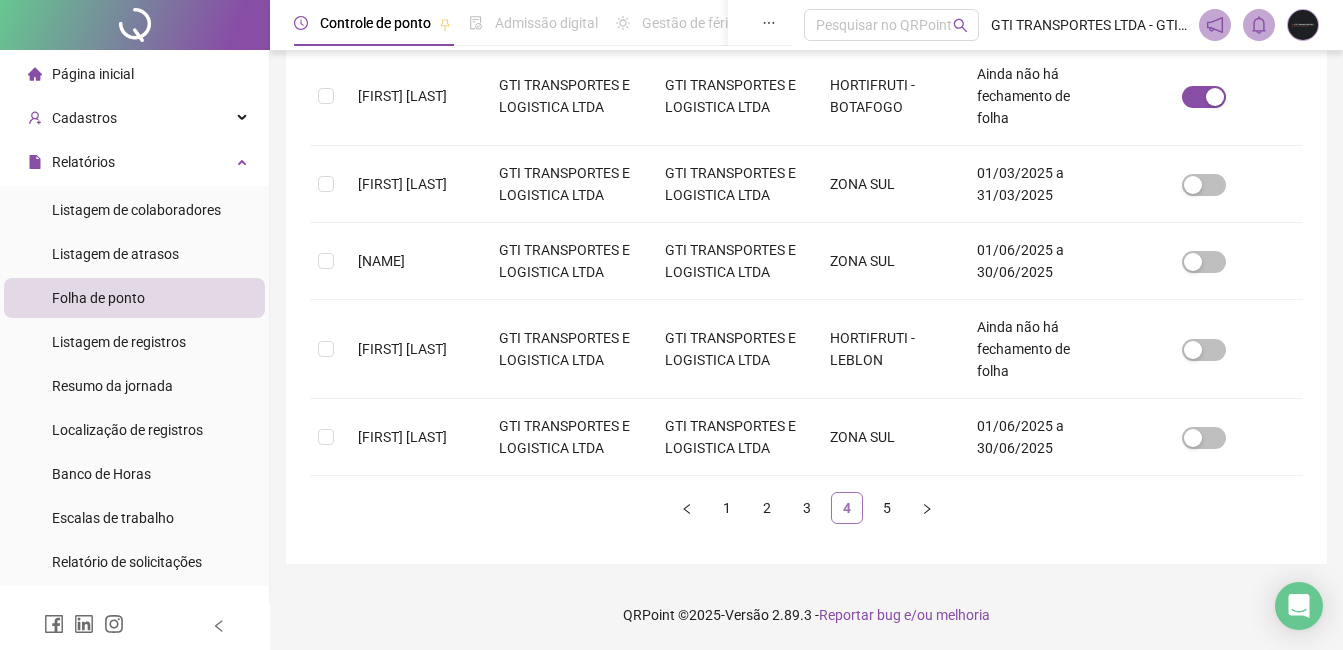 scroll, scrollTop: 85, scrollLeft: 0, axis: vertical 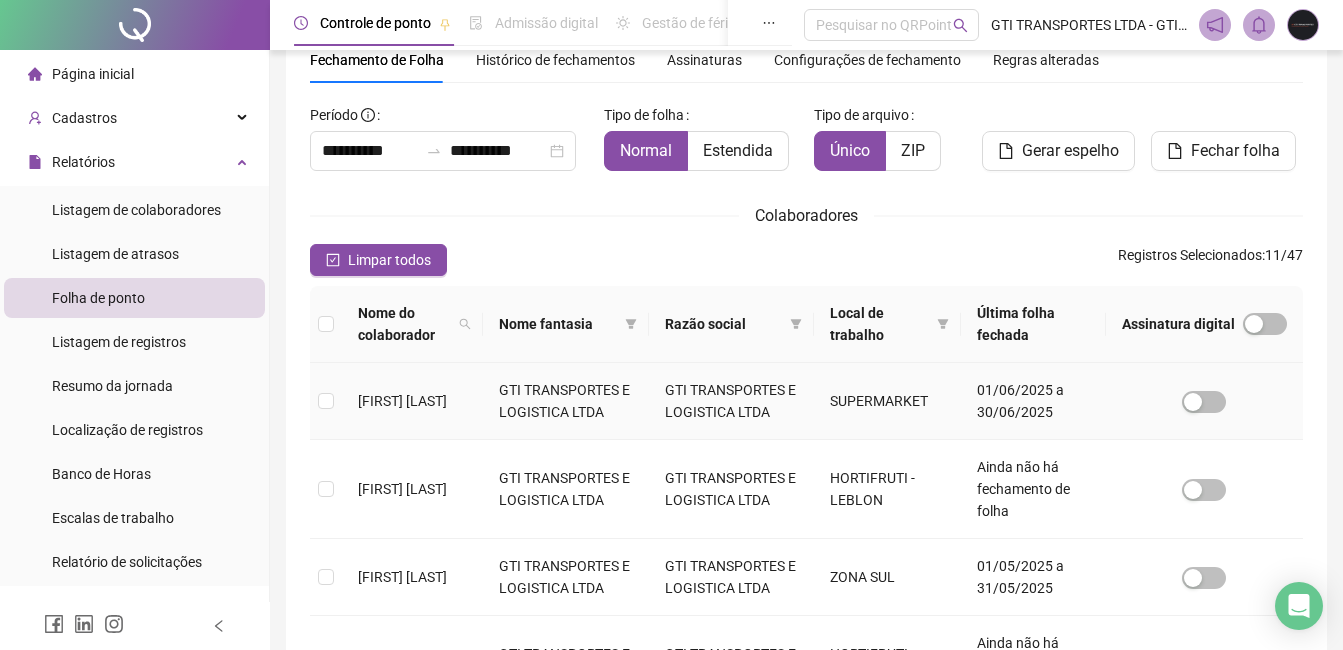 click on "[FIRST] [LAST]" at bounding box center [412, 401] 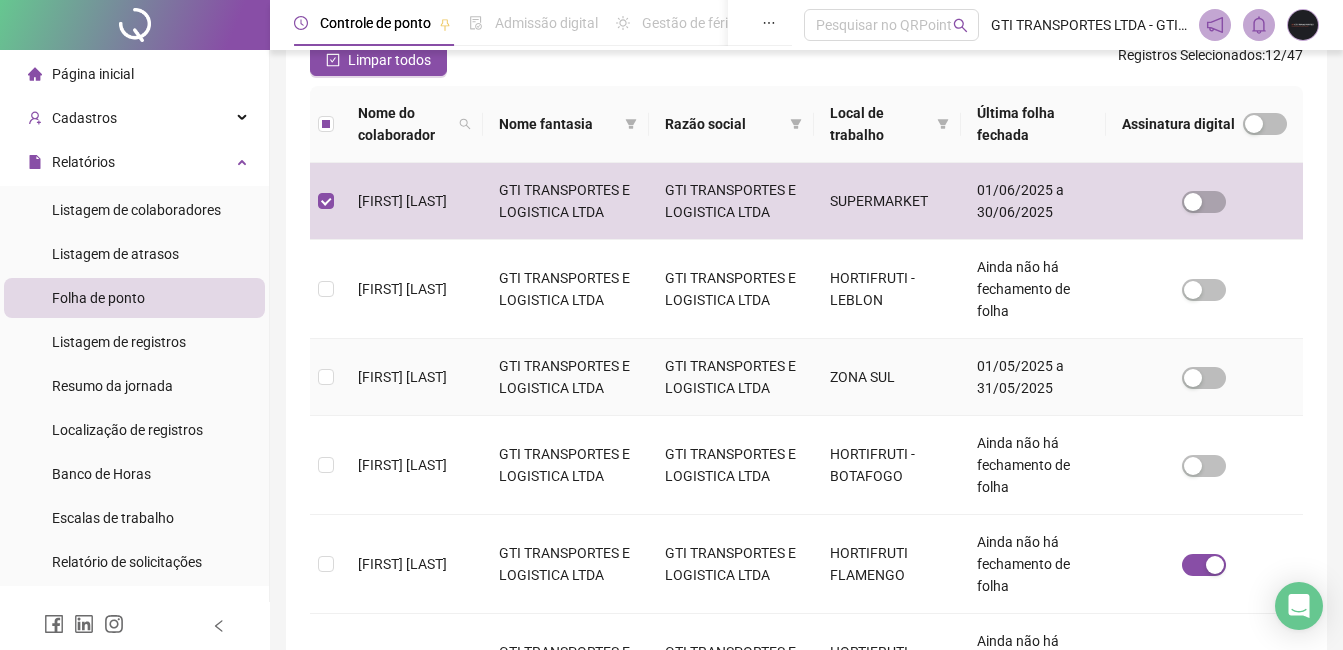 click on "[FIRST] [LAST]" at bounding box center [412, 377] 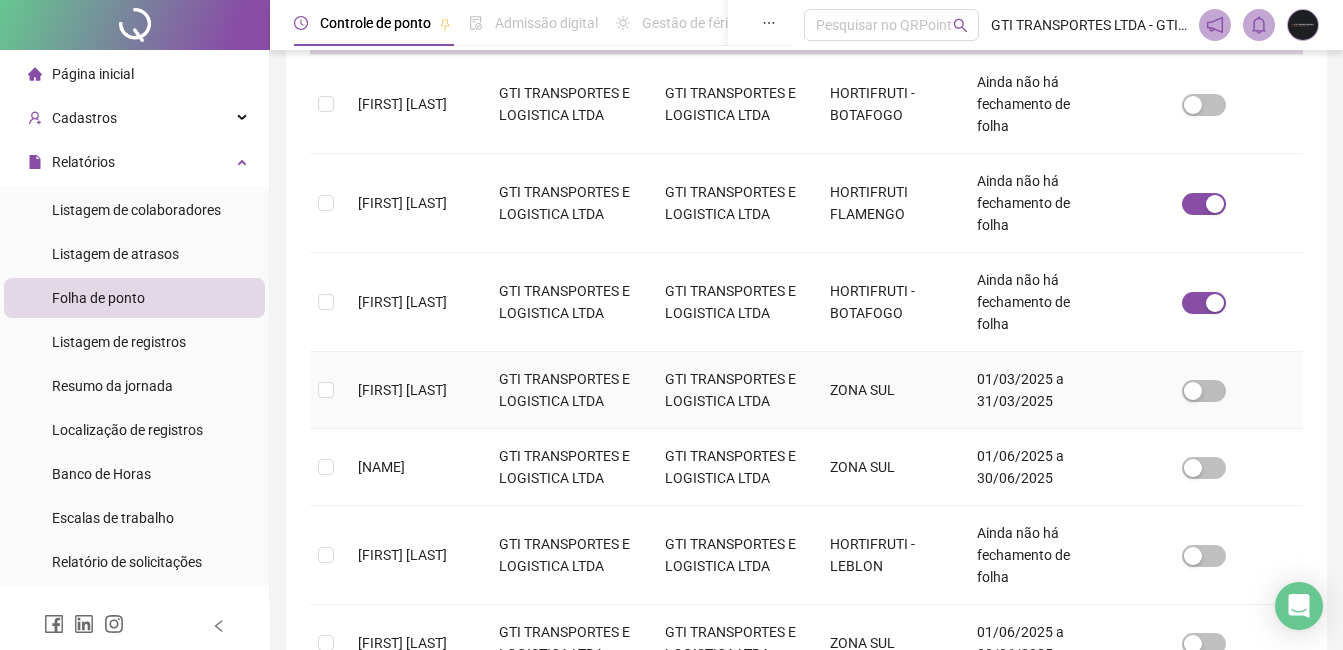 scroll, scrollTop: 685, scrollLeft: 0, axis: vertical 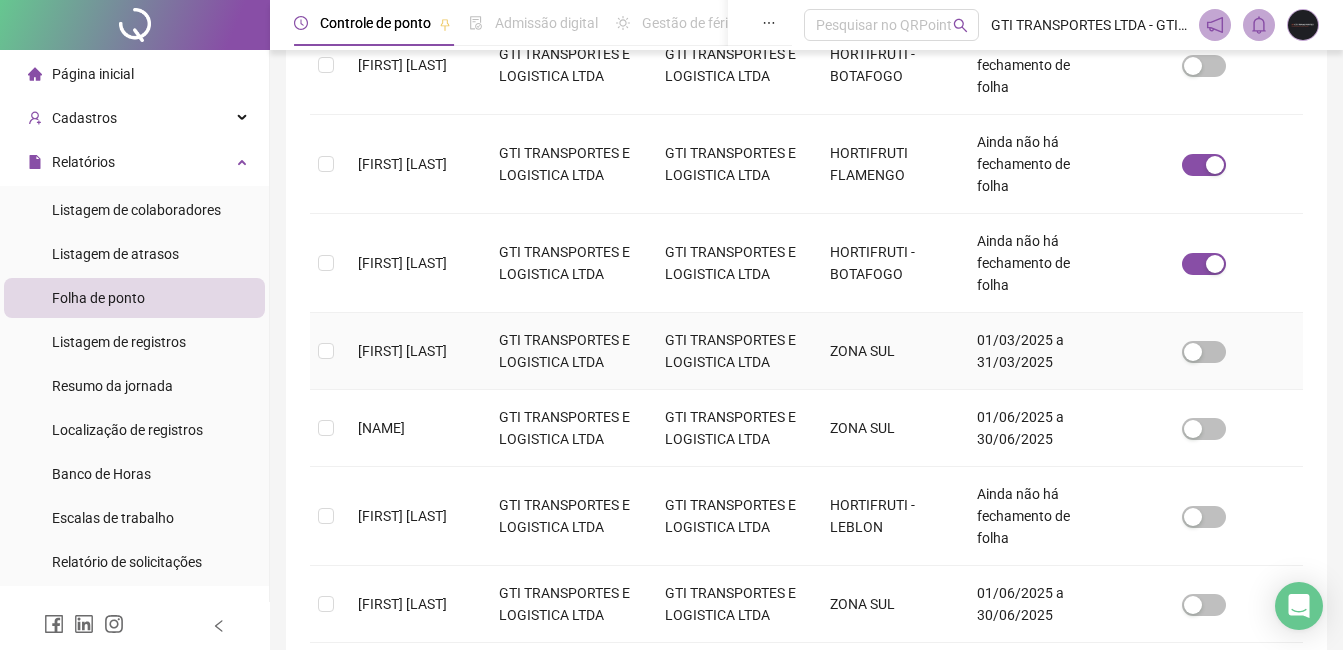click on "[FIRST] [LAST]" at bounding box center [412, 351] 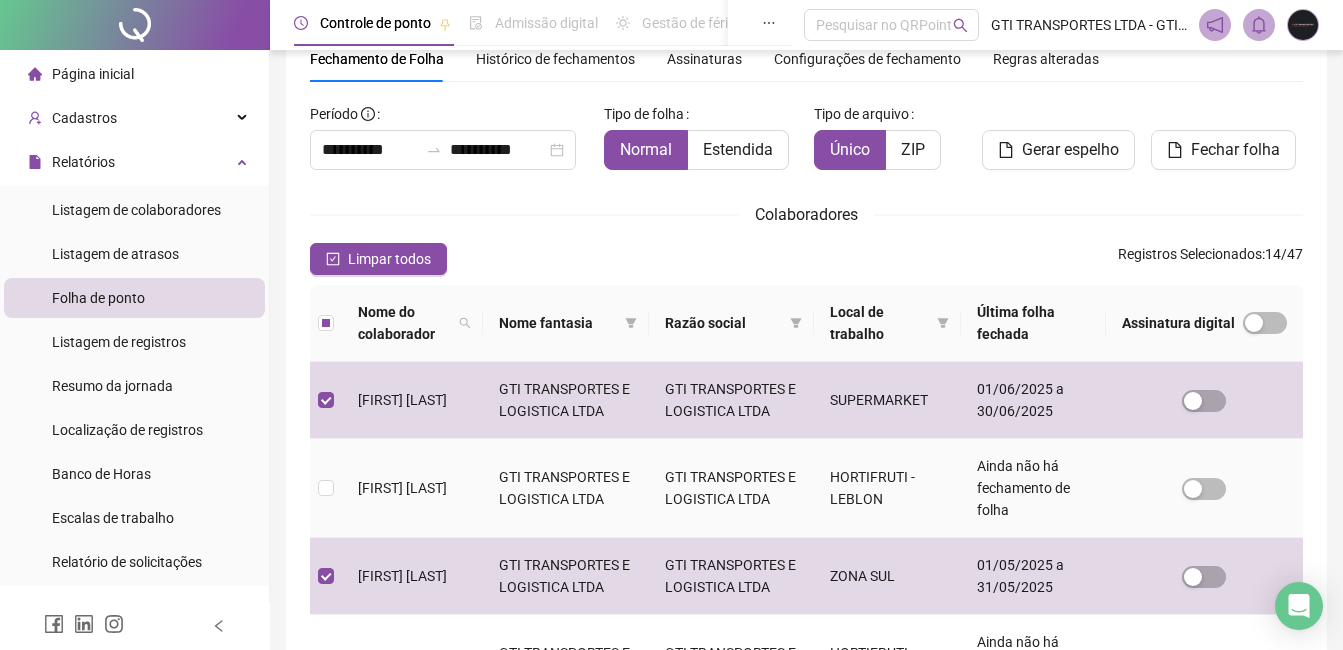 scroll, scrollTop: 385, scrollLeft: 0, axis: vertical 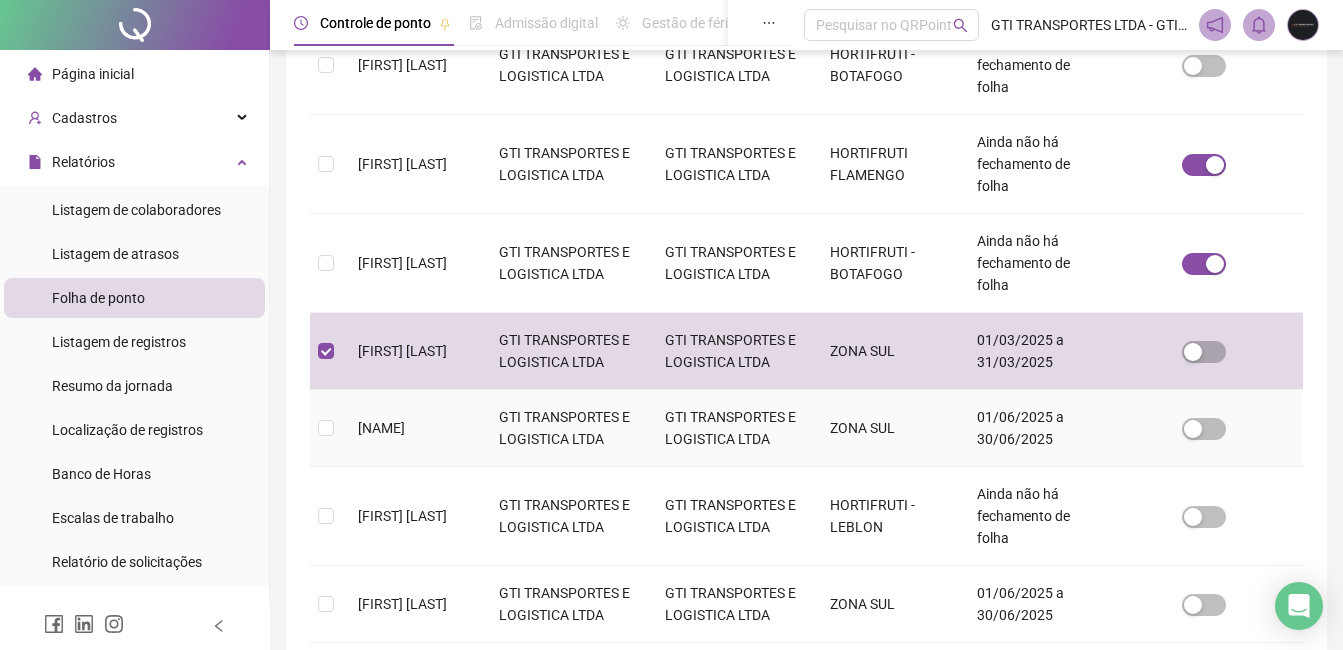 click on "[NAME]" at bounding box center [381, 428] 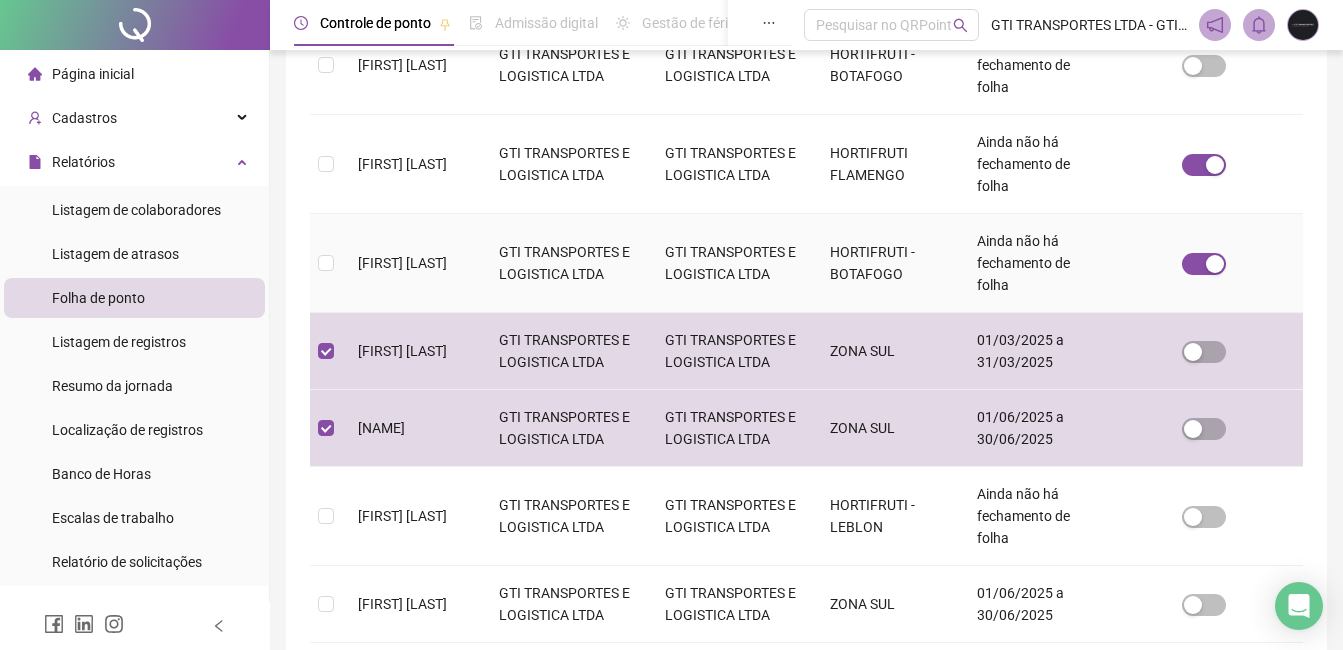 scroll, scrollTop: 874, scrollLeft: 0, axis: vertical 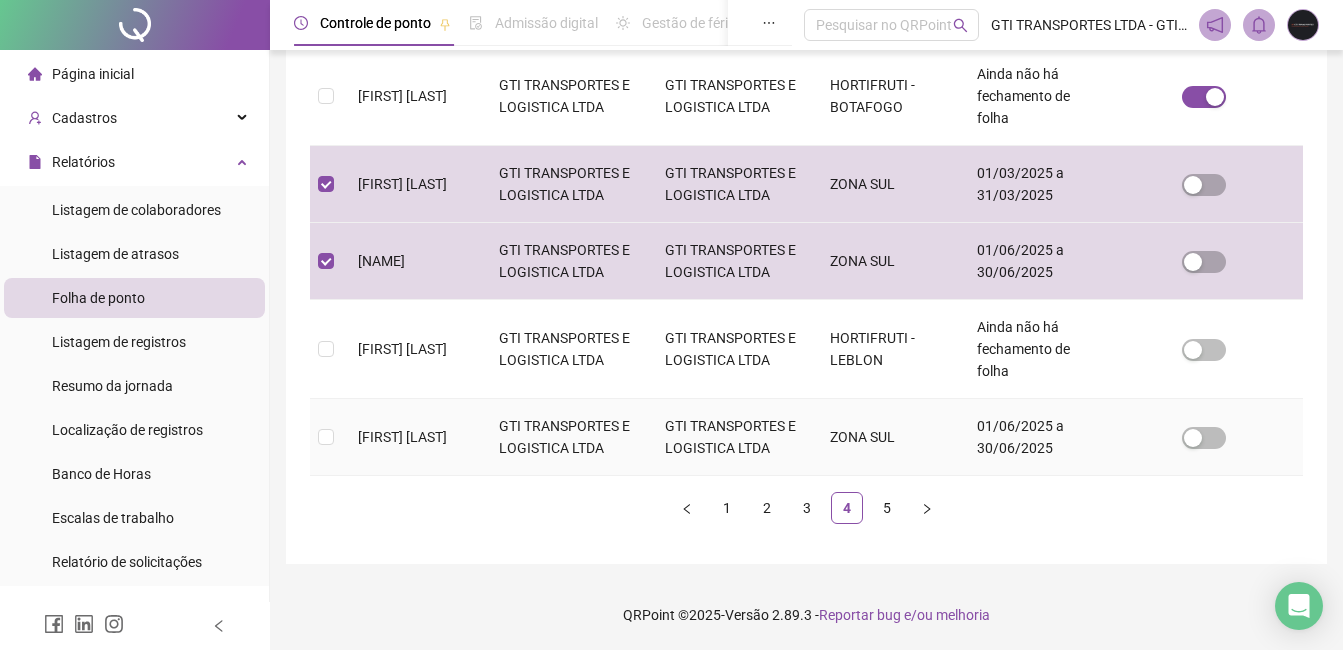 click on "[FIRST] [LAST]" at bounding box center (402, 437) 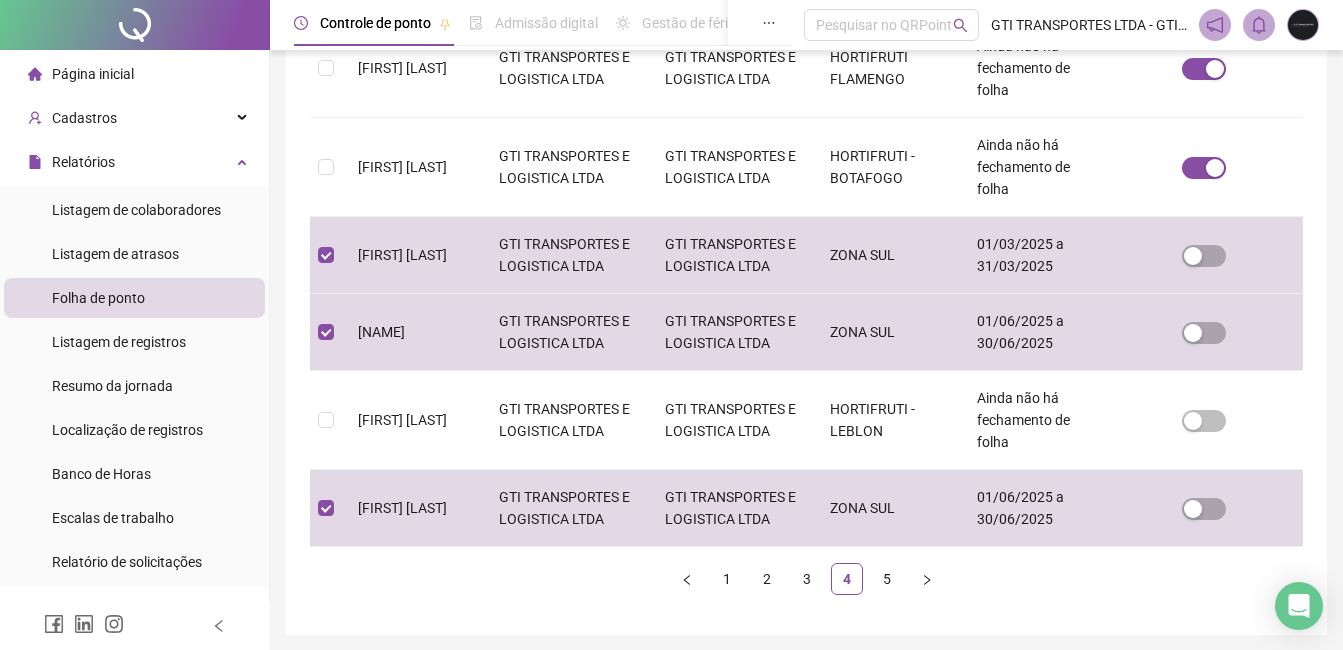 scroll, scrollTop: 874, scrollLeft: 0, axis: vertical 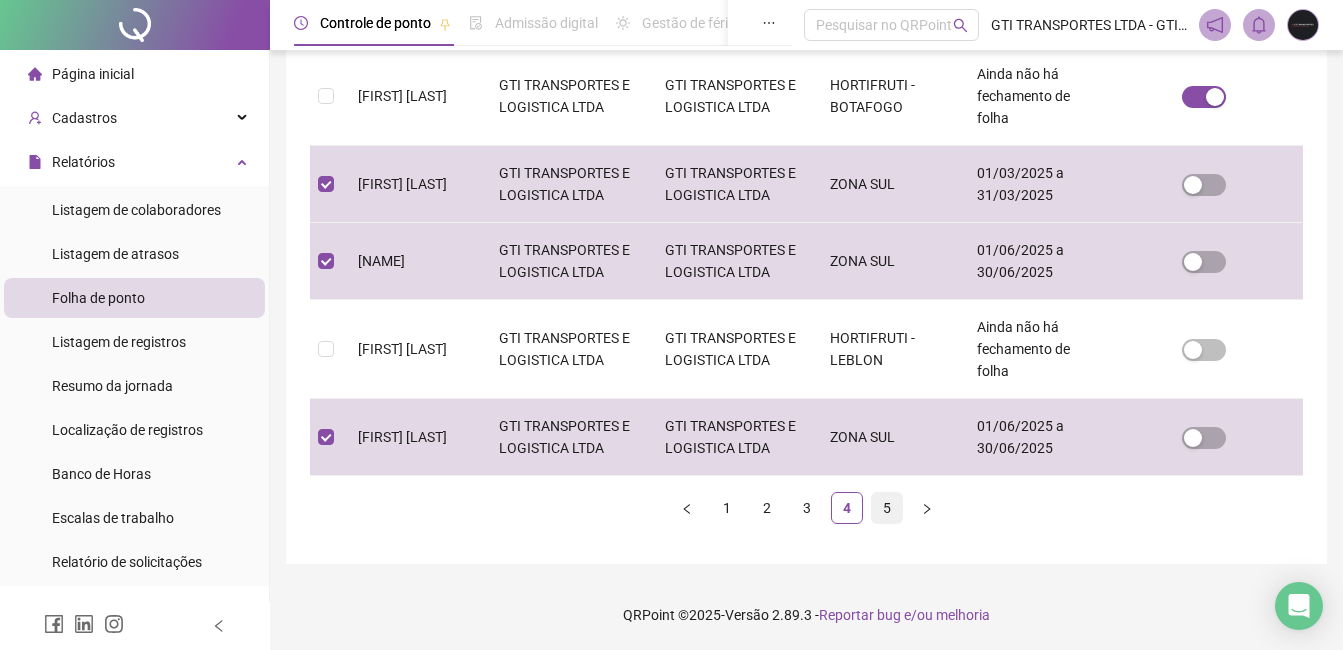 click on "5" at bounding box center [887, 508] 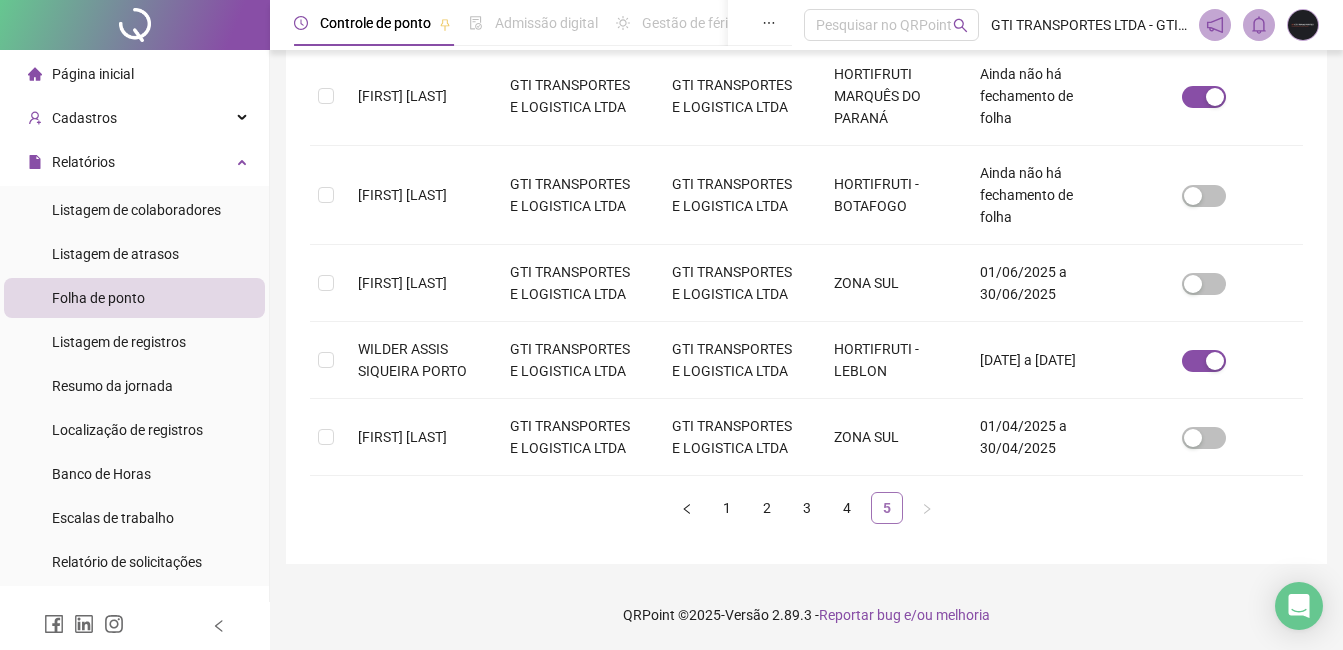scroll, scrollTop: 85, scrollLeft: 0, axis: vertical 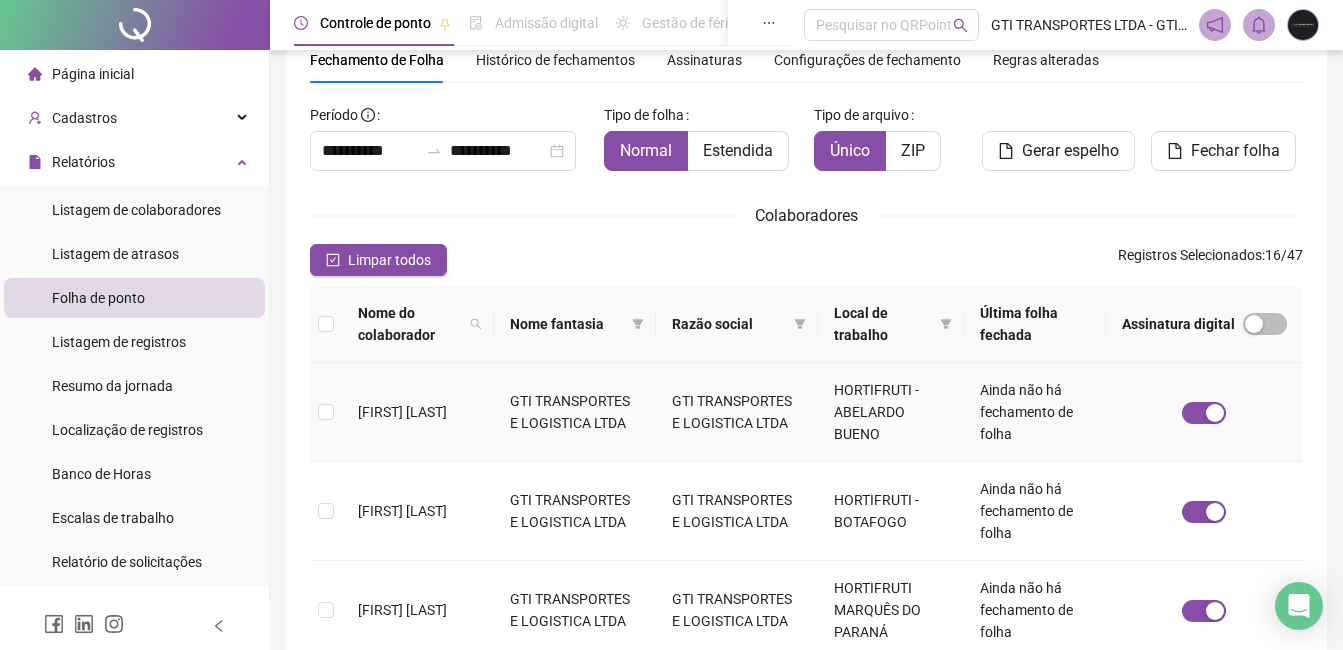 click on "[FIRST] [LAST]" at bounding box center [418, 412] 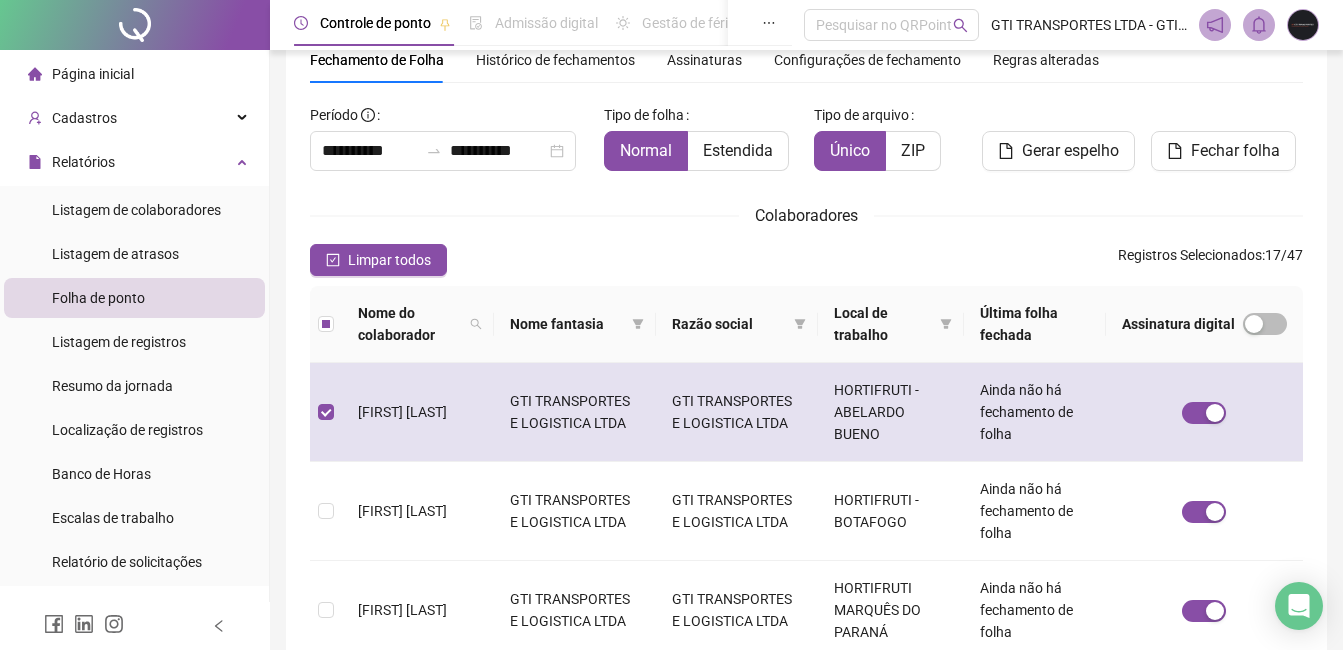 click on "[FIRST] [LAST]" at bounding box center [418, 412] 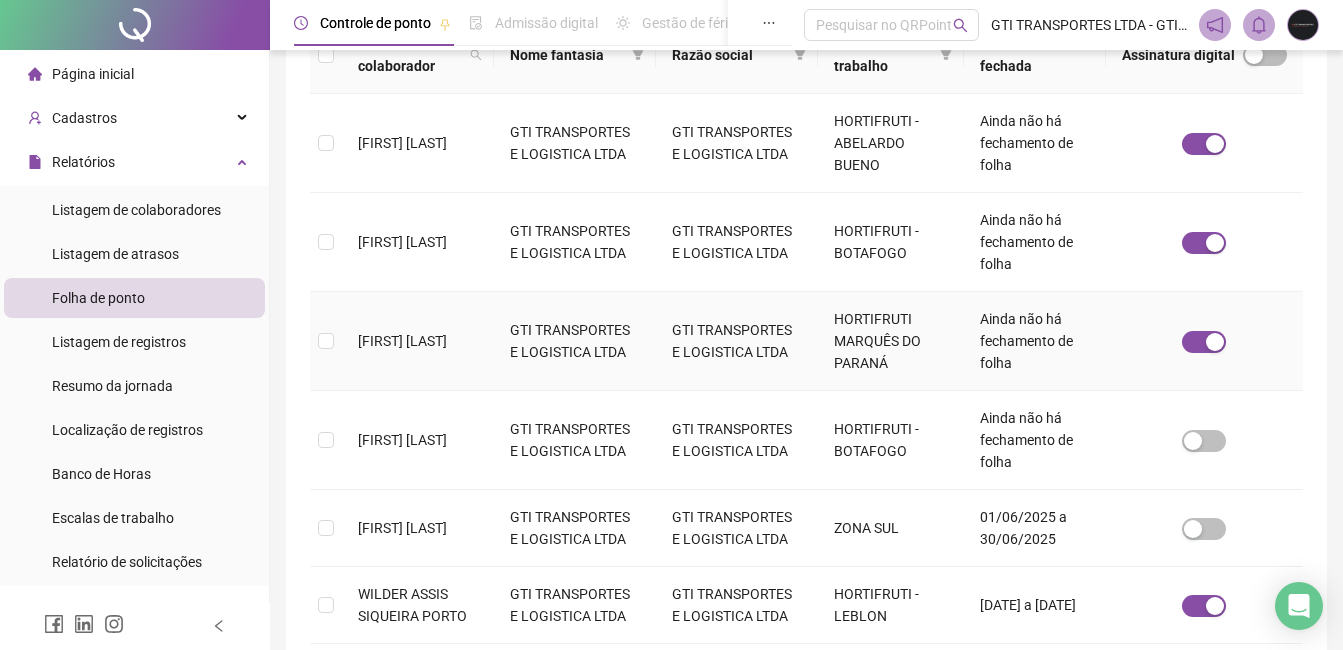 scroll, scrollTop: 485, scrollLeft: 0, axis: vertical 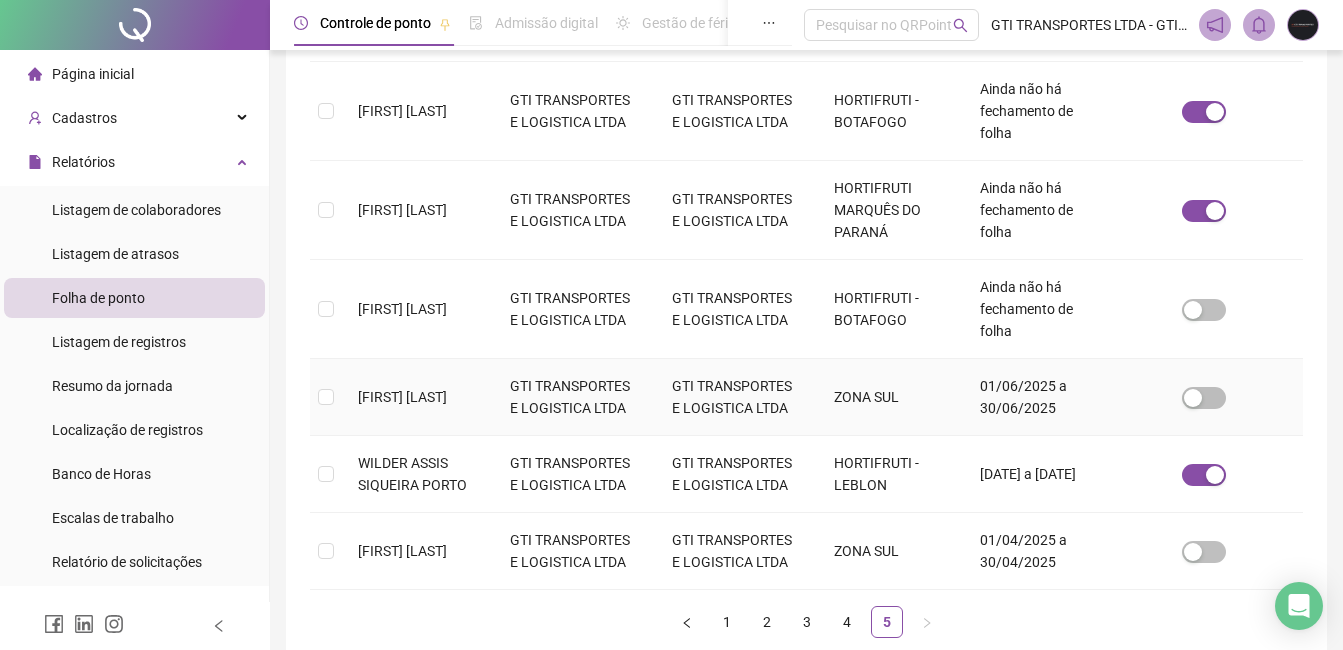 click on "[FIRST] [LAST]" at bounding box center (418, 397) 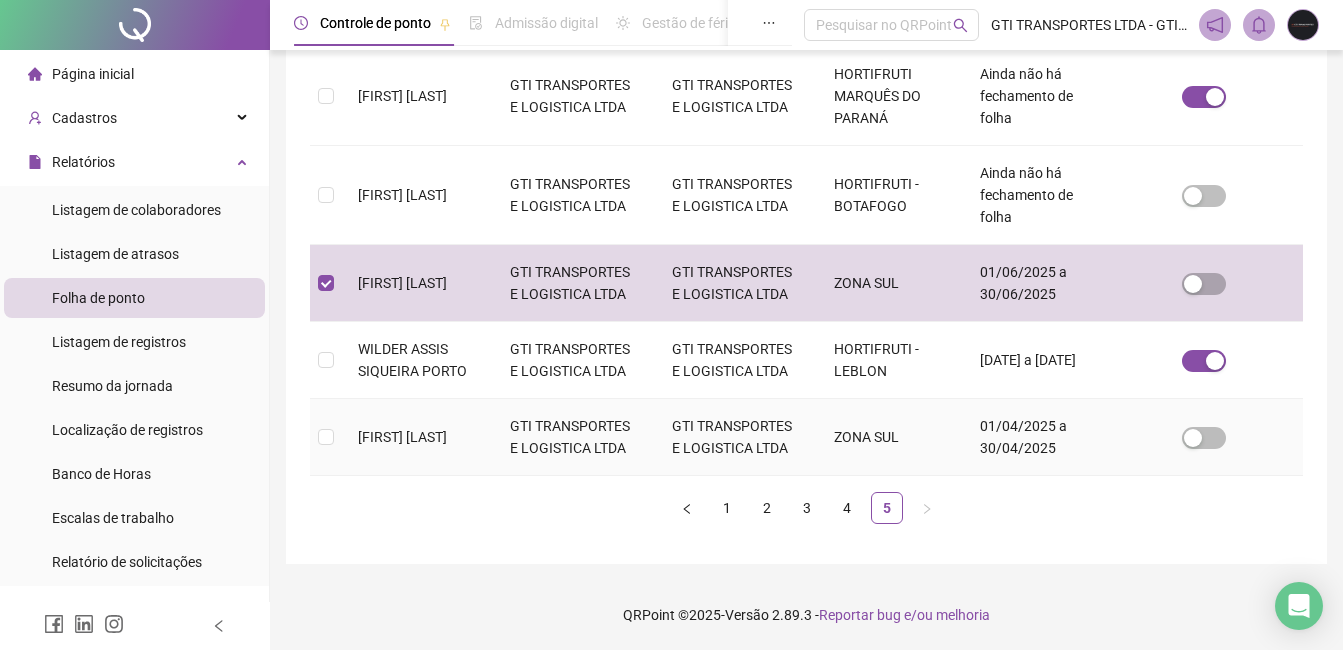 click on "[FIRST] [LAST]" at bounding box center (418, 437) 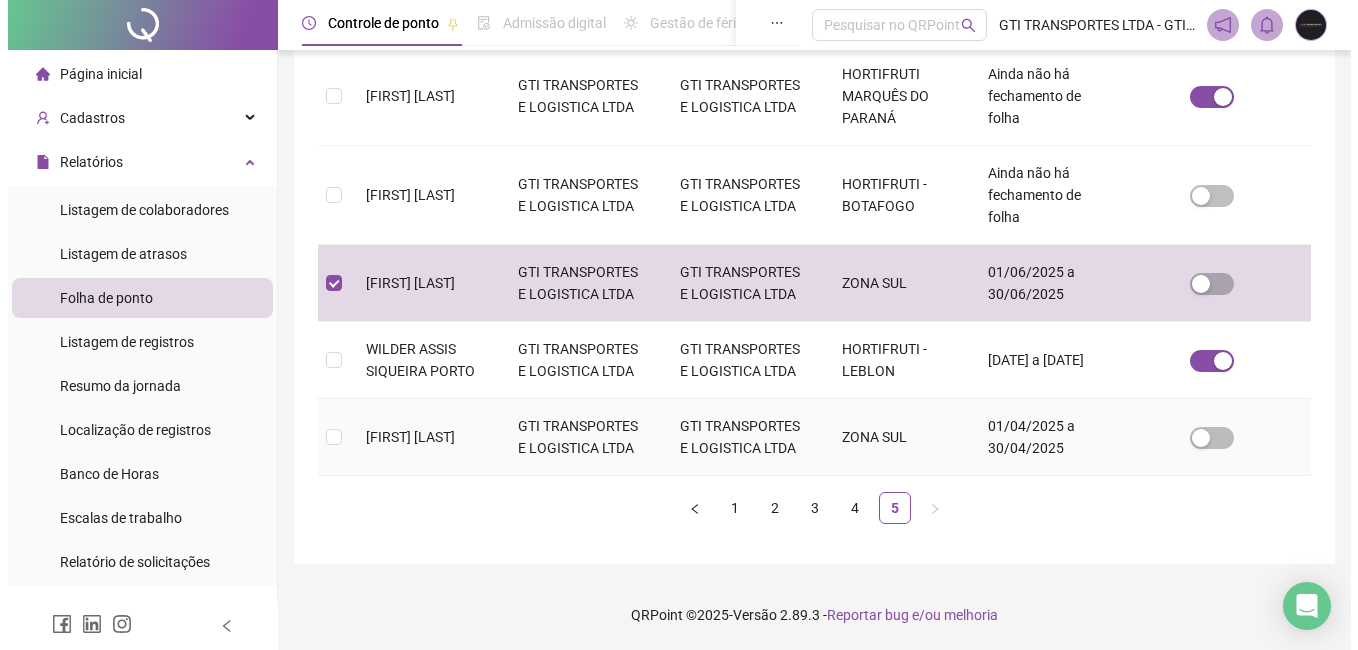 scroll, scrollTop: 85, scrollLeft: 0, axis: vertical 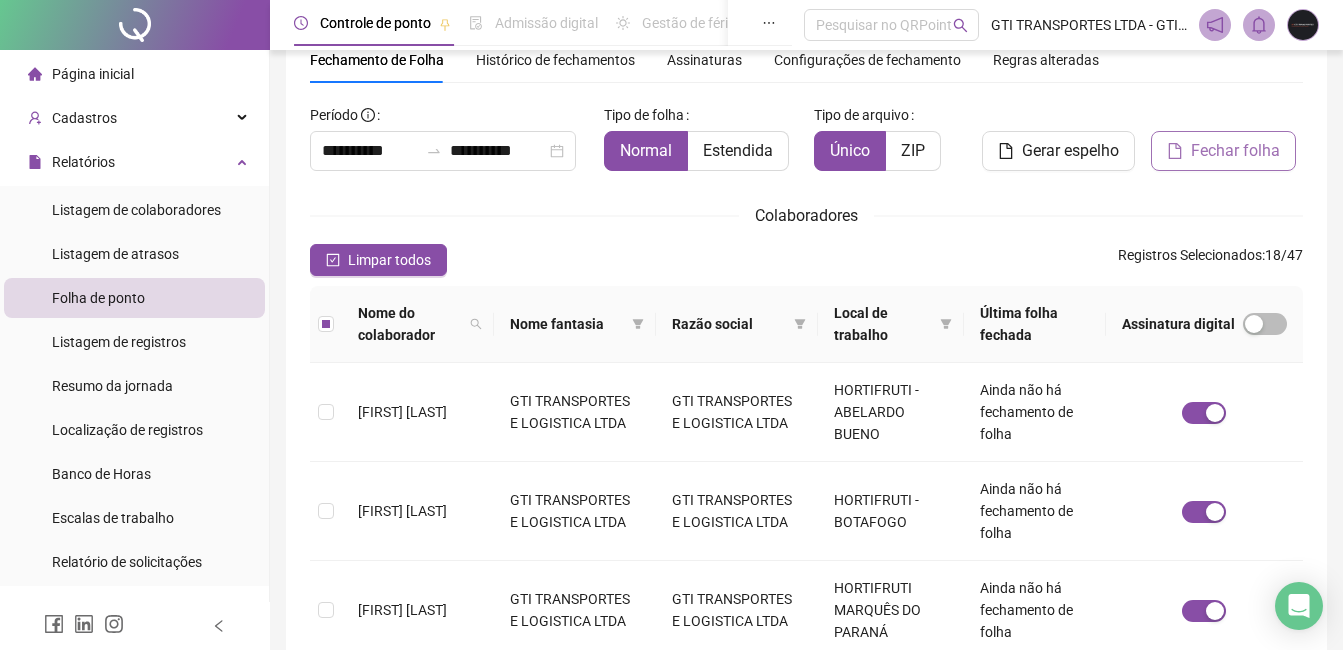click on "Fechar folha" at bounding box center (1235, 151) 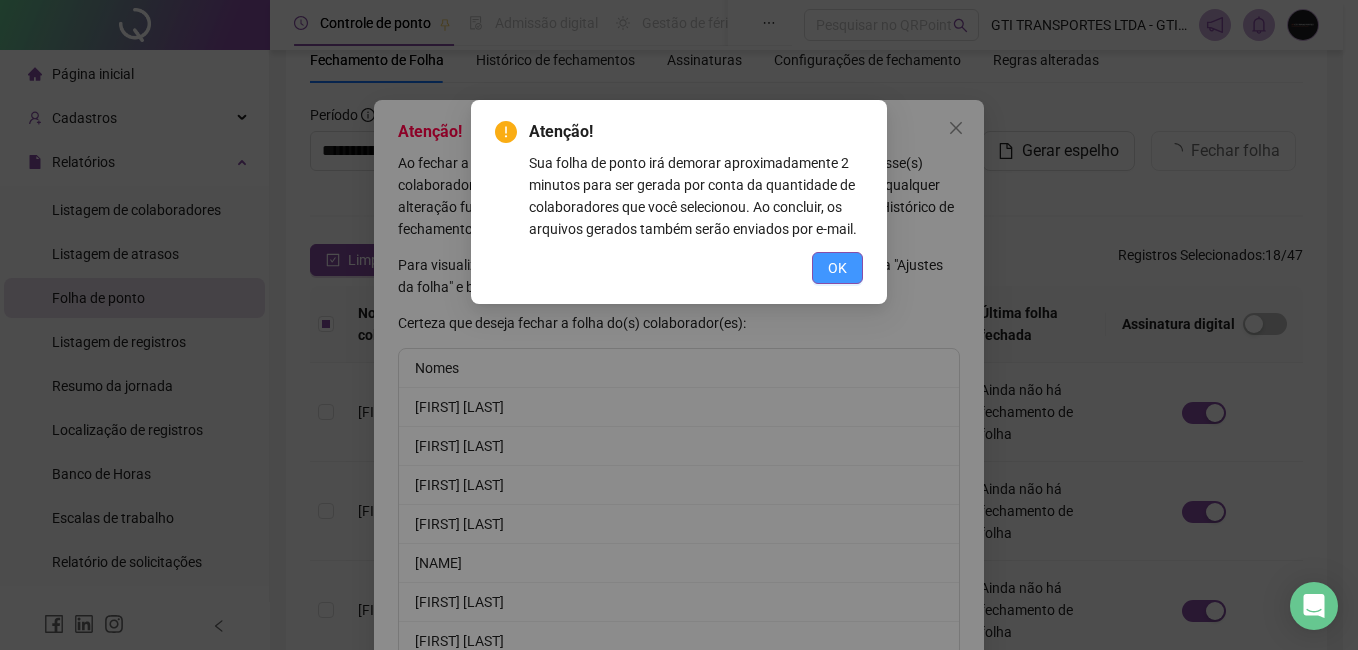 click on "OK" at bounding box center [837, 268] 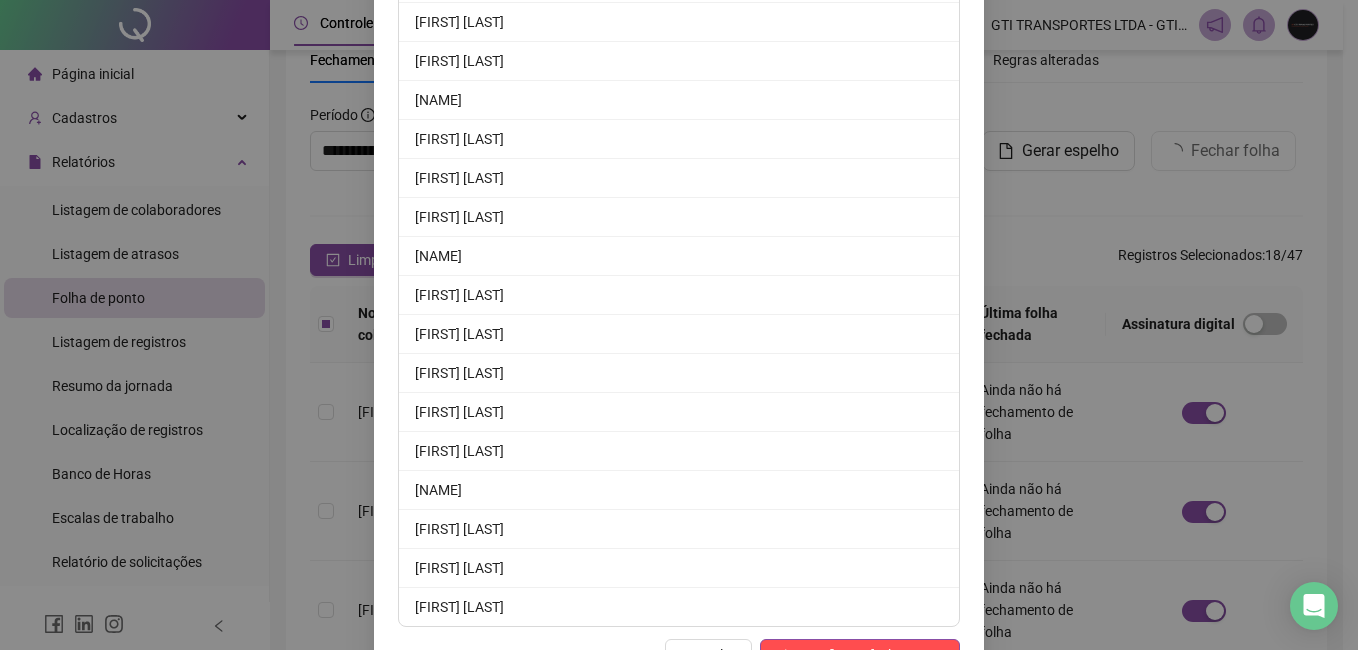 scroll, scrollTop: 528, scrollLeft: 0, axis: vertical 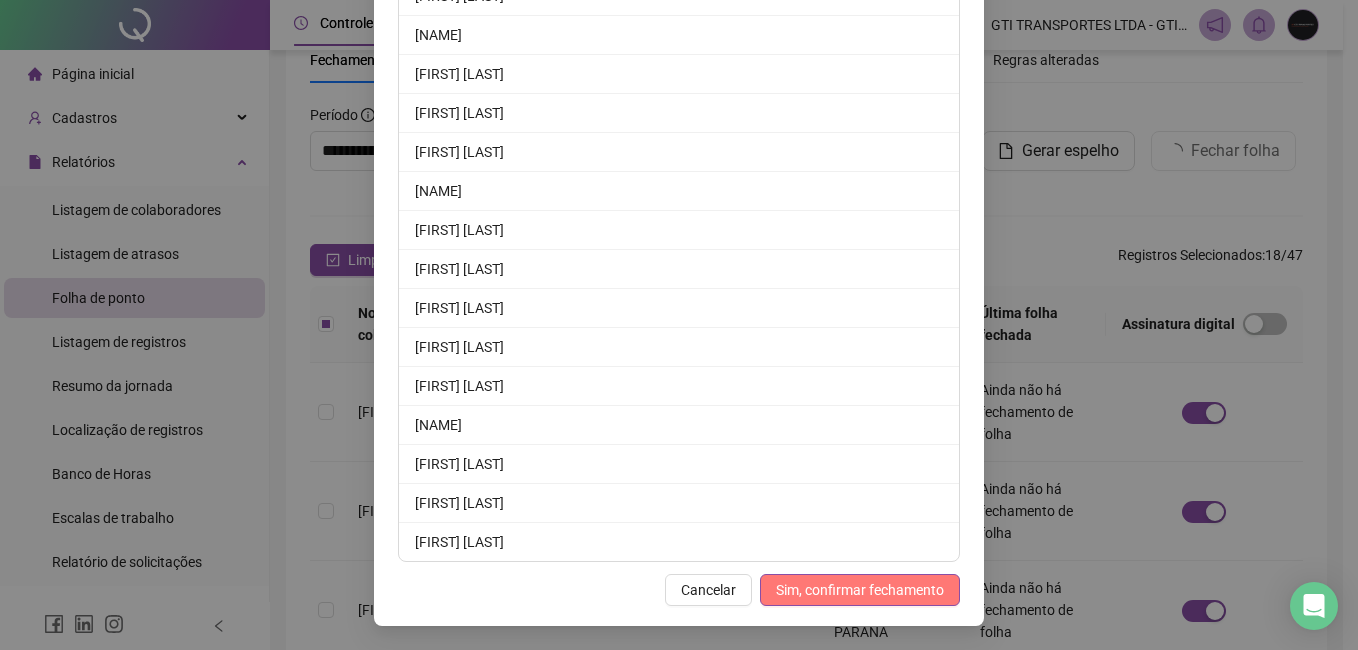 click on "Sim, confirmar fechamento" at bounding box center (860, 590) 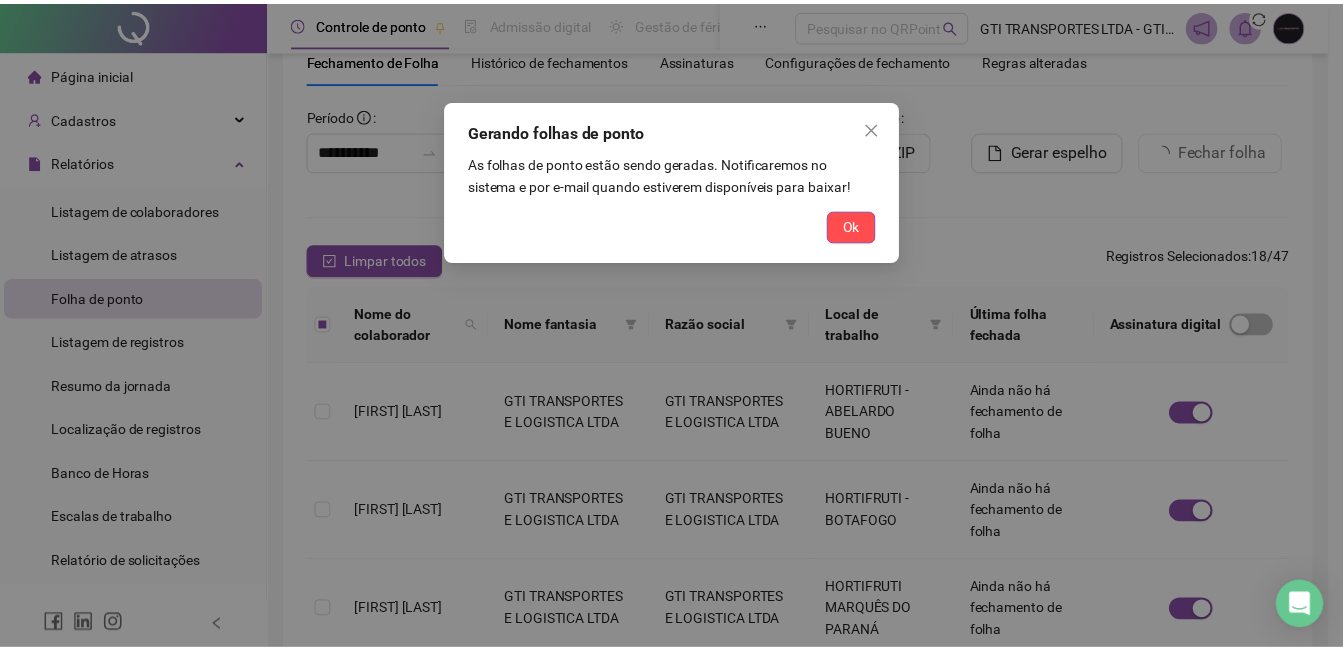 scroll, scrollTop: 430, scrollLeft: 0, axis: vertical 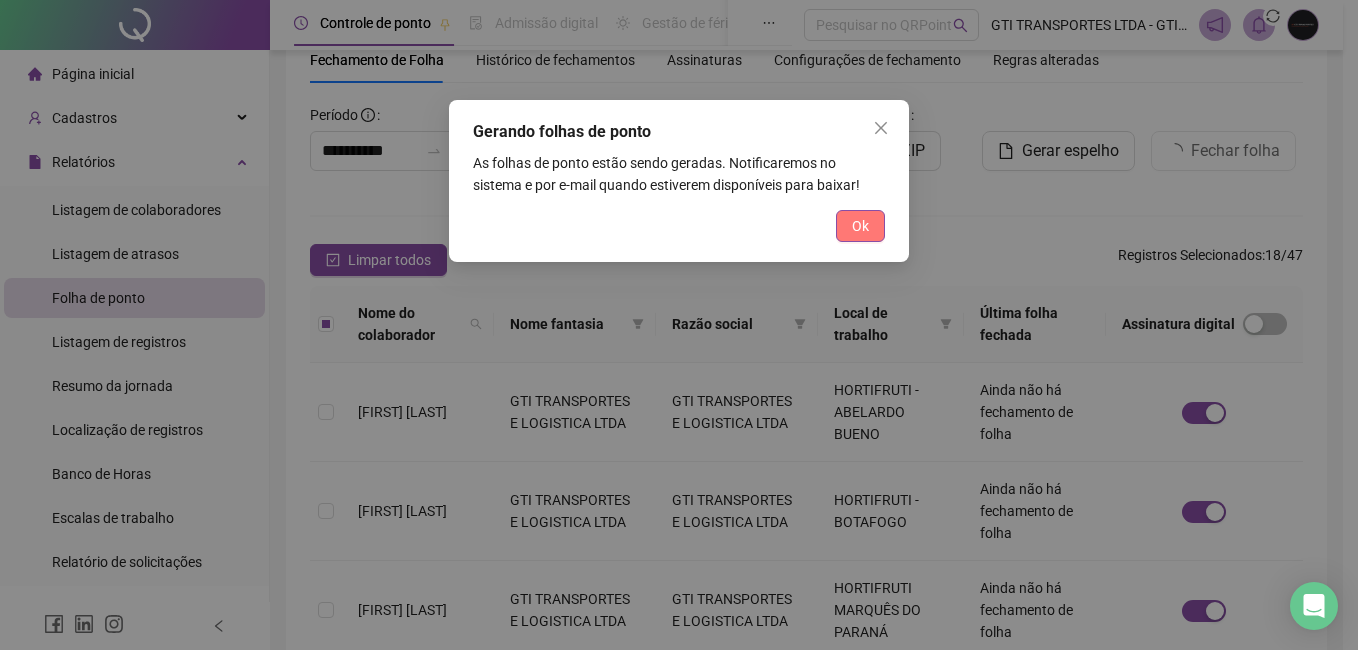click on "Ok" at bounding box center [860, 226] 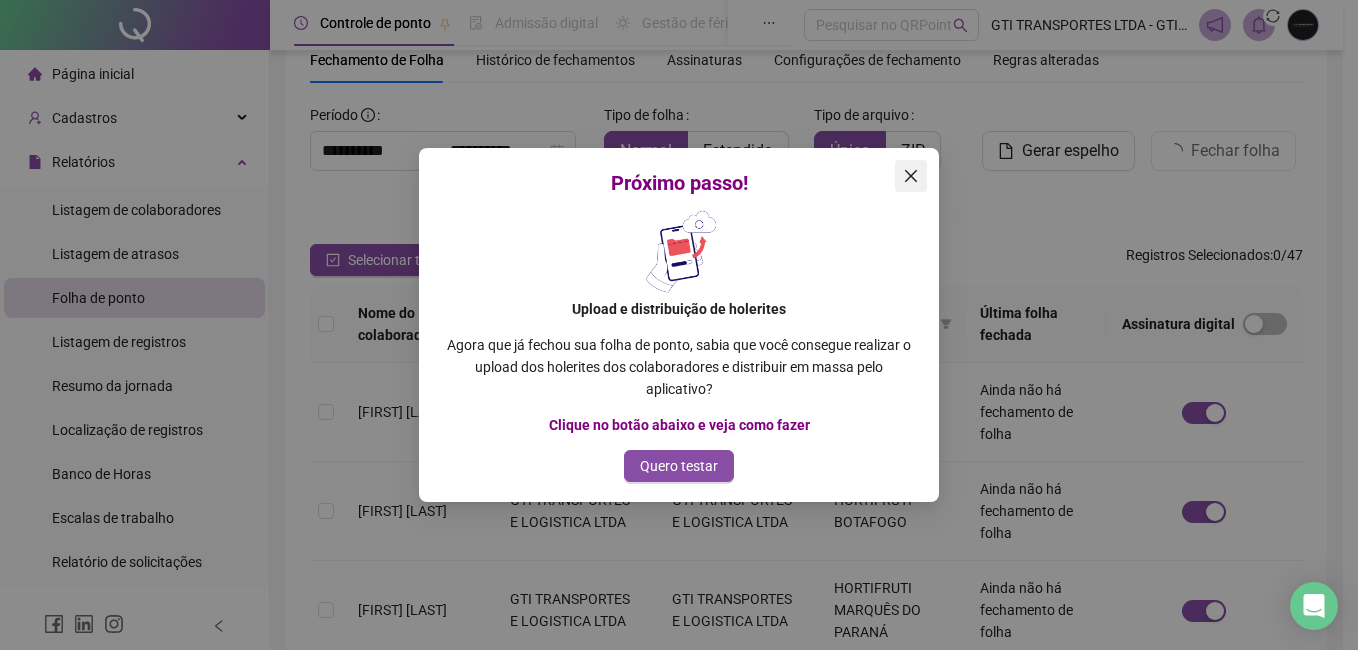 click 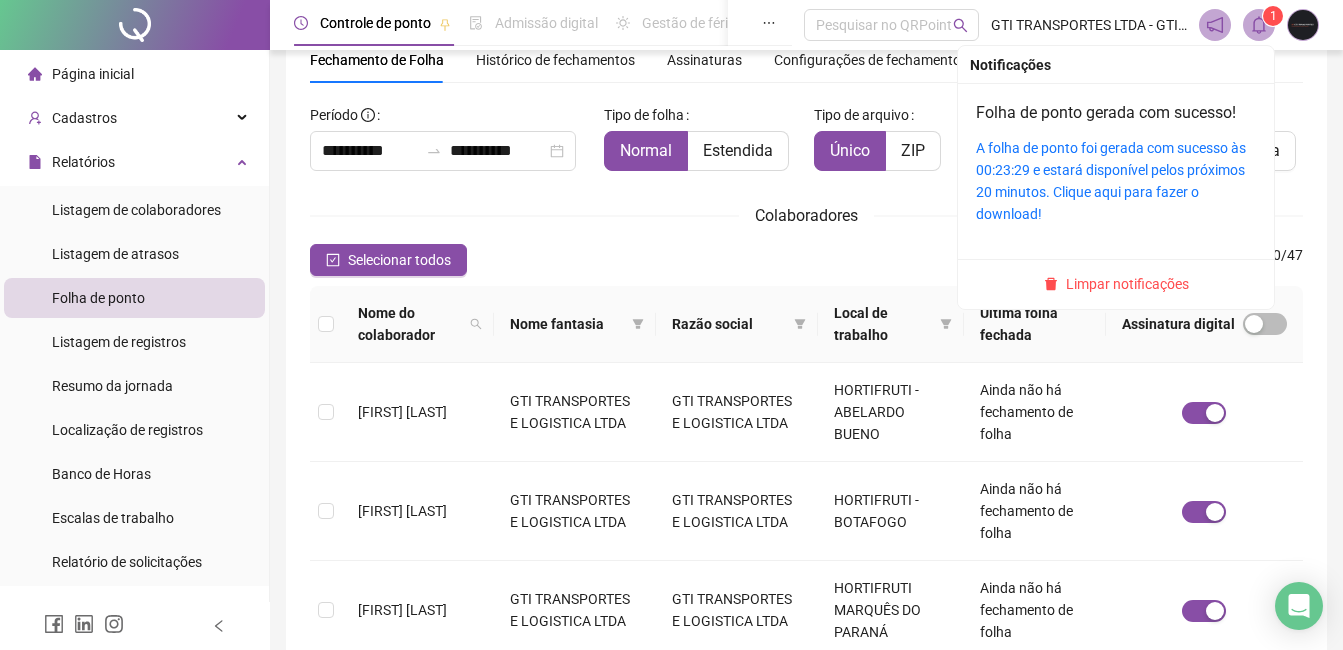 click 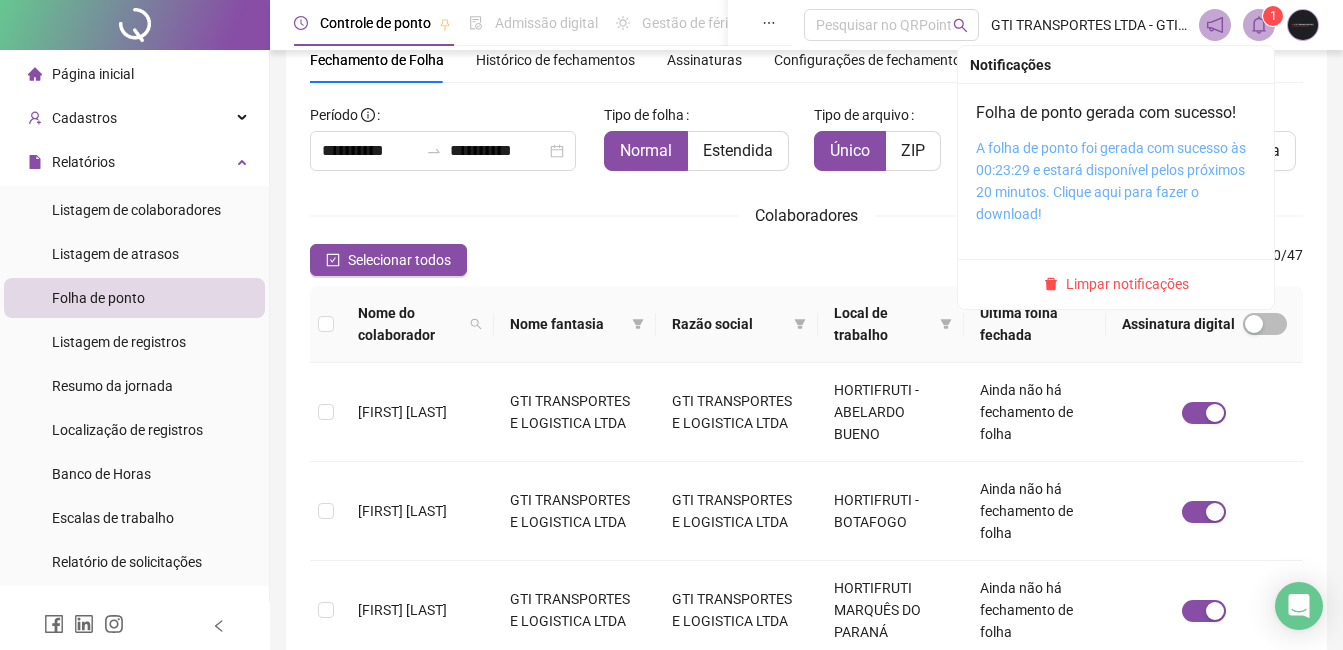 click on "A folha de ponto foi gerada com sucesso às 00:23:29 e estará disponível pelos próximos 20 minutos.
Clique aqui para fazer o download!" at bounding box center (1111, 181) 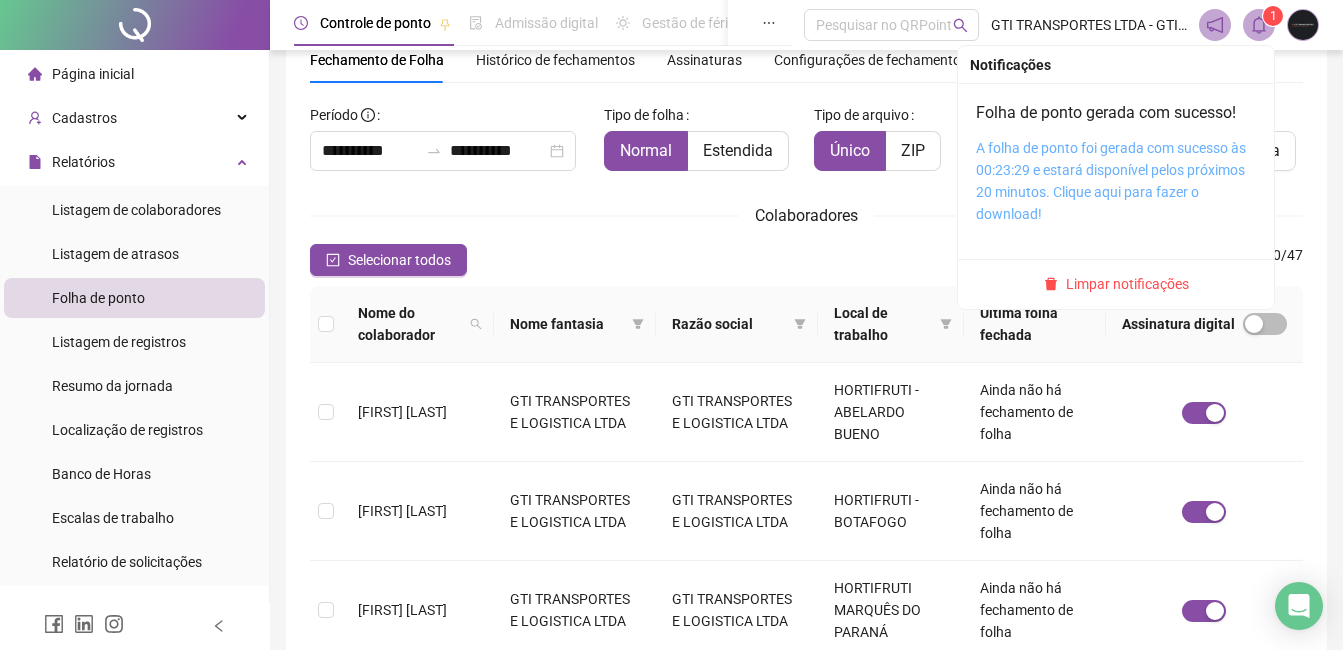 click on "A folha de ponto foi gerada com sucesso às 00:23:29 e estará disponível pelos próximos 20 minutos.
Clique aqui para fazer o download!" at bounding box center [1111, 181] 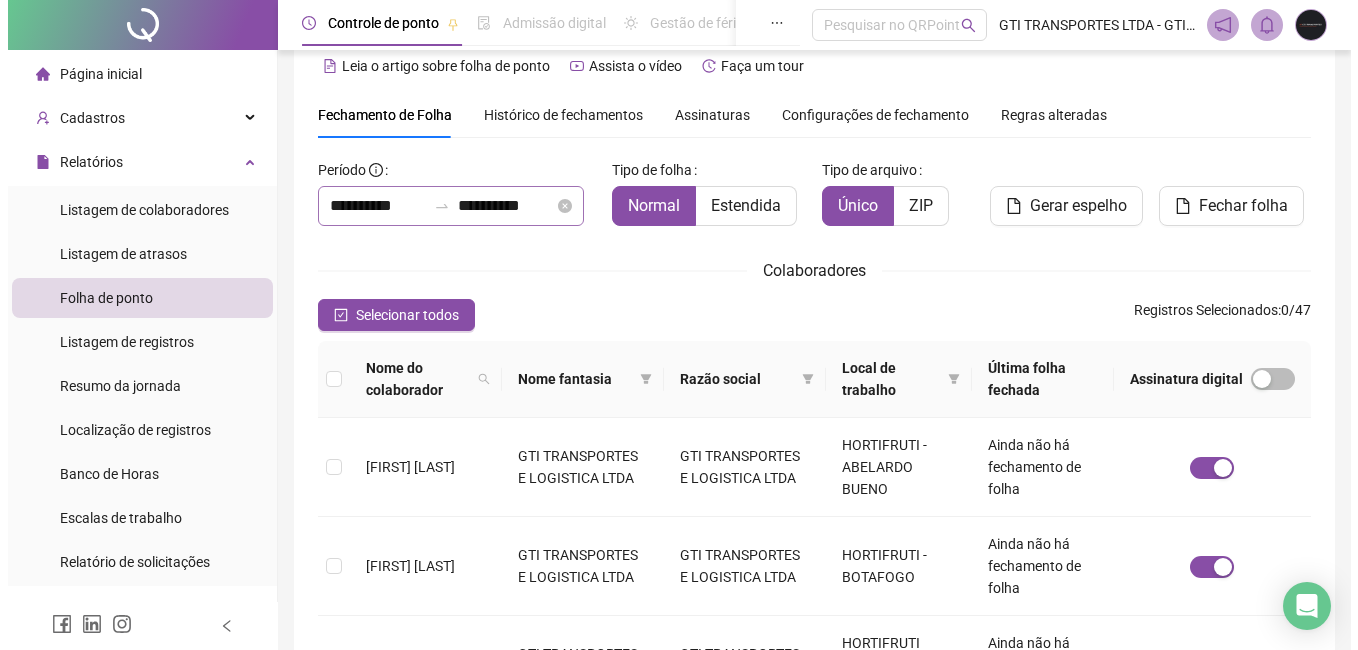 scroll, scrollTop: 0, scrollLeft: 0, axis: both 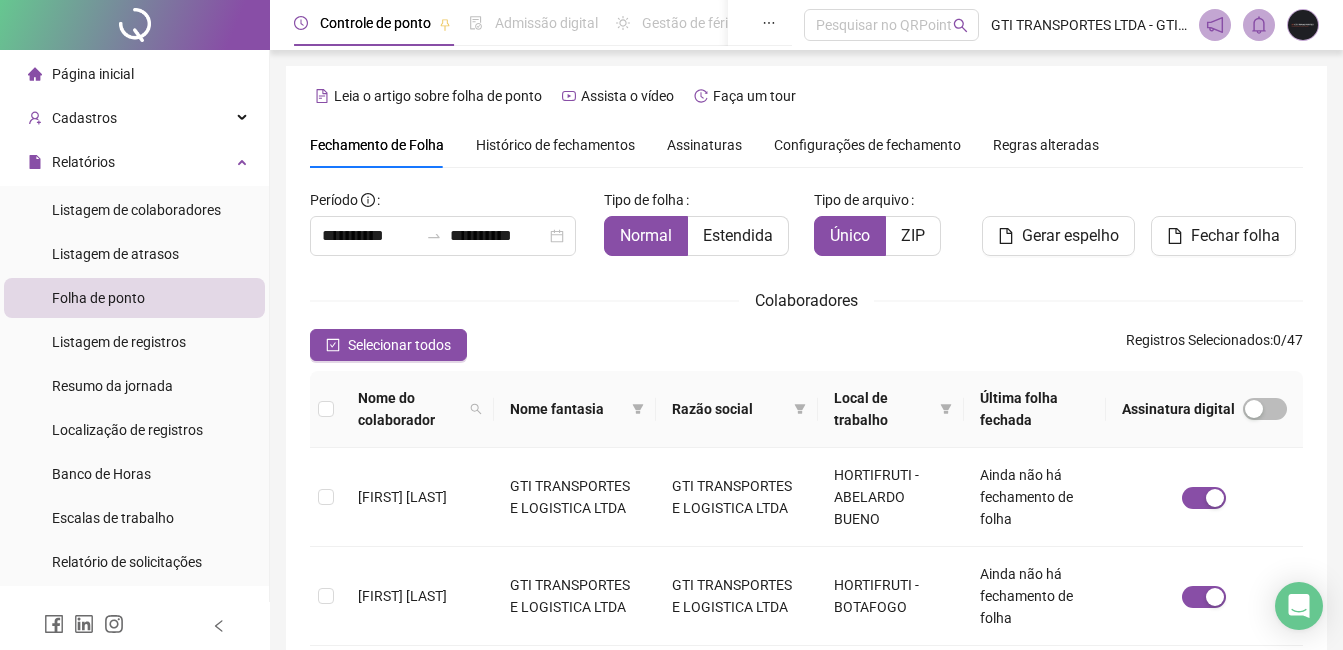 click on "Histórico de fechamentos" at bounding box center [555, 145] 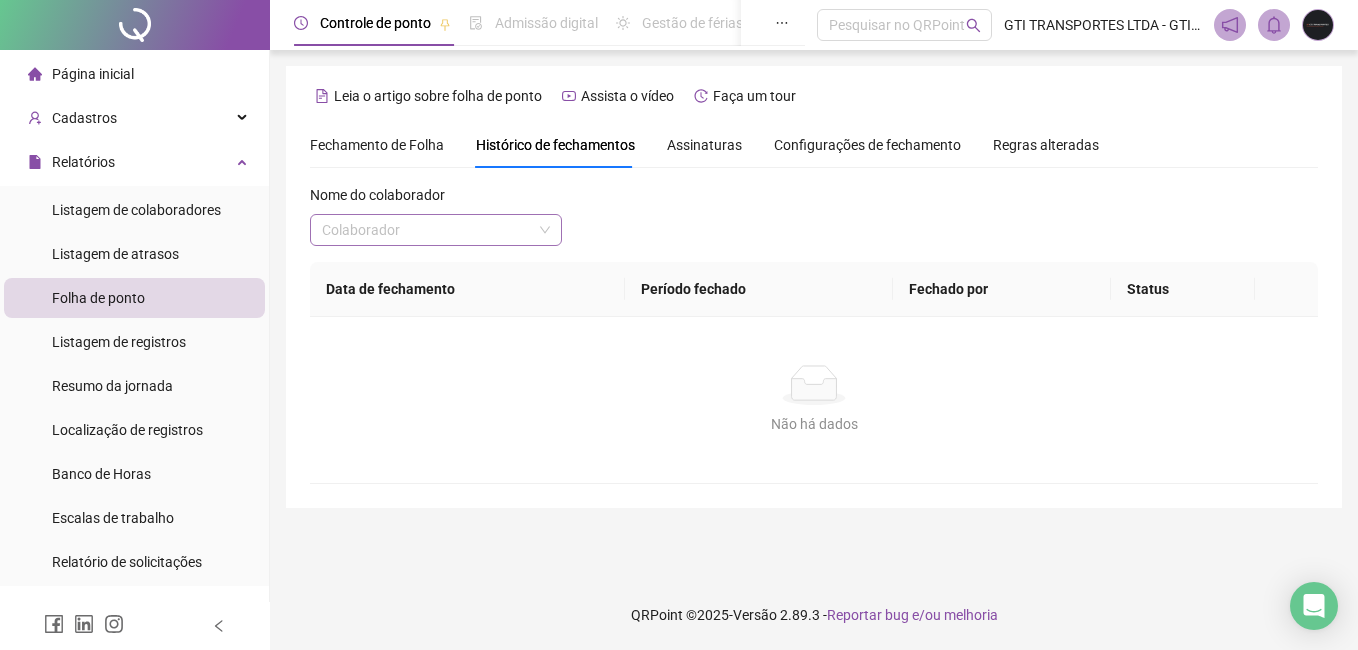 click at bounding box center (427, 230) 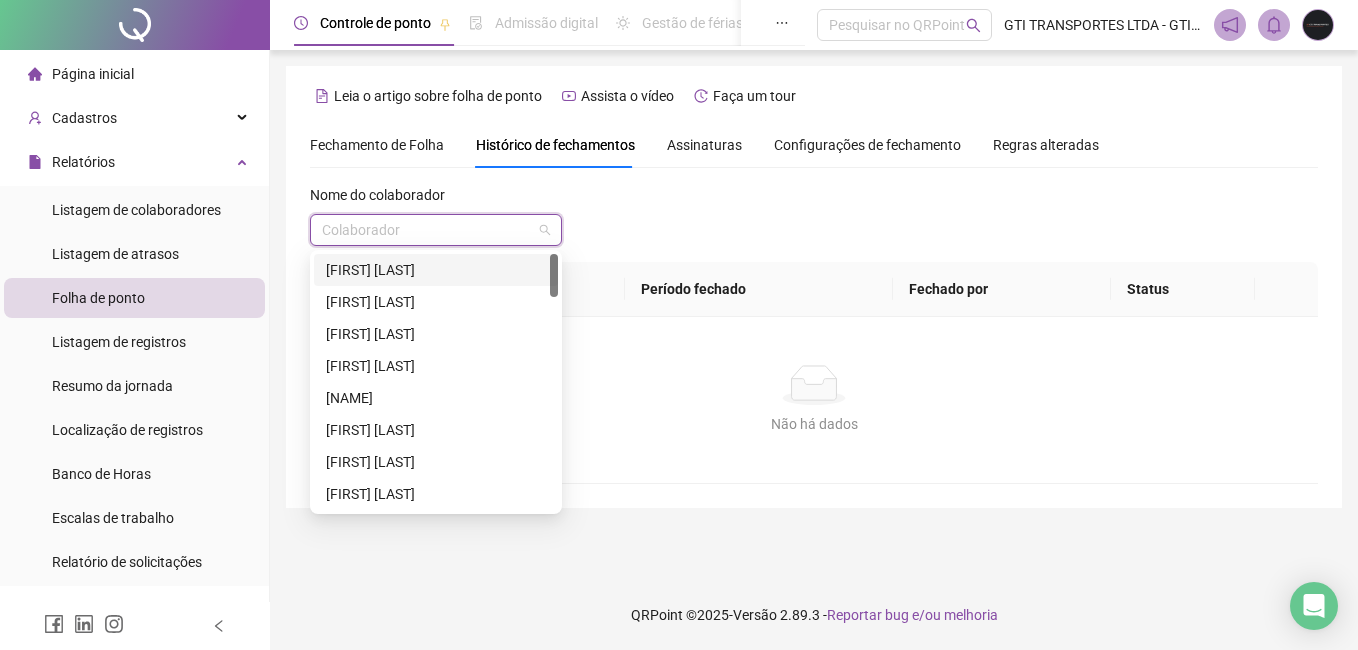click on "[FIRST] [LAST]" at bounding box center (436, 270) 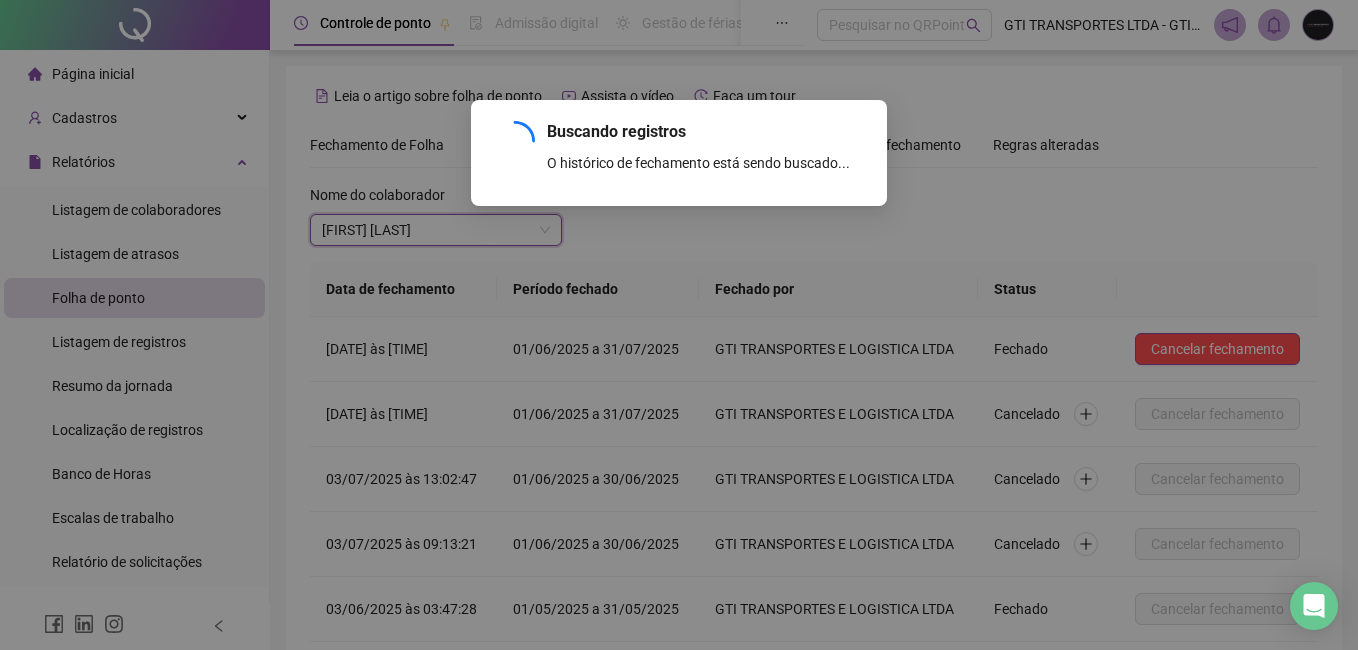 scroll, scrollTop: 231, scrollLeft: 0, axis: vertical 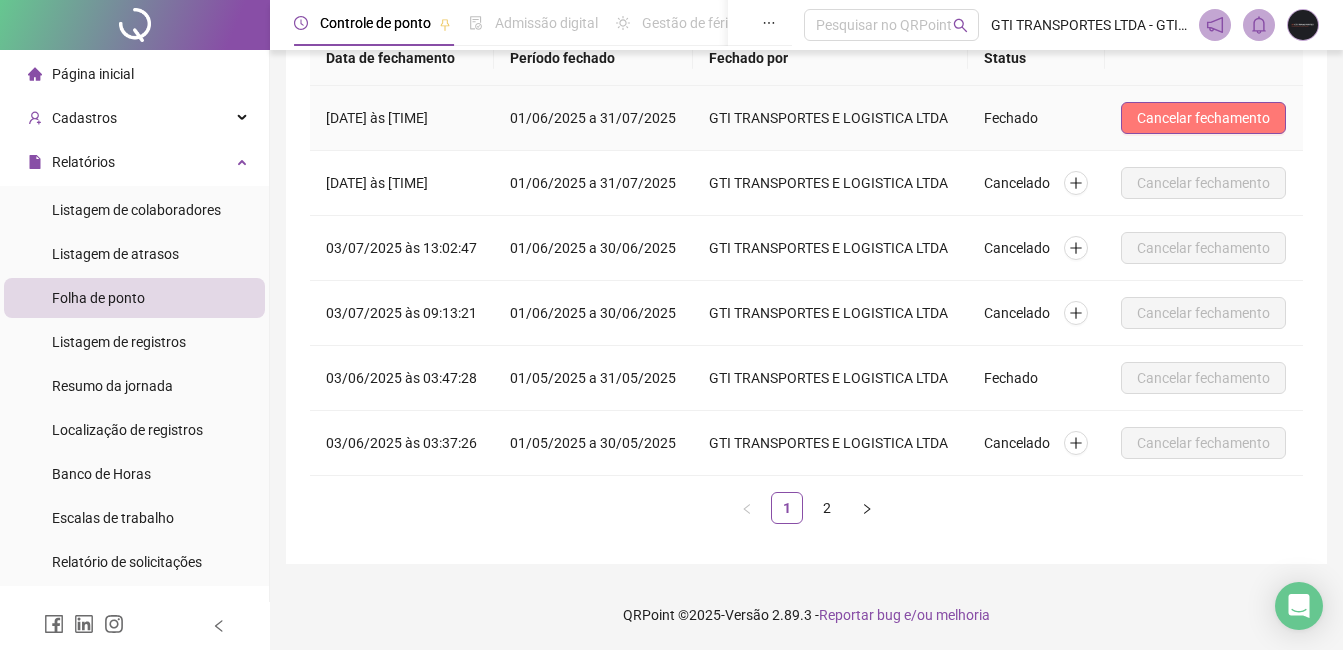 click on "Cancelar fechamento" at bounding box center [1203, 118] 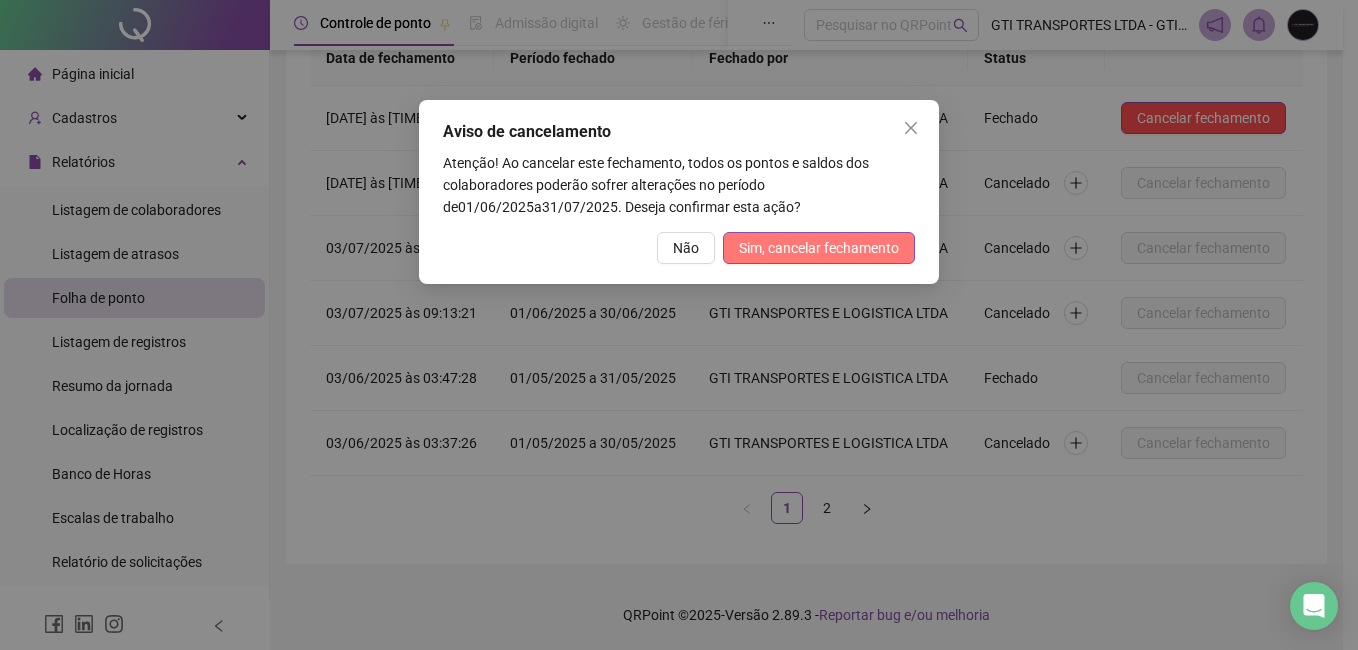 click on "Sim, cancelar fechamento" at bounding box center [819, 248] 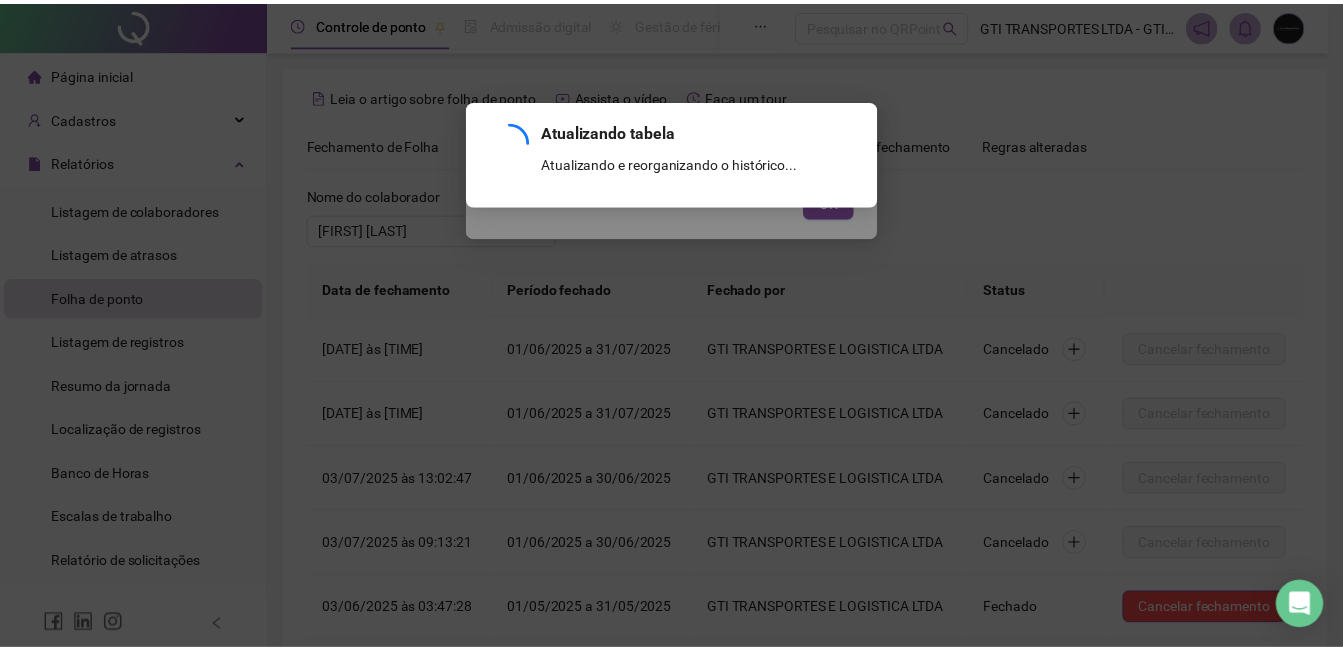 scroll, scrollTop: 231, scrollLeft: 0, axis: vertical 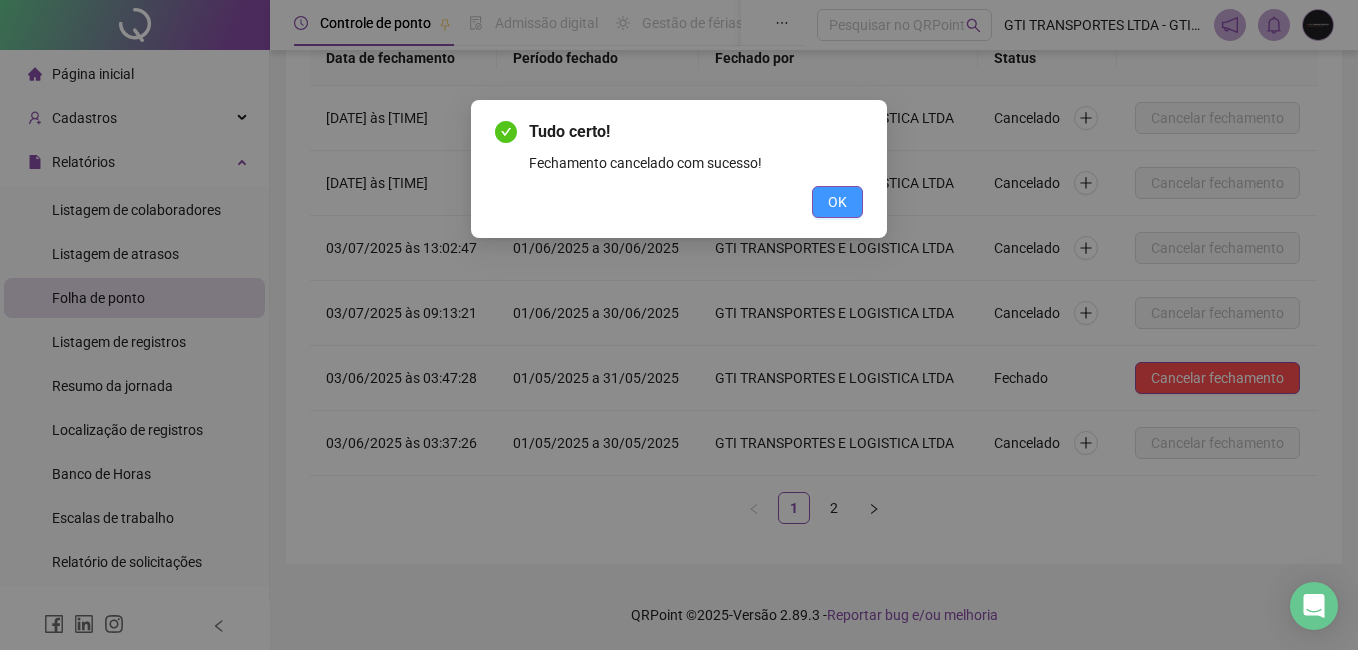 click on "OK" at bounding box center [837, 202] 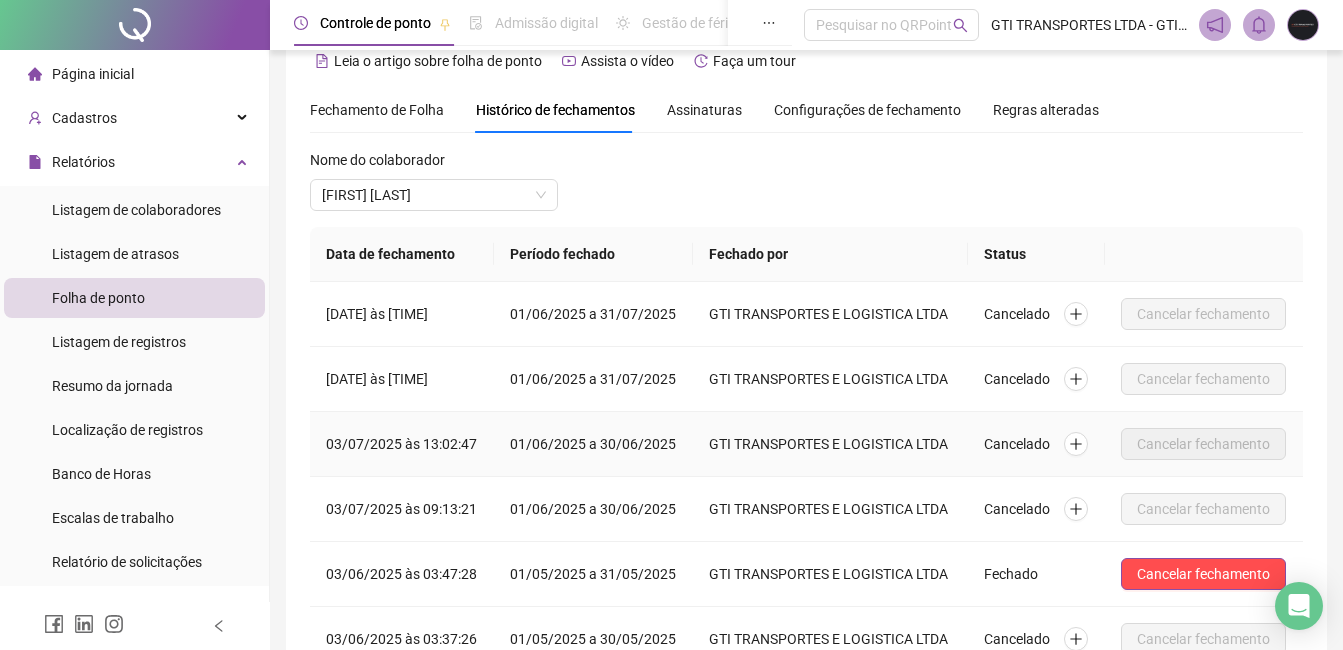 scroll, scrollTop: 31, scrollLeft: 0, axis: vertical 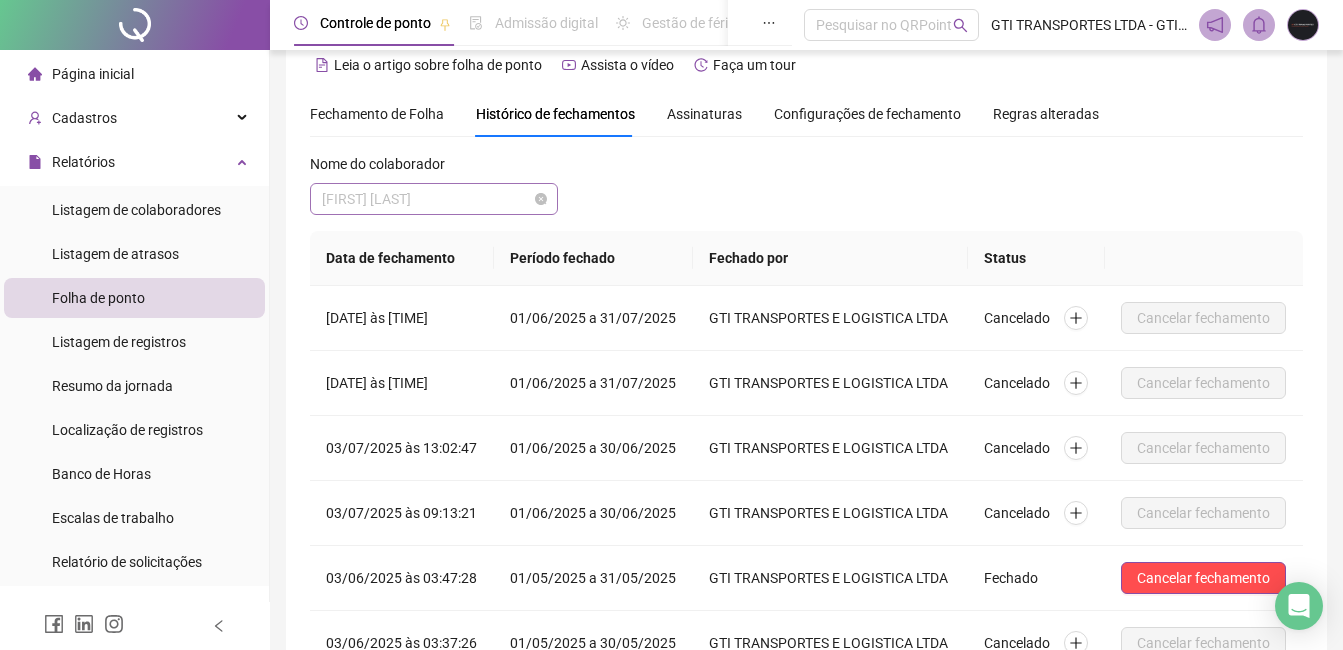 click on "[FIRST] [LAST]" at bounding box center [434, 199] 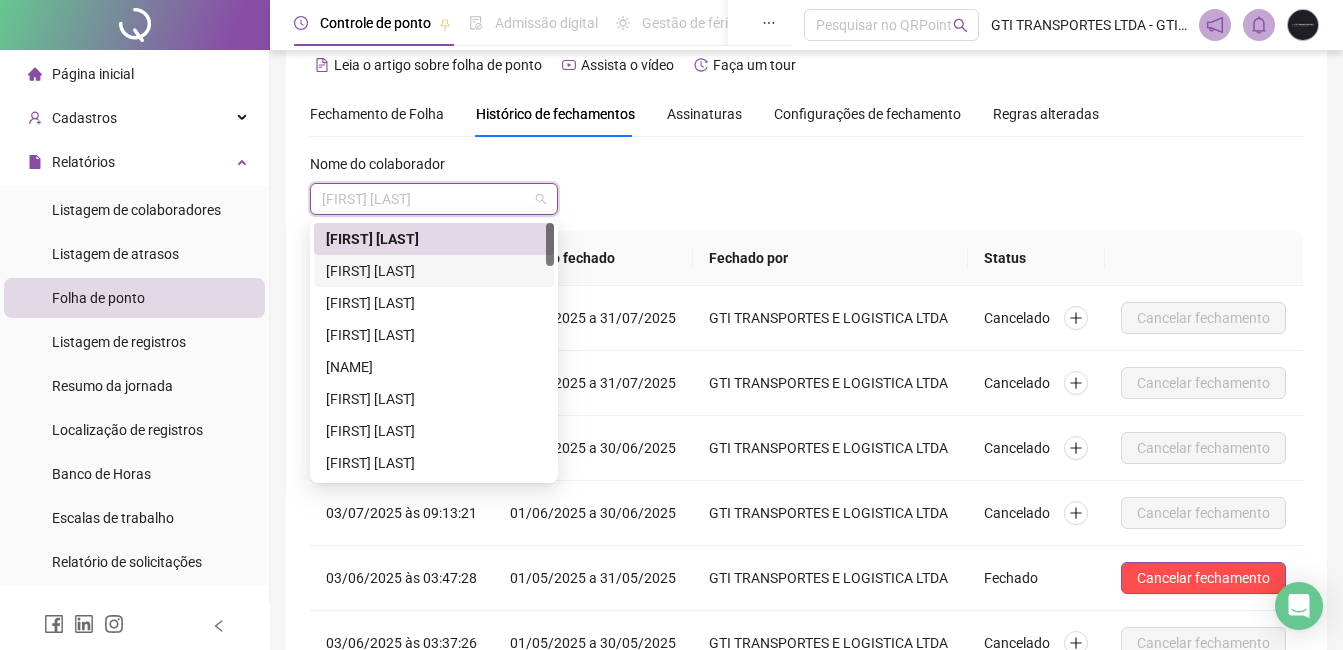click on "[FIRST] [LAST]" at bounding box center [434, 271] 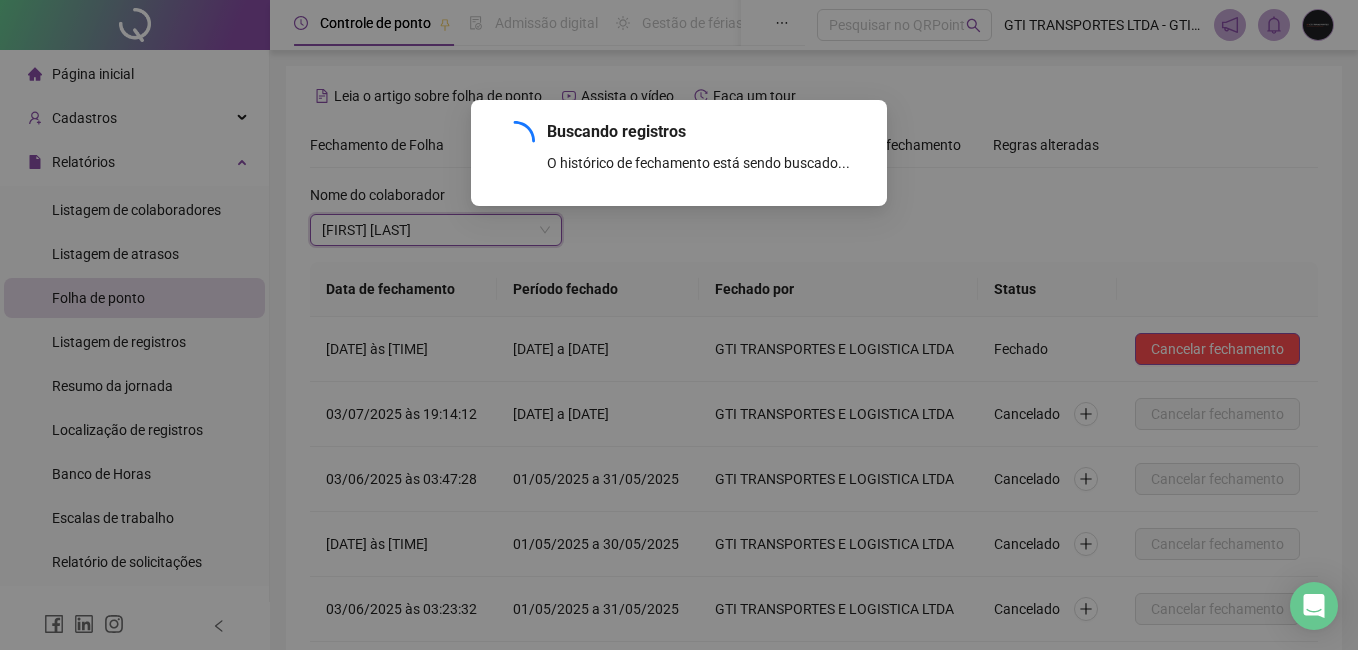 scroll, scrollTop: 231, scrollLeft: 0, axis: vertical 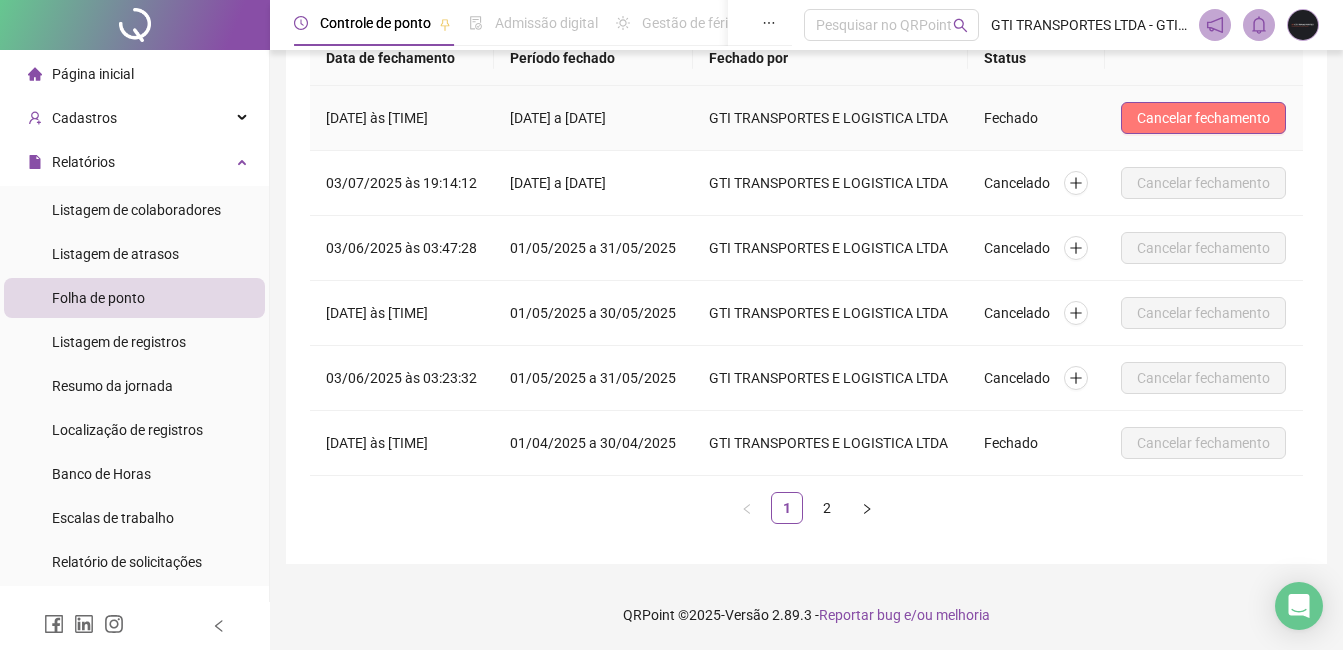 click on "Cancelar fechamento" at bounding box center (1203, 118) 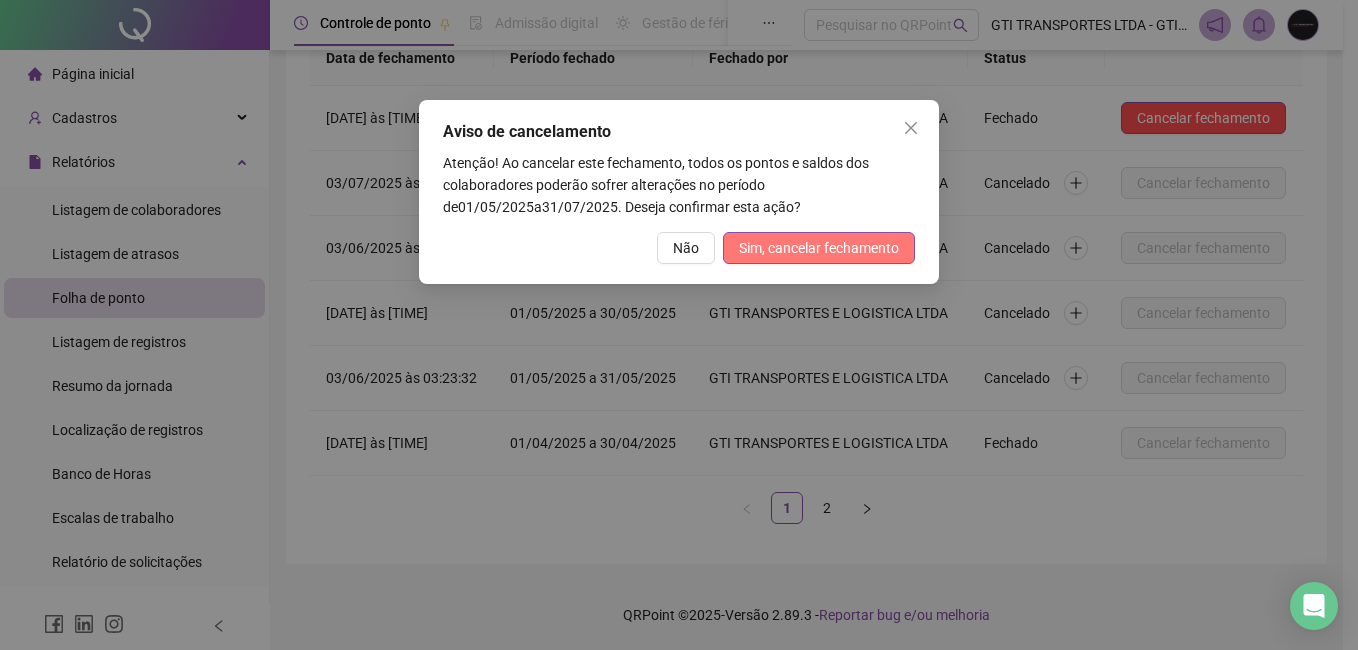 click on "Sim, cancelar fechamento" at bounding box center [819, 248] 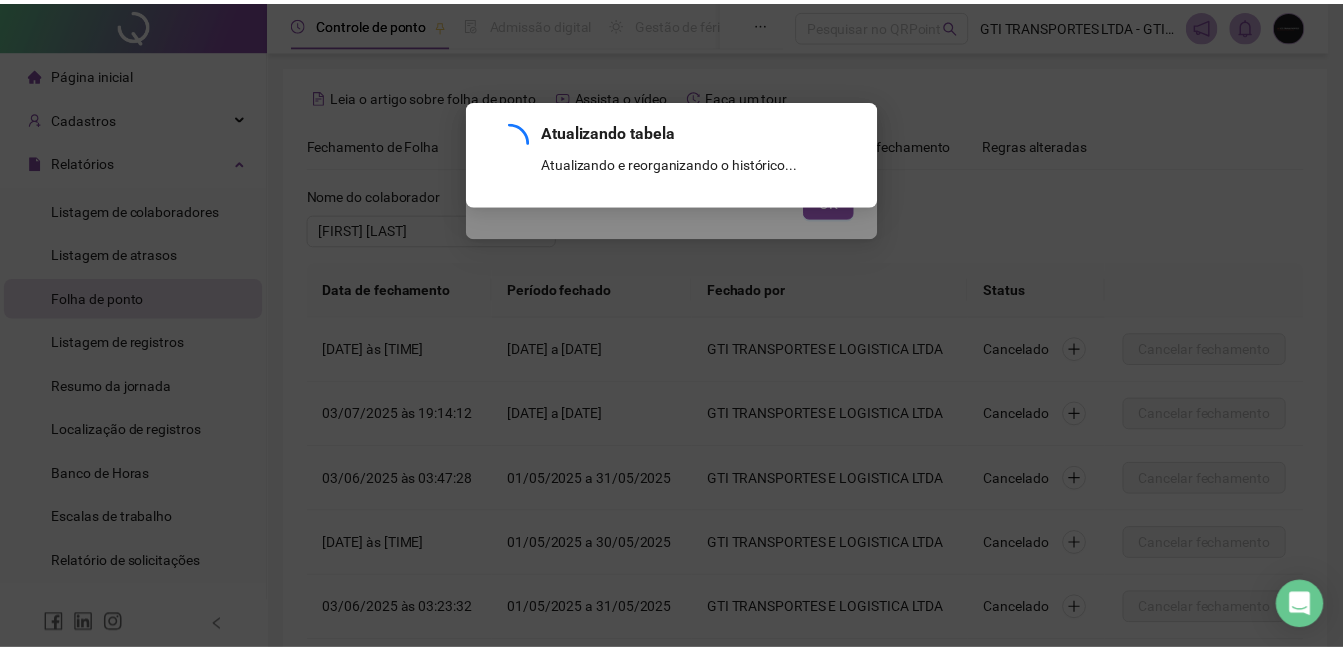 scroll, scrollTop: 231, scrollLeft: 0, axis: vertical 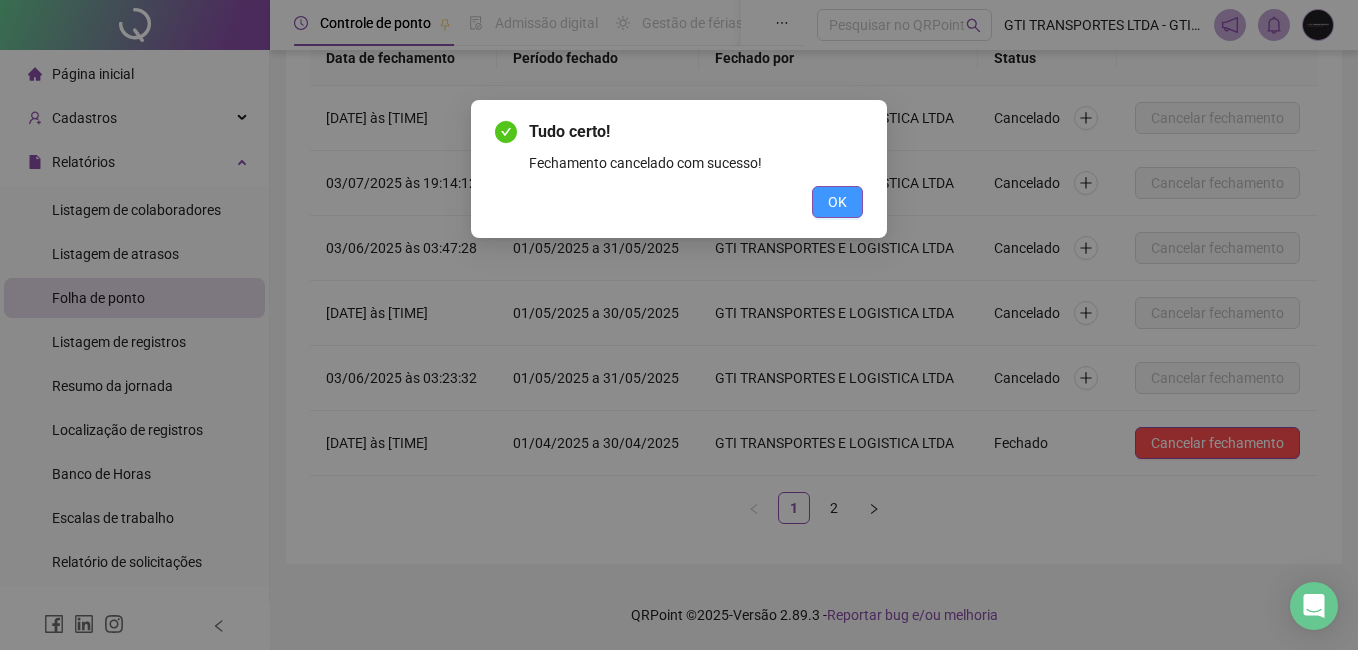 click on "OK" at bounding box center (837, 202) 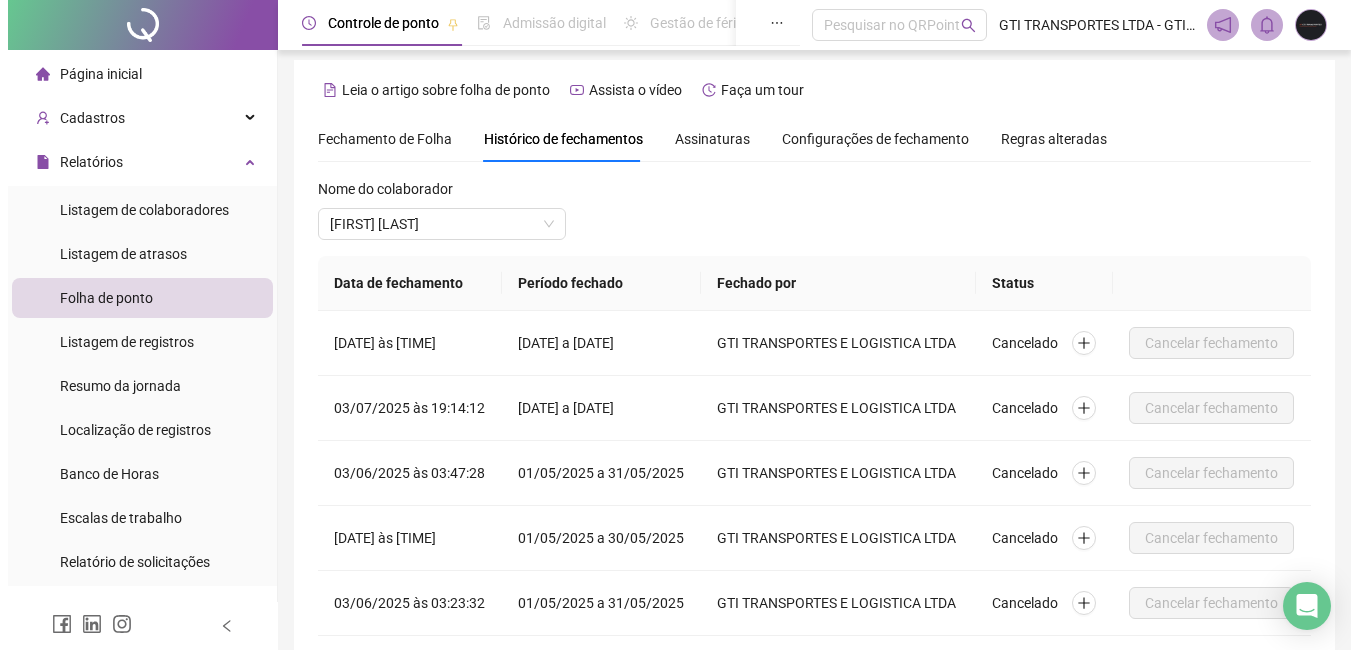 scroll, scrollTop: 0, scrollLeft: 0, axis: both 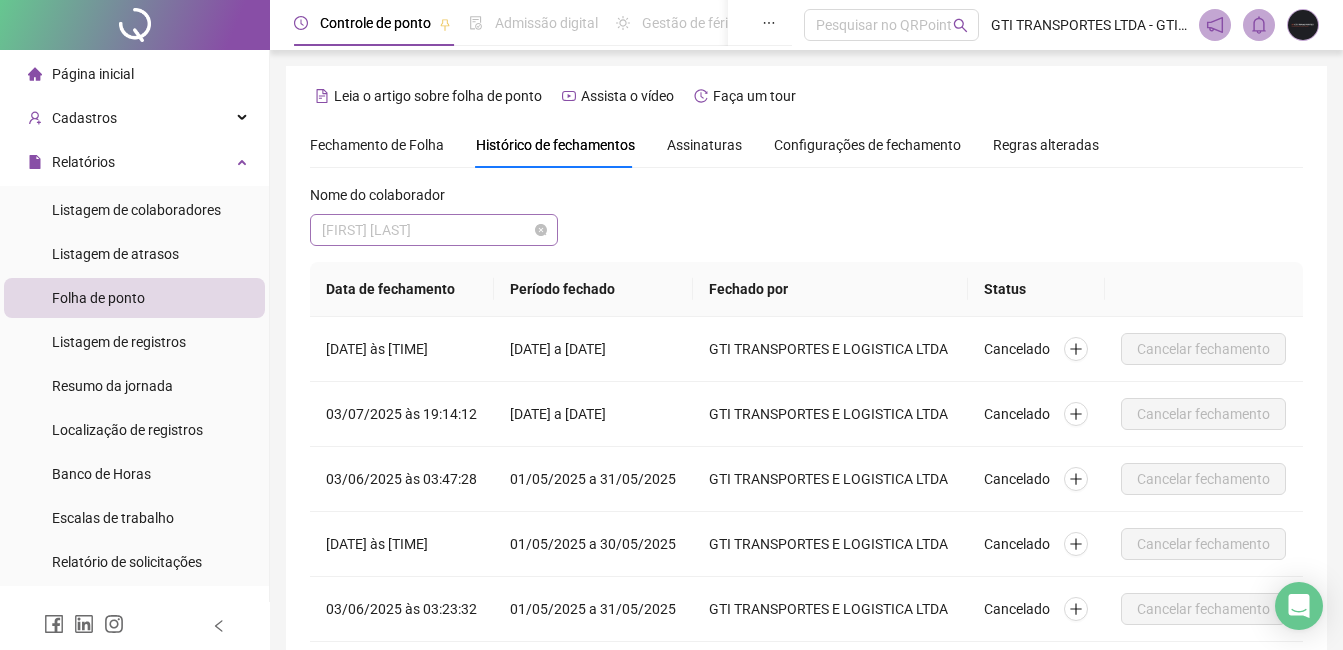 click on "[FIRST] [LAST]" at bounding box center (434, 230) 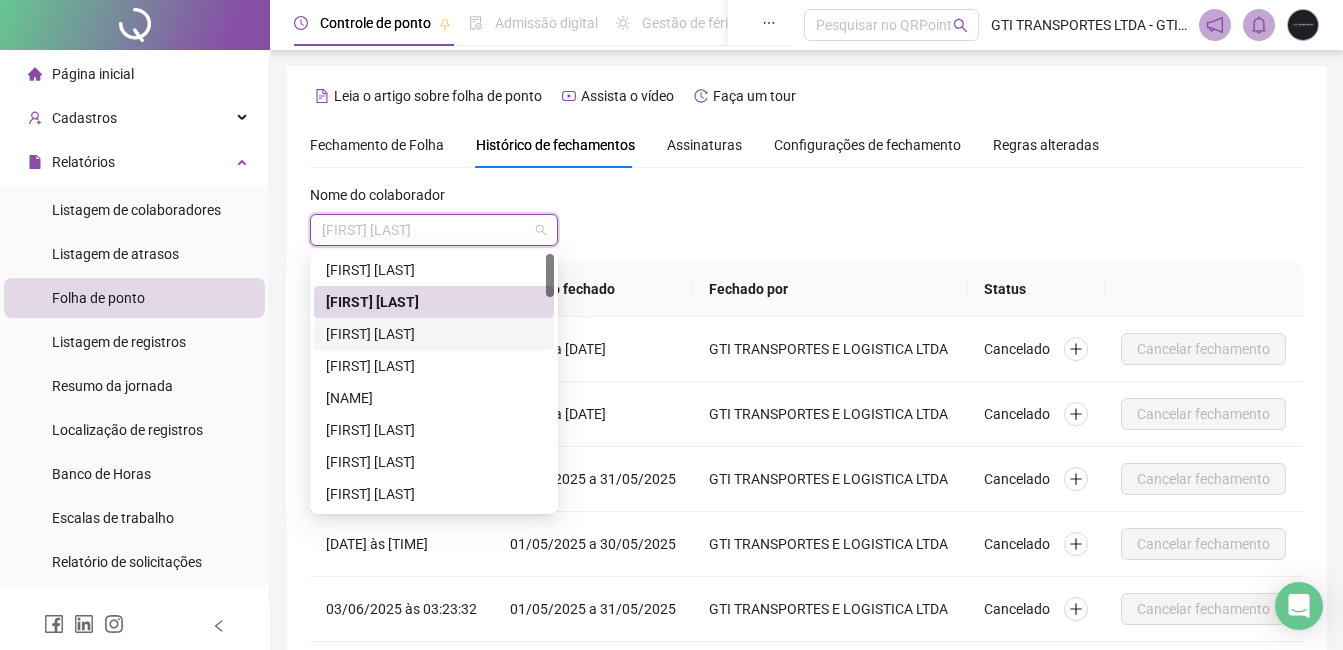 click on "[FIRST] [LAST]" at bounding box center [434, 334] 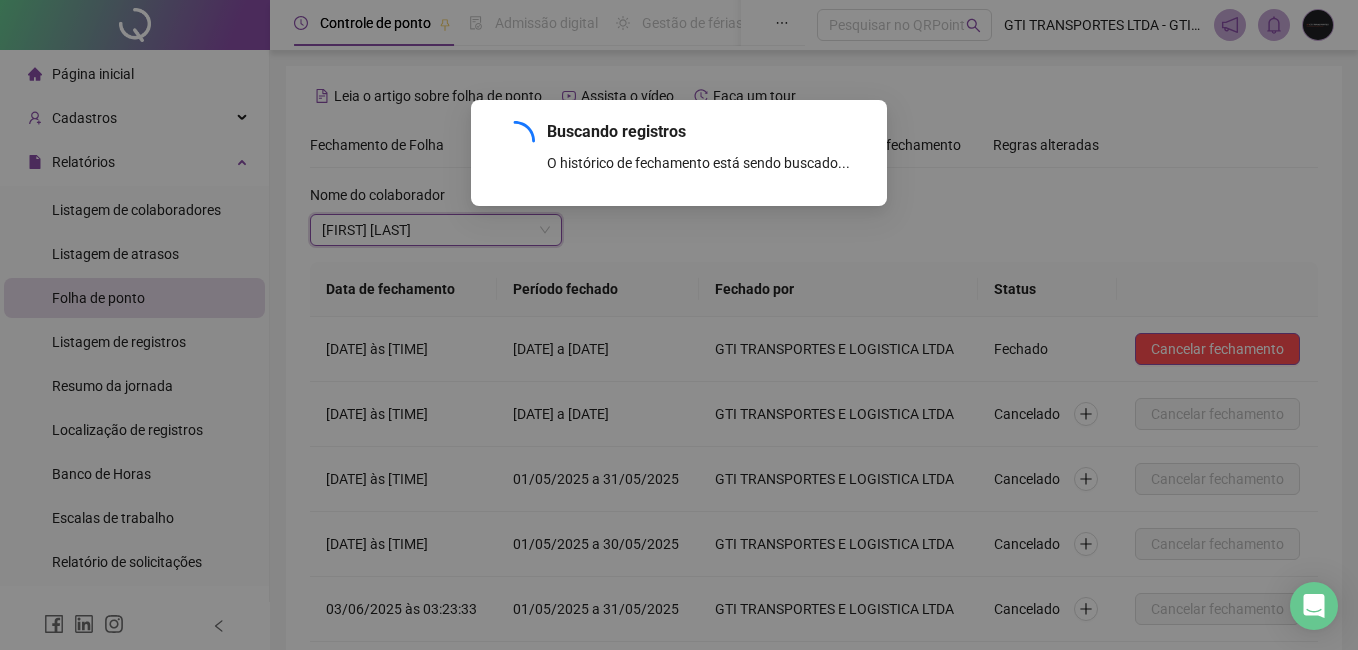 scroll, scrollTop: 231, scrollLeft: 0, axis: vertical 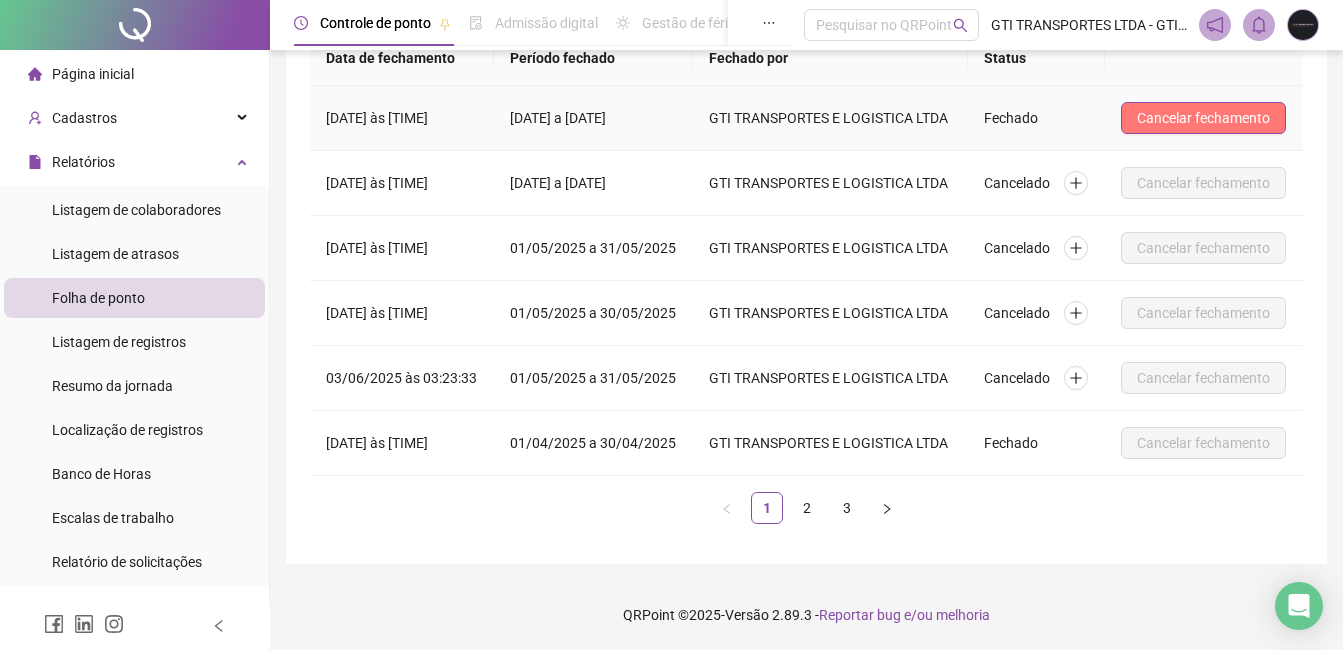 click on "Cancelar fechamento" at bounding box center [1203, 118] 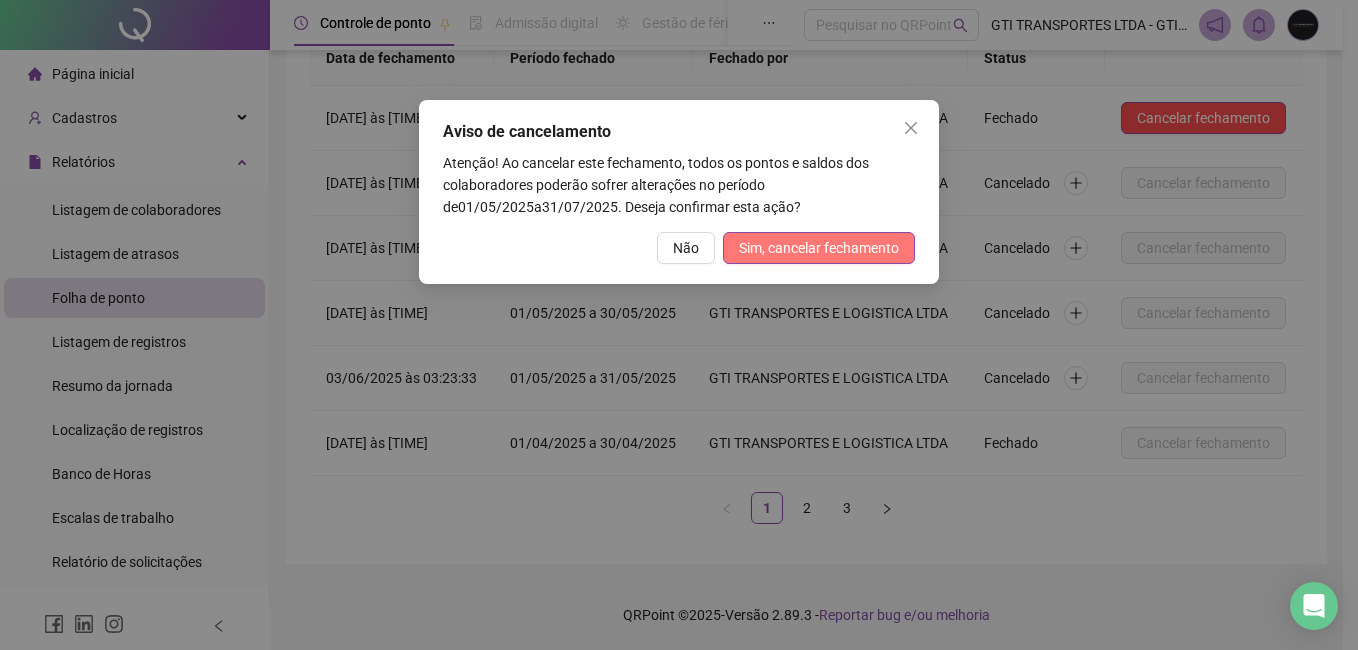 click on "Sim, cancelar fechamento" at bounding box center [819, 248] 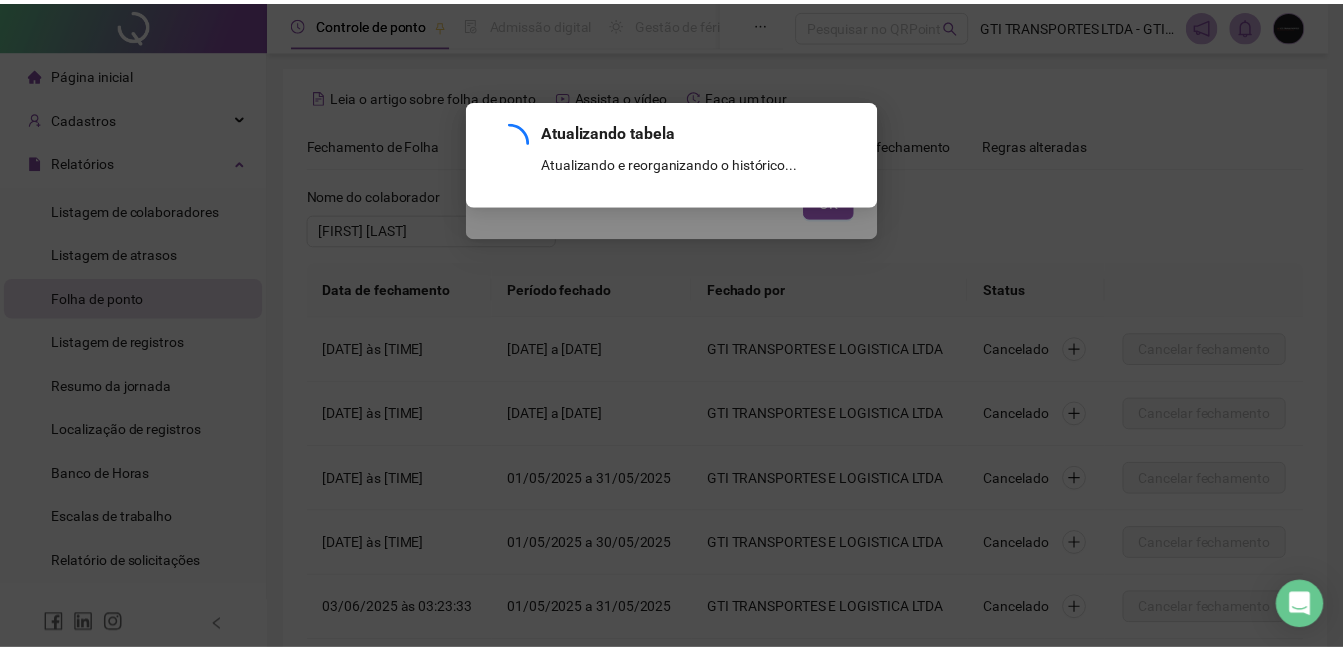scroll, scrollTop: 231, scrollLeft: 0, axis: vertical 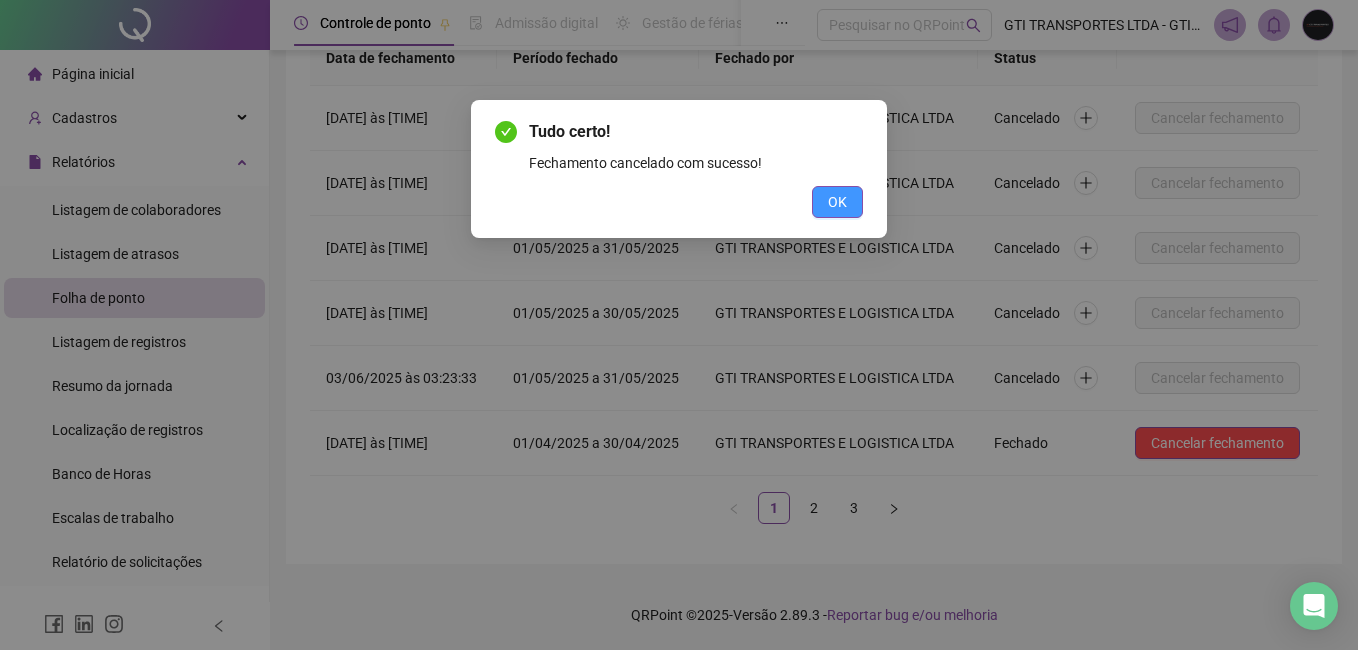 click on "OK" at bounding box center [837, 202] 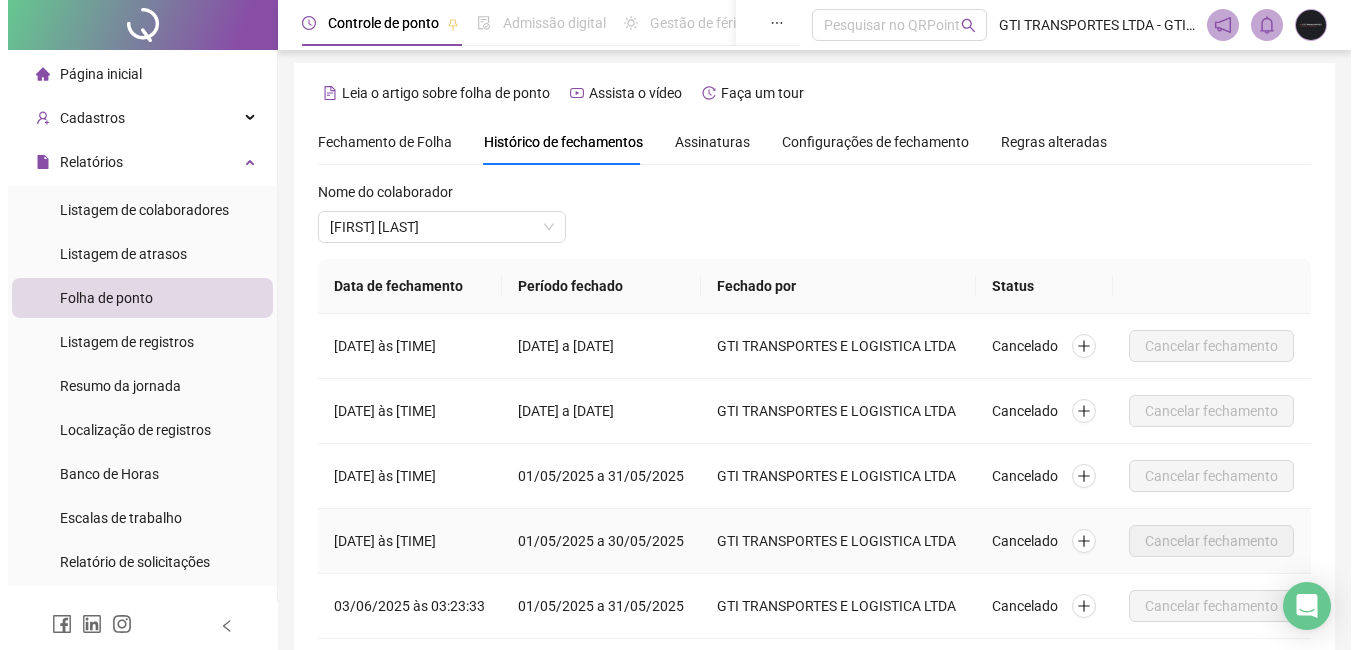 scroll, scrollTop: 0, scrollLeft: 0, axis: both 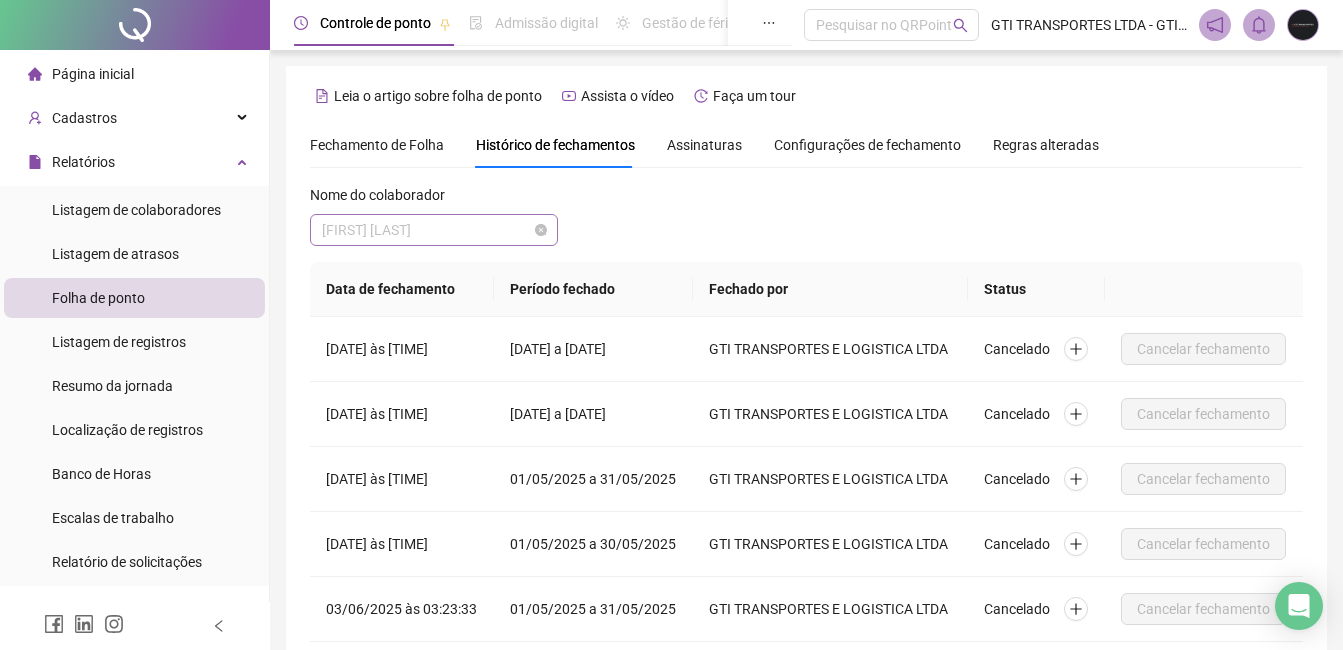 click on "[FIRST] [LAST]" at bounding box center [434, 230] 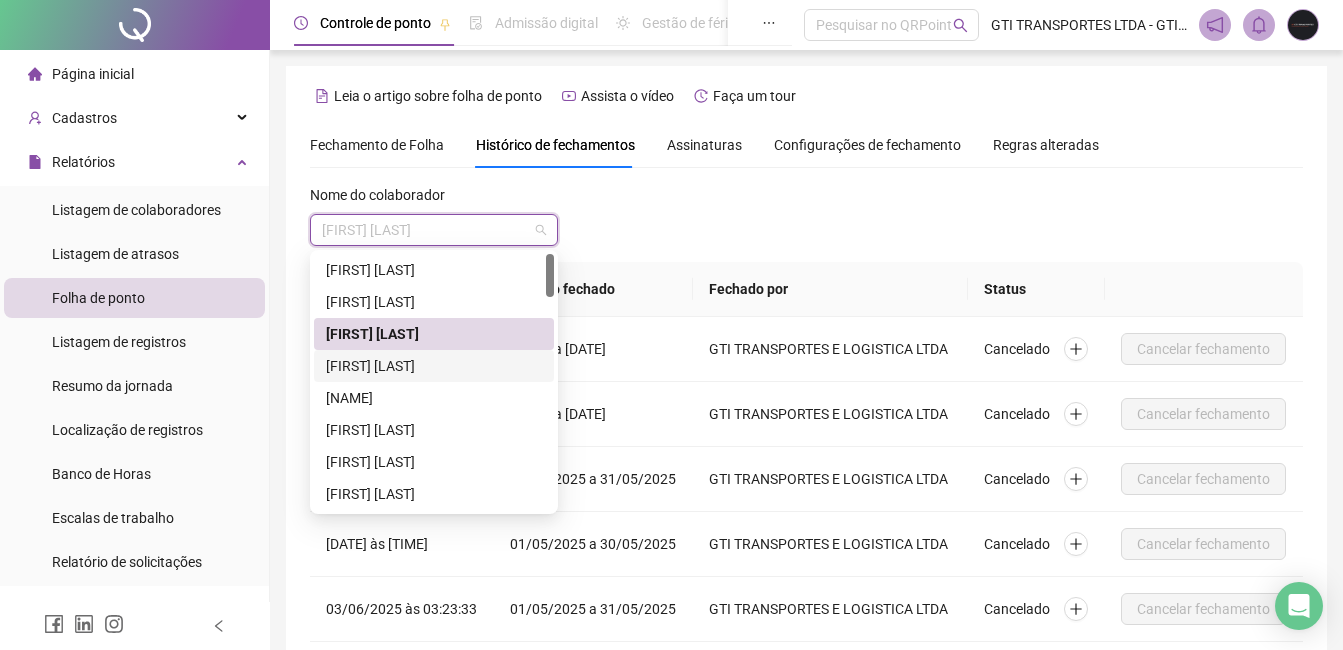 click on "[FIRST] [LAST]" at bounding box center [434, 366] 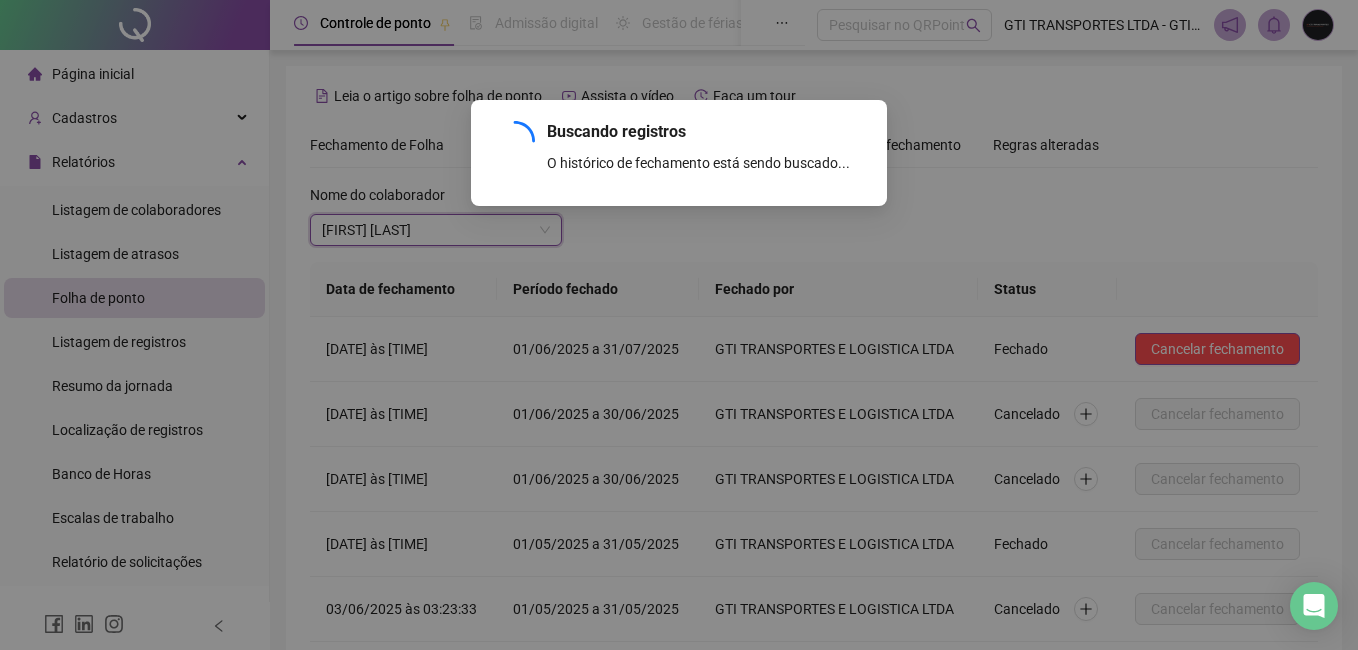 scroll, scrollTop: 231, scrollLeft: 0, axis: vertical 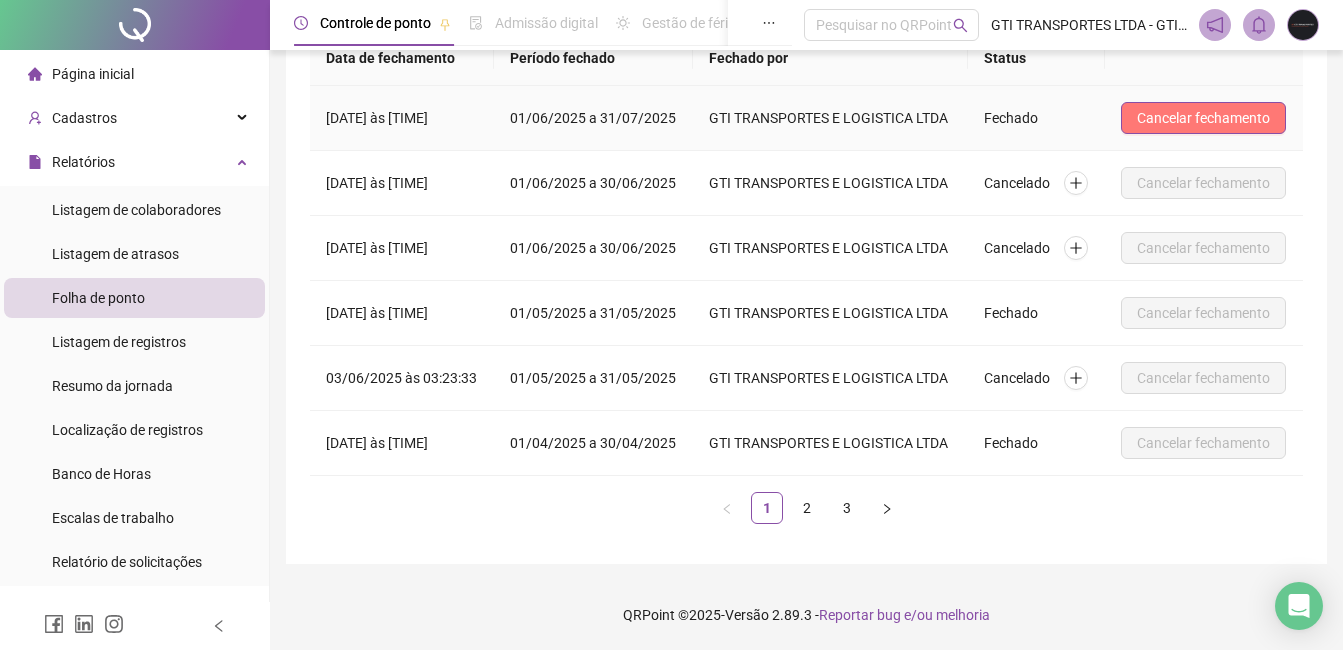 click on "Cancelar fechamento" at bounding box center (1203, 118) 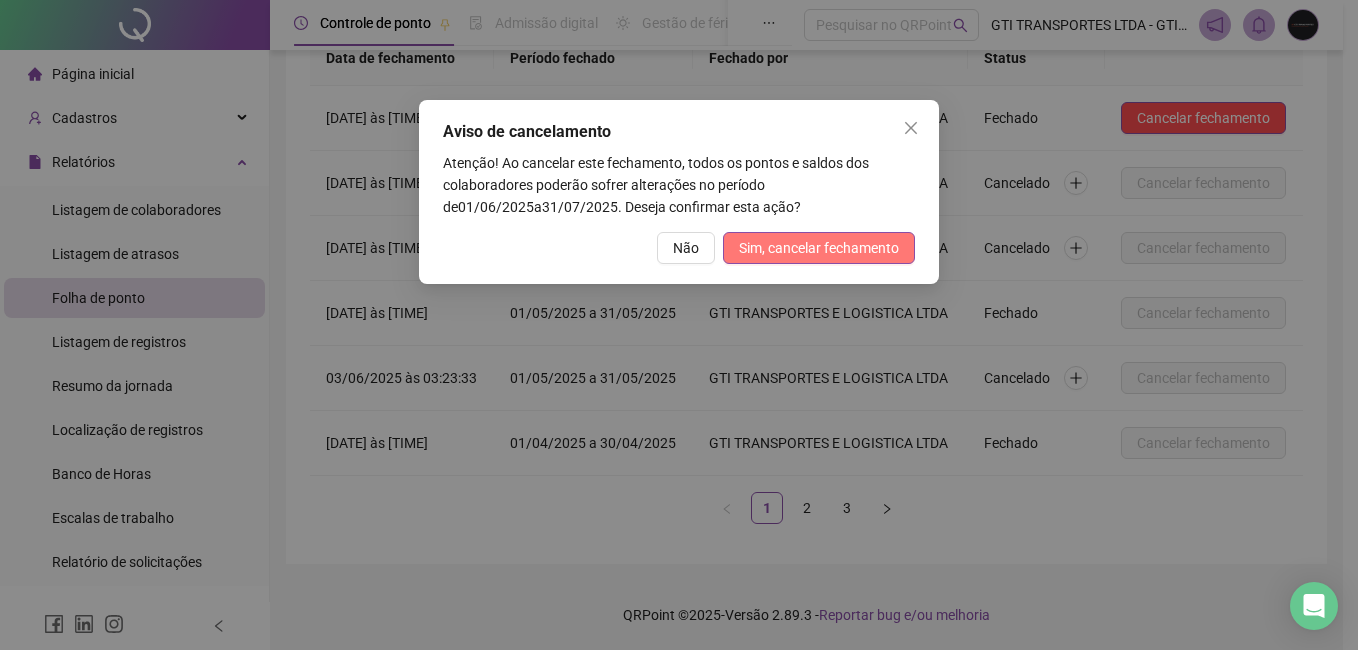 click on "Sim, cancelar fechamento" at bounding box center (819, 248) 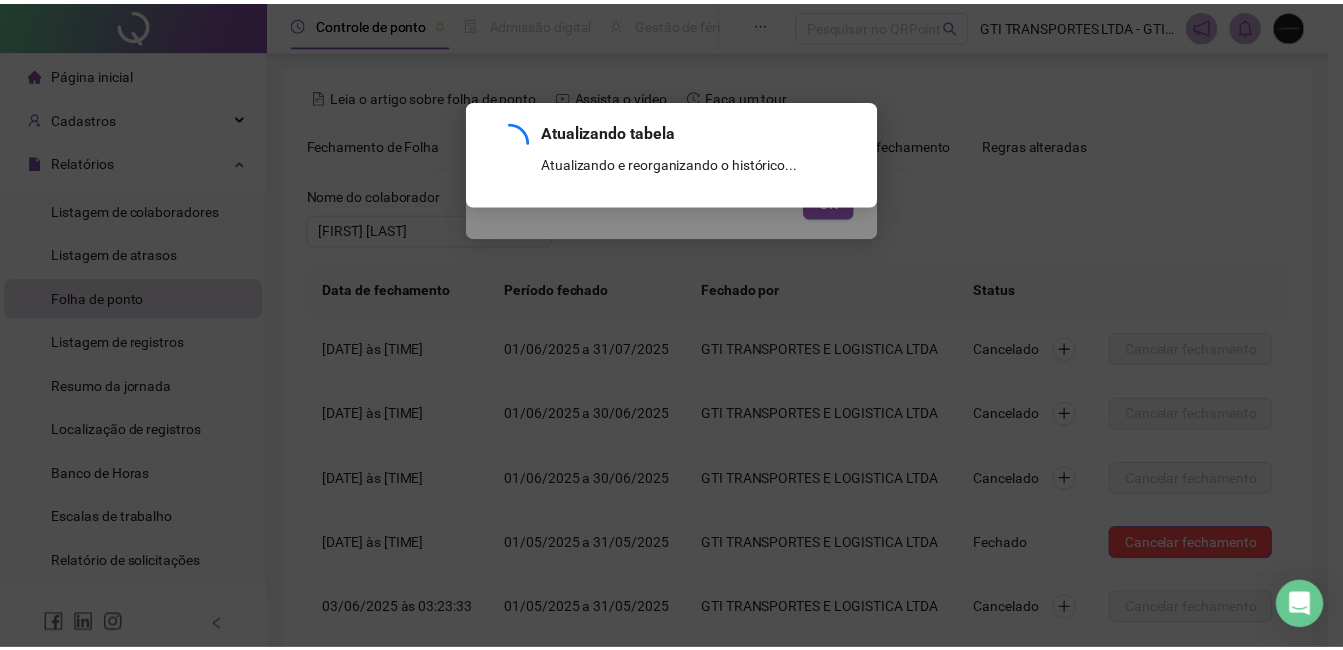 scroll, scrollTop: 231, scrollLeft: 0, axis: vertical 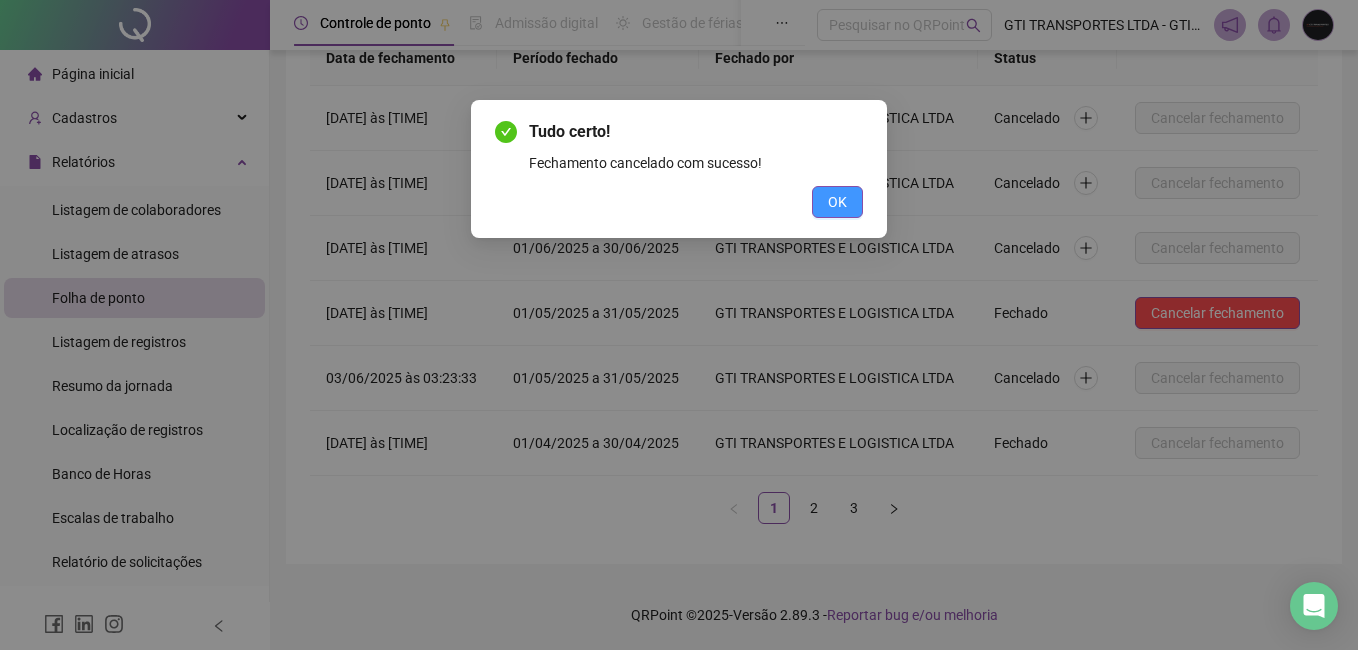 click on "OK" at bounding box center [837, 202] 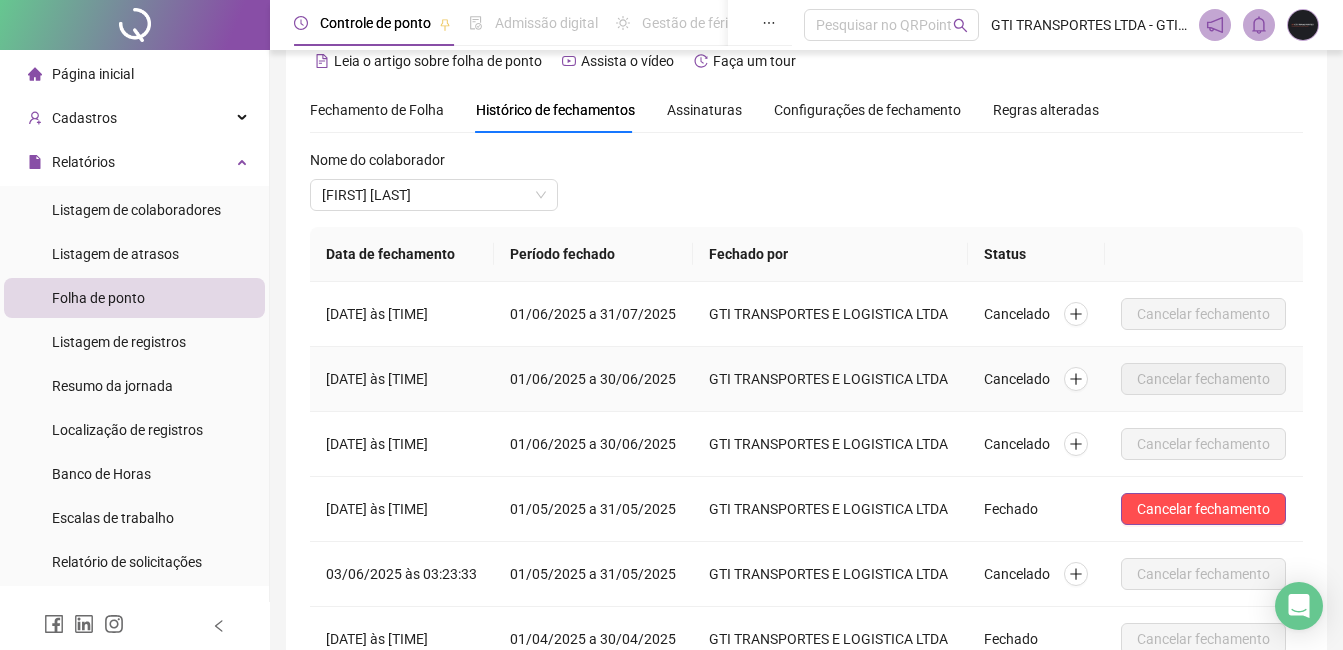 scroll, scrollTop: 31, scrollLeft: 0, axis: vertical 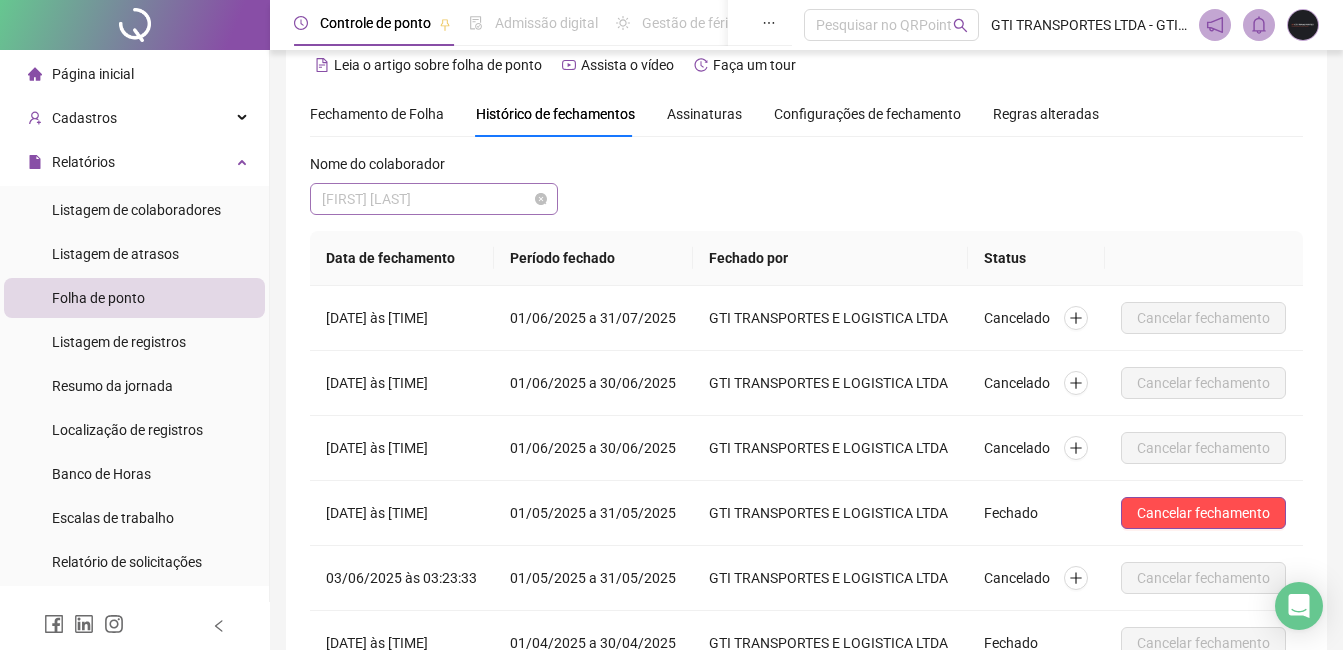 click on "[FIRST] [LAST]" at bounding box center [434, 199] 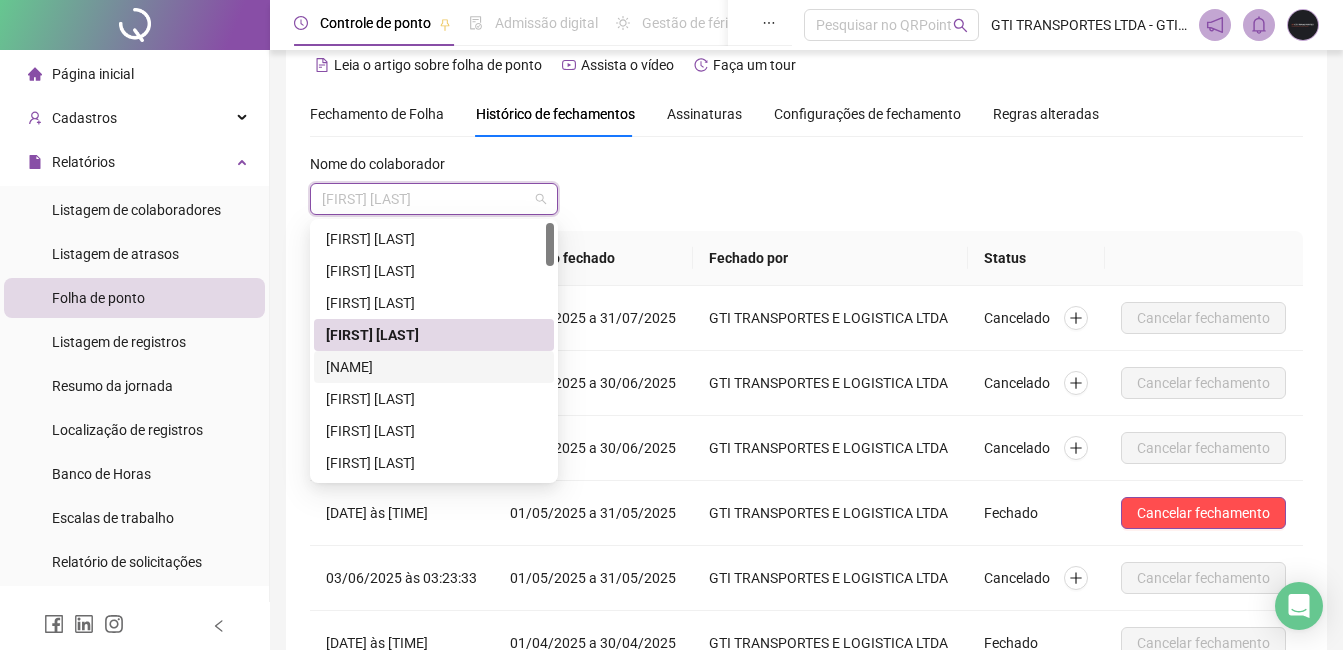 click on "[NAME]" at bounding box center [434, 367] 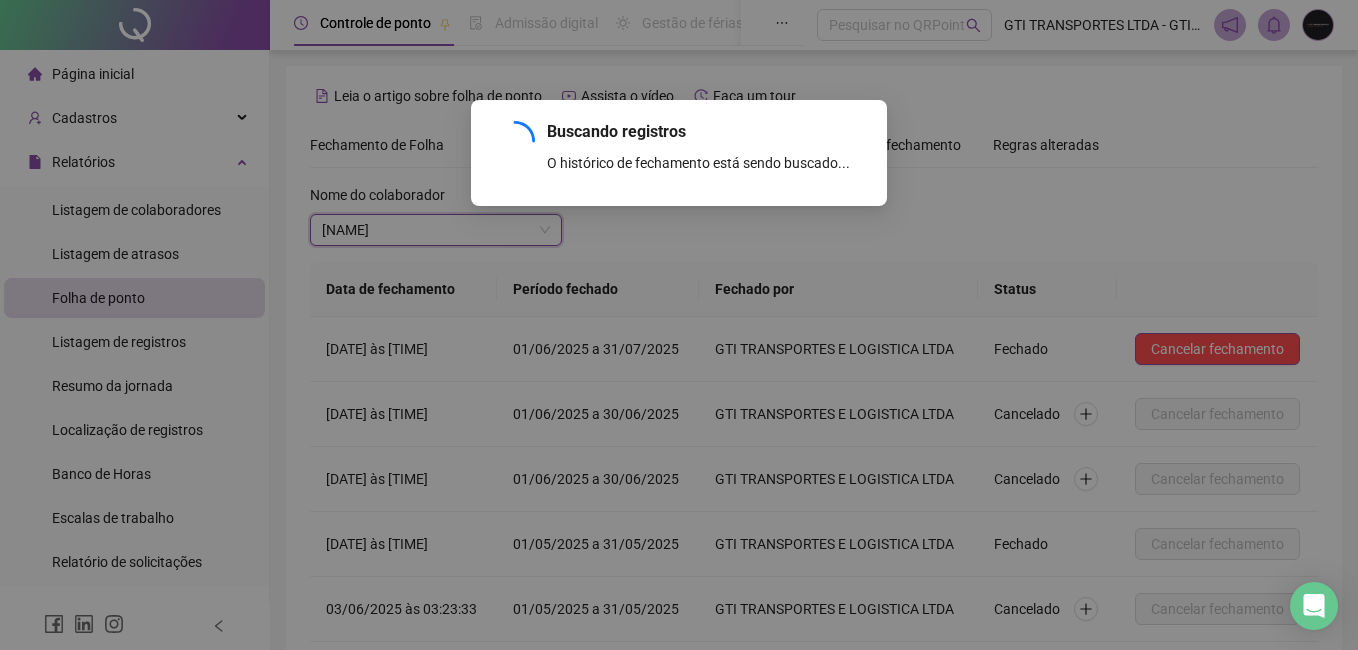 scroll, scrollTop: 231, scrollLeft: 0, axis: vertical 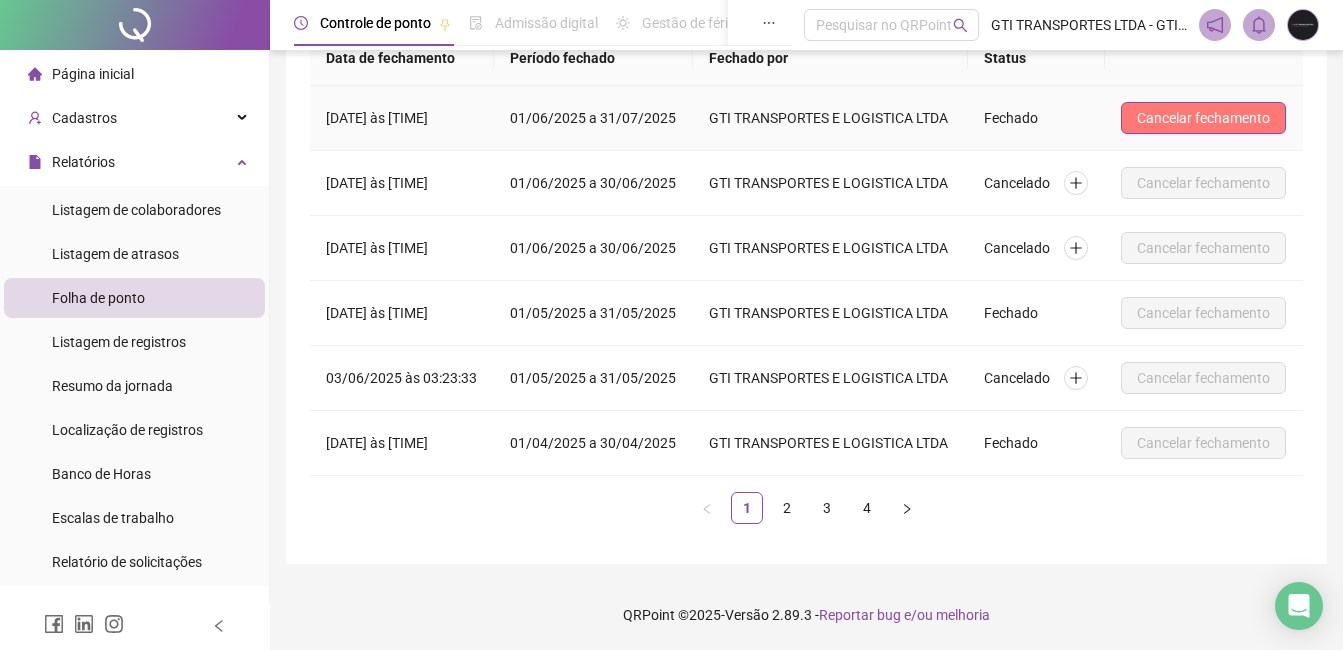 click on "Cancelar fechamento" at bounding box center [1203, 118] 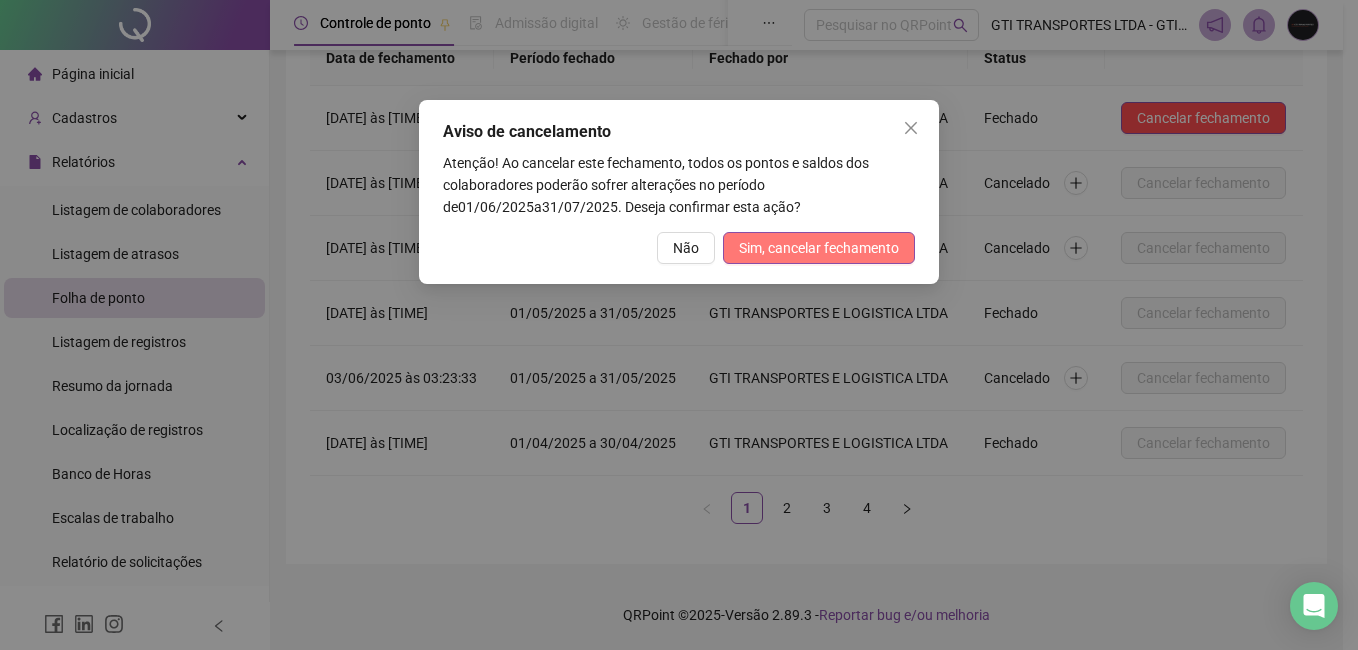 click on "Sim, cancelar fechamento" at bounding box center [819, 248] 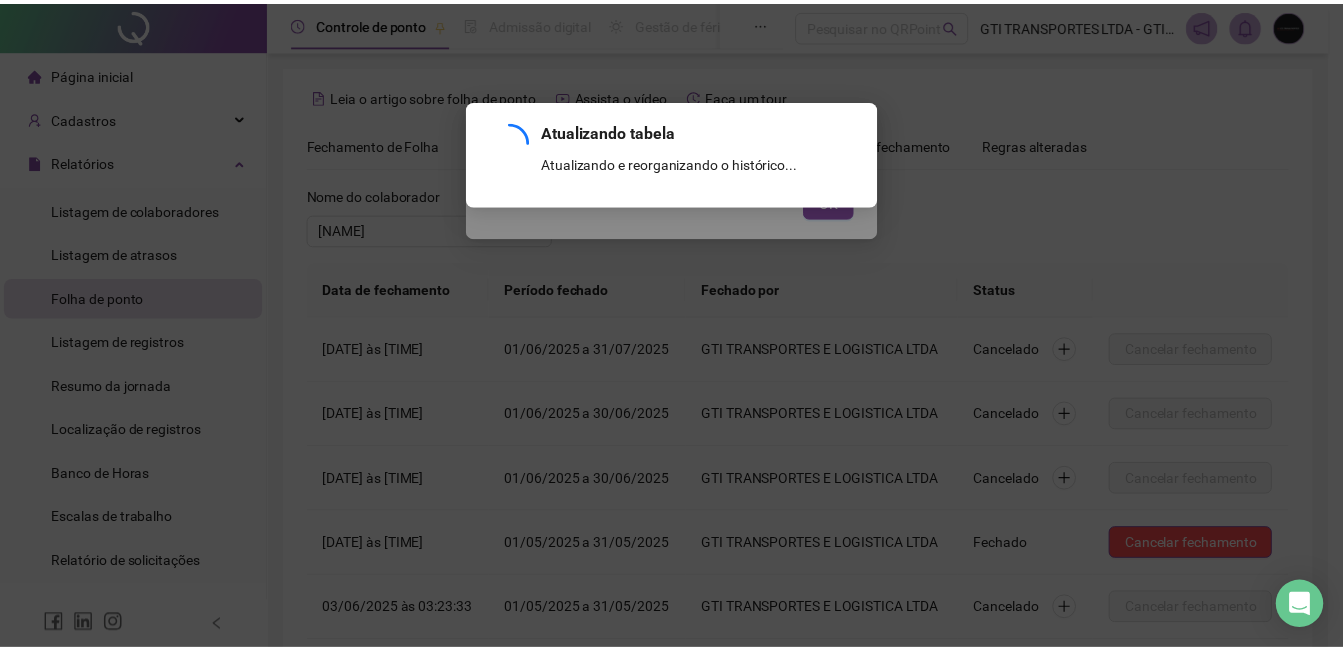 scroll, scrollTop: 231, scrollLeft: 0, axis: vertical 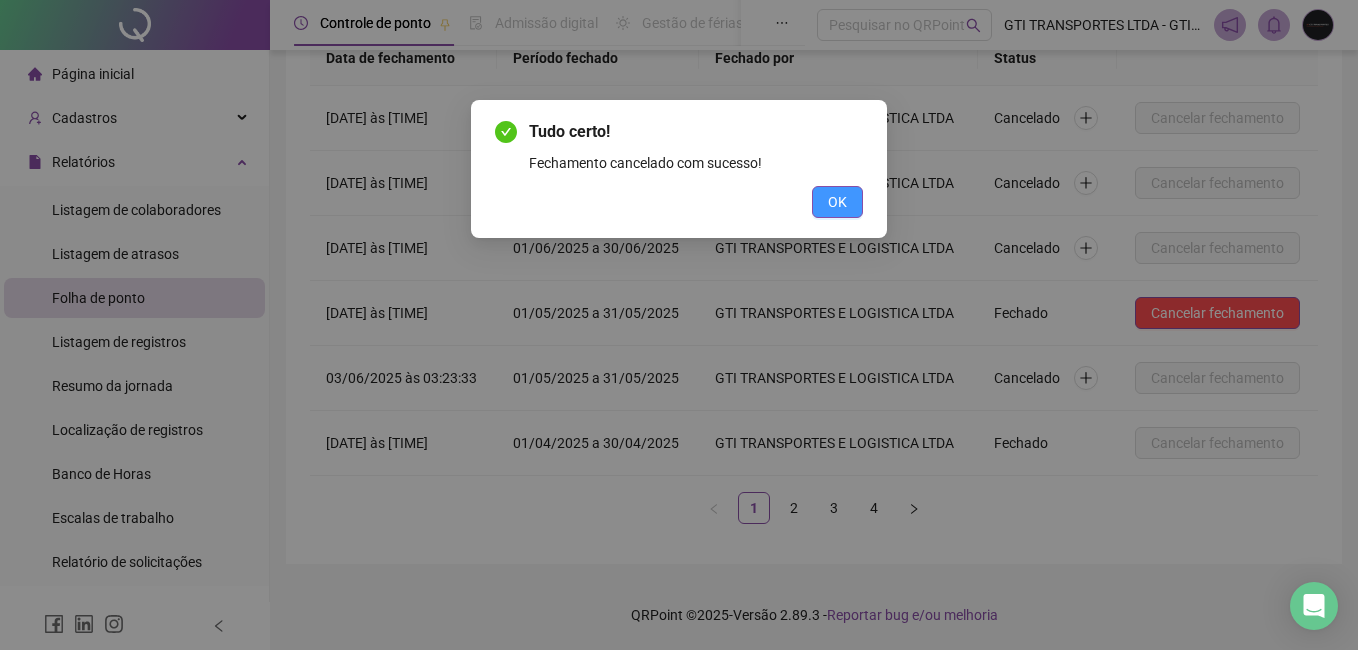 click on "OK" at bounding box center (837, 202) 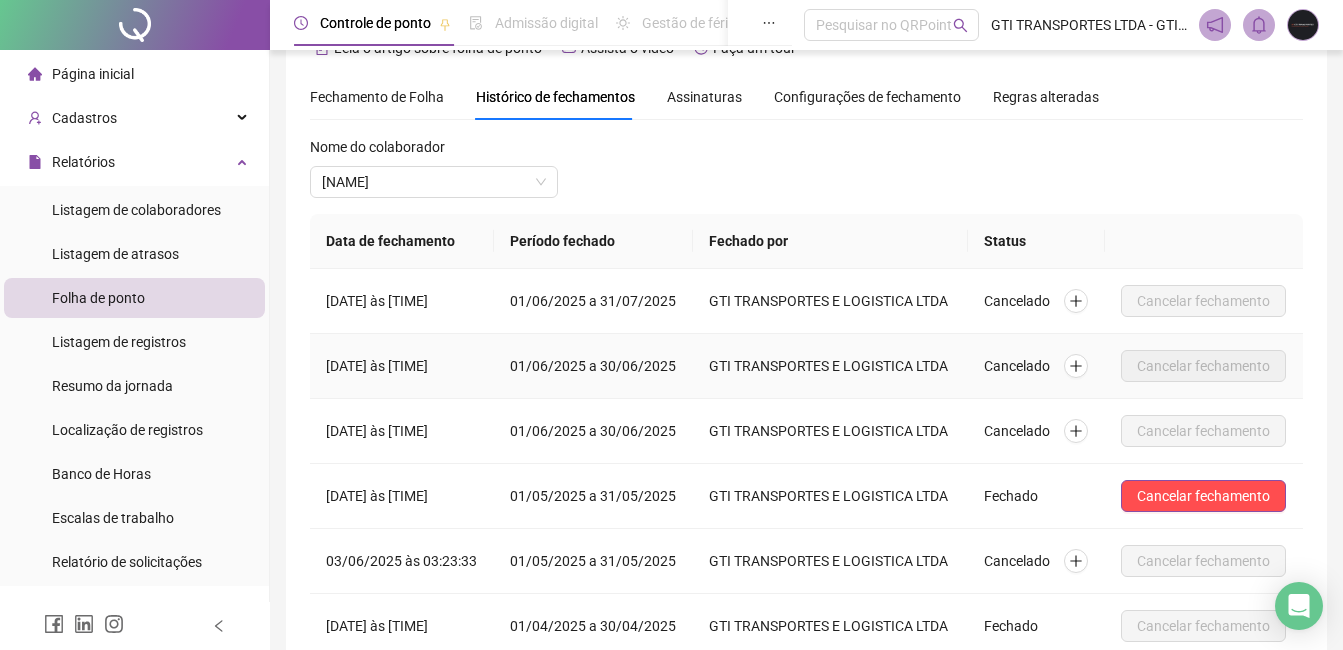 scroll, scrollTop: 31, scrollLeft: 0, axis: vertical 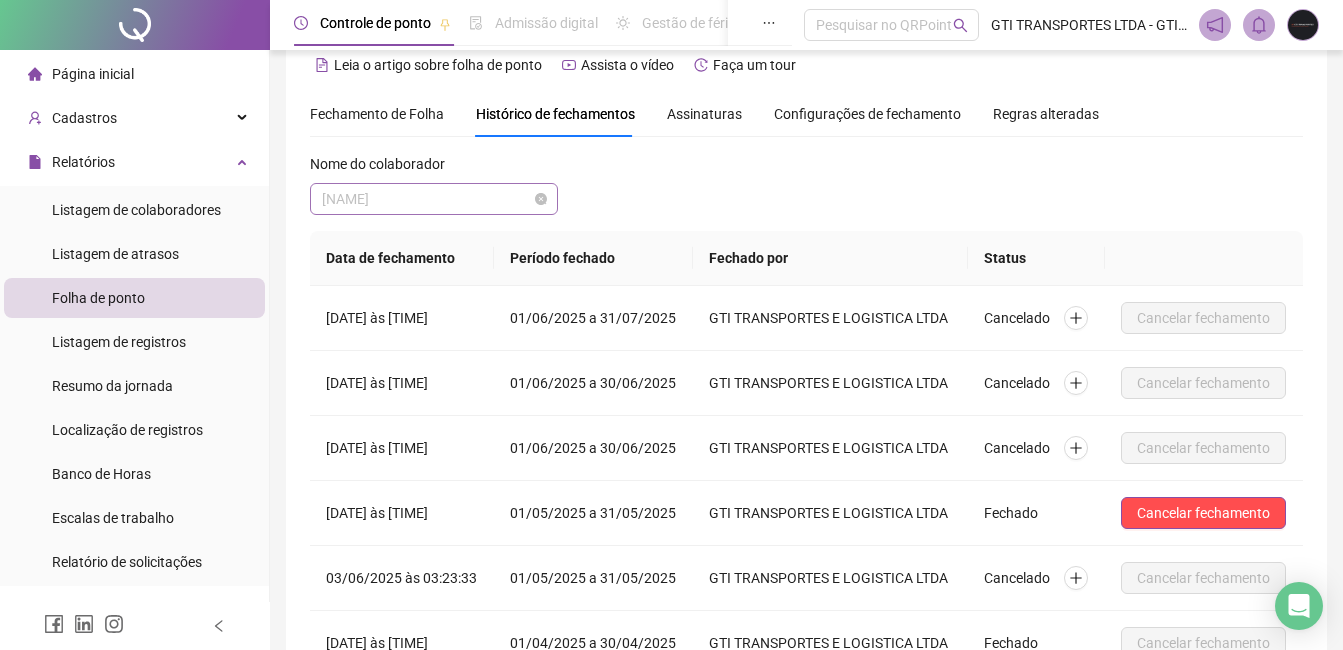 click on "[NAME]" at bounding box center [434, 199] 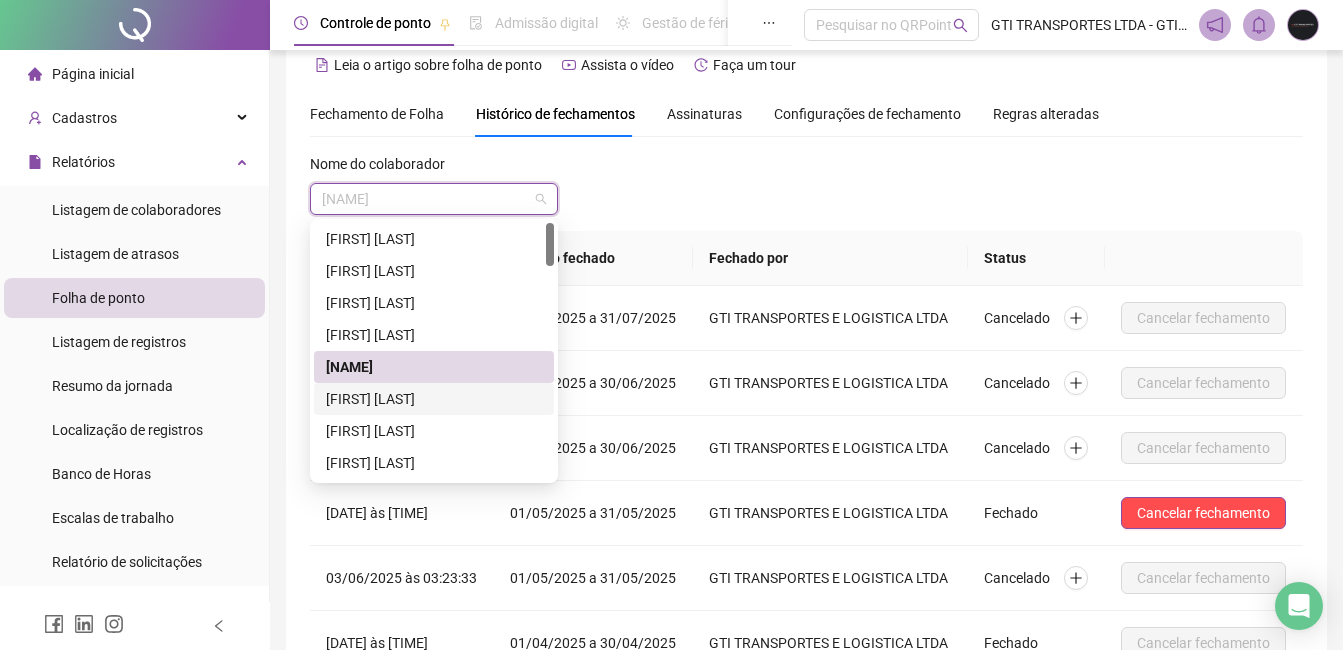 click on "[FIRST] [LAST]" at bounding box center (434, 399) 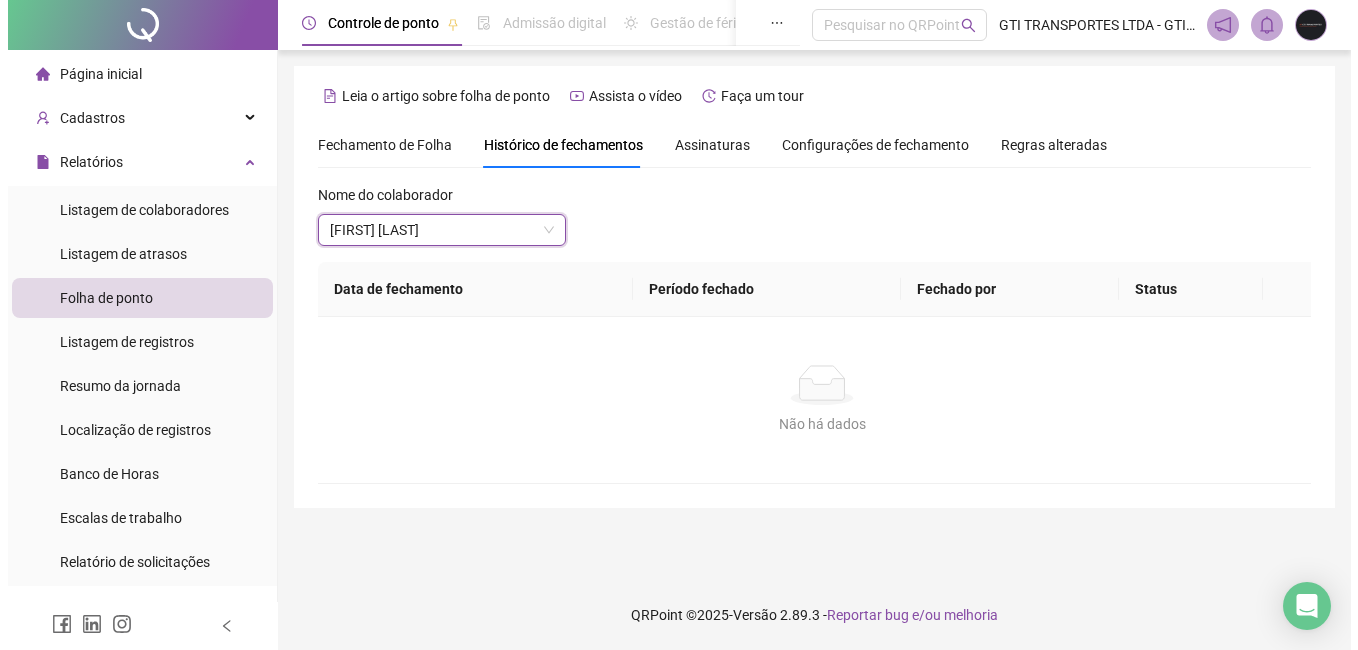 scroll, scrollTop: 0, scrollLeft: 0, axis: both 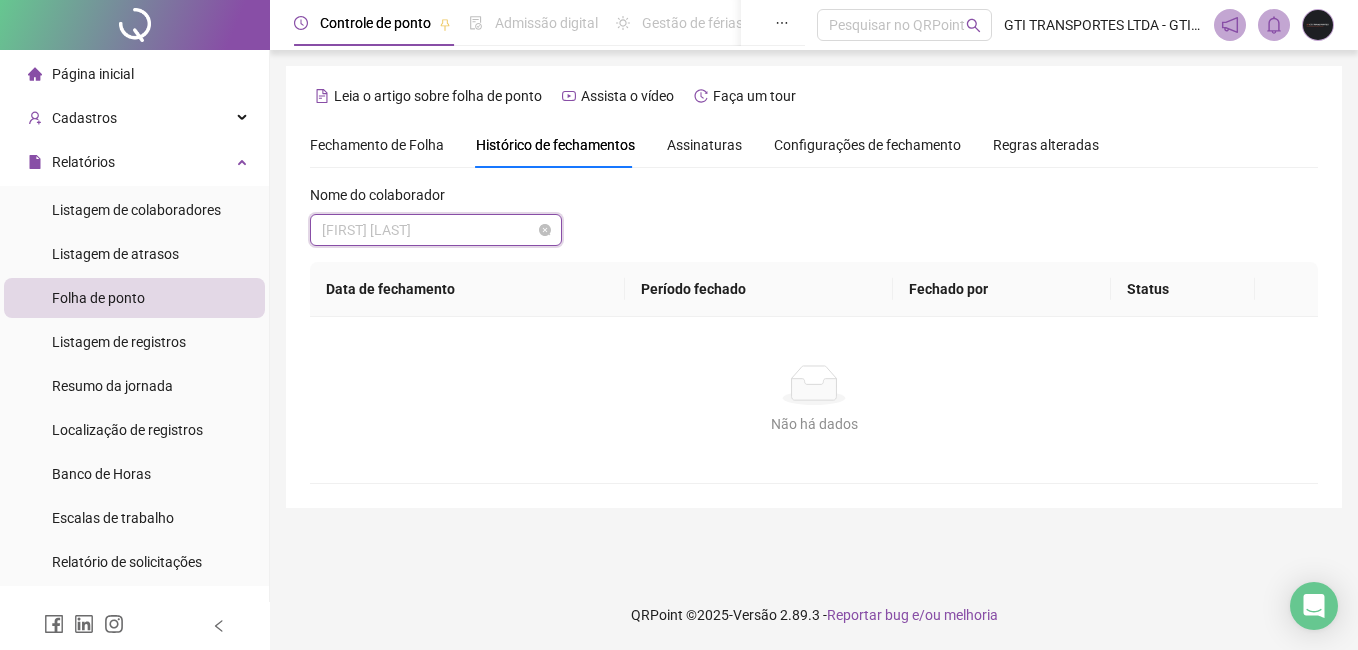 click on "[FIRST] [LAST]" at bounding box center [436, 230] 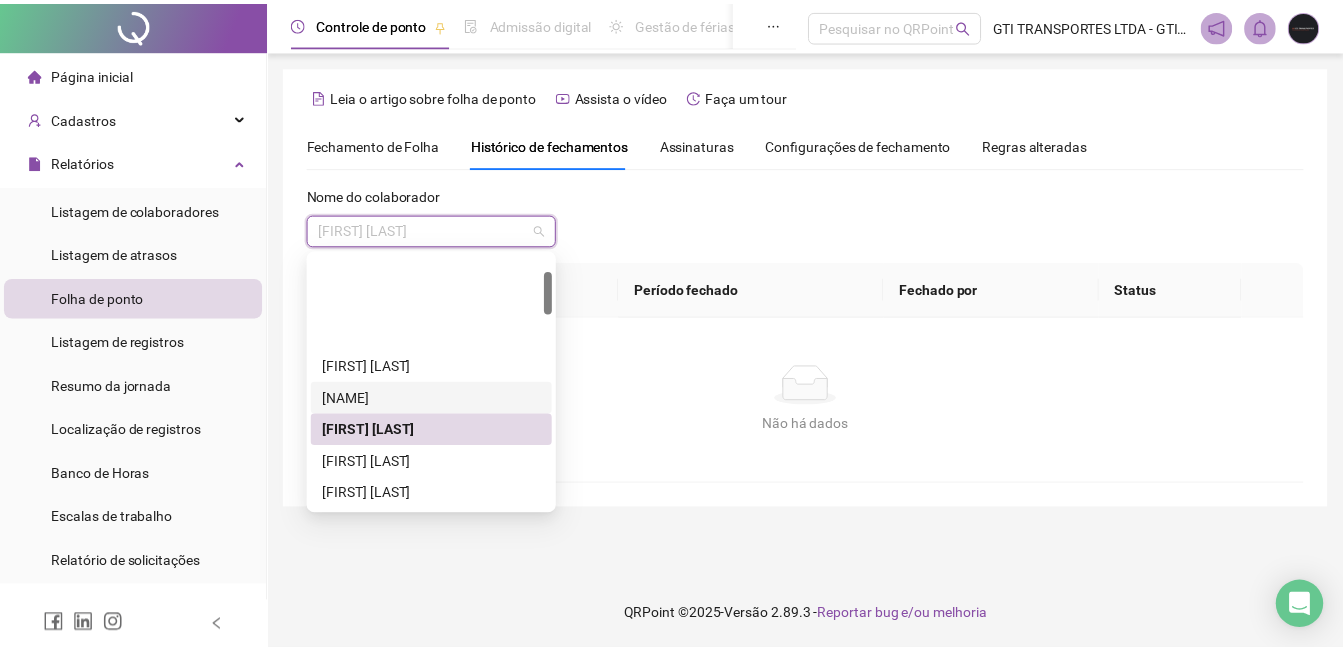 scroll, scrollTop: 100, scrollLeft: 0, axis: vertical 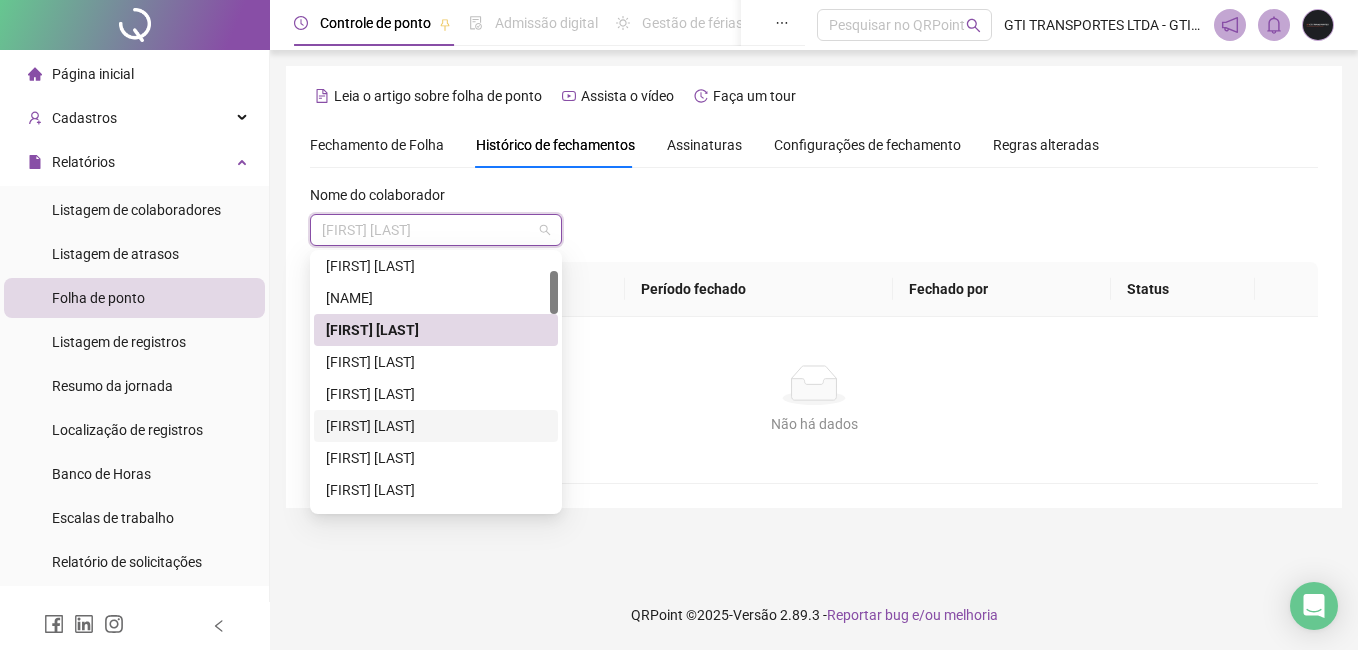 click on "[FIRST] [LAST]" at bounding box center [436, 426] 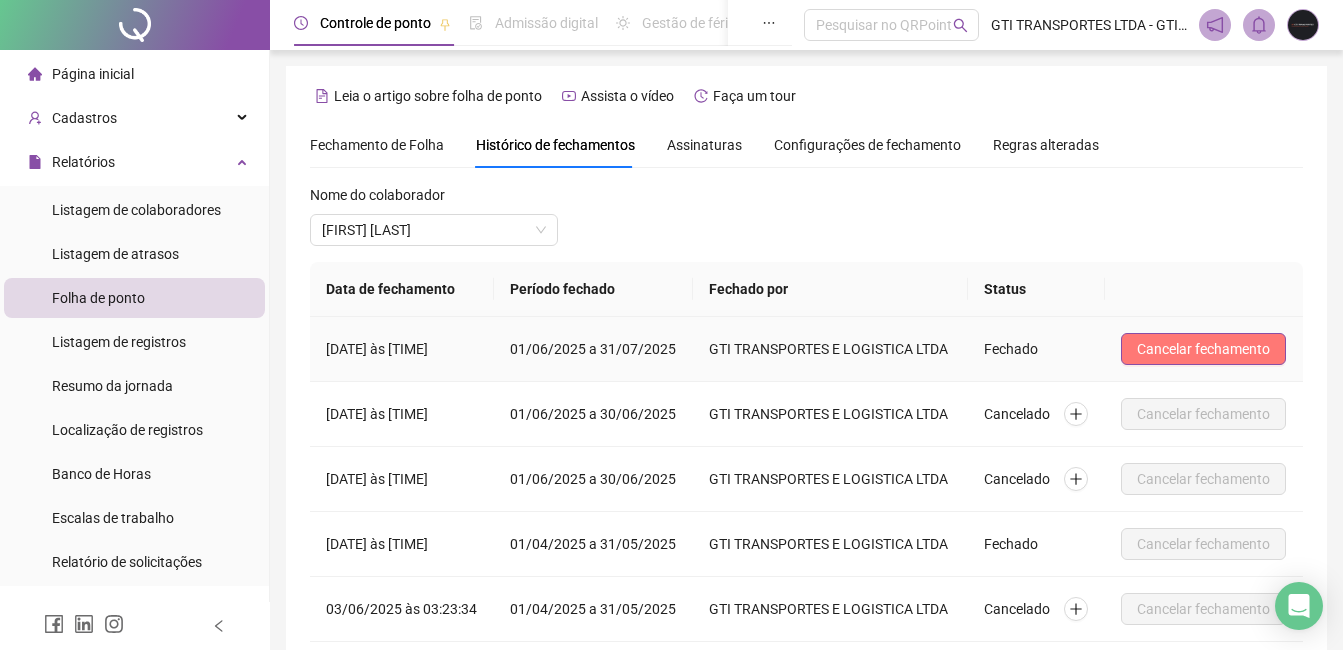click on "Cancelar fechamento" at bounding box center (1203, 349) 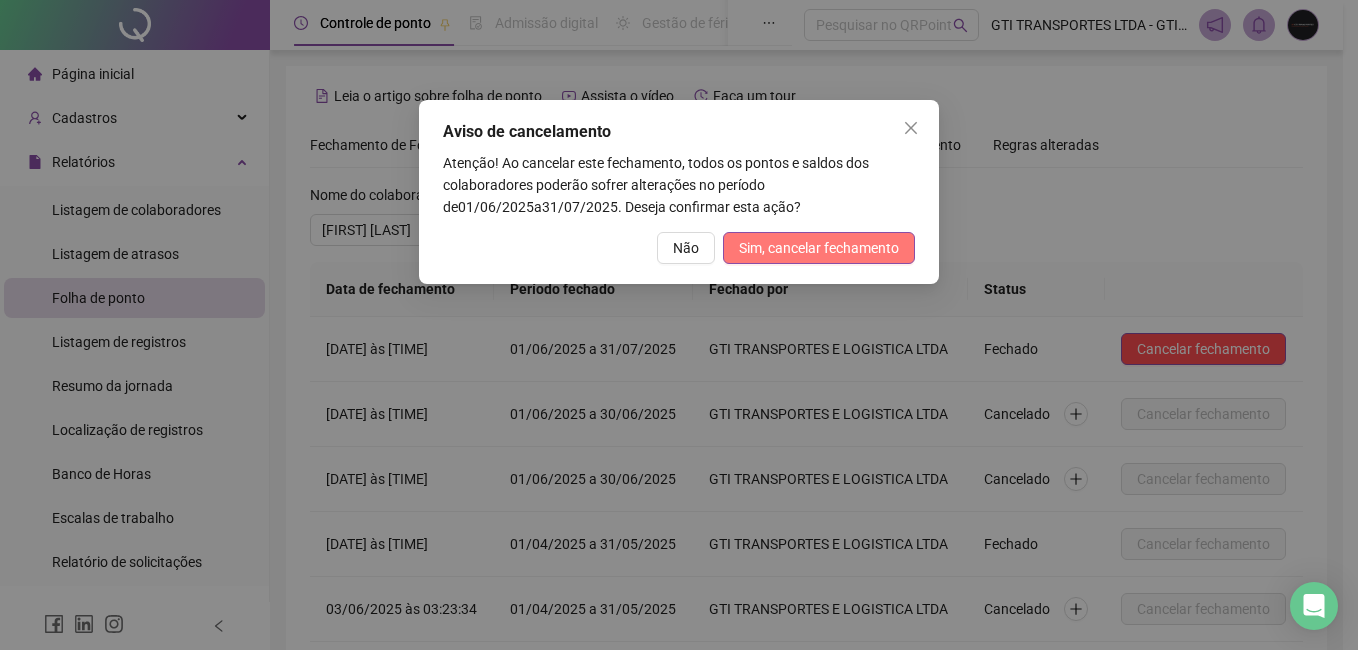 click on "Sim, cancelar fechamento" at bounding box center [819, 248] 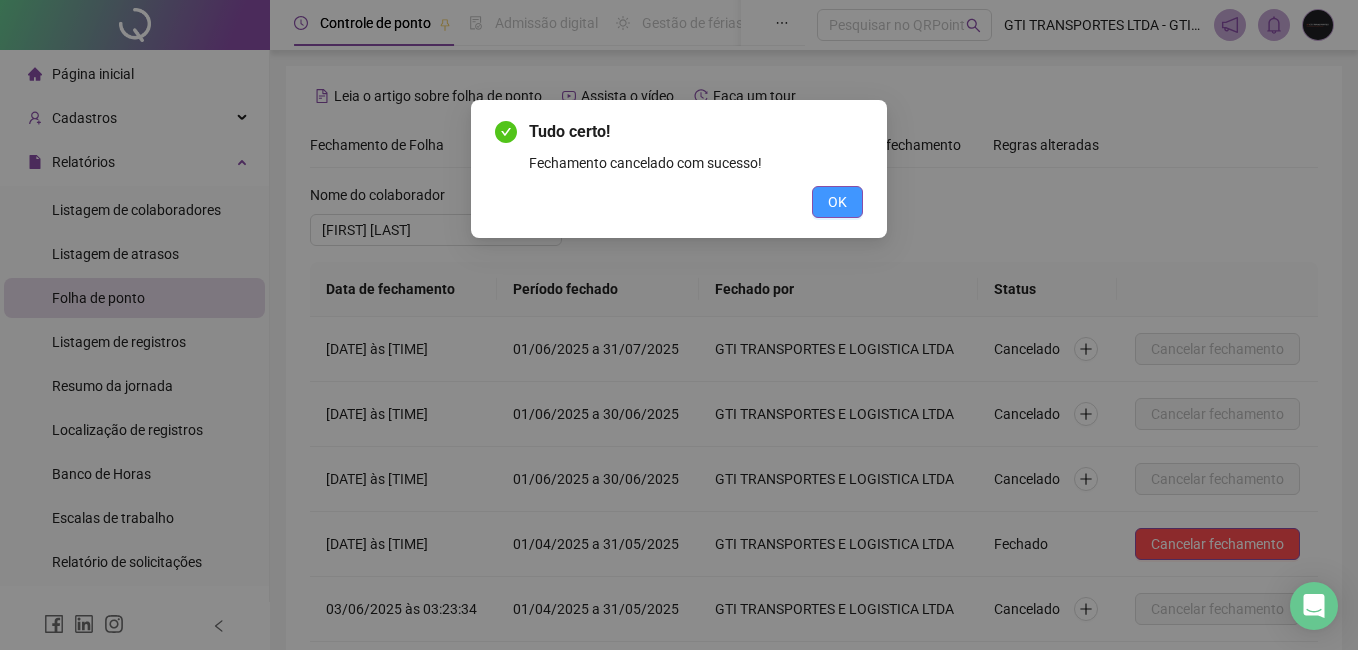 click on "OK" at bounding box center [837, 202] 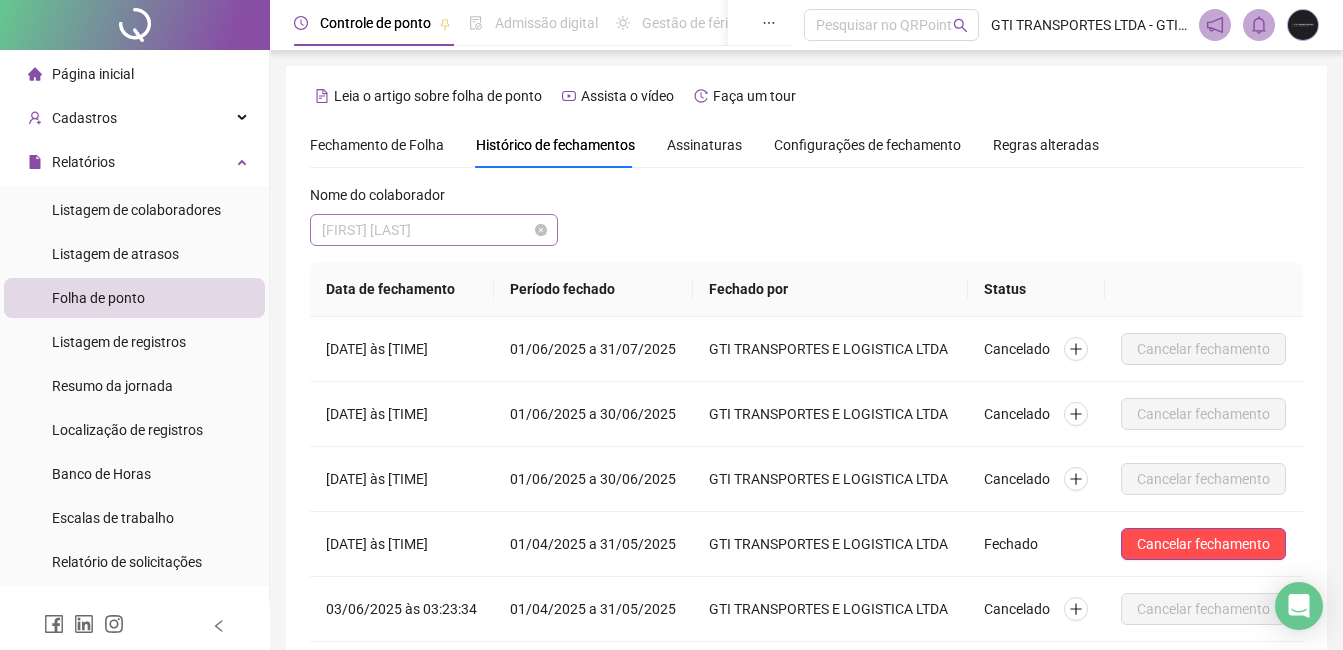 click on "[FIRST] [LAST]" at bounding box center (434, 230) 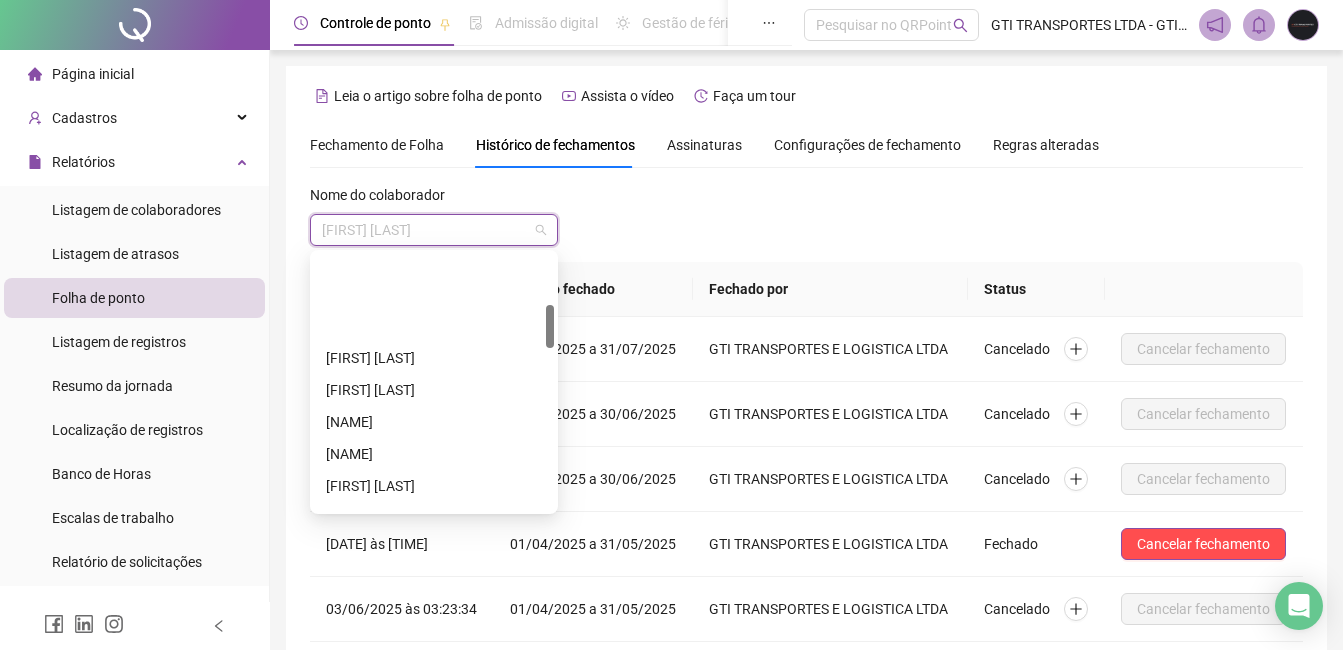 scroll, scrollTop: 300, scrollLeft: 0, axis: vertical 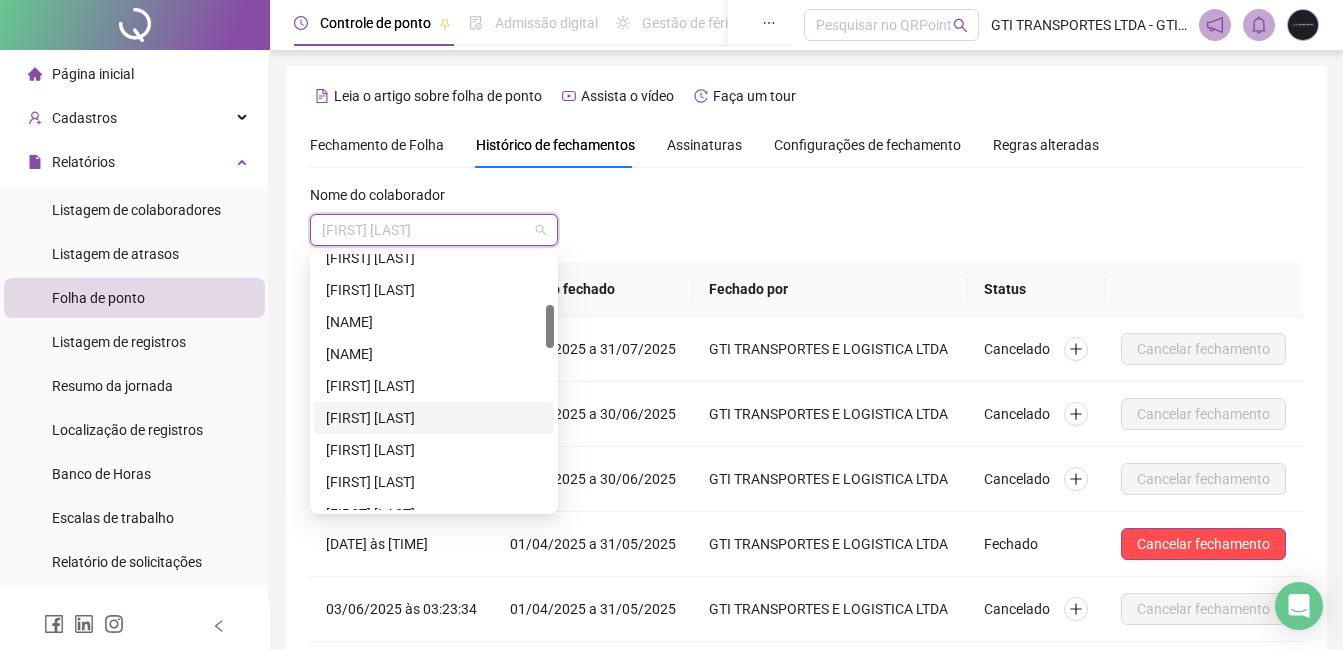 click on "[FIRST] [LAST]" at bounding box center [434, 418] 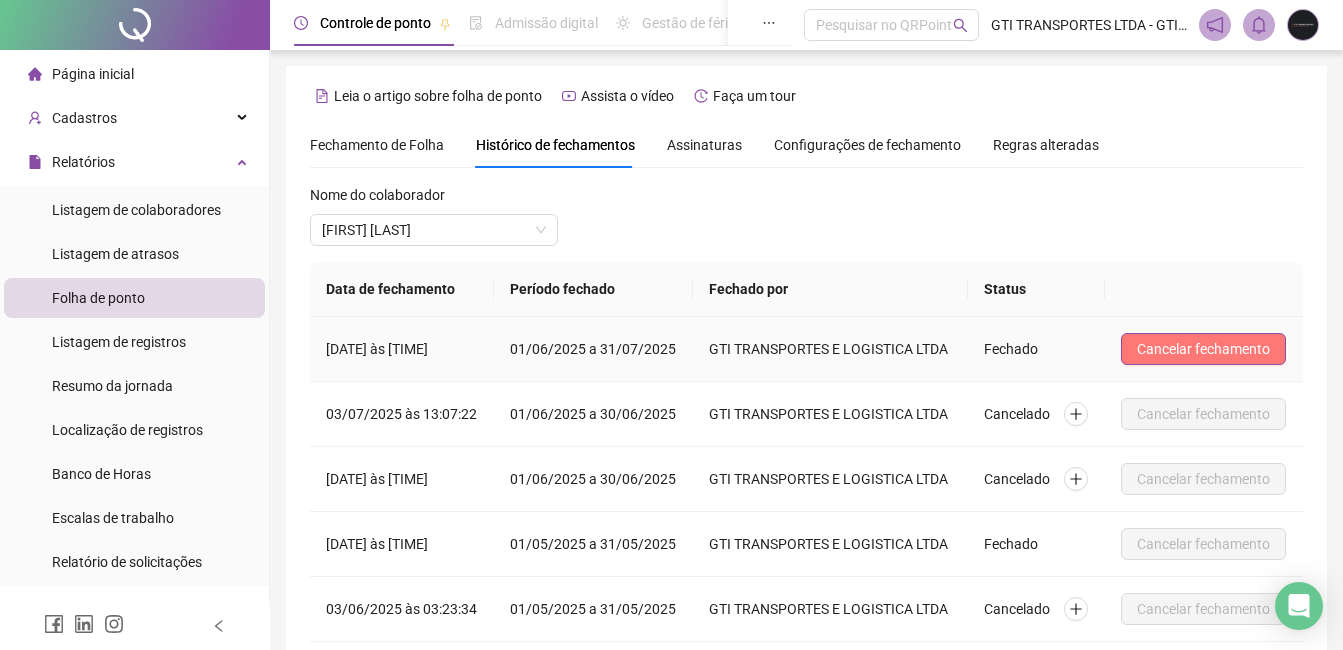 click on "Cancelar fechamento" at bounding box center (1203, 349) 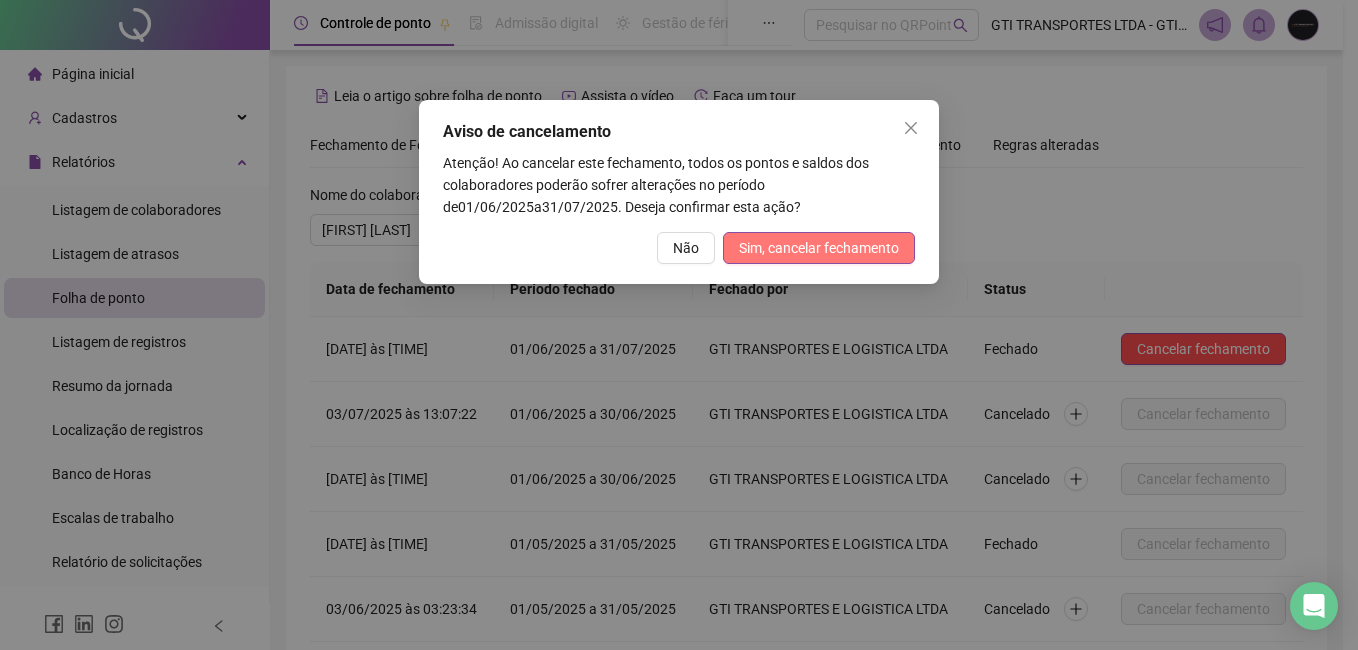 click on "Sim, cancelar fechamento" at bounding box center [819, 248] 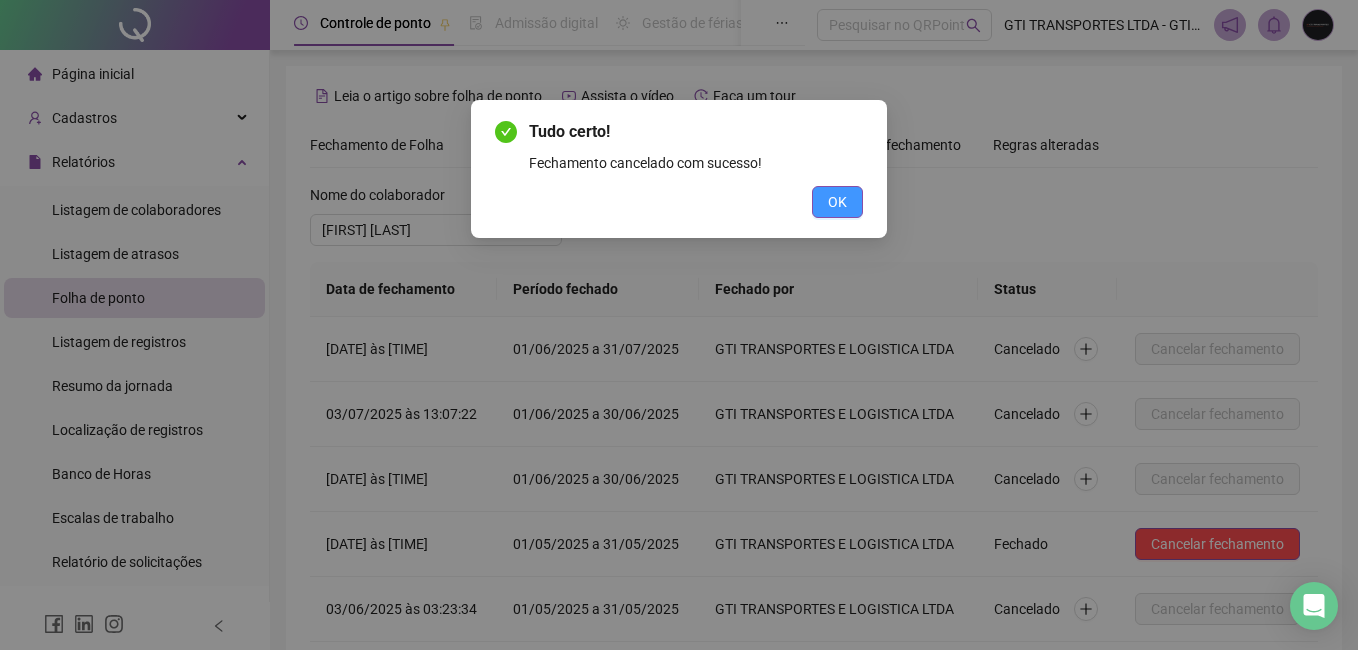 click on "OK" at bounding box center [837, 202] 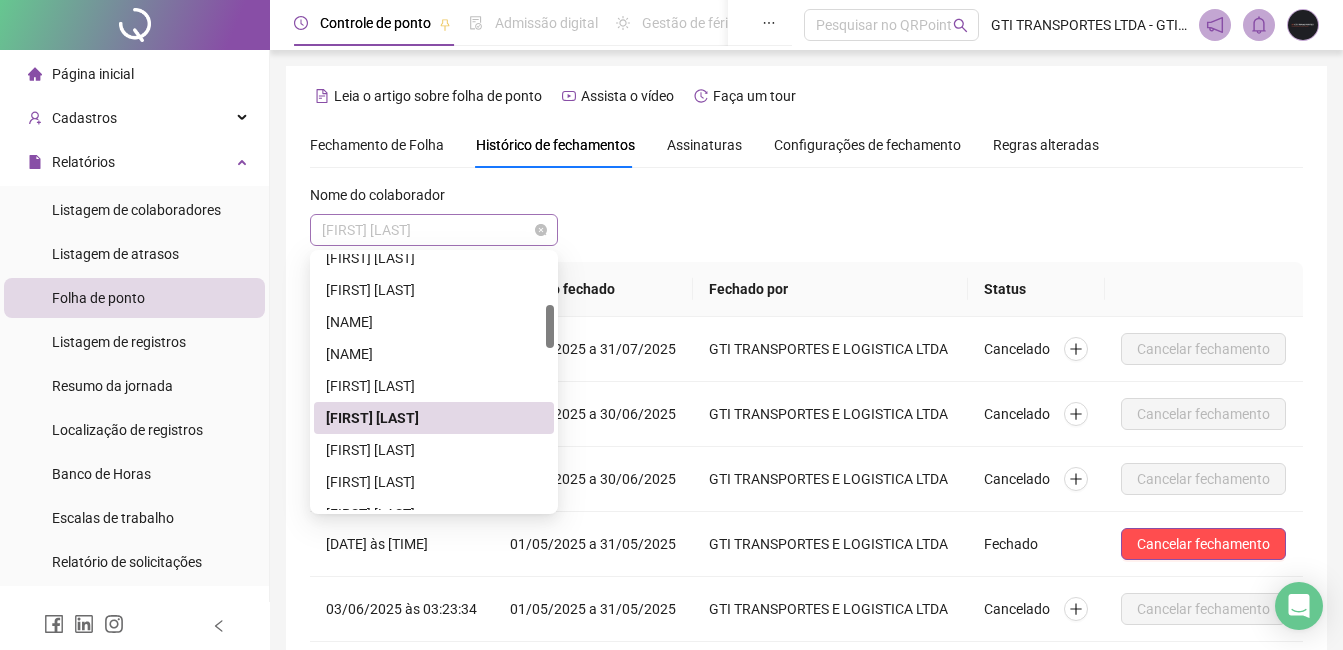 click on "[FIRST] [LAST]" at bounding box center (434, 230) 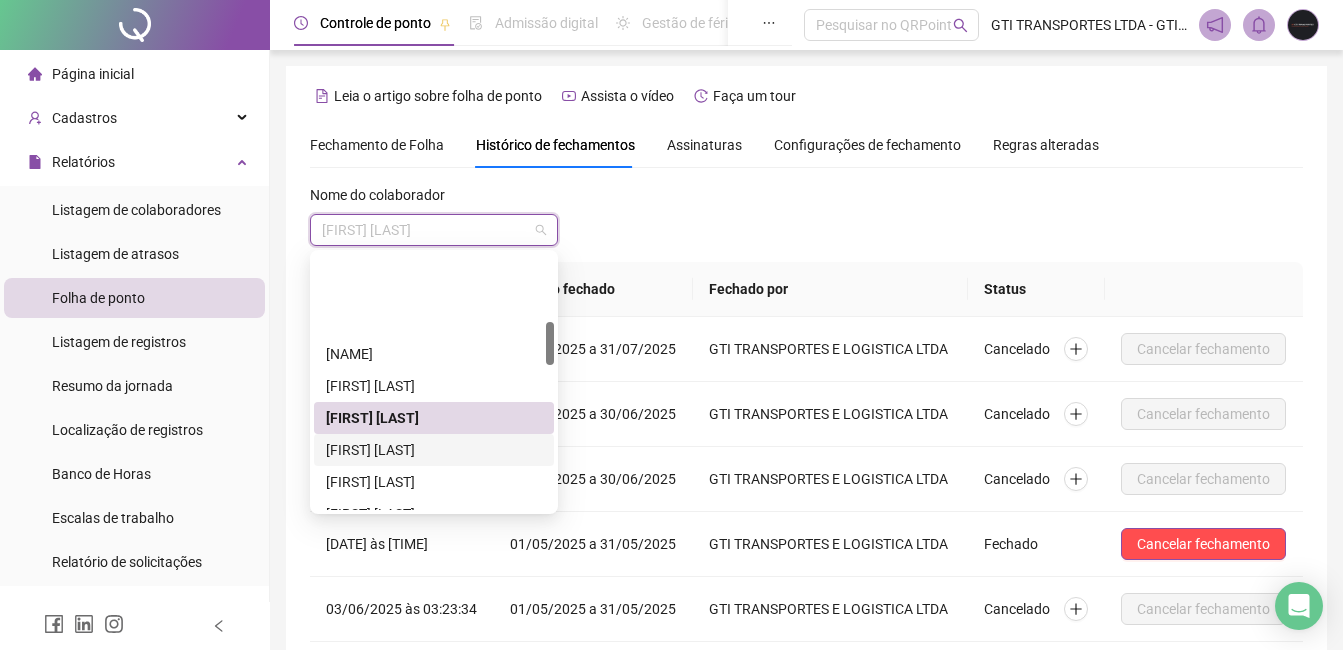 scroll, scrollTop: 400, scrollLeft: 0, axis: vertical 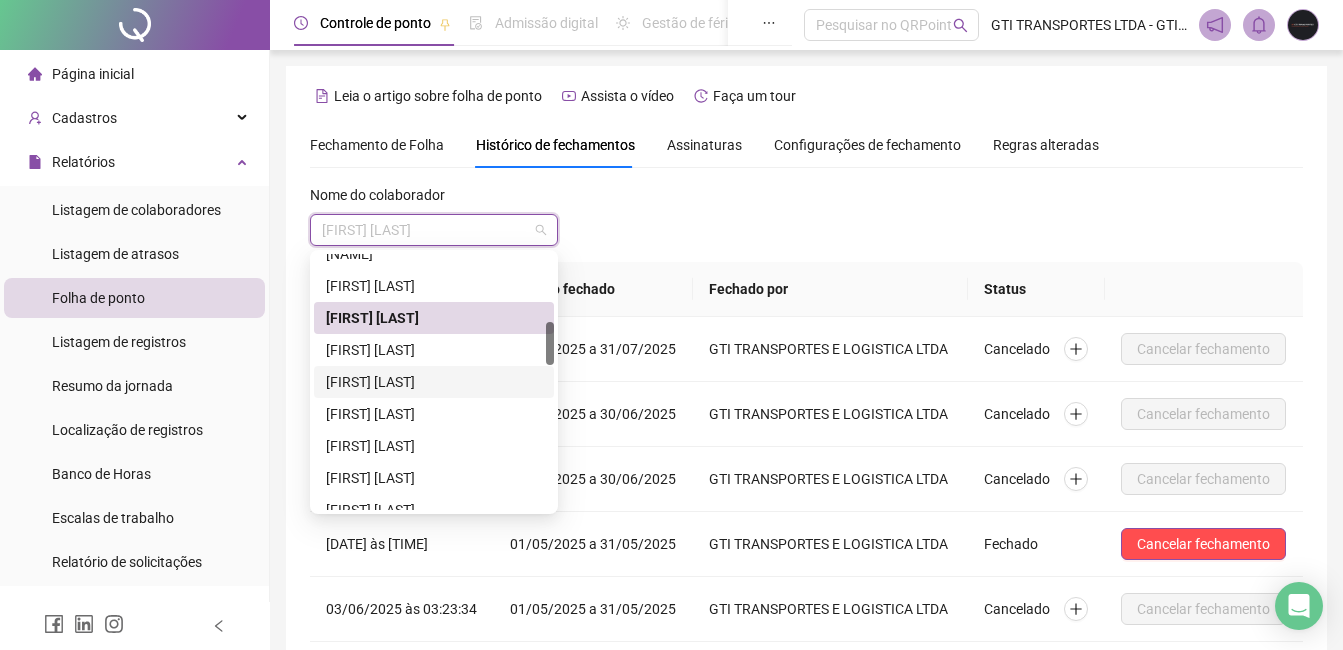 click on "[FIRST] [LAST]" at bounding box center [434, 382] 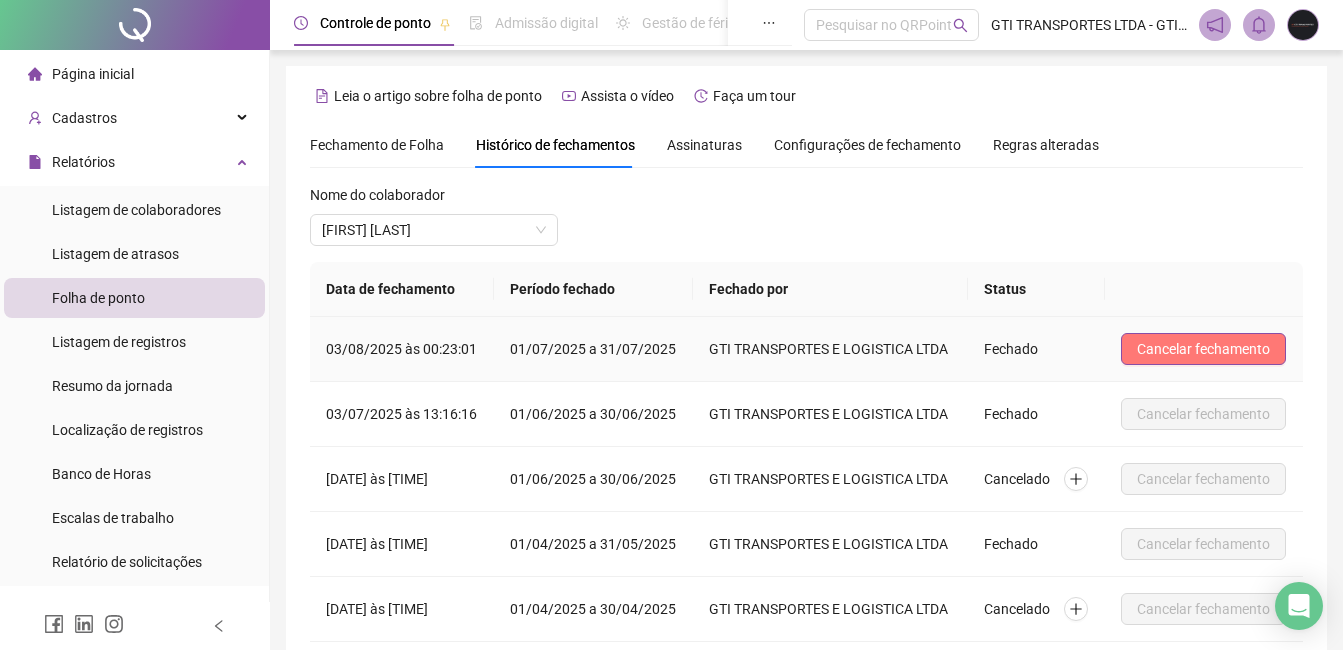 click on "Cancelar fechamento" at bounding box center [1203, 349] 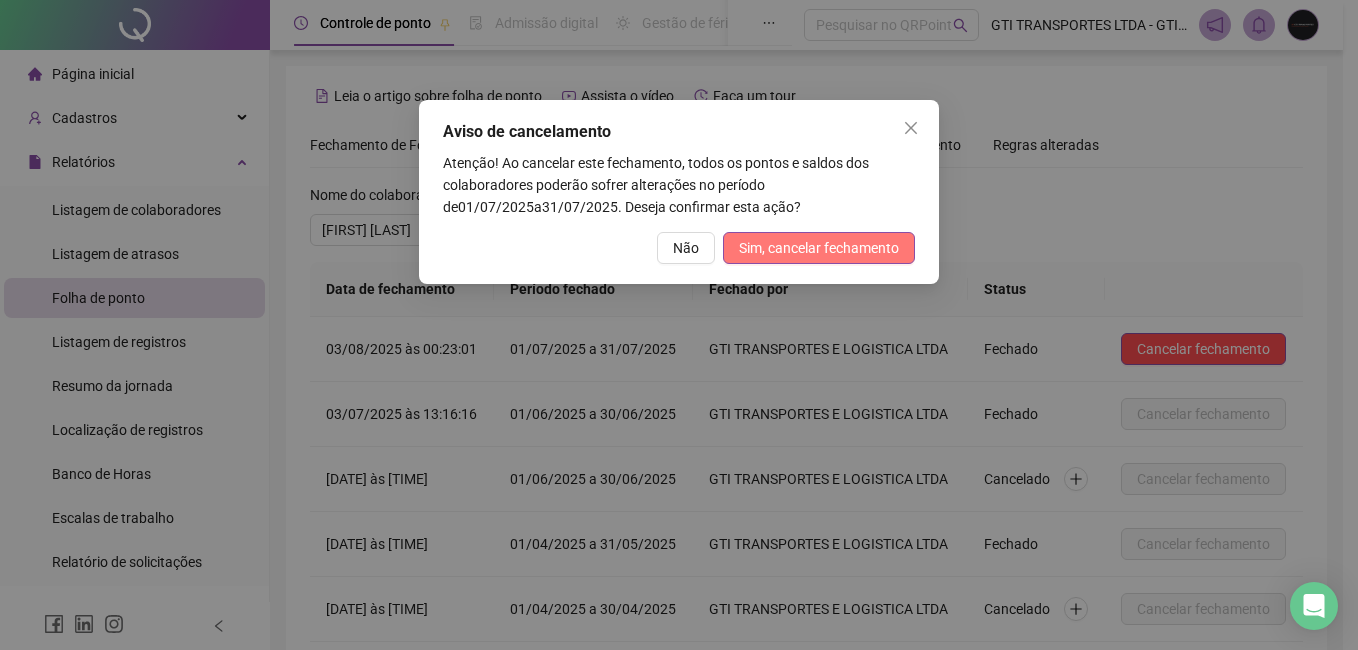 click on "Sim, cancelar fechamento" at bounding box center (819, 248) 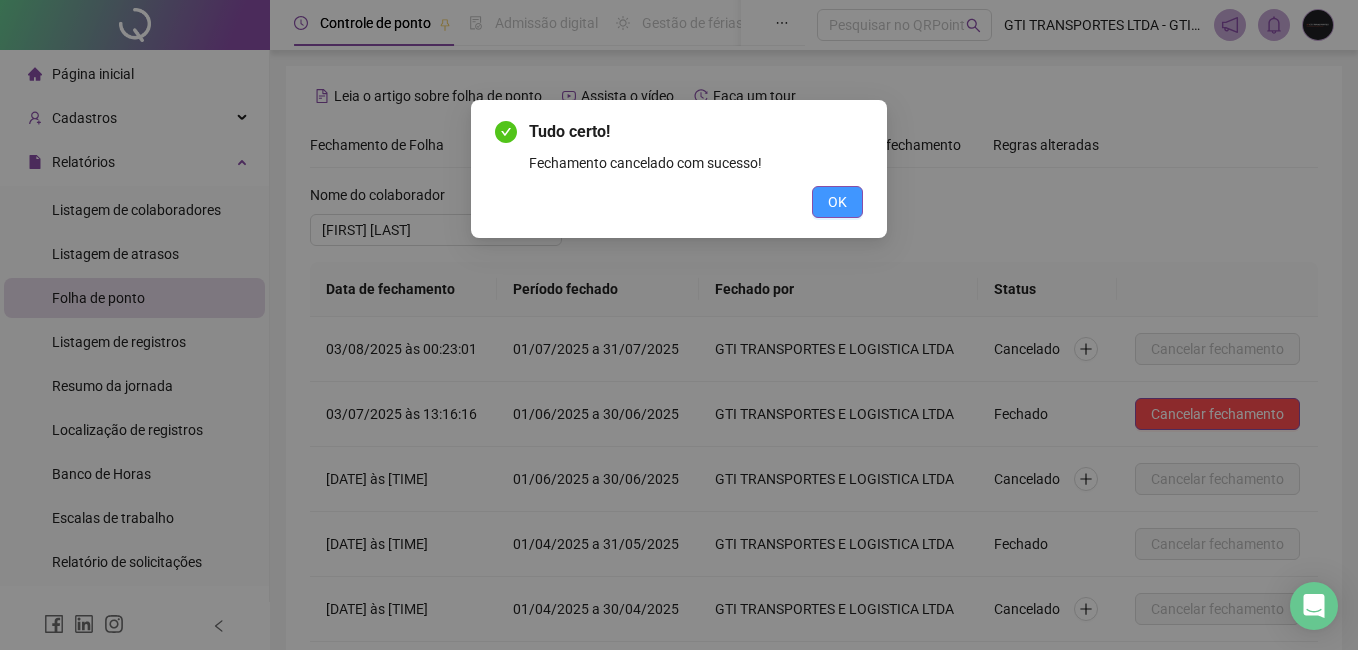 click on "OK" at bounding box center (837, 202) 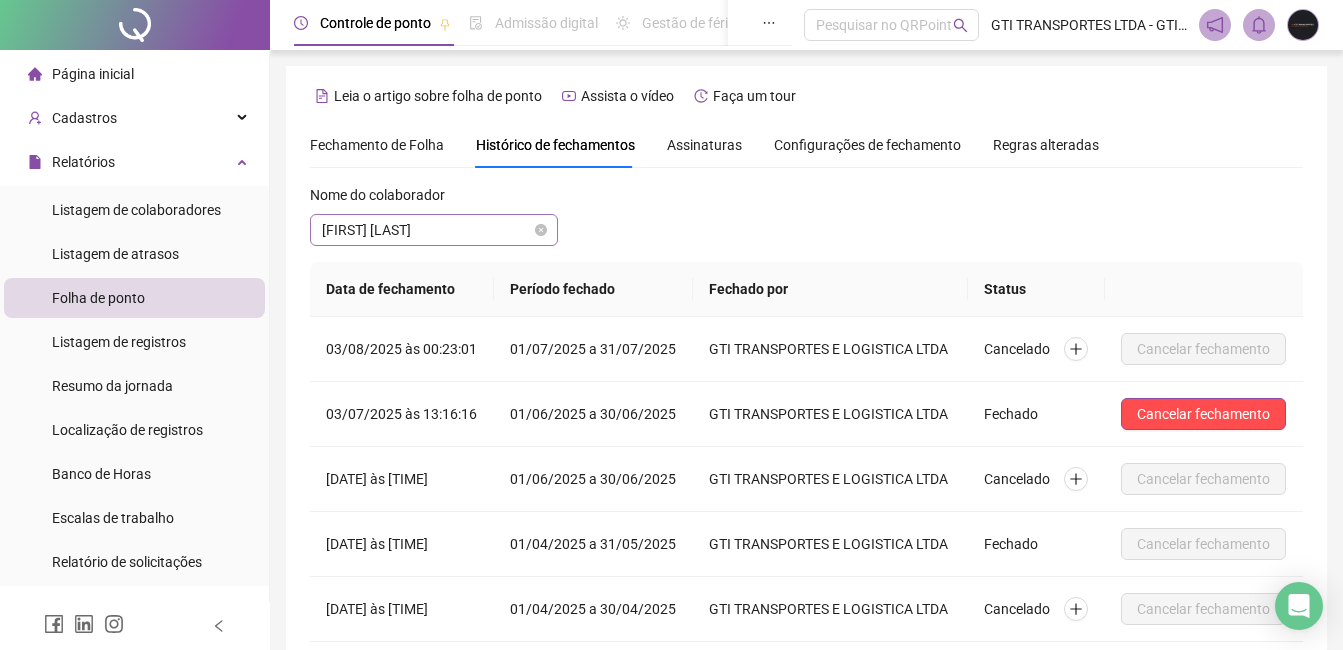 click on "[FIRST] [LAST]" at bounding box center [434, 230] 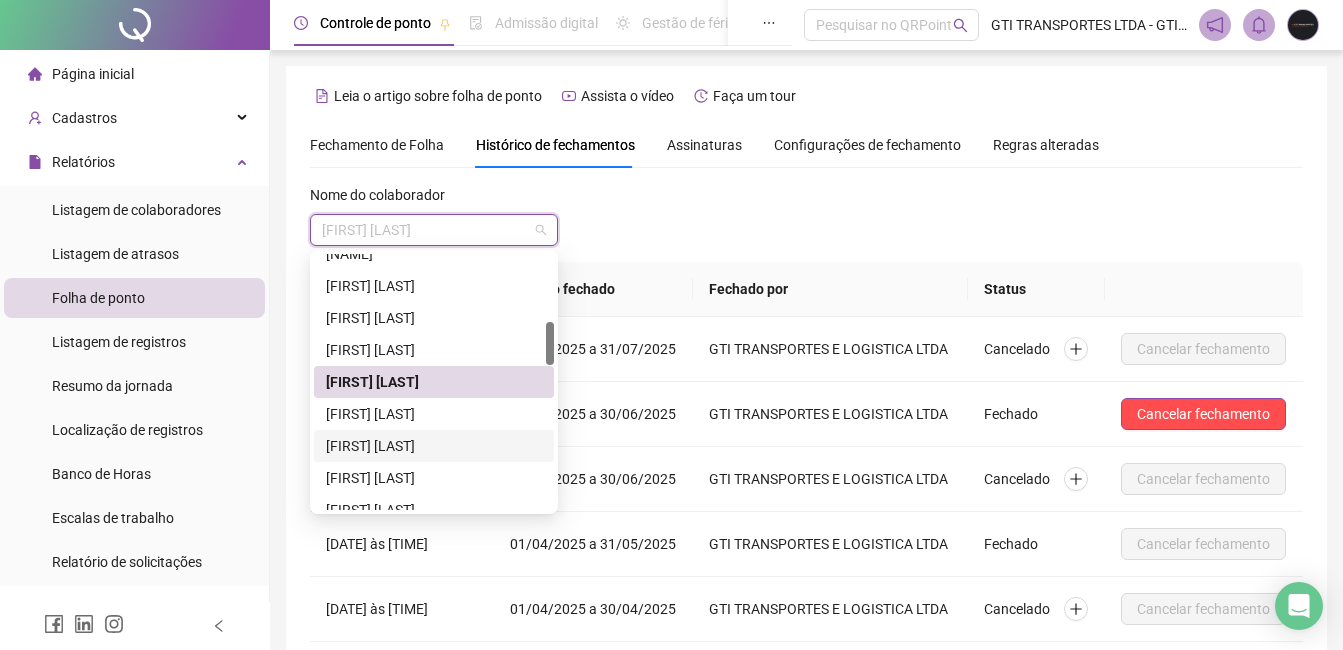 scroll, scrollTop: 500, scrollLeft: 0, axis: vertical 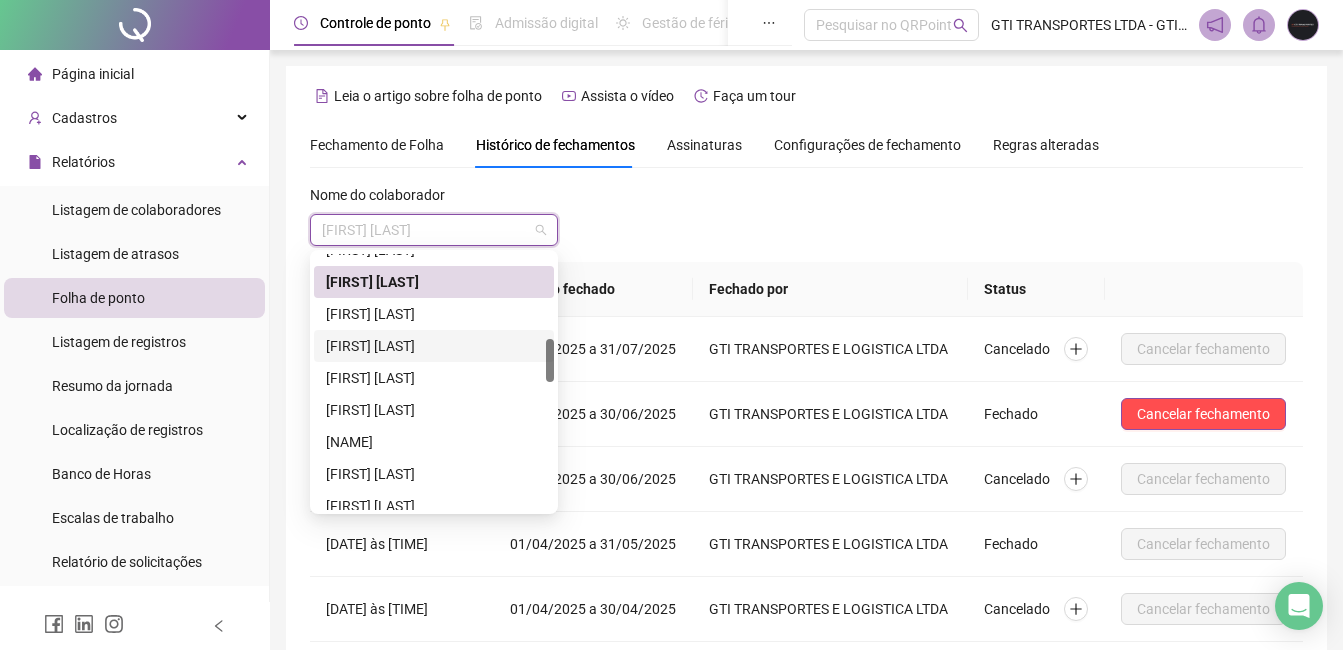 click on "[NAME]" at bounding box center [434, 442] 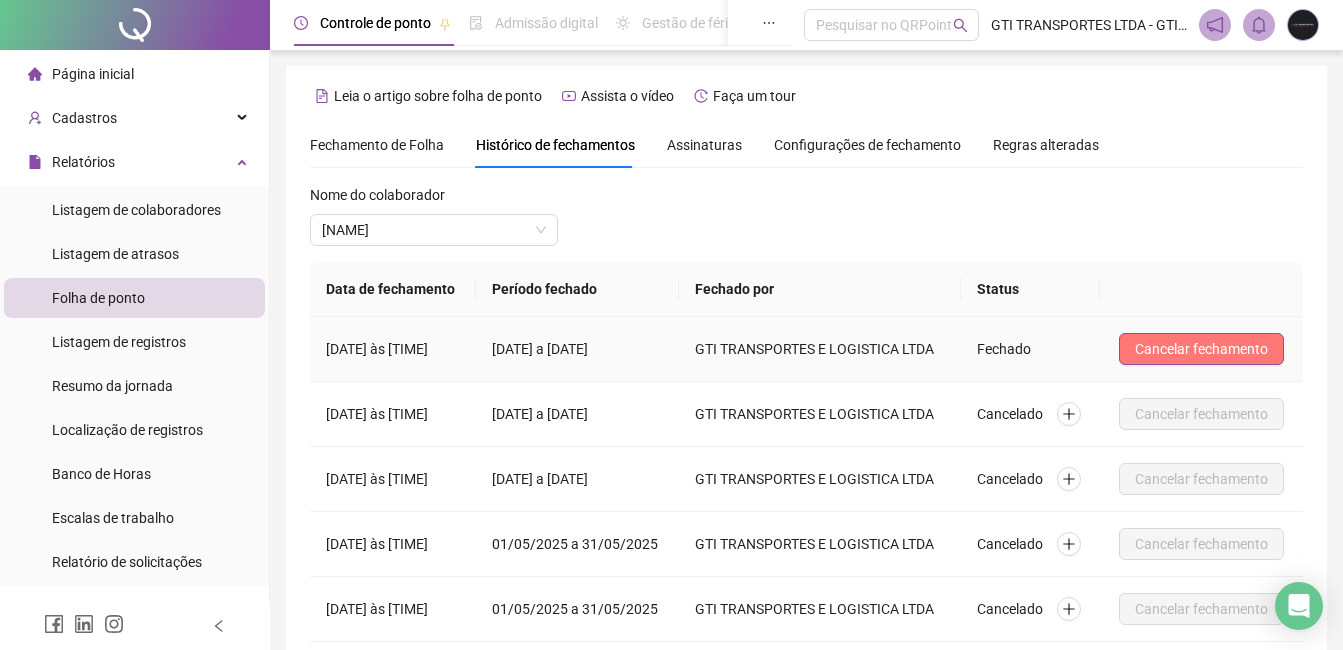 click on "Cancelar fechamento" at bounding box center [1201, 349] 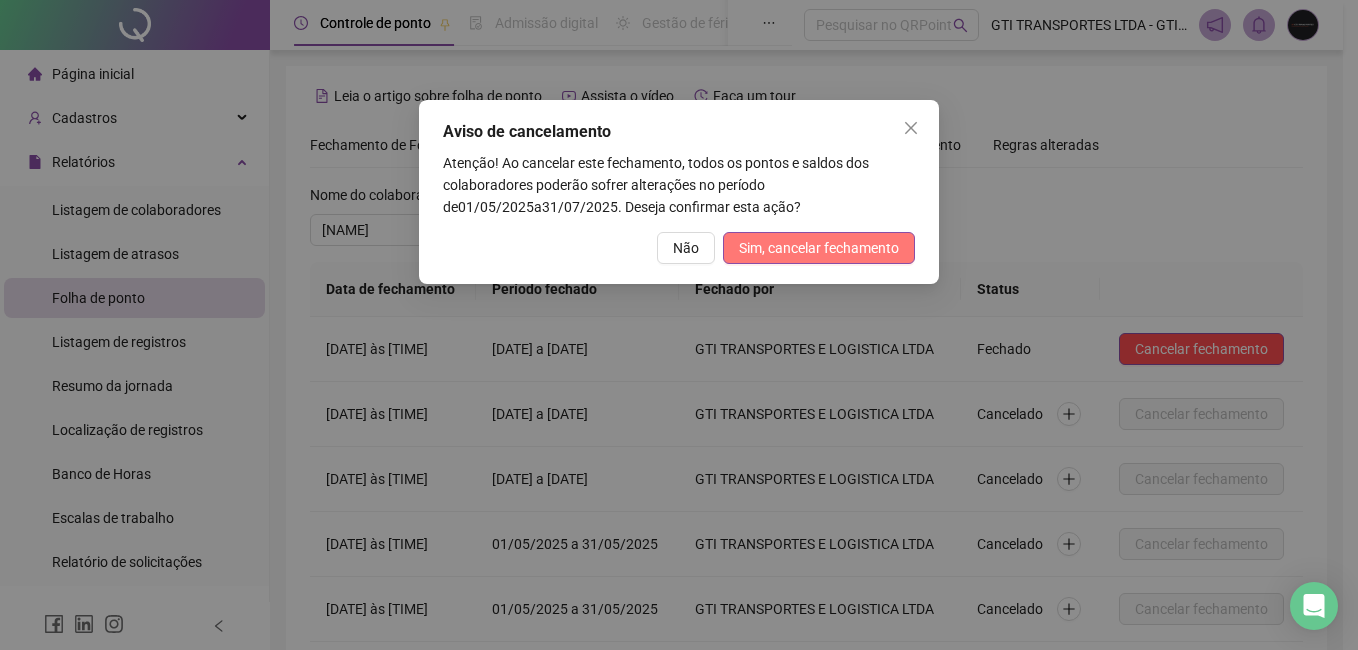 click on "Sim, cancelar fechamento" at bounding box center (819, 248) 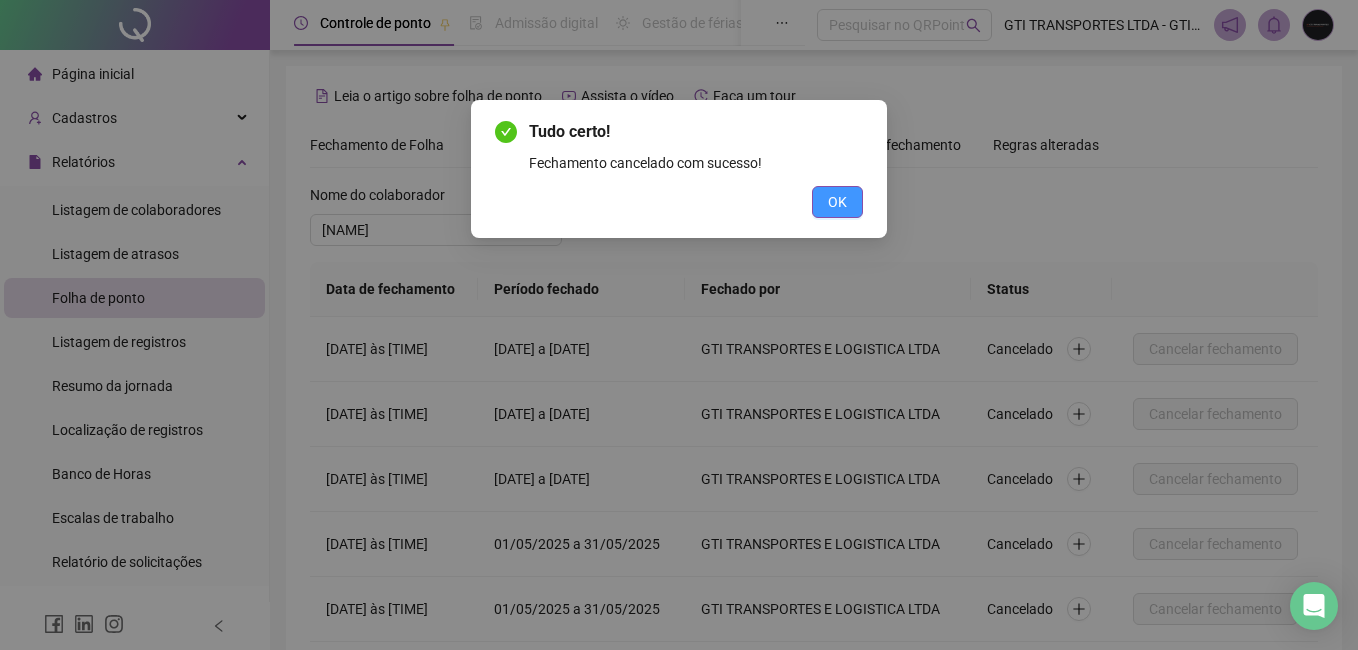 click on "OK" at bounding box center (837, 202) 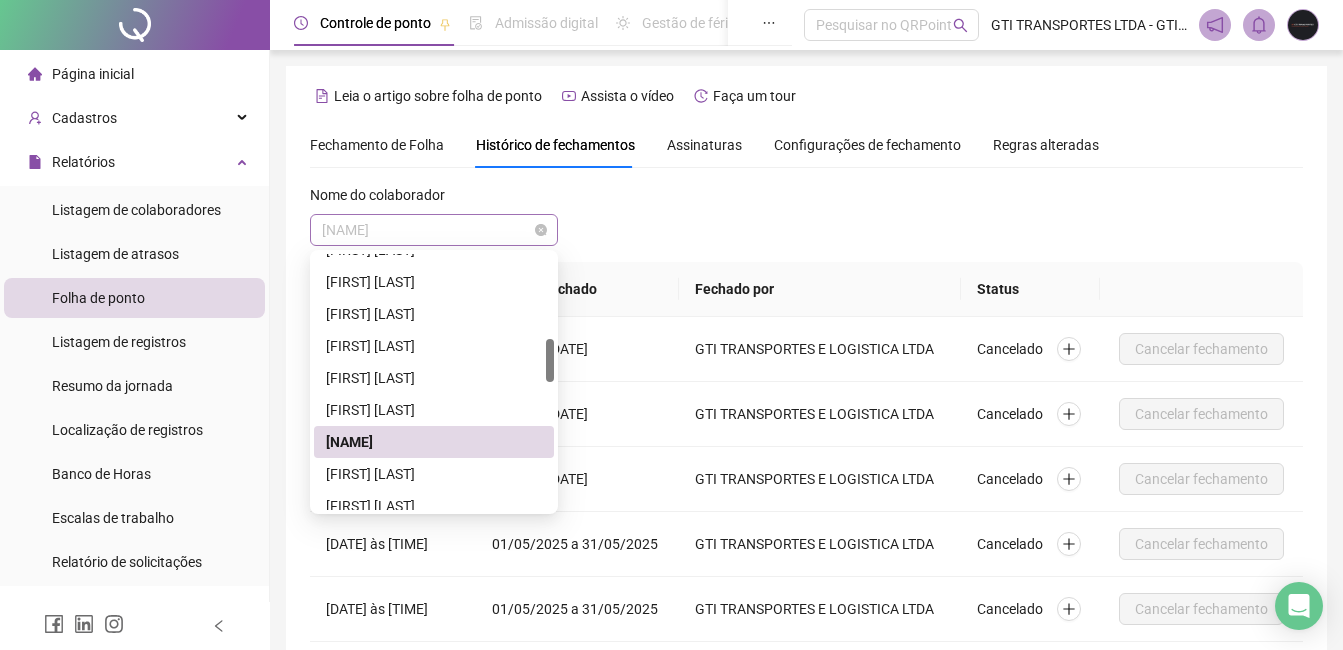 click on "[NAME]" at bounding box center (434, 230) 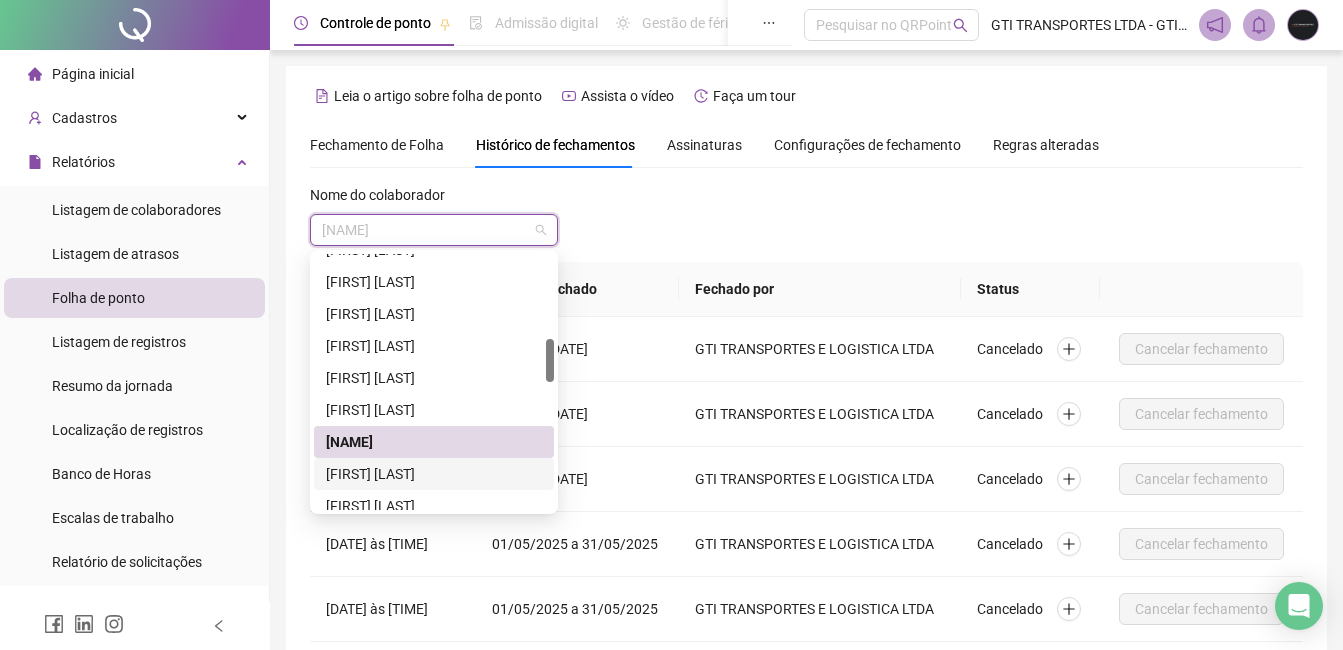 click on "[FIRST] [LAST]" at bounding box center [434, 474] 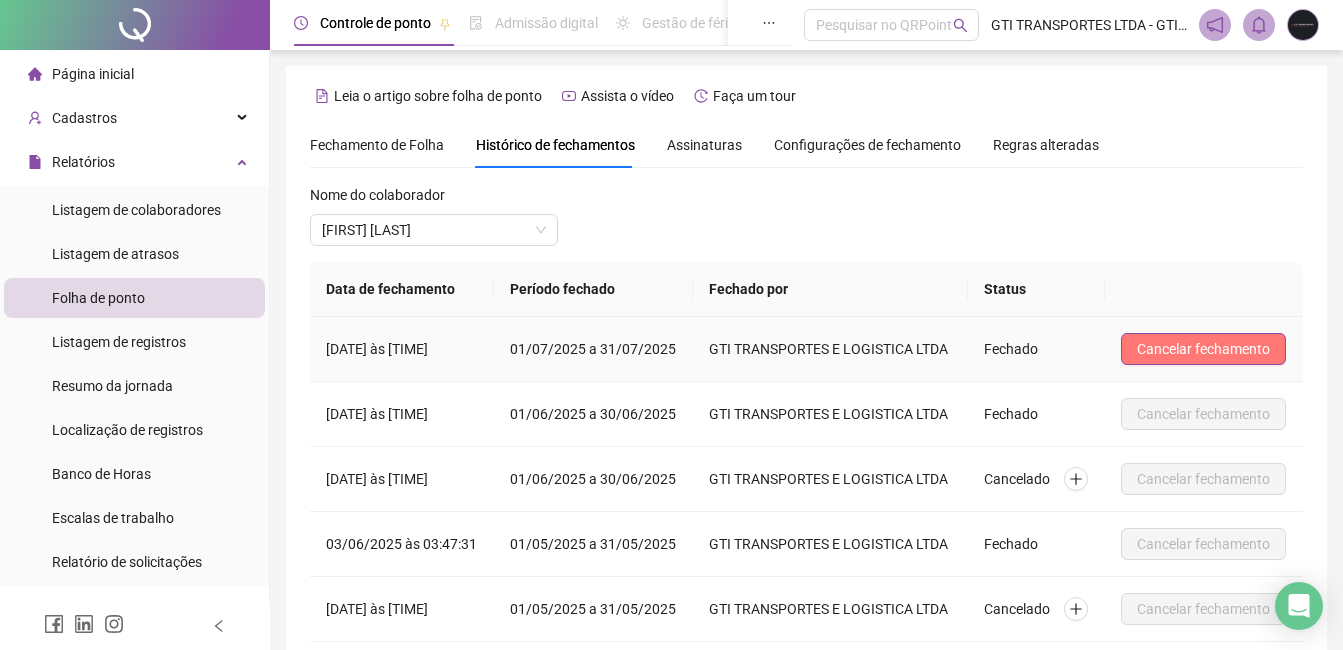 click on "Cancelar fechamento" at bounding box center (1203, 349) 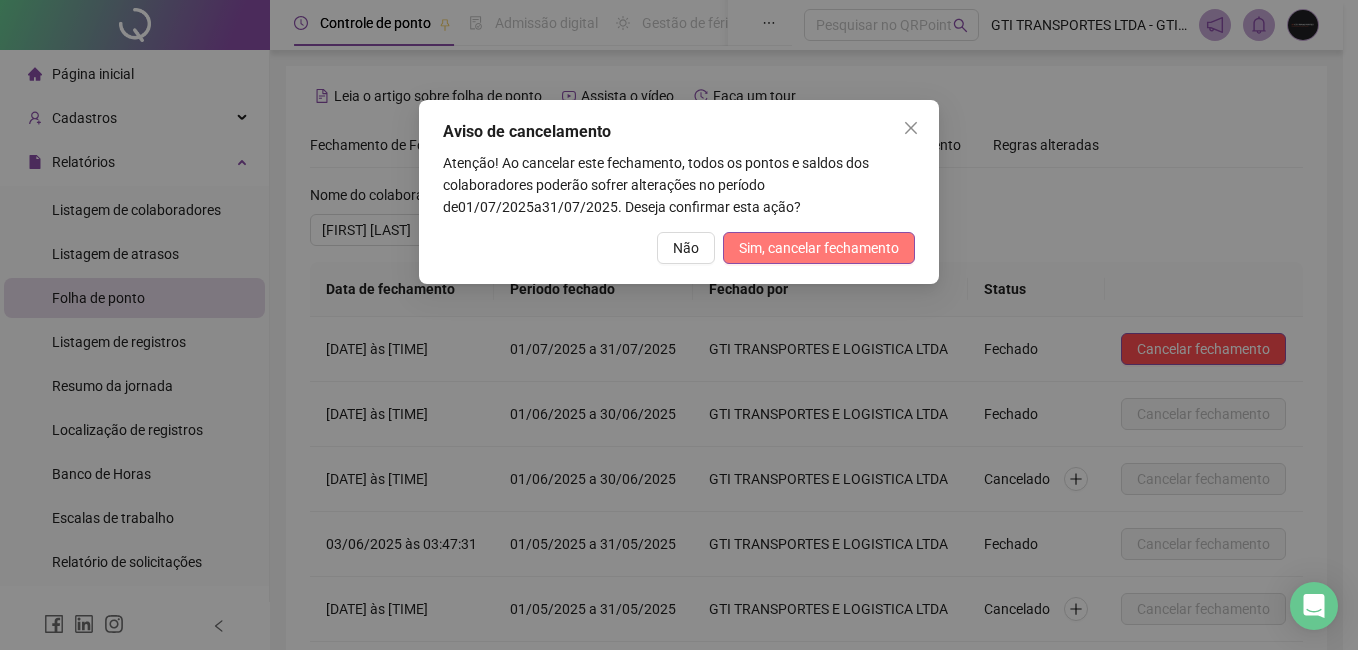 click on "Sim, cancelar fechamento" at bounding box center [819, 248] 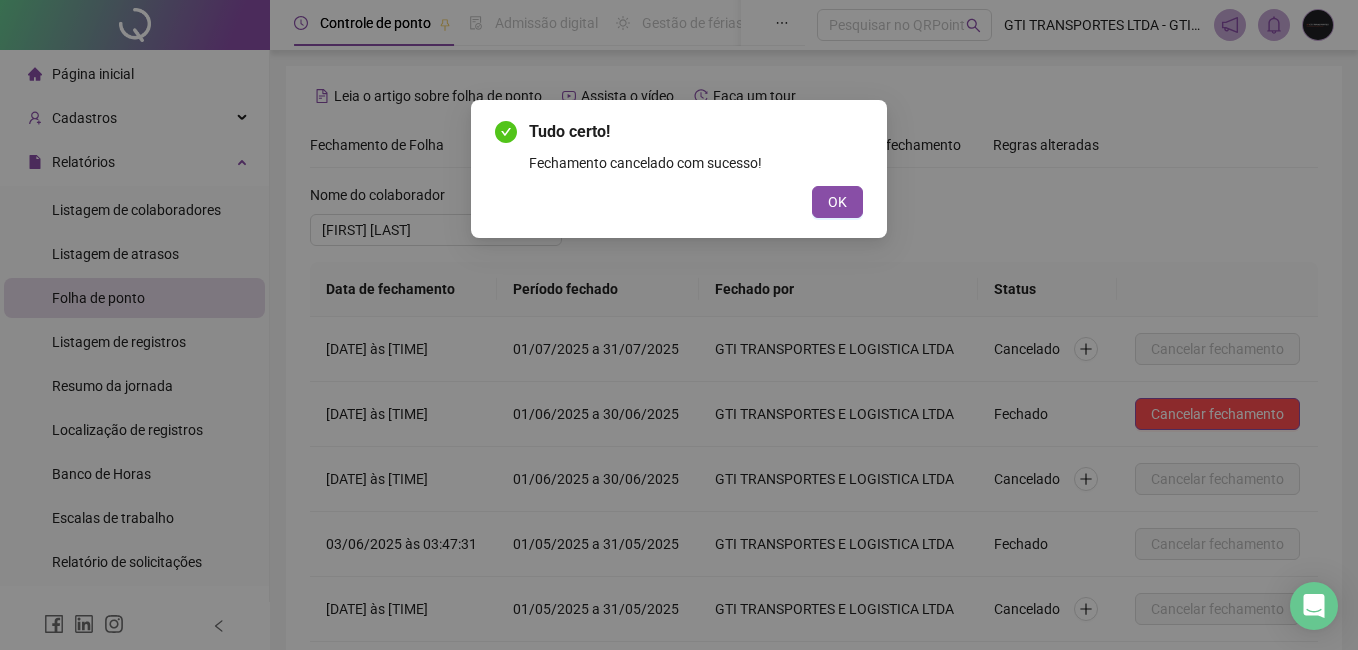 click on "Tudo certo! Fechamento cancelado com sucesso! OK" at bounding box center (679, 169) 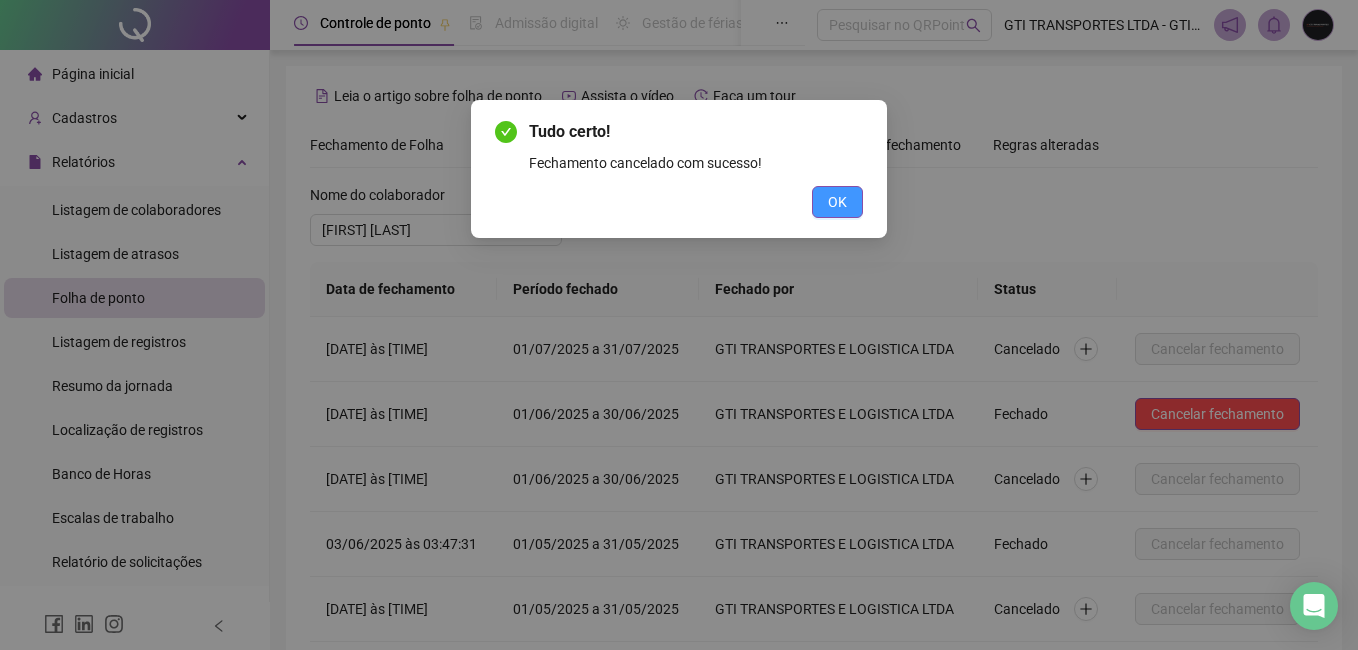 click on "OK" at bounding box center (837, 202) 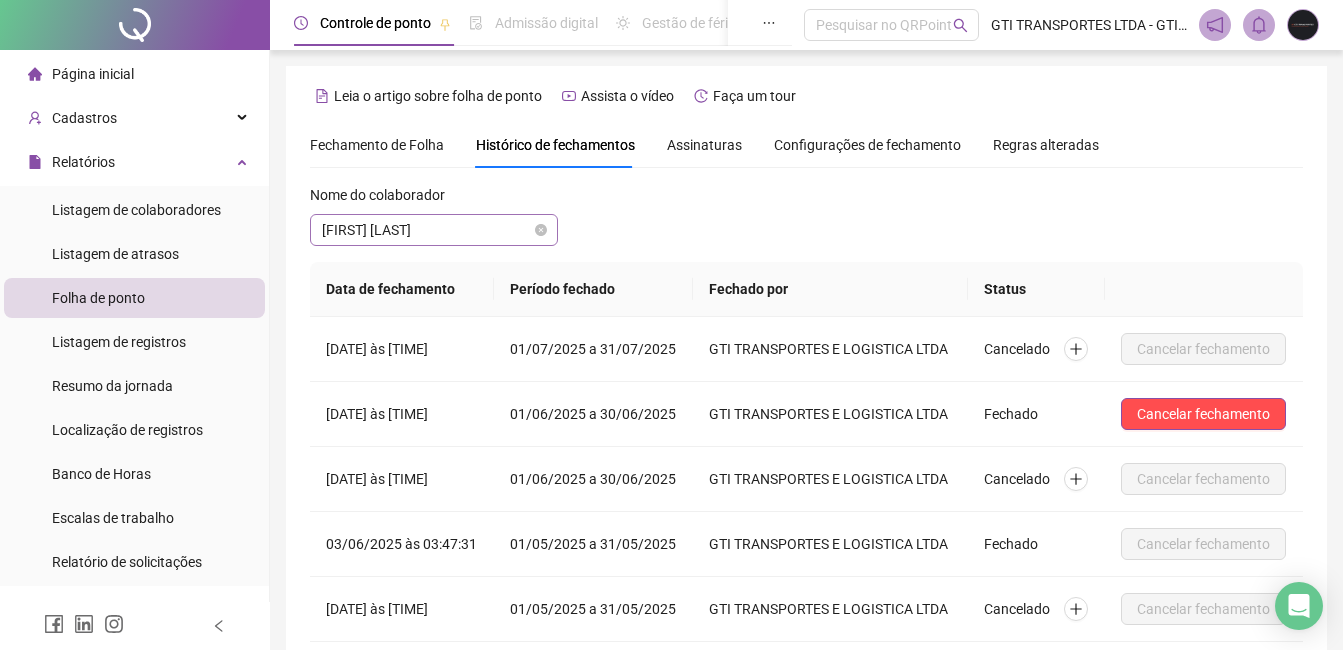 click on "[FIRST] [LAST]" at bounding box center (434, 230) 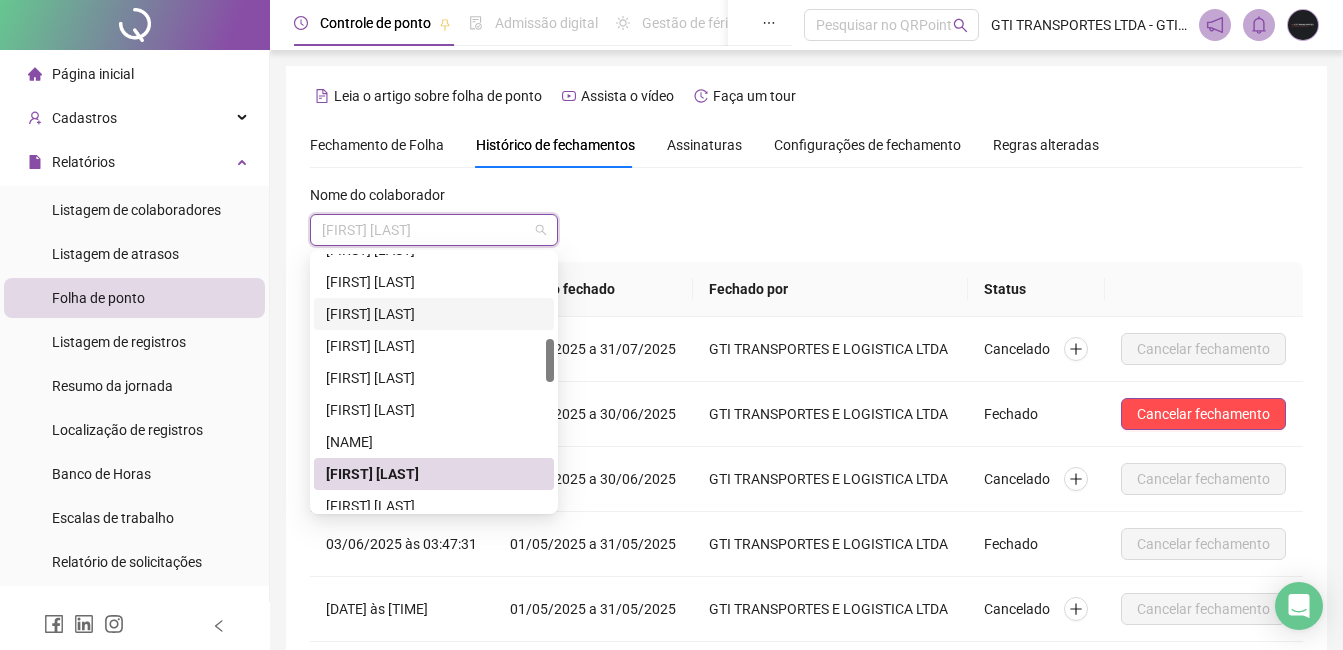 scroll, scrollTop: 600, scrollLeft: 0, axis: vertical 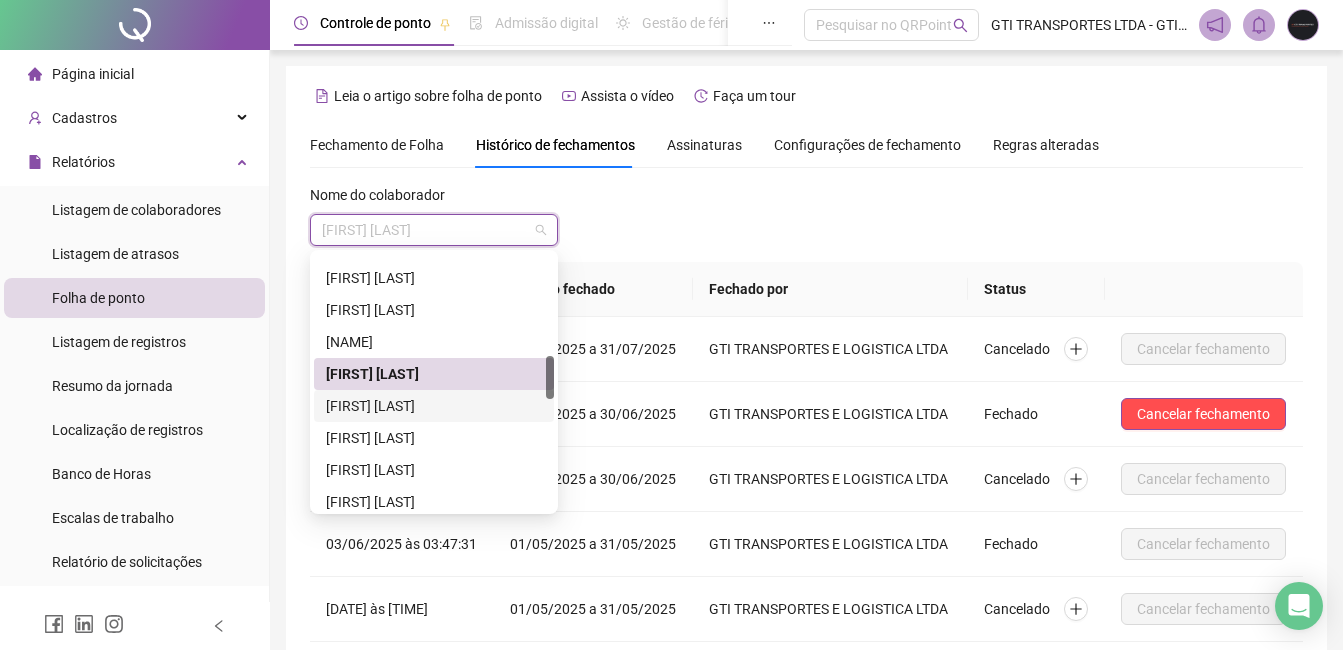 click on "[FIRST] [LAST]" at bounding box center (434, 406) 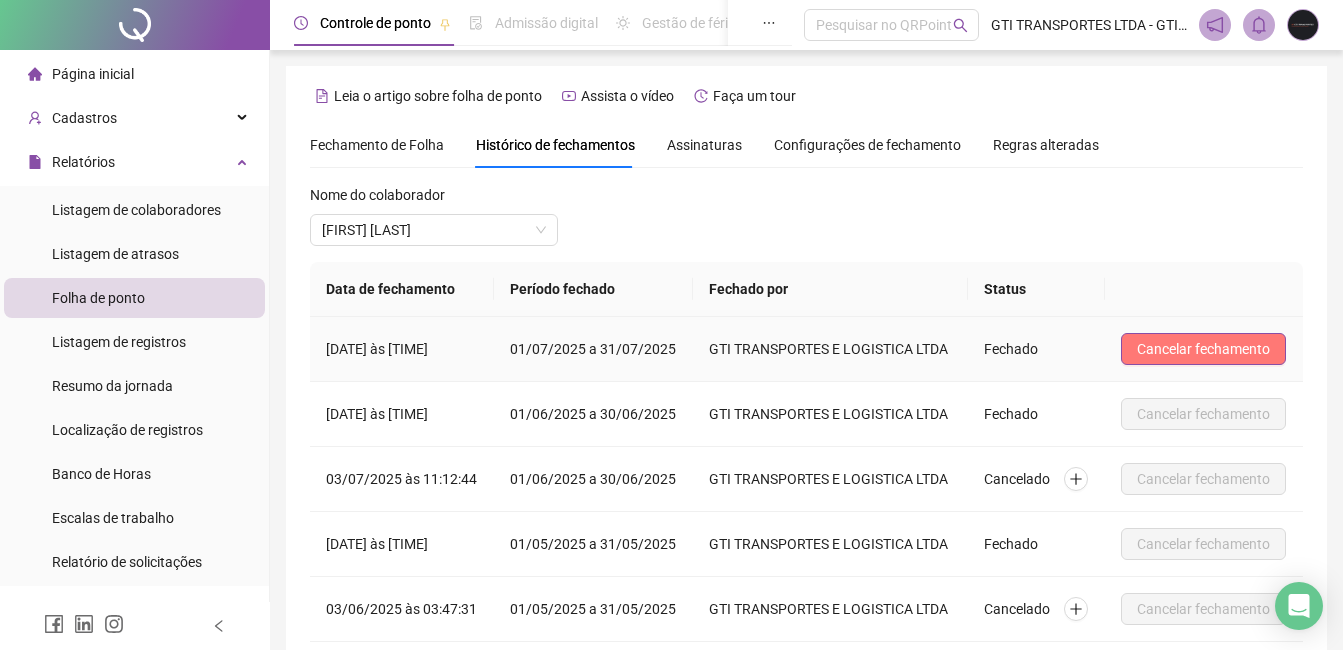 click on "Cancelar fechamento" at bounding box center [1203, 349] 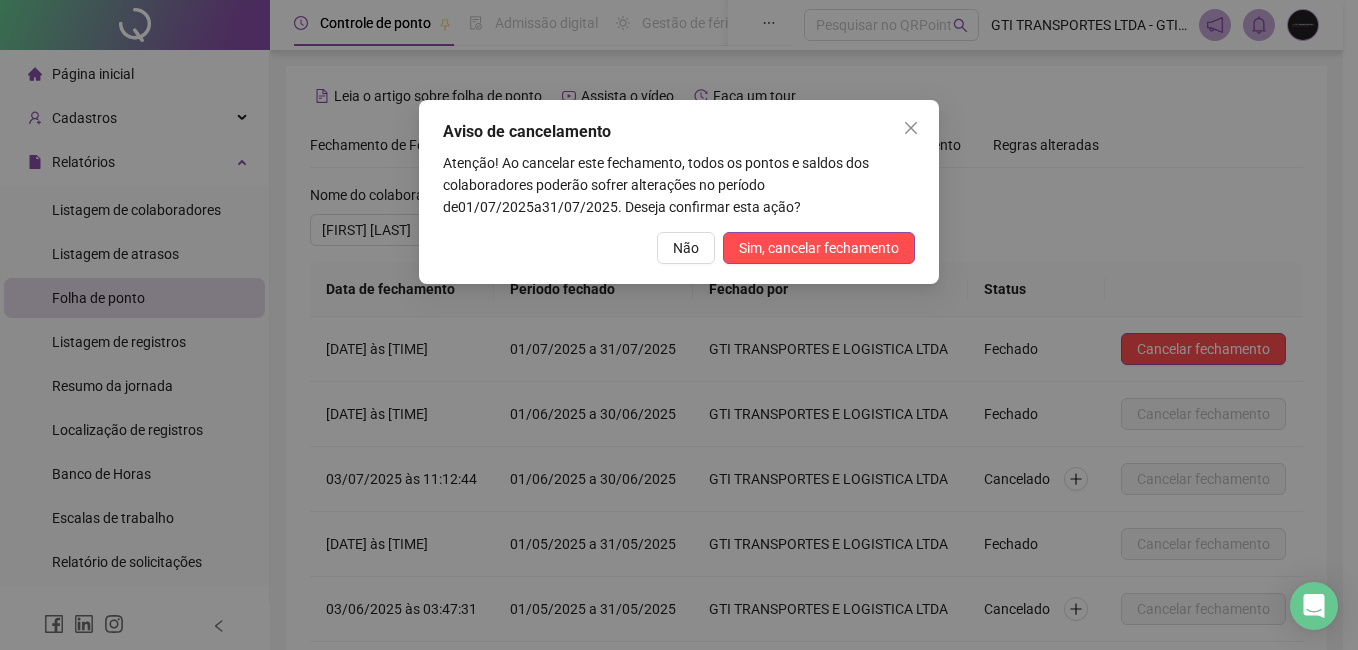 click on "Aviso de cancelamento Atenção!
Ao cancelar este fechamento, todos os pontos e saldos dos
colaboradores poderão sofrer alterações no período de  01/07/2025  a  31/07/2025 . Deseja confirmar esta ação? Não Sim, cancelar fechamento" at bounding box center [679, 192] 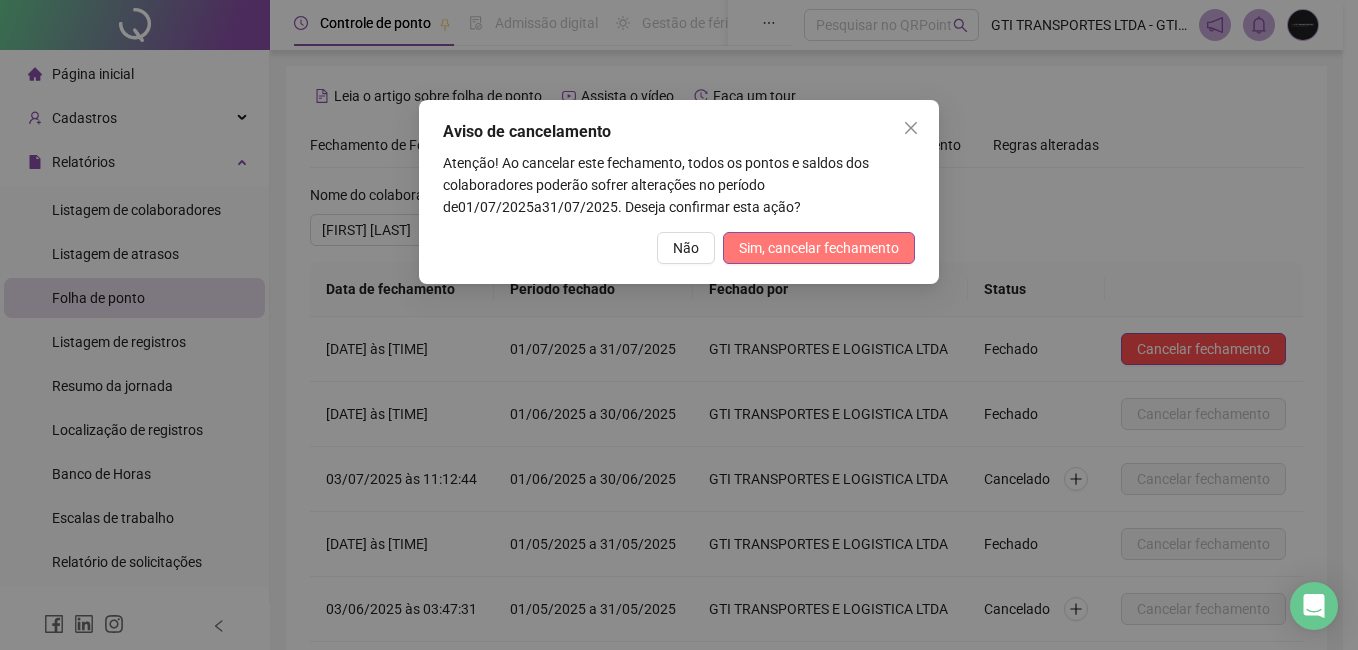 click on "Sim, cancelar fechamento" at bounding box center (819, 248) 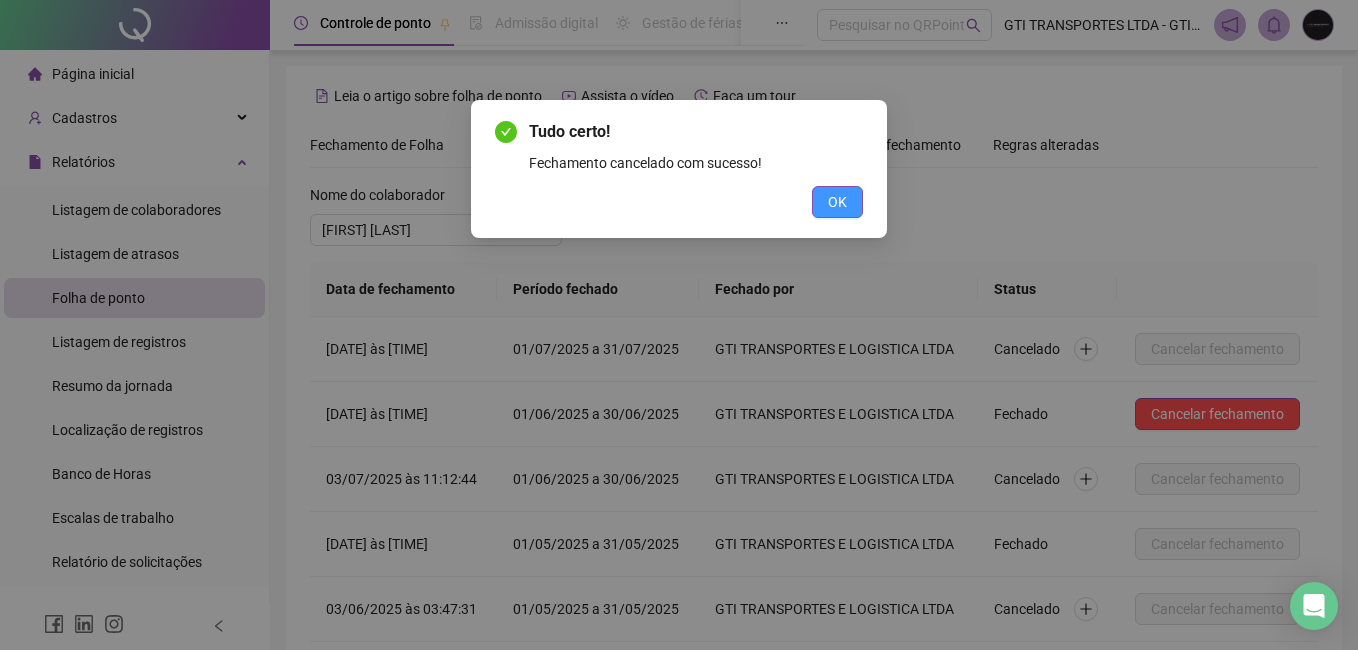 click on "OK" at bounding box center [837, 202] 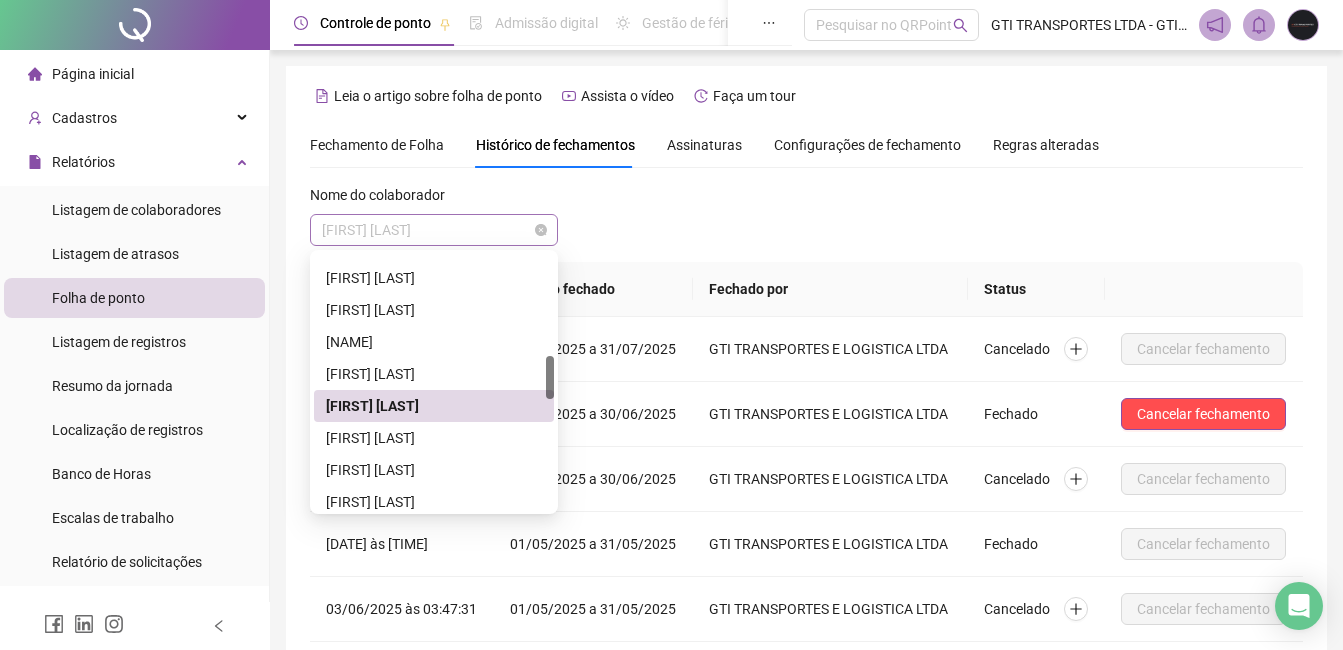 click on "[FIRST] [LAST]" at bounding box center [434, 230] 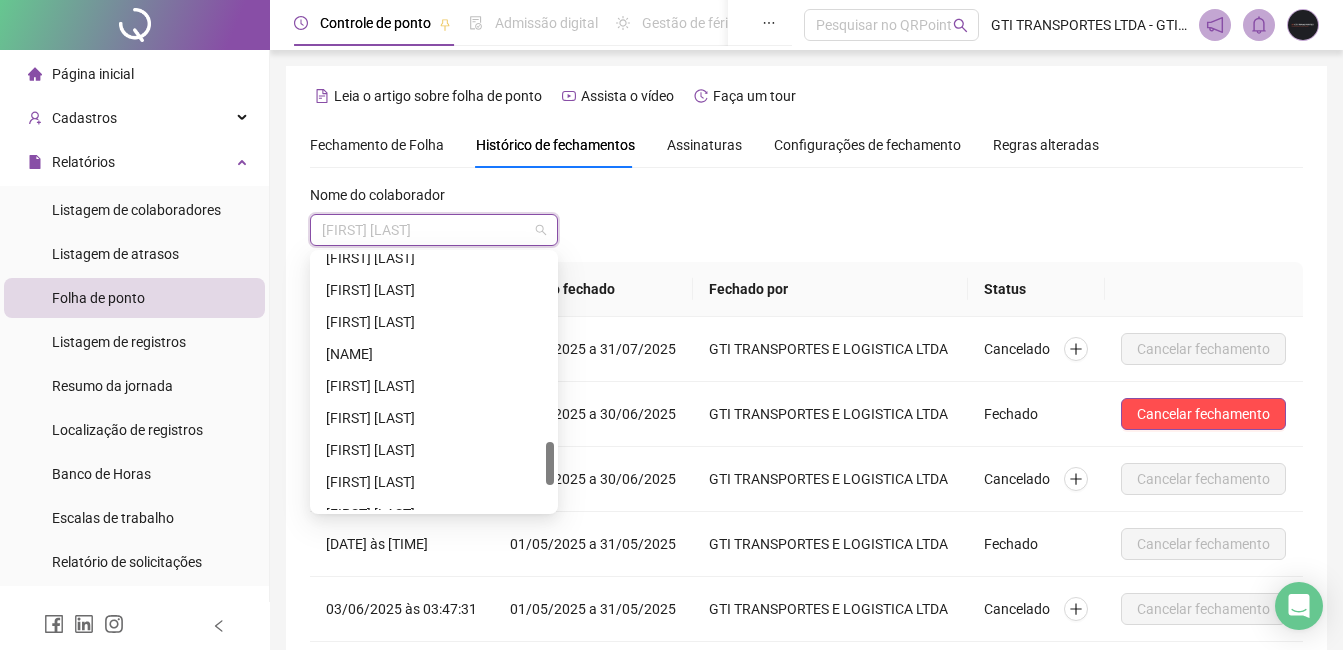 scroll, scrollTop: 1200, scrollLeft: 0, axis: vertical 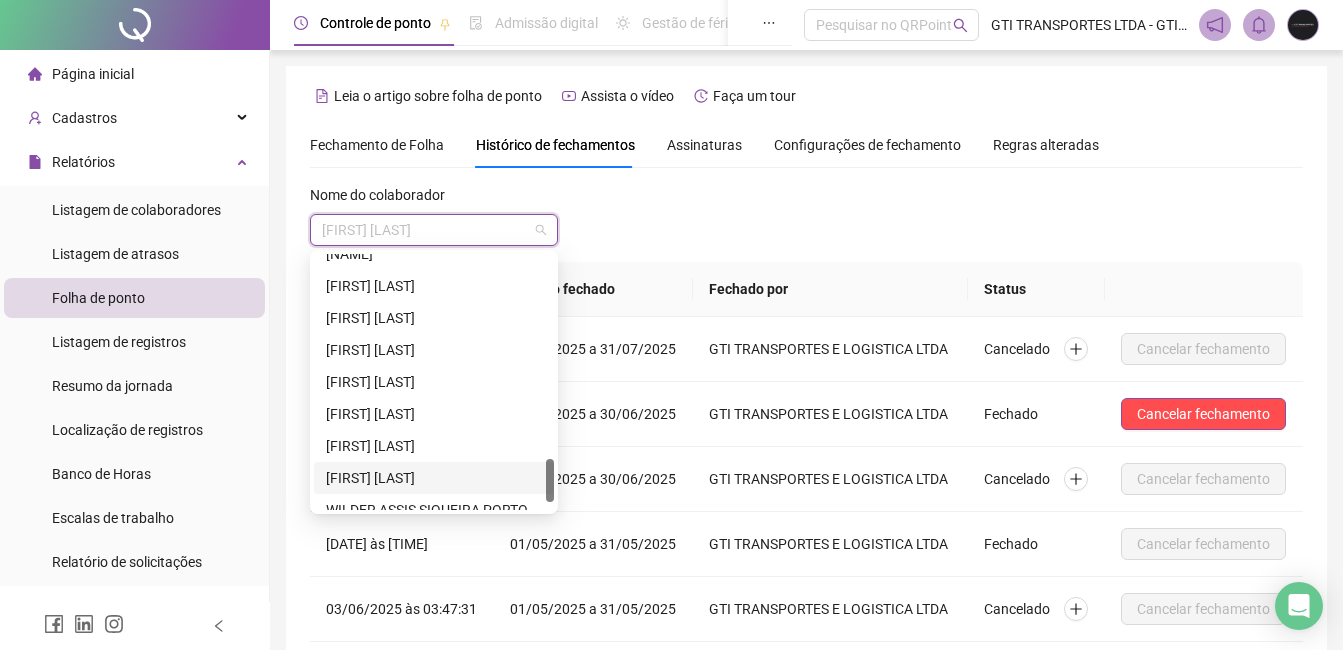 click on "[FIRST] [LAST]" at bounding box center [434, 478] 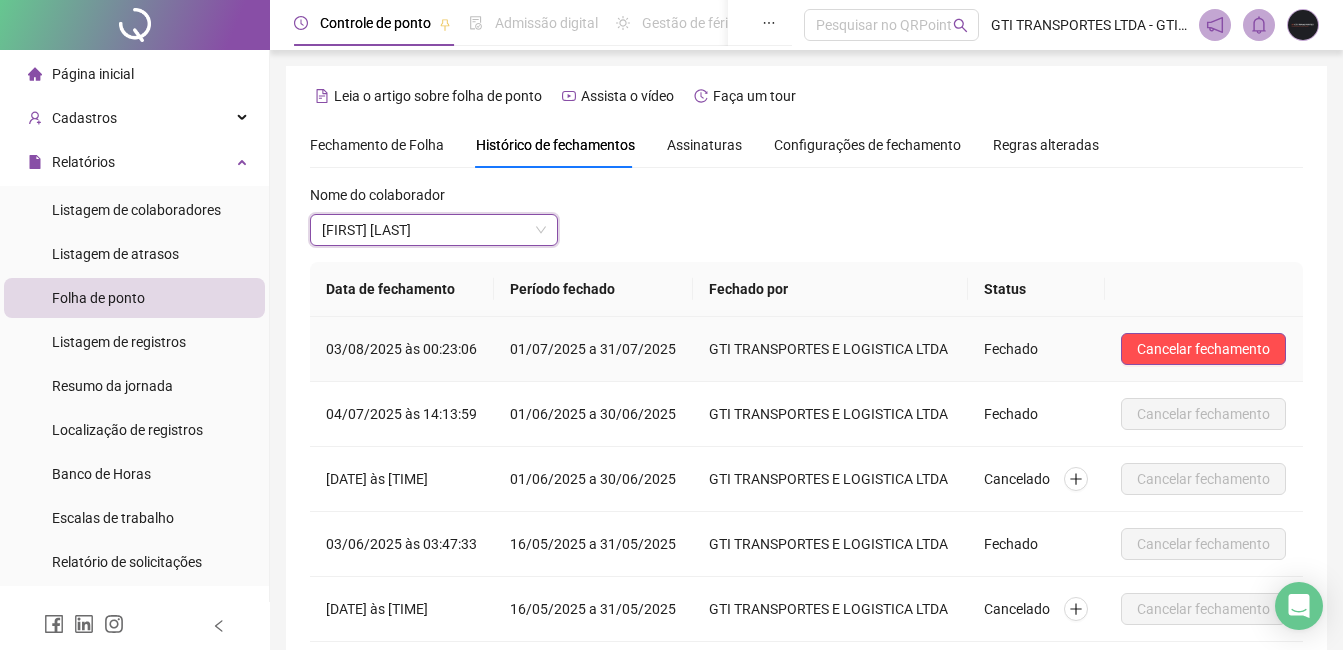 click on "Cancelar fechamento" at bounding box center (1204, 349) 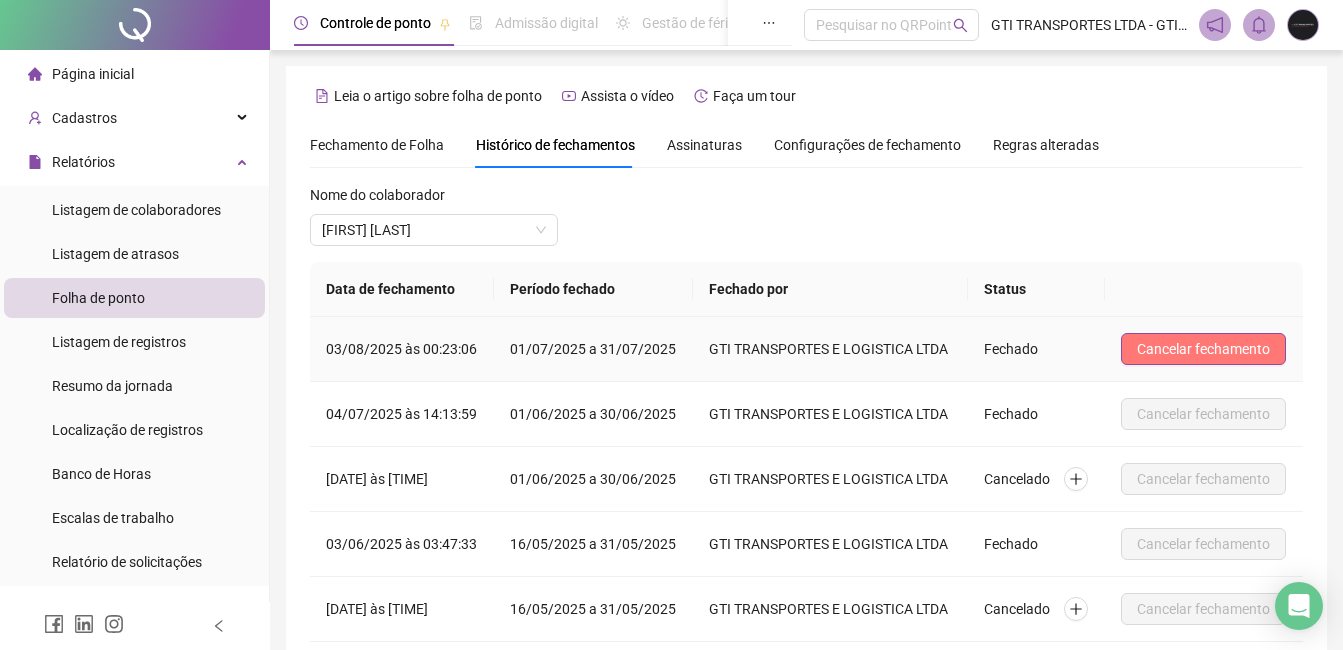 click on "Cancelar fechamento" at bounding box center [1203, 349] 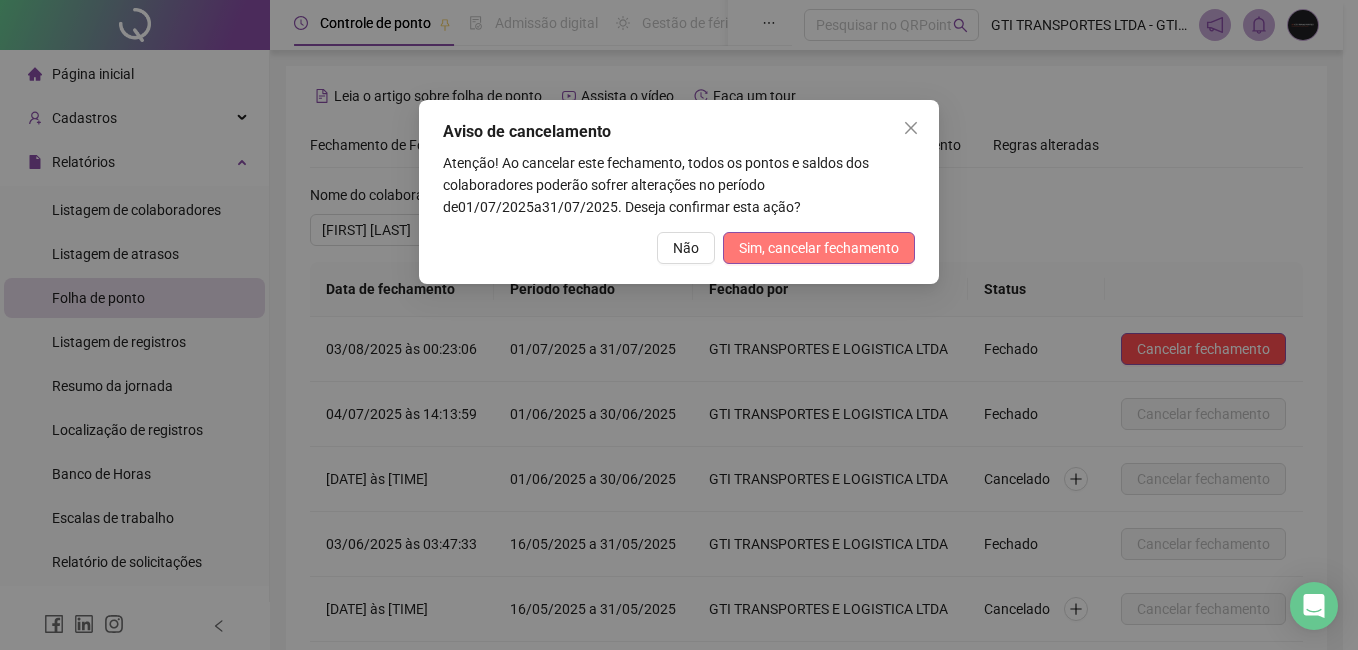 click on "Sim, cancelar fechamento" at bounding box center (819, 248) 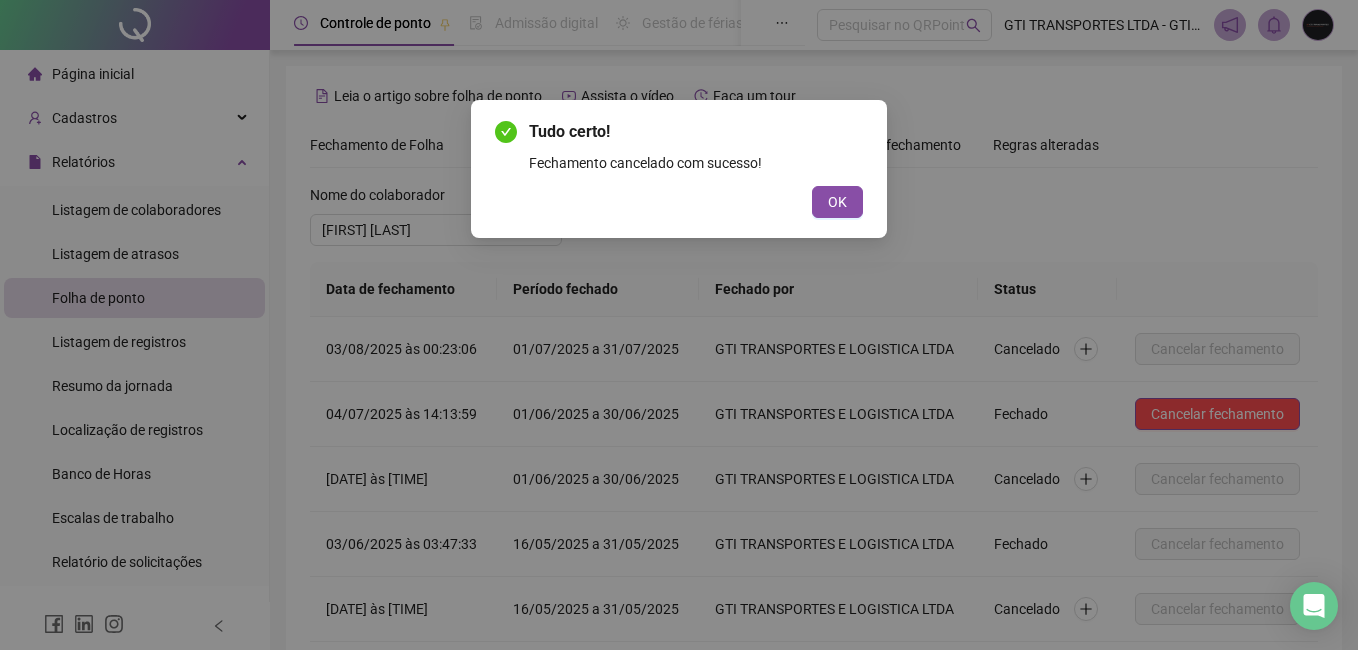 click on "Tudo certo! Fechamento cancelado com sucesso! OK" at bounding box center (679, 169) 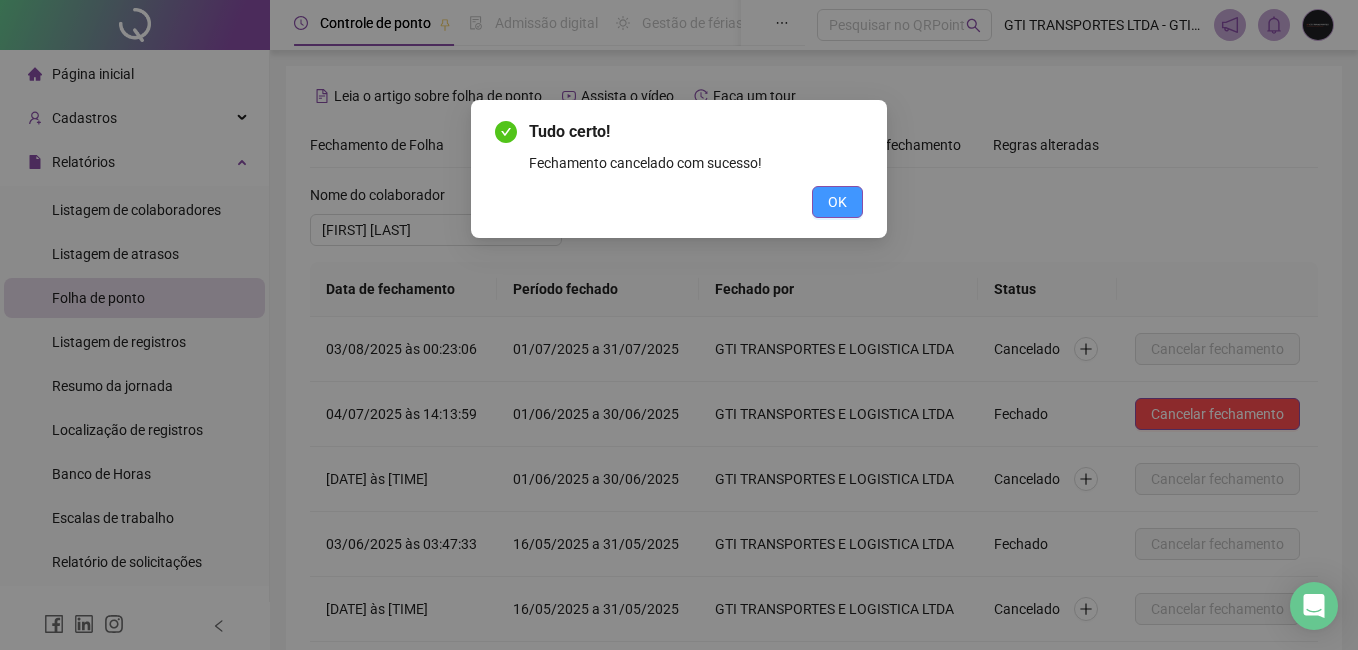 click on "OK" at bounding box center [837, 202] 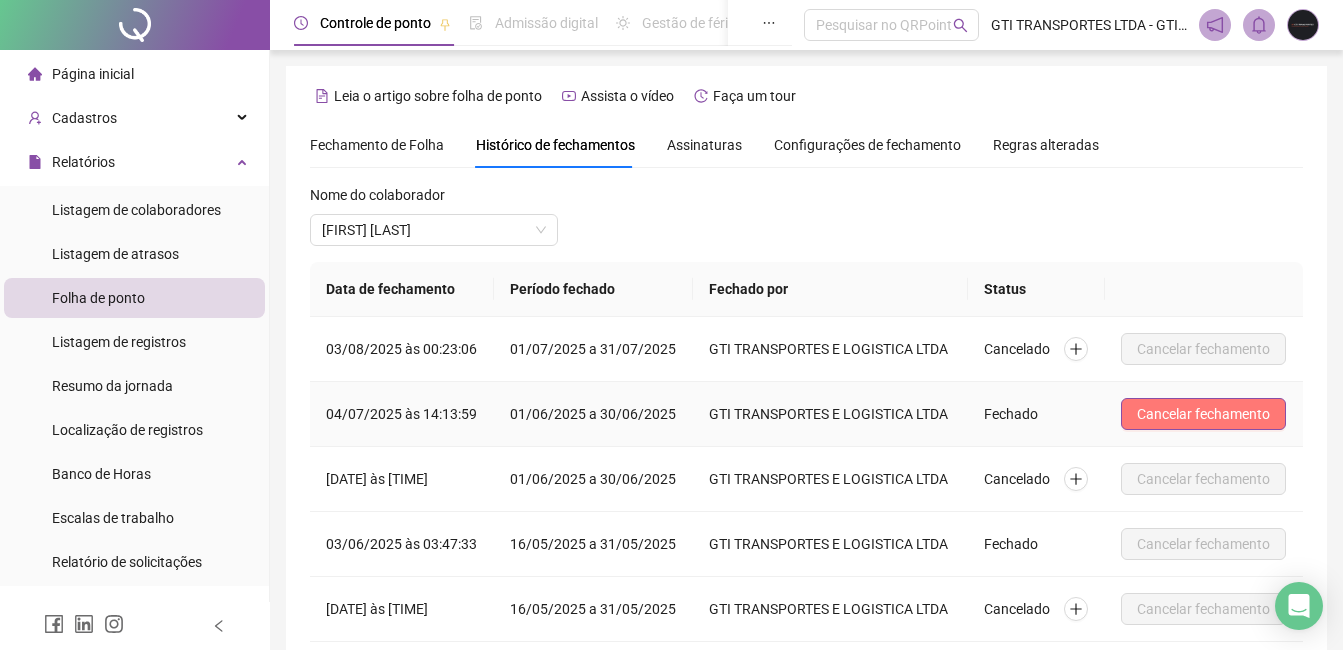 click on "Cancelar fechamento" at bounding box center [1203, 414] 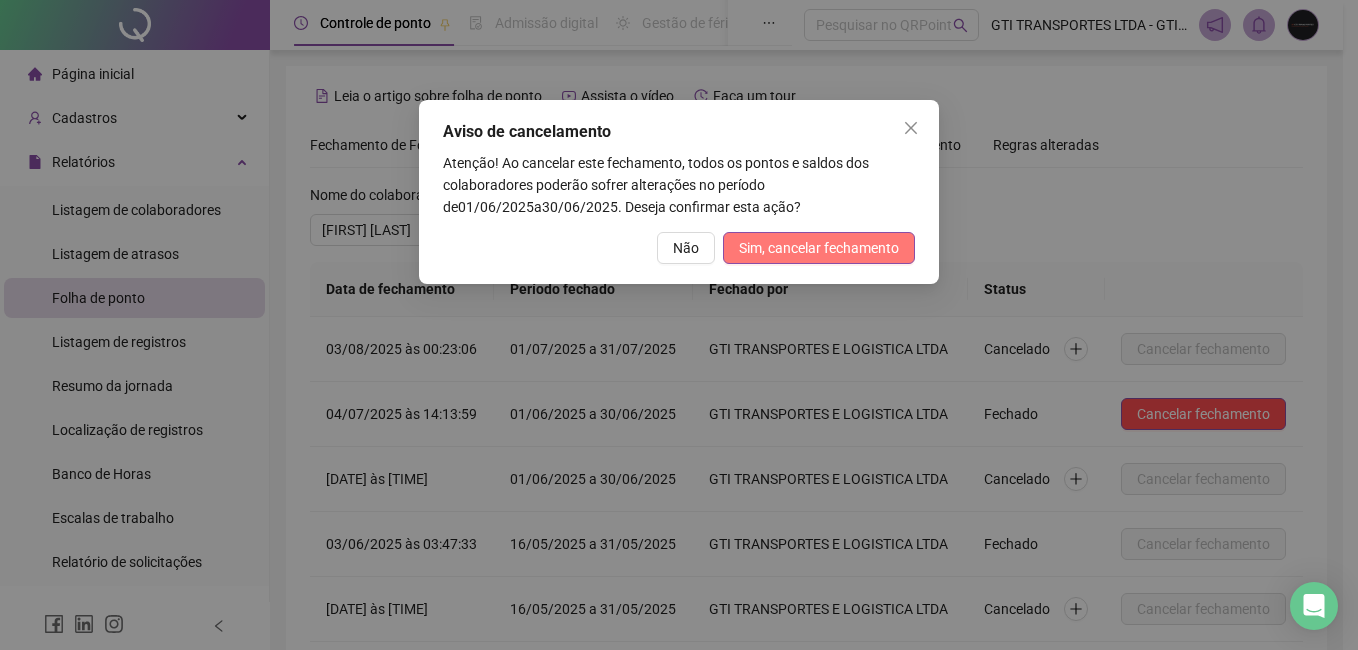 click on "Sim, cancelar fechamento" at bounding box center [819, 248] 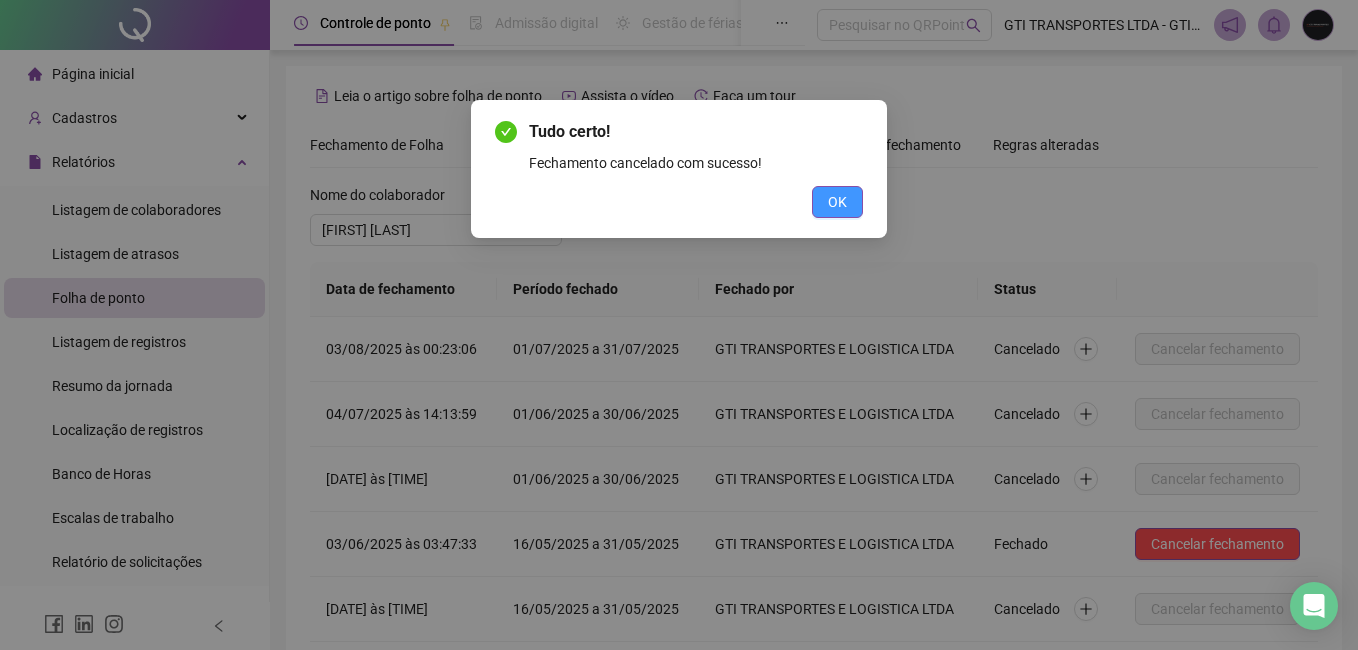 click on "OK" at bounding box center [837, 202] 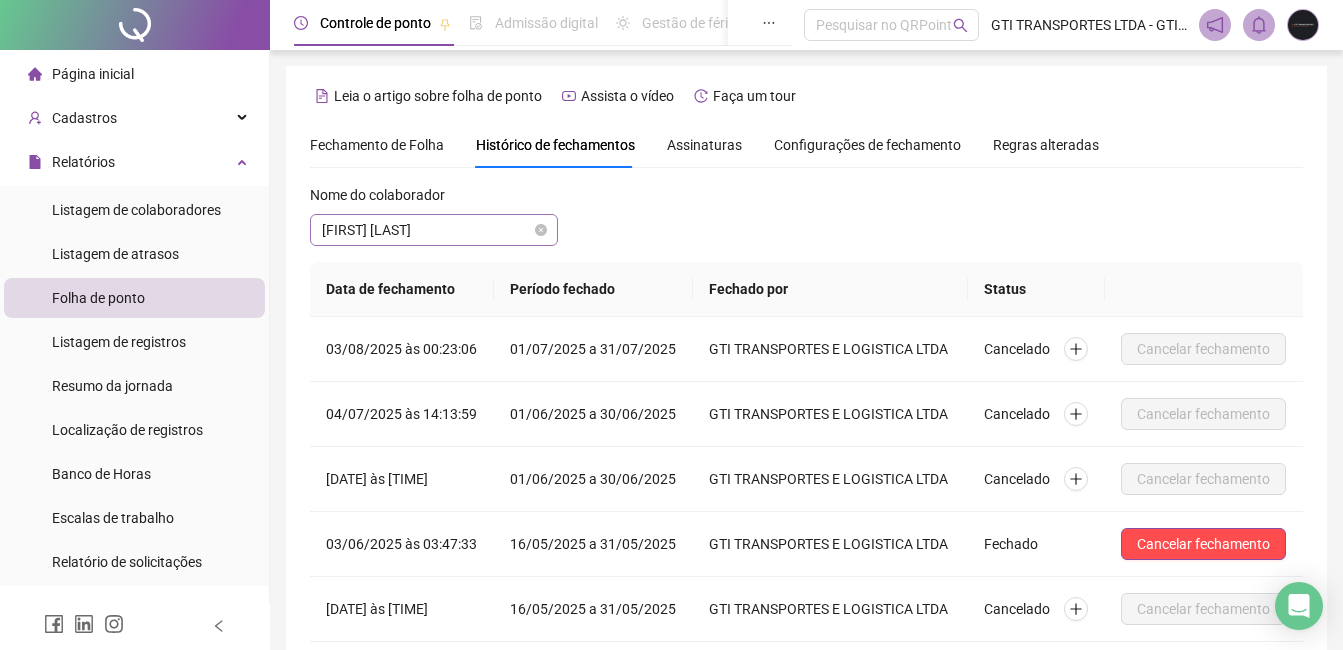 click on "[FIRST] [LAST]" at bounding box center [434, 230] 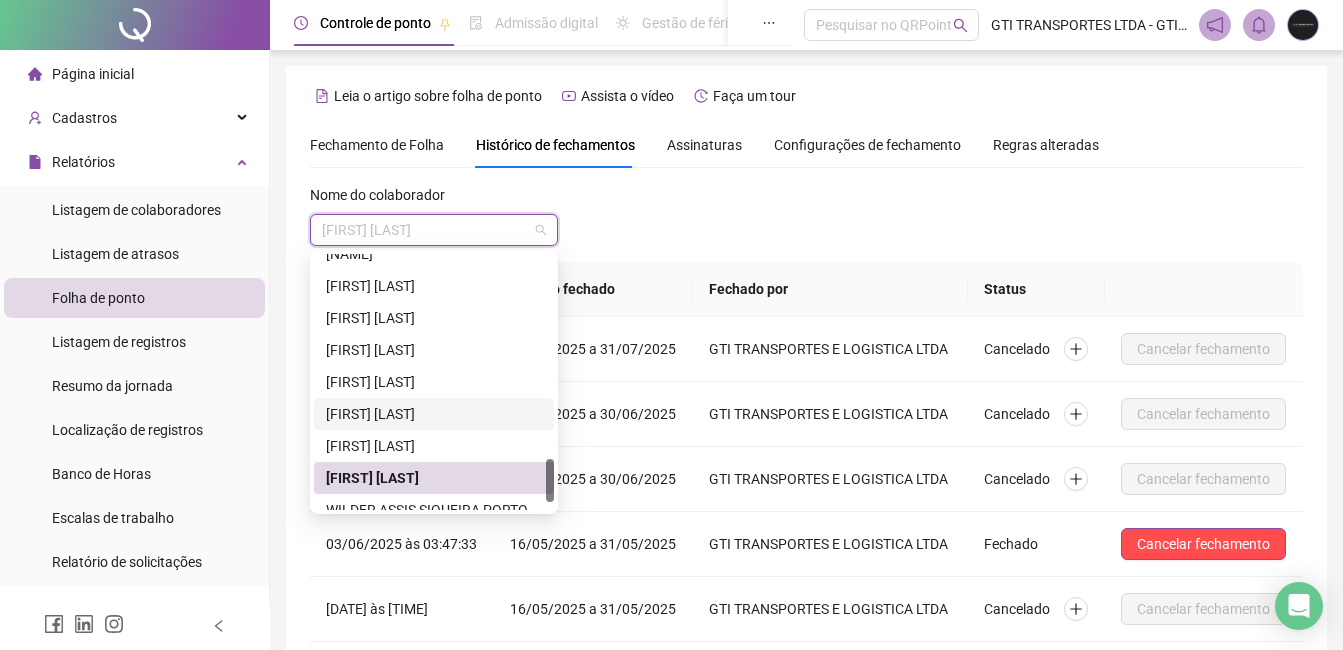 scroll, scrollTop: 1248, scrollLeft: 0, axis: vertical 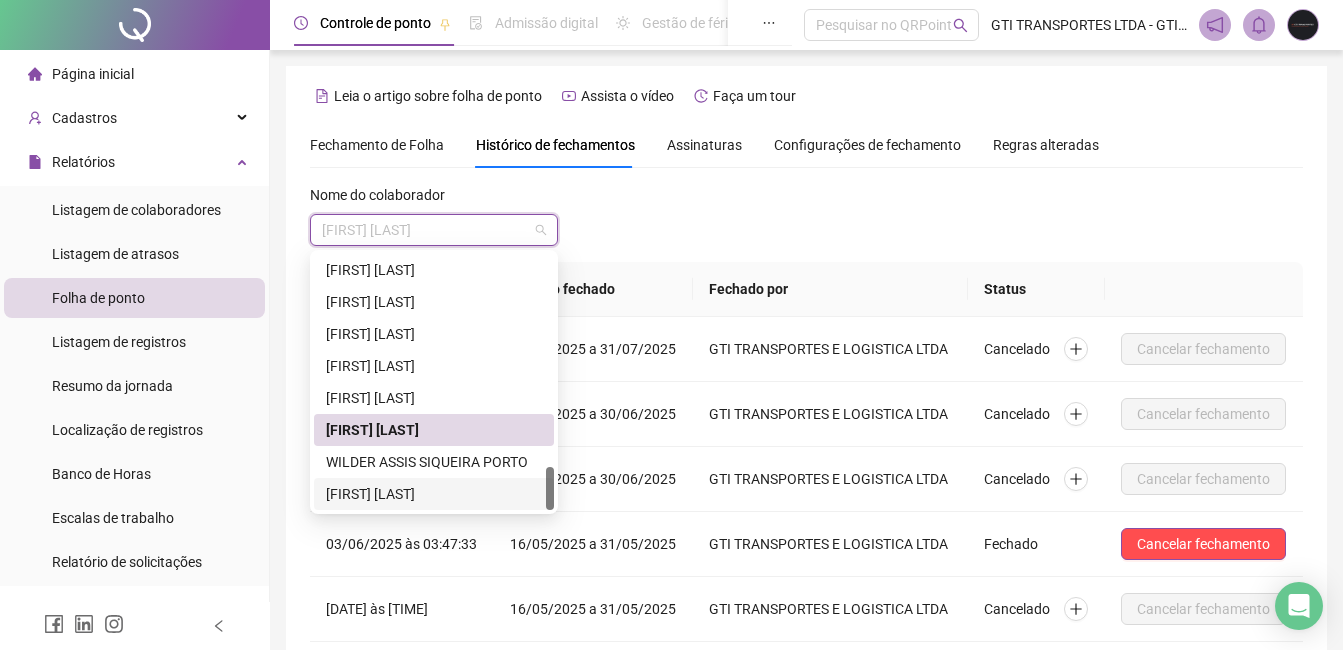 click on "[FIRST] [LAST]" at bounding box center (434, 494) 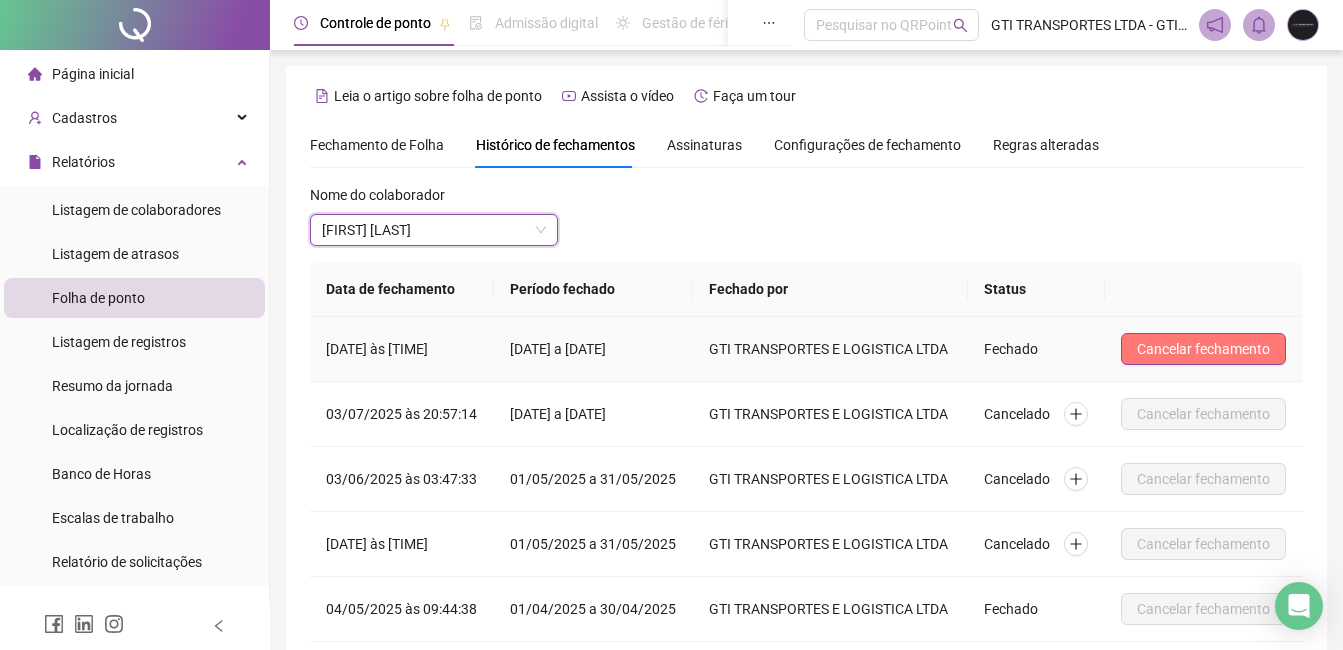 click on "Cancelar fechamento" at bounding box center (1203, 349) 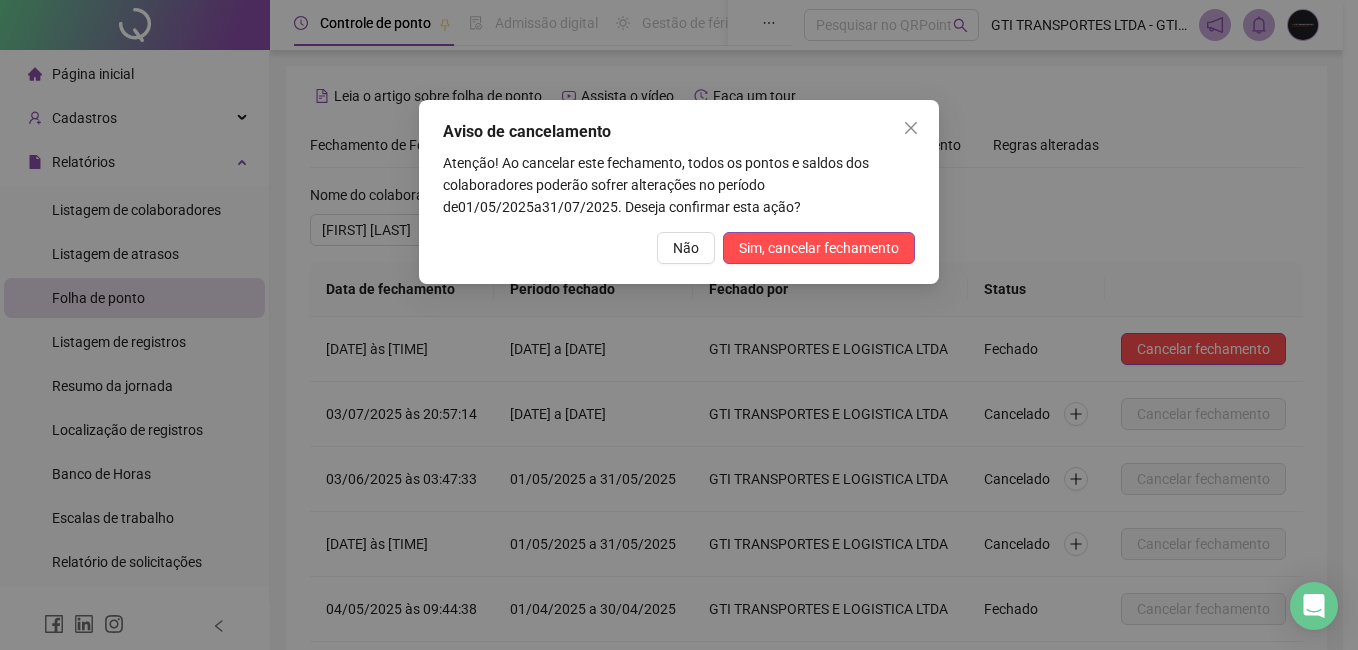 click on "Atenção!
Ao cancelar este fechamento, todos os pontos e saldos dos
colaboradores poderão sofrer alterações no período de  [DATE]  a  [DATE] . Deseja confirmar esta ação?" at bounding box center (679, 185) 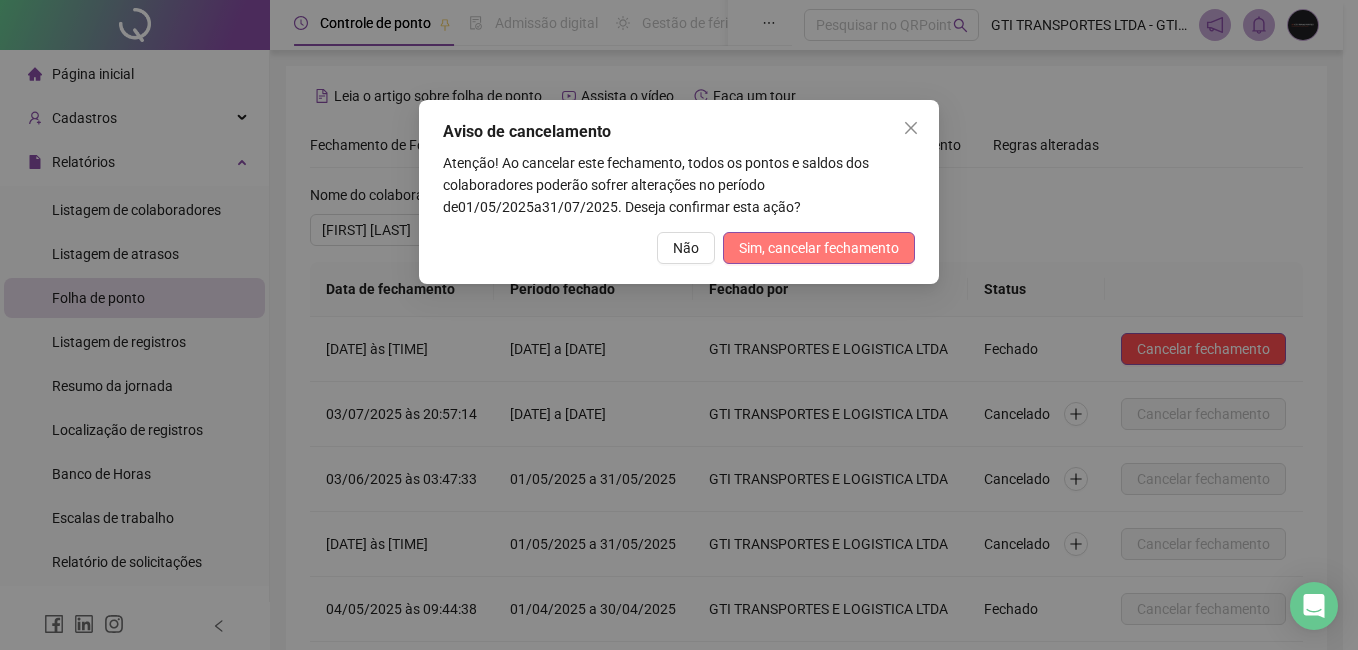 click on "Sim, cancelar fechamento" at bounding box center (819, 248) 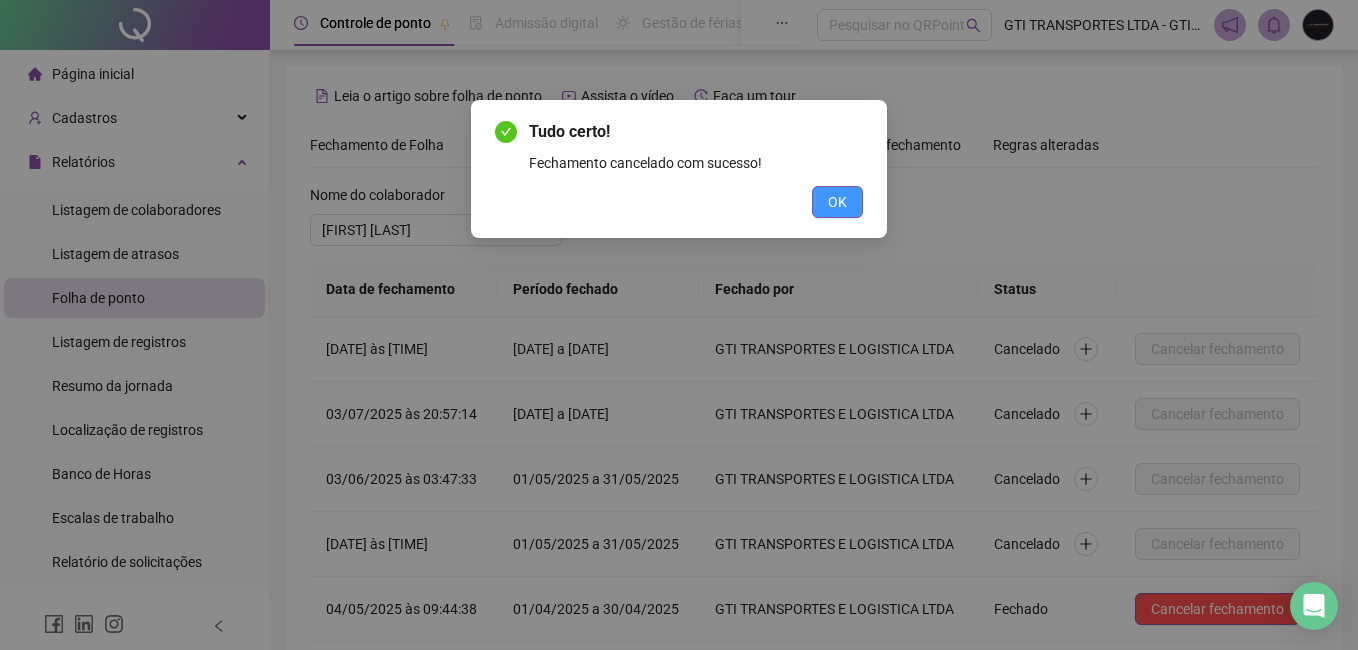 click on "OK" at bounding box center [837, 202] 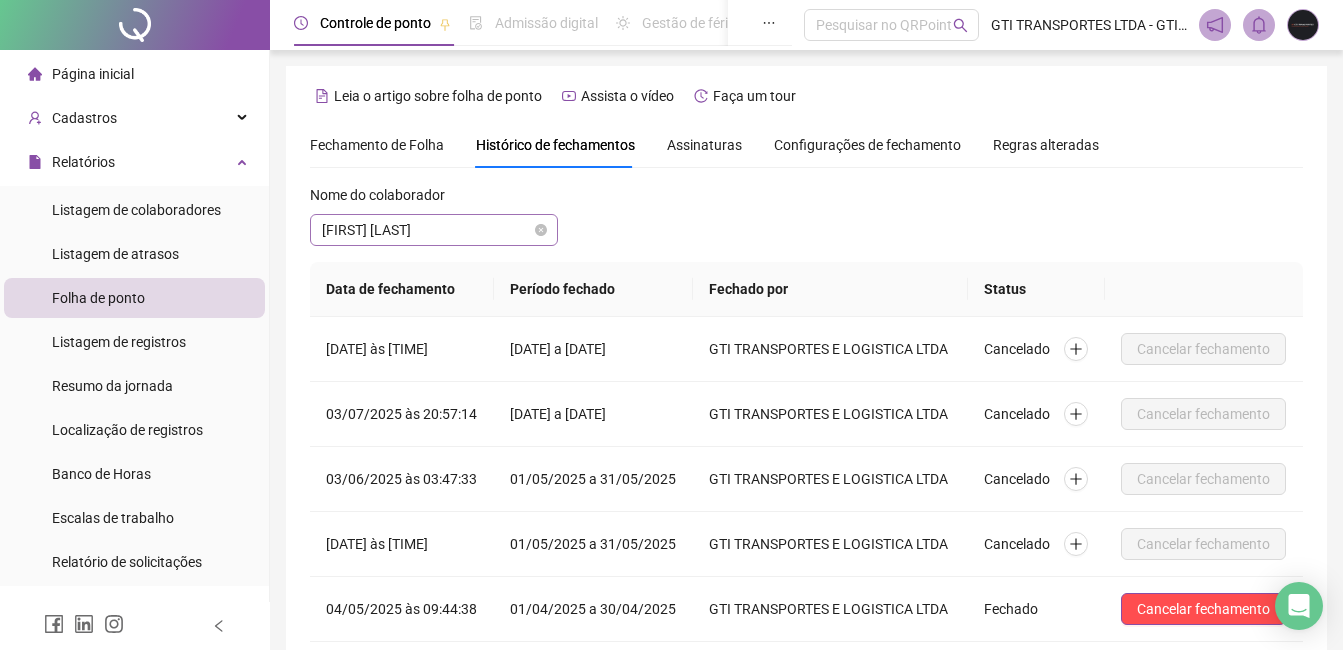 click on "[FIRST] [LAST]" at bounding box center (434, 230) 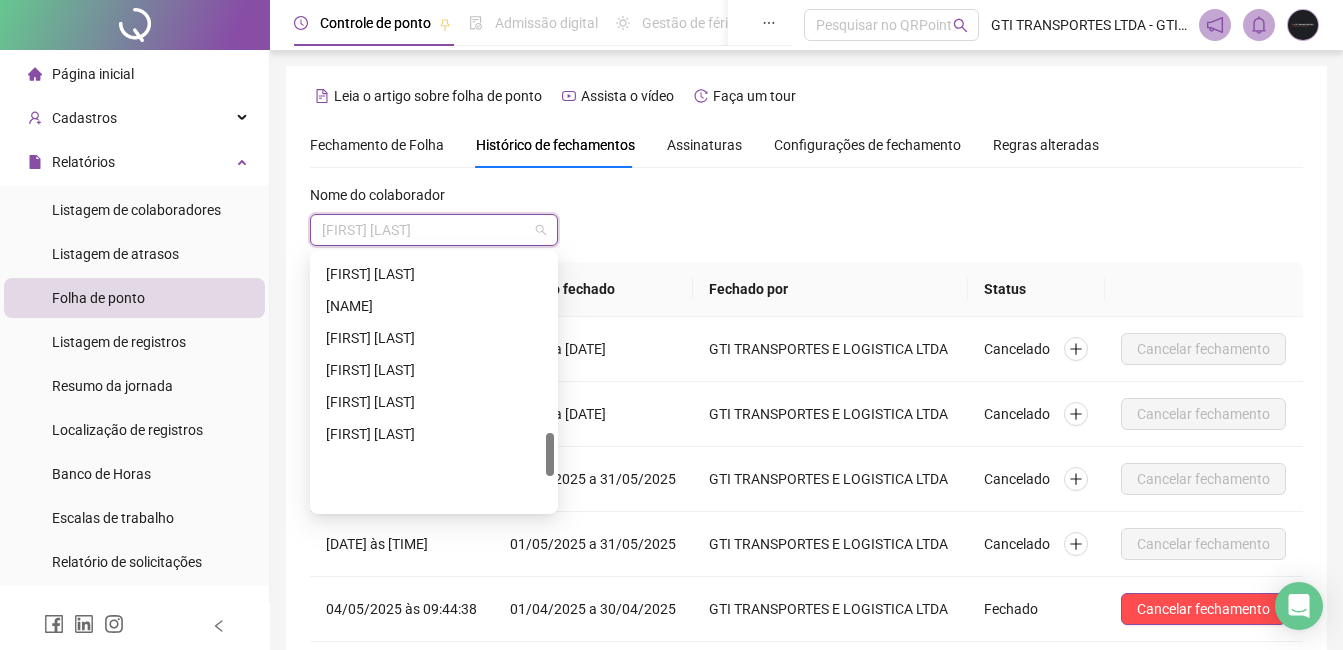 scroll, scrollTop: 1048, scrollLeft: 0, axis: vertical 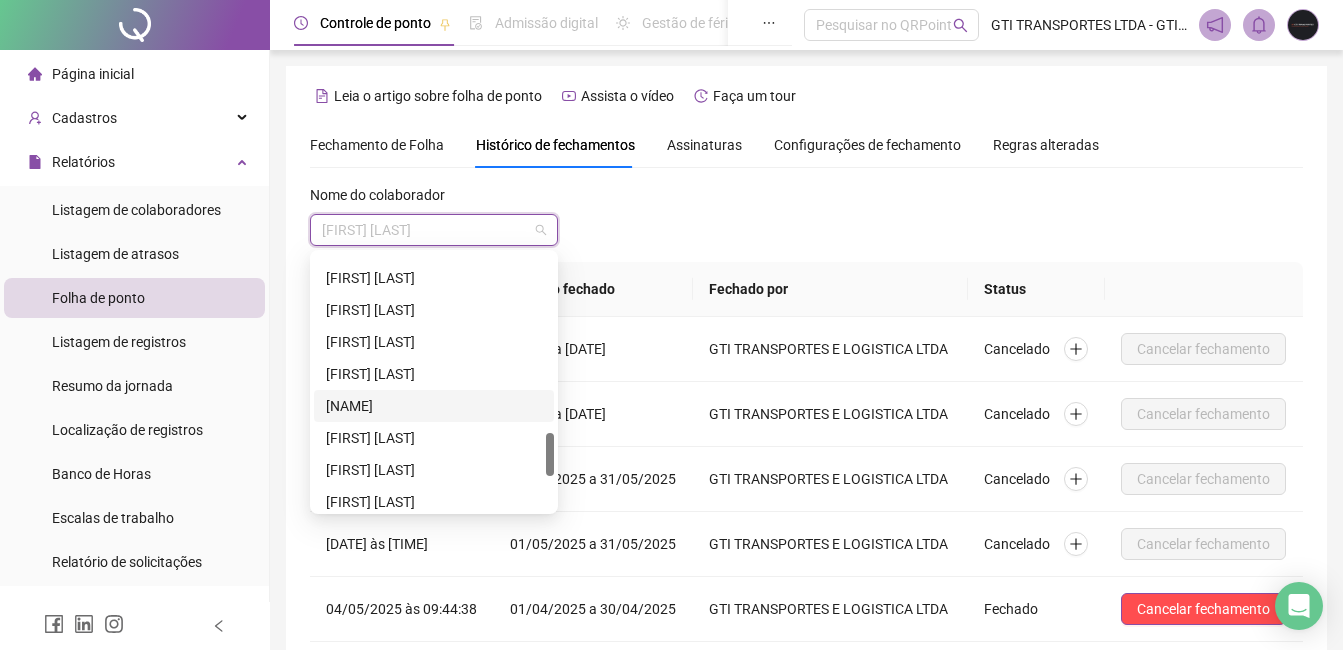 click on "[NAME]" at bounding box center (434, 406) 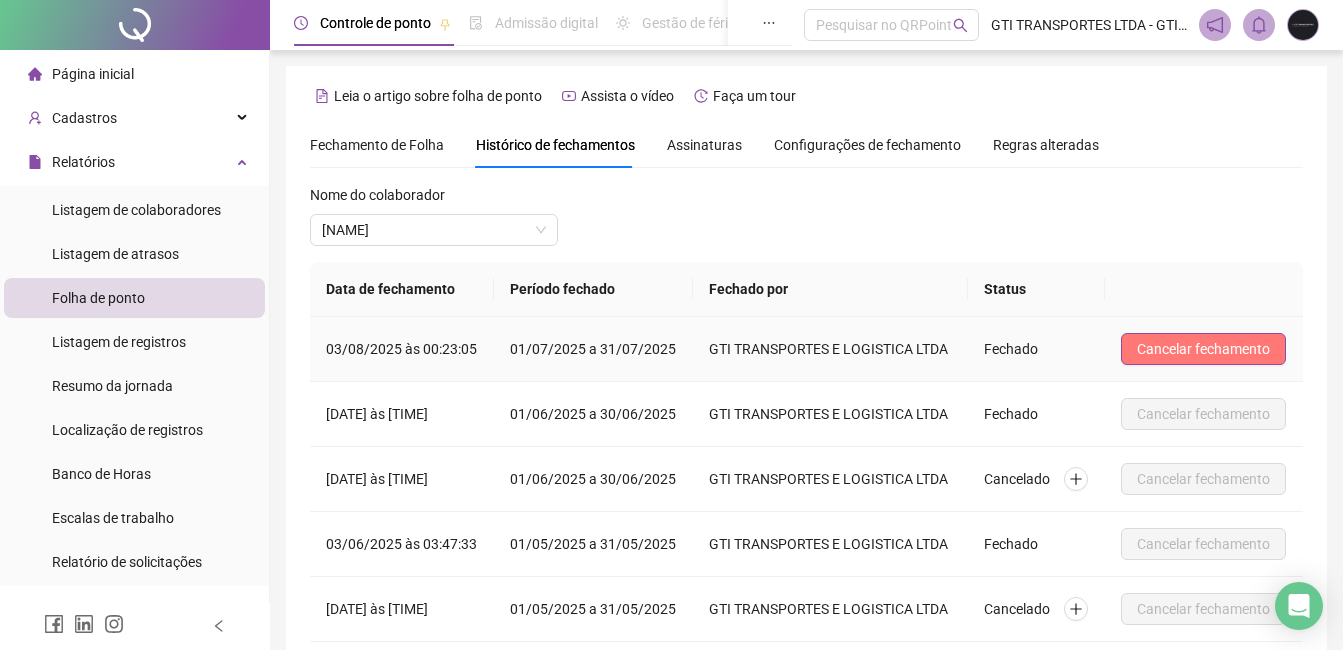 click on "Cancelar fechamento" at bounding box center (1203, 349) 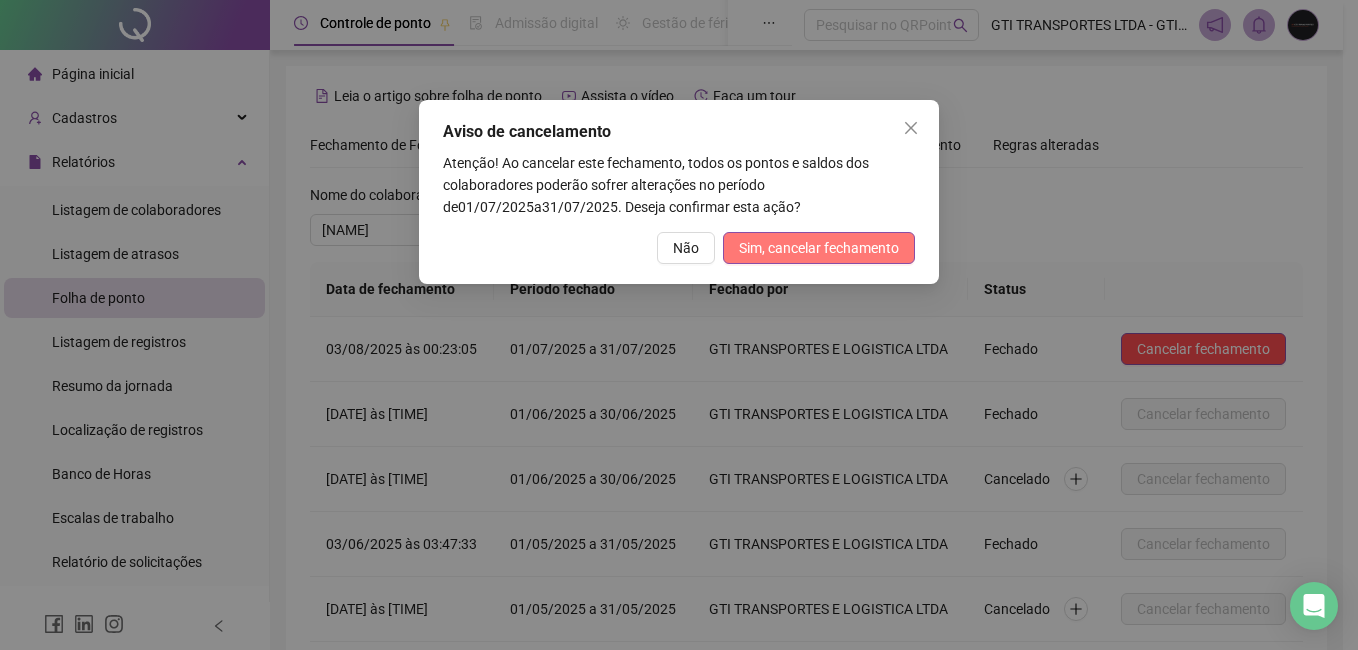 click on "Sim, cancelar fechamento" at bounding box center [819, 248] 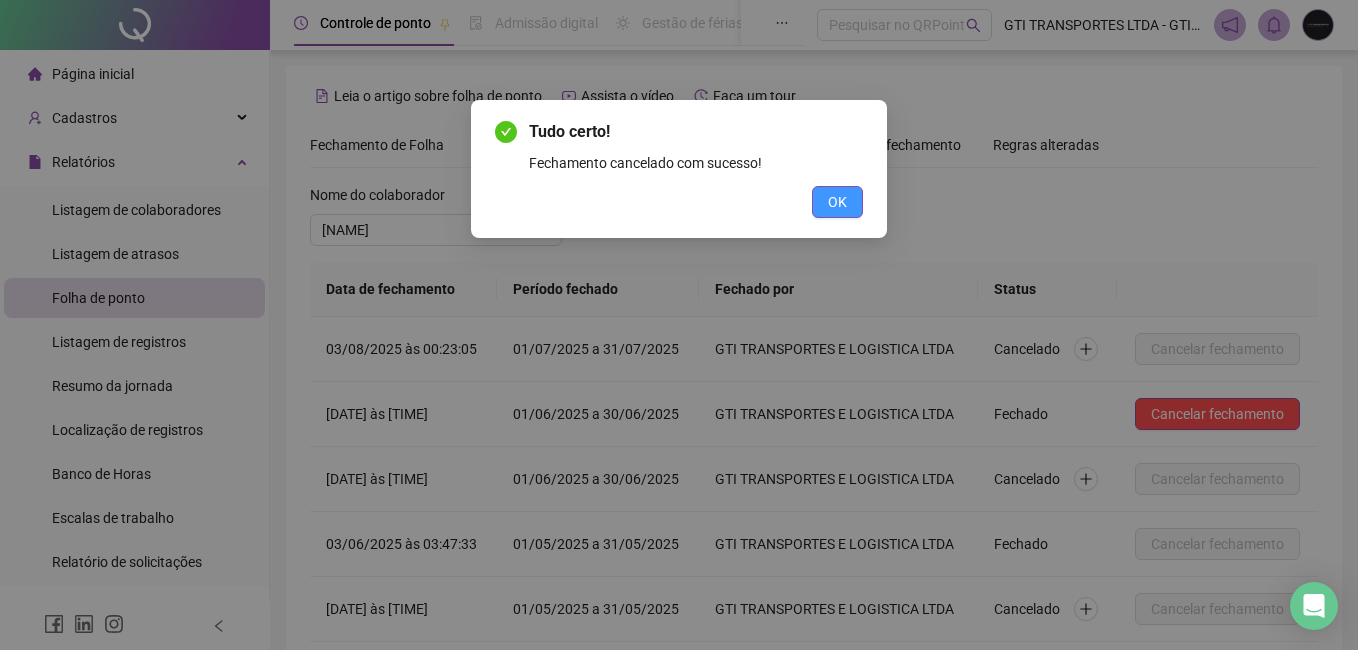 click on "OK" at bounding box center [837, 202] 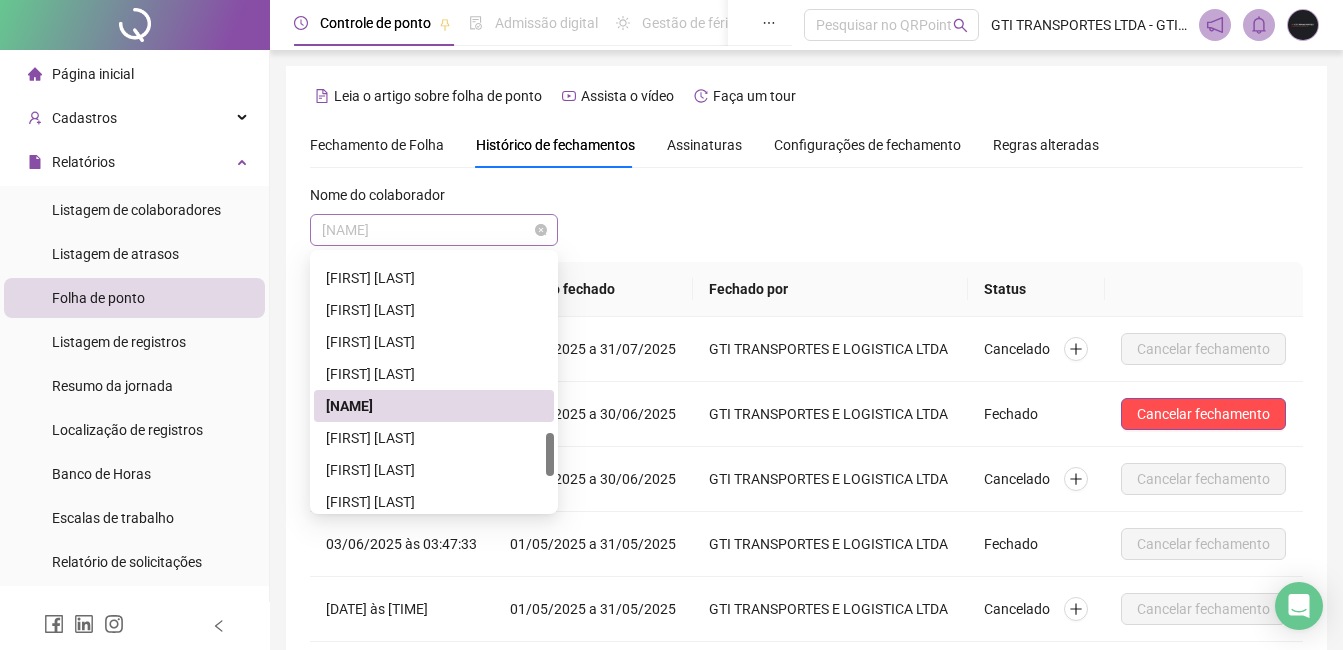 click on "[NAME]" at bounding box center [434, 230] 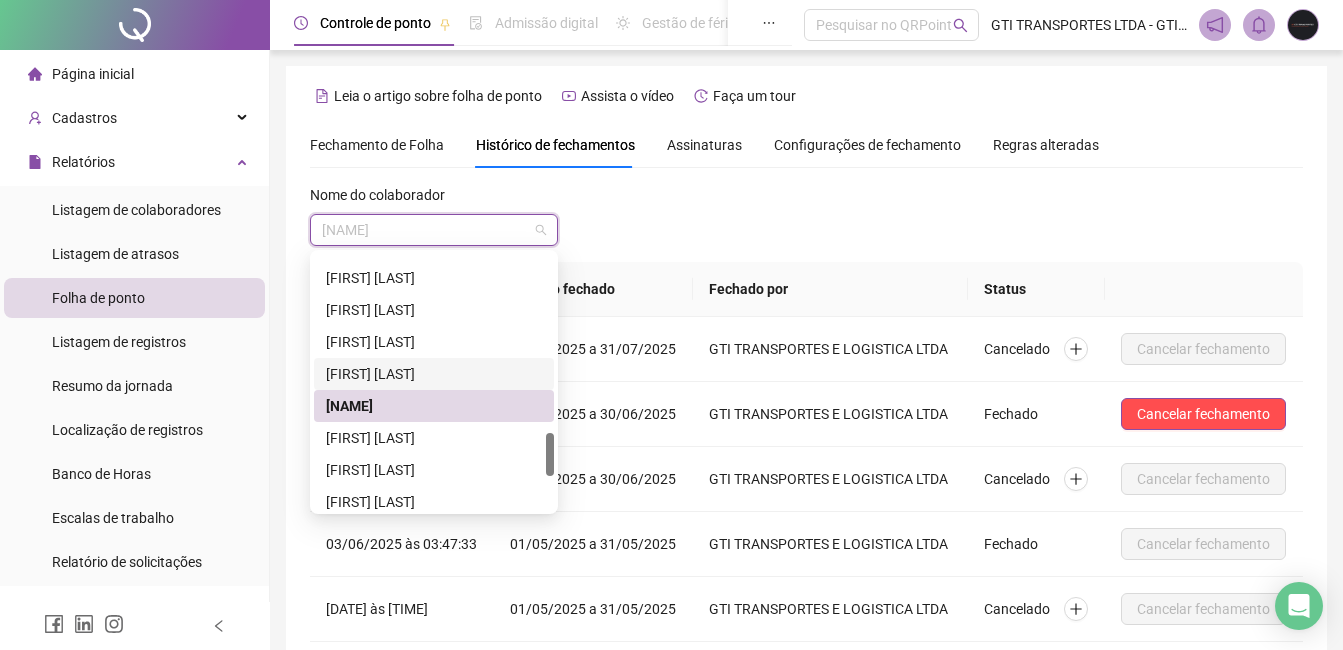 click on "[FIRST] [LAST]" at bounding box center [434, 374] 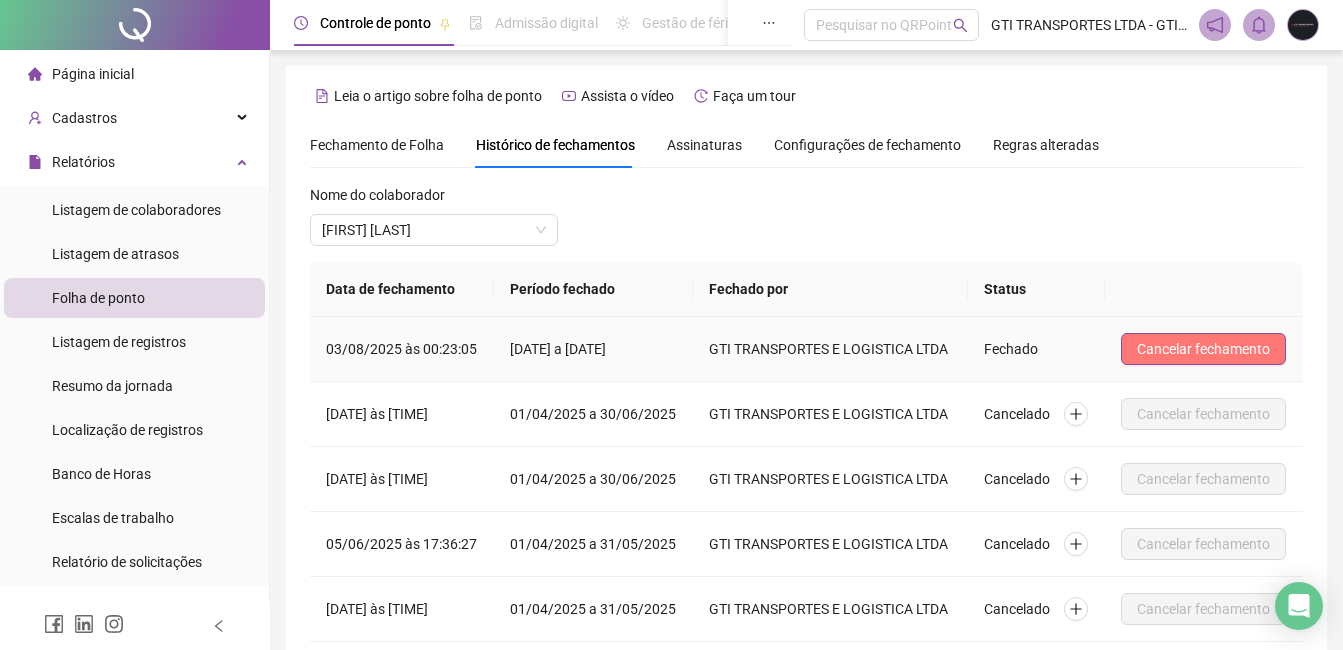 click on "Cancelar fechamento" at bounding box center (1203, 349) 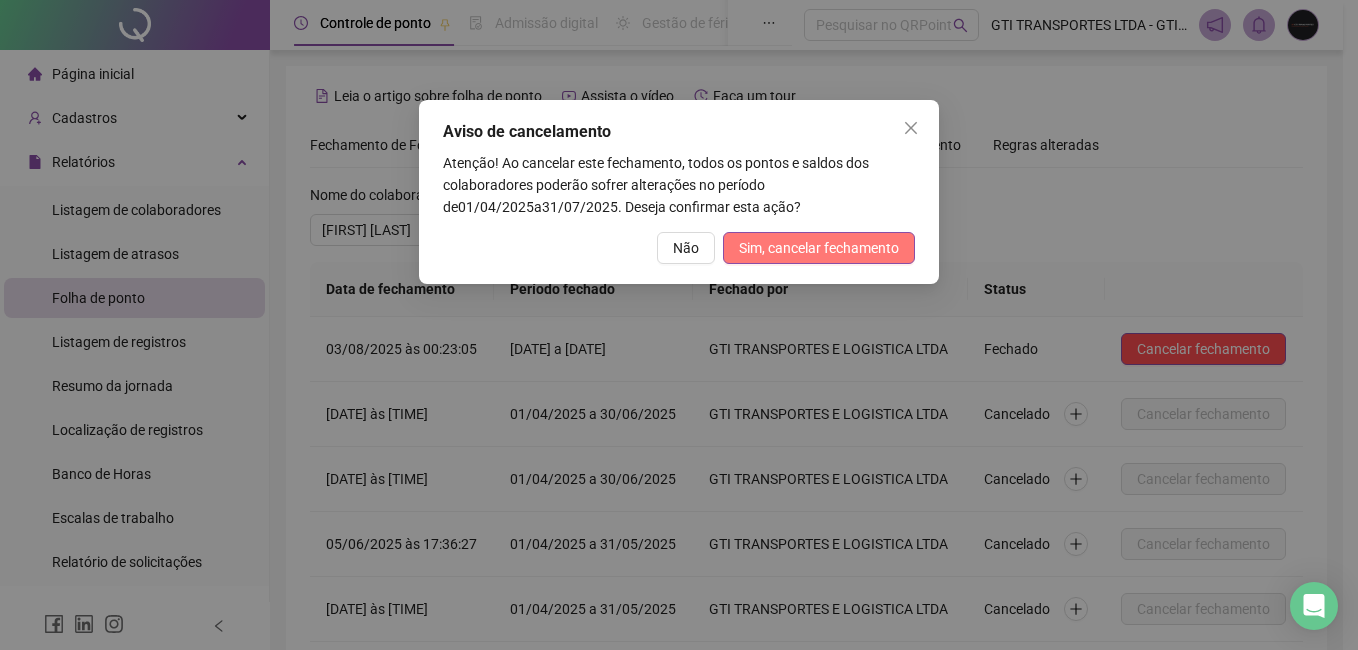 click on "Sim, cancelar fechamento" at bounding box center [819, 248] 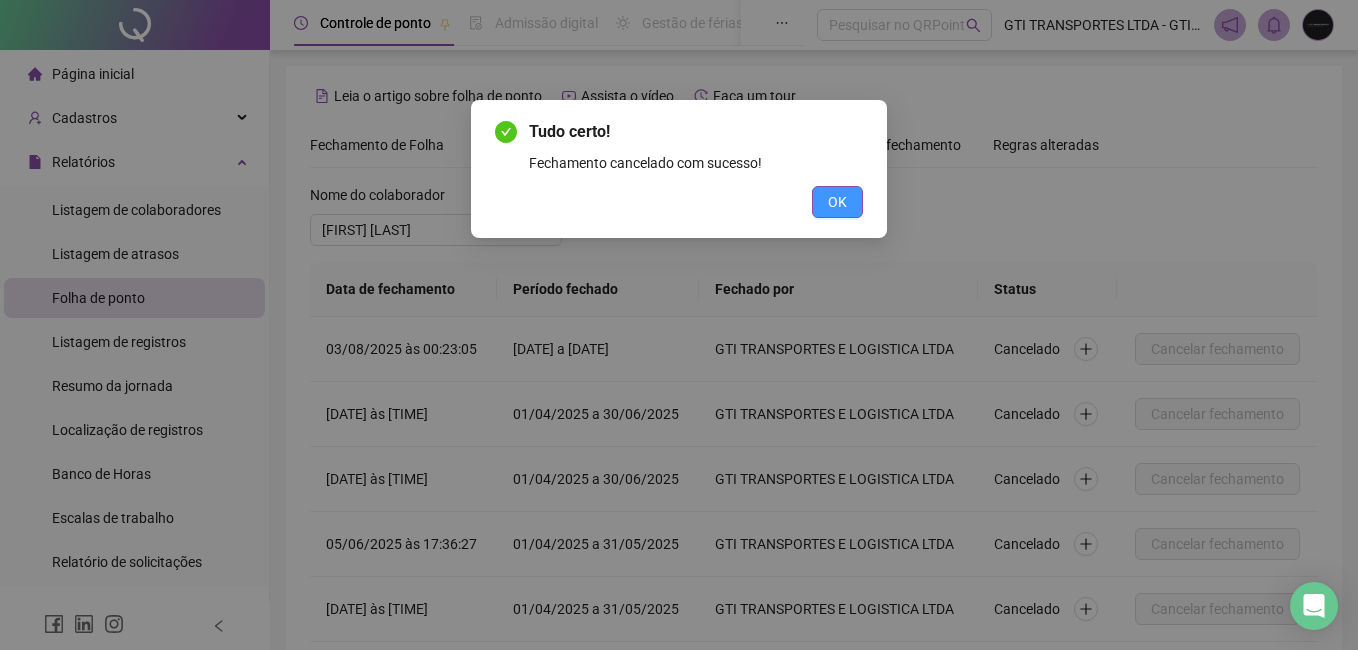click on "OK" at bounding box center [837, 202] 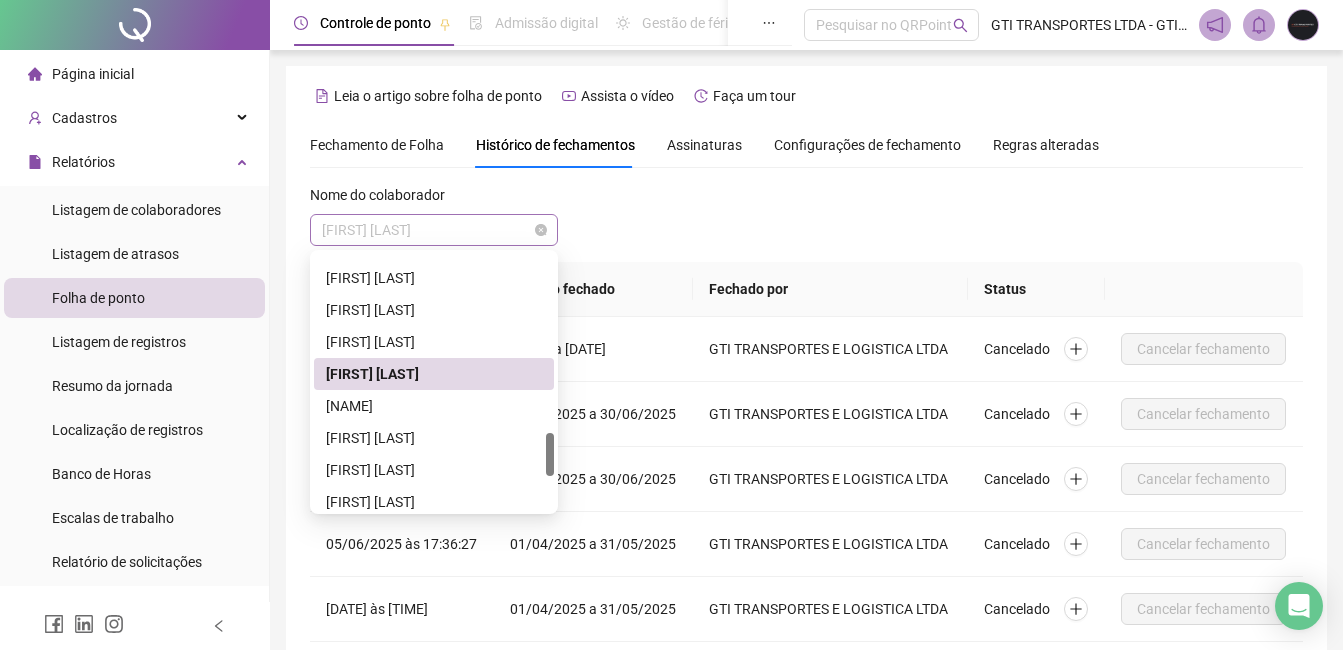 click on "[FIRST] [LAST]" at bounding box center (434, 230) 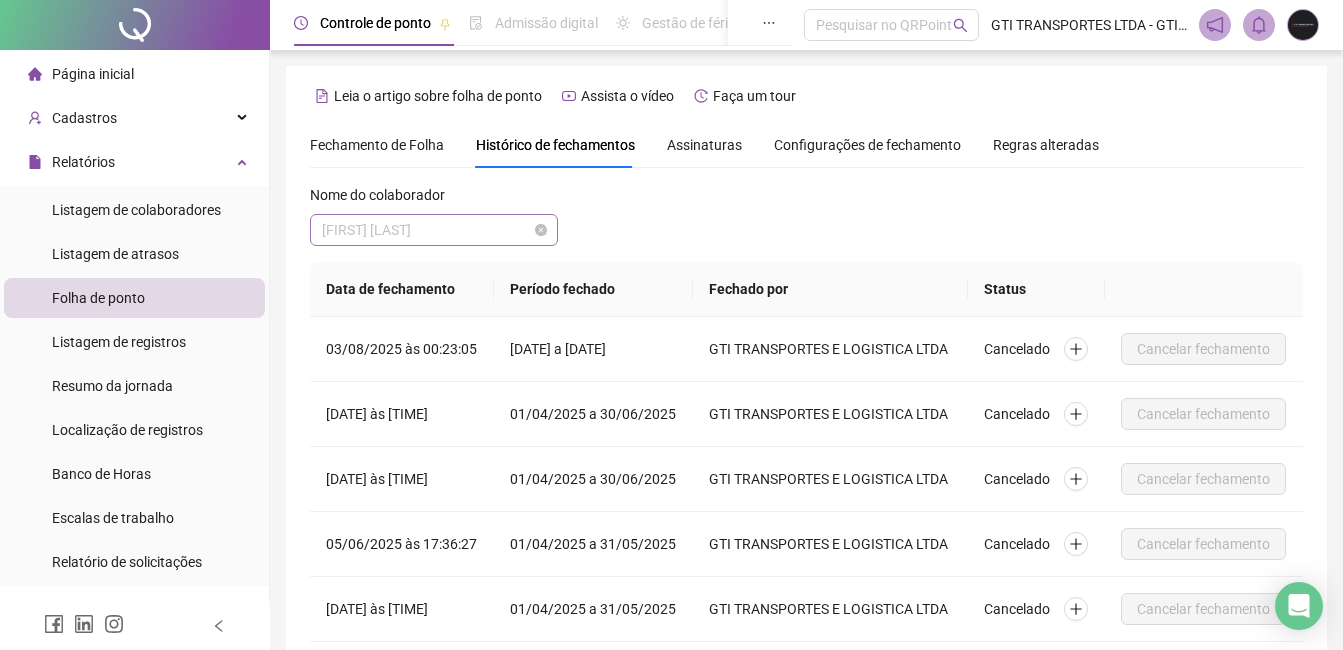 click on "[FIRST] [LAST]" at bounding box center (434, 230) 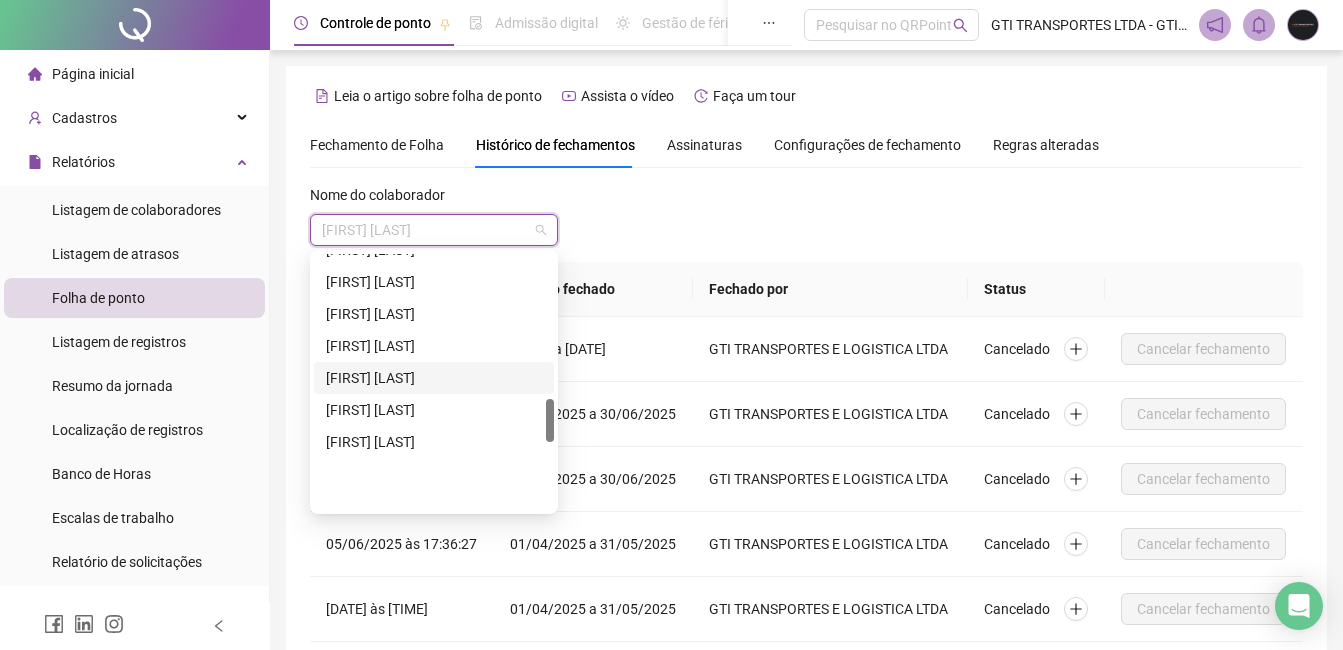 scroll, scrollTop: 848, scrollLeft: 0, axis: vertical 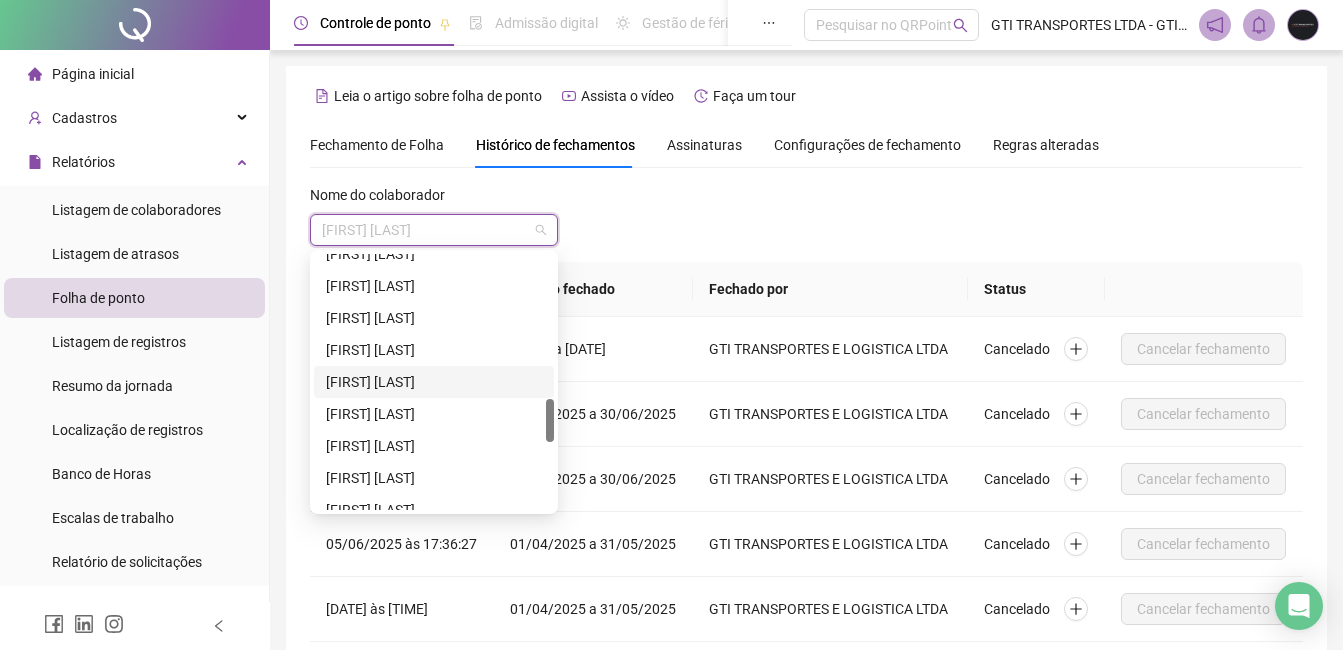 click on "[FIRST] [LAST]" at bounding box center [434, 382] 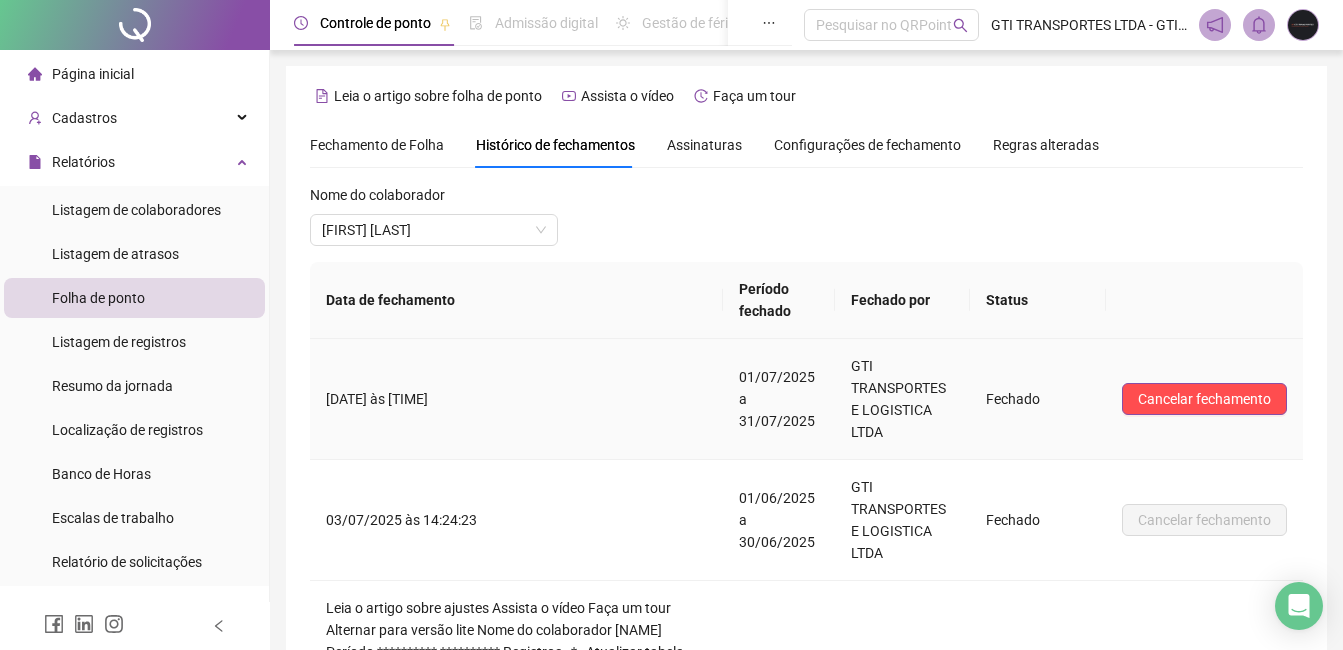 click on "Cancelar fechamento" at bounding box center (1204, 399) 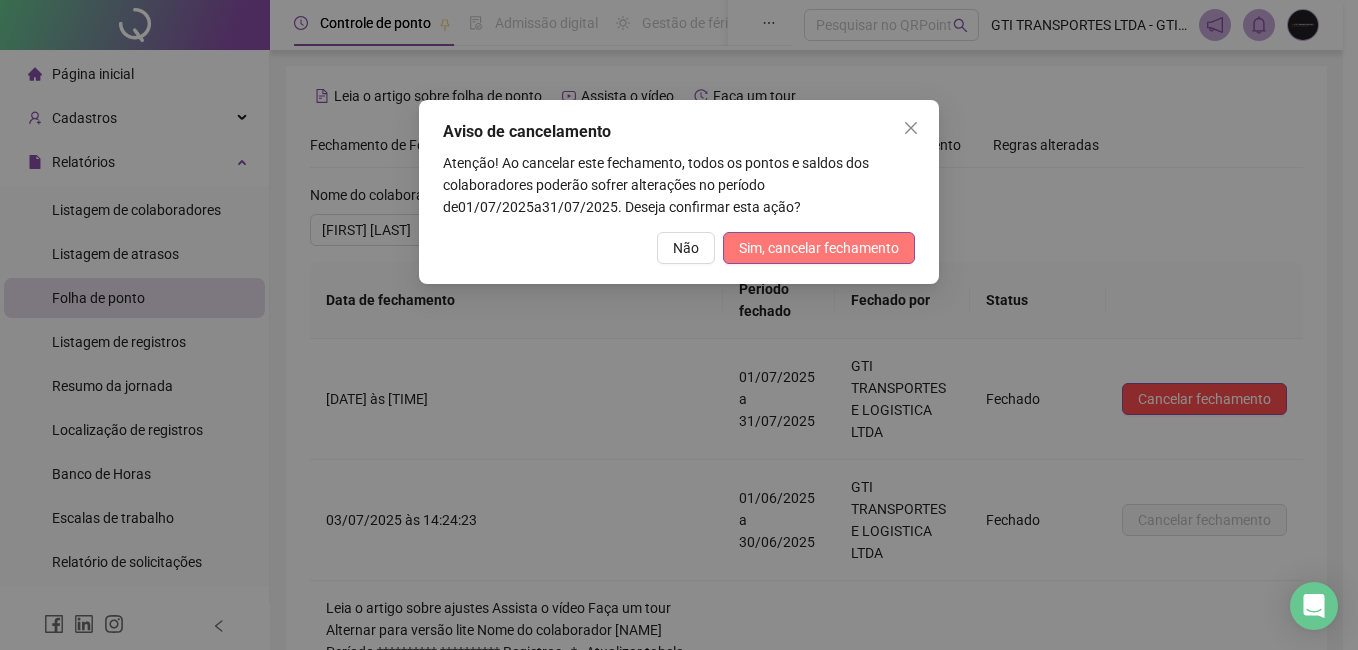 click on "Sim, cancelar fechamento" at bounding box center [819, 248] 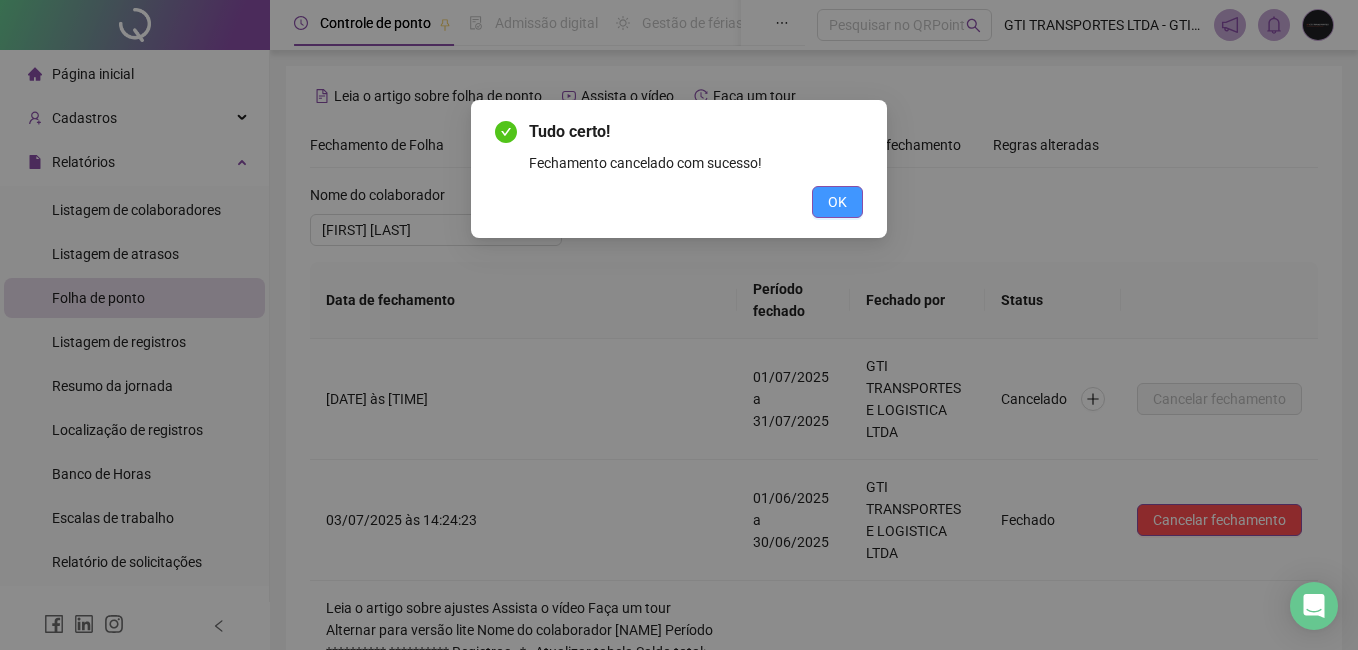 click on "OK" at bounding box center [837, 202] 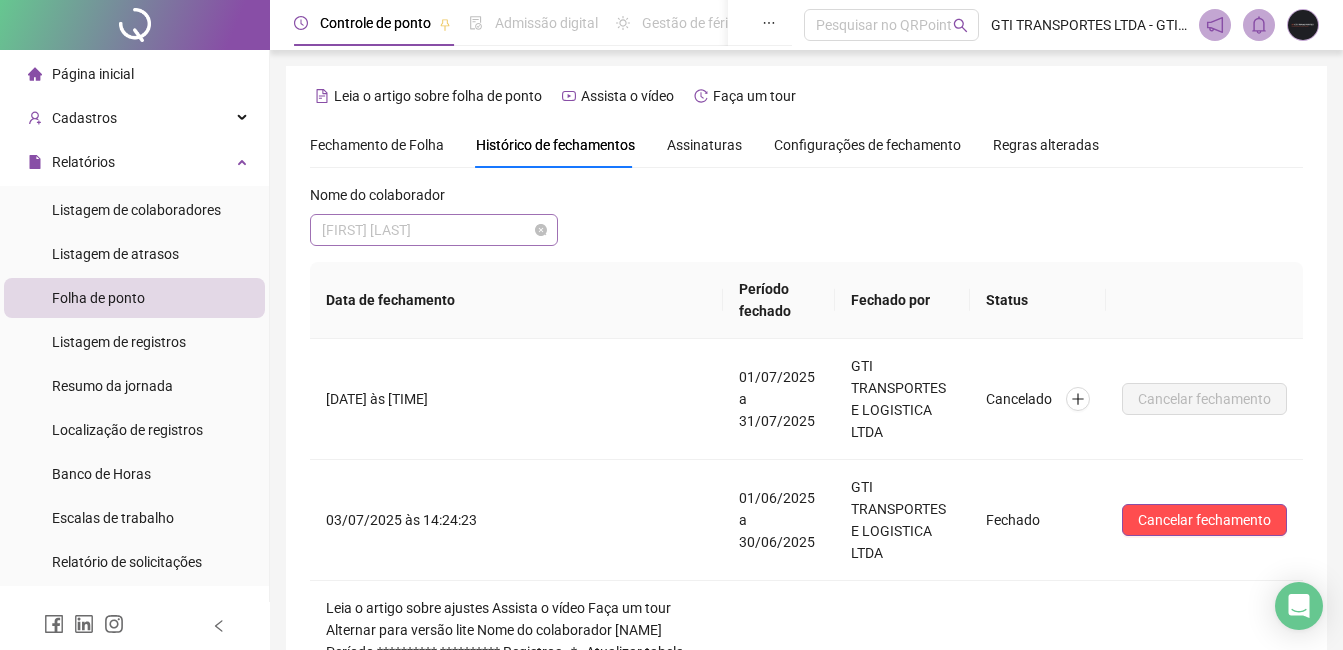 click on "[FIRST] [LAST]" at bounding box center [434, 230] 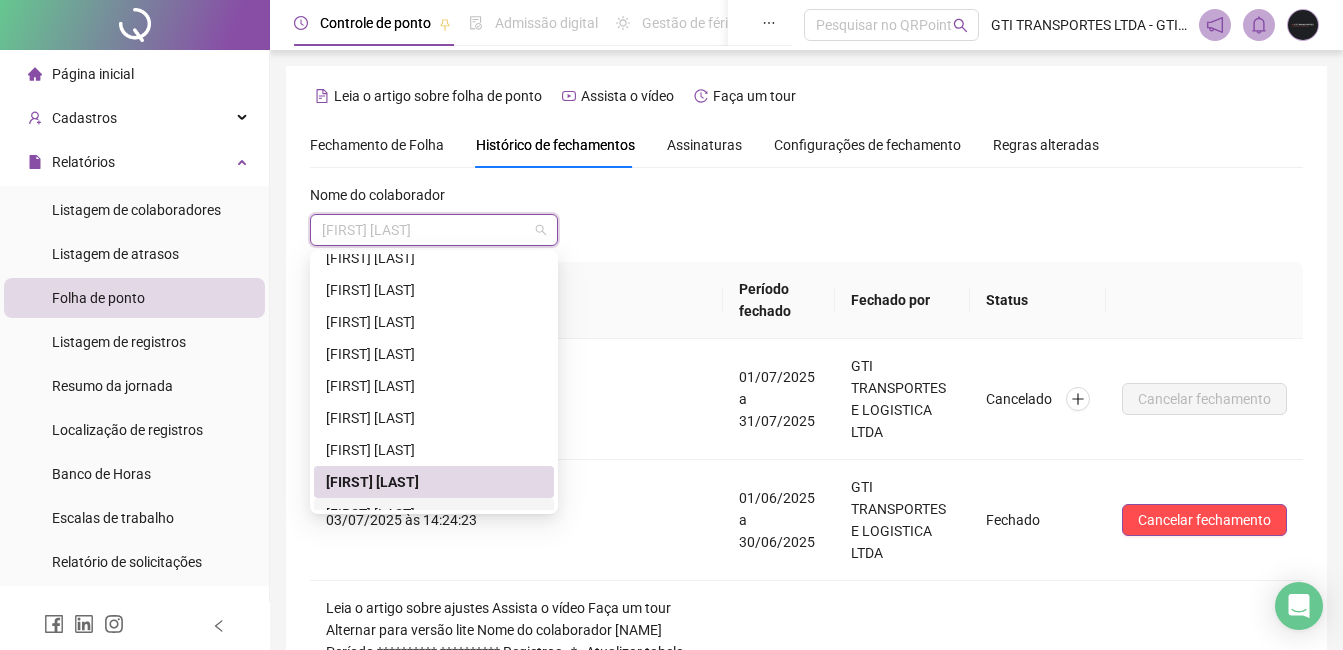 scroll, scrollTop: 648, scrollLeft: 0, axis: vertical 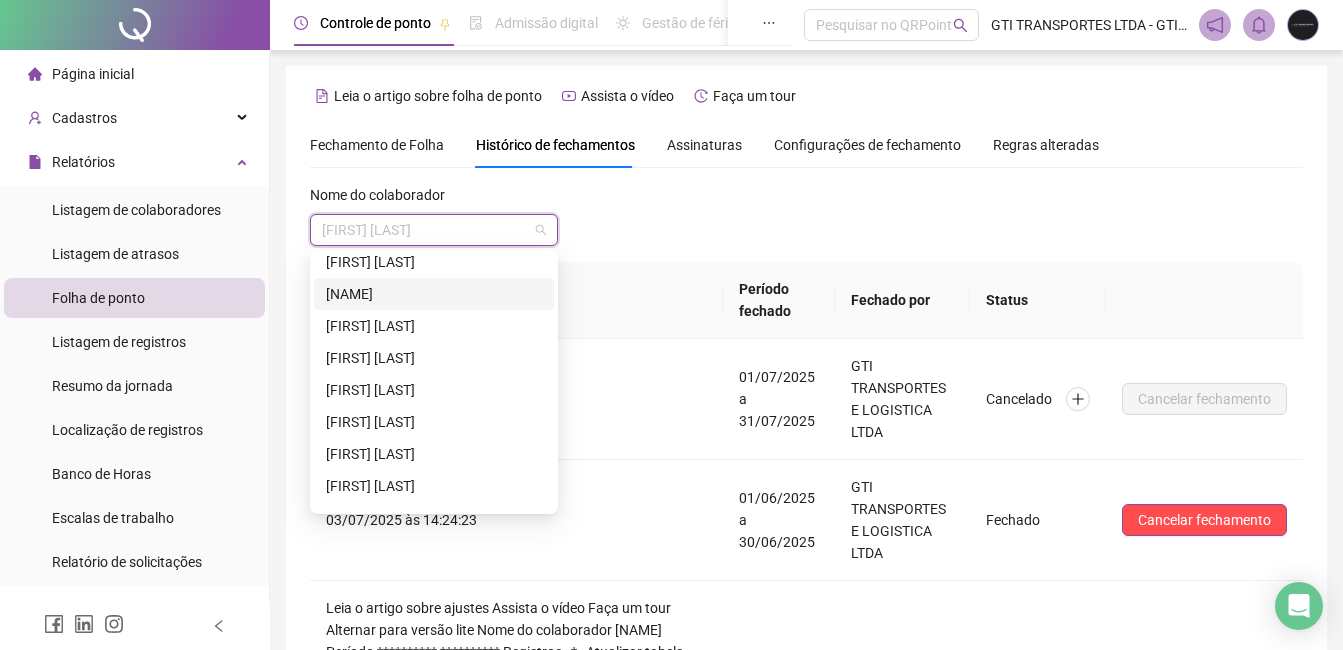 click on "[NAME]" at bounding box center [434, 294] 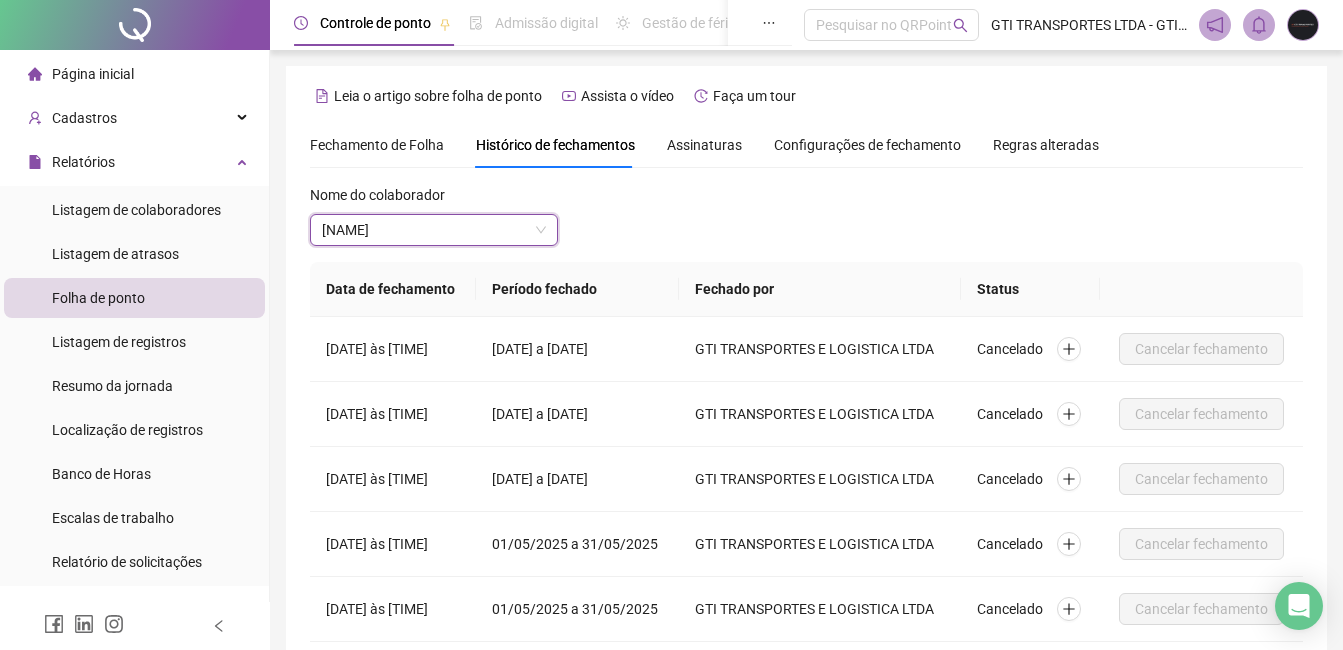 click on "Folha de ponto" at bounding box center [98, 298] 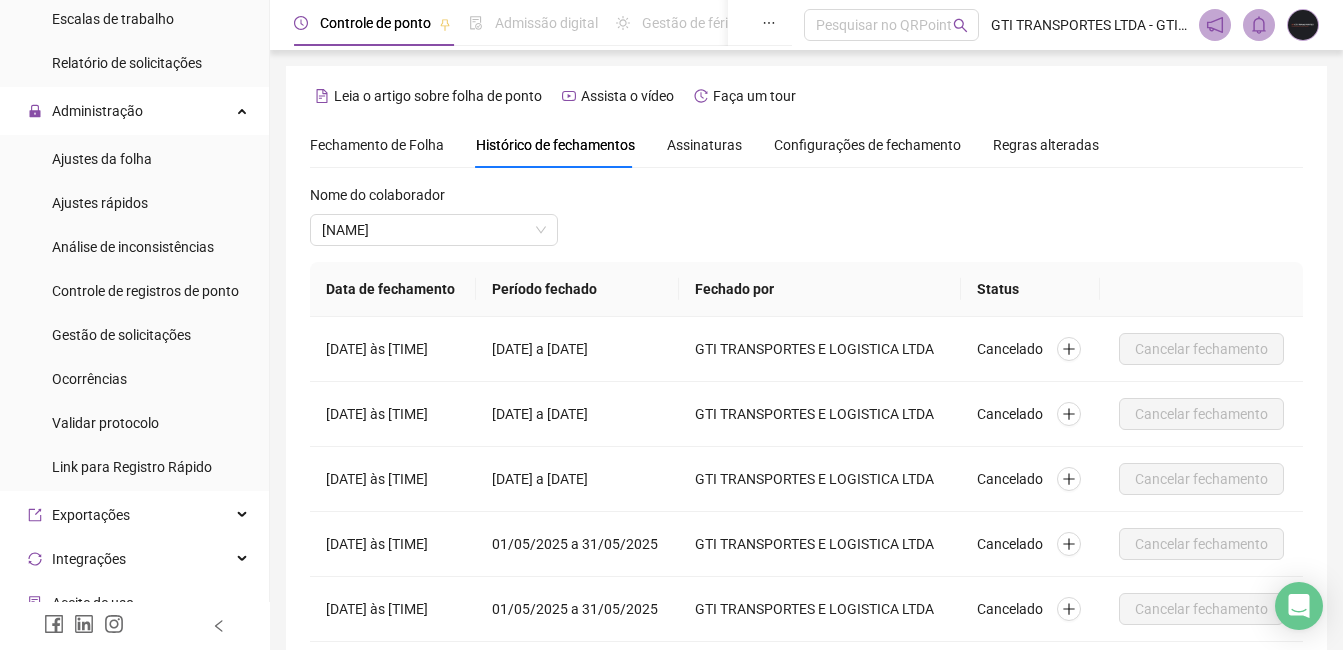 scroll, scrollTop: 500, scrollLeft: 0, axis: vertical 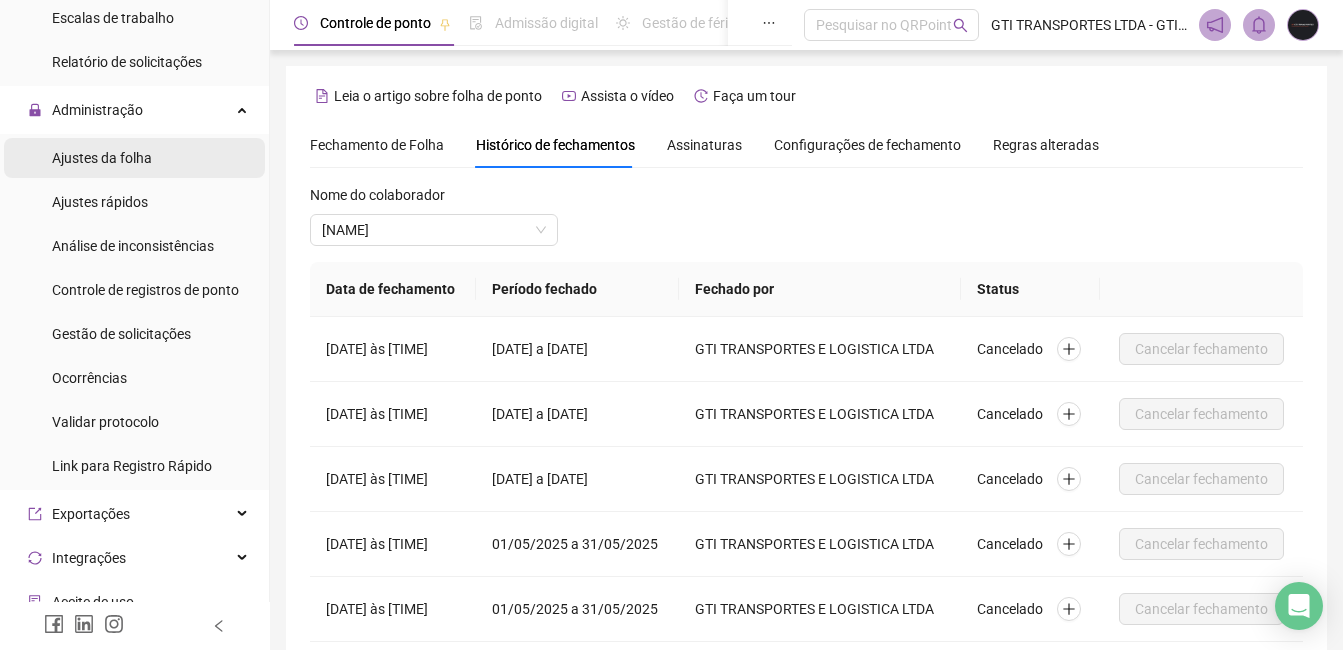 click on "Ajustes da folha" at bounding box center (102, 158) 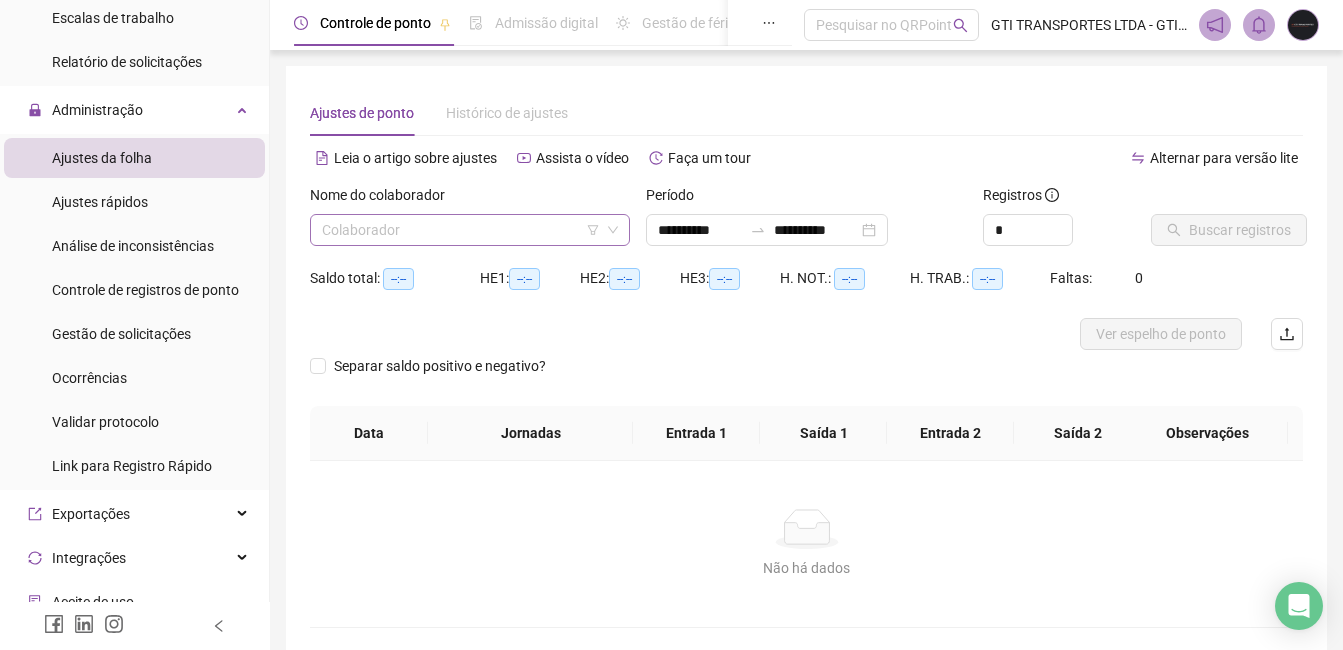 click at bounding box center (461, 230) 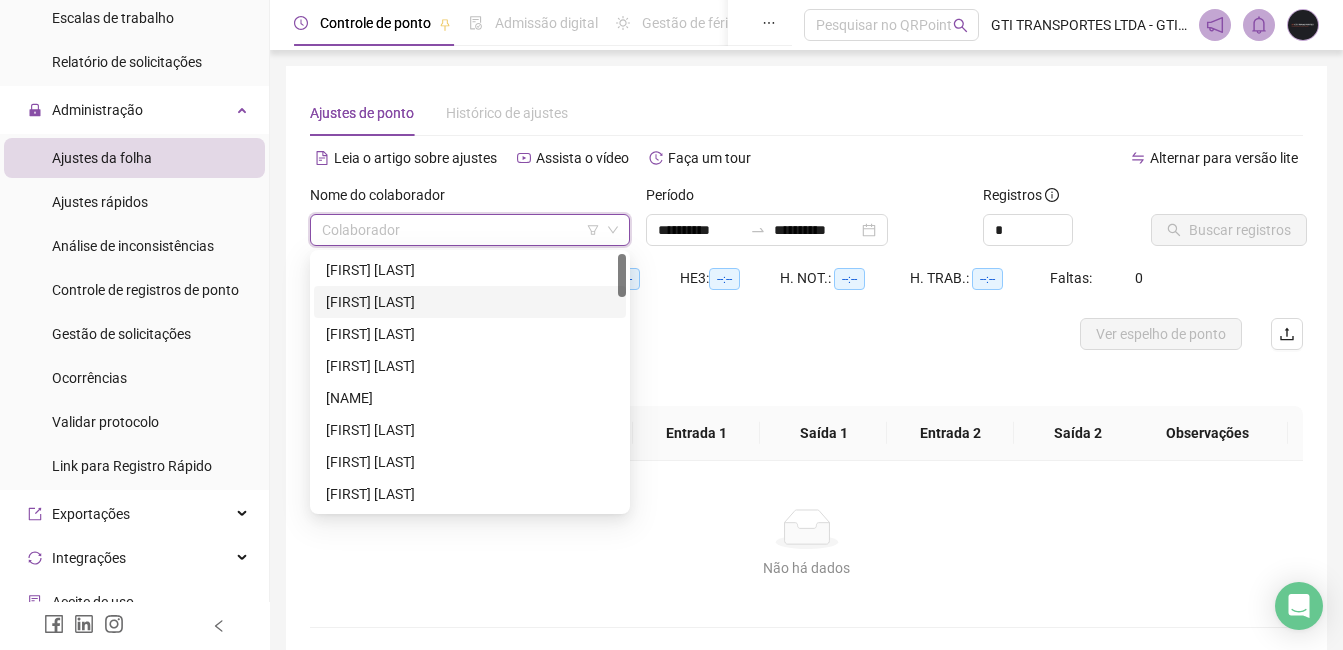 click on "[FIRST] [LAST]" at bounding box center (470, 302) 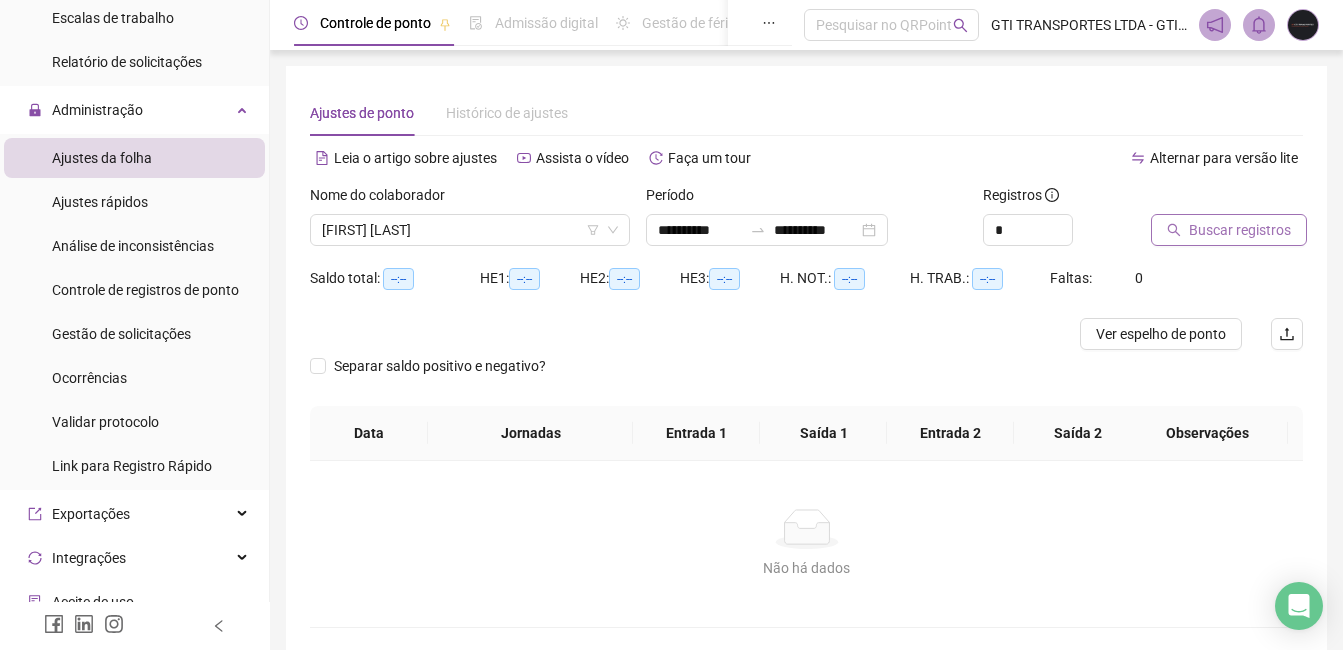 click on "Buscar registros" at bounding box center (1240, 230) 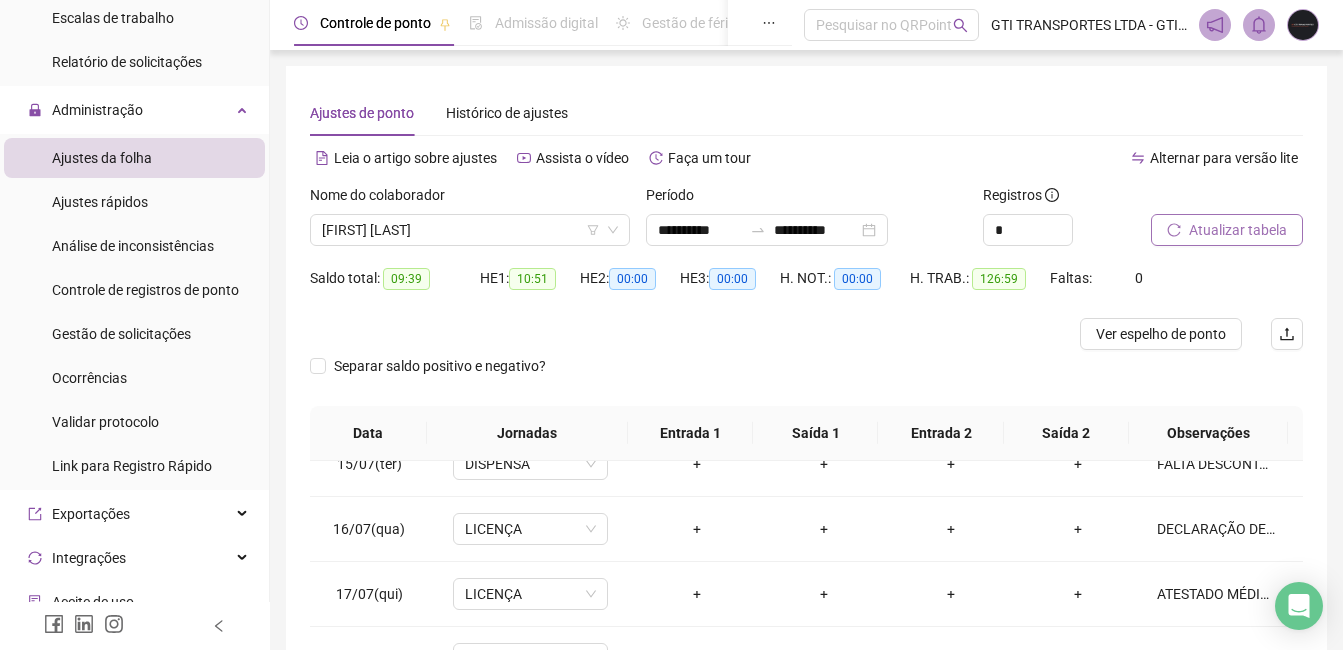 scroll, scrollTop: 900, scrollLeft: 0, axis: vertical 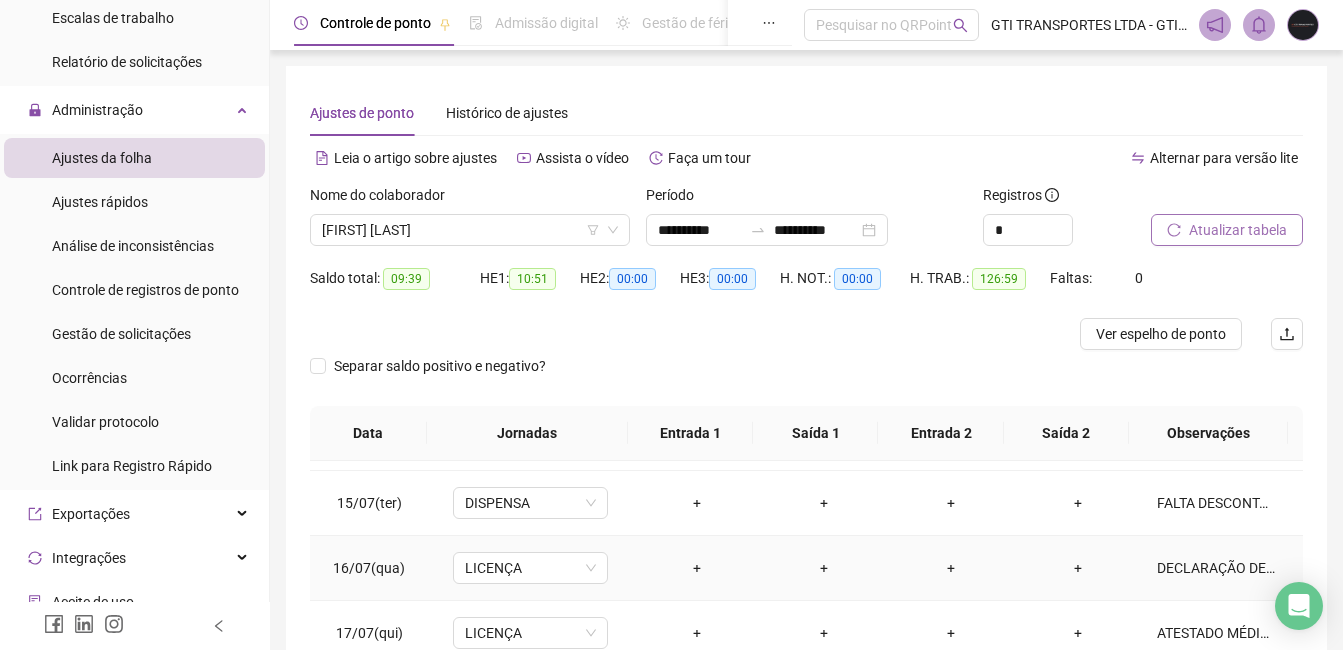 click on "DECLARAÇÃO DE COMPARECIMENTO" at bounding box center [1216, 568] 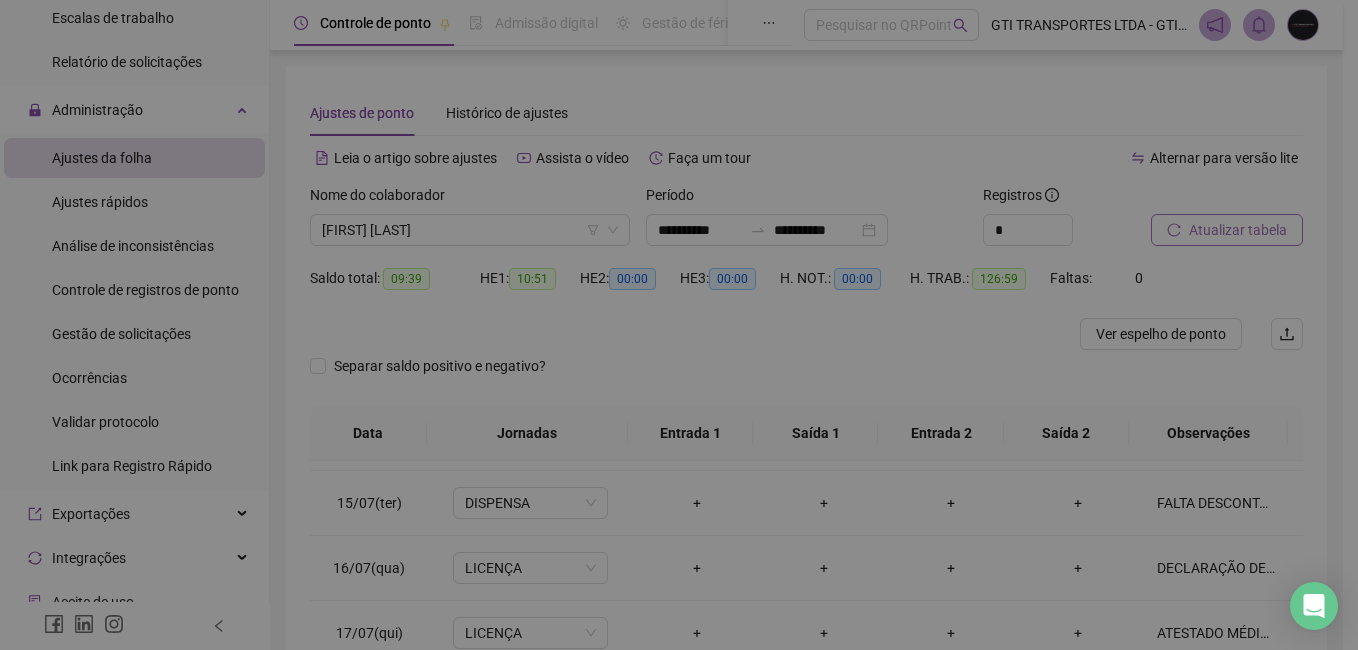 type on "**********" 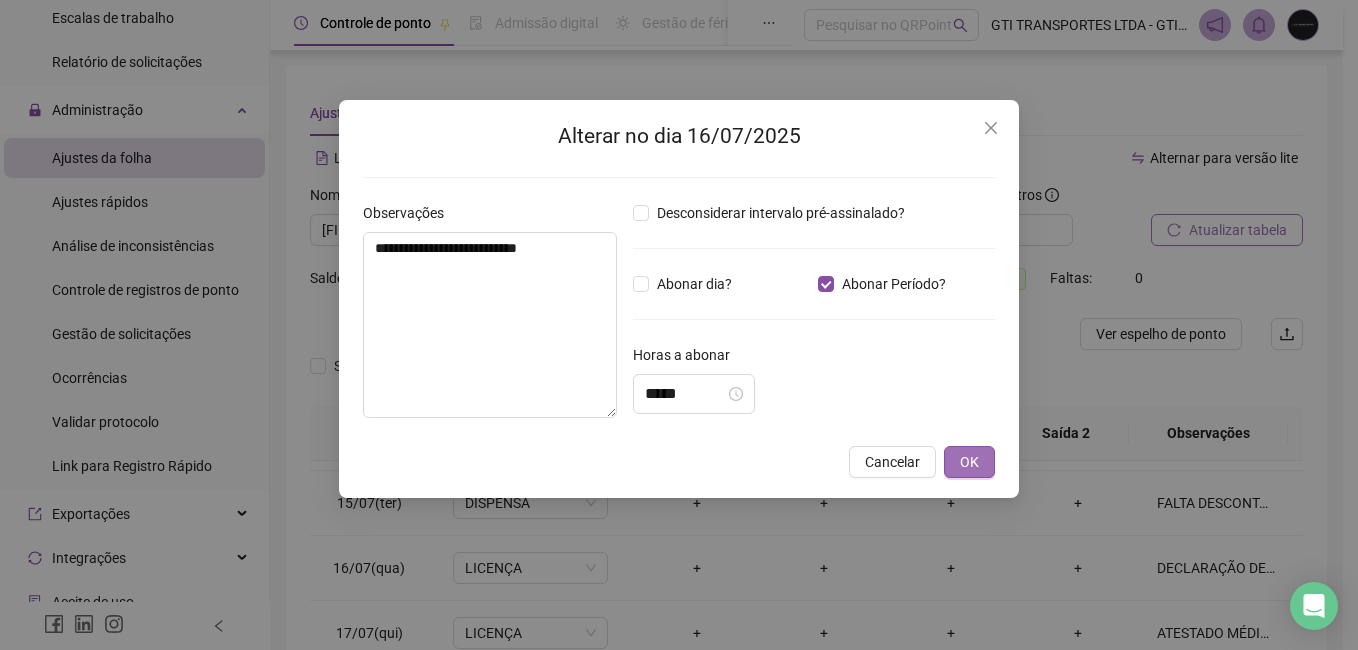 click on "OK" at bounding box center [969, 462] 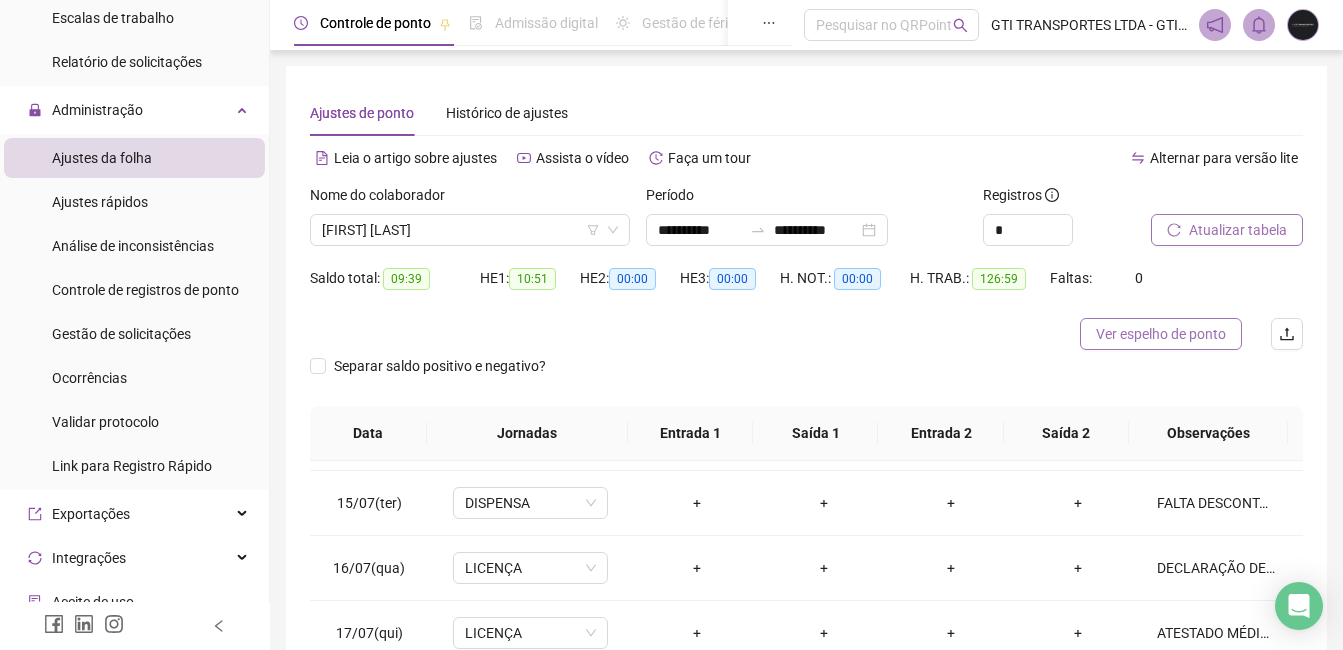 click on "Ver espelho de ponto" at bounding box center [1161, 334] 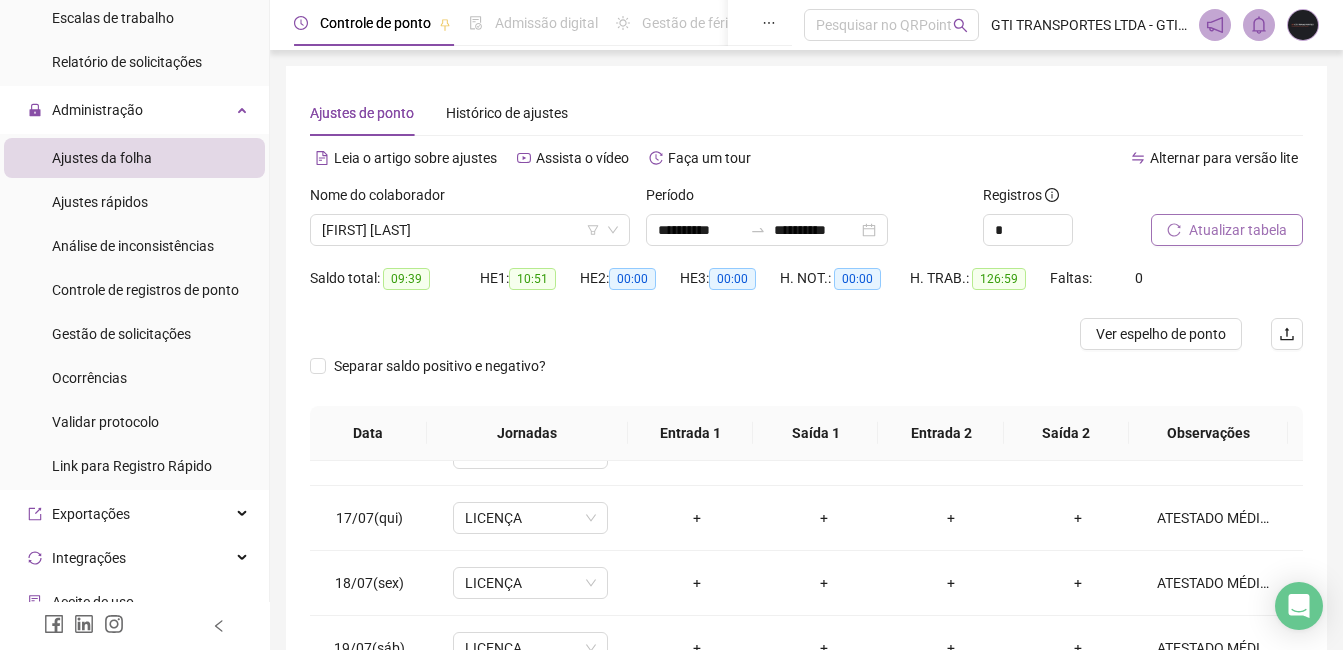 scroll, scrollTop: 1300, scrollLeft: 0, axis: vertical 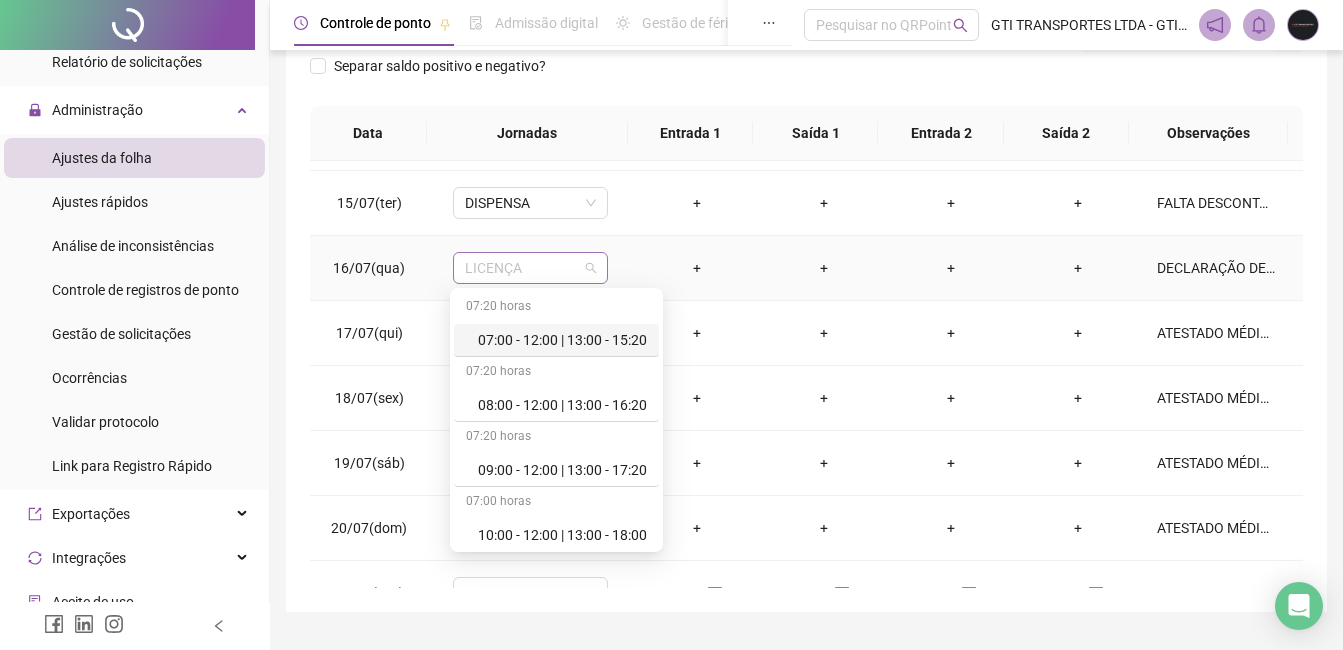 click on "LICENÇA" at bounding box center (530, 268) 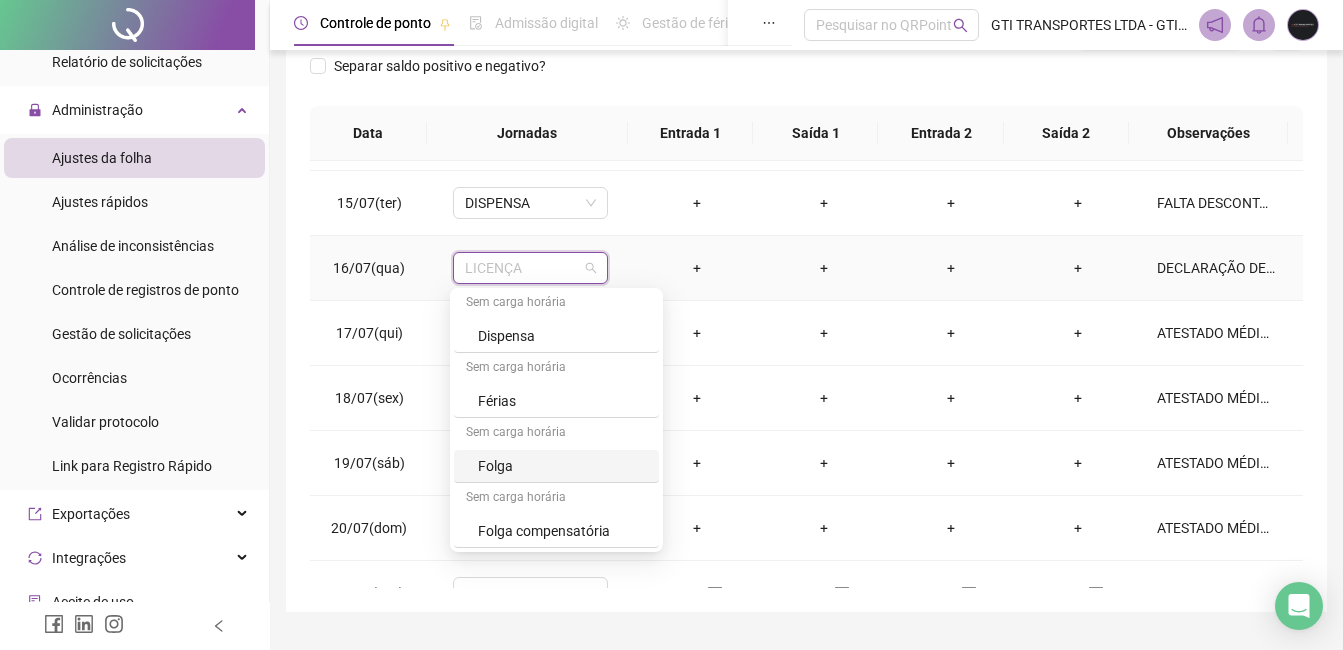 scroll, scrollTop: 554, scrollLeft: 0, axis: vertical 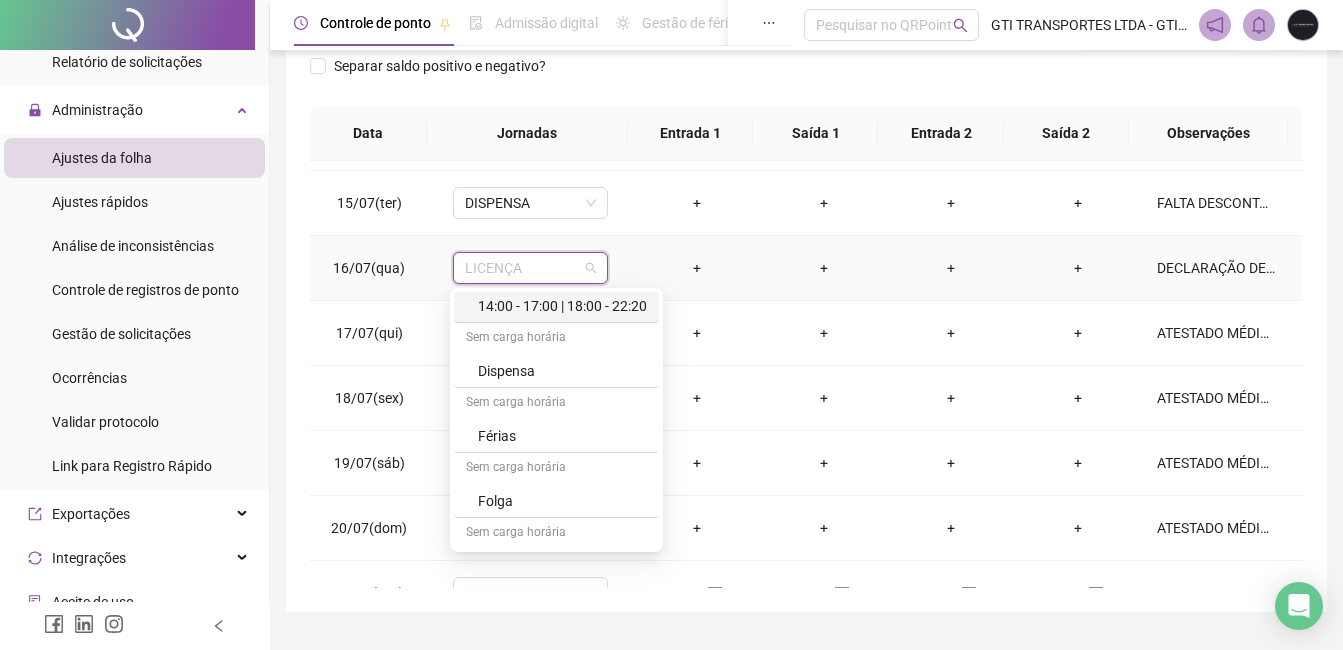 click on "LICENÇA" at bounding box center (530, 268) 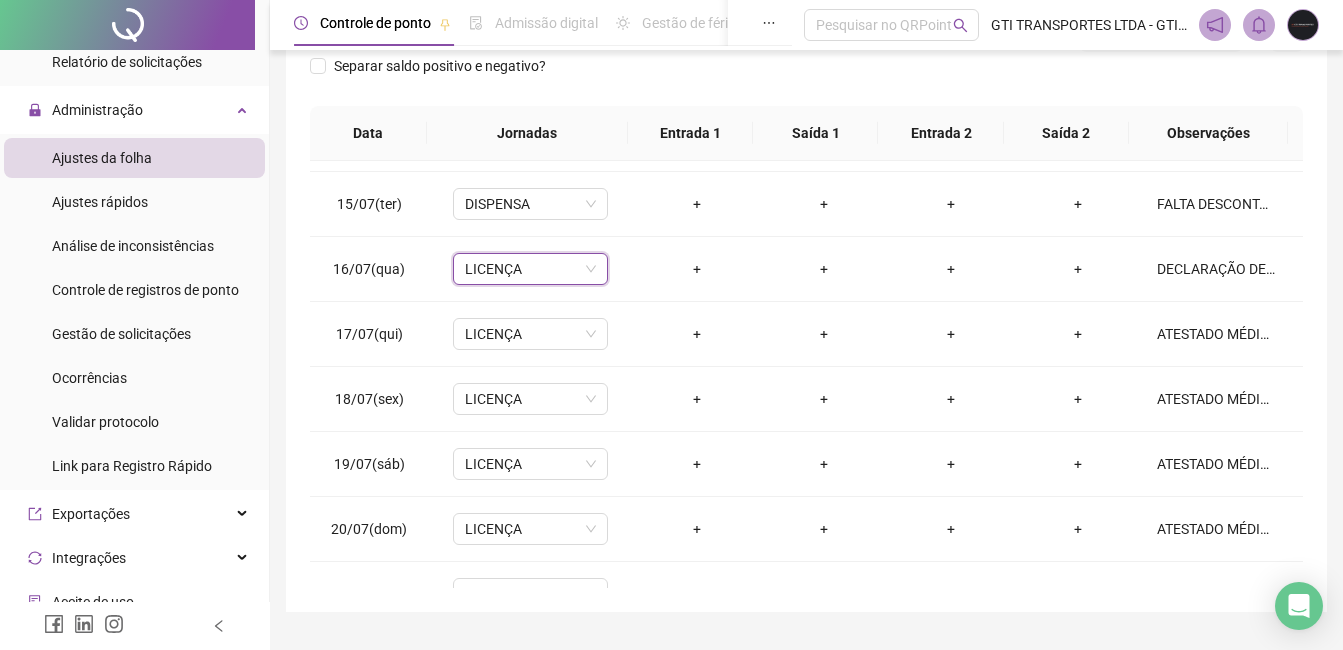scroll, scrollTop: 900, scrollLeft: 0, axis: vertical 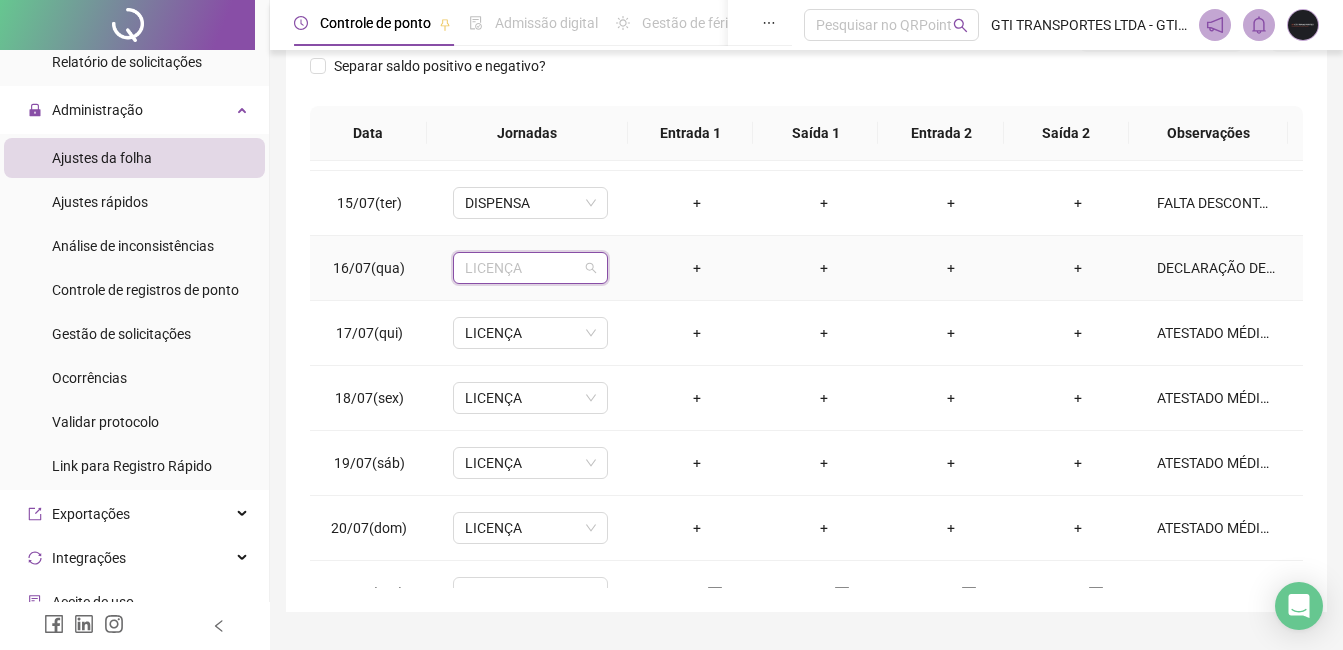 click on "LICENÇA" at bounding box center (530, 268) 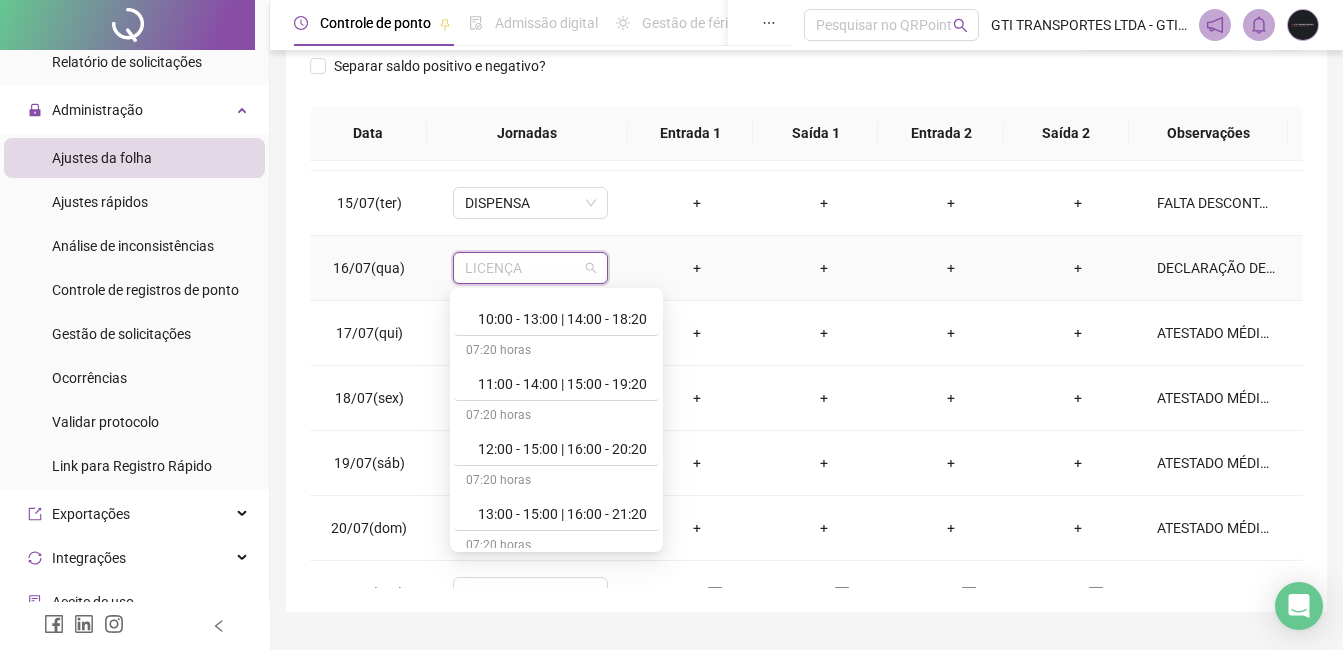 scroll, scrollTop: 254, scrollLeft: 0, axis: vertical 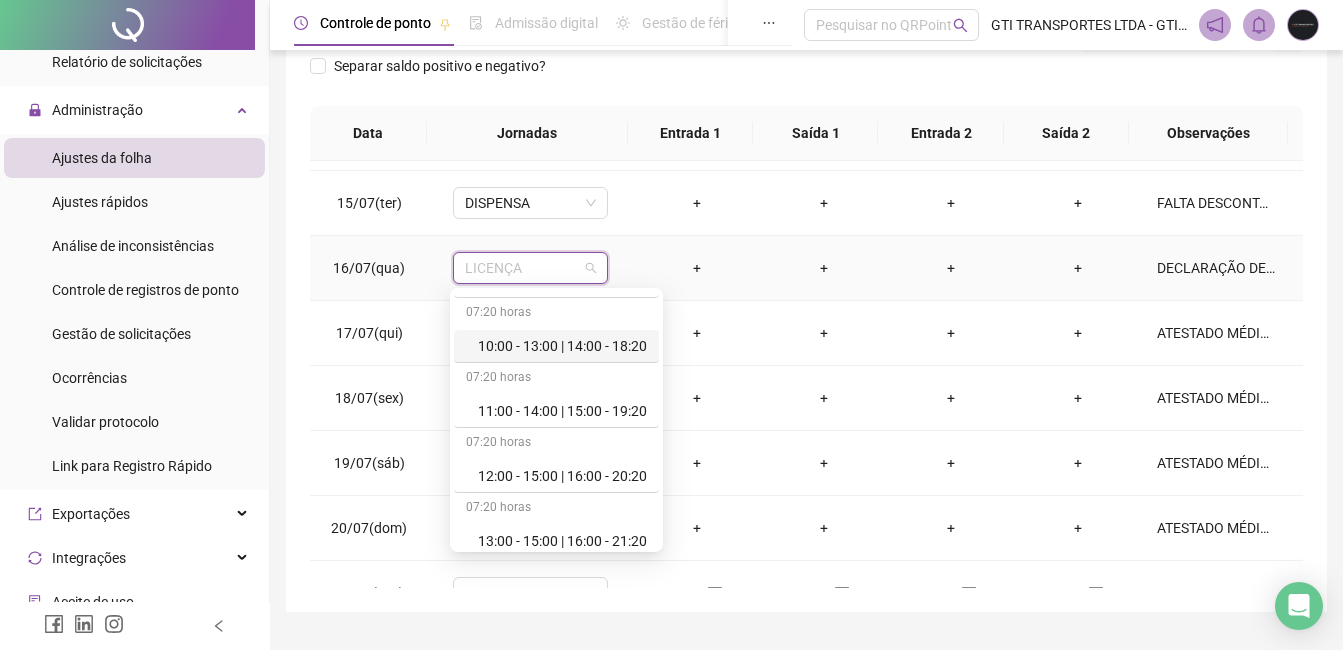 click on "10:00 - 13:00 | 14:00 - 18:20" at bounding box center [562, 346] 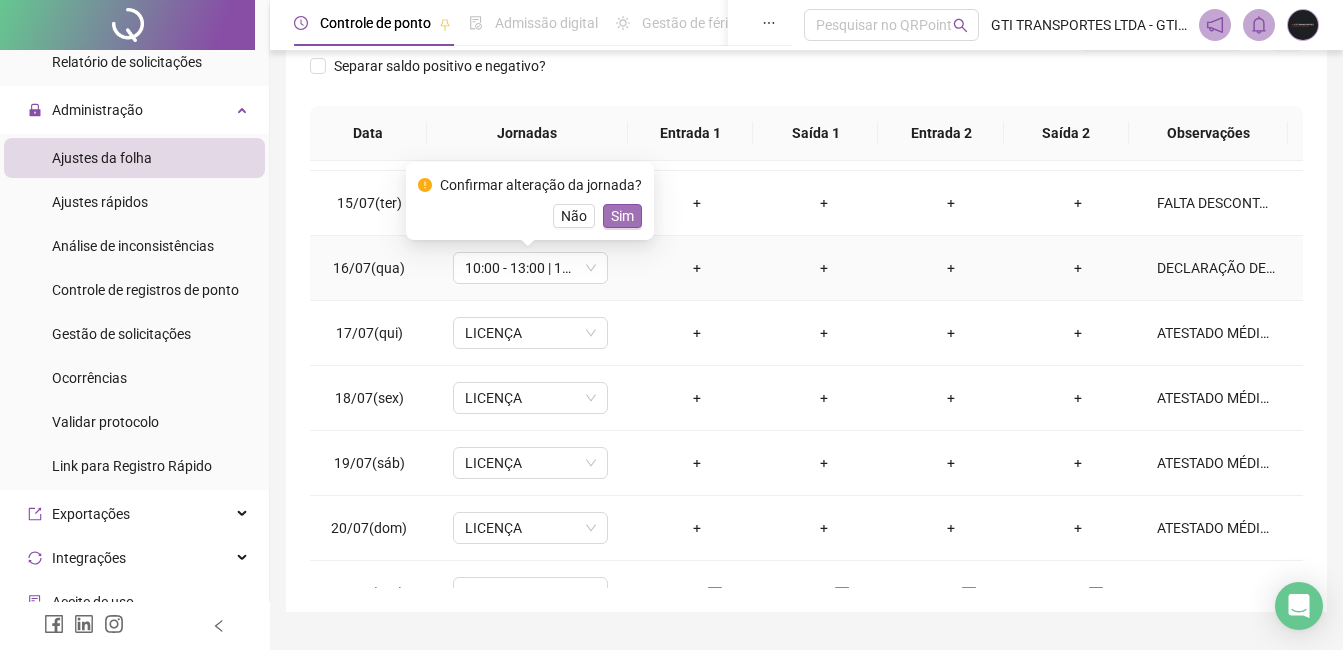 click on "Sim" at bounding box center [622, 216] 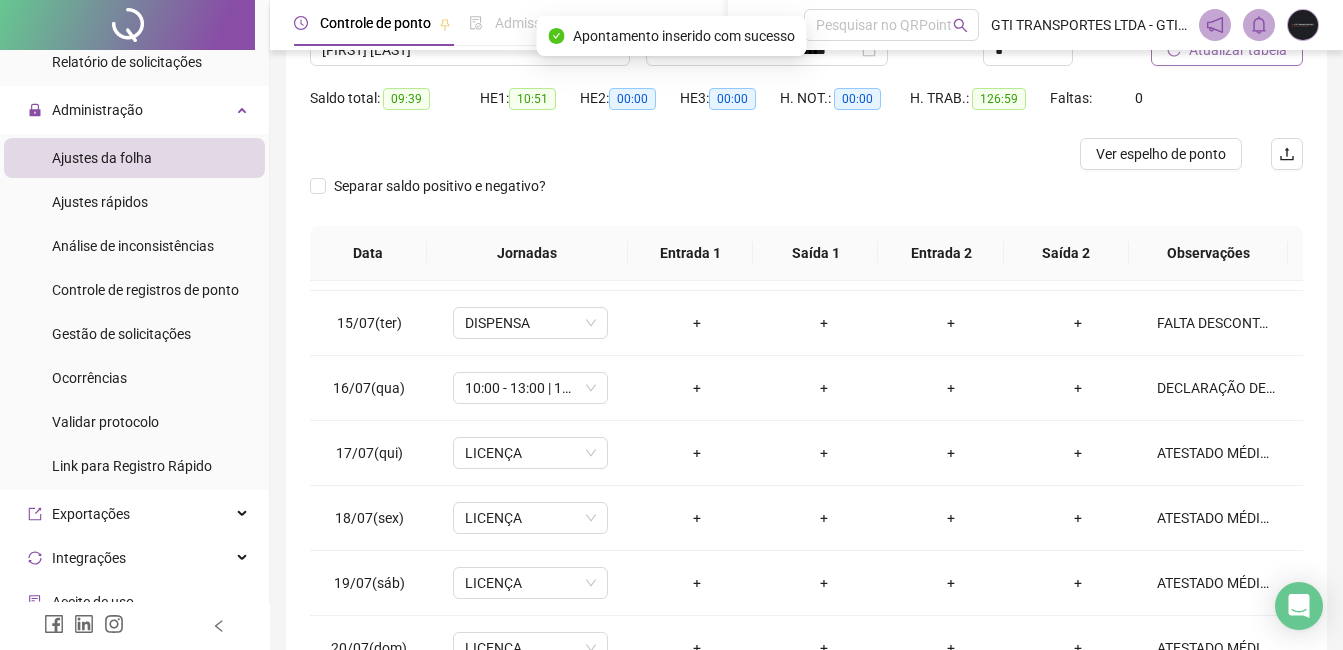 scroll, scrollTop: 0, scrollLeft: 0, axis: both 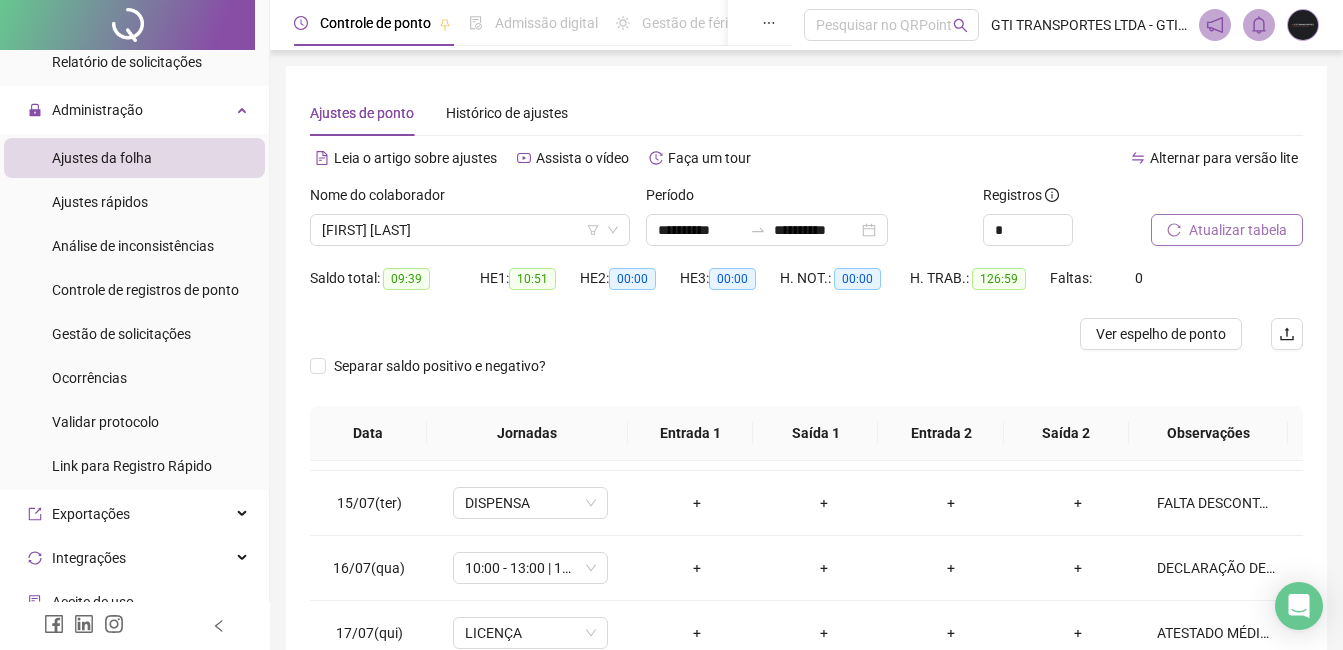 click on "Atualizar tabela" at bounding box center (1238, 230) 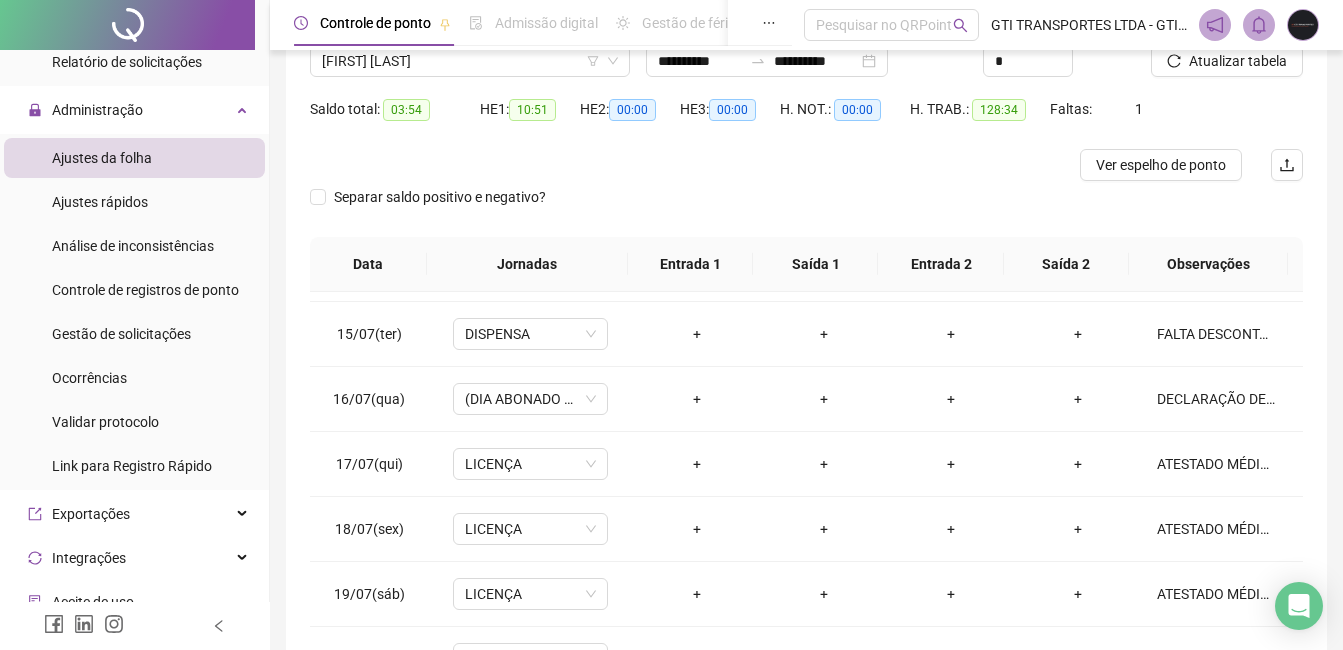 scroll, scrollTop: 348, scrollLeft: 0, axis: vertical 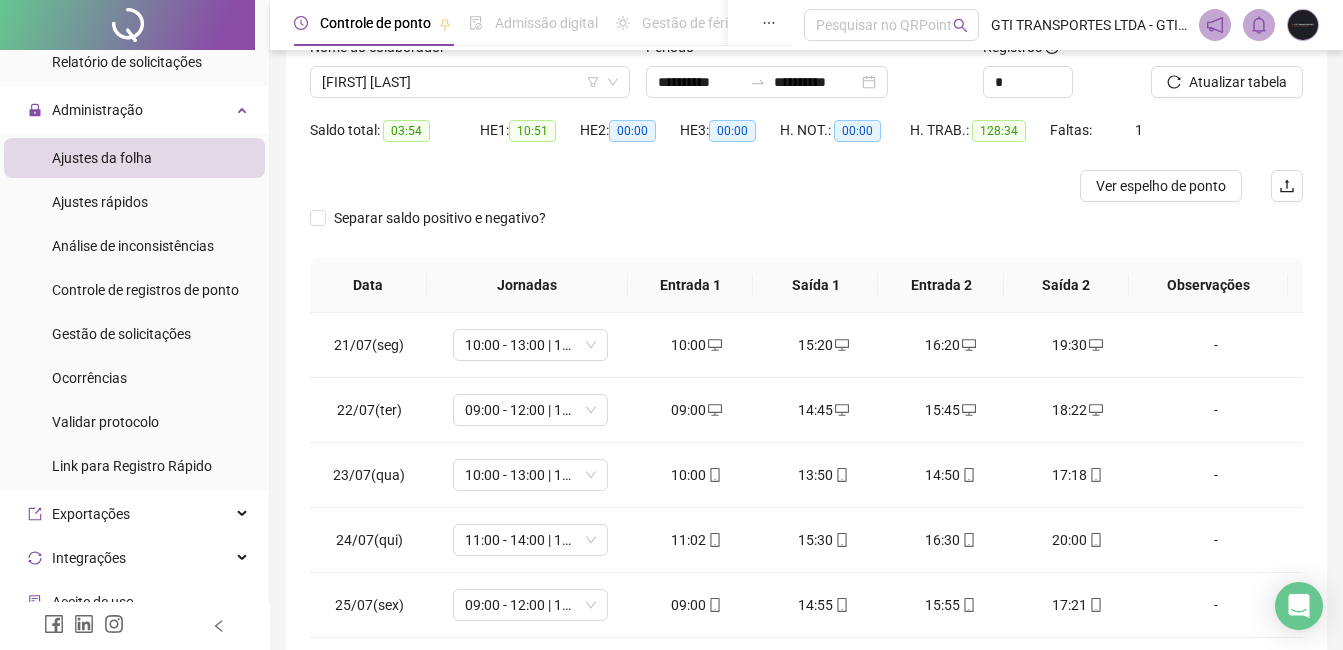click on "Nome do colaborador" at bounding box center (470, 51) 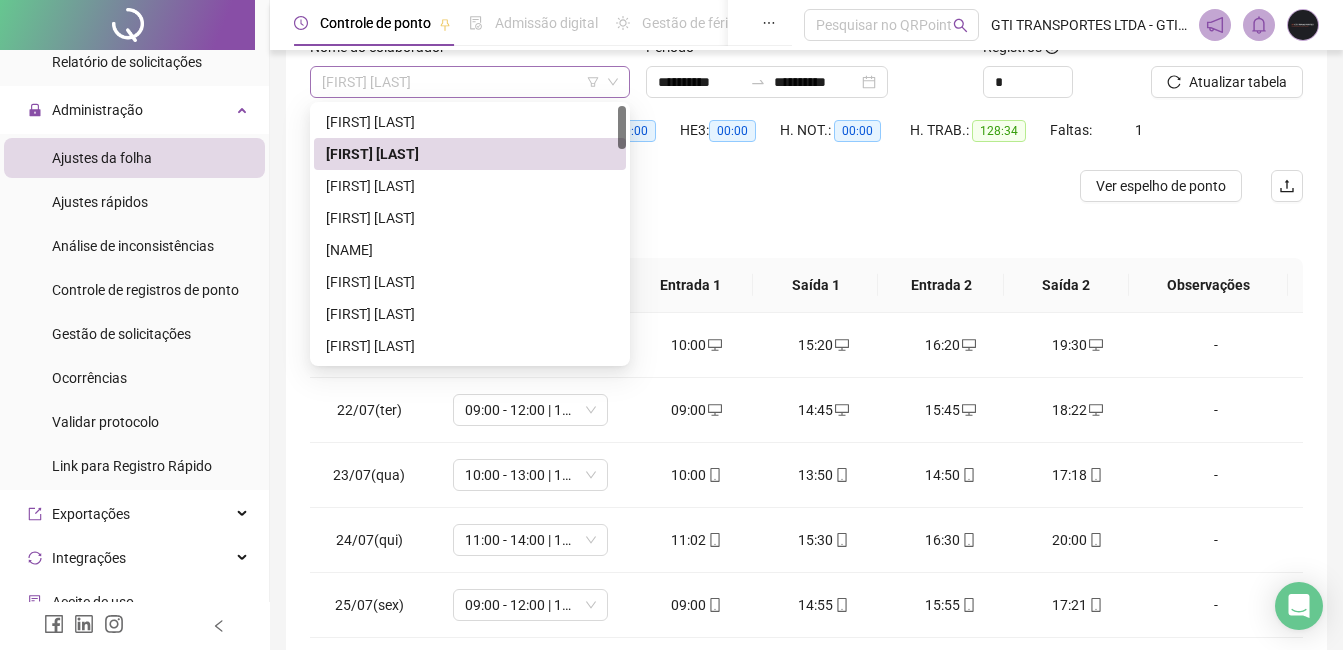 click on "[FIRST] [LAST]" at bounding box center (470, 82) 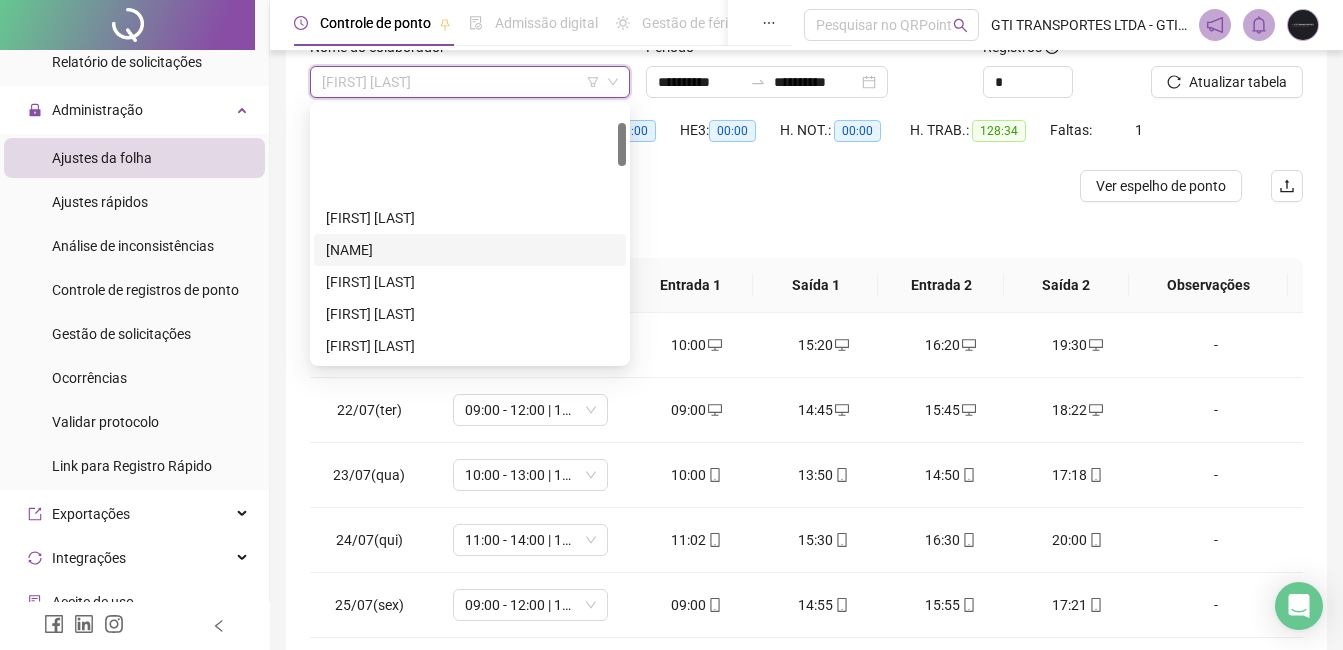 scroll, scrollTop: 100, scrollLeft: 0, axis: vertical 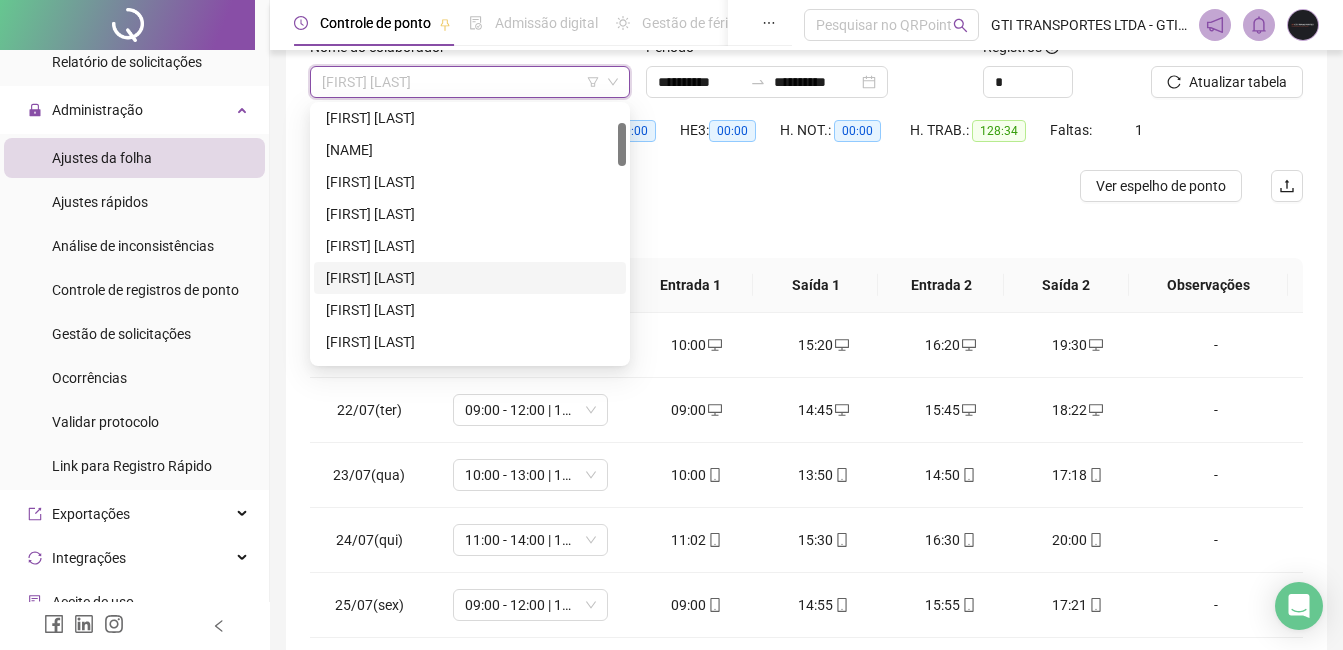 click on "[FIRST] [LAST]" at bounding box center [470, 278] 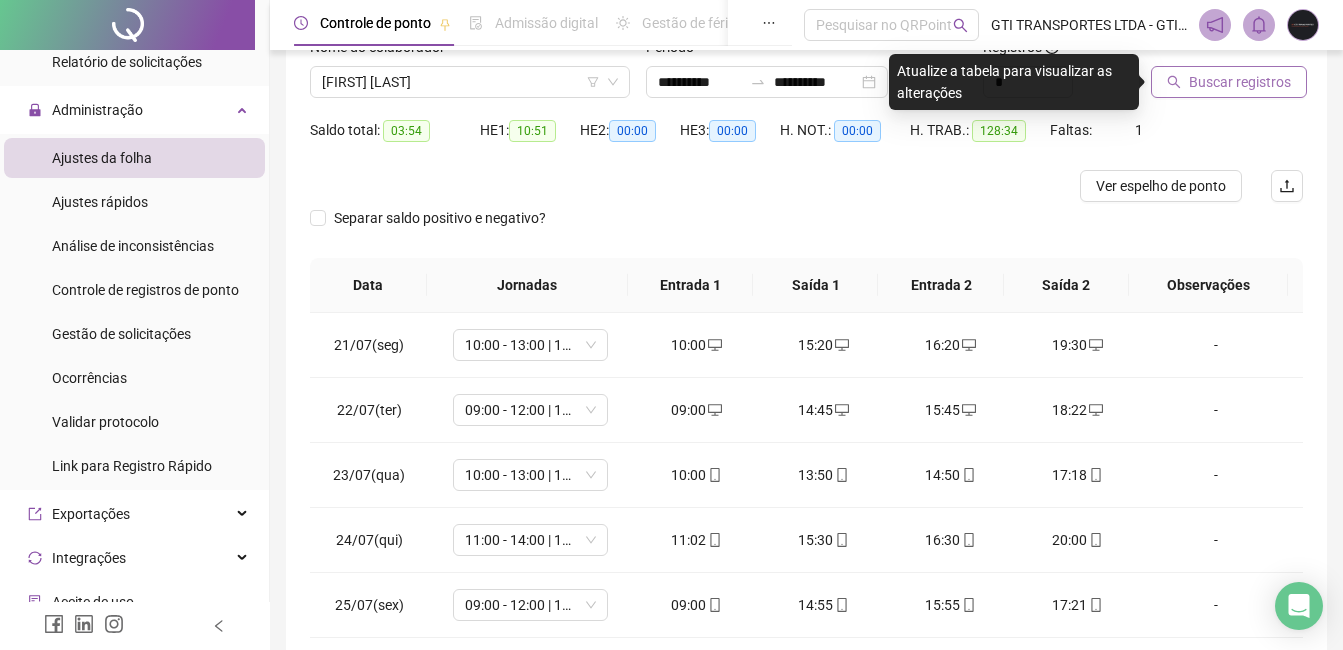 click on "Buscar registros" at bounding box center (1240, 82) 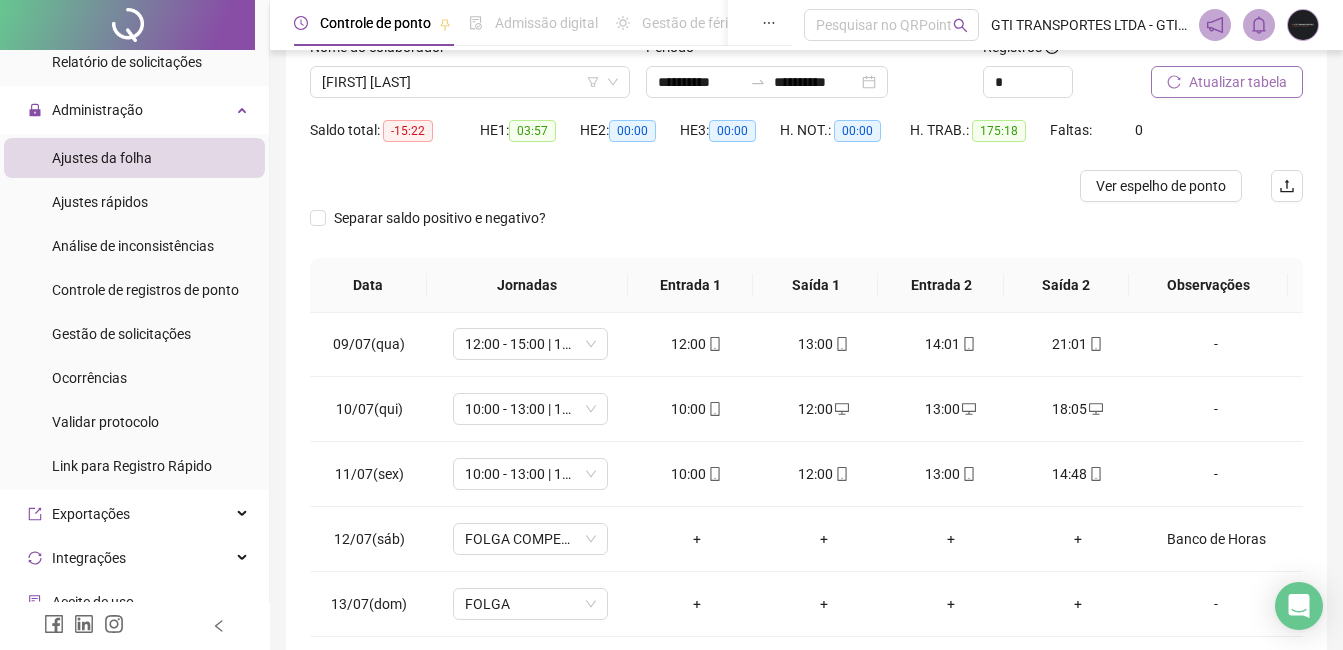 scroll, scrollTop: 500, scrollLeft: 0, axis: vertical 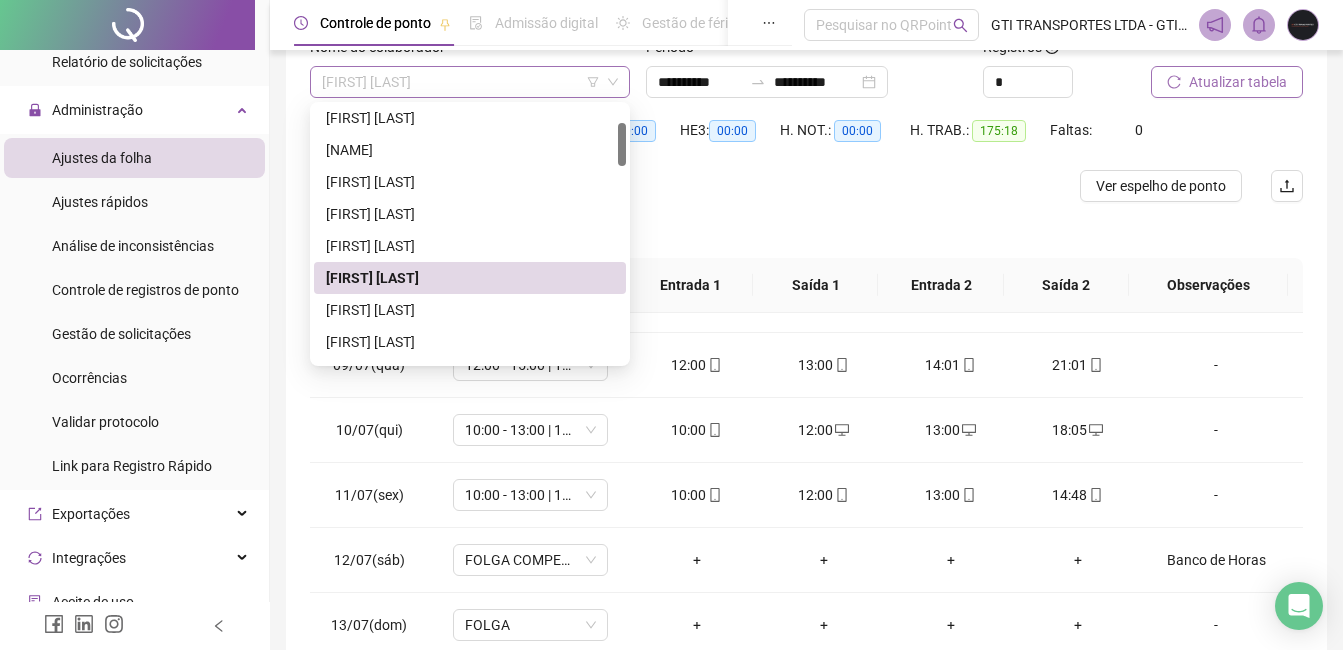 click on "[FIRST] [LAST]" at bounding box center (470, 82) 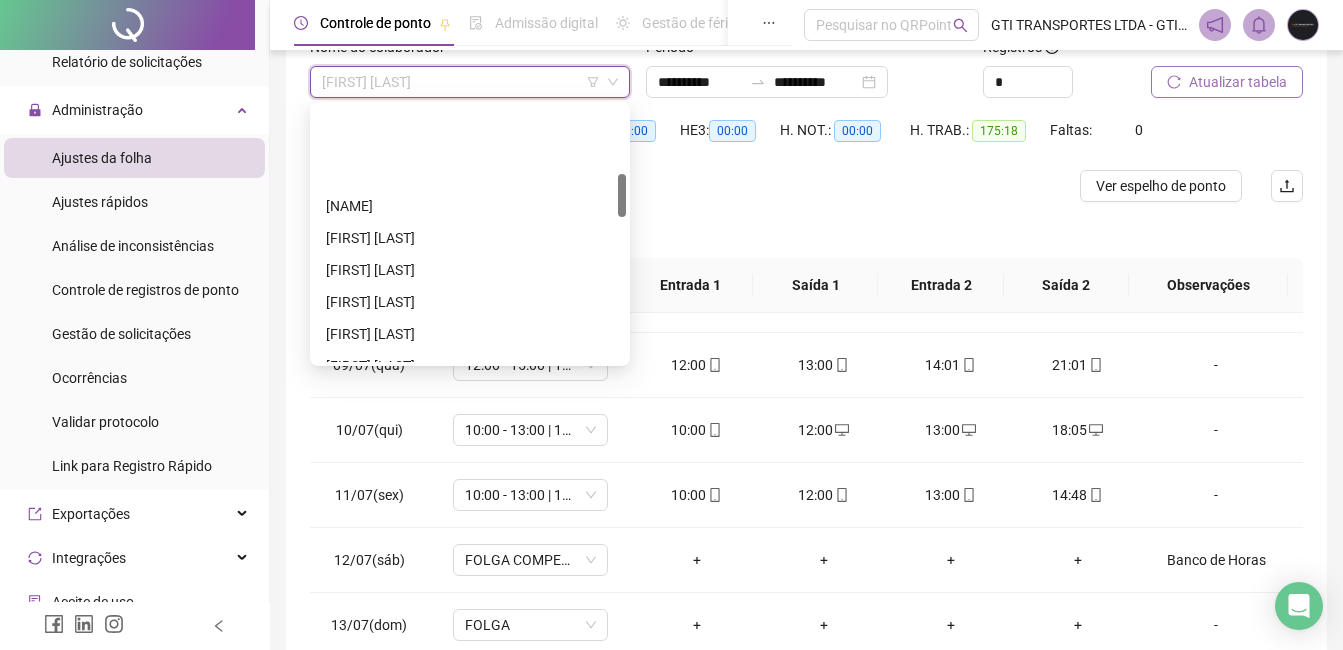 scroll, scrollTop: 400, scrollLeft: 0, axis: vertical 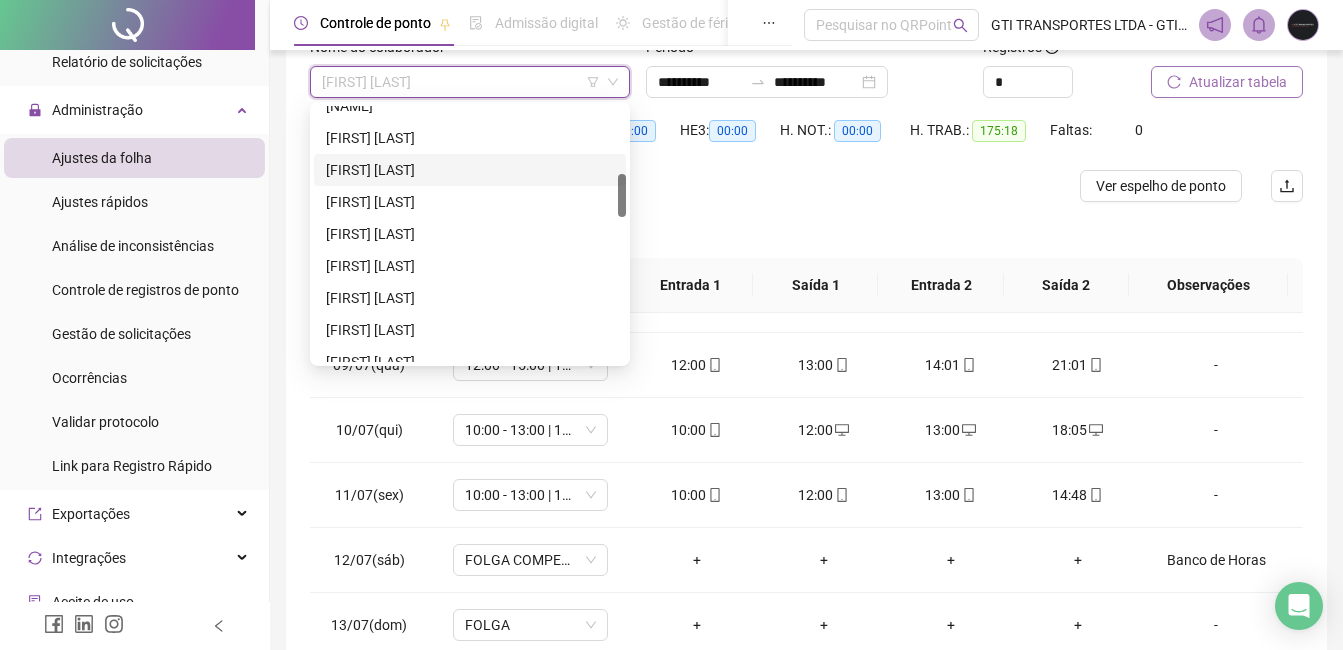 click on "[FIRST] [LAST]" at bounding box center (470, 170) 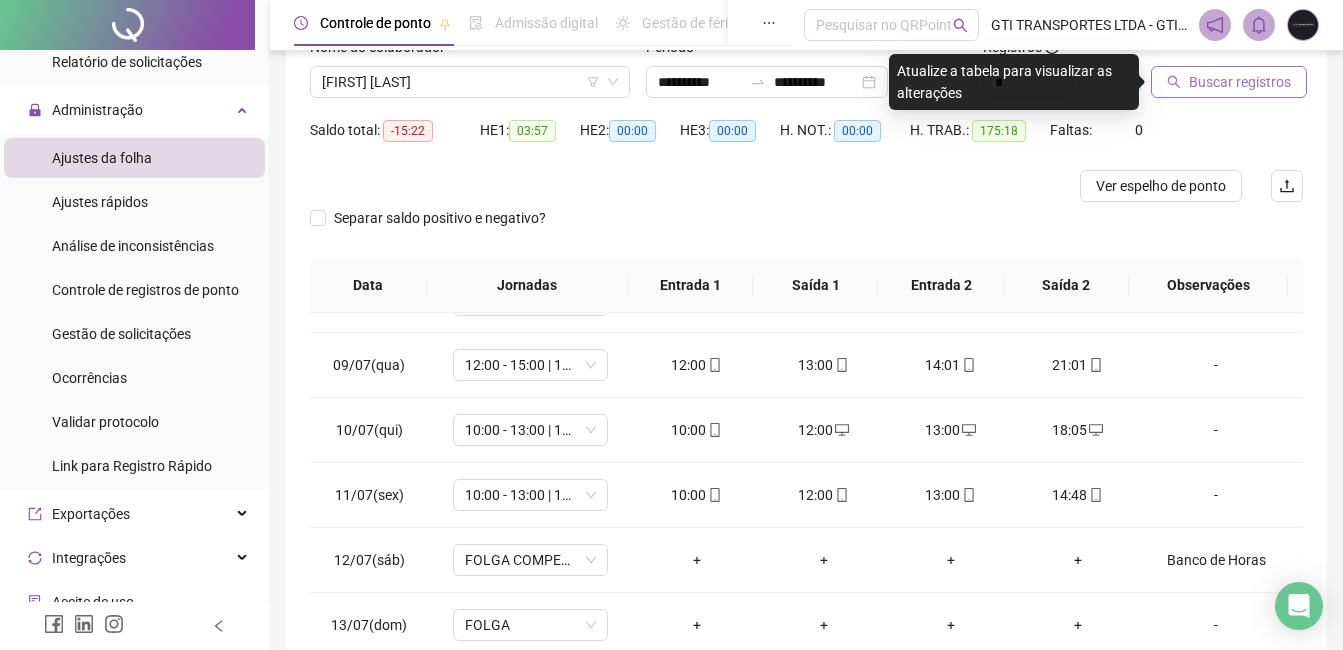 click on "Buscar registros" at bounding box center [1240, 82] 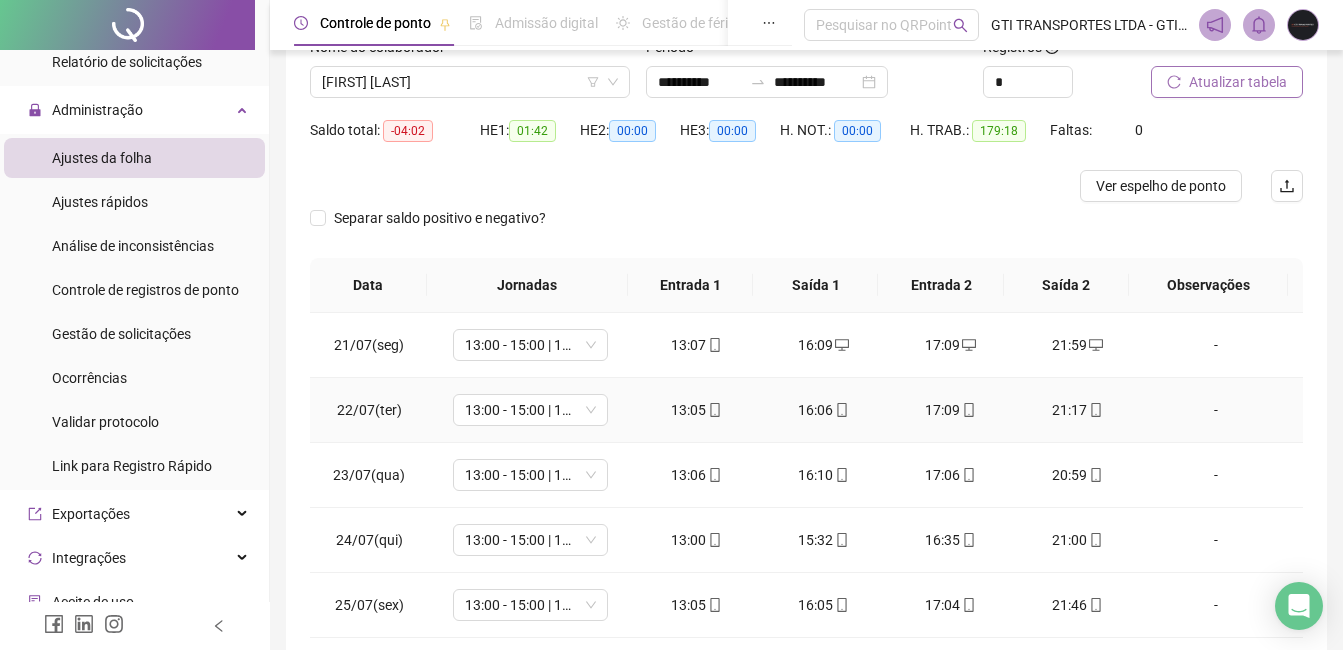 scroll, scrollTop: 1588, scrollLeft: 0, axis: vertical 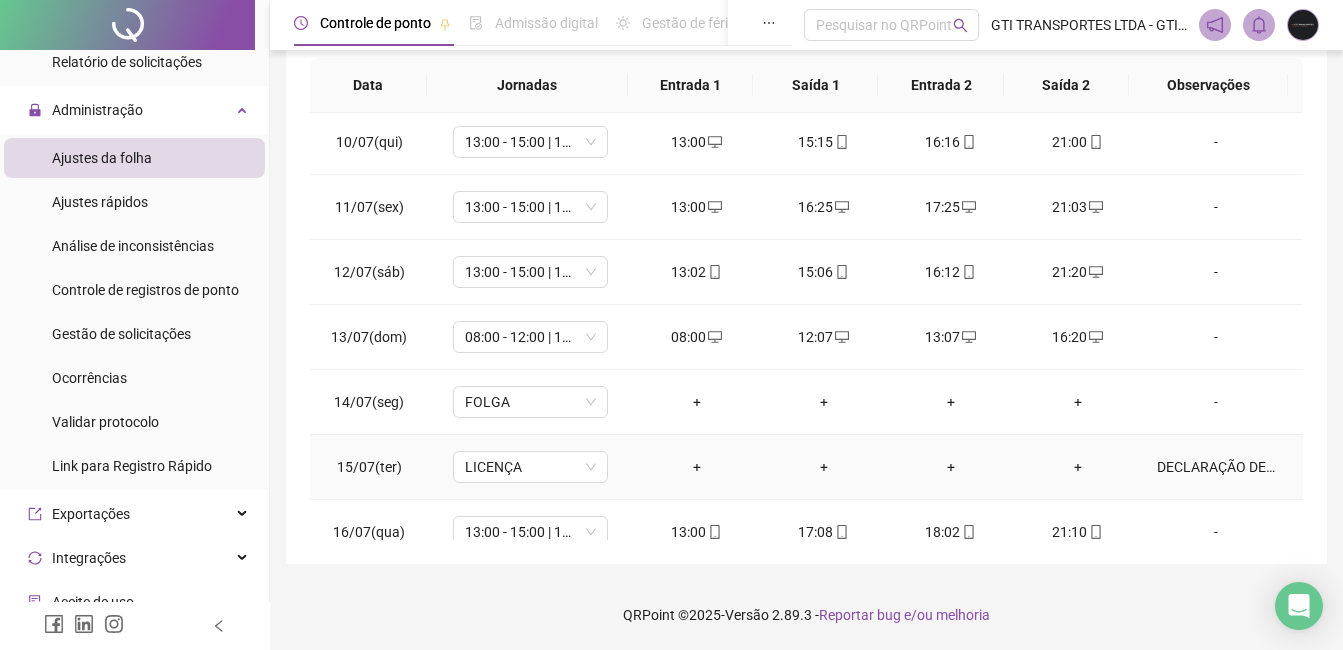 click on "DECLARAÇÃO DE COMPARECIMENTO" at bounding box center (1216, 467) 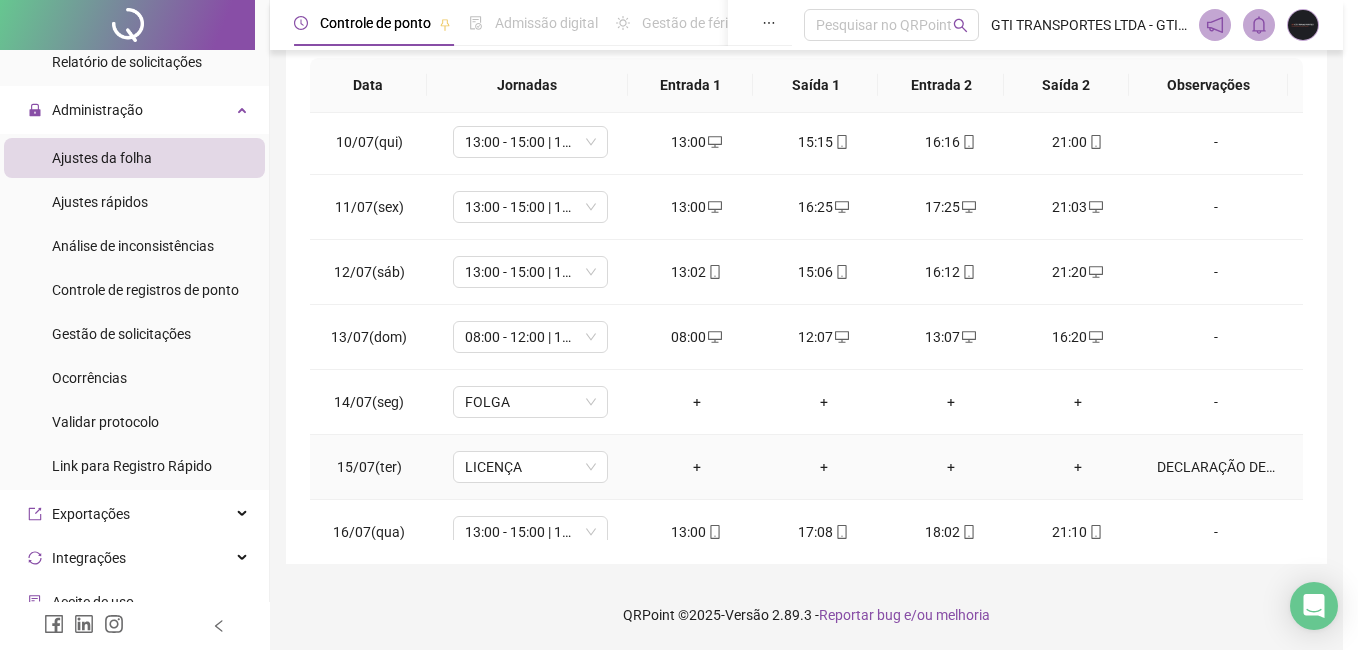 type on "**********" 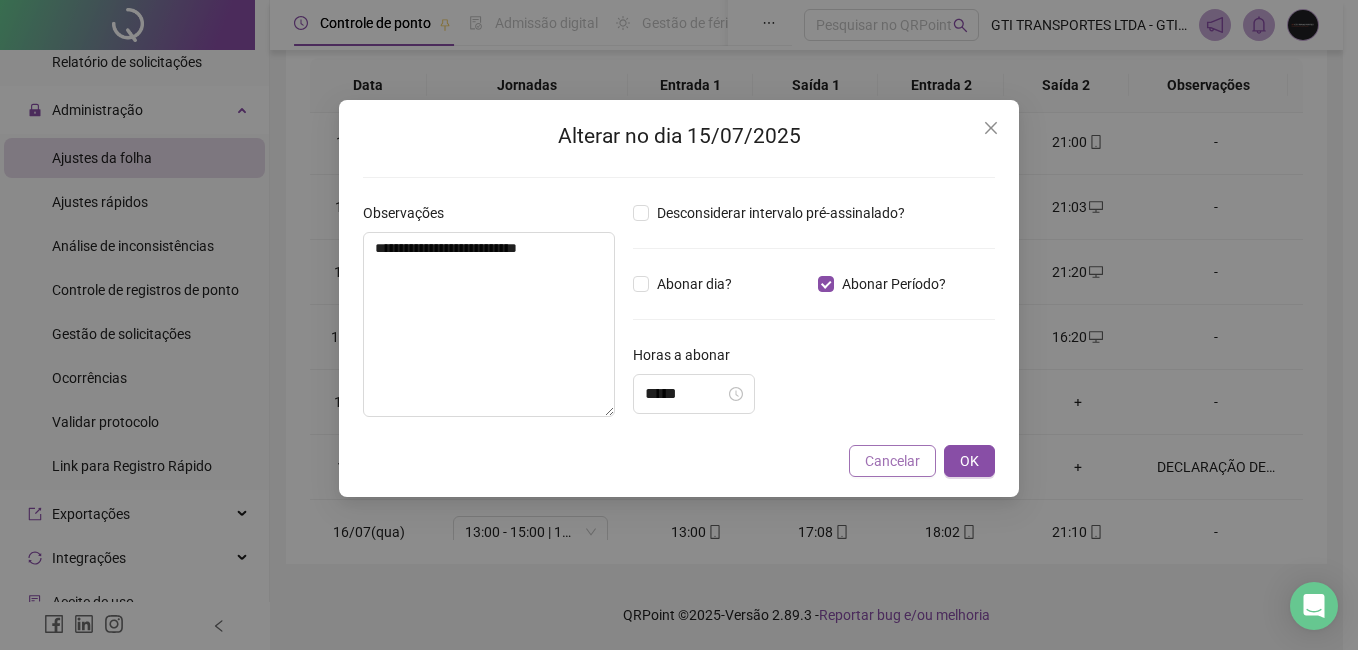 click on "Cancelar" at bounding box center (892, 461) 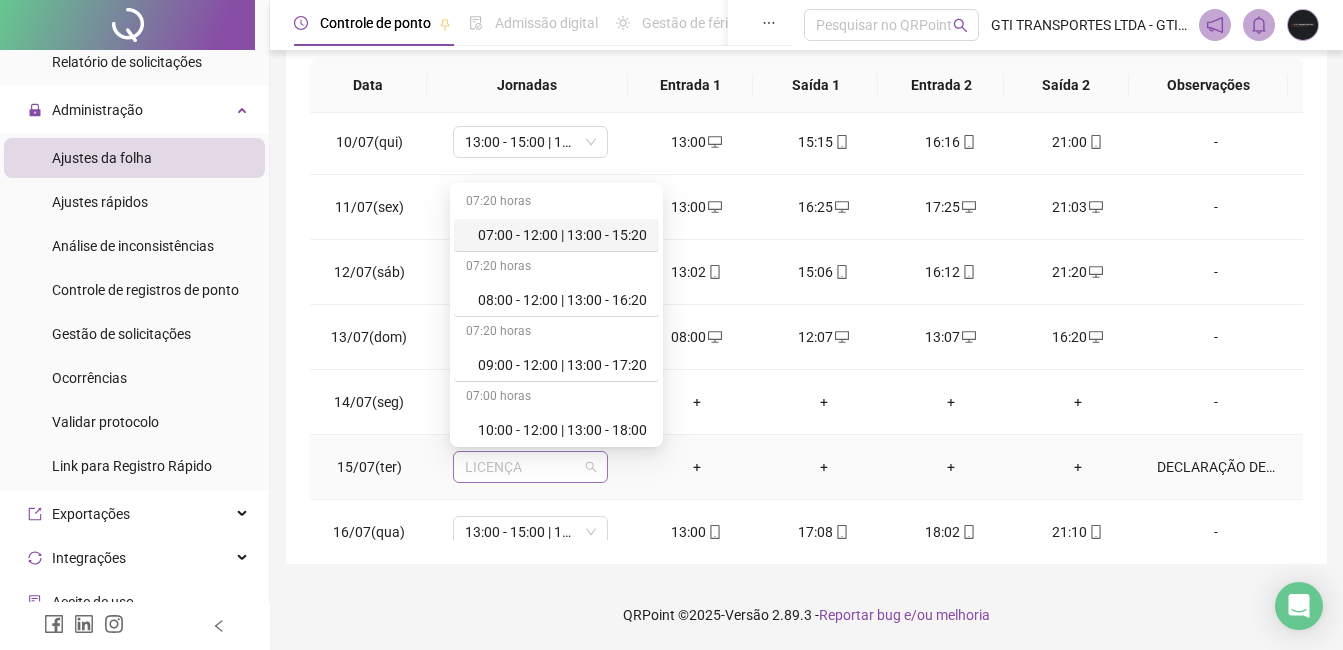 click on "LICENÇA" at bounding box center (530, 467) 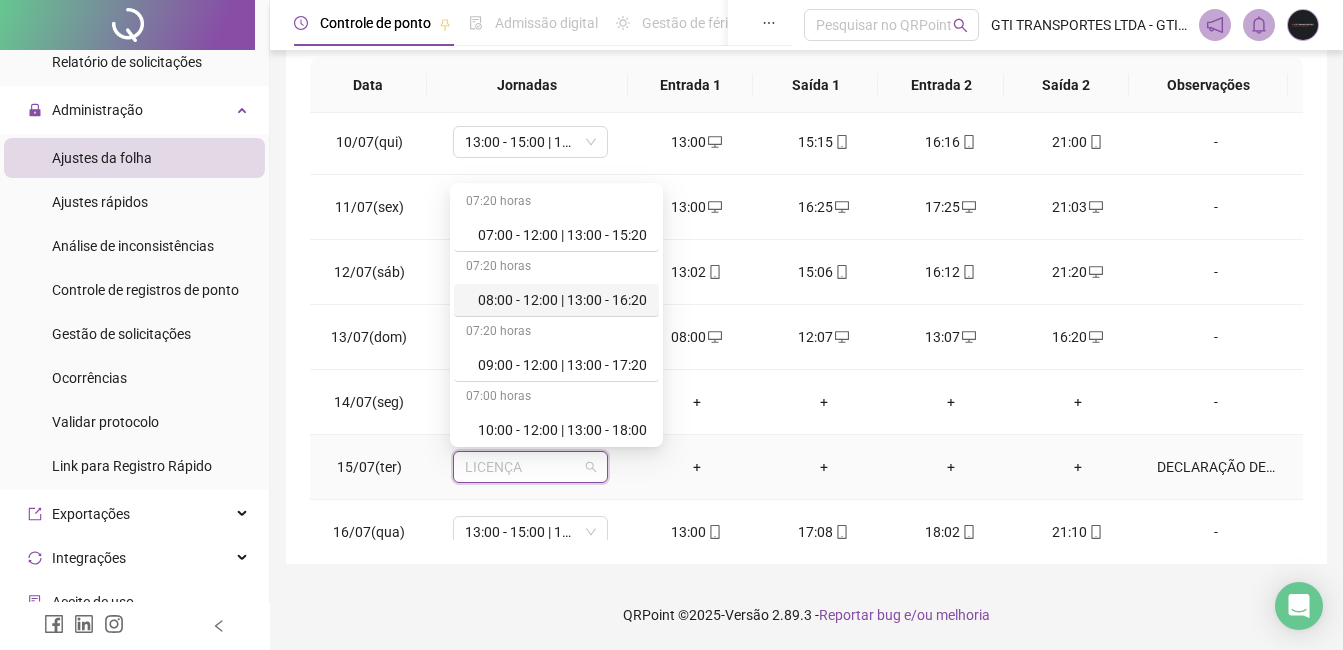 click on "08:00 - 12:00 | 13:00 - 16:20" at bounding box center [556, 300] 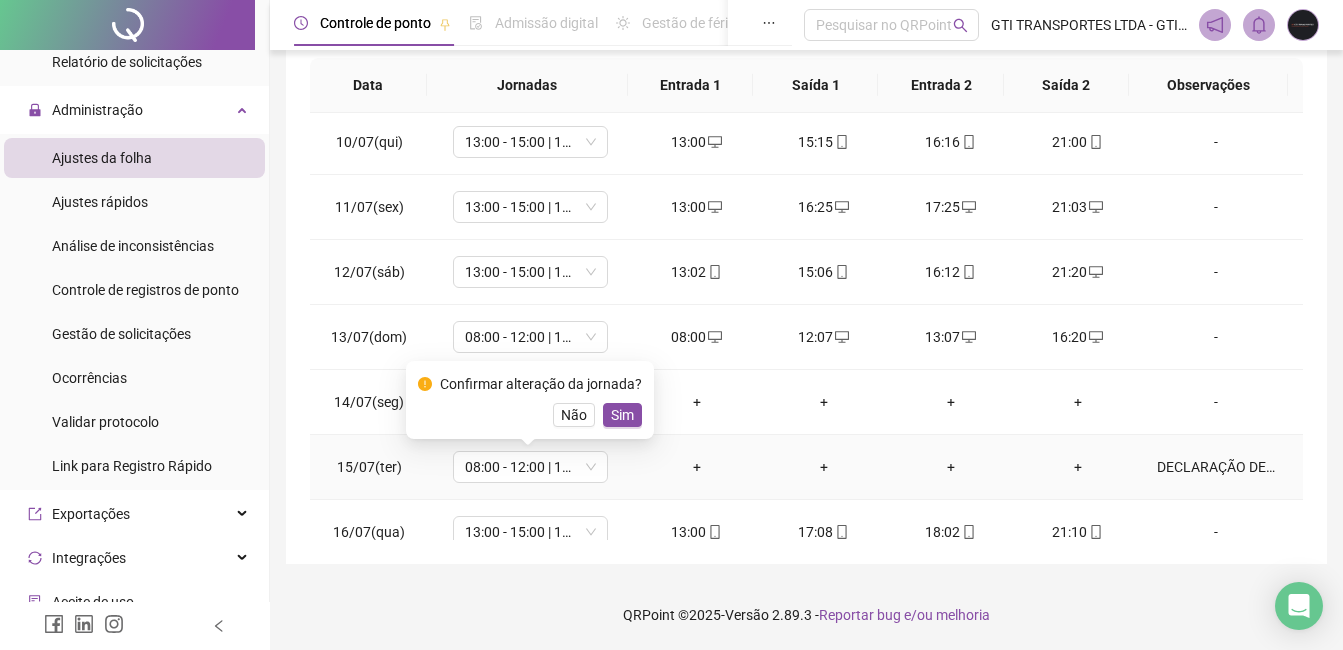 click on "Confirmar alteração da jornada? Não Sim" at bounding box center (530, 400) 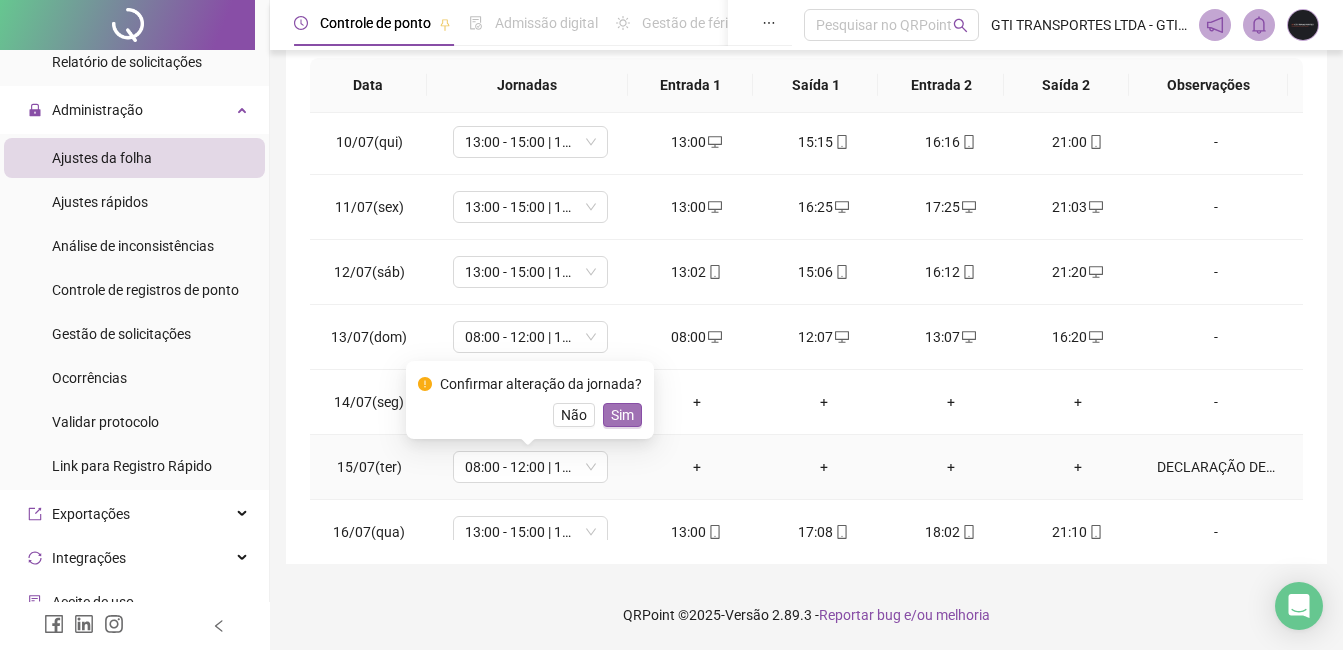 click on "Sim" at bounding box center [622, 415] 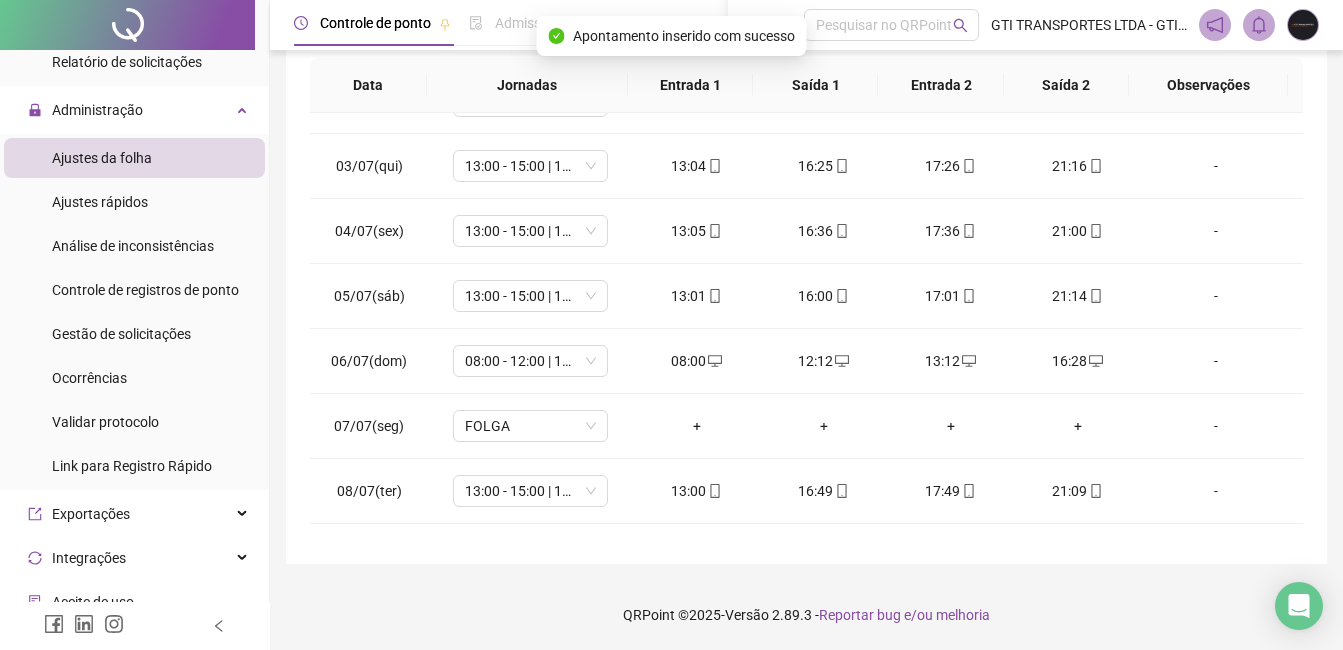 scroll, scrollTop: 0, scrollLeft: 0, axis: both 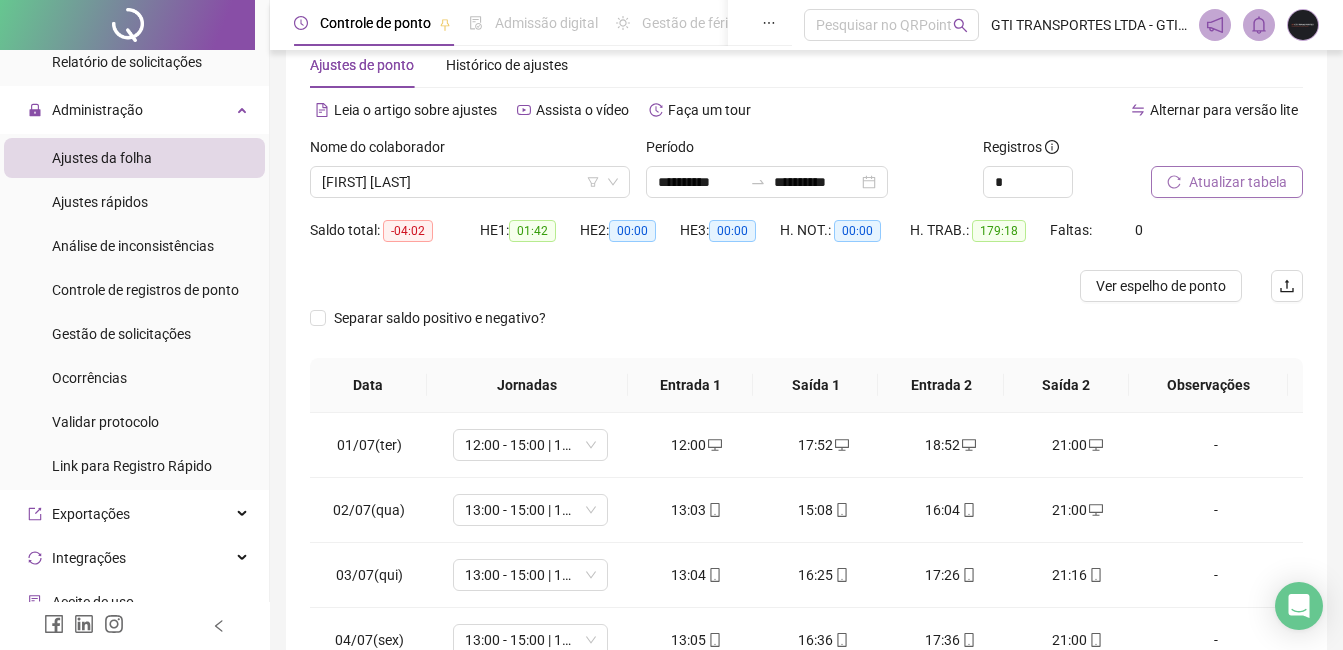 click on "Atualizar tabela" at bounding box center (1238, 182) 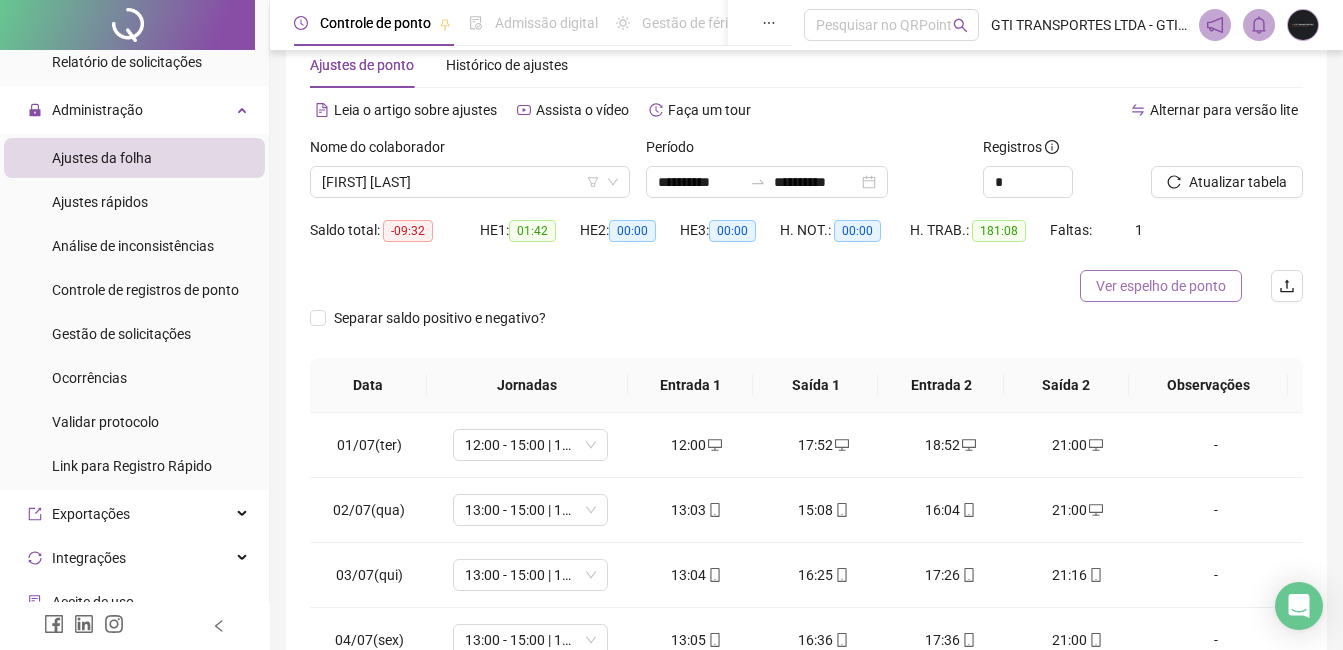 click on "Ver espelho de ponto" at bounding box center [1161, 286] 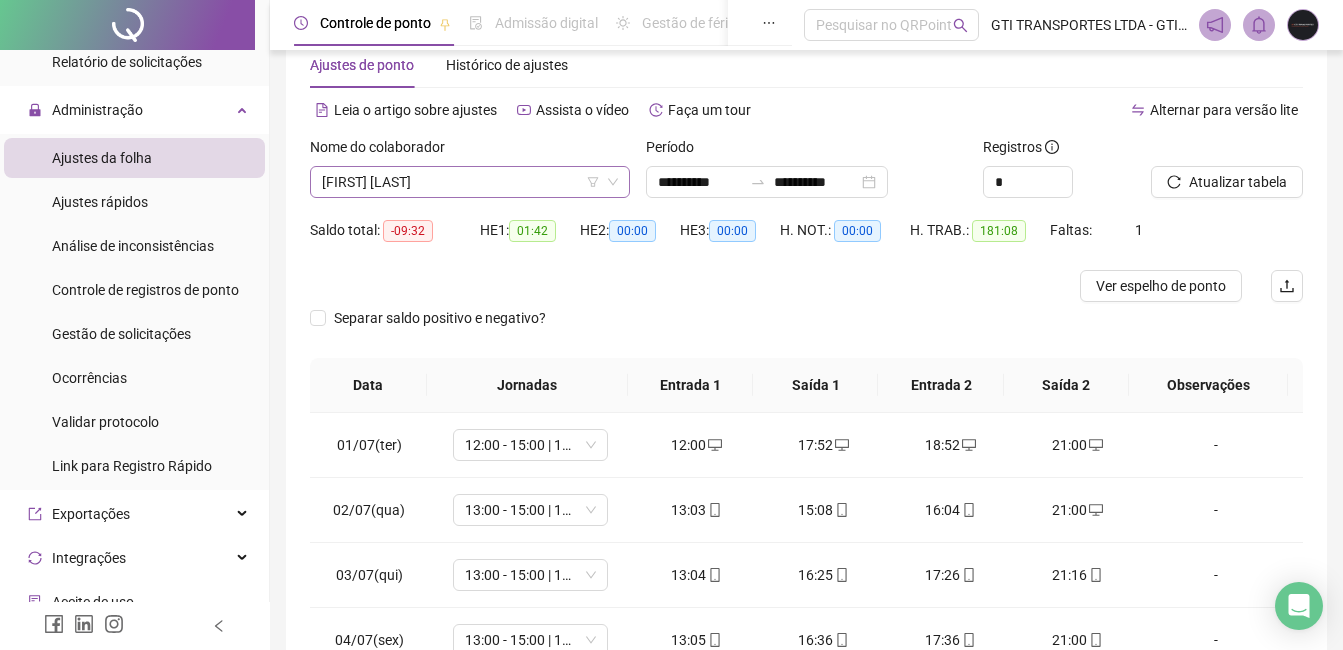 click on "[FIRST] [LAST]" at bounding box center (470, 182) 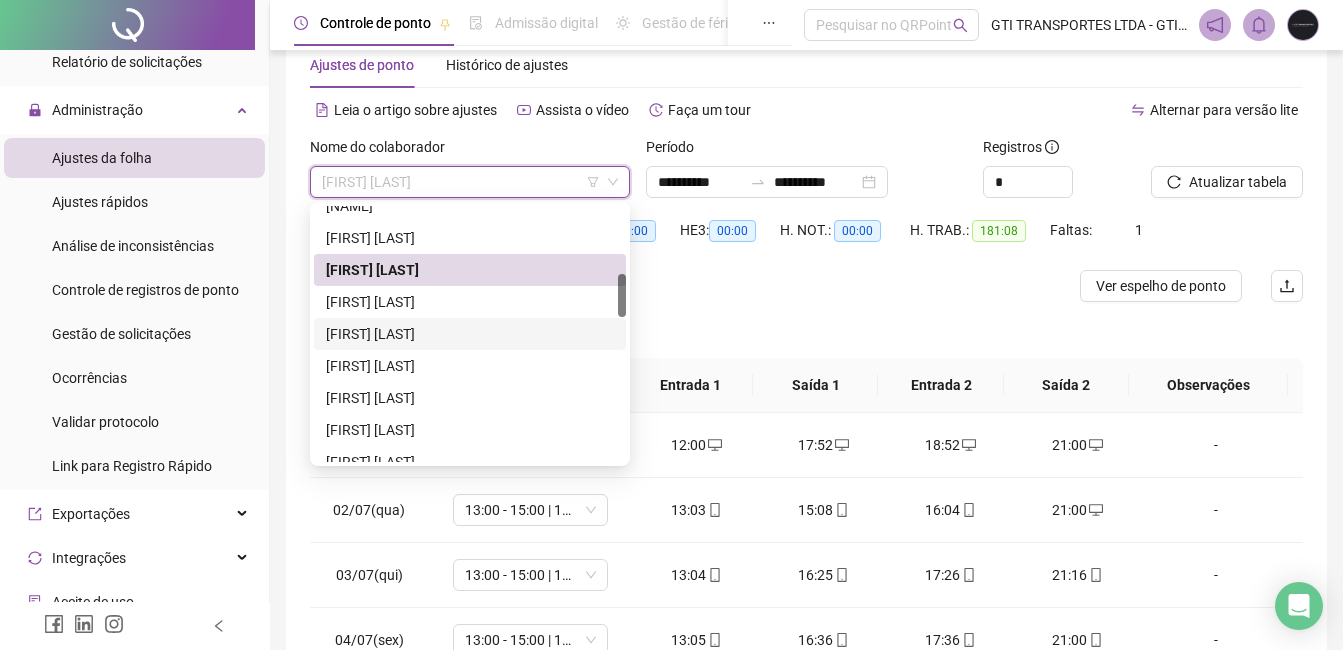 click on "[FIRST] [LAST]" at bounding box center (470, 334) 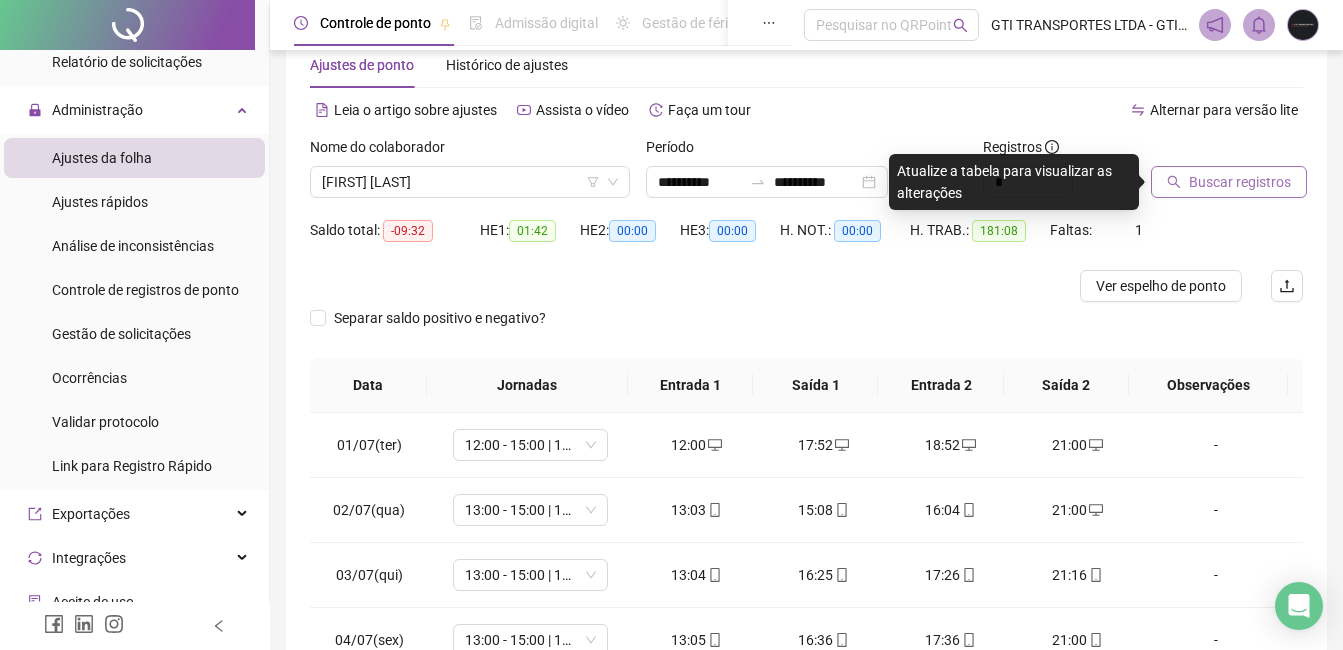 click on "Buscar registros" at bounding box center (1240, 182) 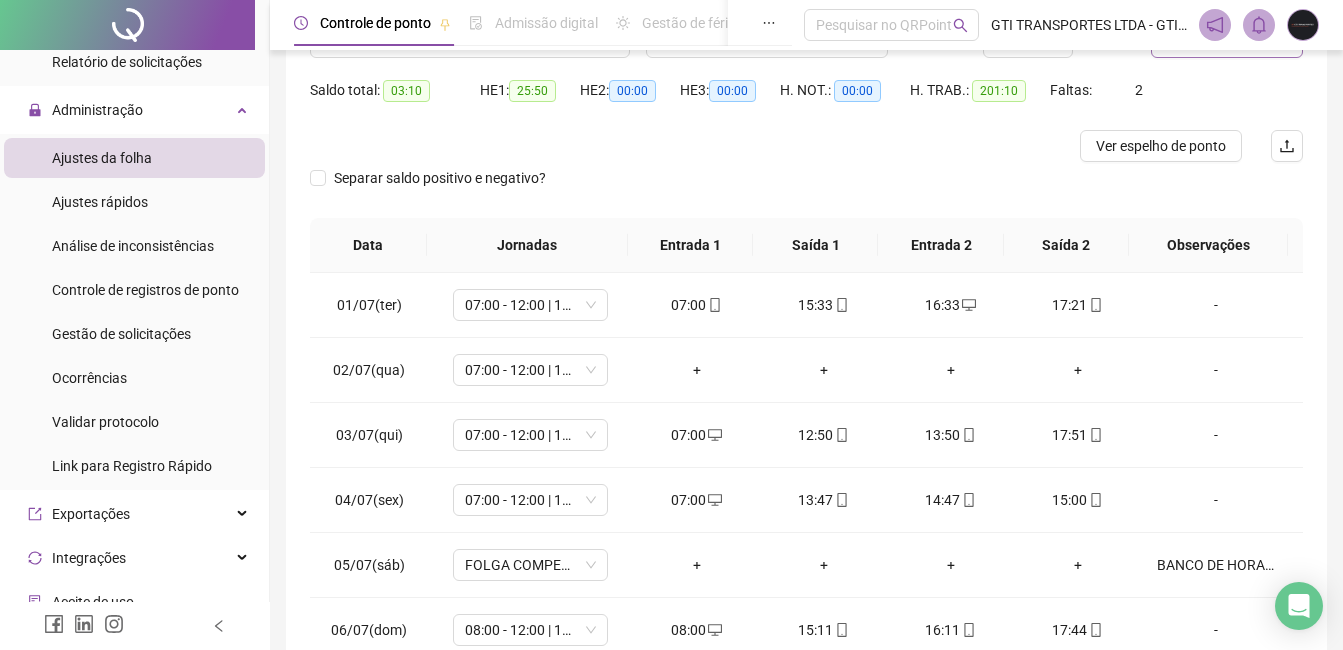 scroll, scrollTop: 348, scrollLeft: 0, axis: vertical 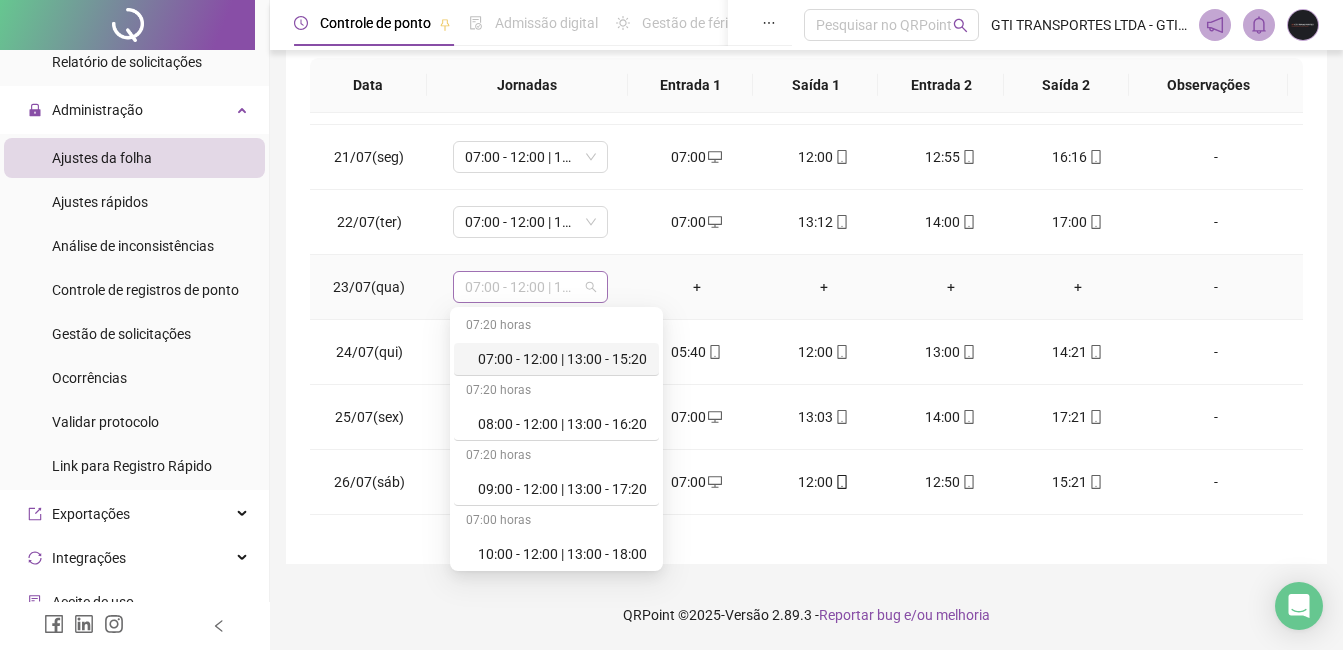 click on "07:00 - 12:00 | 13:00 - 15:20" at bounding box center (530, 287) 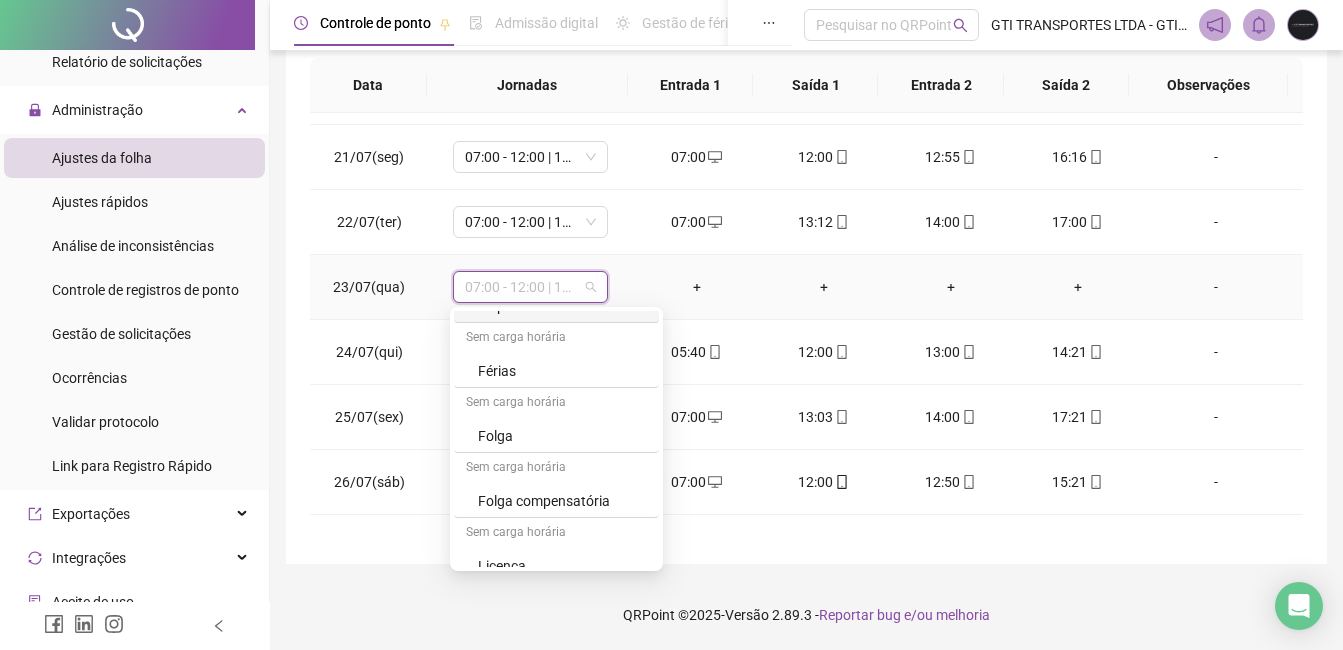 scroll, scrollTop: 654, scrollLeft: 0, axis: vertical 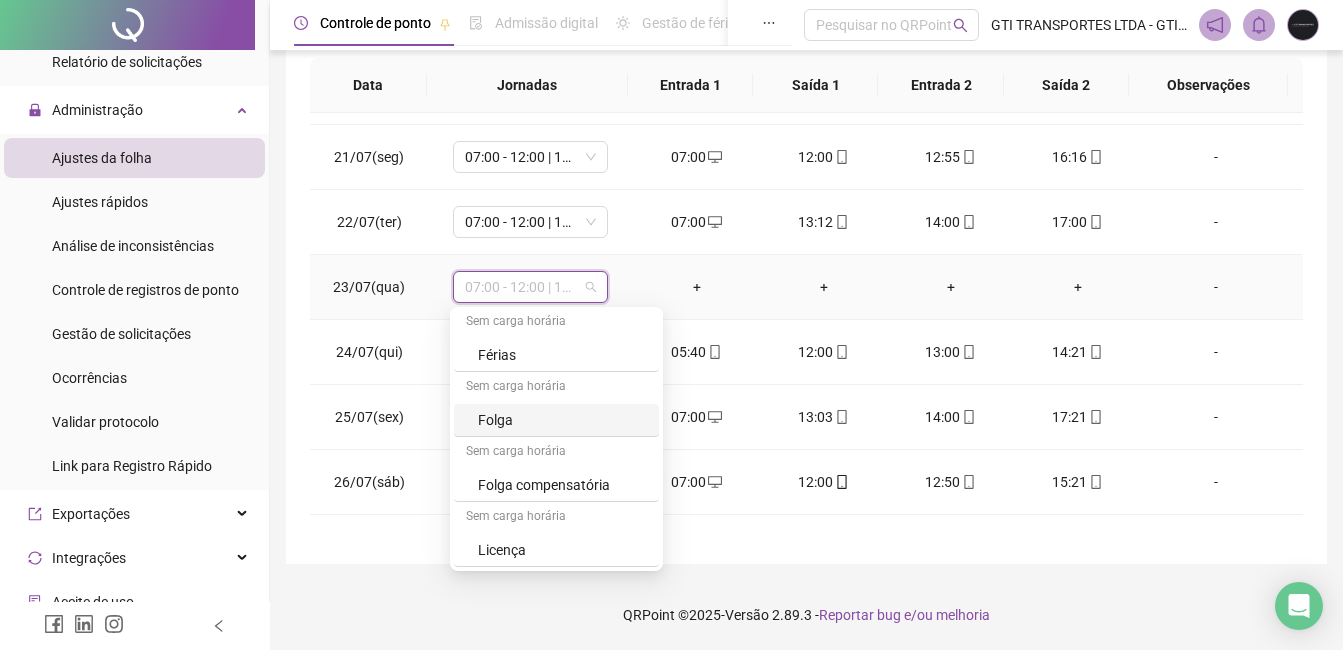 click on "Folga" at bounding box center (562, 420) 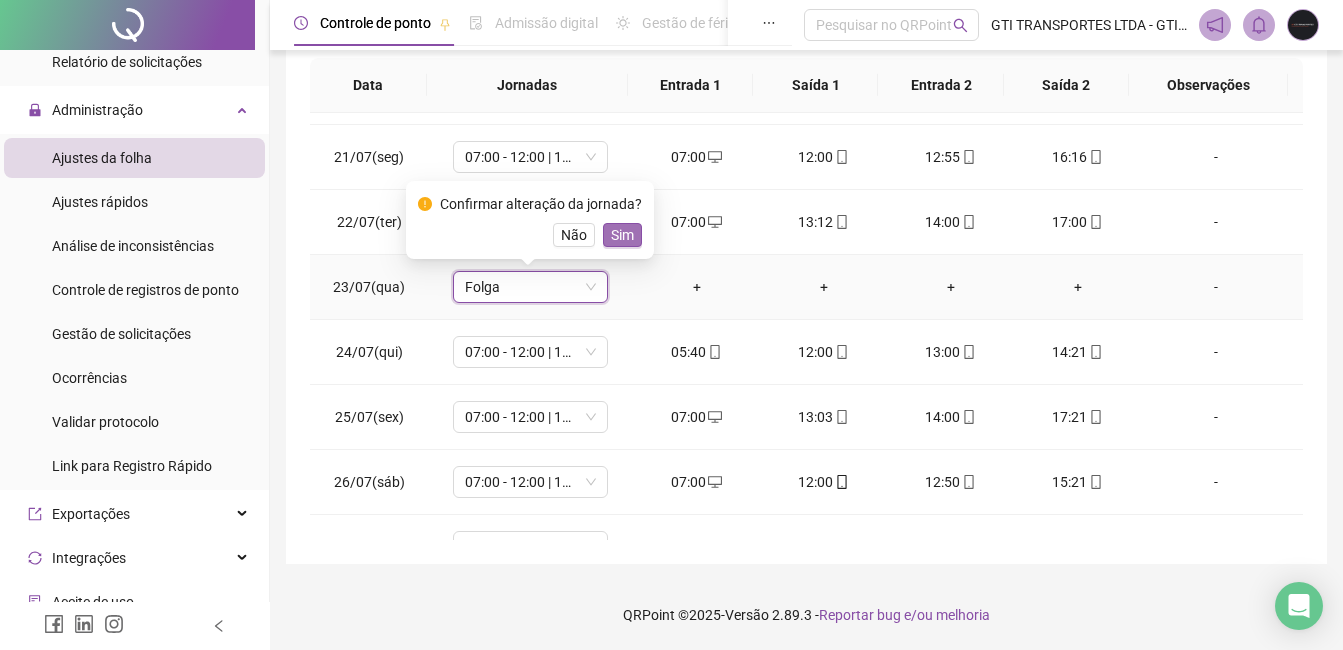 click on "Sim" at bounding box center [622, 235] 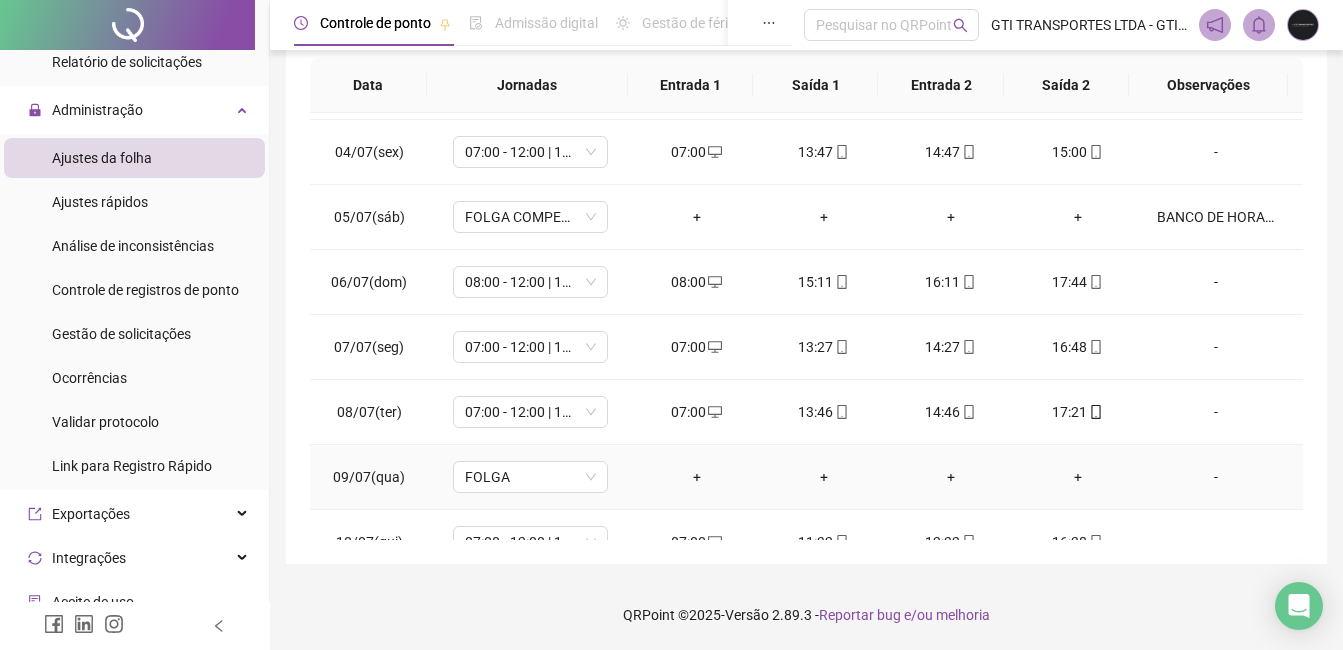 scroll, scrollTop: 0, scrollLeft: 0, axis: both 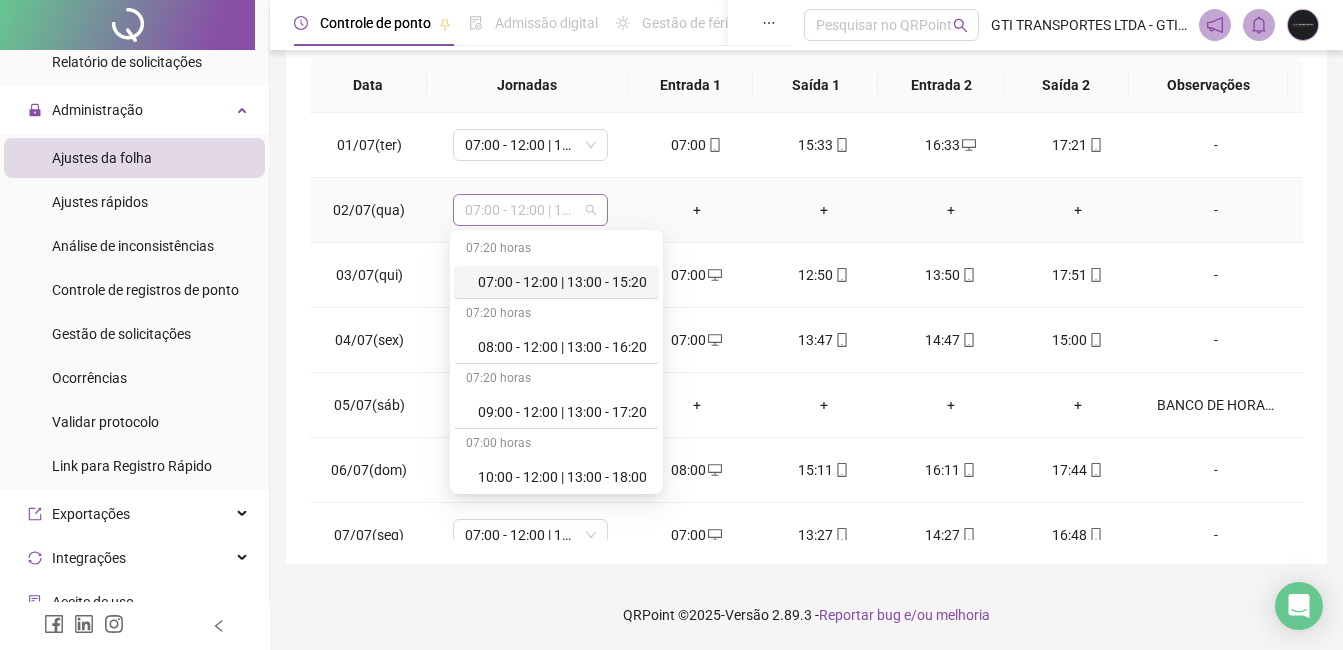 click on "07:00 - 12:00 | 13:00 - 15:20" at bounding box center (530, 210) 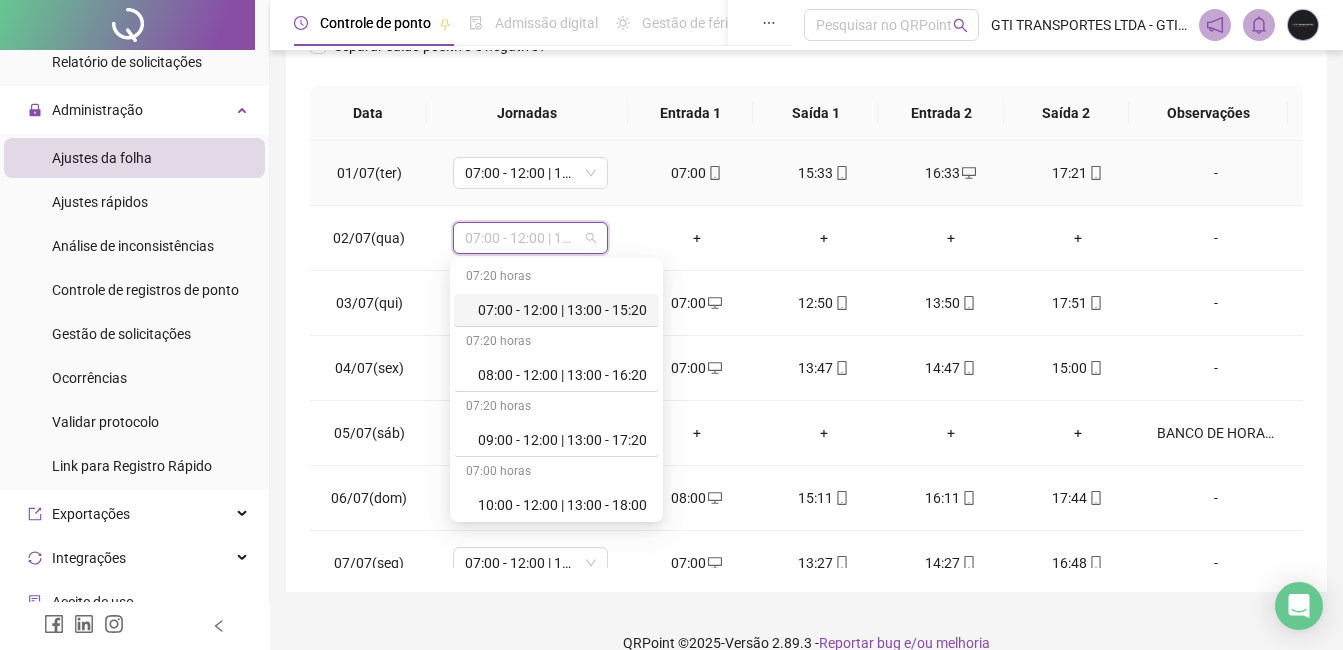 scroll, scrollTop: 248, scrollLeft: 0, axis: vertical 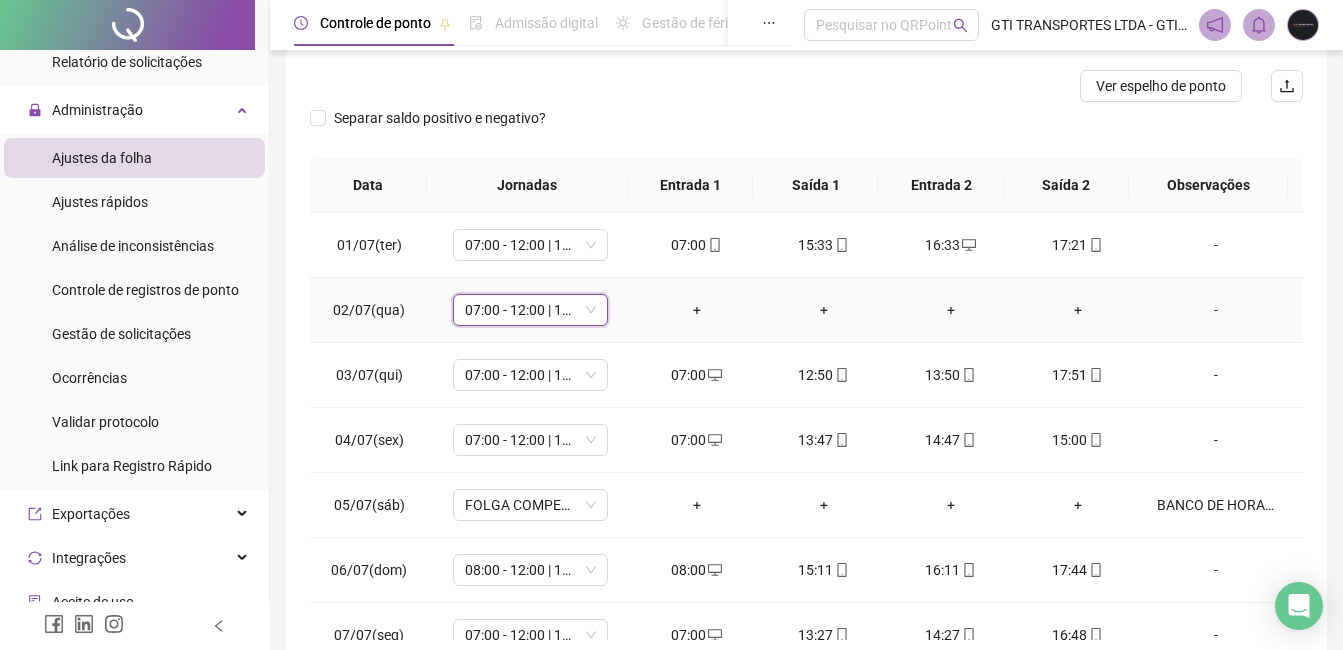 click on "07:00 - 12:00 | 13:00 - 15:20" at bounding box center [530, 310] 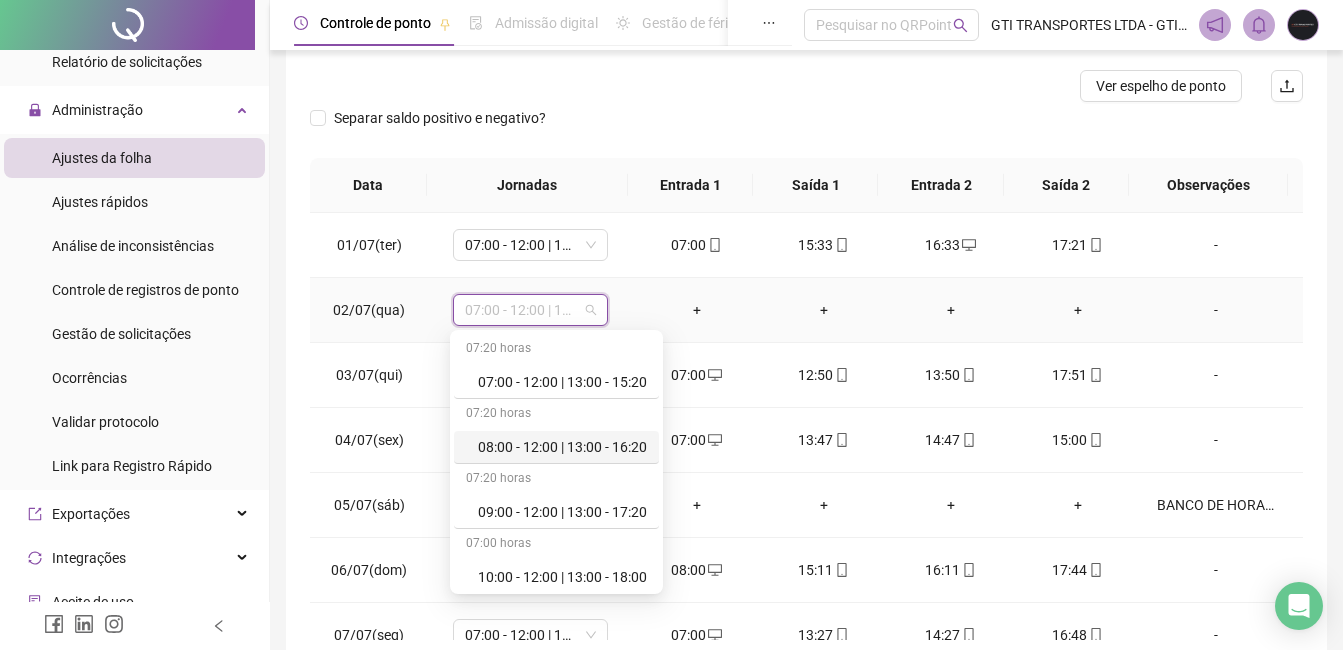 click on "07:00 - 12:00 | 13:00 - 15:20" at bounding box center (530, 310) 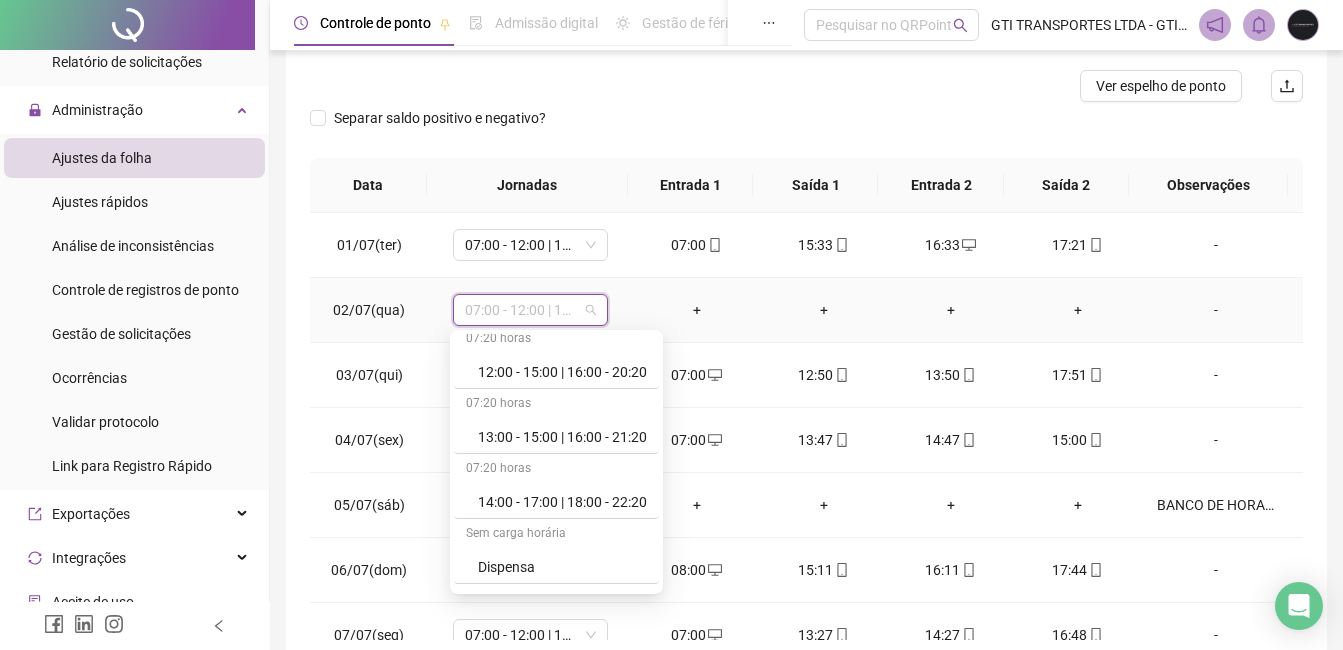 scroll, scrollTop: 654, scrollLeft: 0, axis: vertical 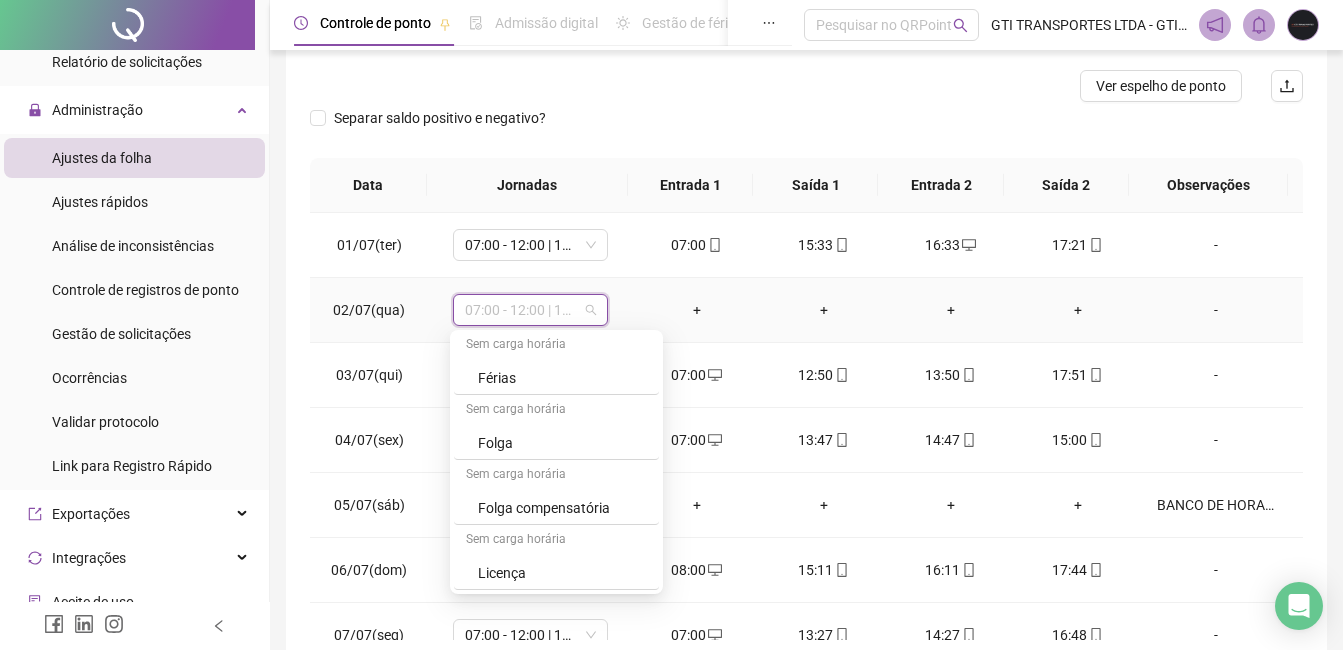 click on "Folga" at bounding box center [562, 443] 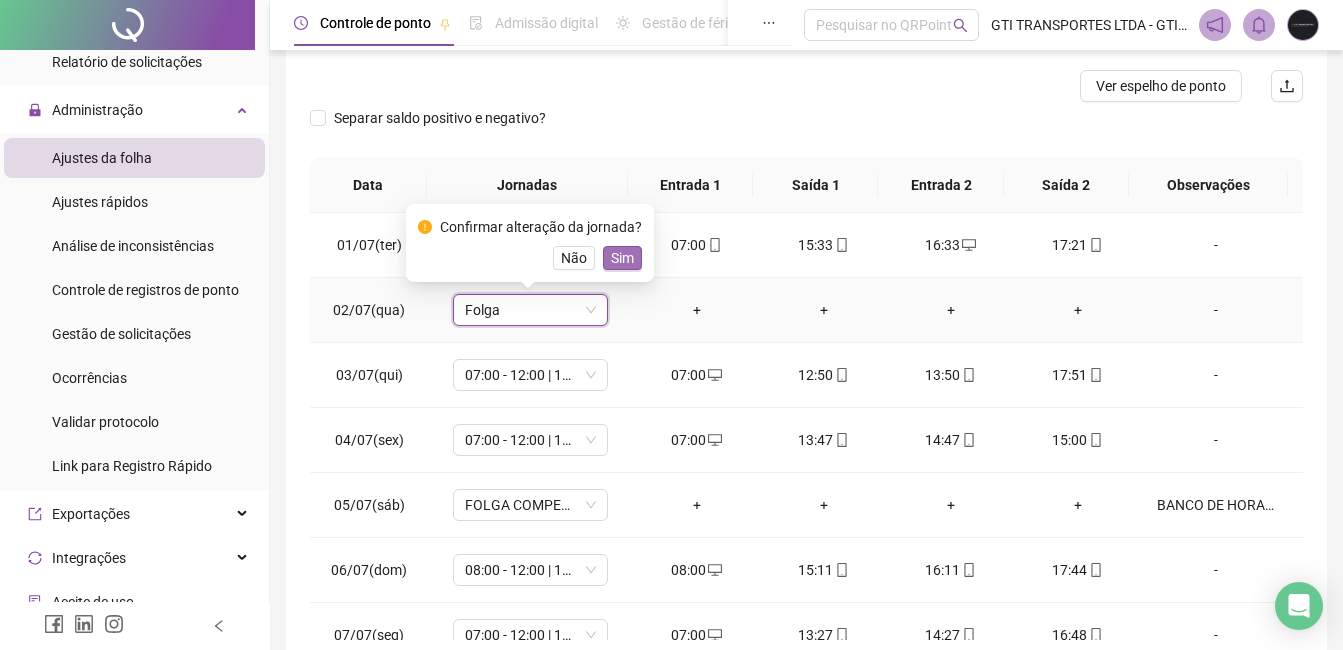 click on "Sim" at bounding box center (622, 258) 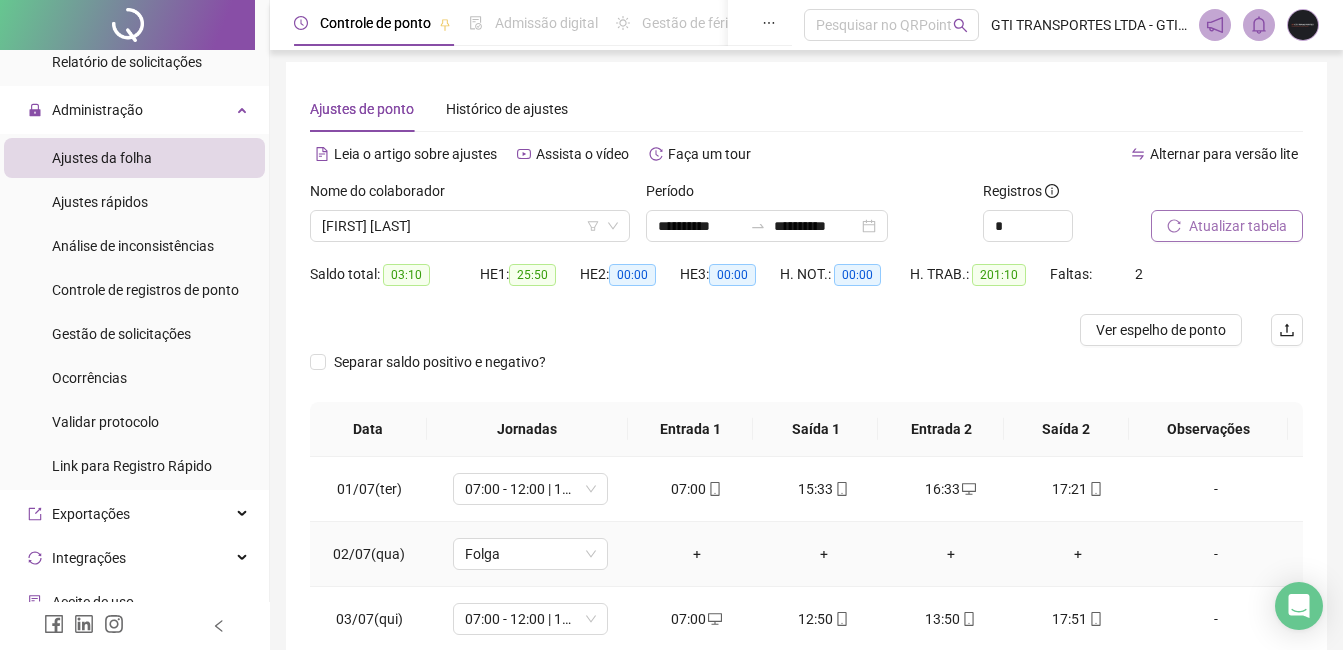 scroll, scrollTop: 0, scrollLeft: 0, axis: both 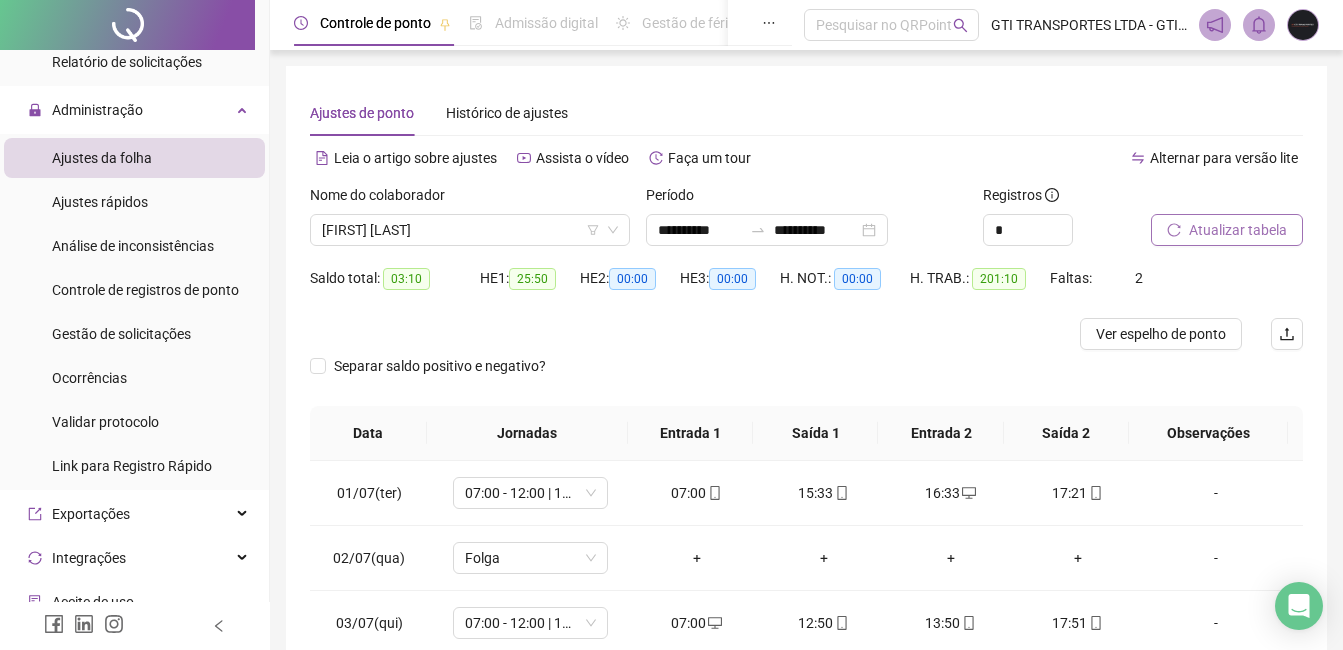 click on "Atualizar tabela" at bounding box center (1238, 230) 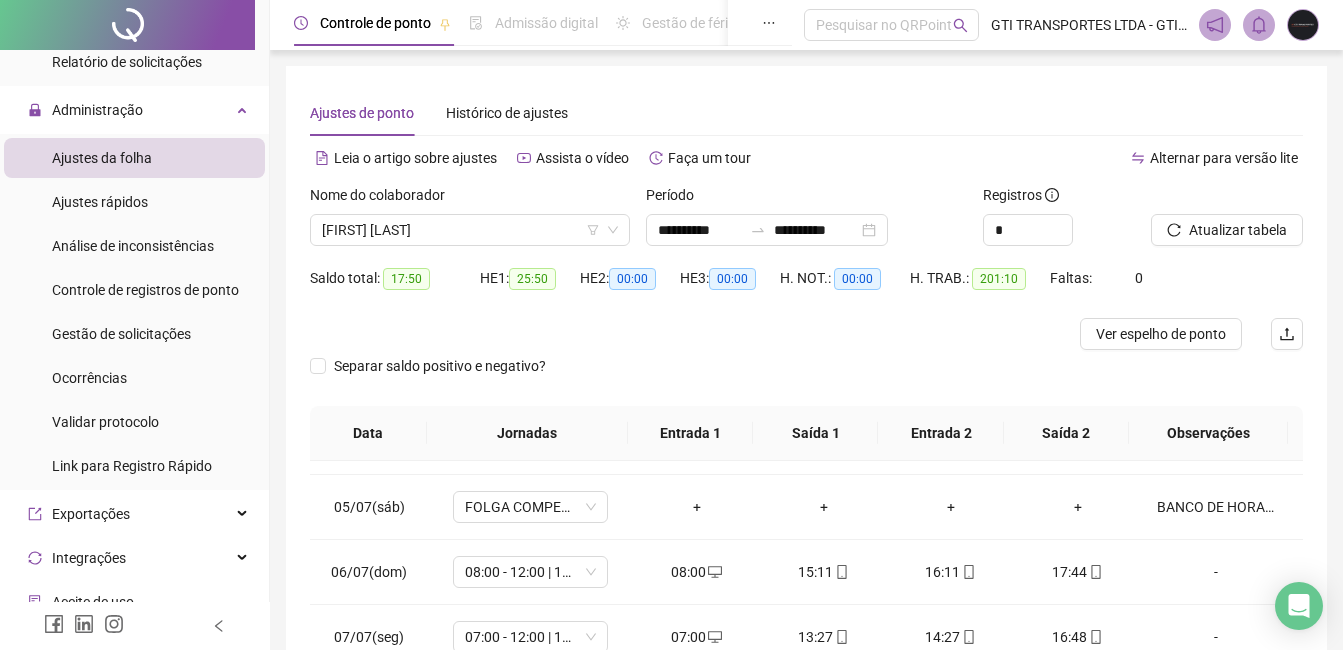 scroll, scrollTop: 300, scrollLeft: 0, axis: vertical 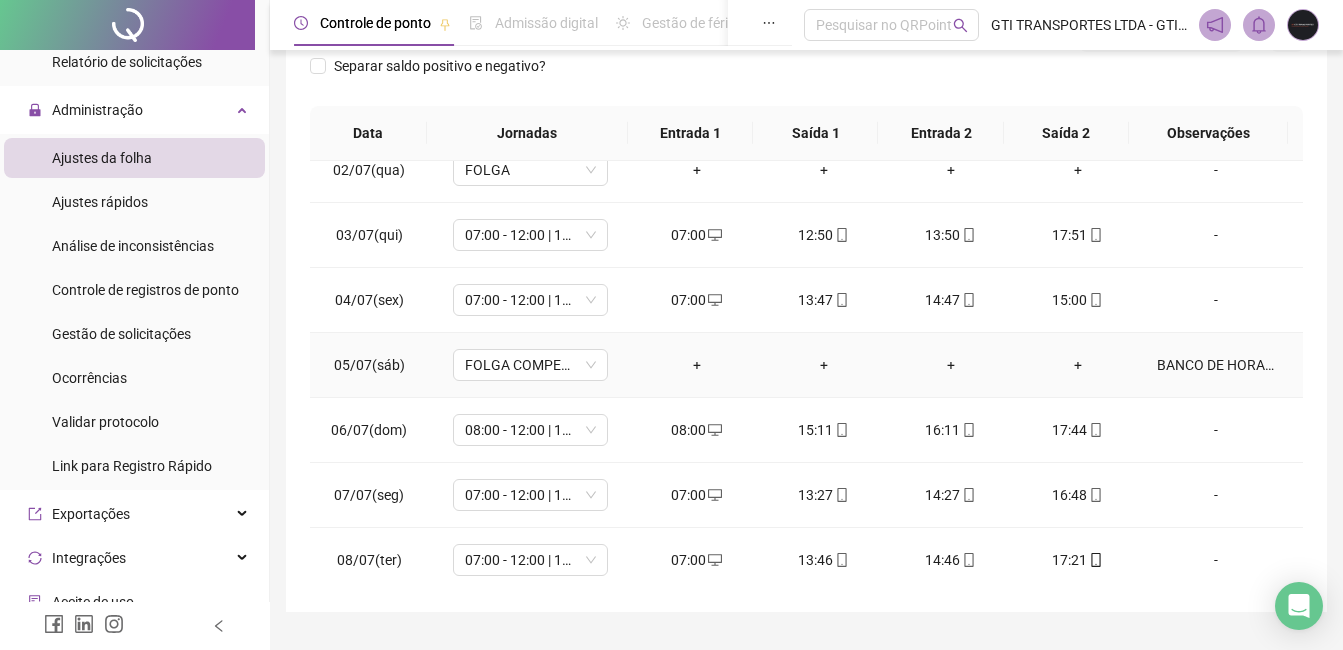 click on "BANCO DE HORAS SOLICITADO" at bounding box center (1222, 365) 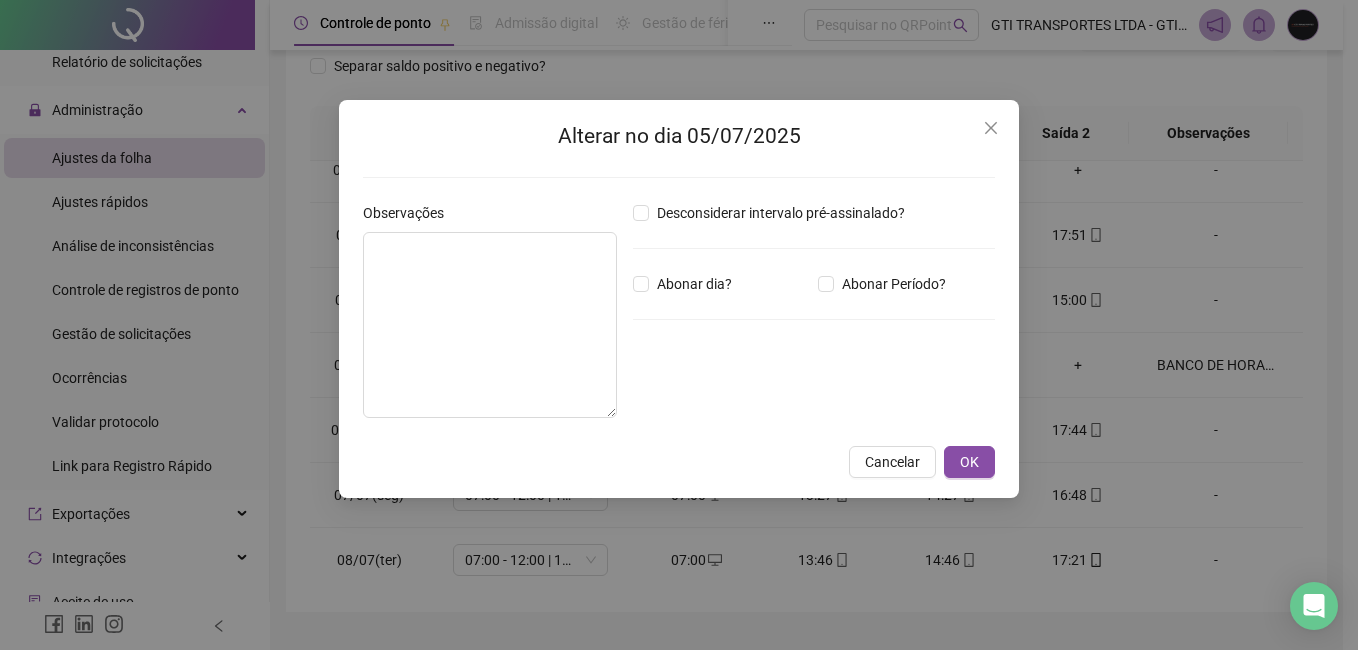type on "**********" 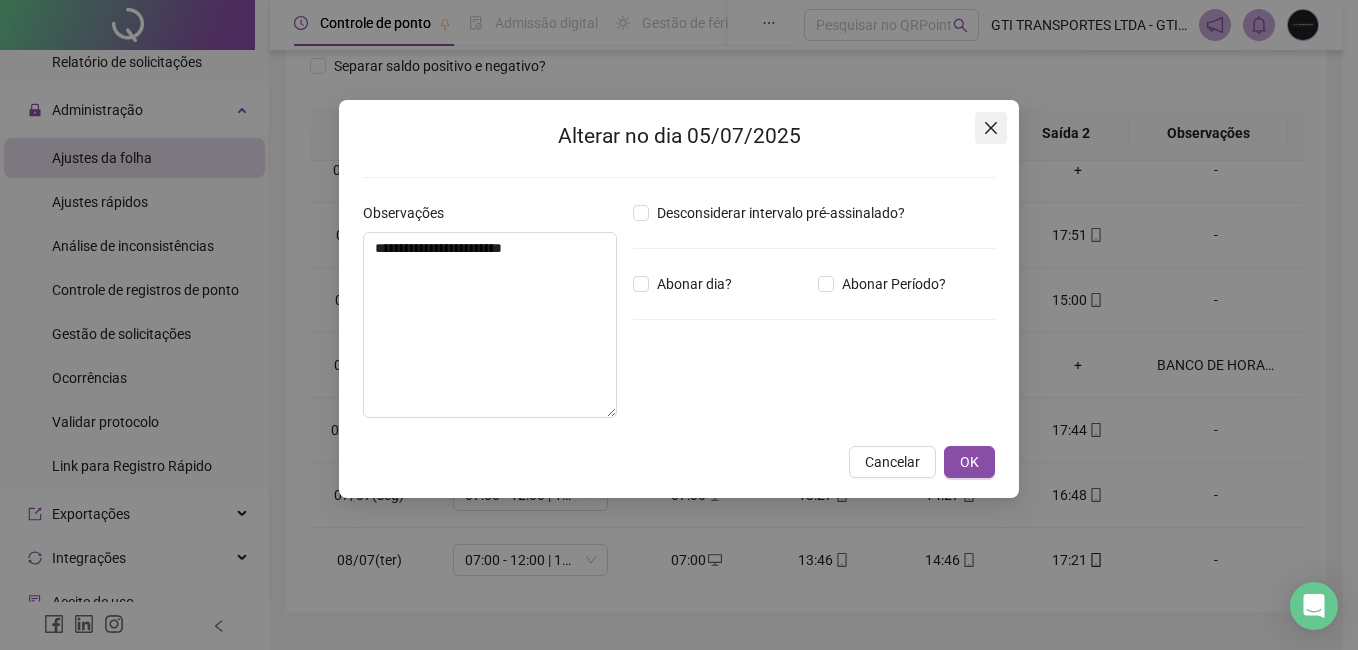 click at bounding box center [991, 128] 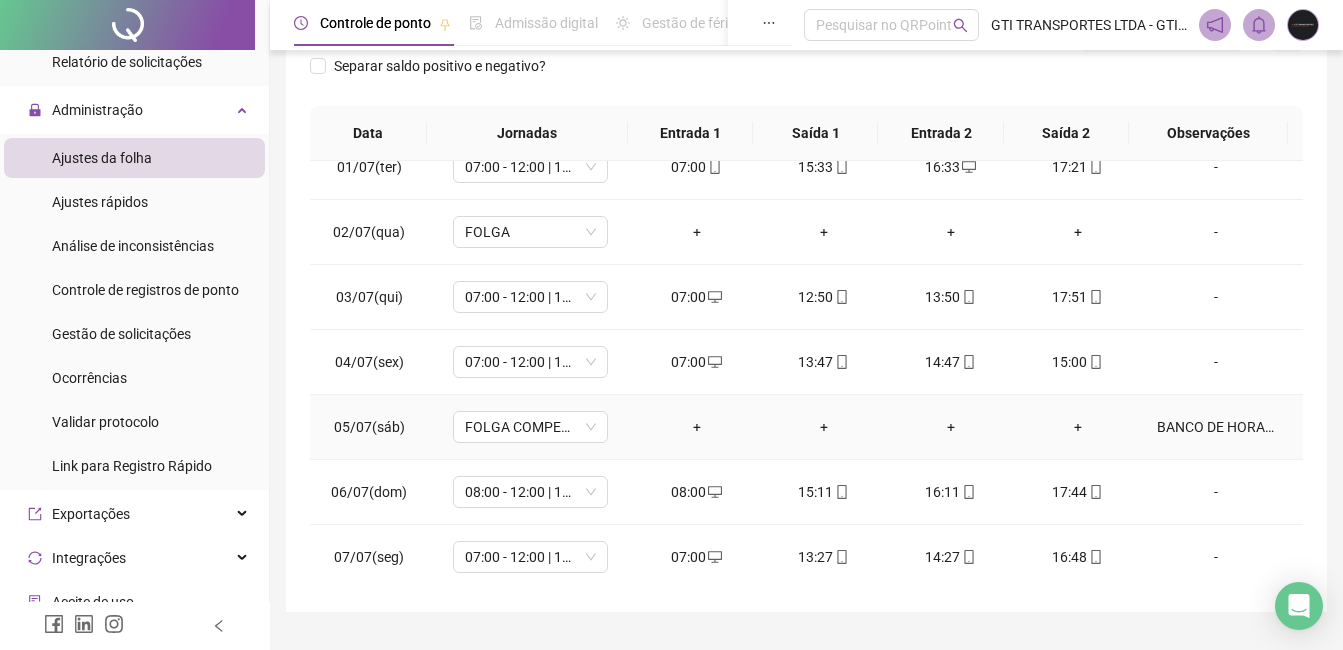 scroll, scrollTop: 0, scrollLeft: 0, axis: both 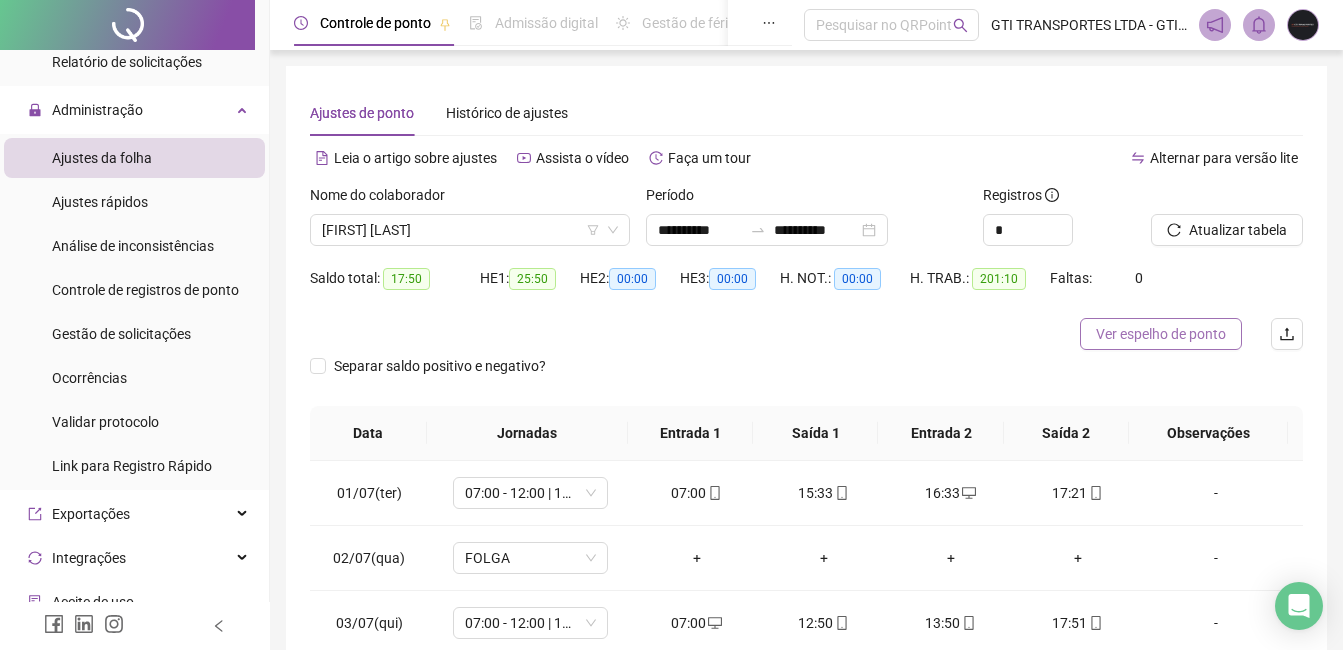 click on "Ver espelho de ponto" at bounding box center [1161, 334] 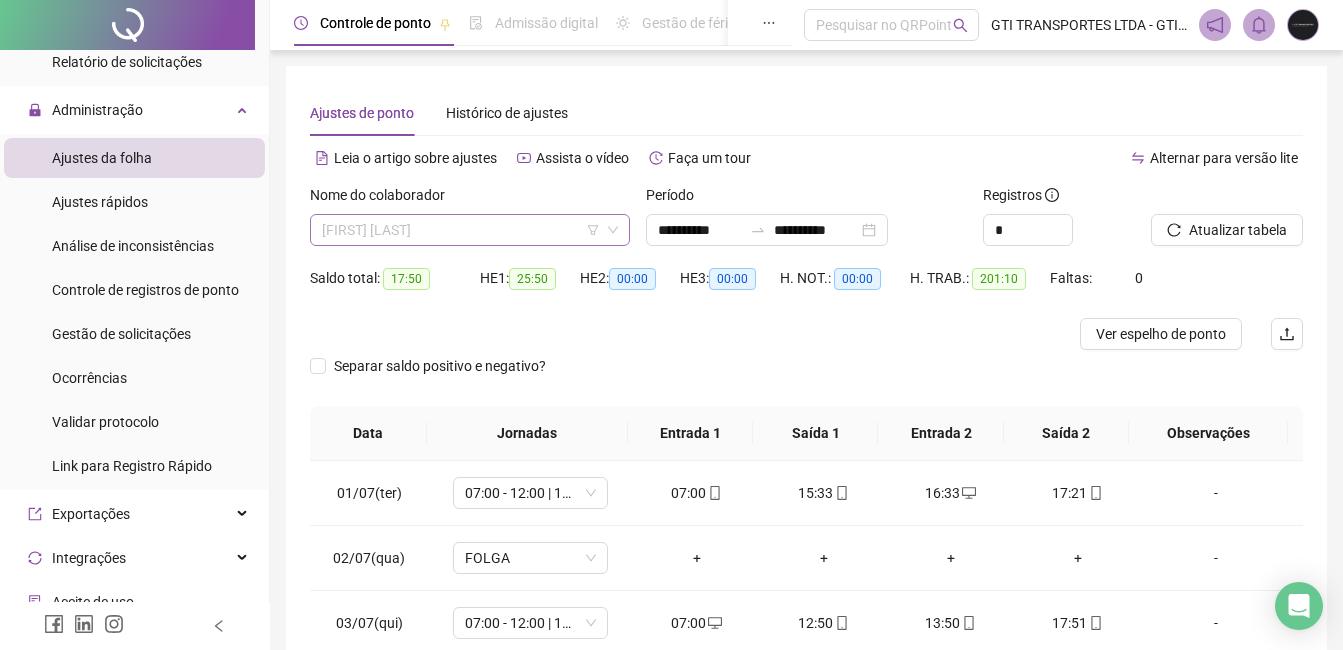 click on "[FIRST] [LAST]" at bounding box center (470, 230) 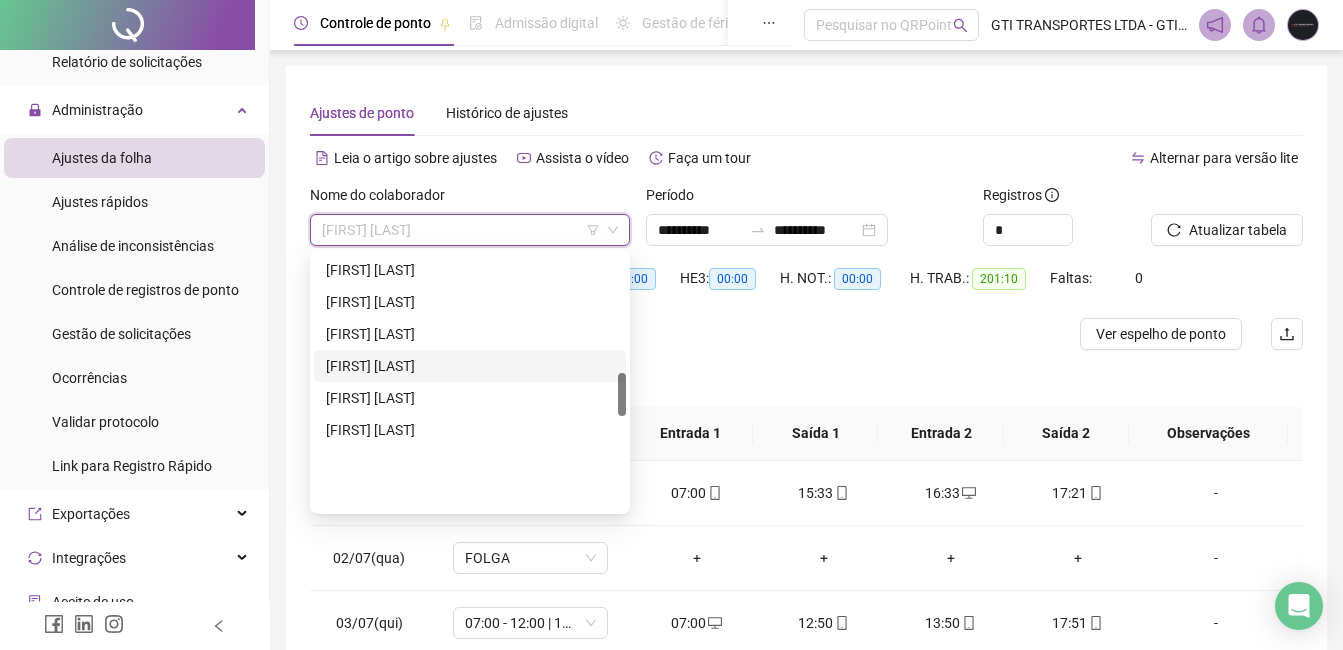 scroll, scrollTop: 700, scrollLeft: 0, axis: vertical 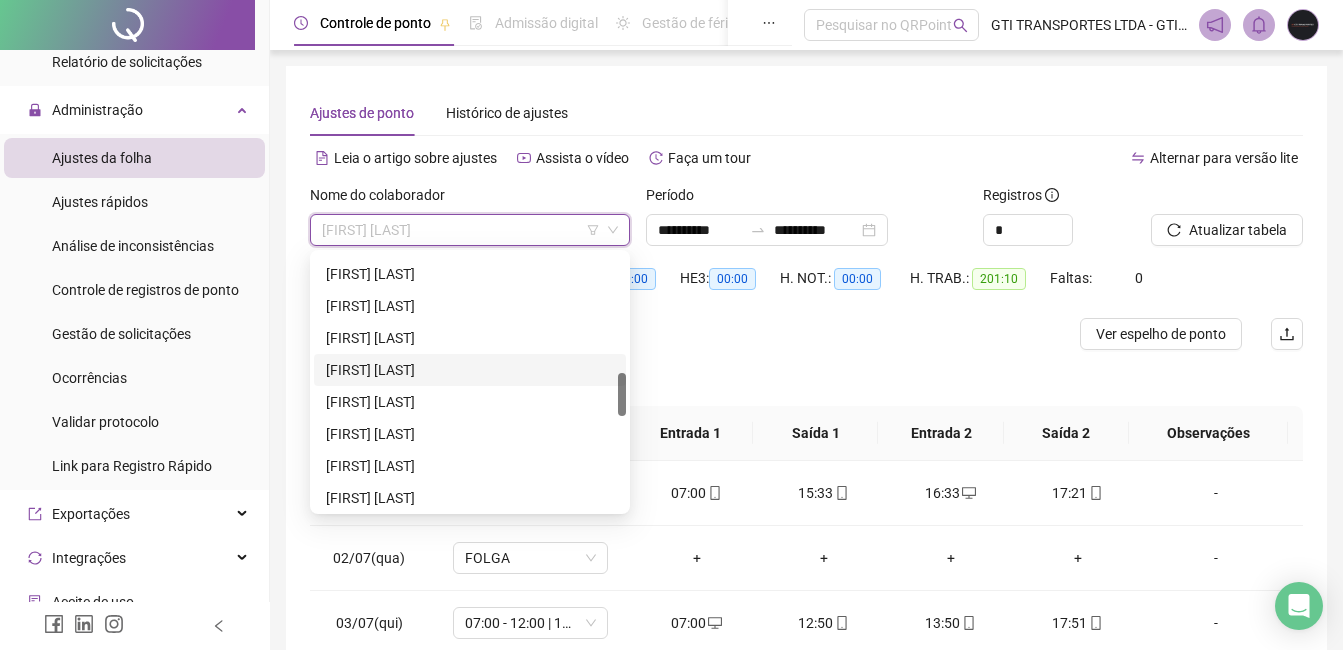 click on "[FIRST] [LAST]" at bounding box center [470, 370] 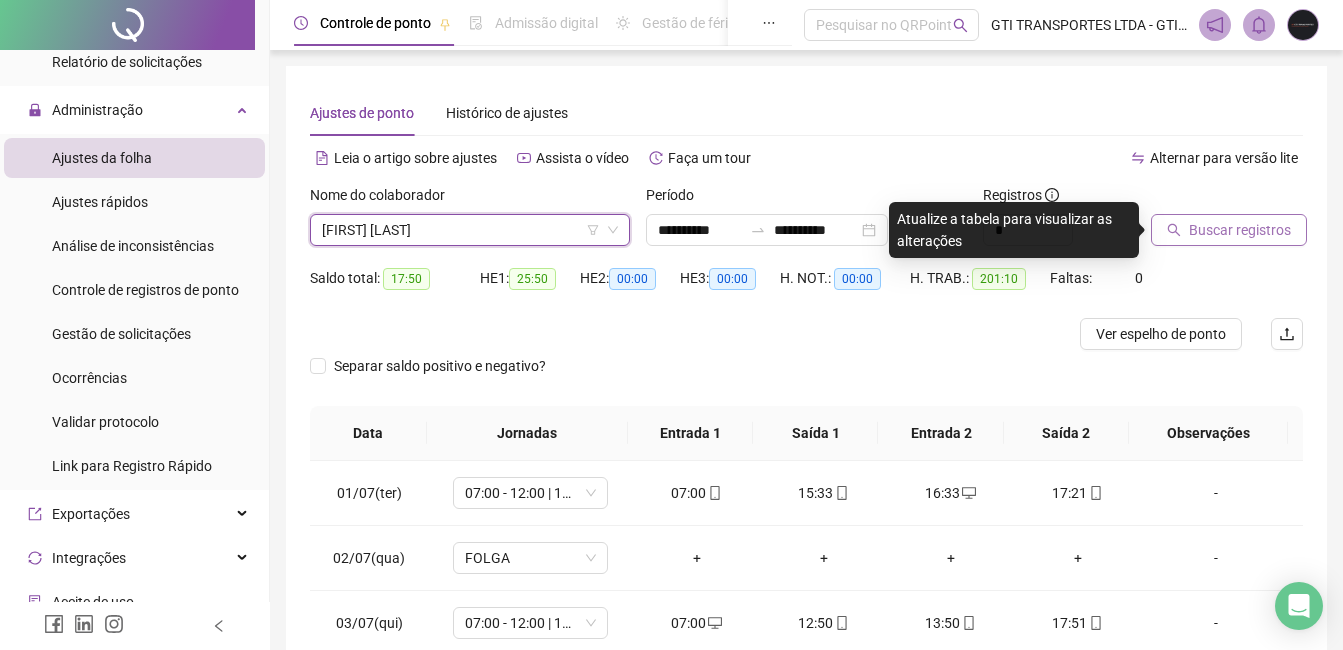 click on "Buscar registros" at bounding box center [1240, 230] 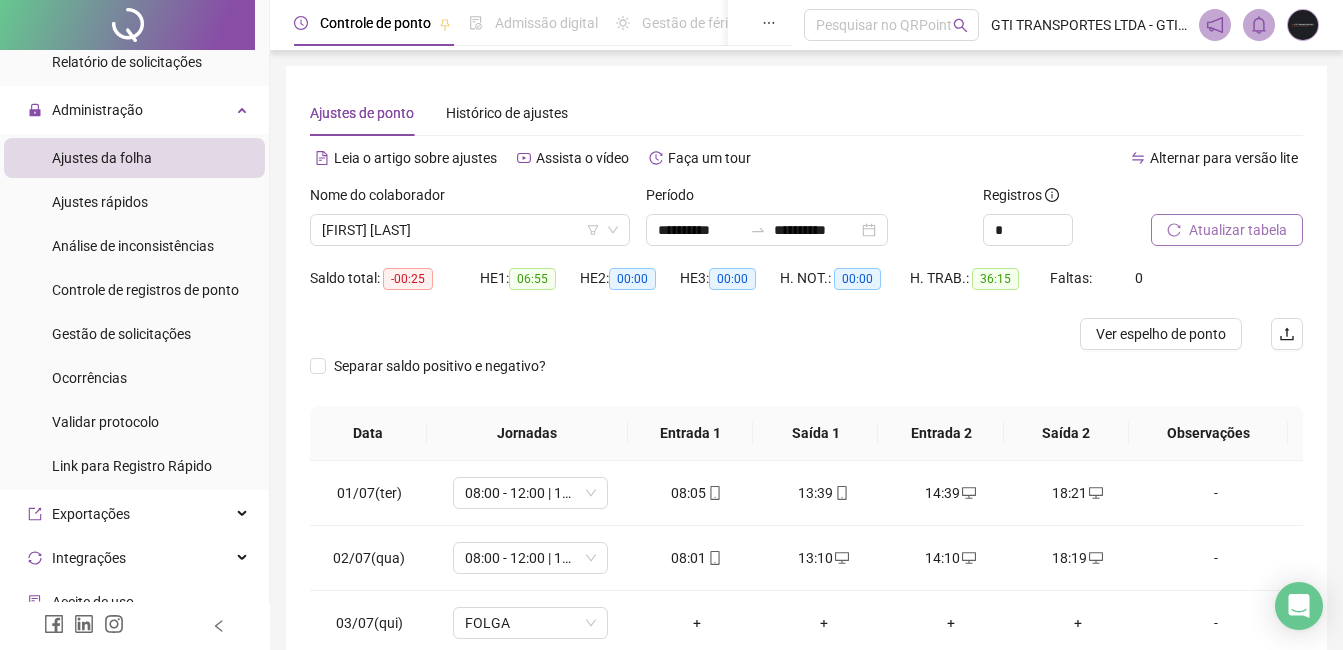 click on "Ver espelho de ponto" at bounding box center (1161, 334) 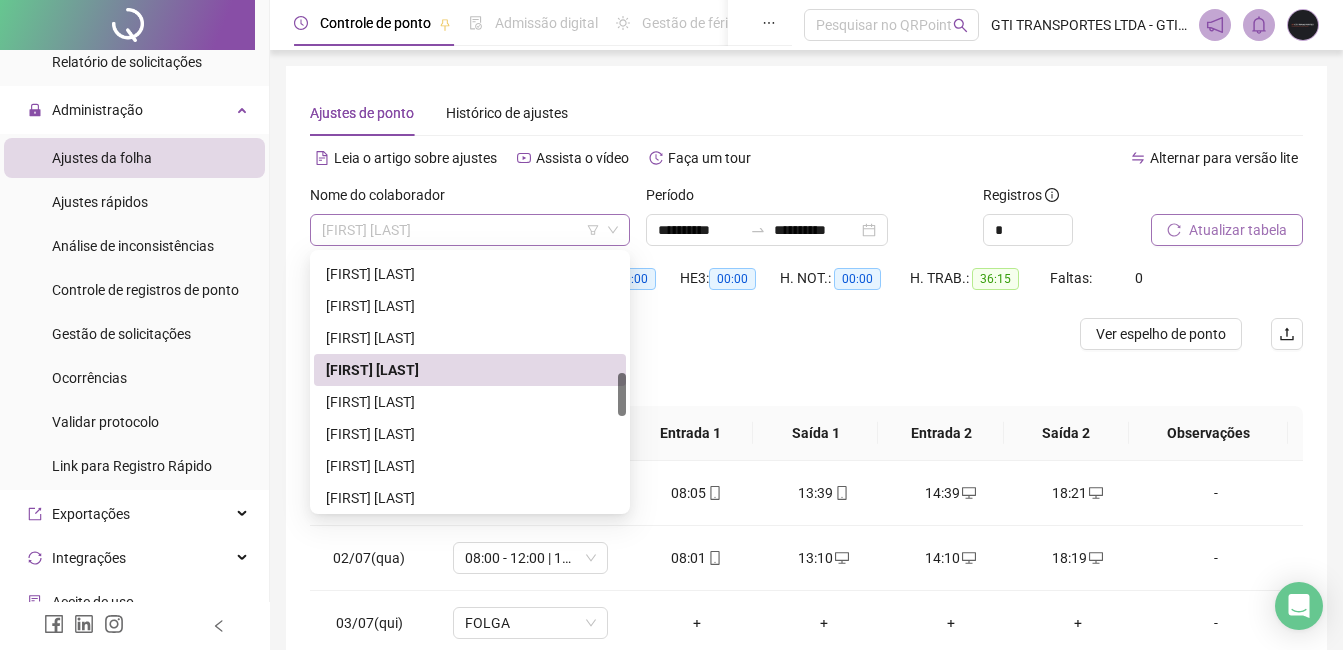 click on "[FIRST] [LAST]" at bounding box center [470, 230] 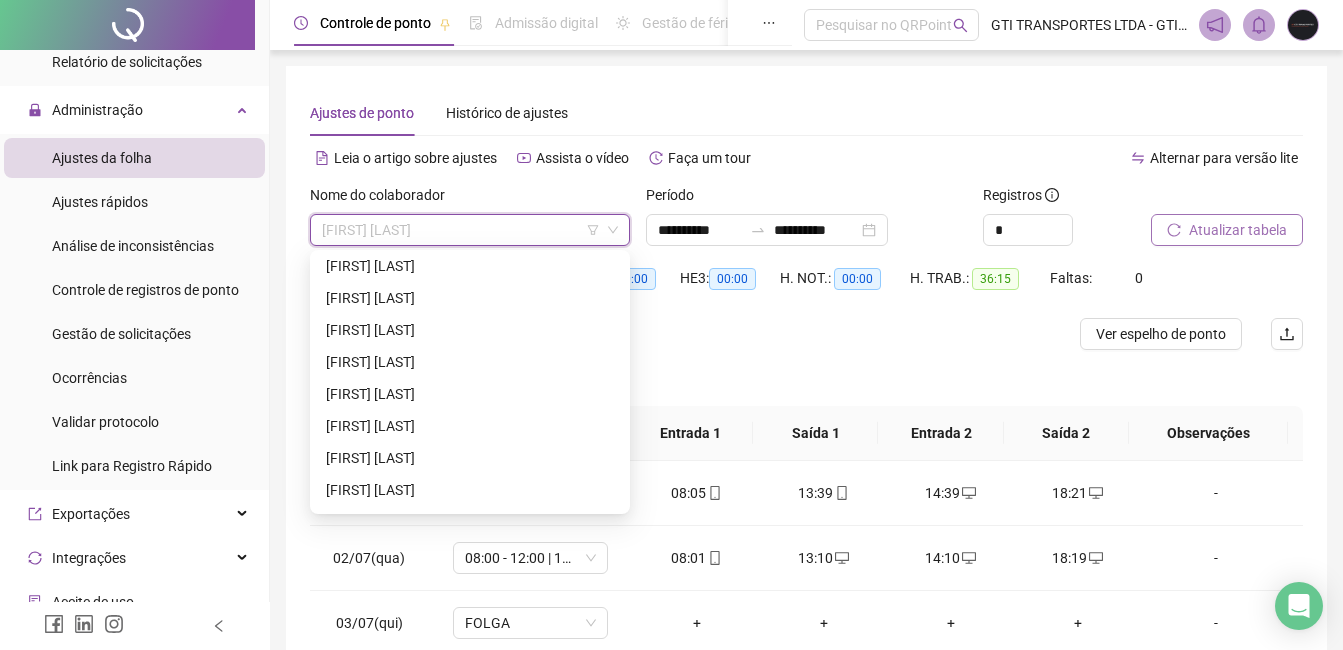 scroll, scrollTop: 1000, scrollLeft: 0, axis: vertical 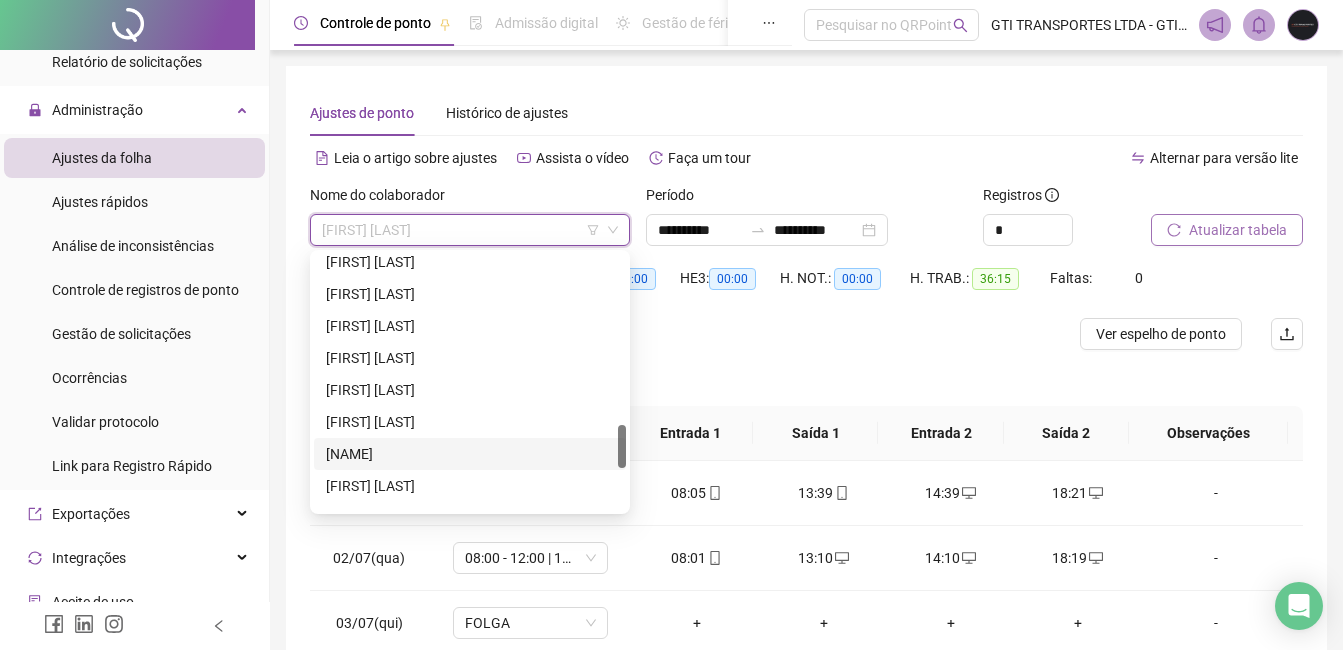 click on "[NAME]" at bounding box center [470, 454] 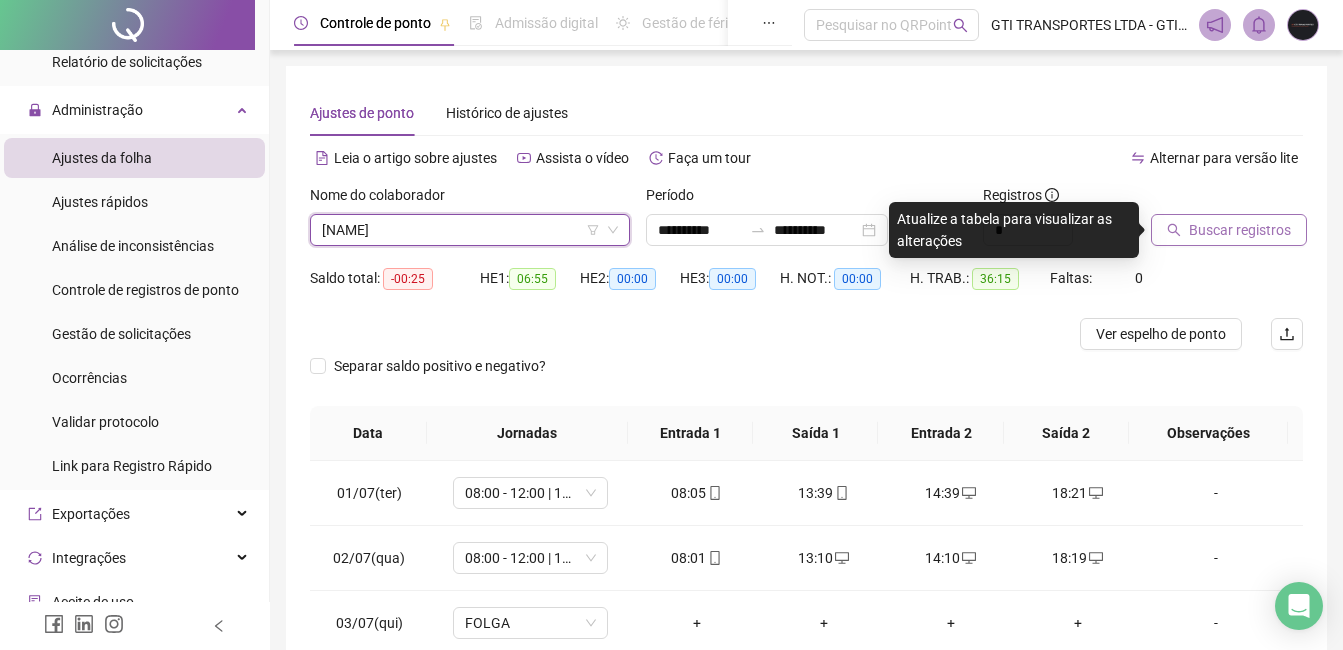 click on "Buscar registros" at bounding box center (1240, 230) 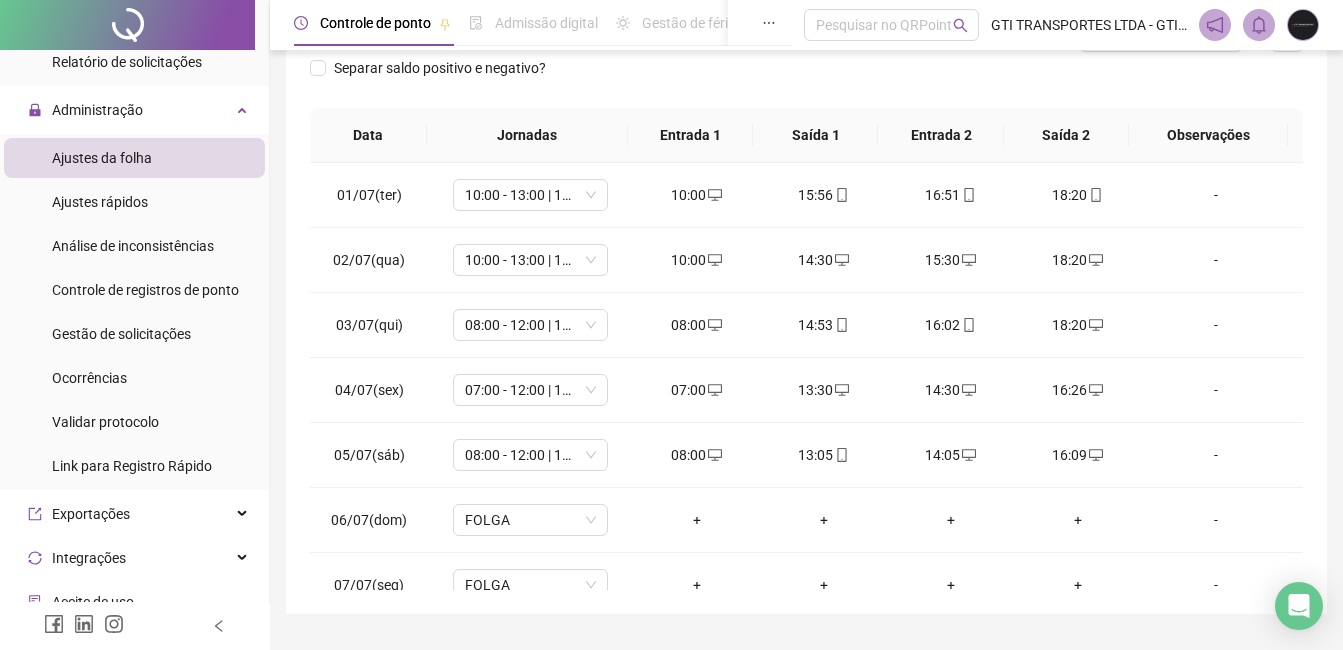 scroll, scrollTop: 300, scrollLeft: 0, axis: vertical 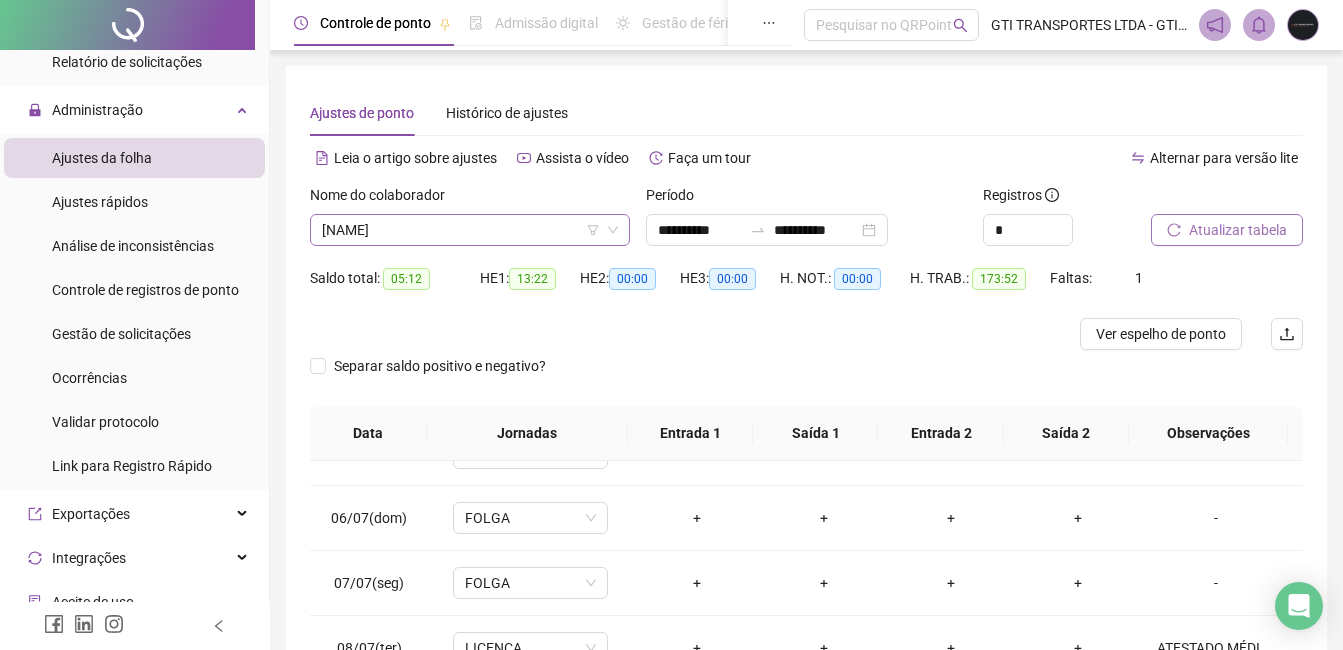 click on "[NAME]" at bounding box center (470, 230) 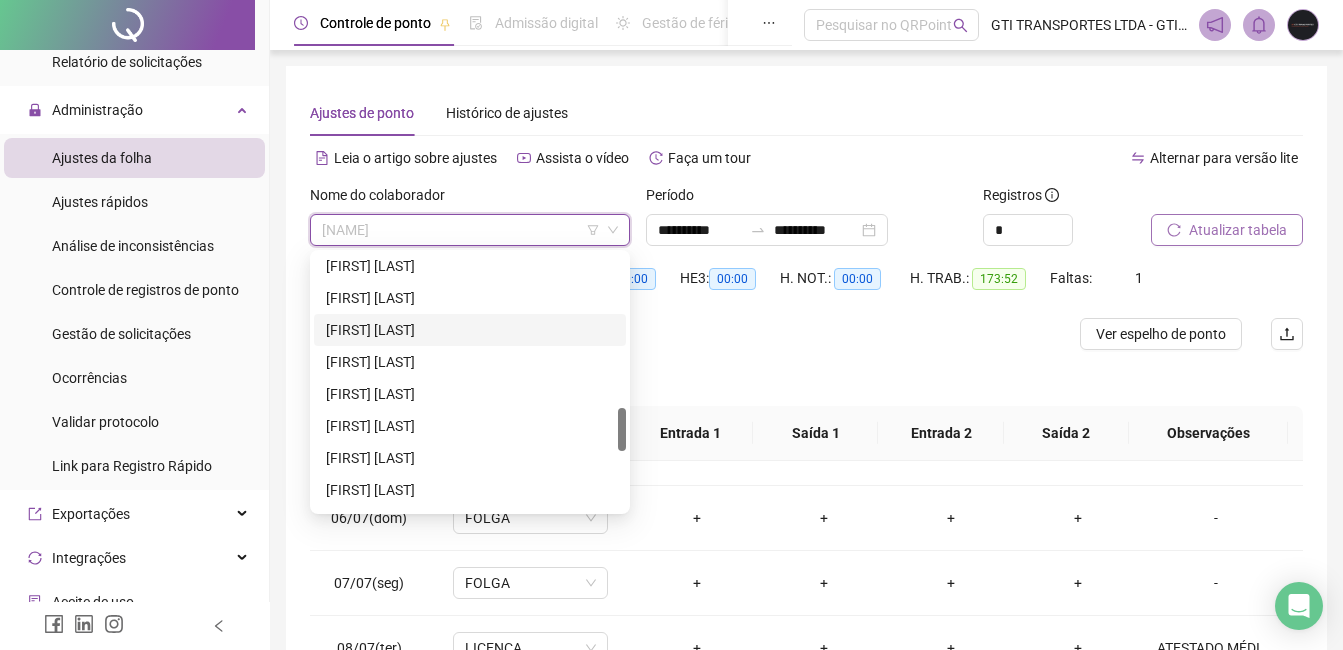 scroll, scrollTop: 1000, scrollLeft: 0, axis: vertical 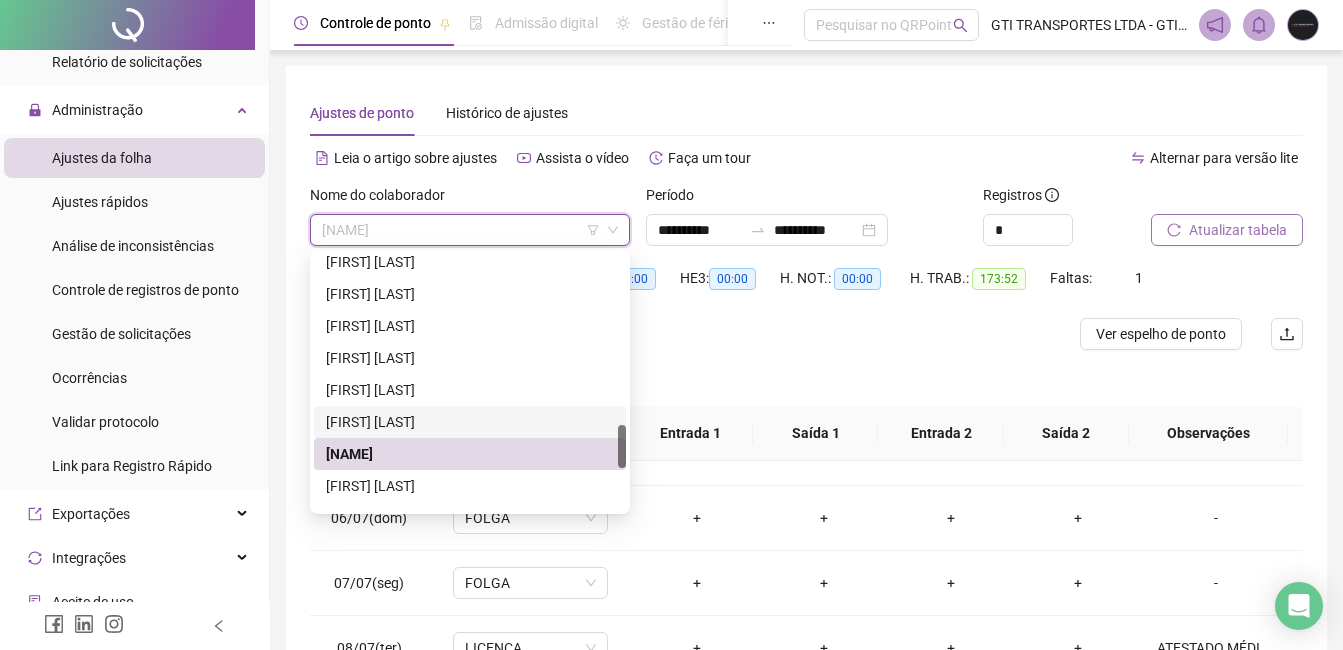 click on "[FIRST] [LAST]" at bounding box center [470, 422] 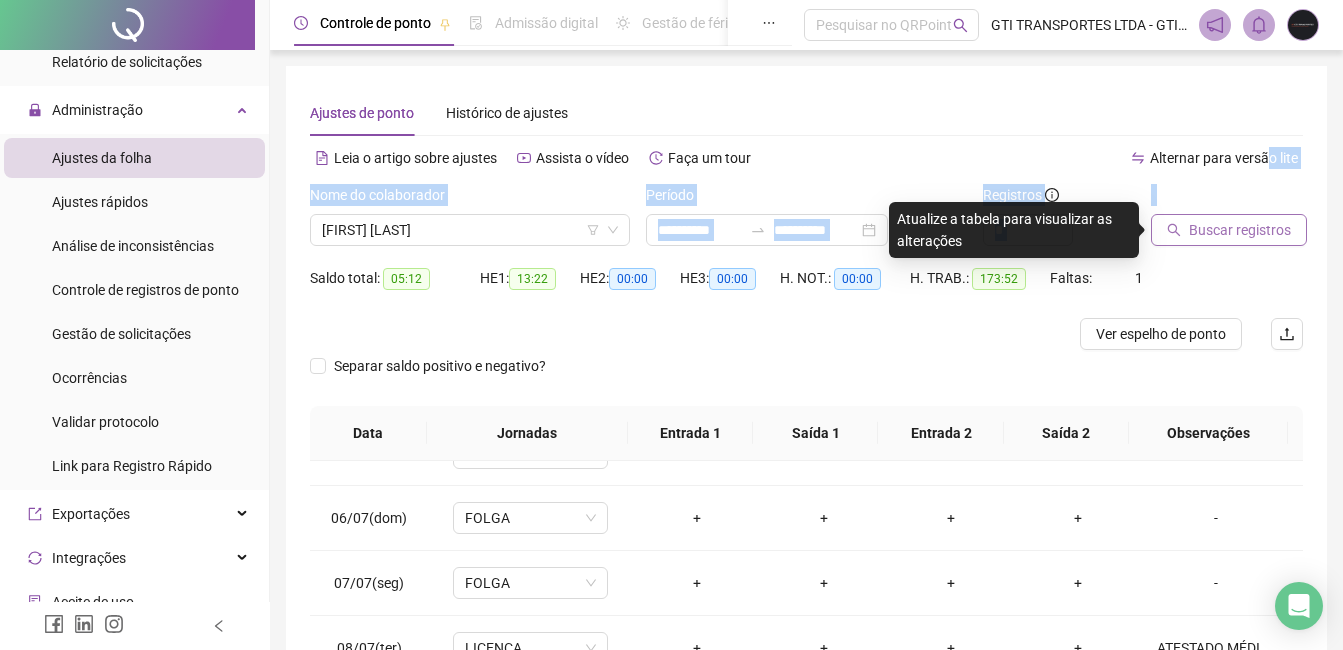 drag, startPoint x: 1264, startPoint y: 162, endPoint x: 1264, endPoint y: 256, distance: 94 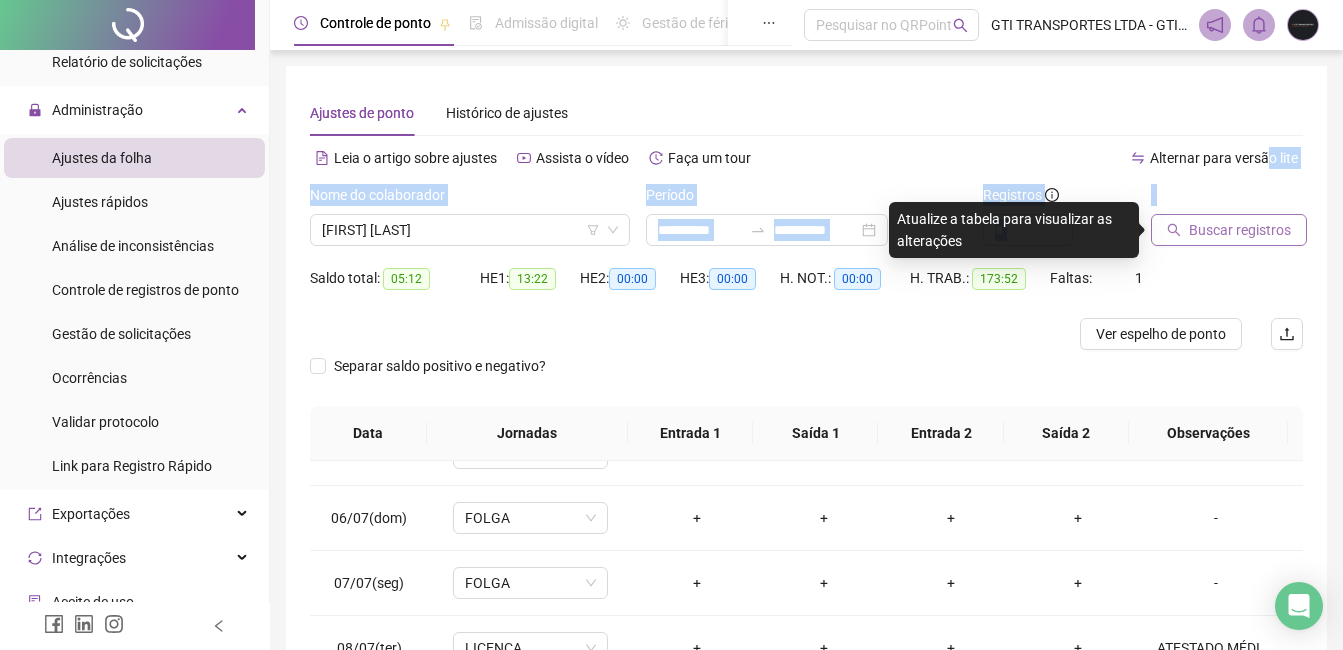 click on "**********" at bounding box center (806, 520) 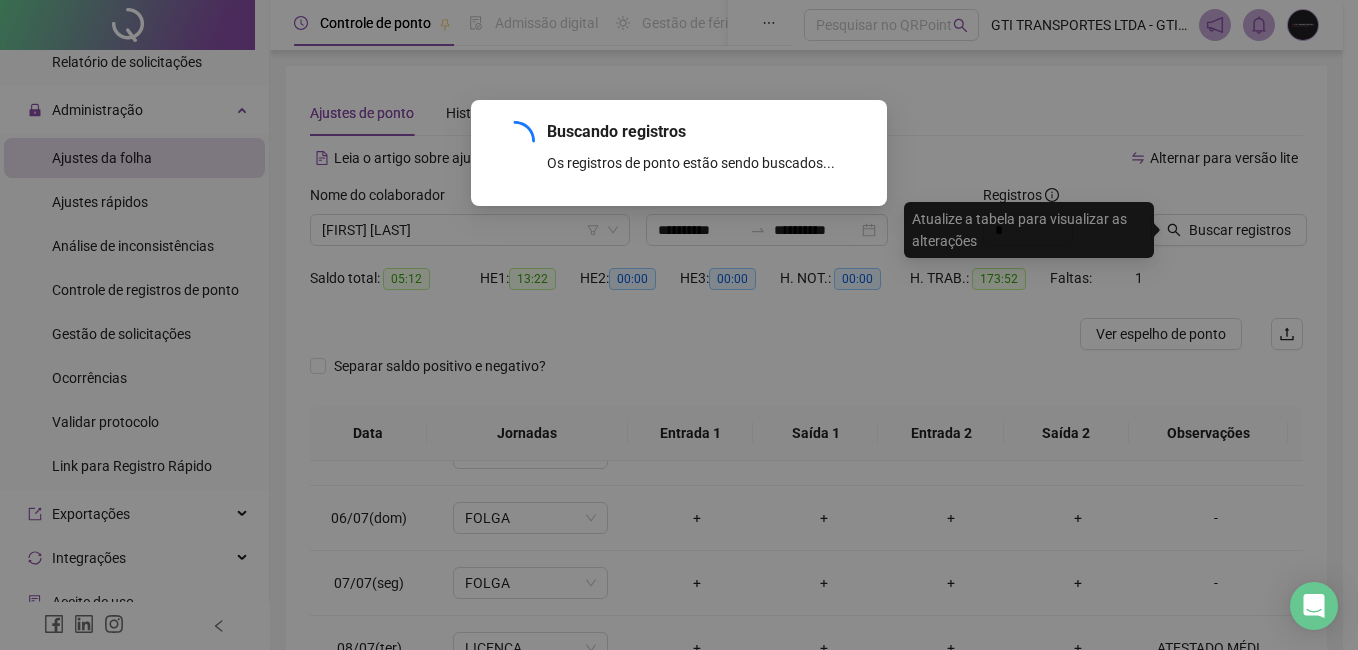 click on "Buscando registros Os registros de ponto estão sendo buscados... OK" at bounding box center [679, 325] 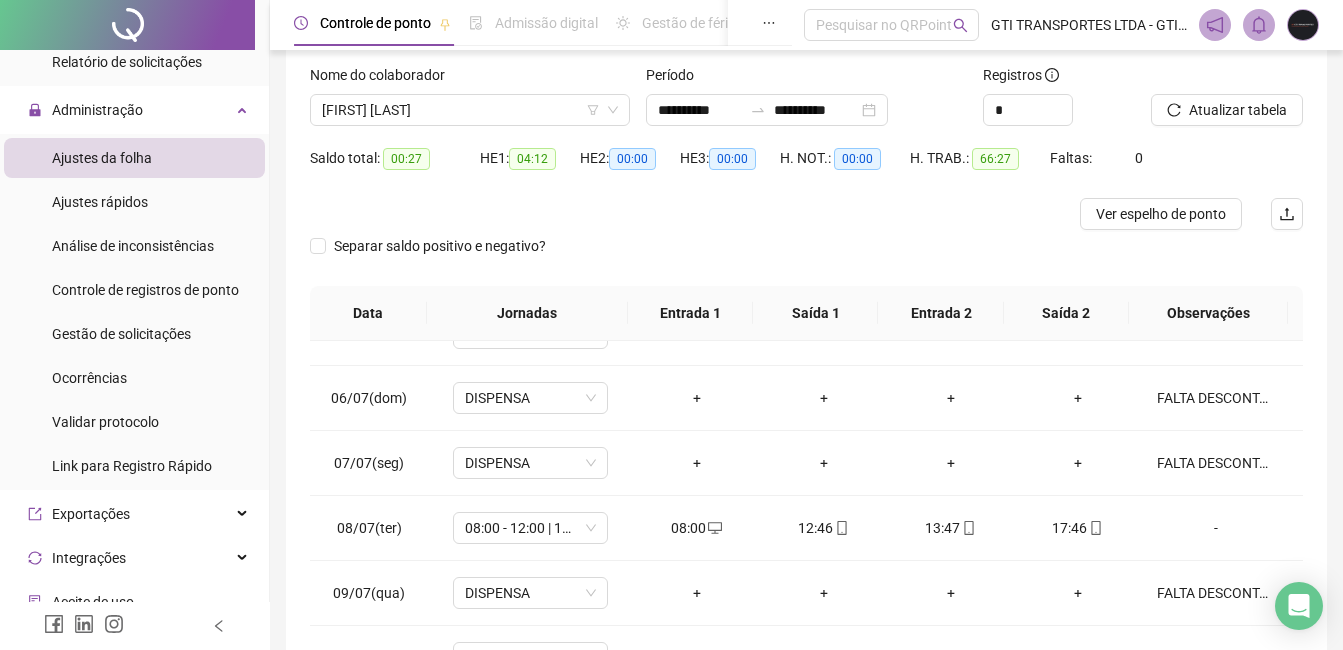 scroll, scrollTop: 100, scrollLeft: 0, axis: vertical 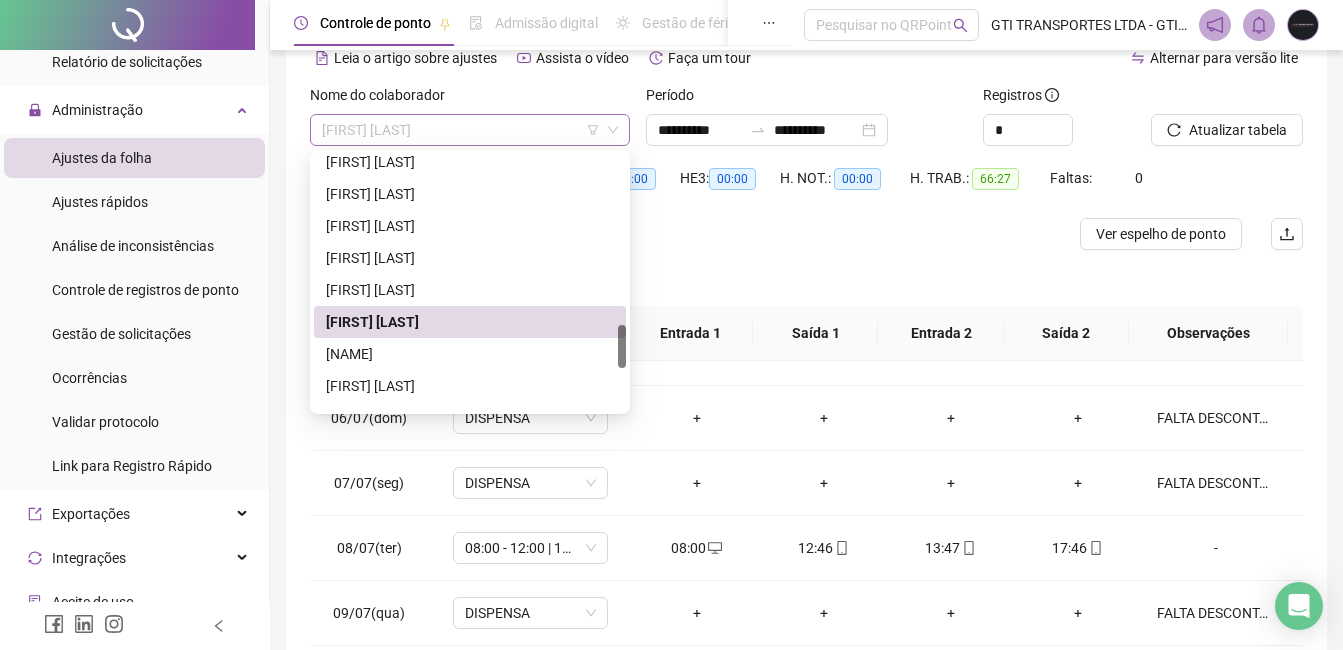 click on "[FIRST] [LAST]" at bounding box center (470, 130) 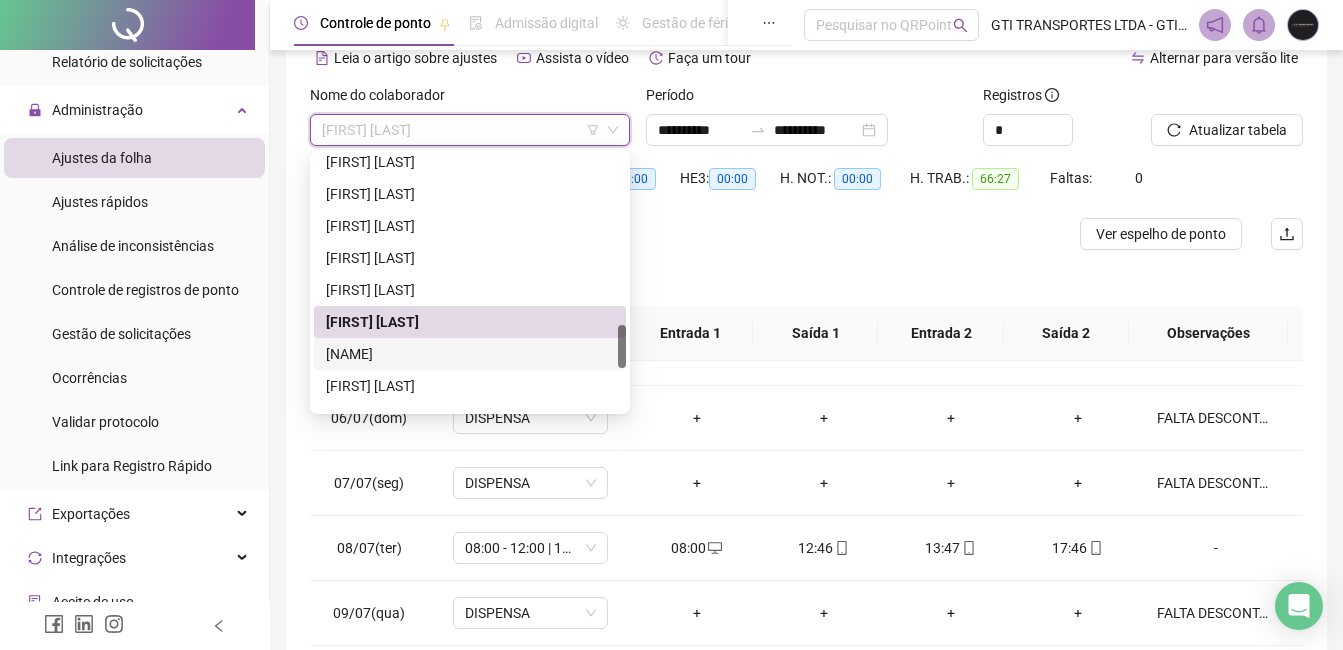 click on "[NAME]" at bounding box center (470, 354) 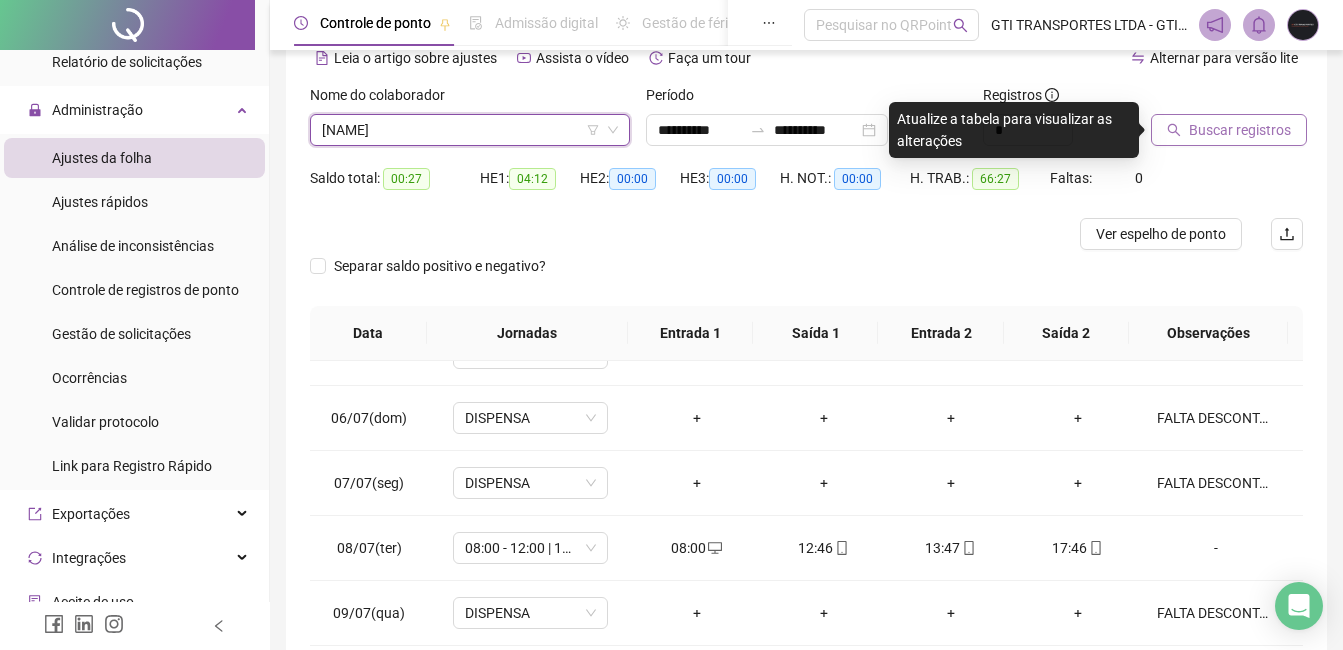 click on "Buscar registros" at bounding box center [1240, 130] 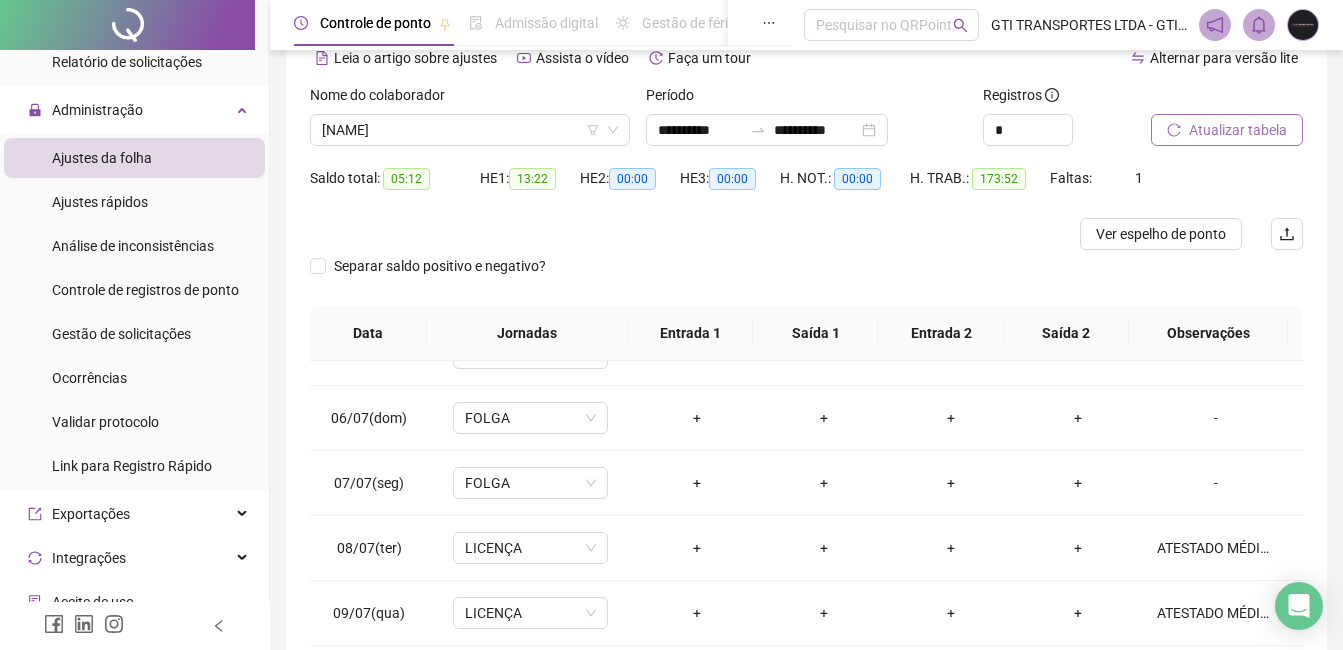 click on "Atualizar tabela" at bounding box center [1227, 130] 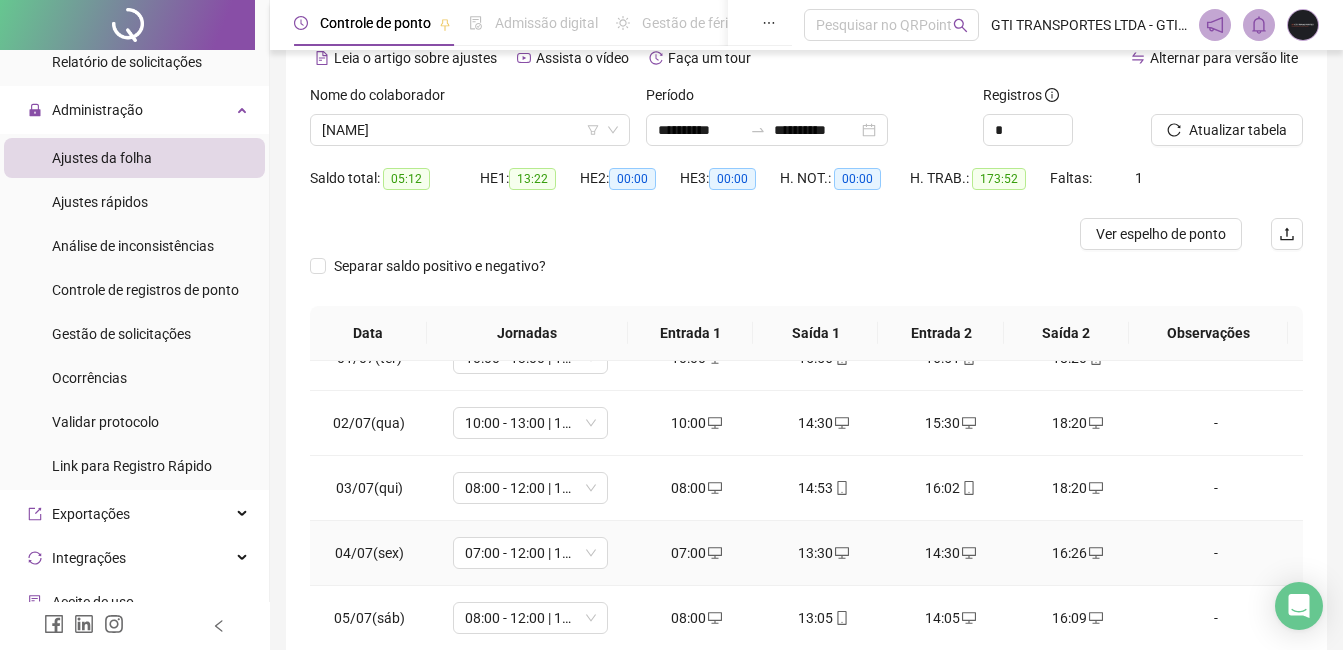 scroll, scrollTop: 0, scrollLeft: 0, axis: both 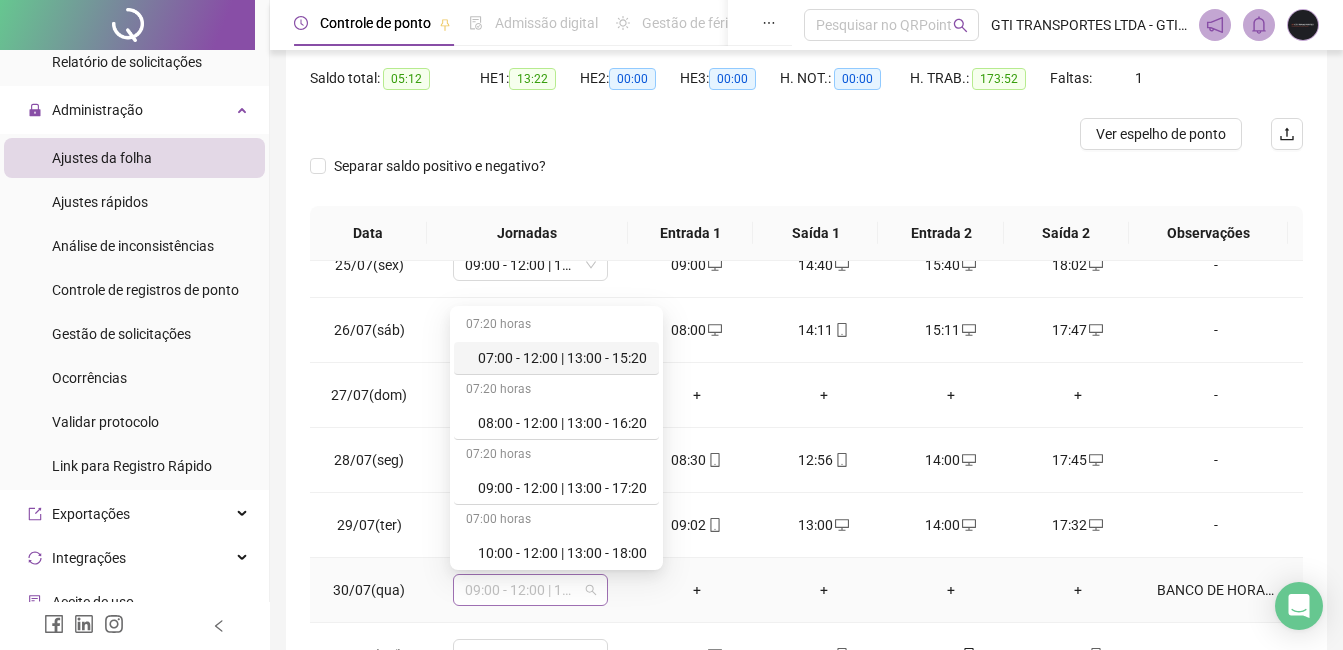 click on "09:00 - 12:00 | 13:00 - 17:20" at bounding box center [530, 590] 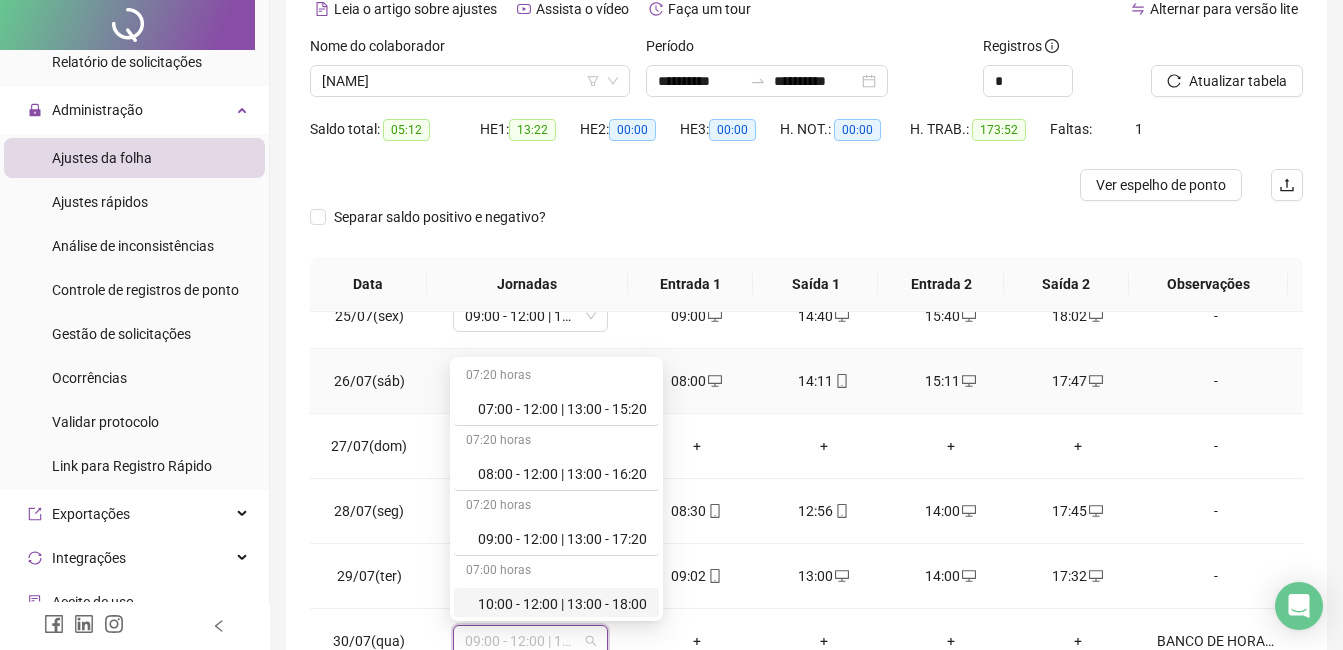 scroll, scrollTop: 300, scrollLeft: 0, axis: vertical 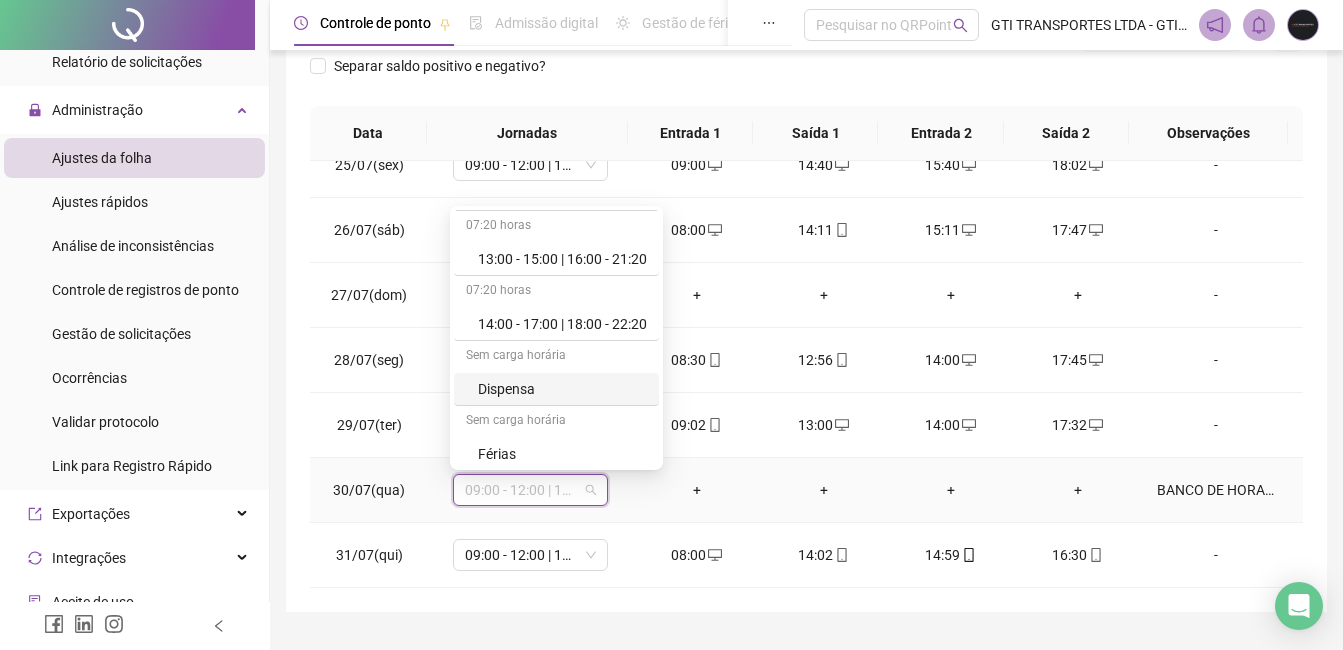 click on "Dispensa" at bounding box center (562, 389) 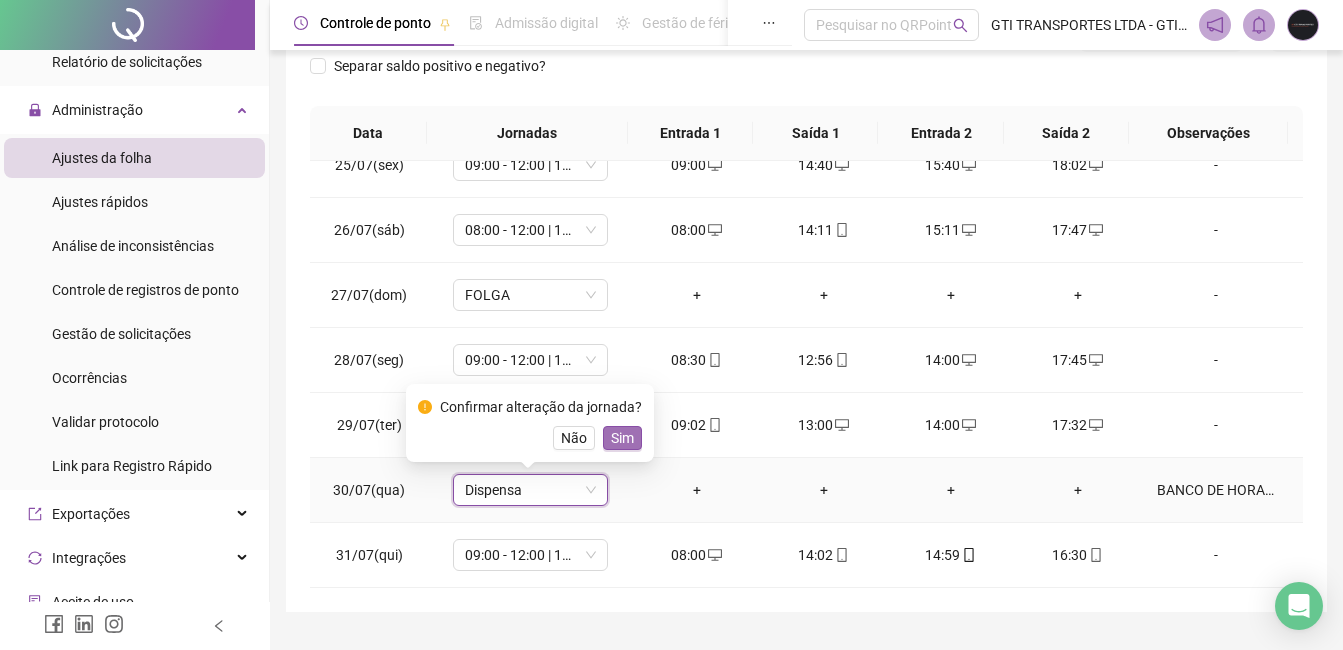 click on "Sim" at bounding box center [622, 438] 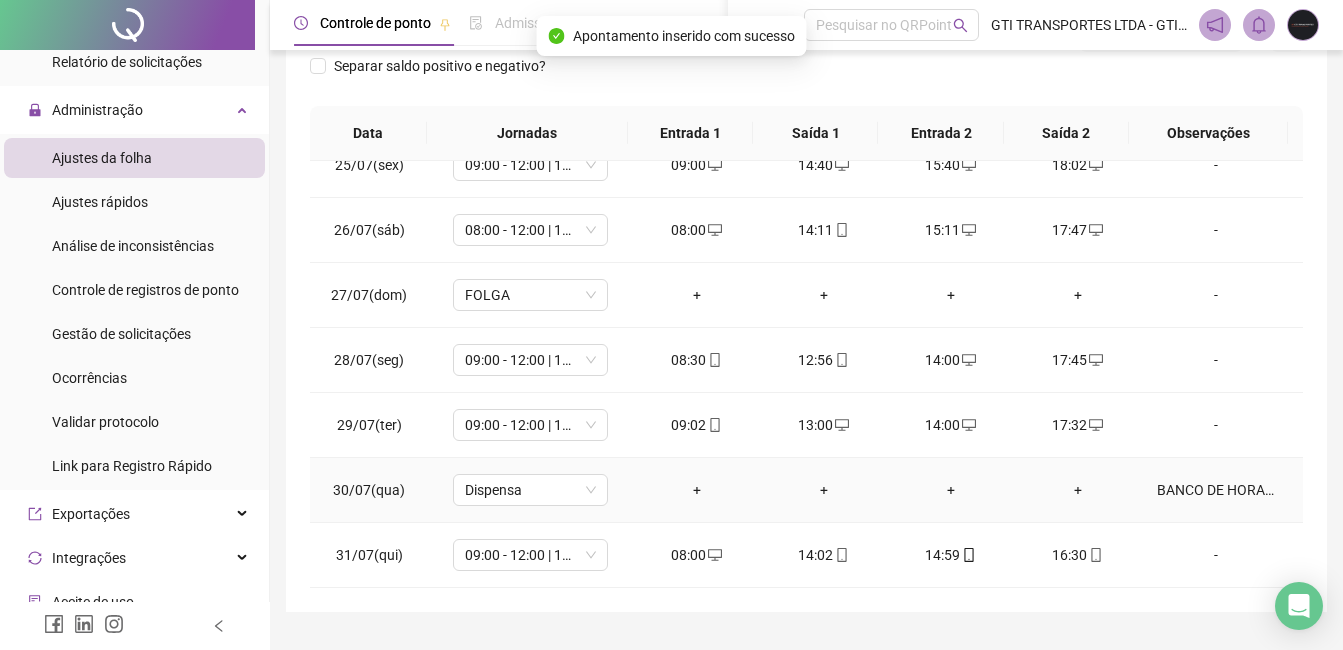 click on "+" at bounding box center [1077, 490] 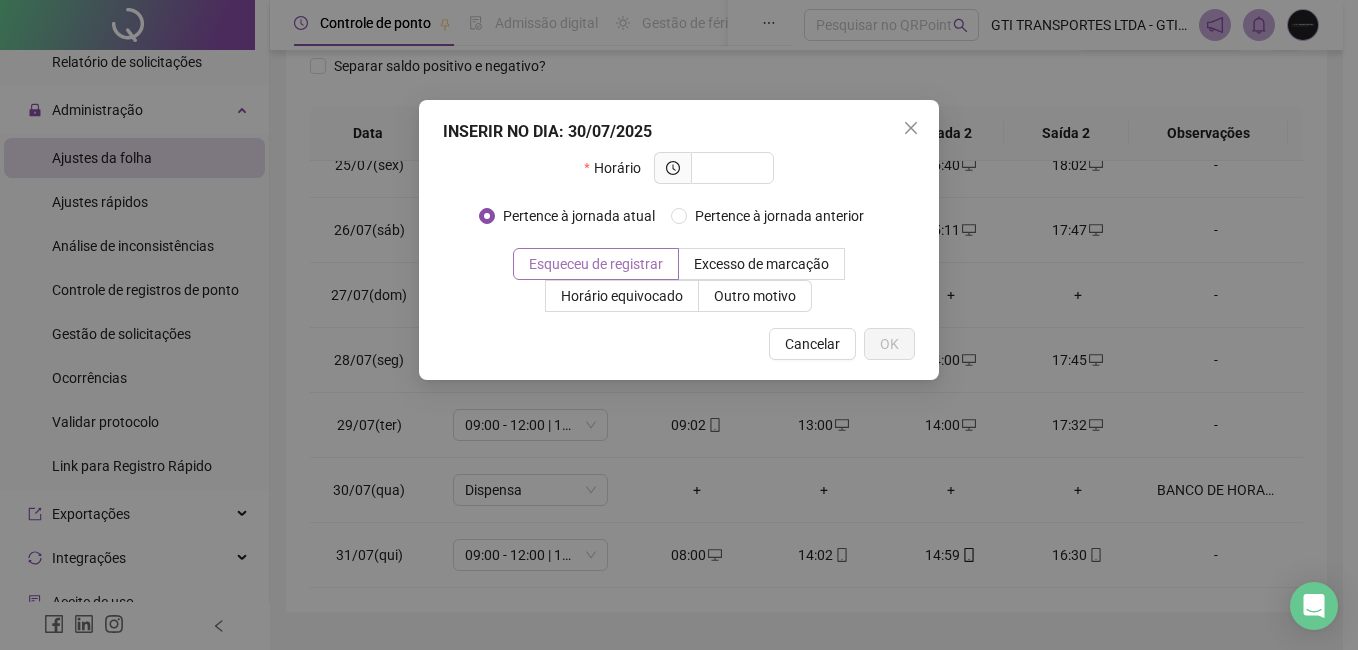 click on "Esqueceu de registrar" at bounding box center (596, 264) 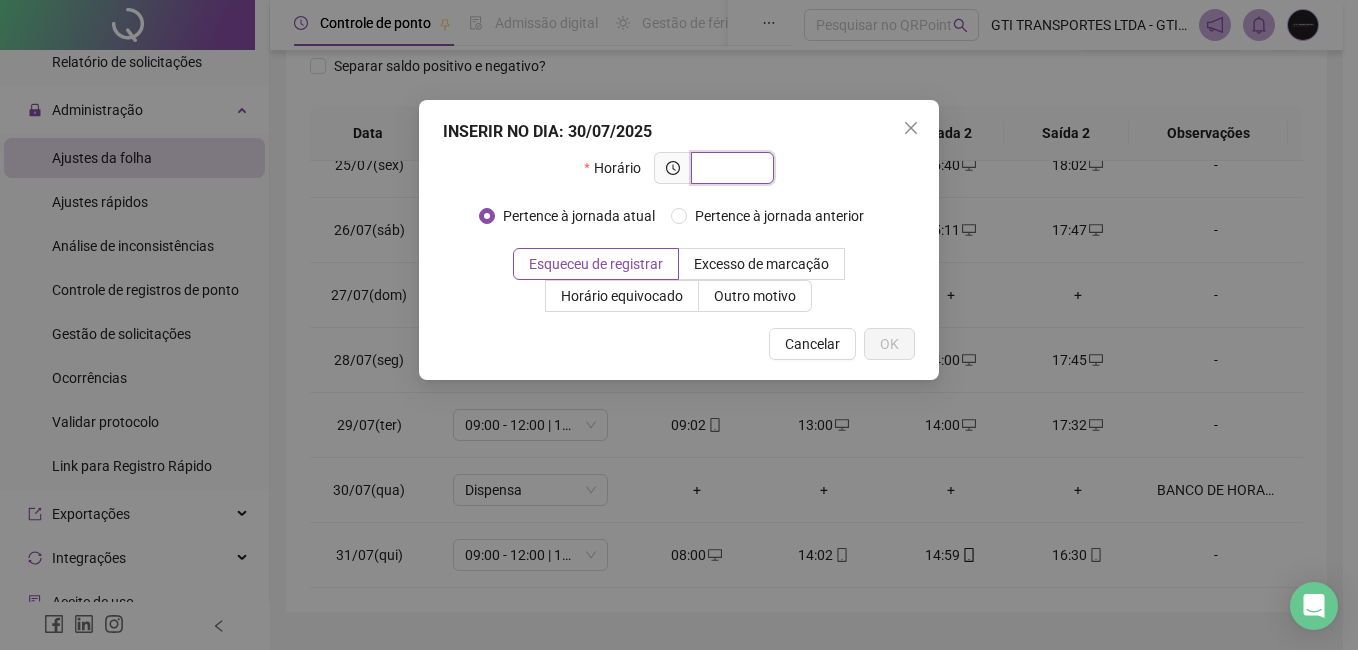 click at bounding box center (730, 168) 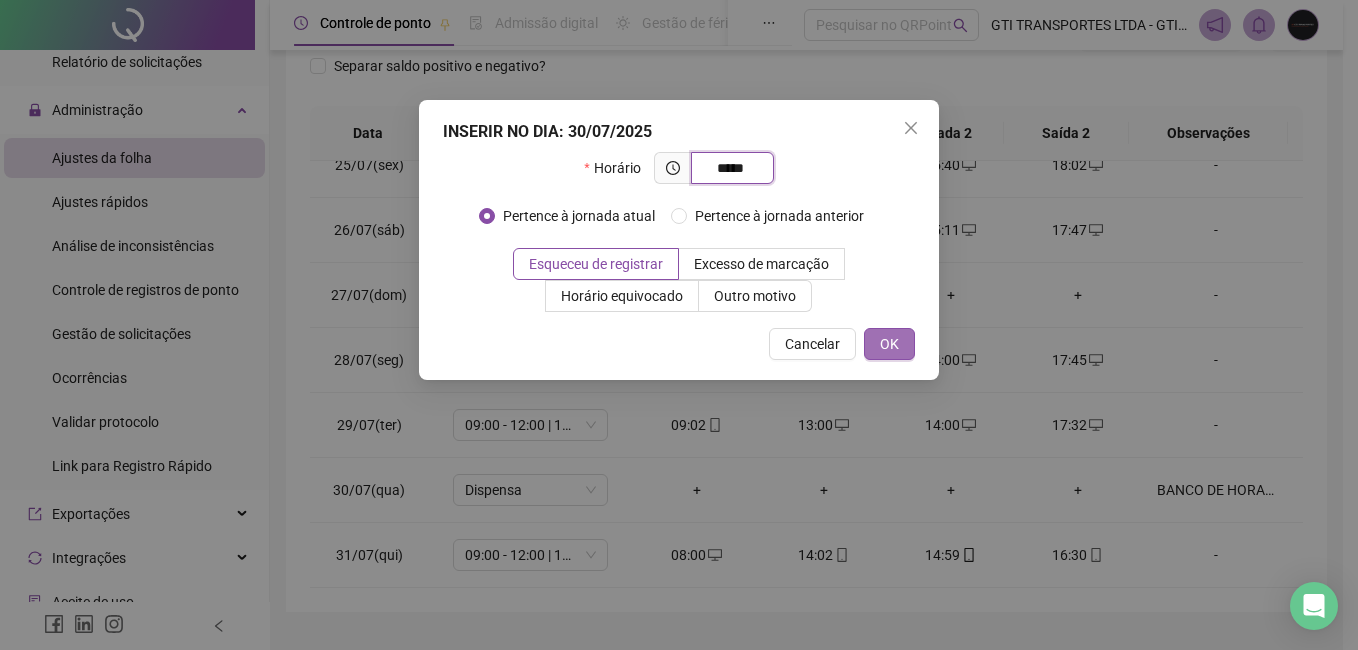 type on "*****" 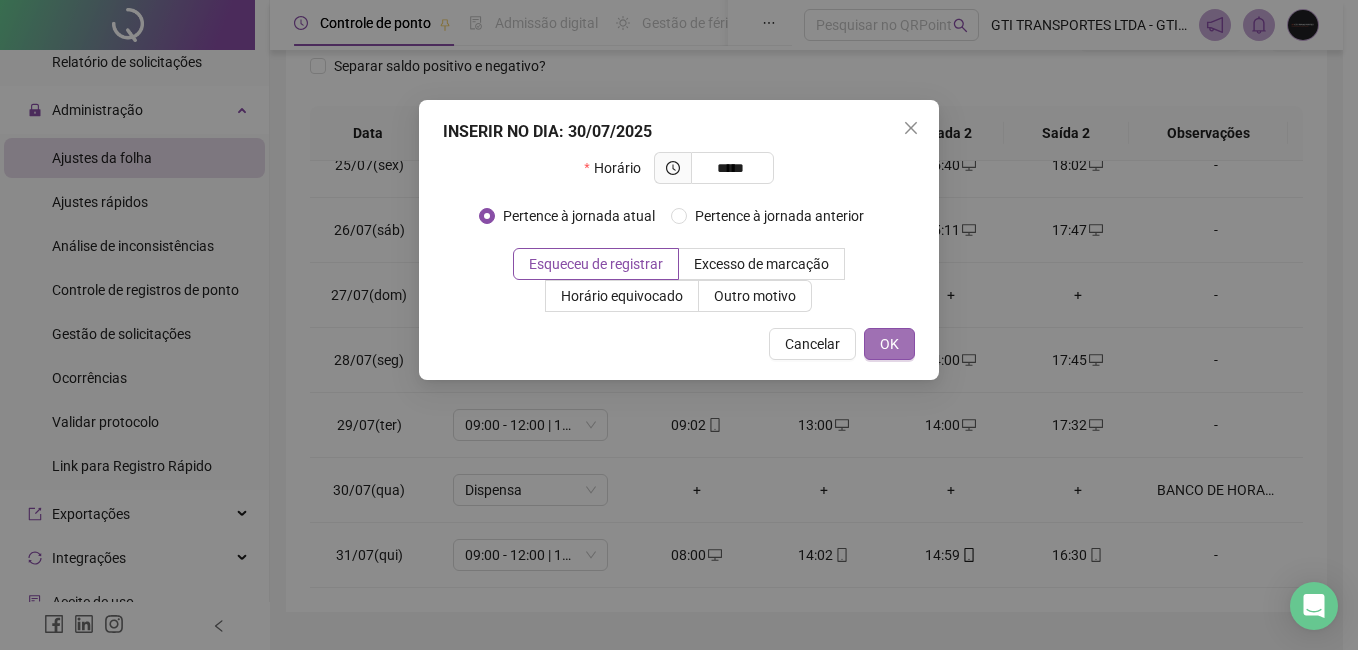 click on "OK" at bounding box center [889, 344] 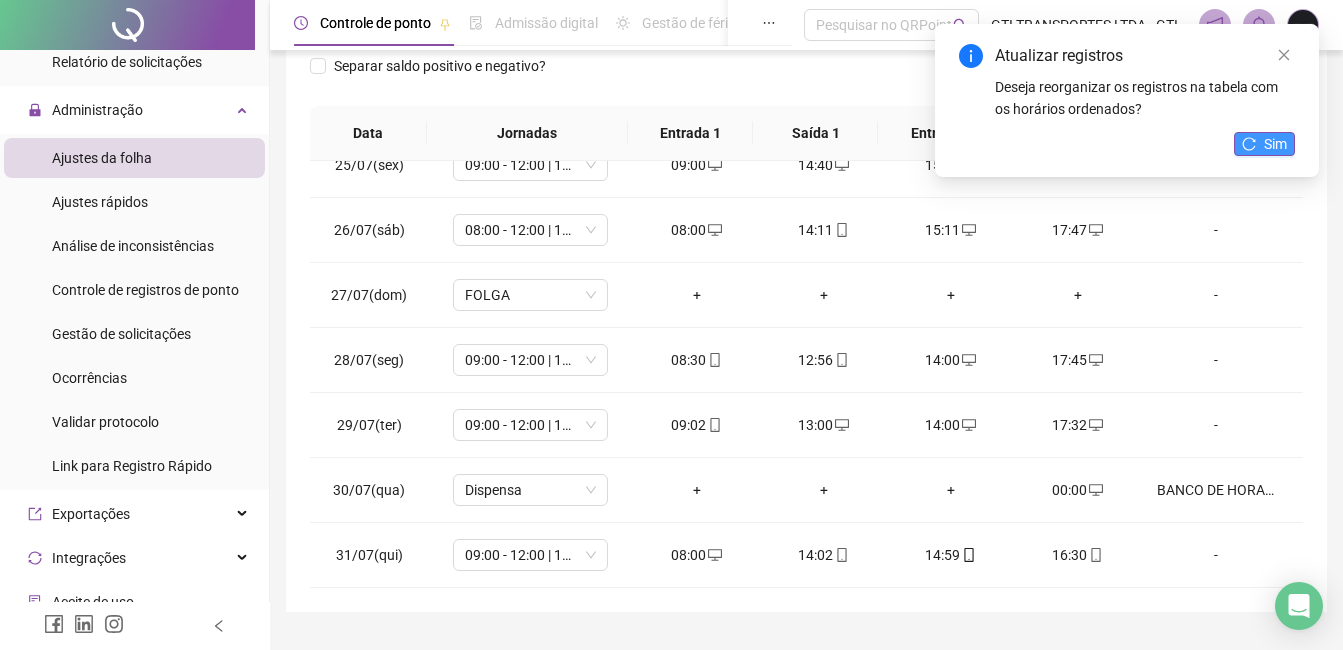 click on "Sim" at bounding box center [1275, 144] 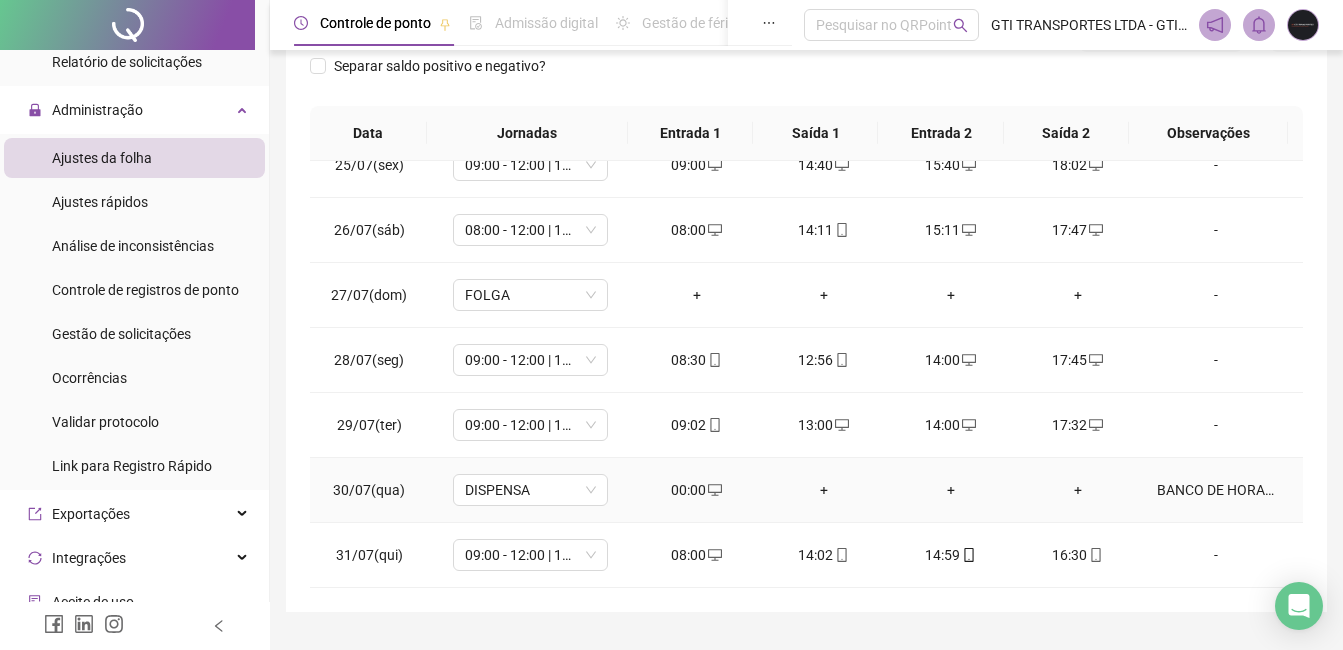 click on "00:00" at bounding box center (696, 490) 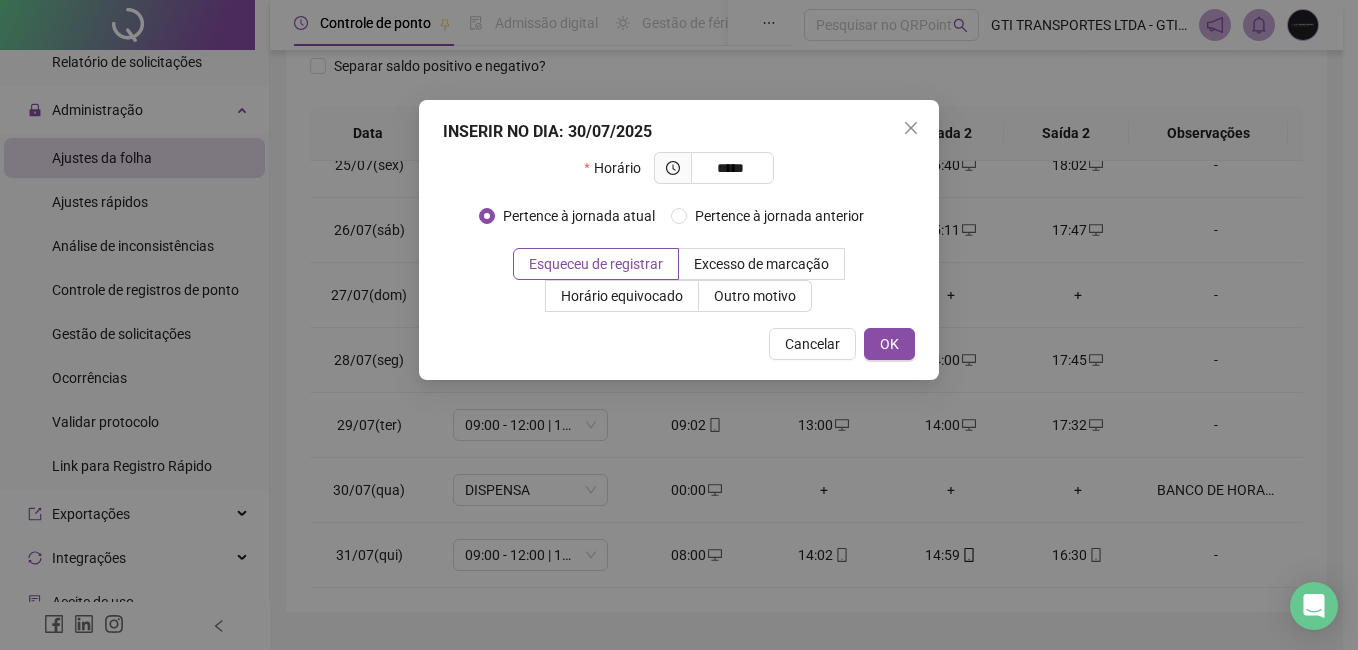 type on "*****" 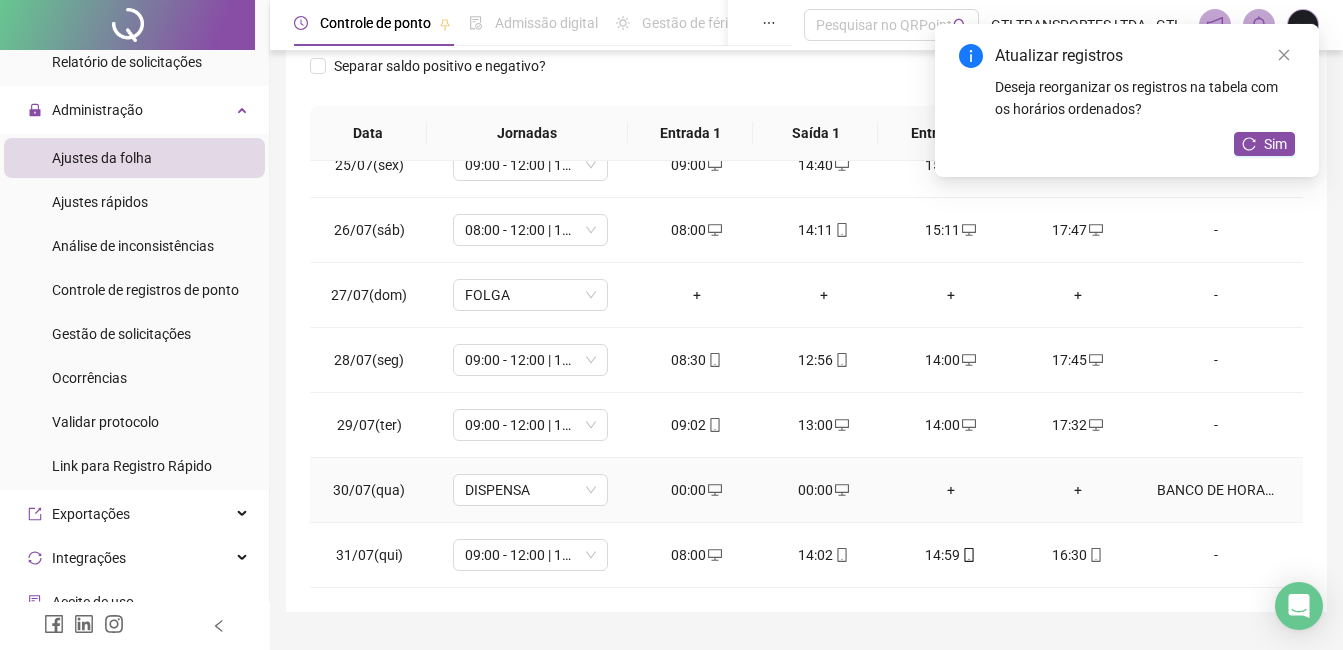 click on "+" at bounding box center [950, 490] 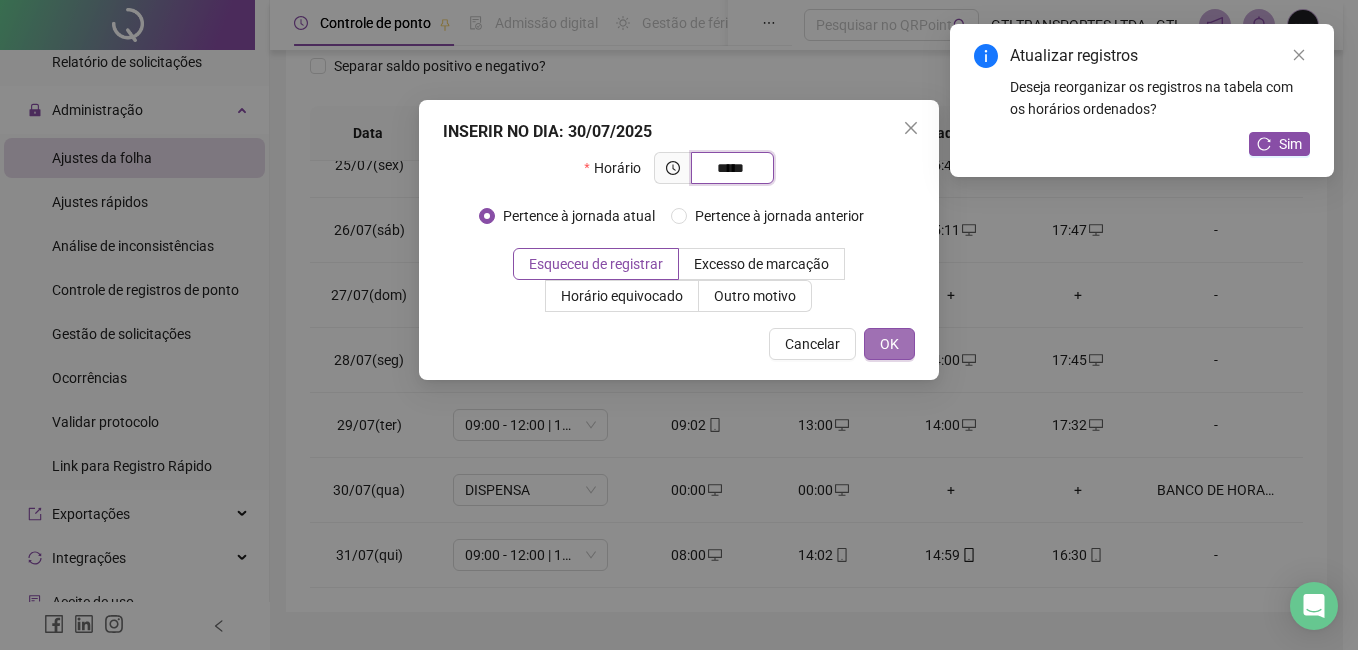 type on "*****" 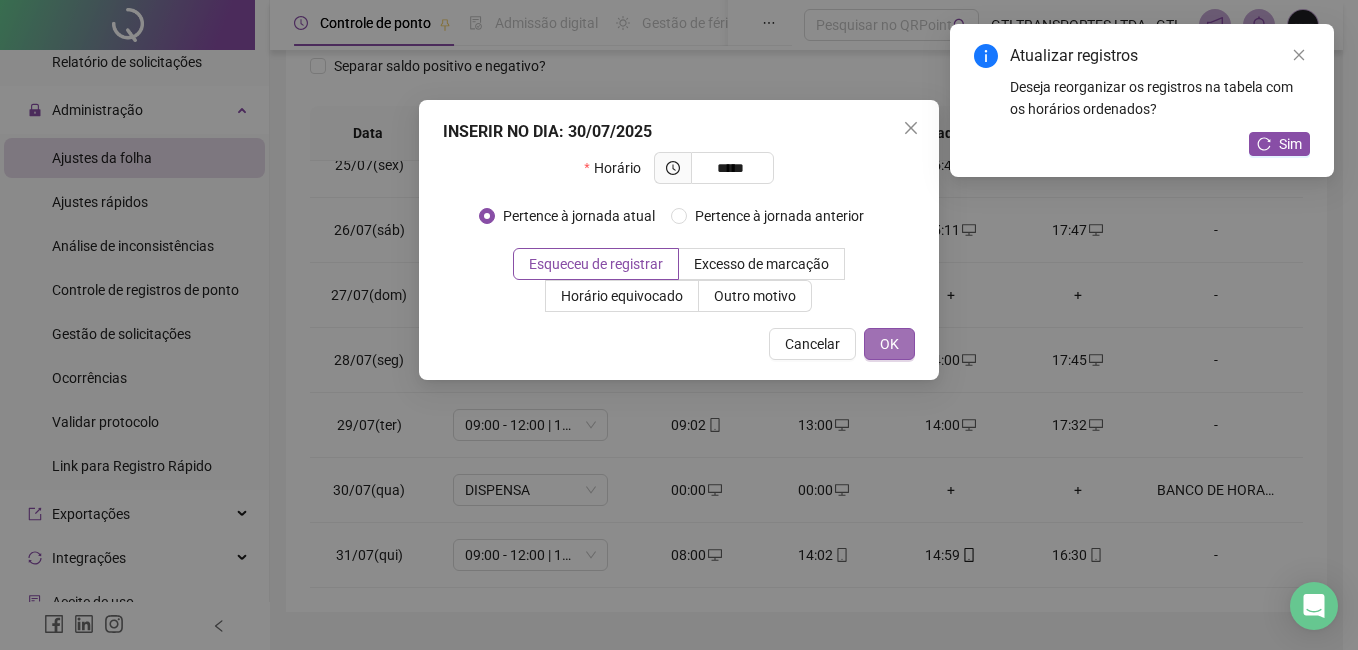 click on "OK" at bounding box center [889, 344] 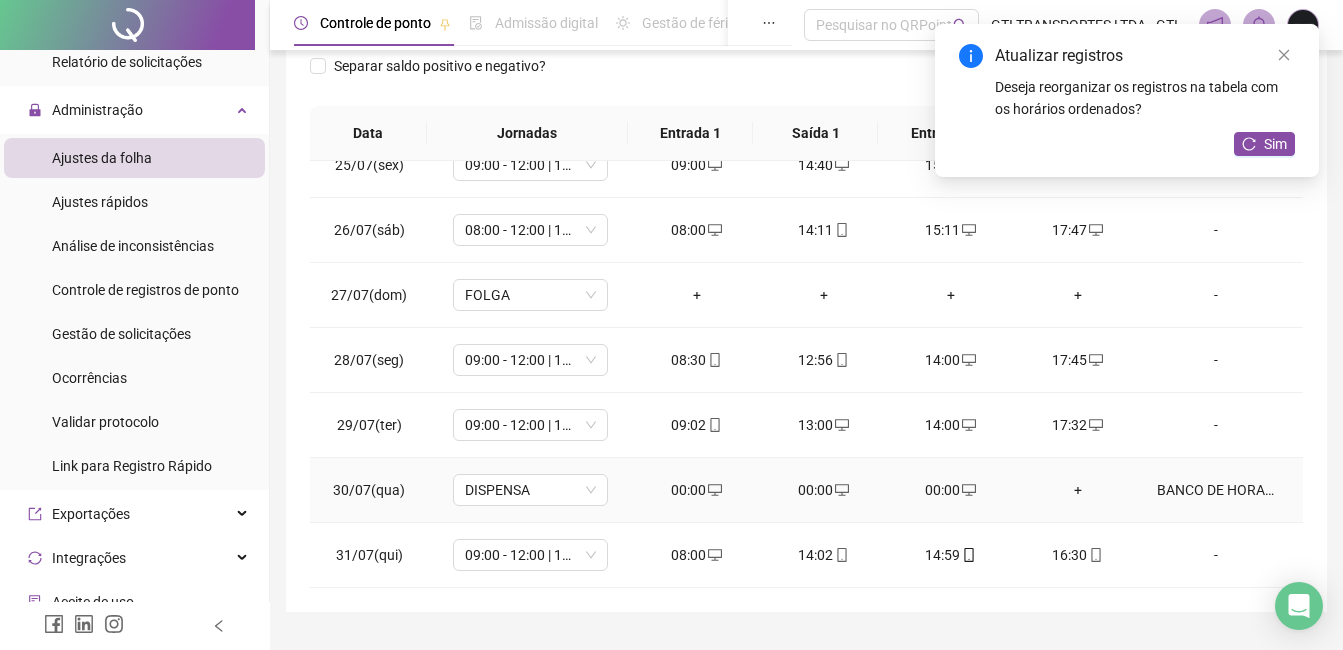 click on "+" at bounding box center (1077, 490) 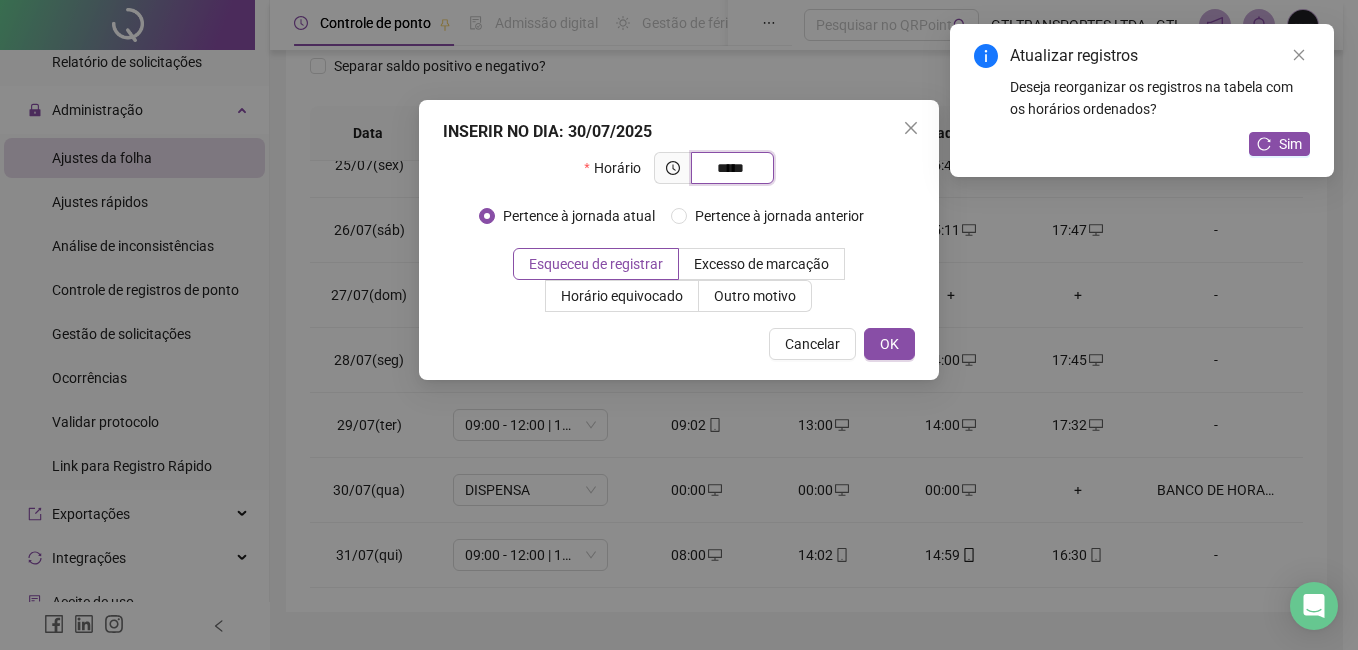 type on "*****" 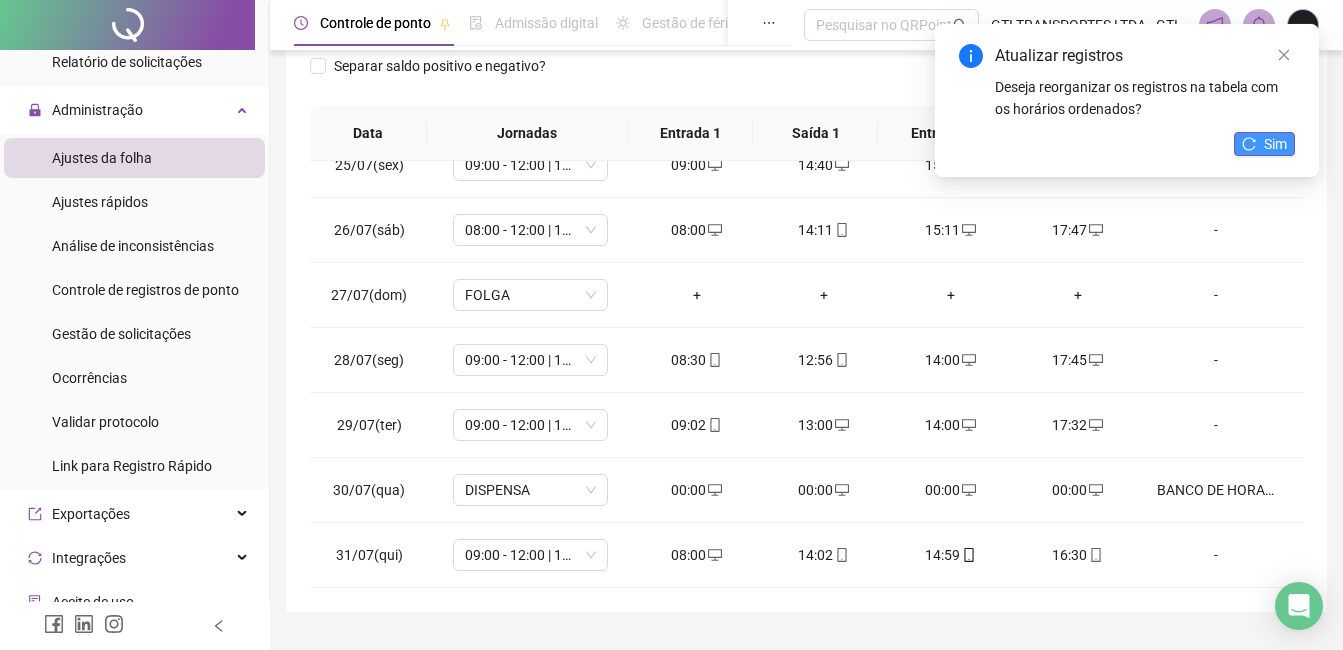 click on "Sim" at bounding box center [1275, 144] 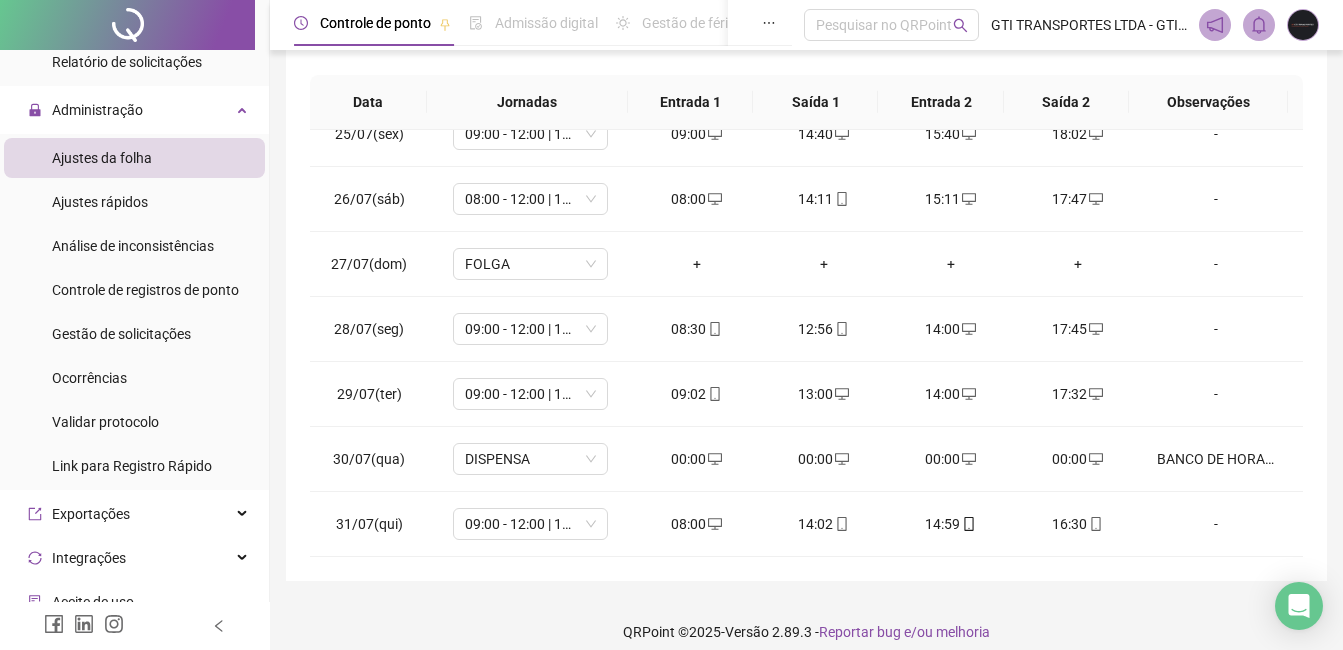 scroll, scrollTop: 348, scrollLeft: 0, axis: vertical 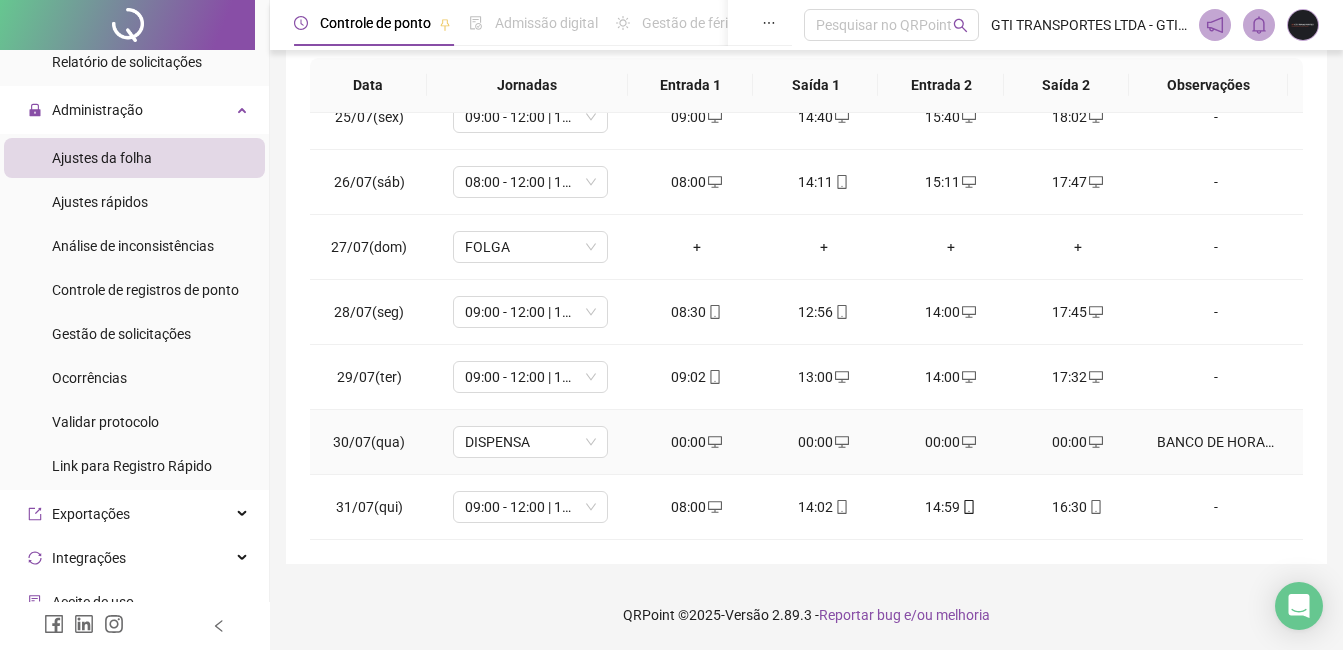 click on "00:00" at bounding box center (696, 442) 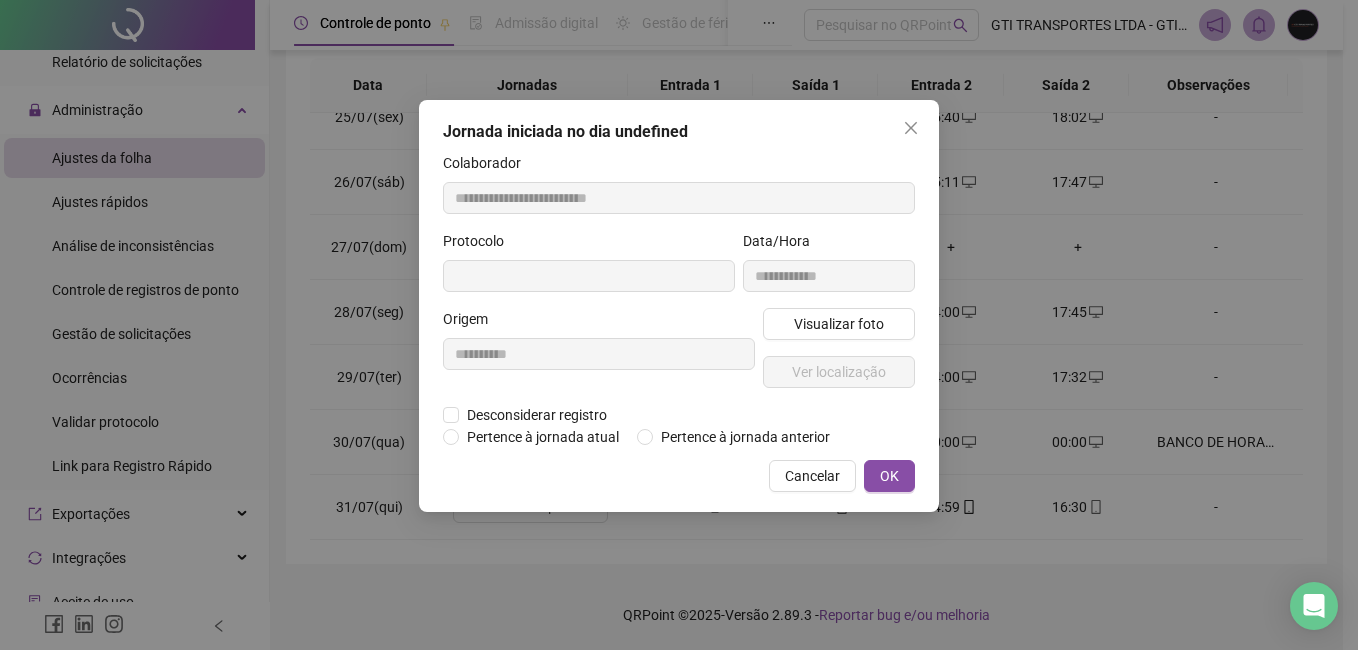 type on "**********" 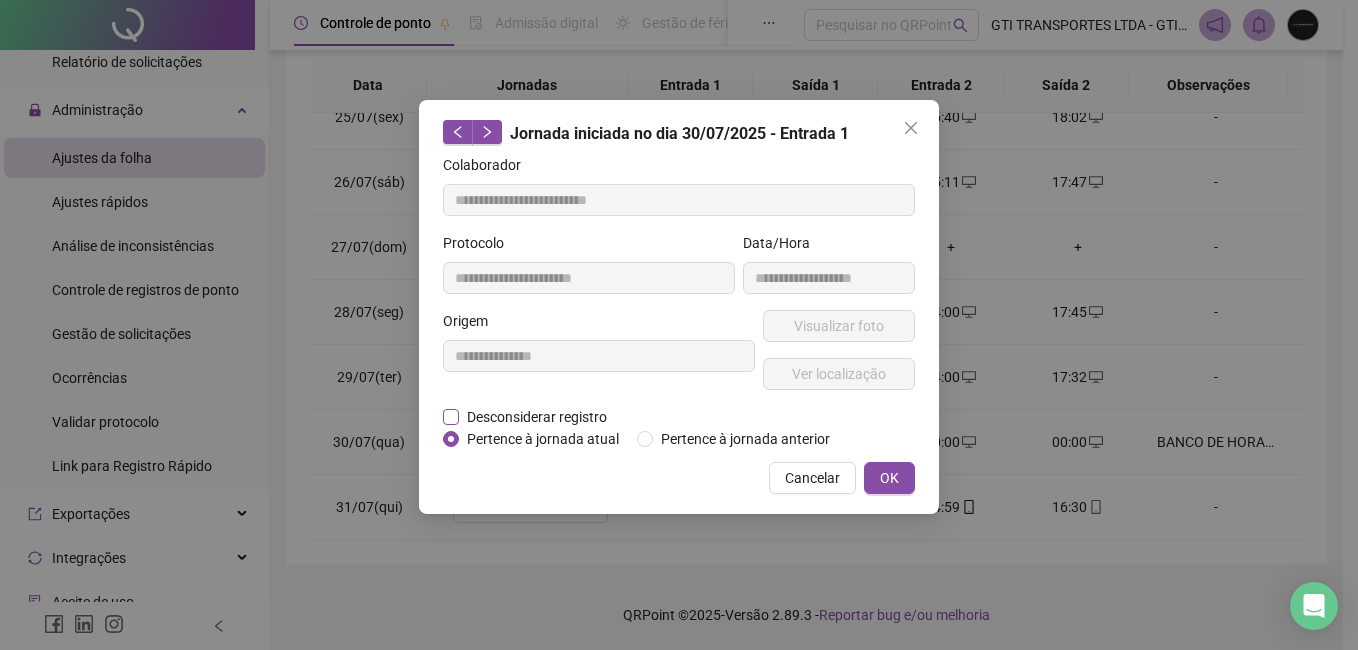click on "Desconsiderar registro" at bounding box center (537, 417) 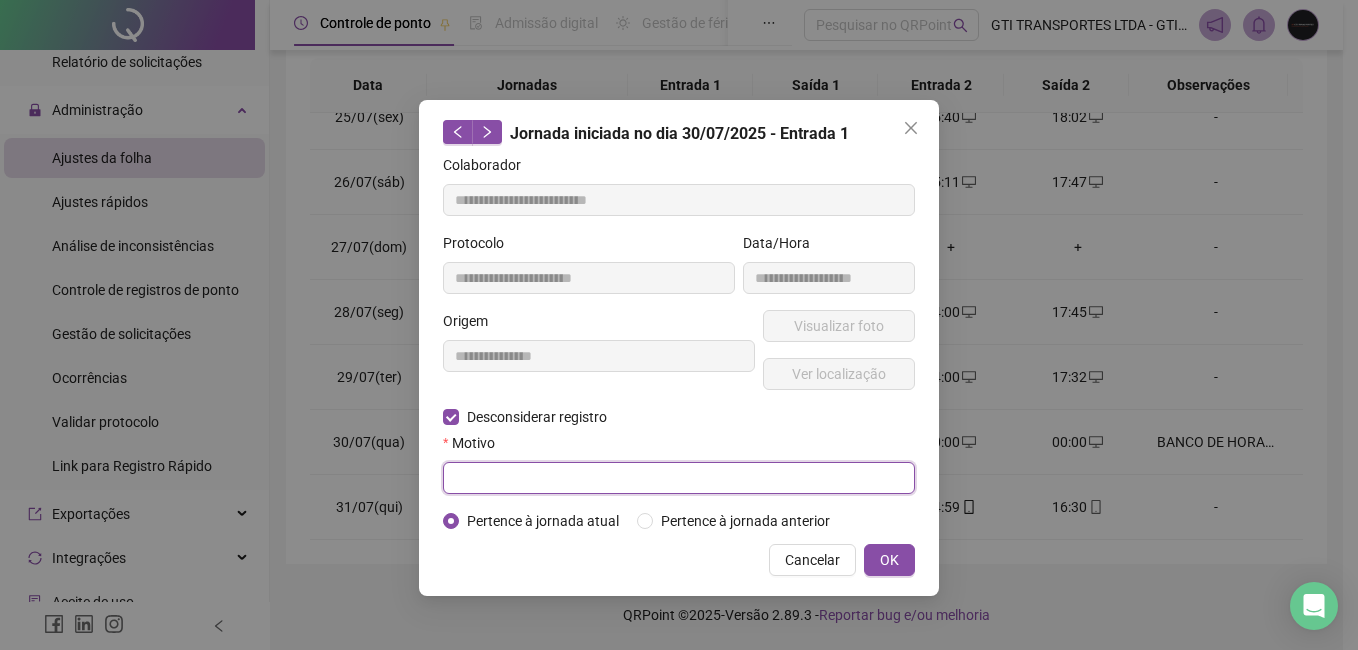 click at bounding box center (679, 478) 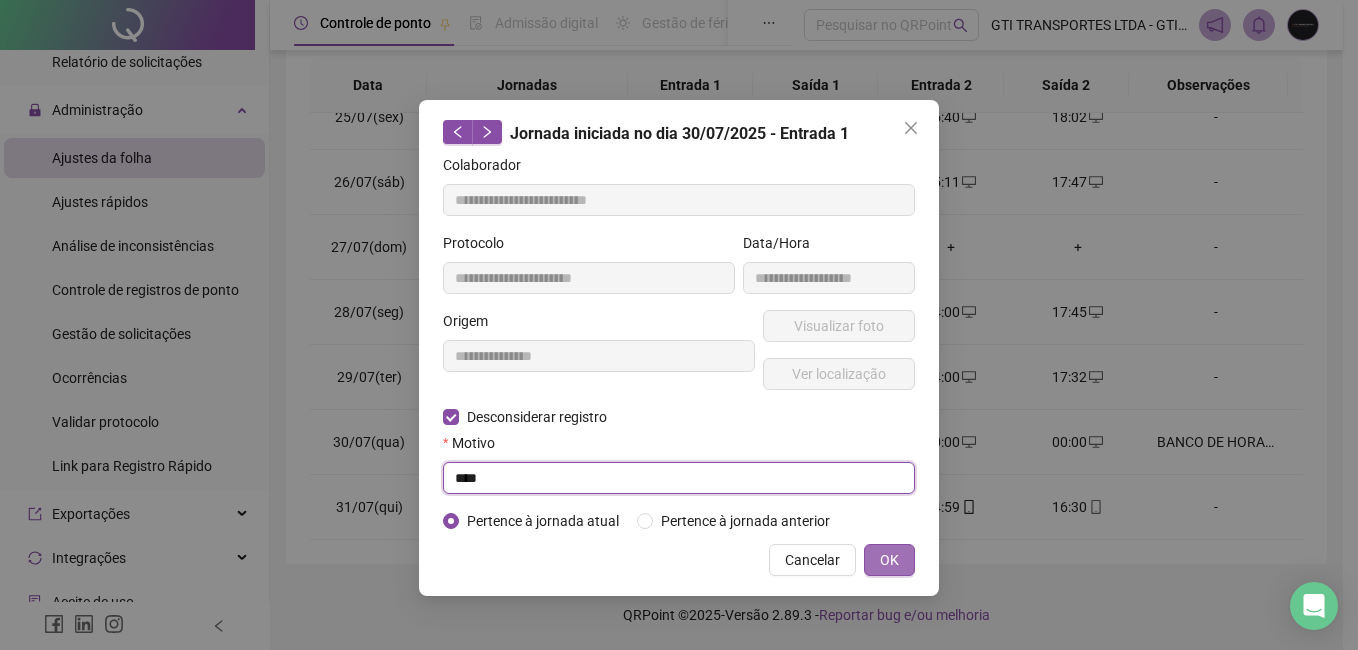 type on "****" 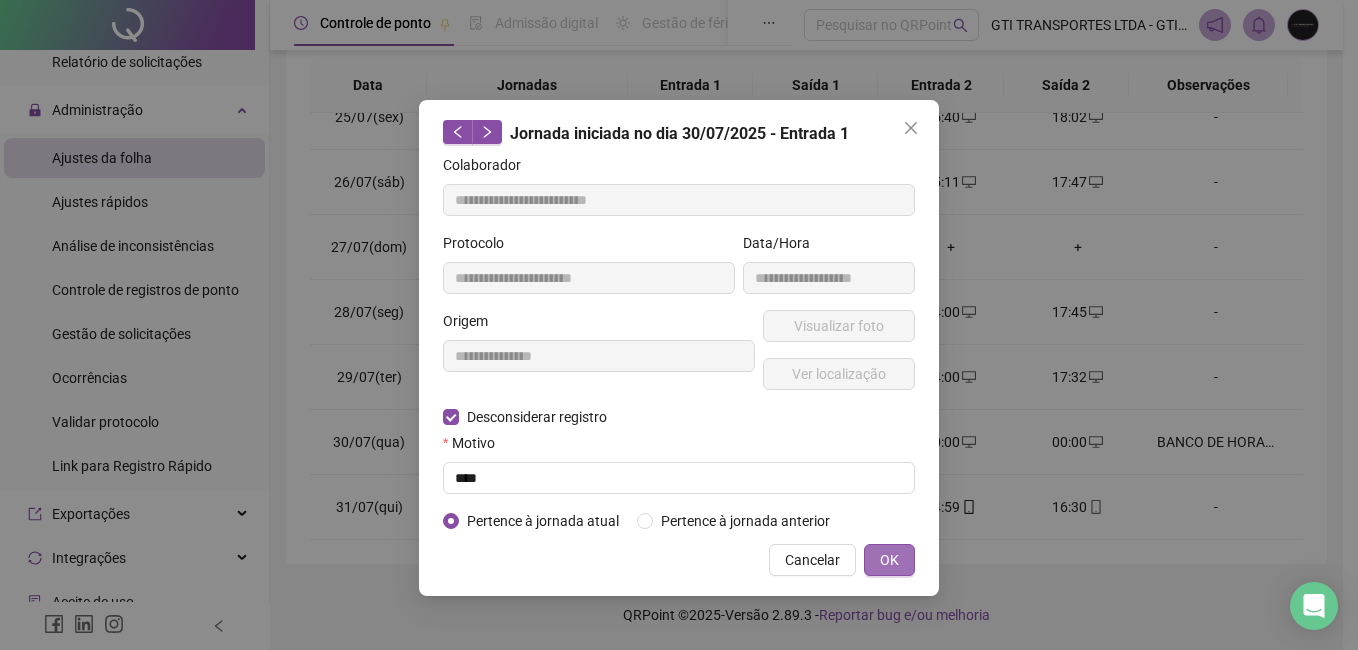 click on "OK" at bounding box center (889, 560) 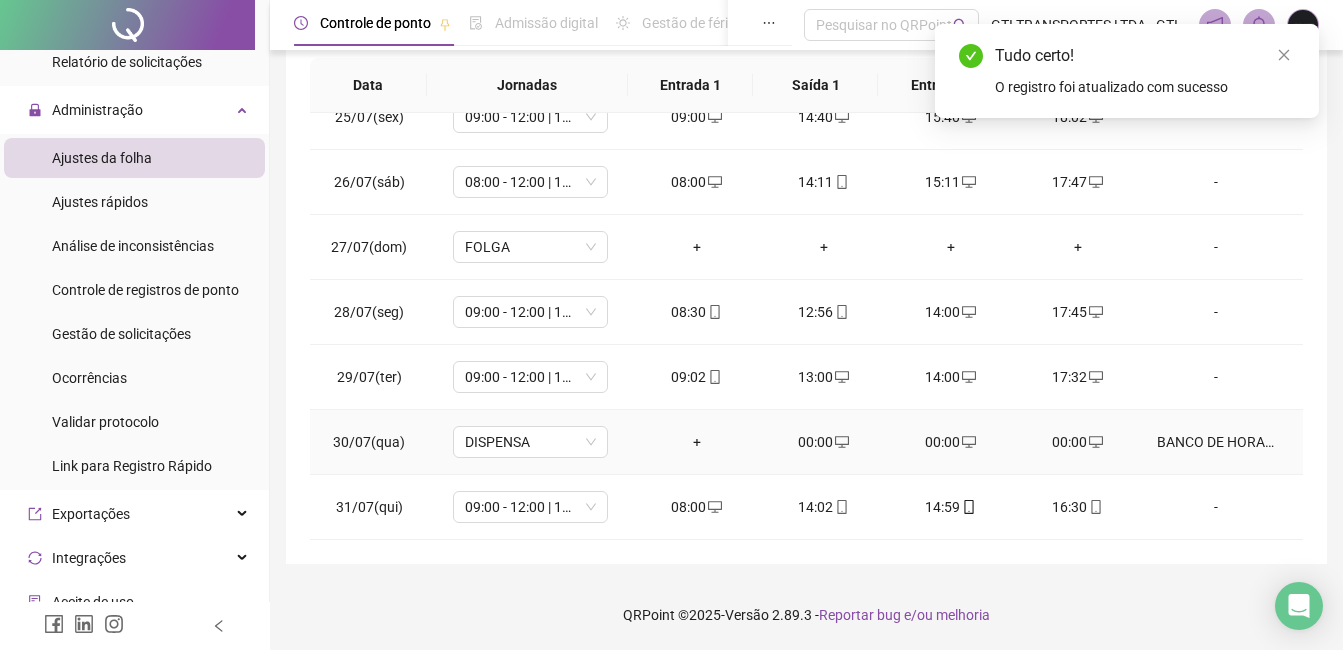 click on "00:00" at bounding box center (823, 442) 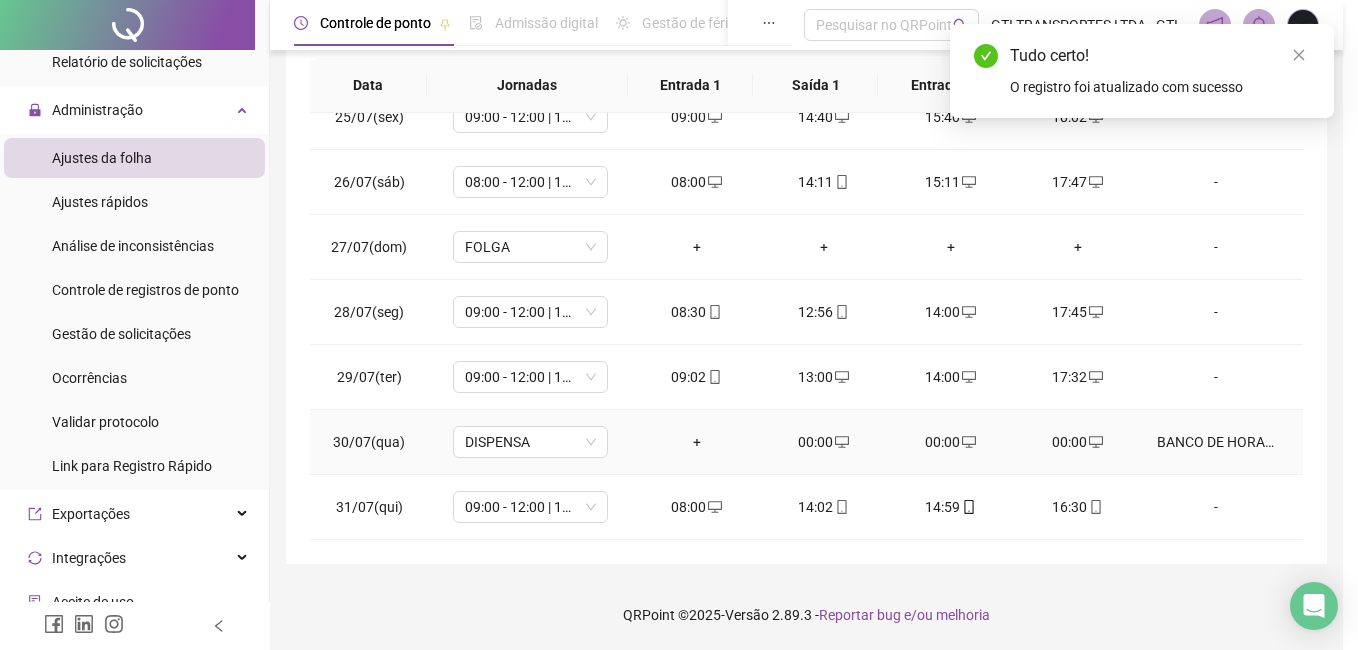 type on "**********" 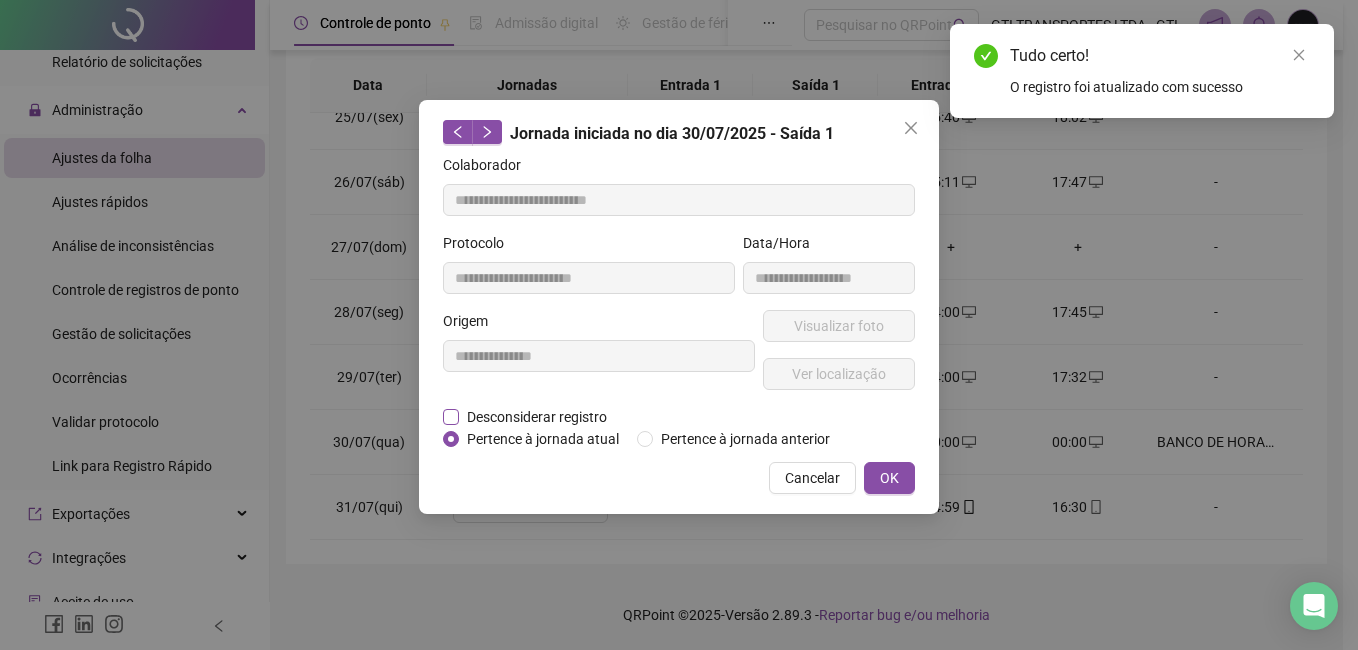 click on "Desconsiderar registro" at bounding box center (537, 417) 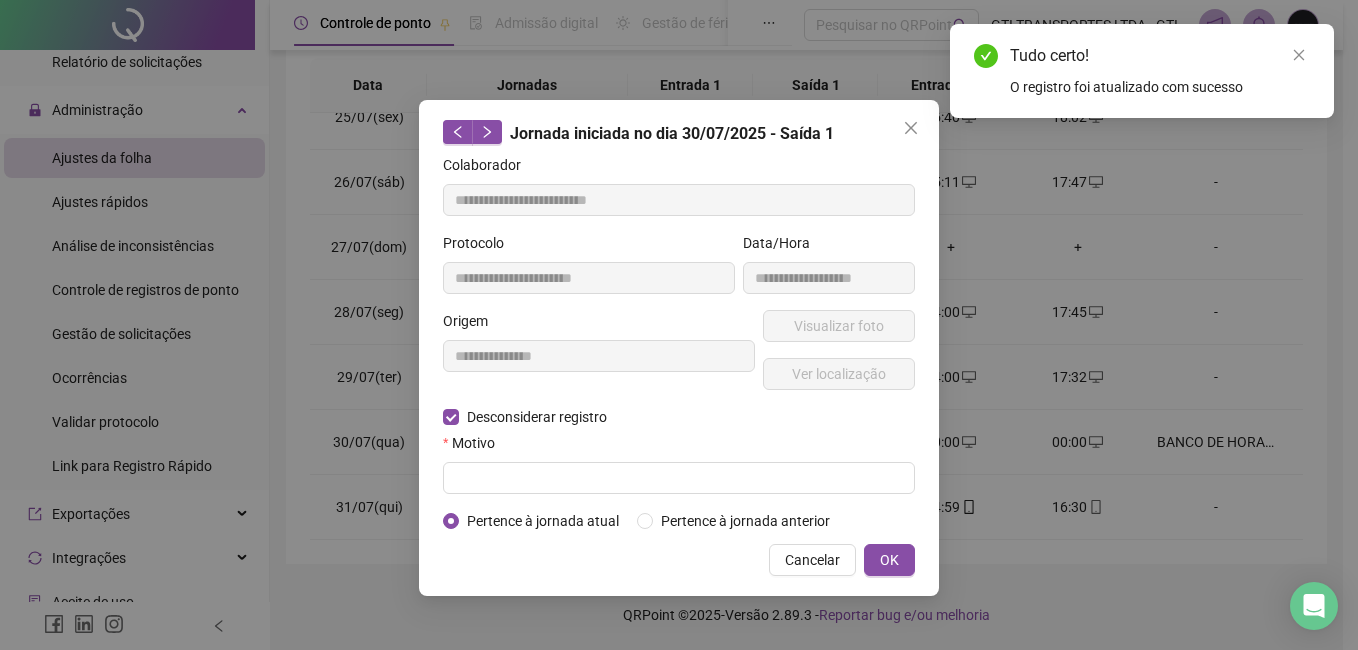 click on "Motivo" at bounding box center (679, 447) 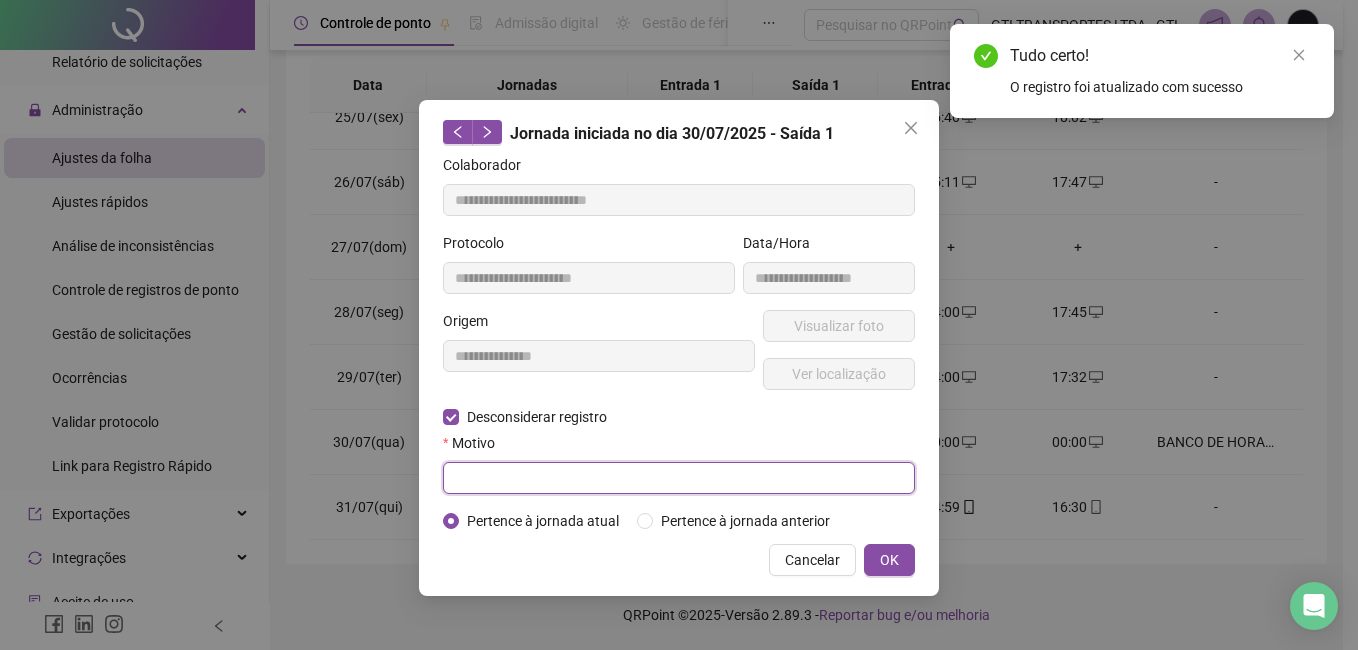click at bounding box center (679, 478) 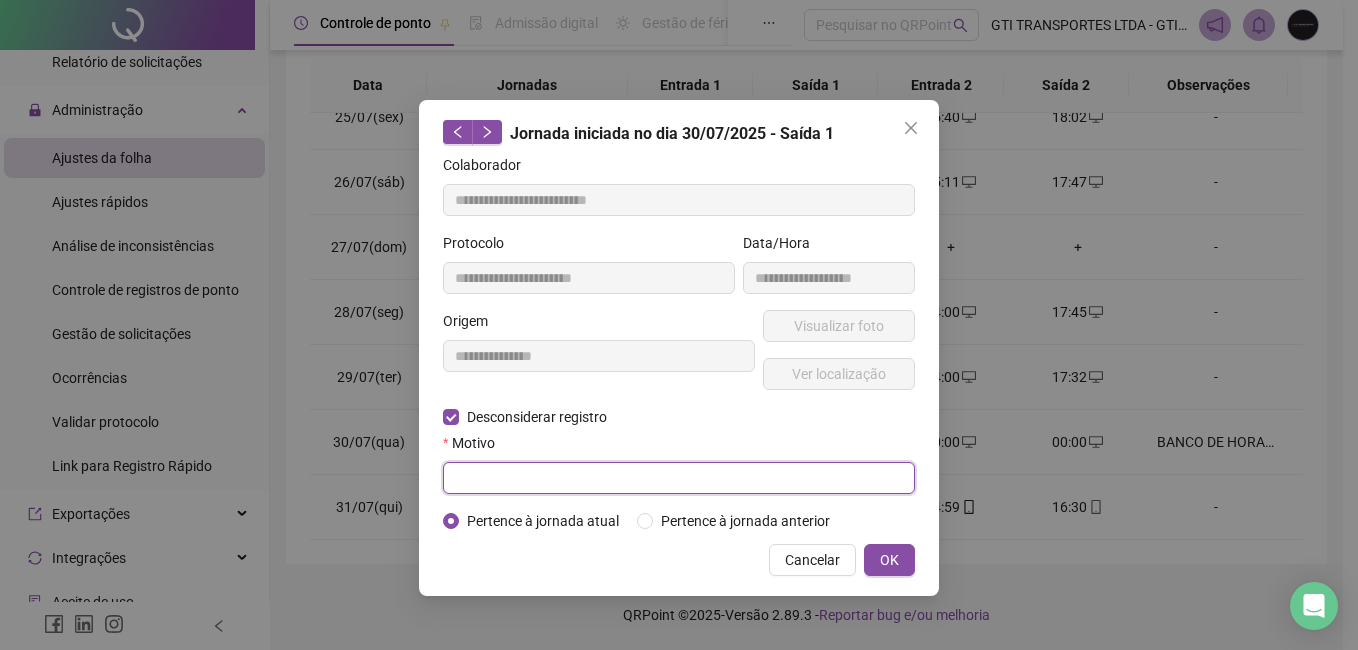 paste on "****" 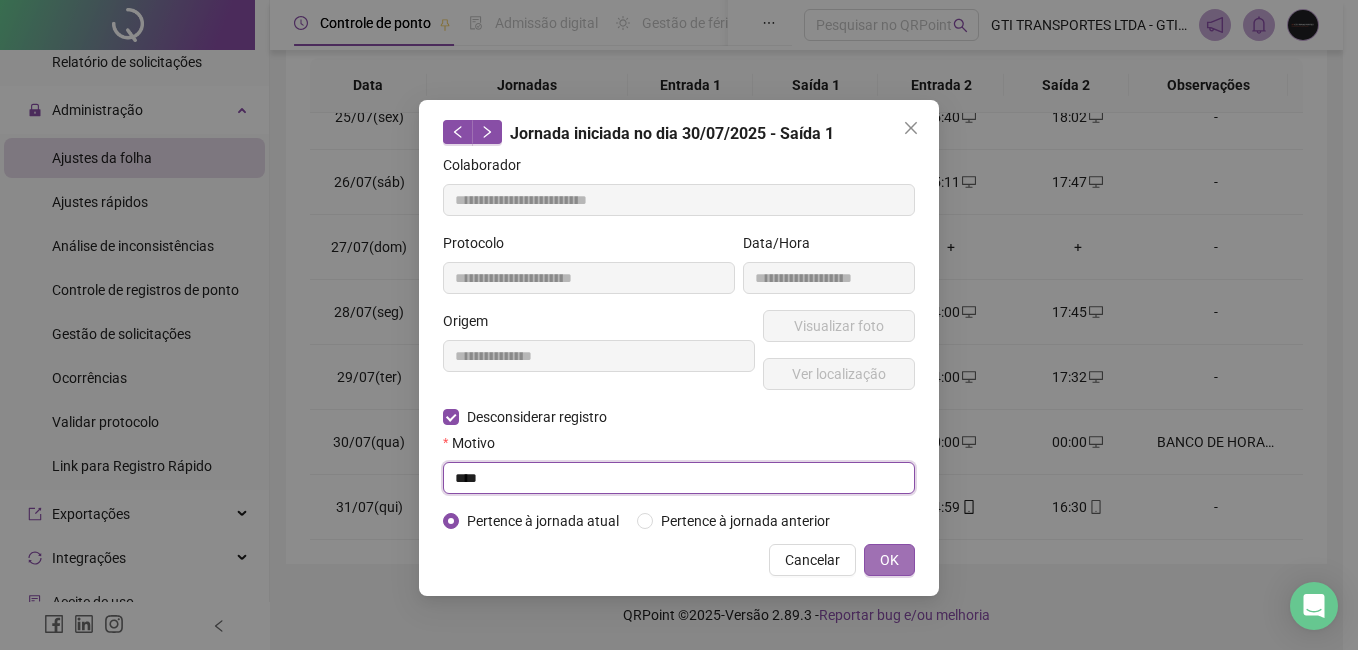 type on "****" 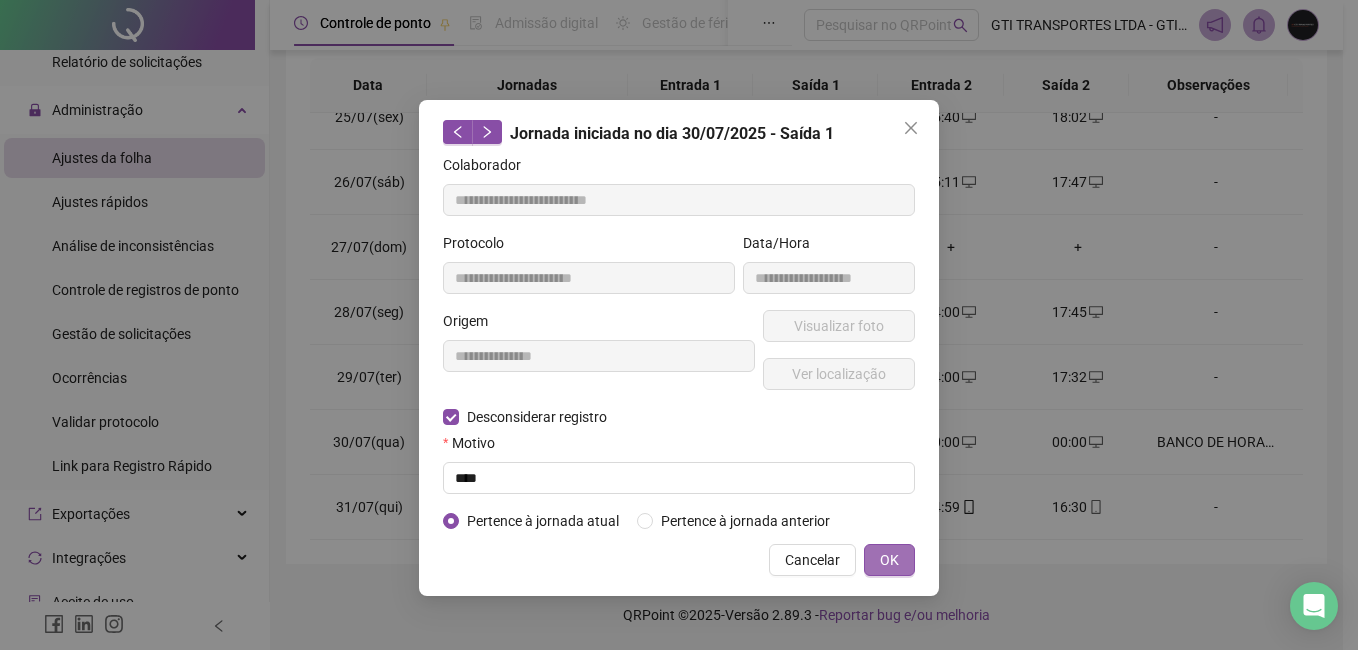 click on "OK" at bounding box center (889, 560) 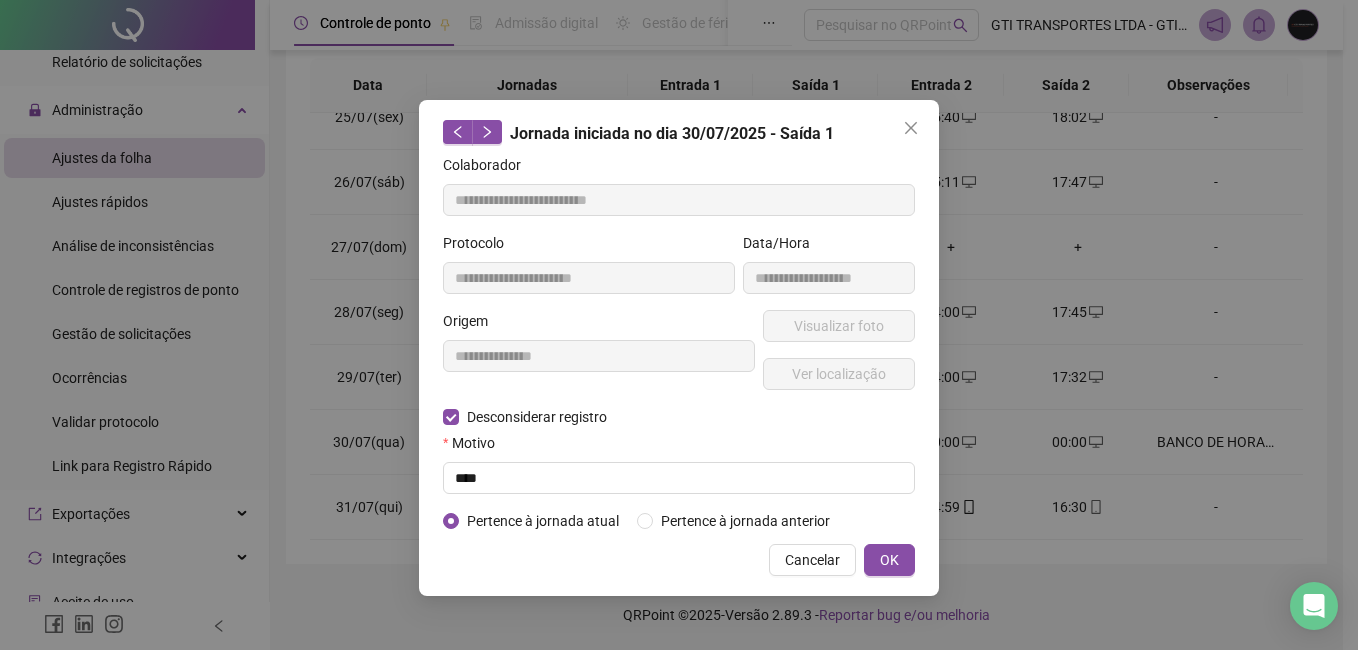 click on "**********" at bounding box center [679, 325] 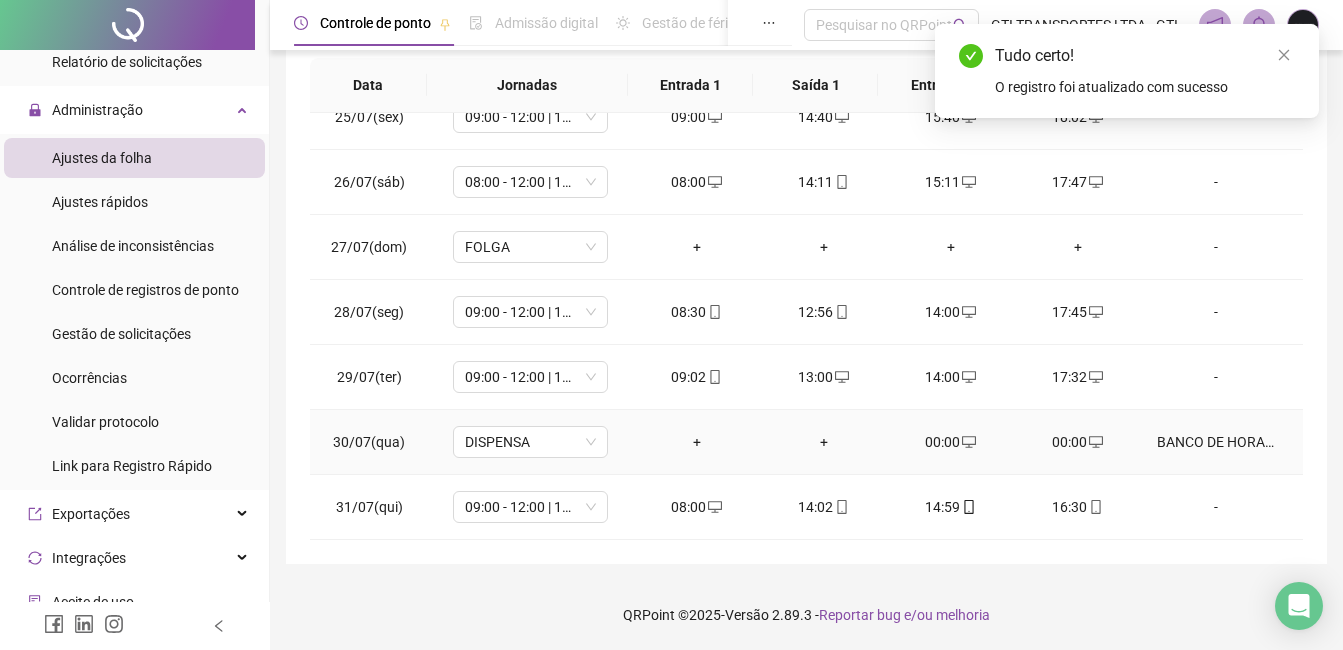 click on "00:00" at bounding box center [950, 442] 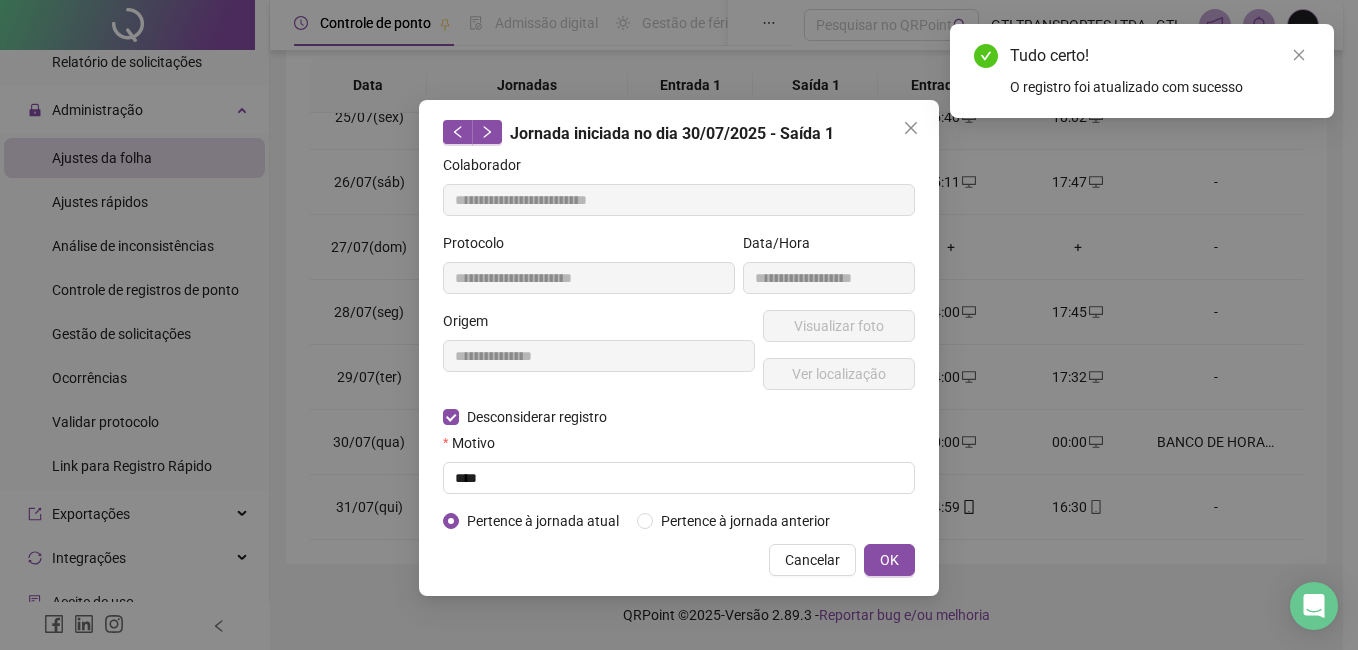 type on "**********" 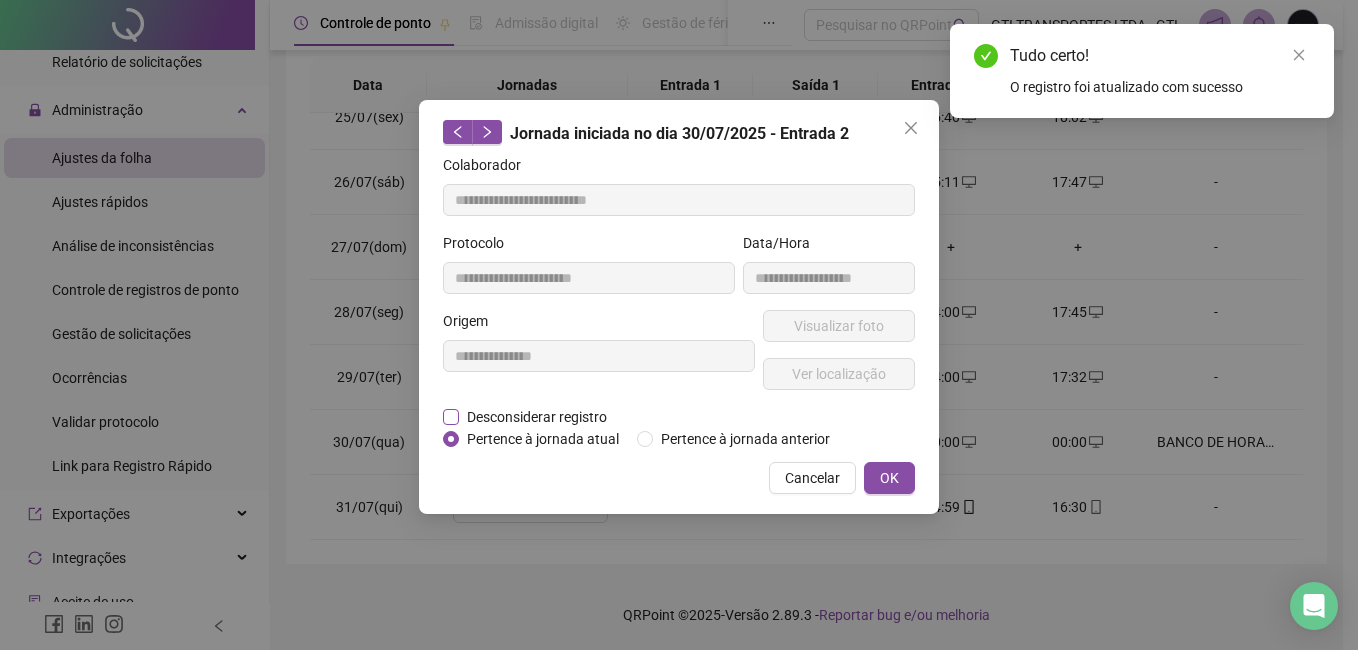 click on "Desconsiderar registro" at bounding box center [537, 417] 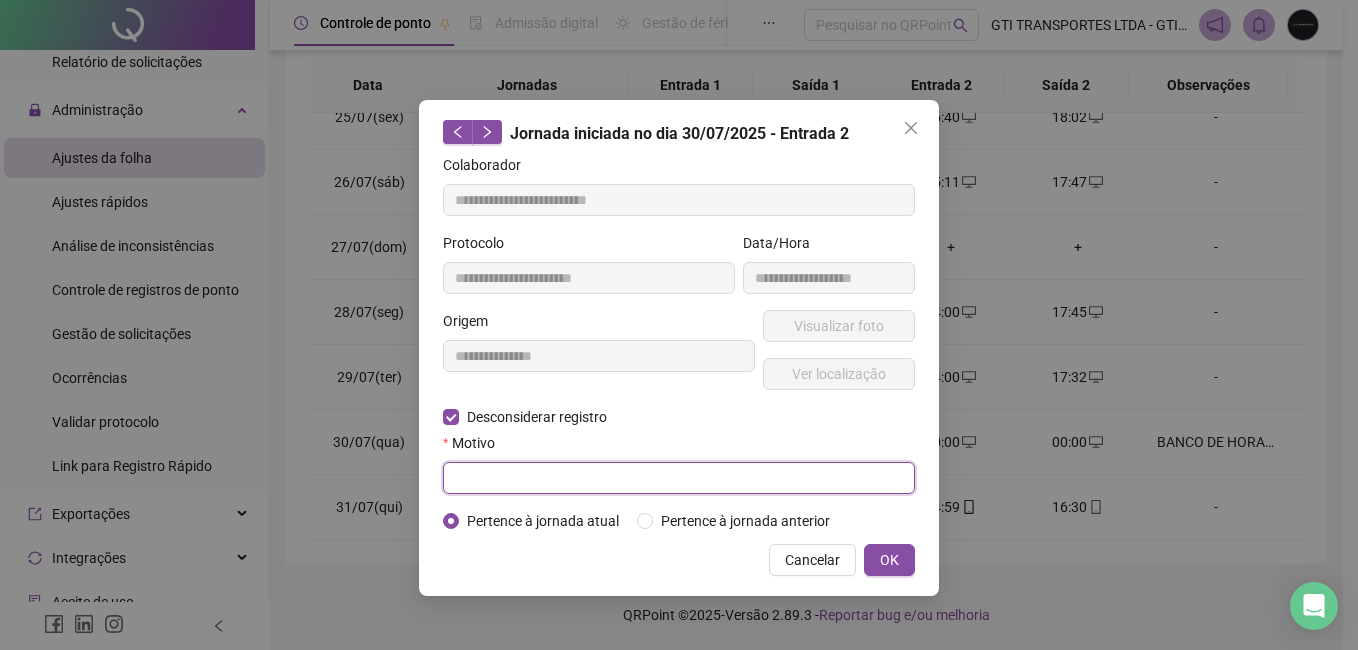 click at bounding box center [679, 478] 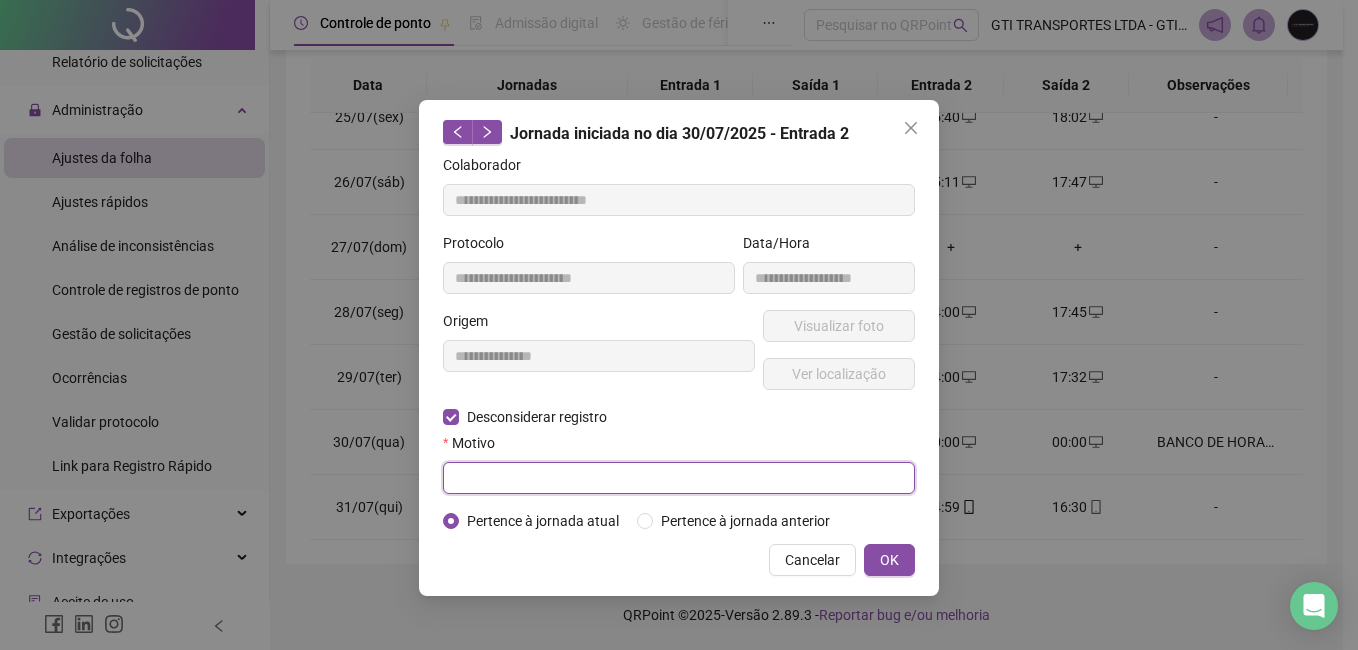 paste on "****" 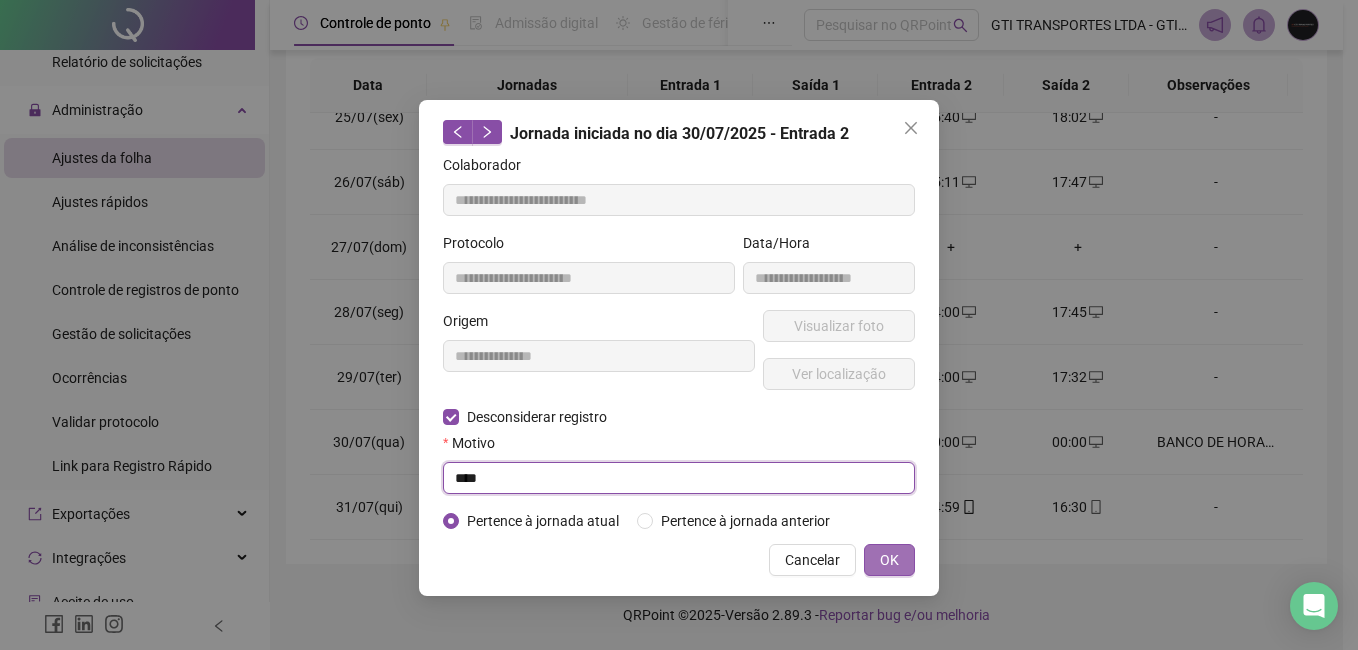type on "****" 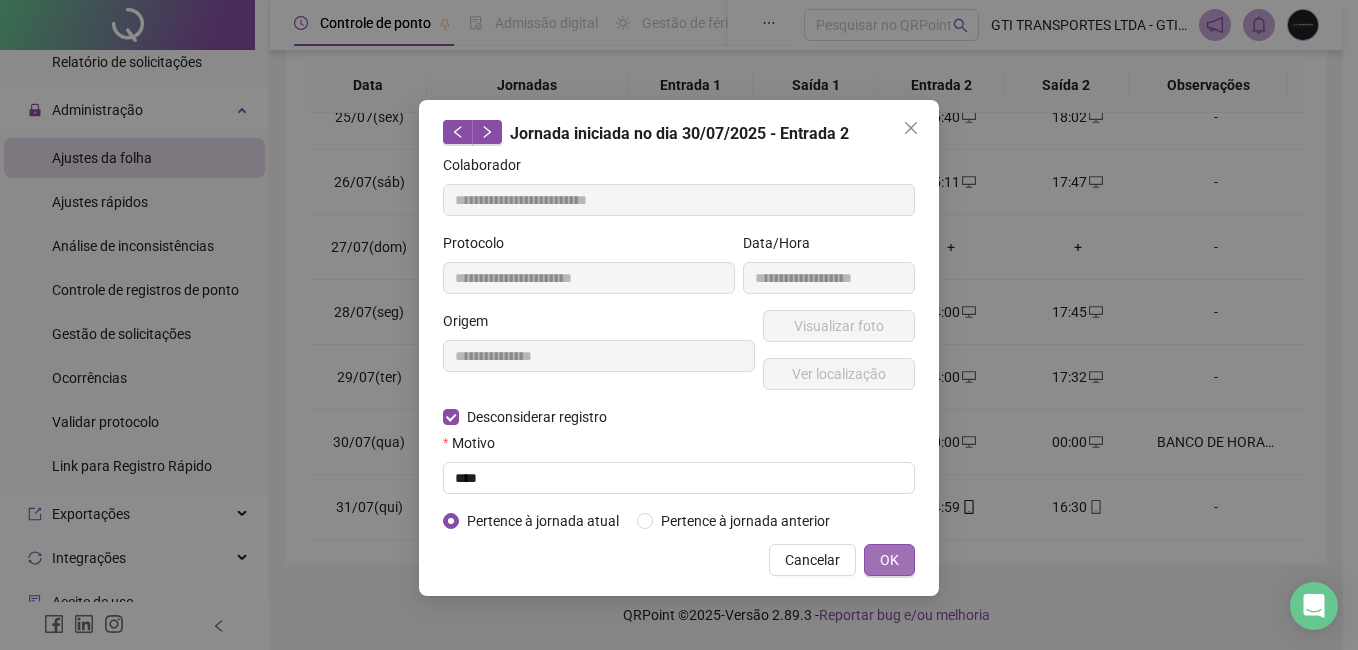 click on "OK" at bounding box center (889, 560) 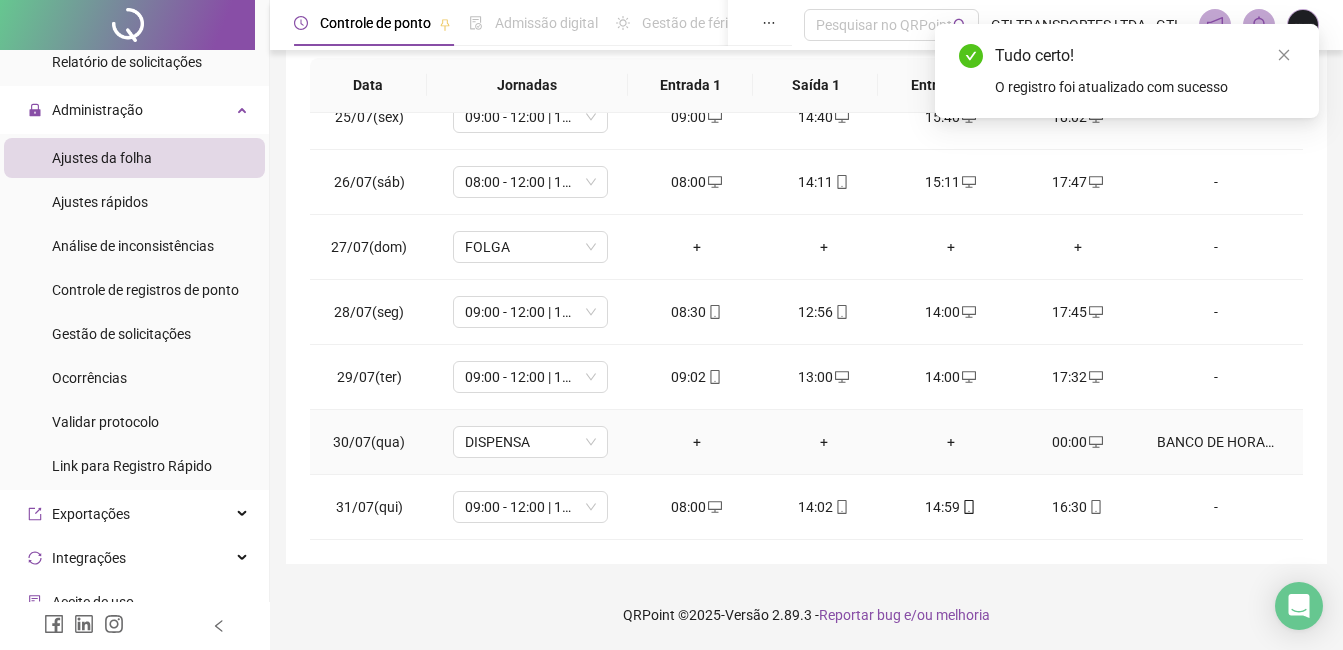 click at bounding box center [1095, 442] 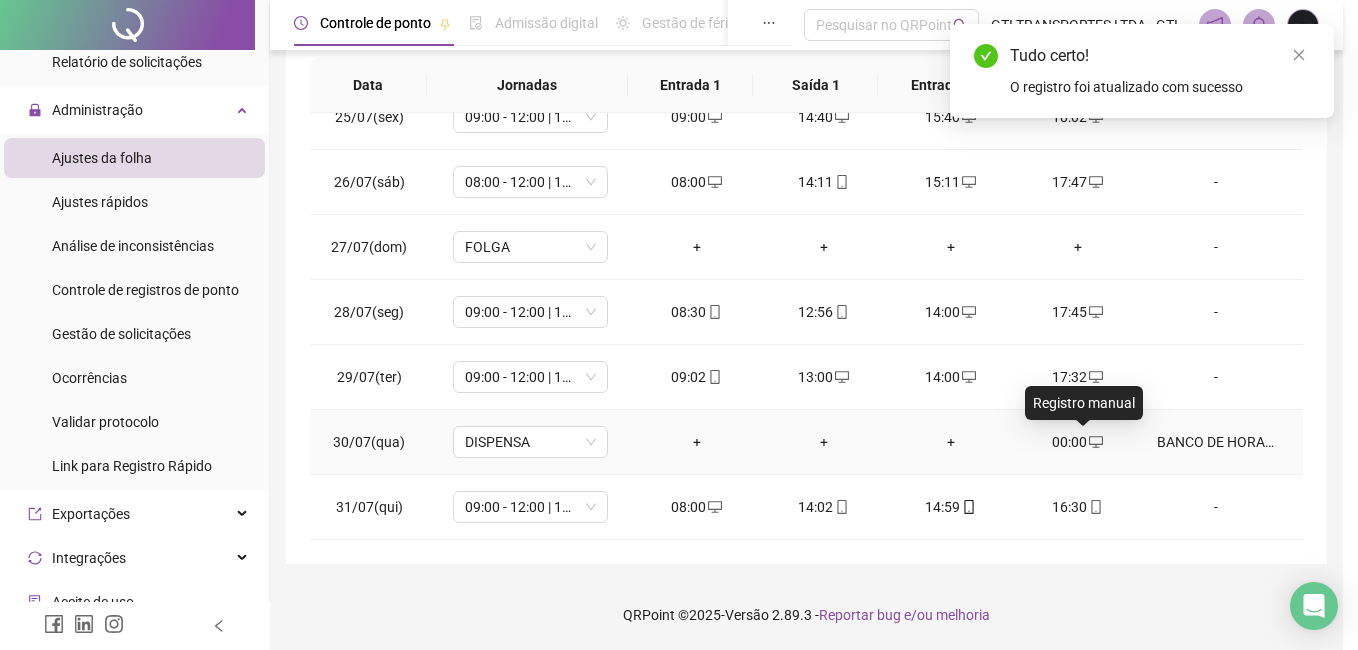 type on "**********" 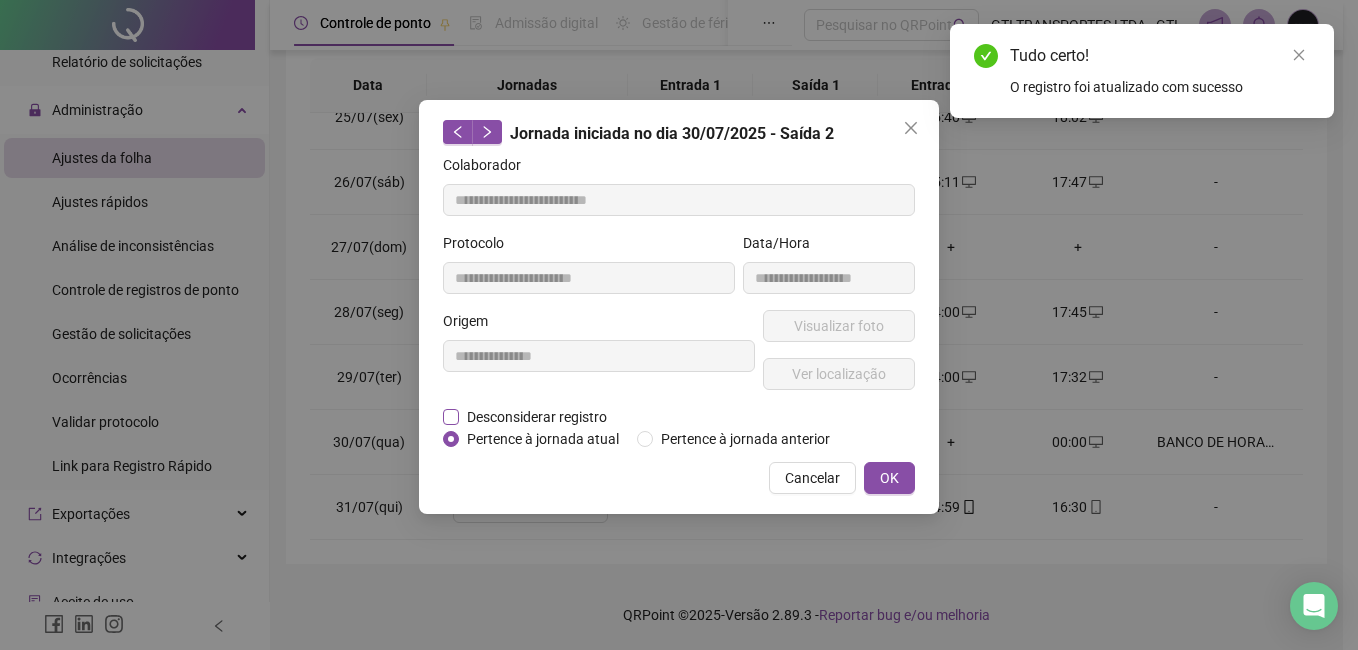 click on "Desconsiderar registro" at bounding box center [537, 417] 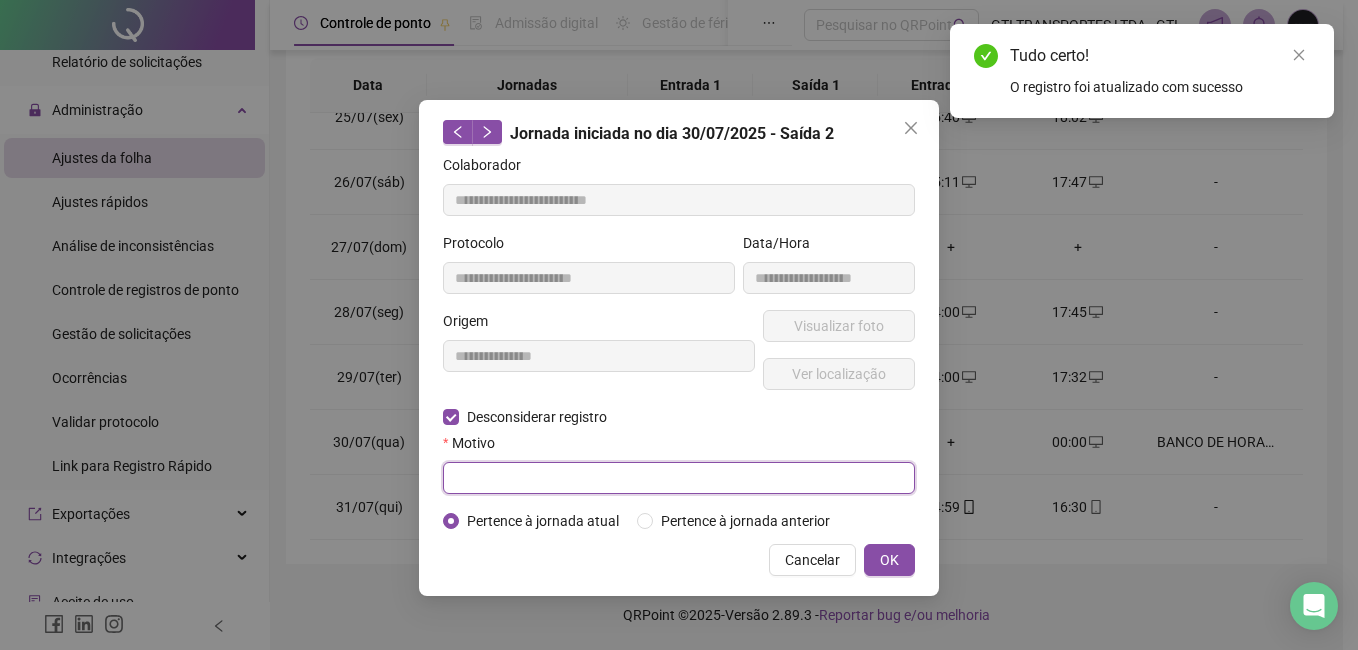 click at bounding box center [679, 478] 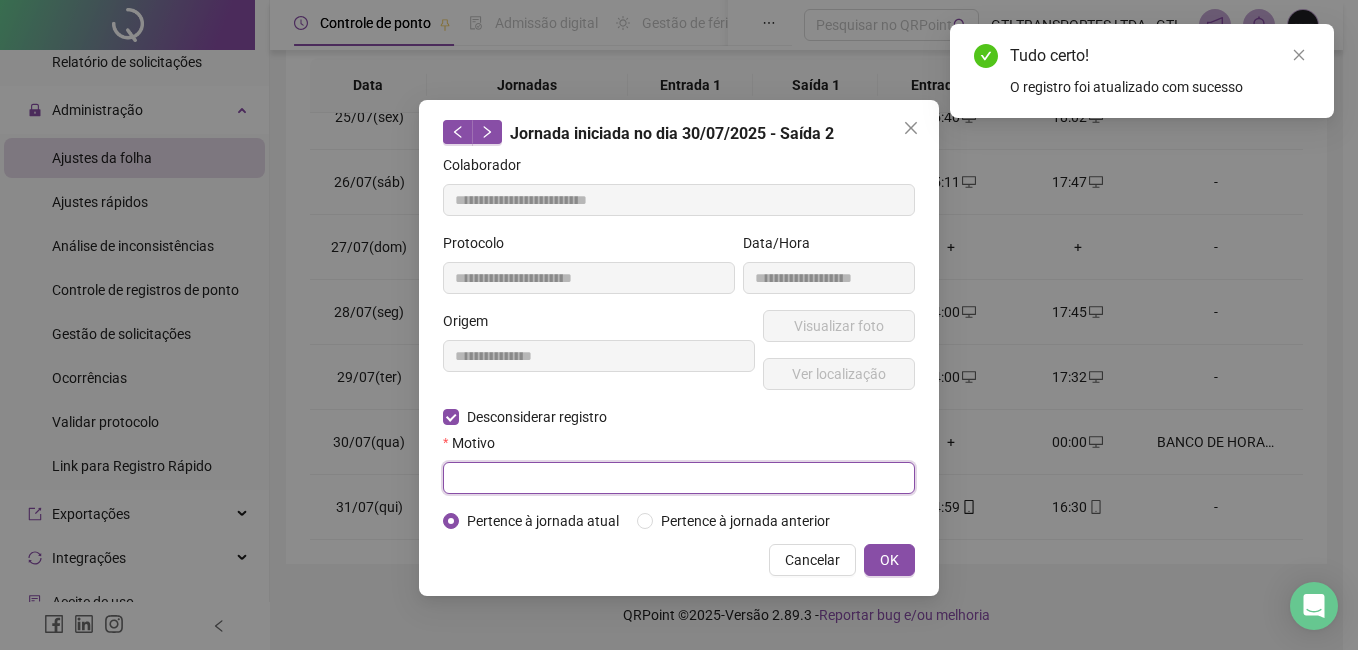 paste on "****" 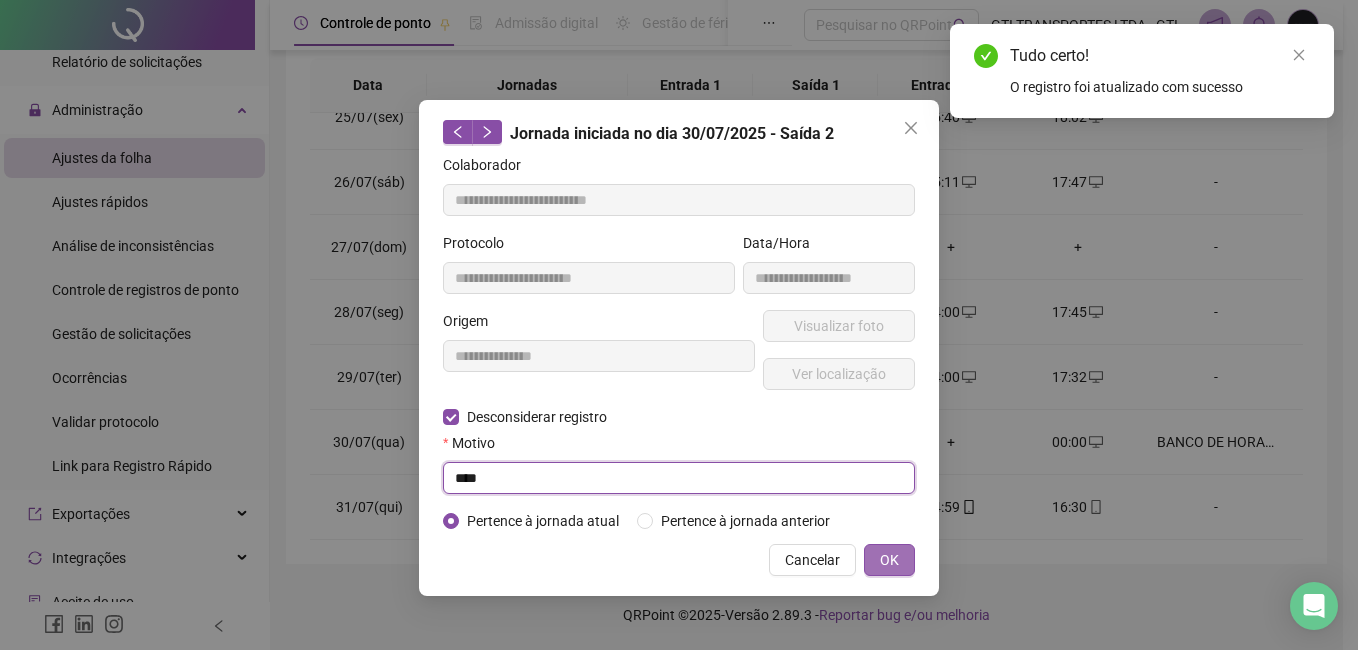 type on "****" 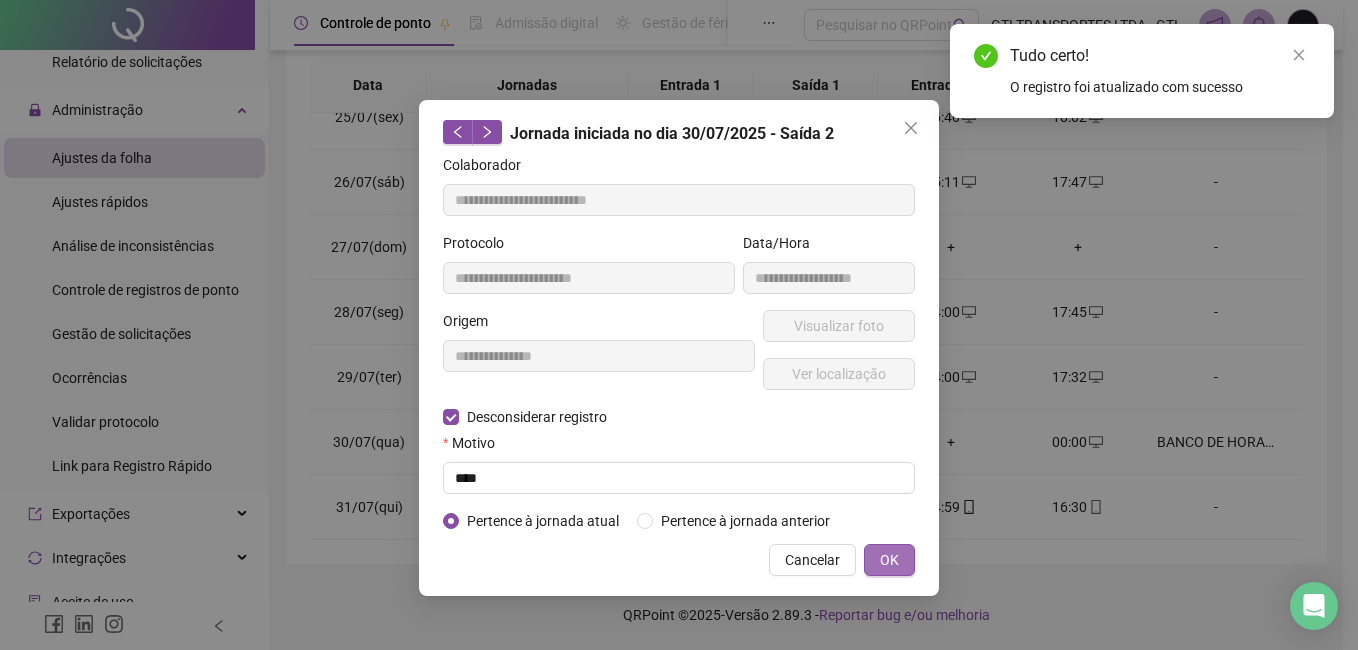 click on "OK" at bounding box center (889, 560) 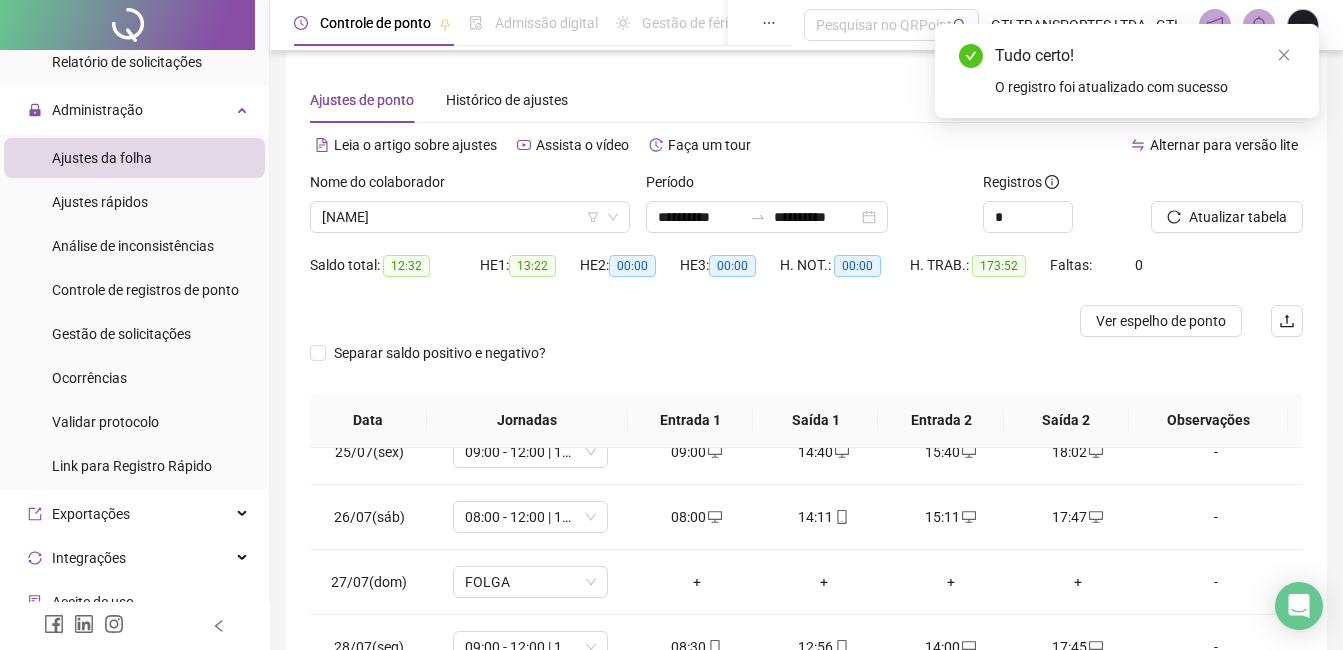 scroll, scrollTop: 0, scrollLeft: 0, axis: both 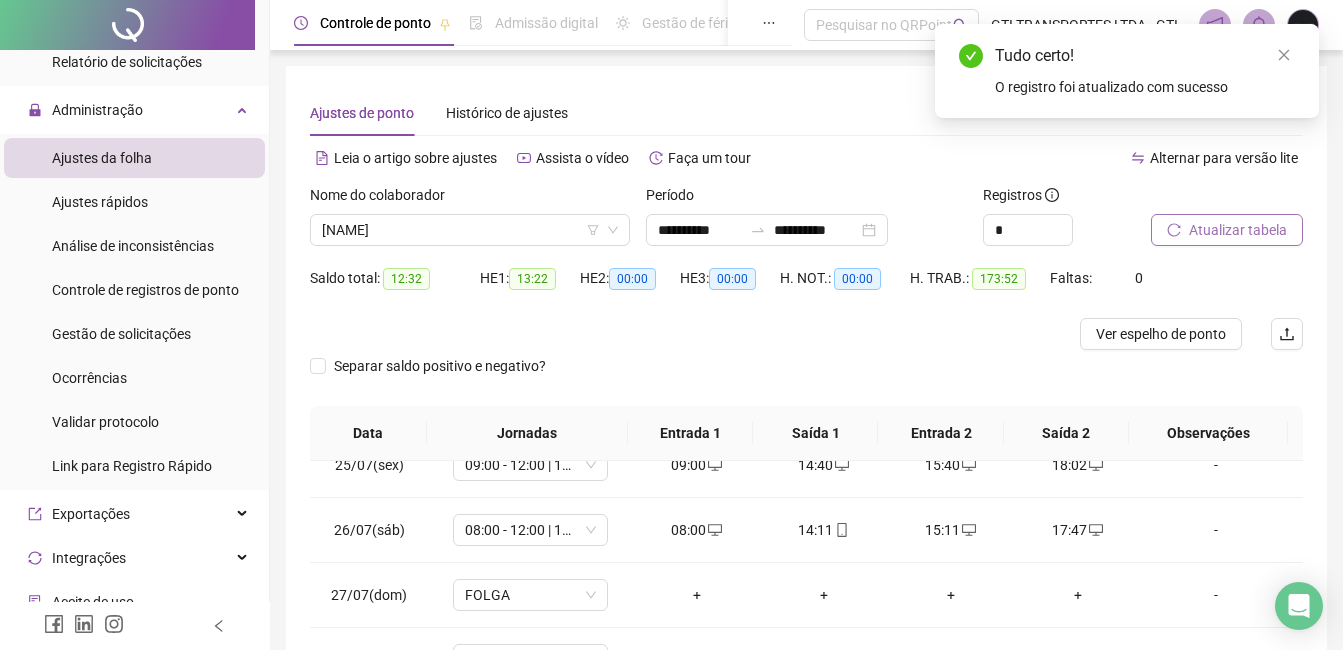 click on "Atualizar tabela" at bounding box center (1238, 230) 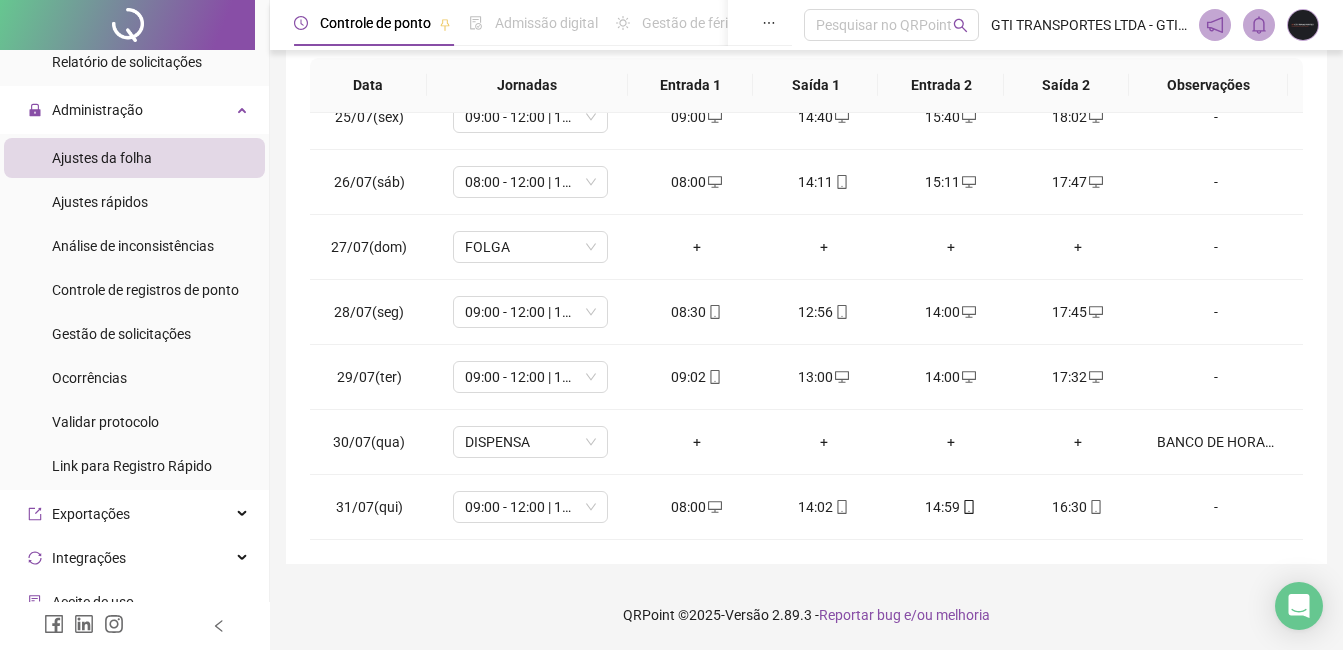 scroll, scrollTop: 248, scrollLeft: 0, axis: vertical 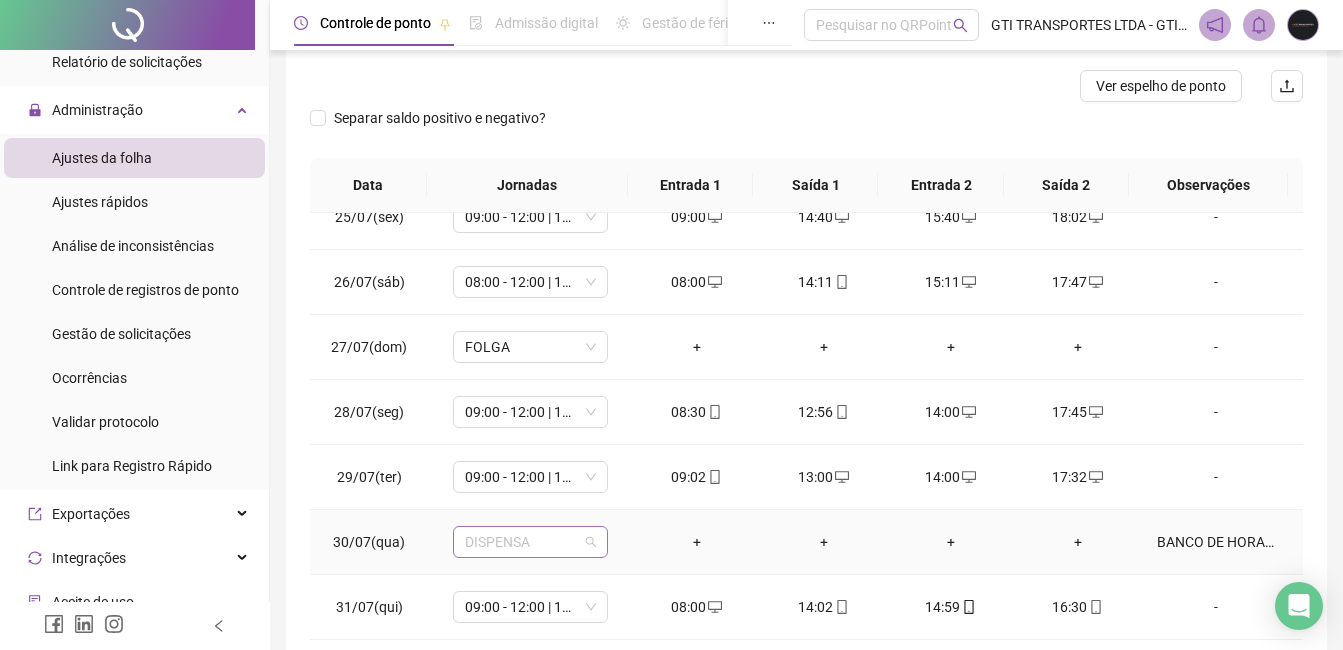 click on "DISPENSA" at bounding box center [530, 542] 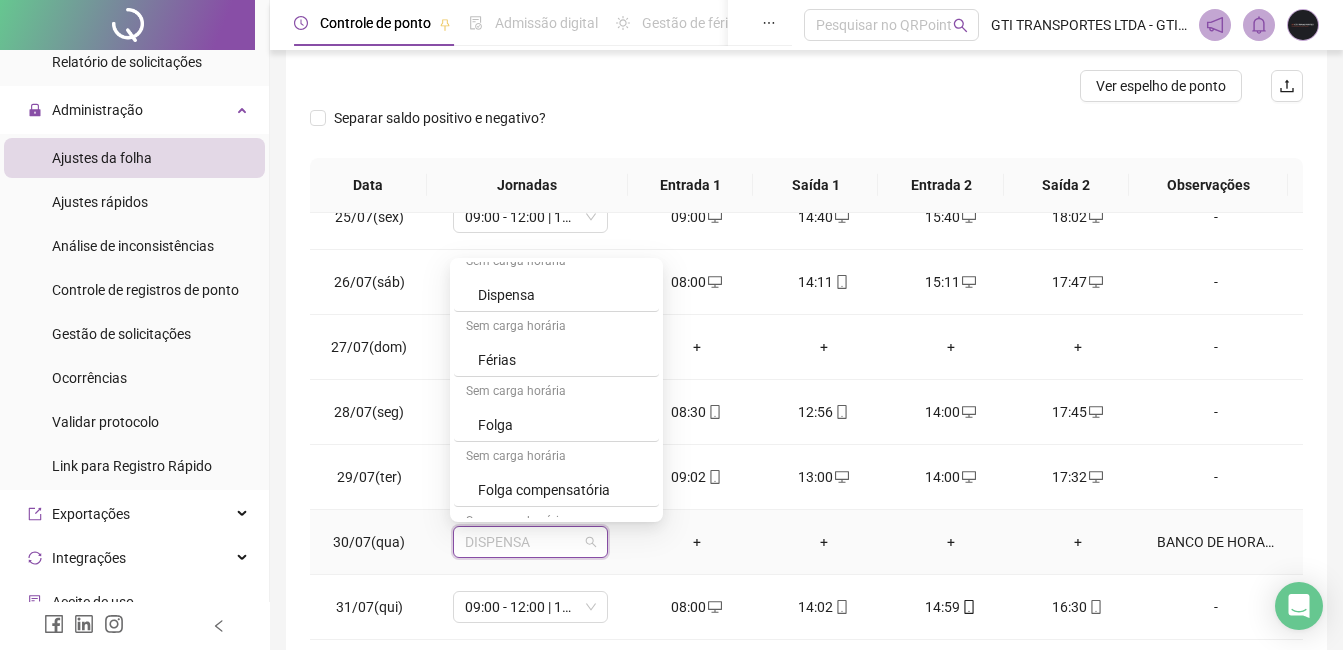 scroll, scrollTop: 654, scrollLeft: 0, axis: vertical 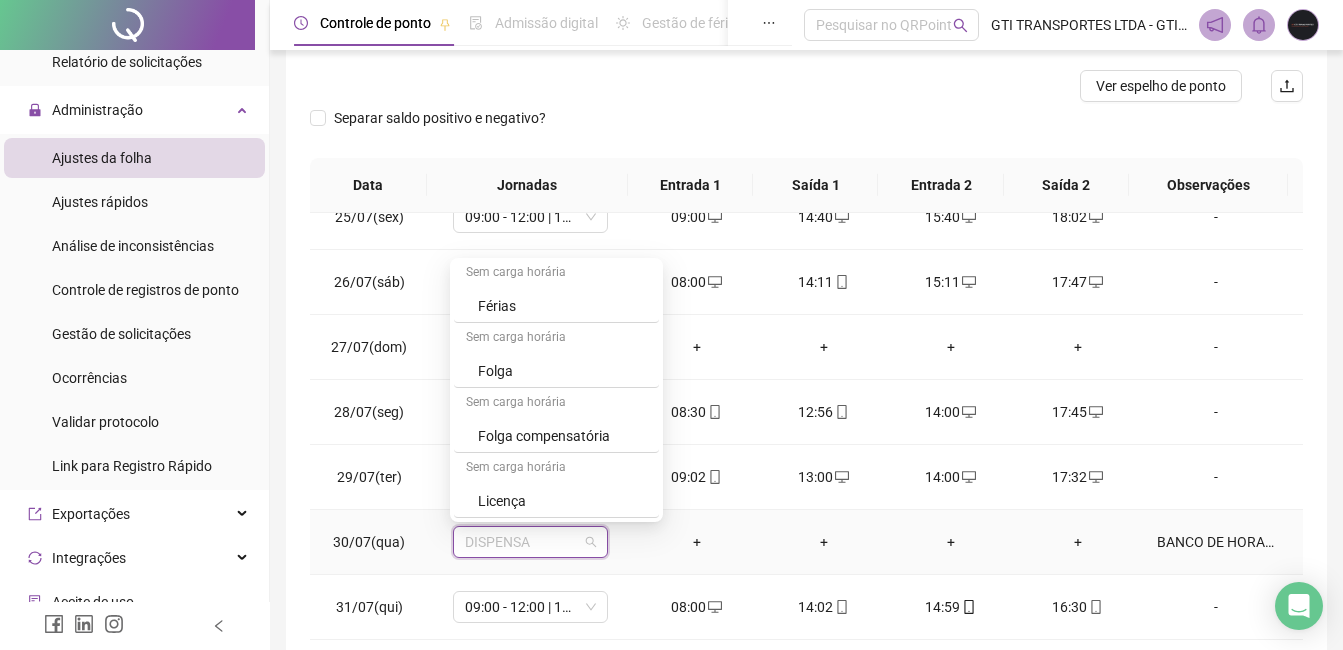 click on "Folga compensatória" at bounding box center (562, 436) 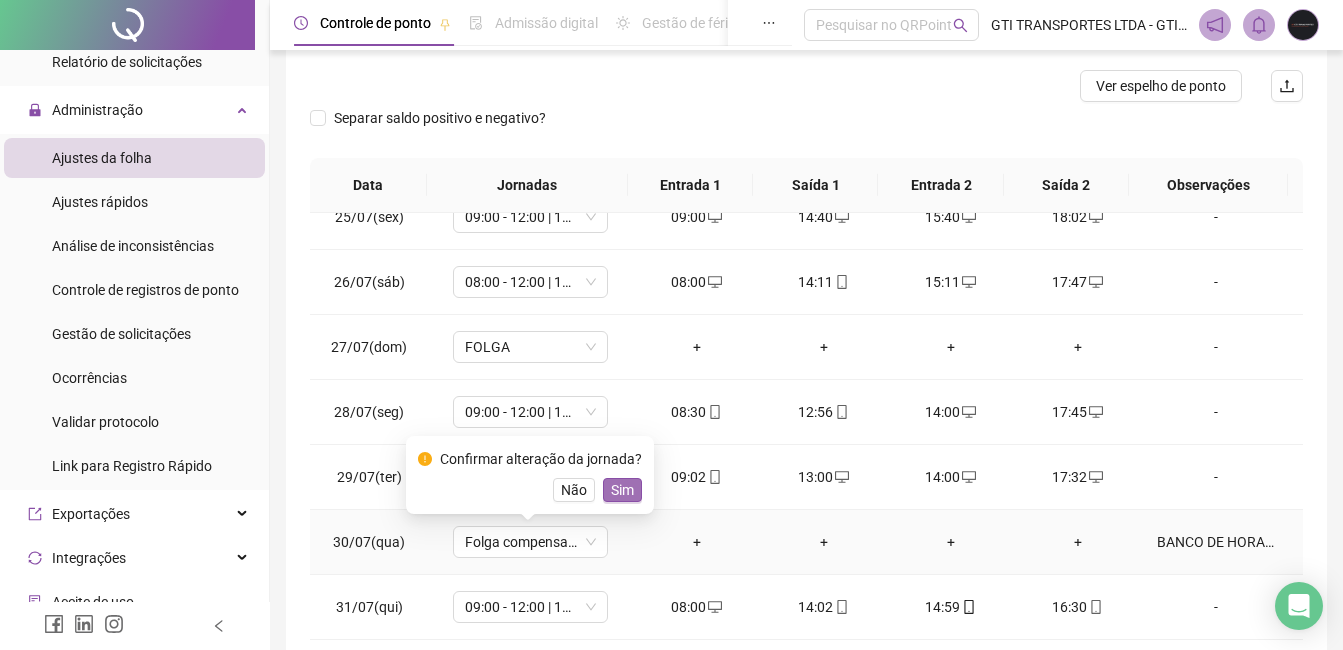 click on "Sim" at bounding box center (622, 490) 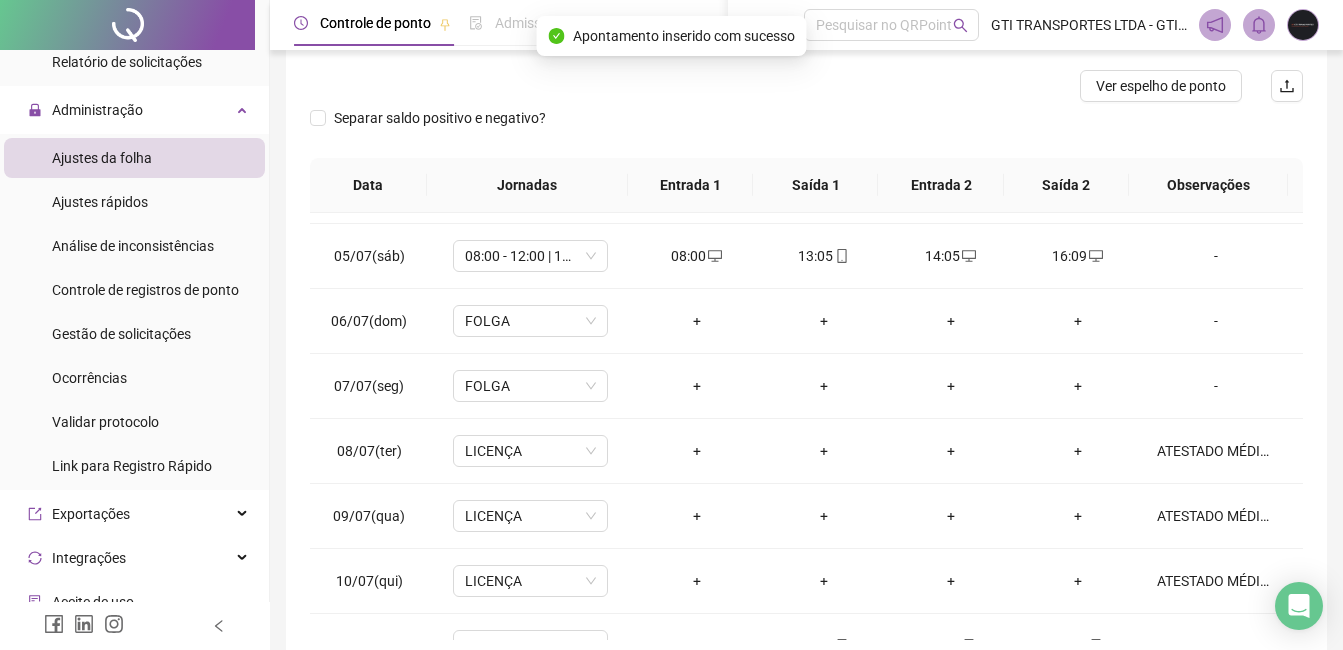 scroll, scrollTop: 188, scrollLeft: 0, axis: vertical 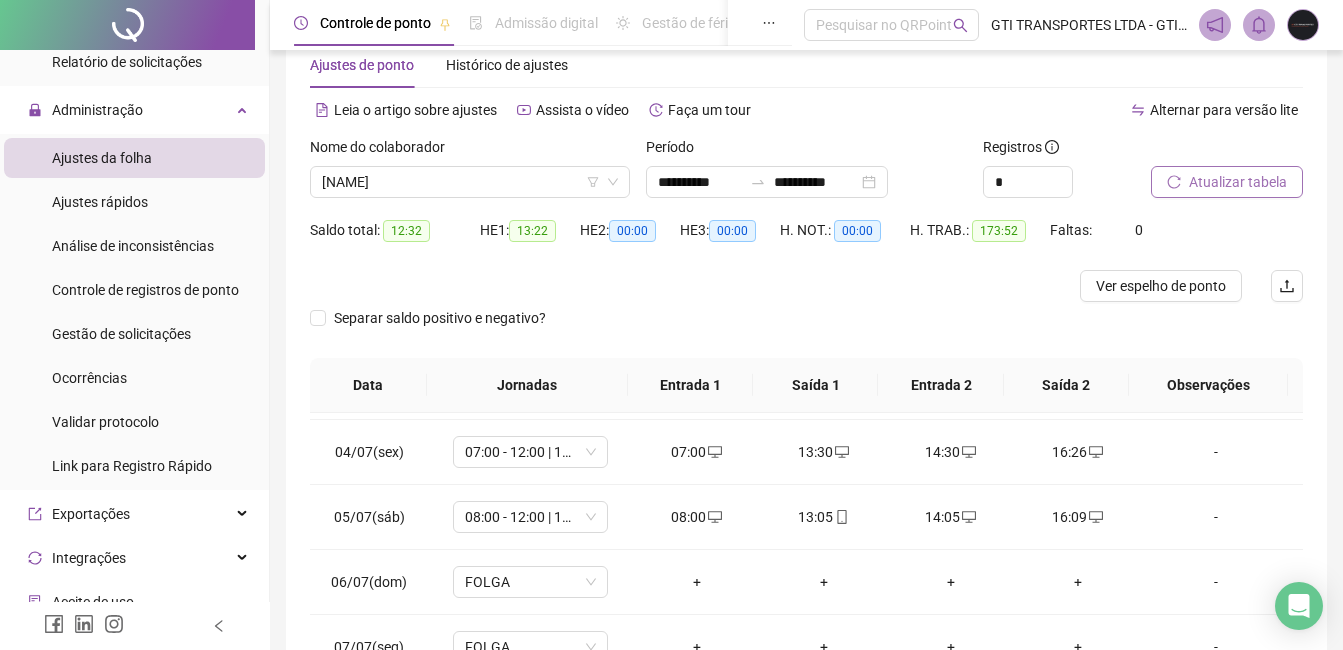 click on "Atualizar tabela" at bounding box center (1238, 182) 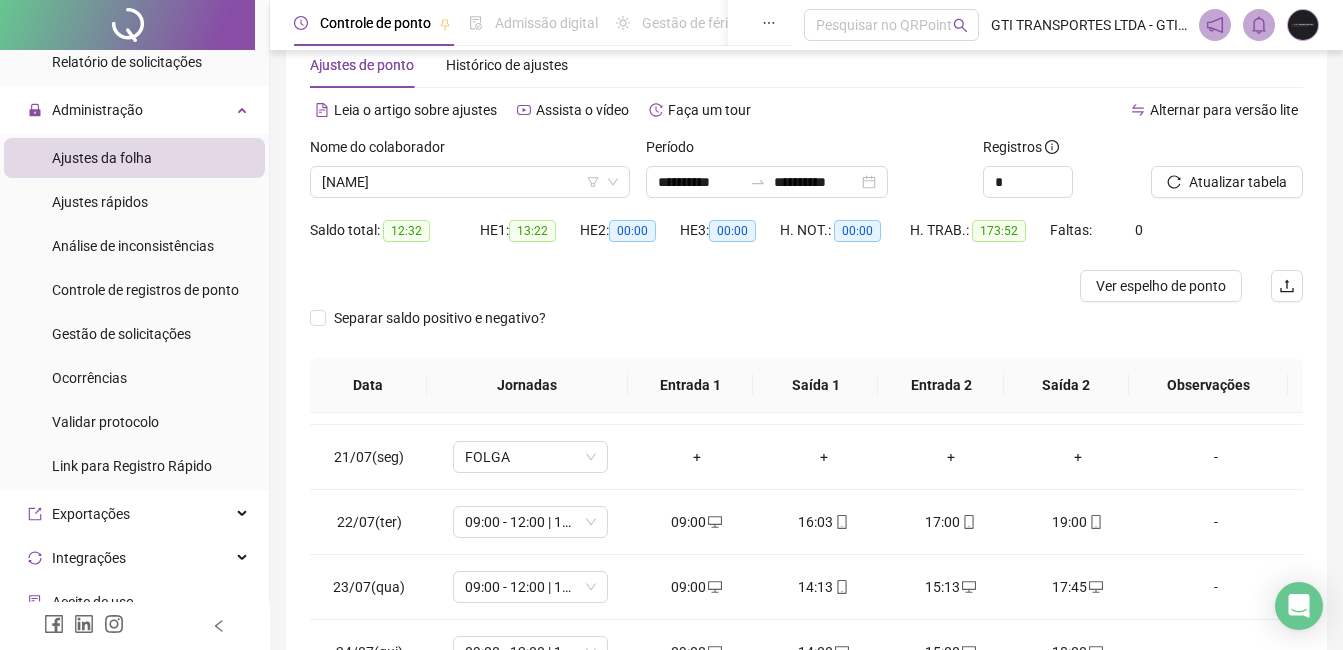 scroll, scrollTop: 1588, scrollLeft: 0, axis: vertical 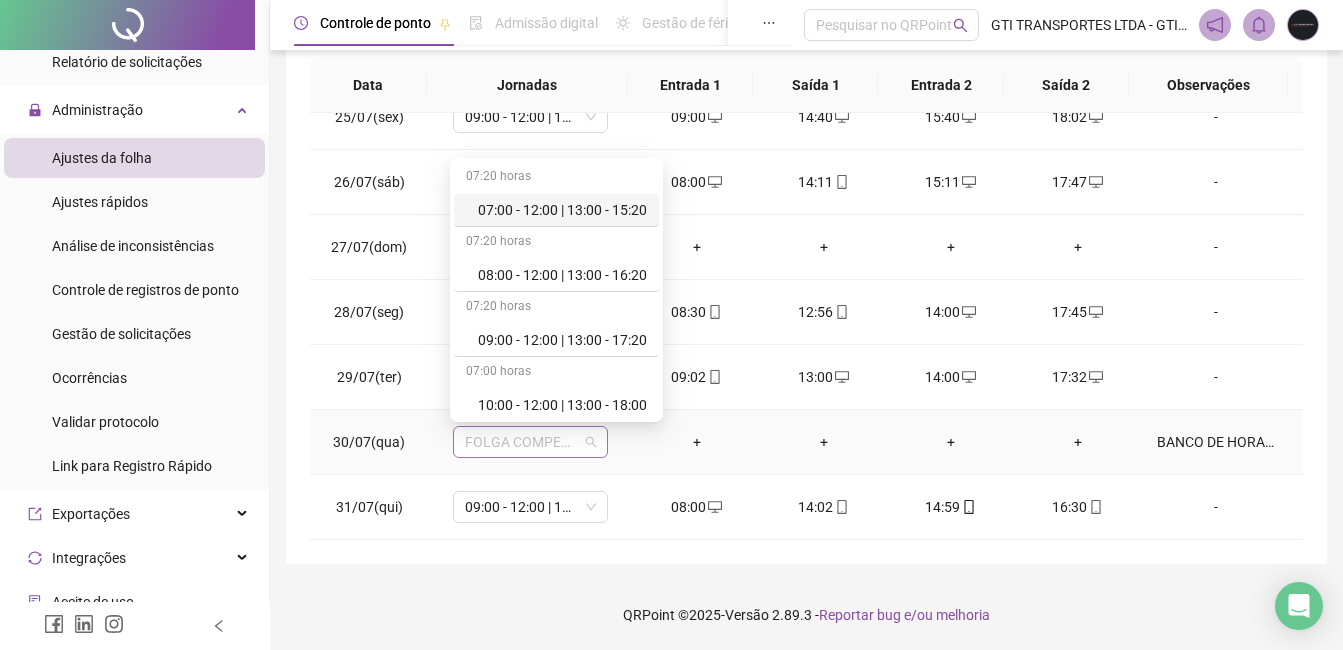 click on "FOLGA COMPENSATÓRIA" at bounding box center (530, 442) 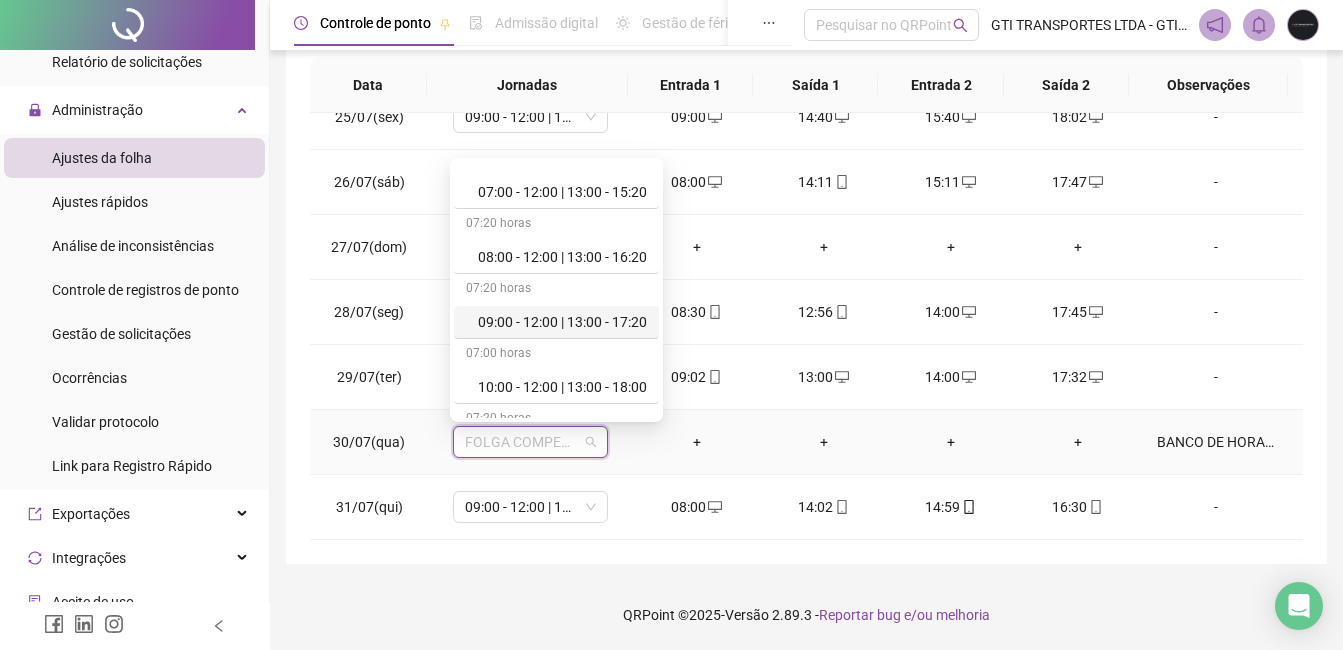 scroll, scrollTop: 0, scrollLeft: 0, axis: both 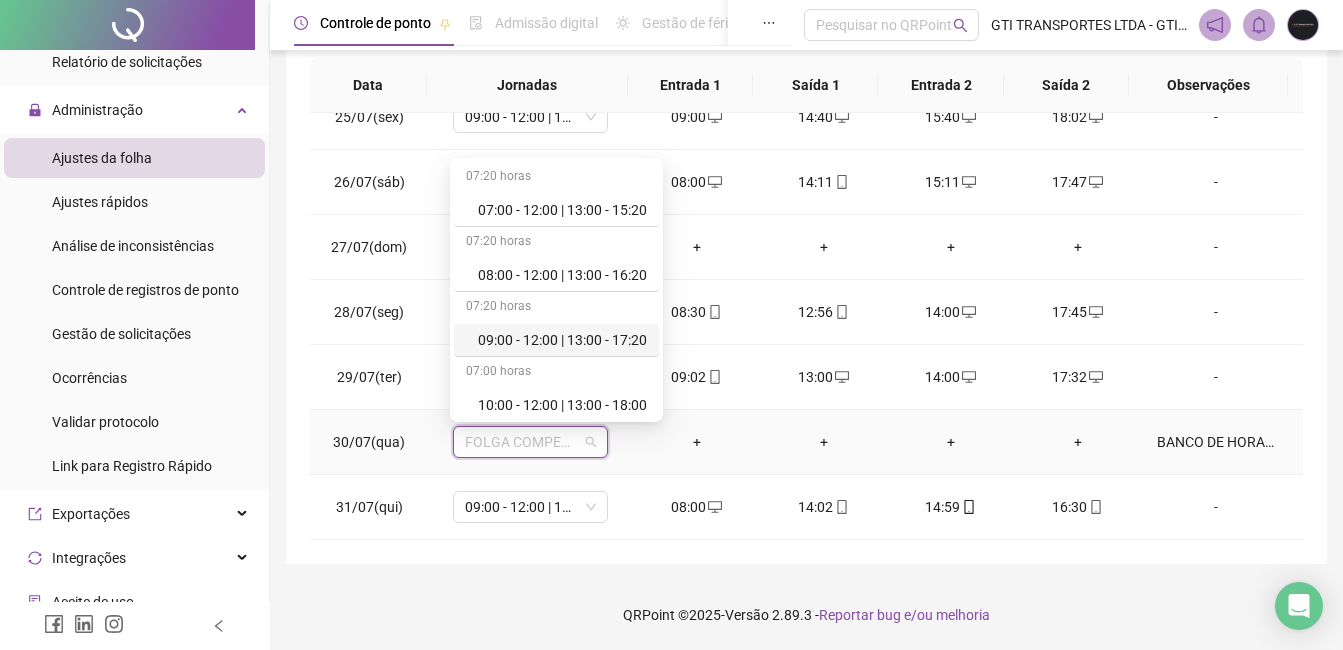 click on "09:00 - 12:00 | 13:00 - 17:20" at bounding box center (556, 340) 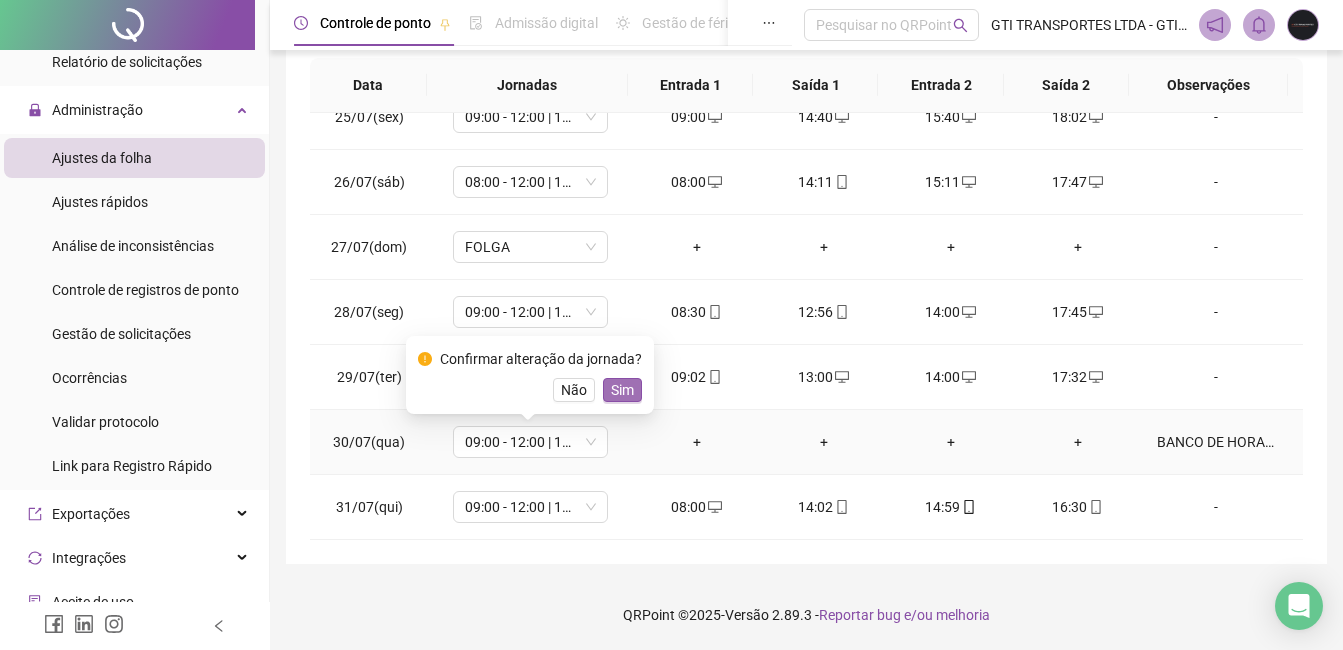 click on "Sim" at bounding box center [622, 390] 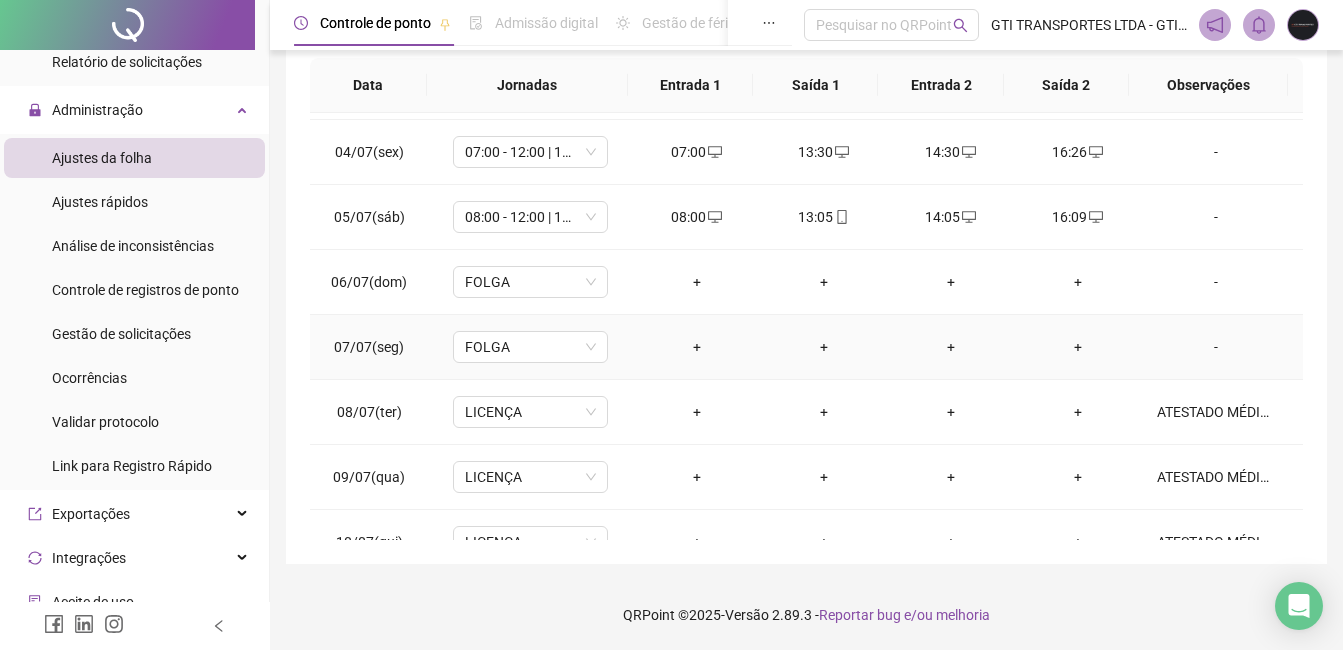 scroll, scrollTop: 0, scrollLeft: 0, axis: both 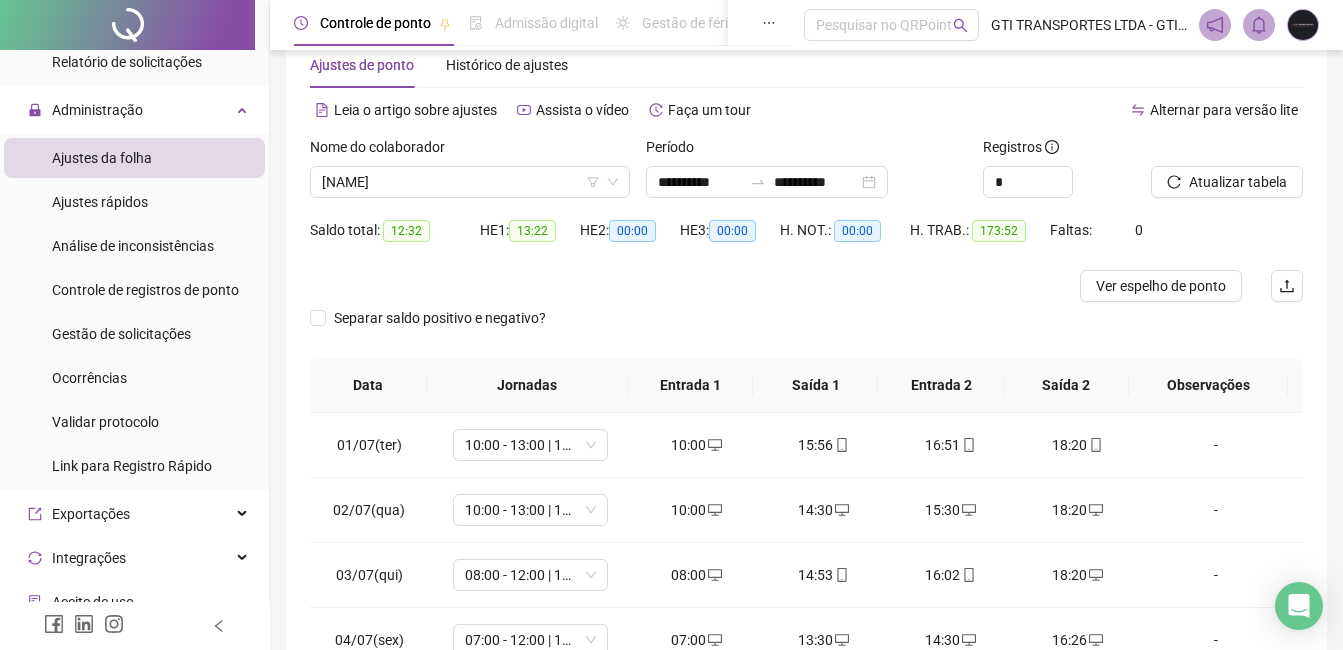 click at bounding box center [1202, 151] 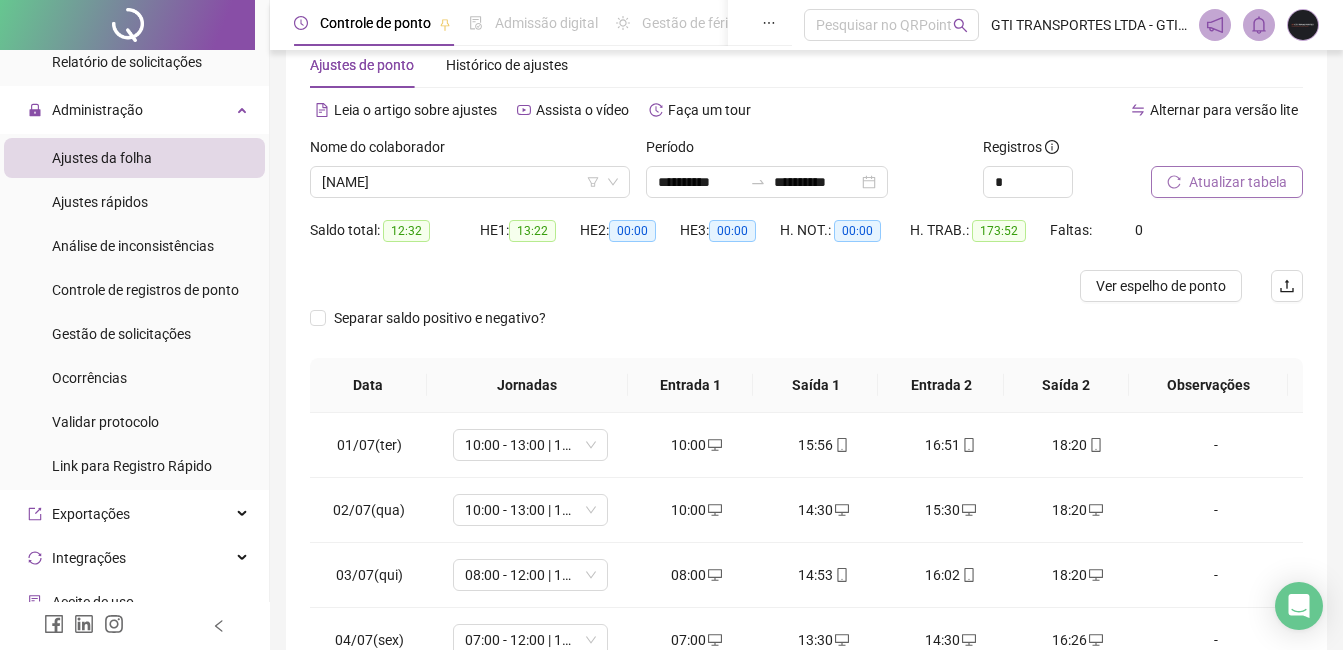 click on "Atualizar tabela" at bounding box center (1238, 182) 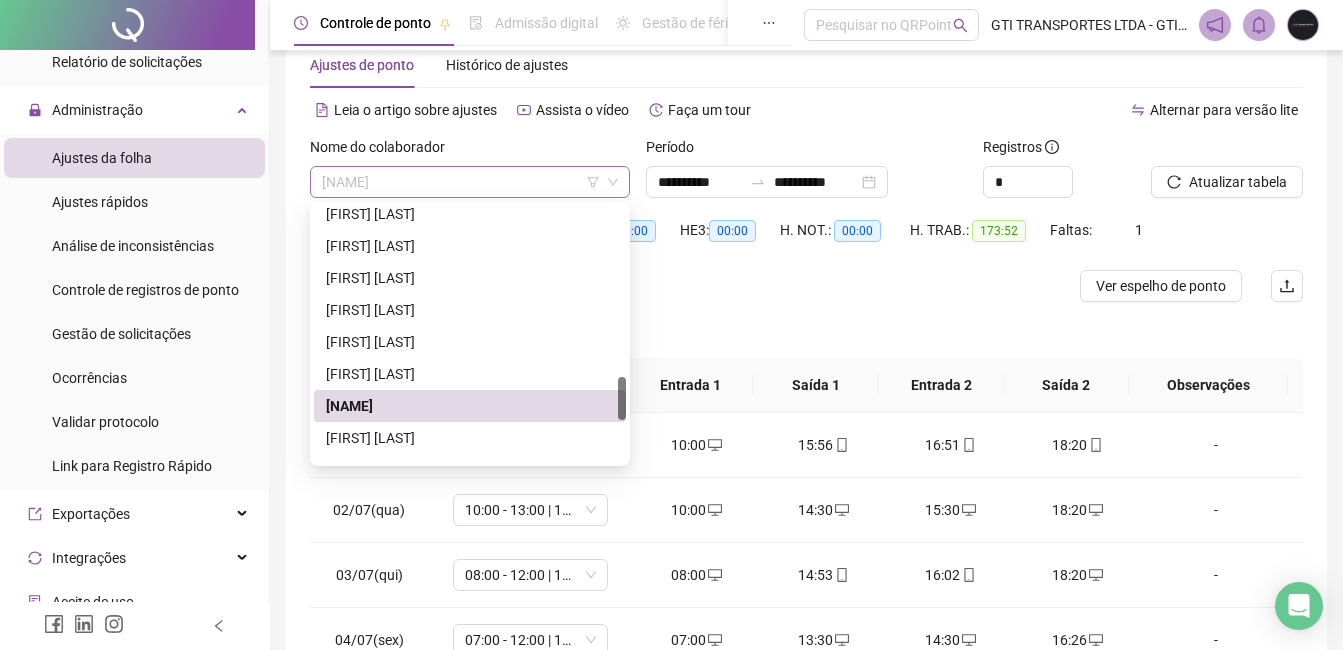 click on "[NAME]" at bounding box center [470, 182] 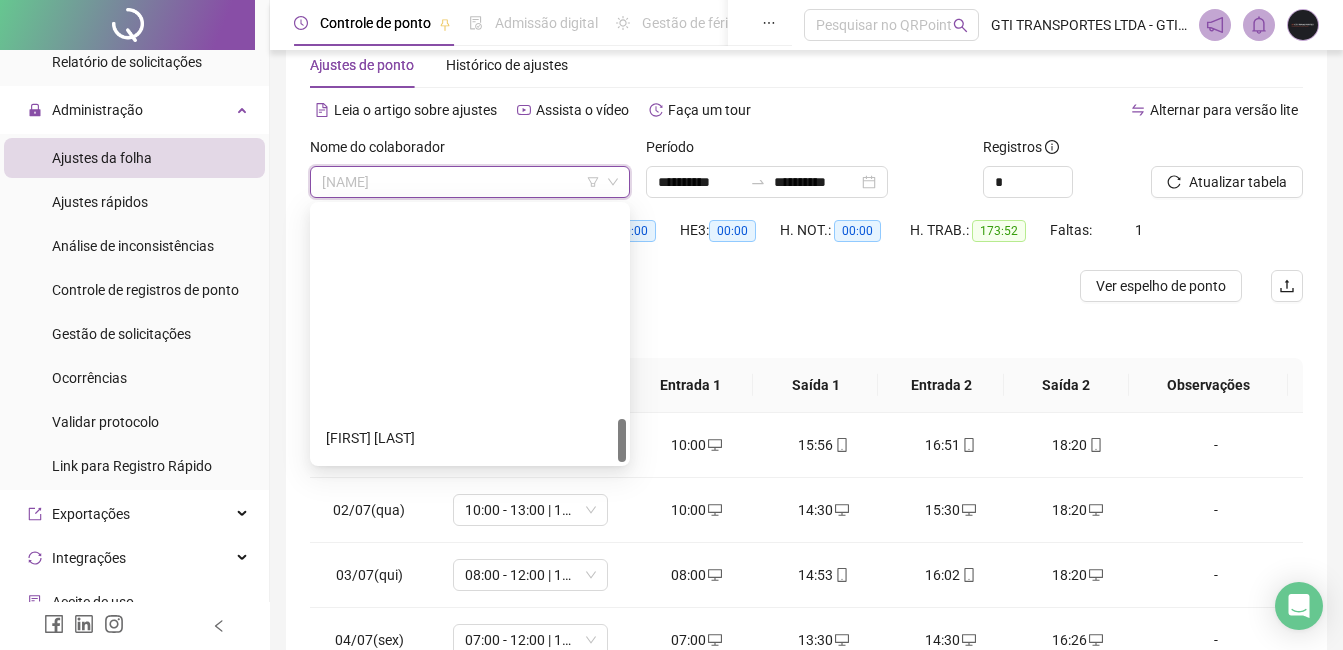 scroll, scrollTop: 1248, scrollLeft: 0, axis: vertical 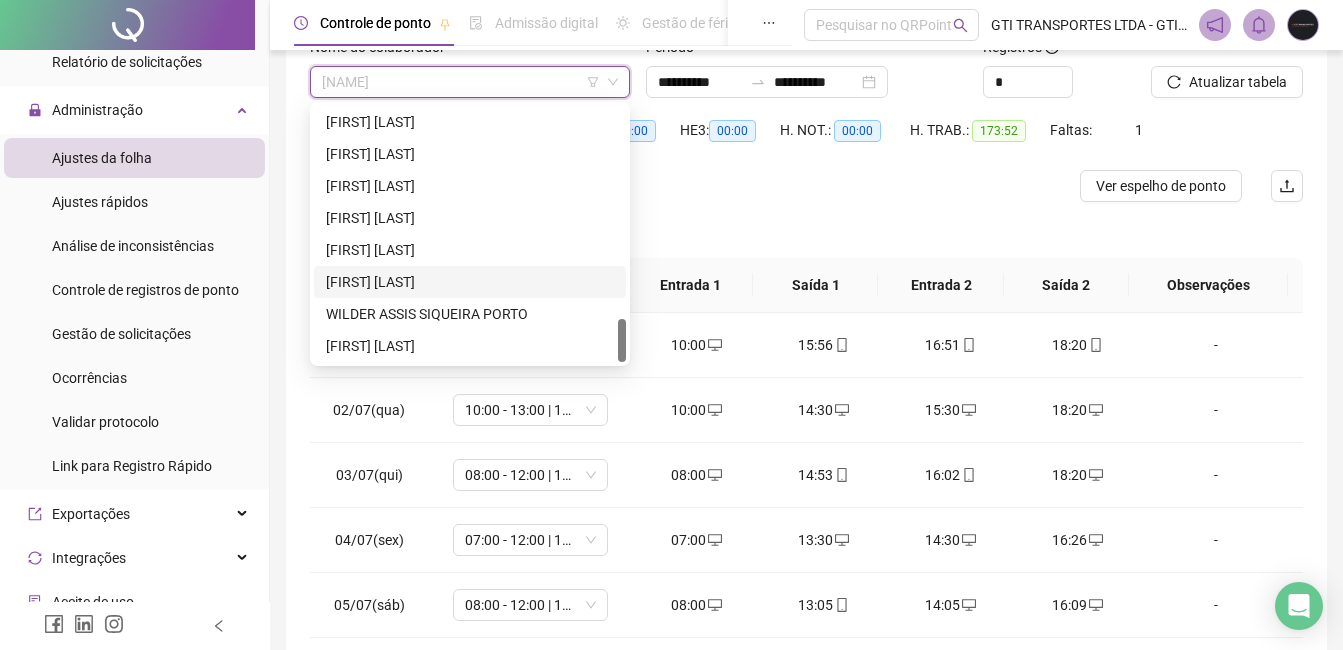 click on "[FIRST] [LAST]" at bounding box center (470, 282) 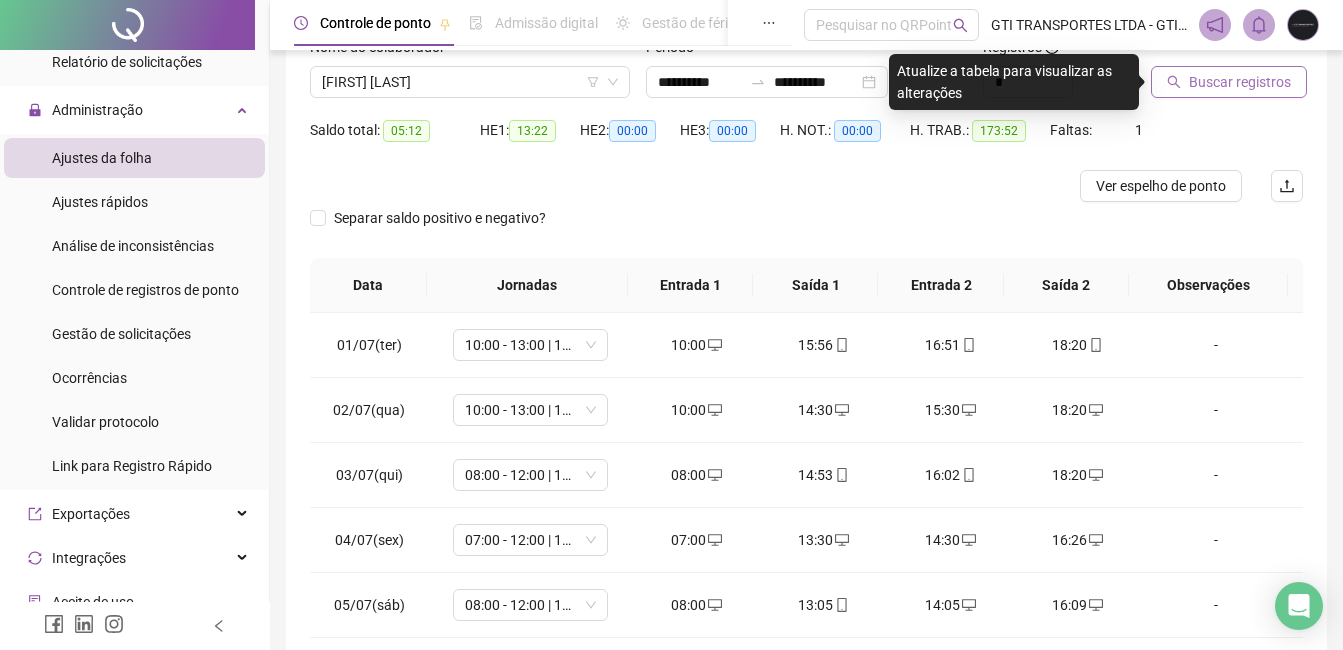 click on "Buscar registros" at bounding box center [1240, 82] 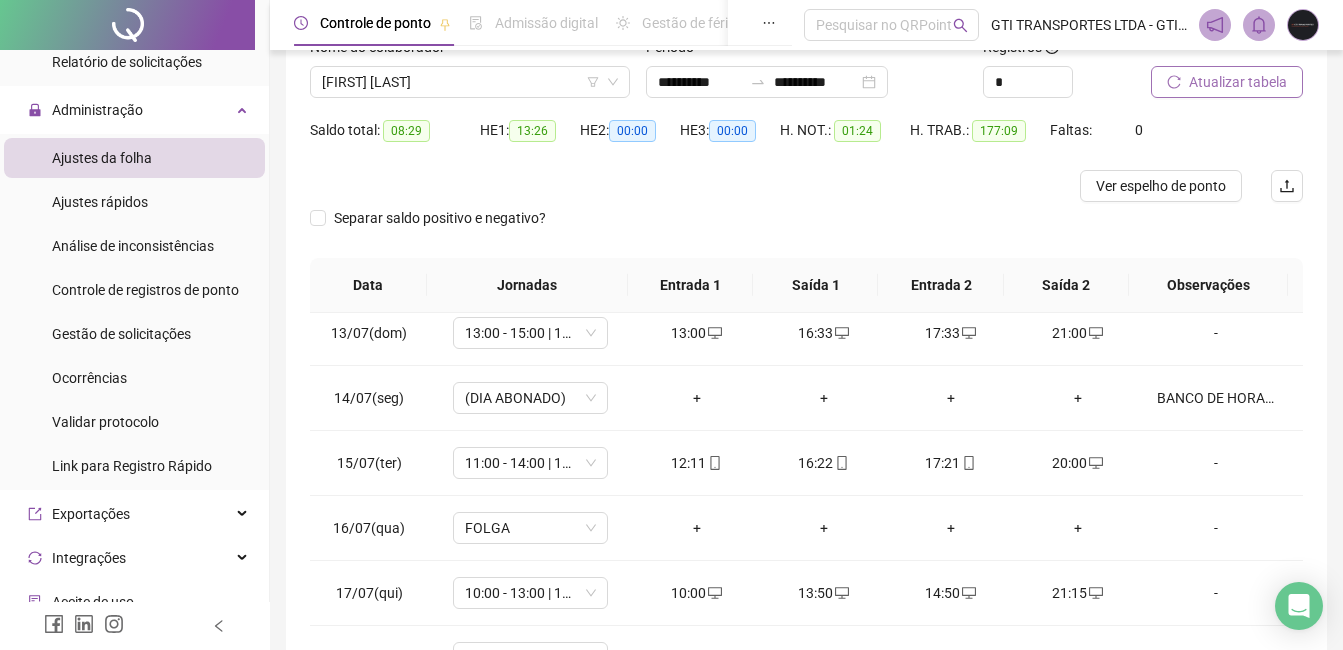 scroll, scrollTop: 800, scrollLeft: 0, axis: vertical 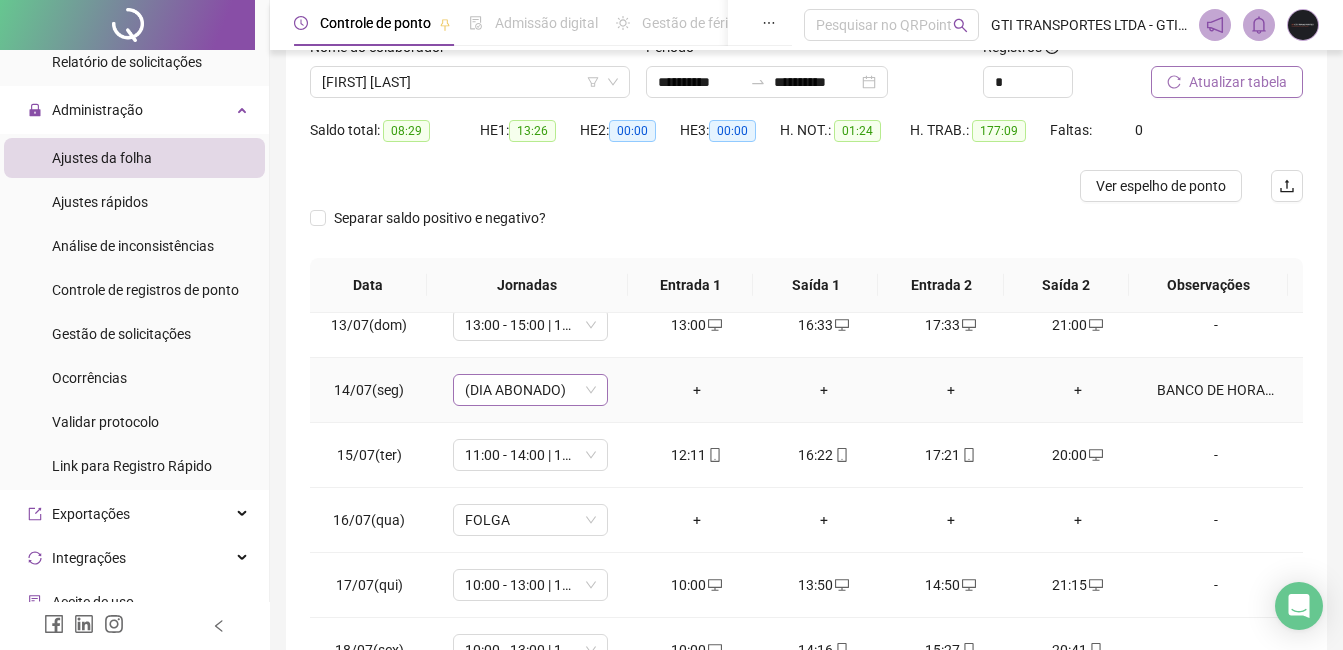 click on "(DIA ABONADO)" at bounding box center (530, 390) 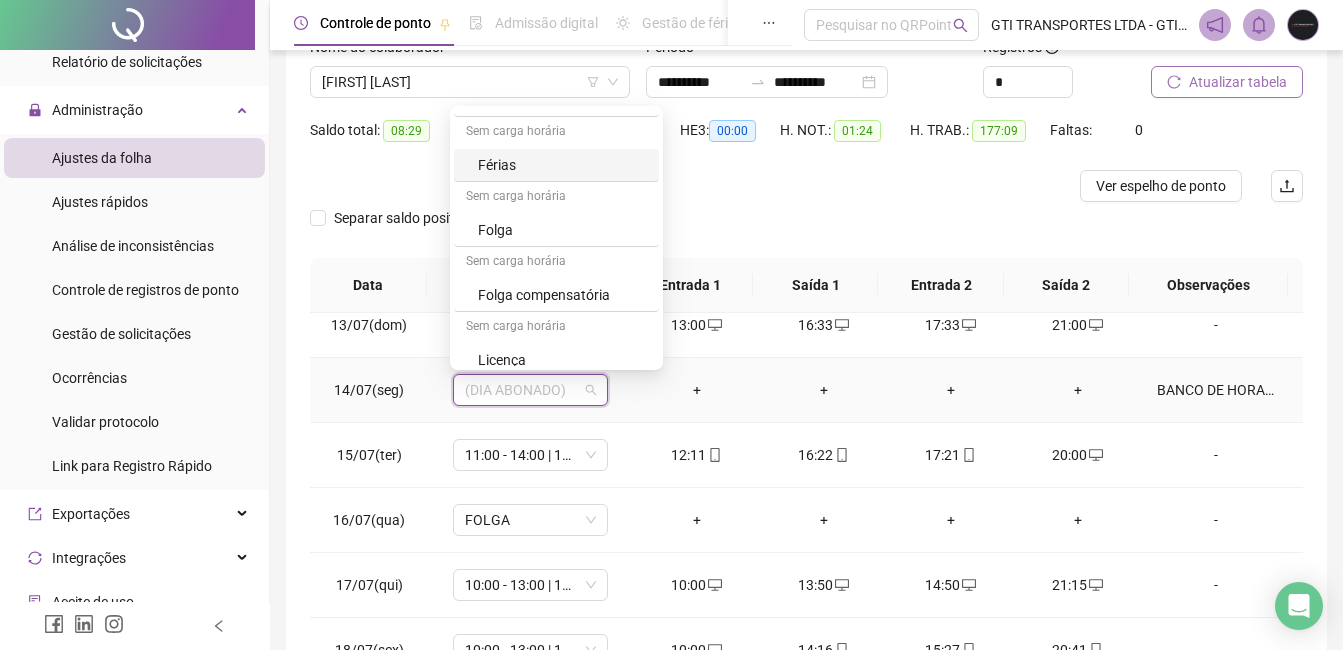scroll, scrollTop: 654, scrollLeft: 0, axis: vertical 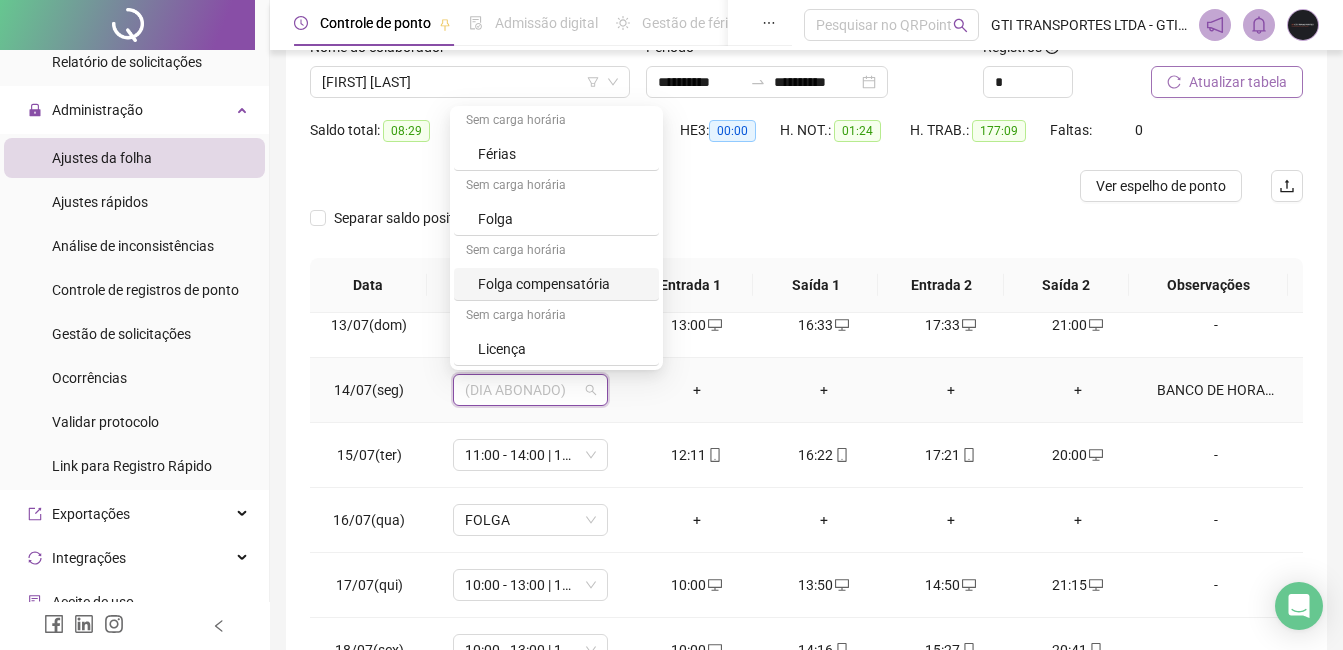 click on "Folga compensatória" at bounding box center [562, 284] 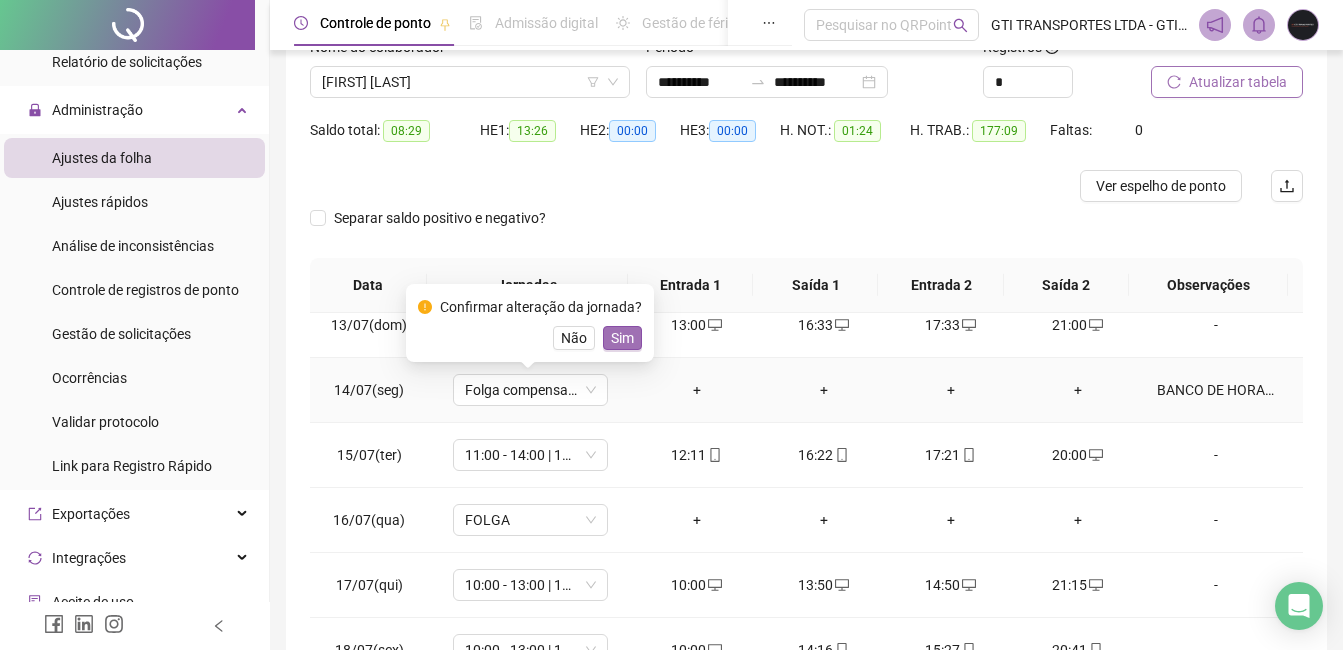 click on "Sim" at bounding box center (622, 338) 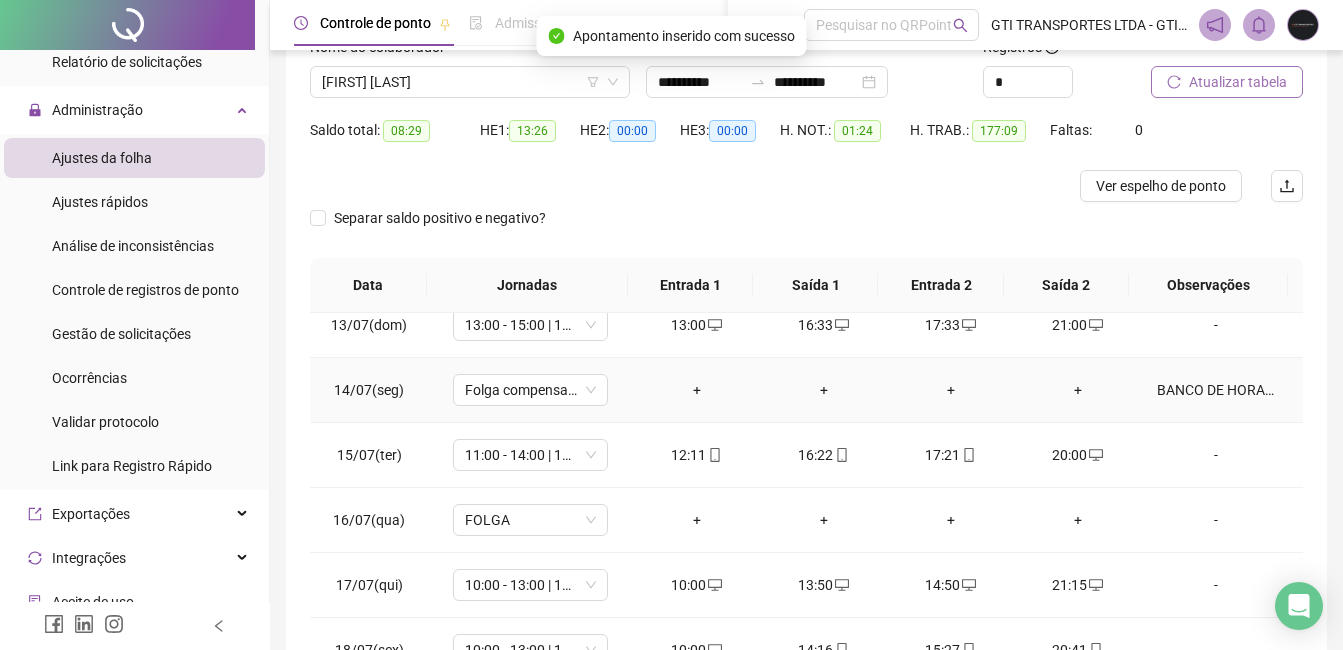 click on "BANCO DE HORAS AUTORIZADO" at bounding box center [1222, 390] 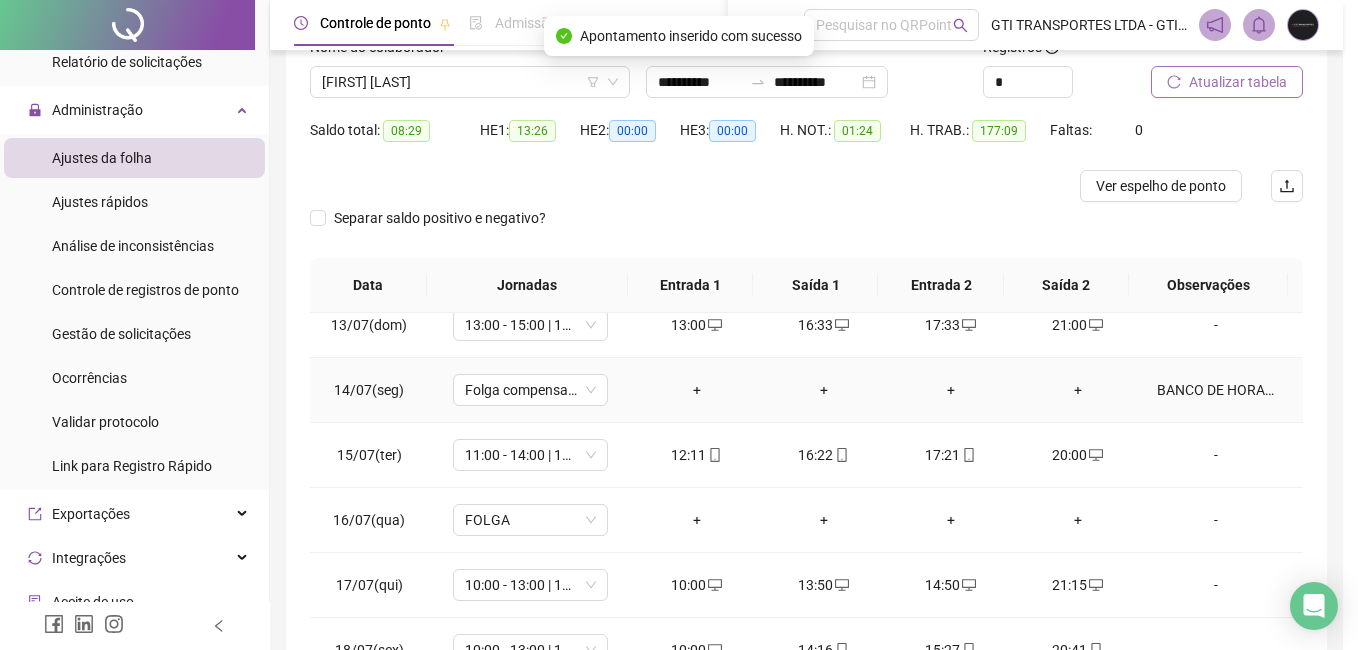 type on "**********" 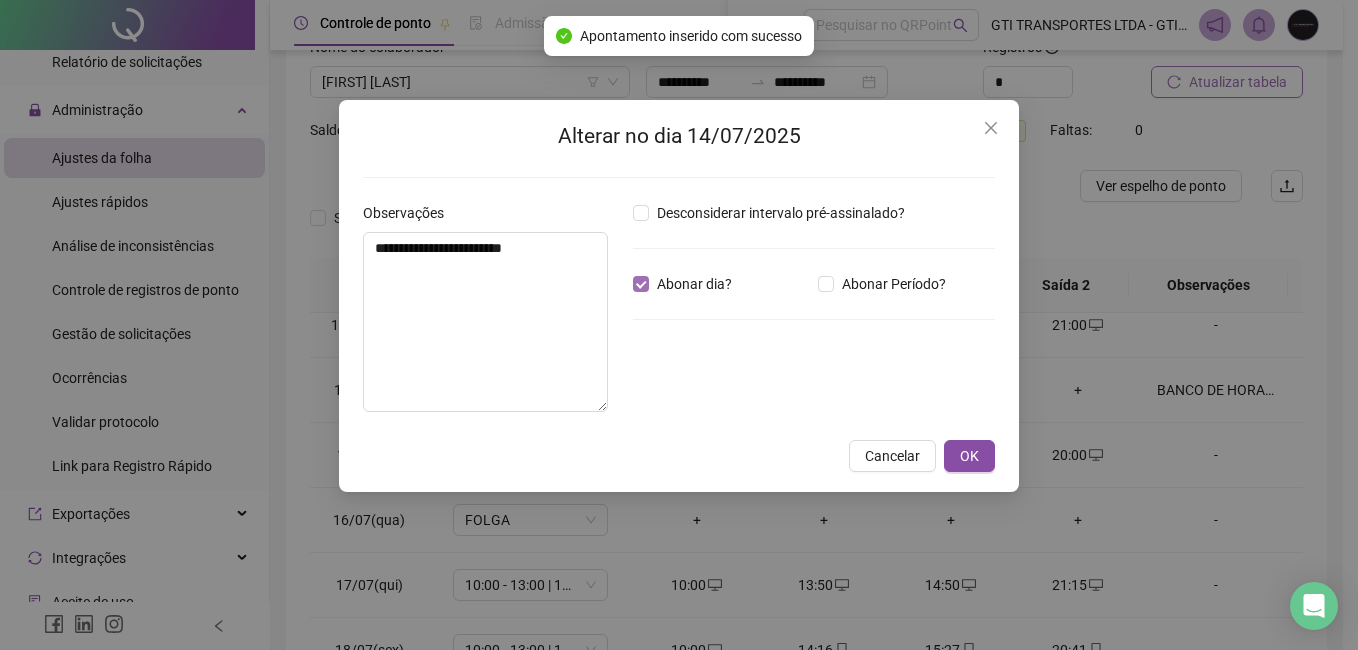 click on "Abonar dia?" at bounding box center (694, 284) 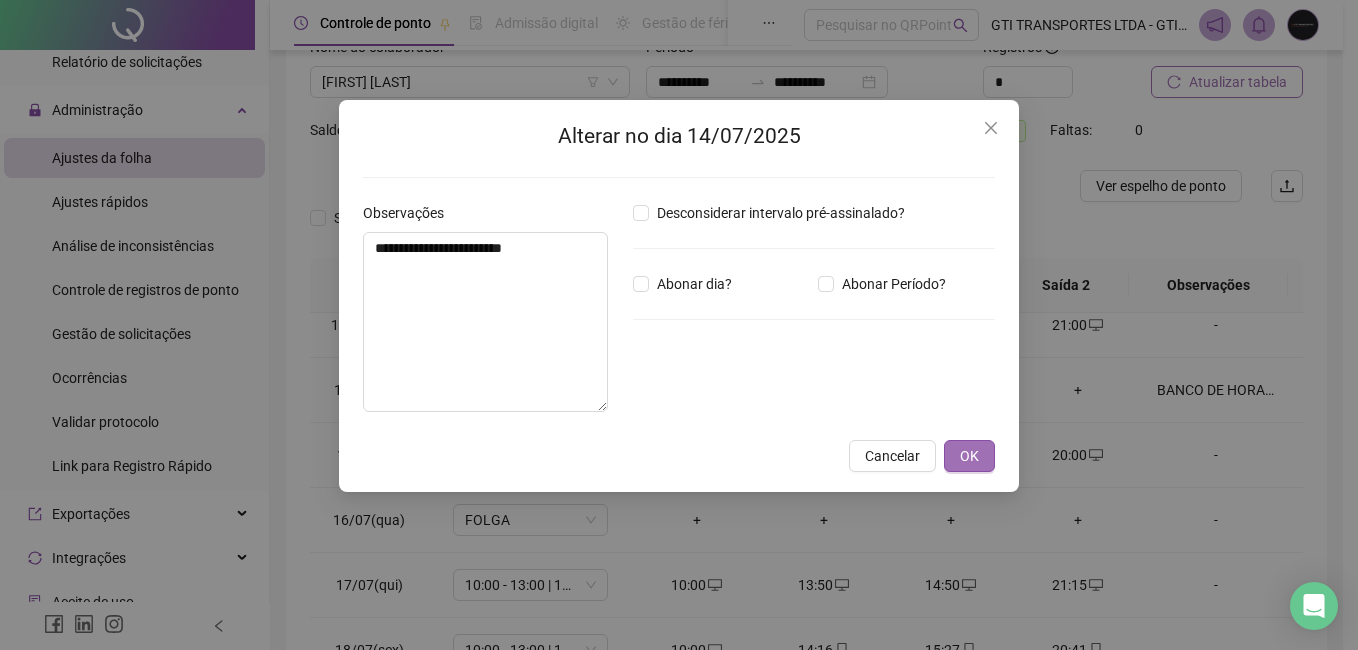 click on "OK" at bounding box center [969, 456] 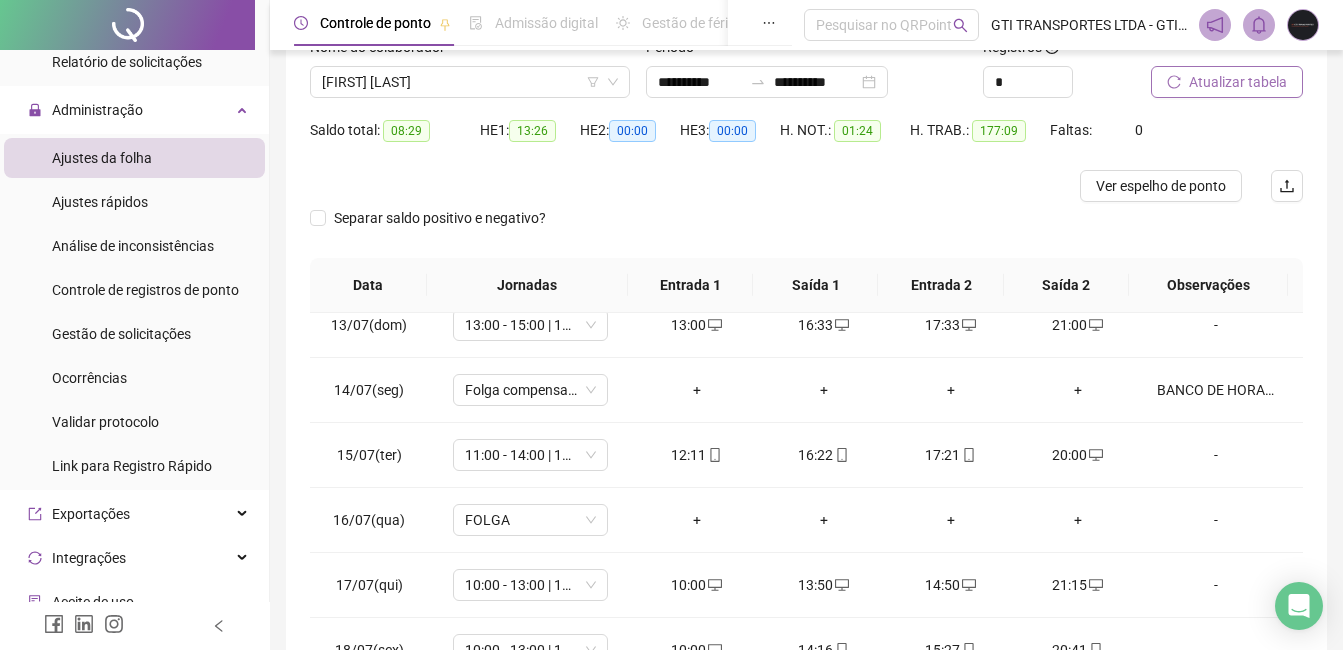click on "Atualizar tabela" at bounding box center [1238, 82] 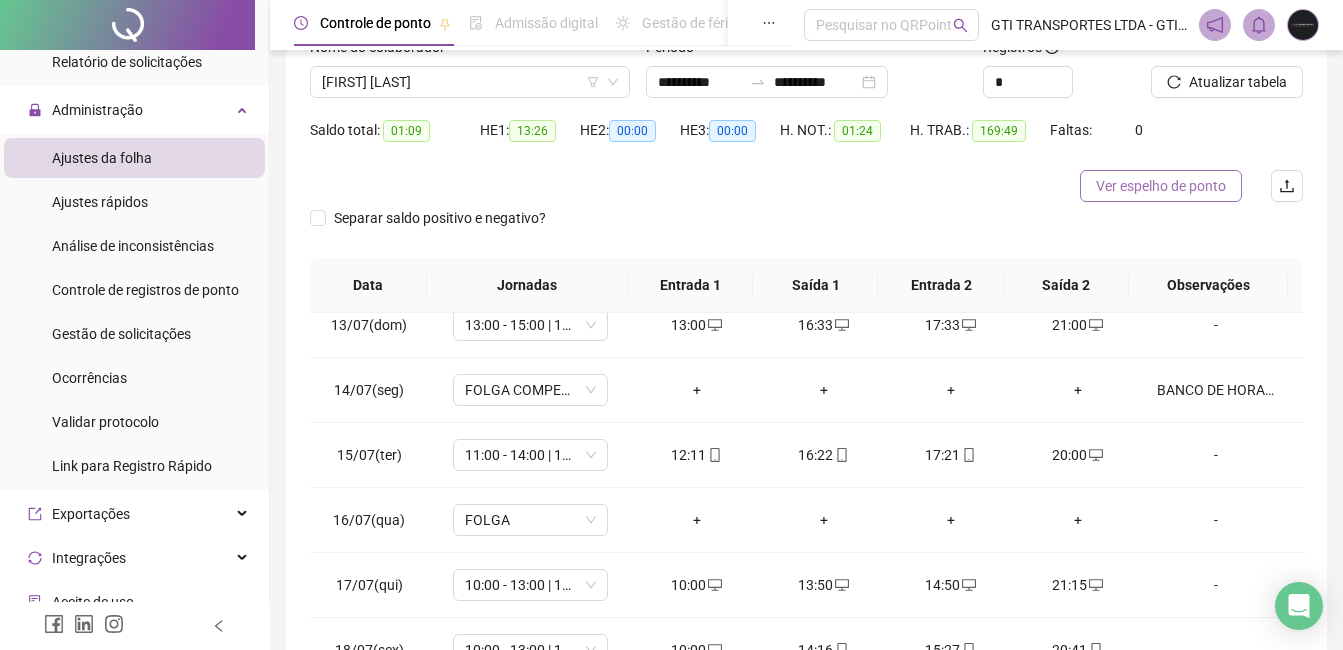 click on "Ver espelho de ponto" at bounding box center [1161, 186] 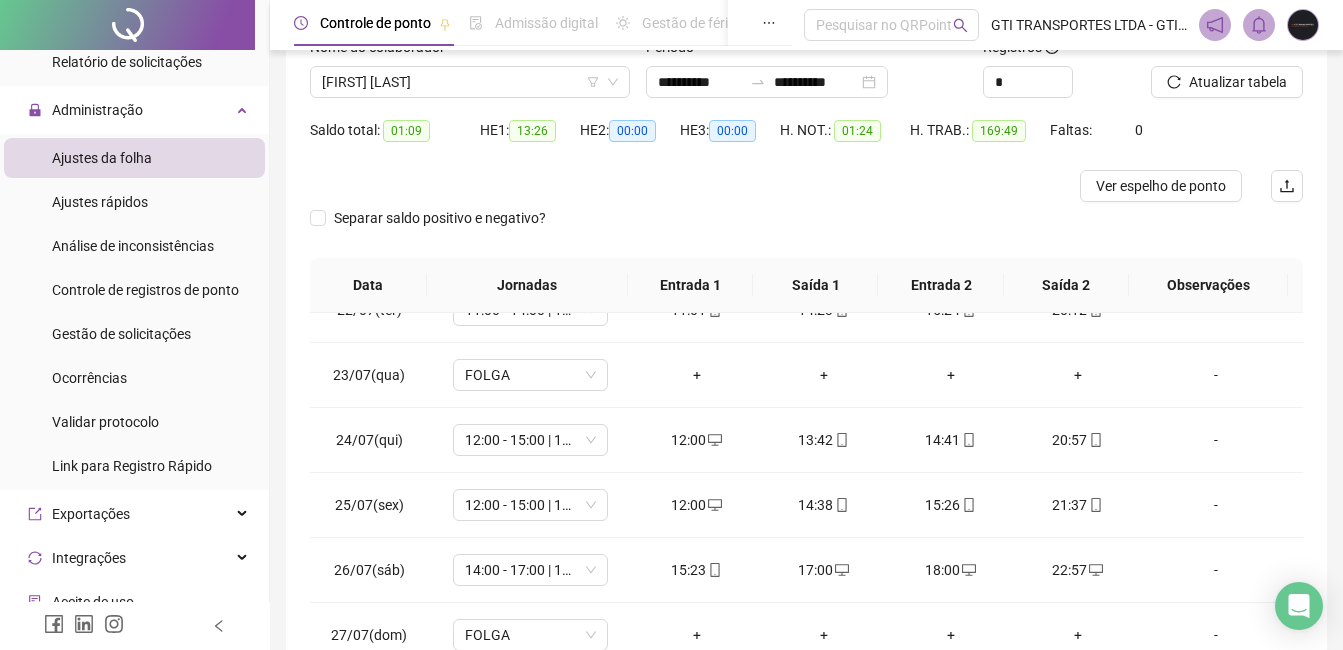 scroll, scrollTop: 1588, scrollLeft: 0, axis: vertical 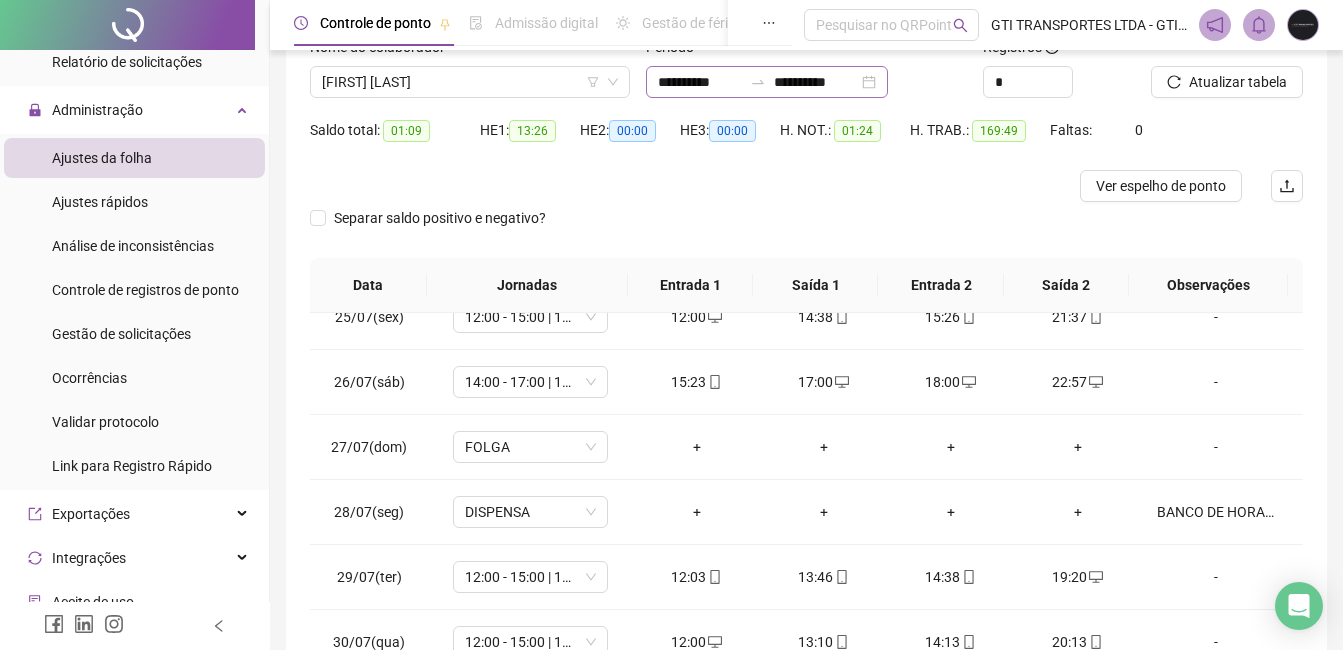 click on "**********" at bounding box center (767, 82) 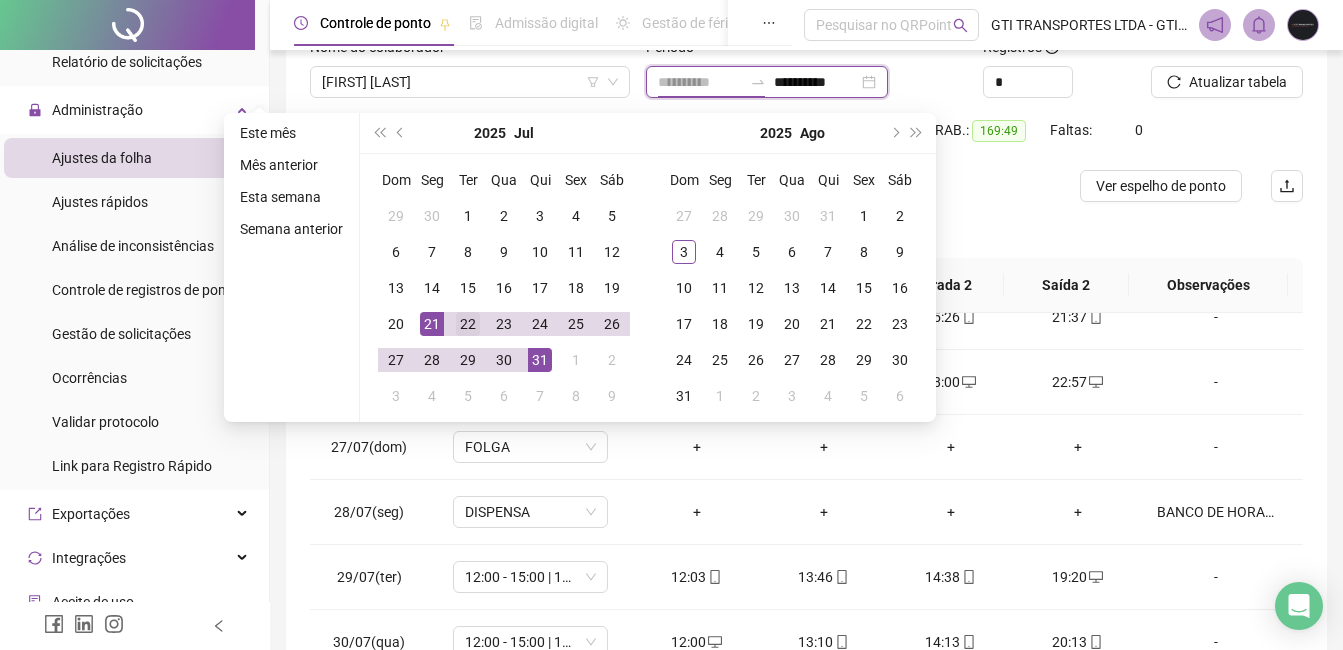 type on "**********" 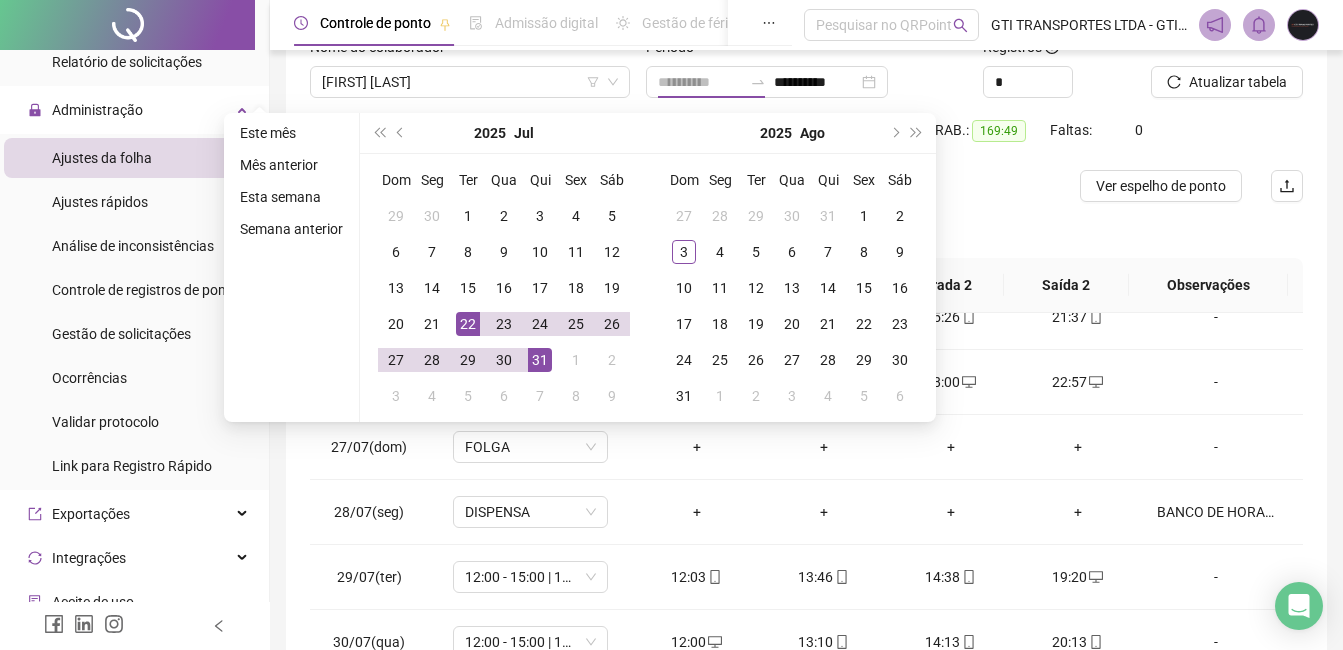 click on "22" at bounding box center (468, 324) 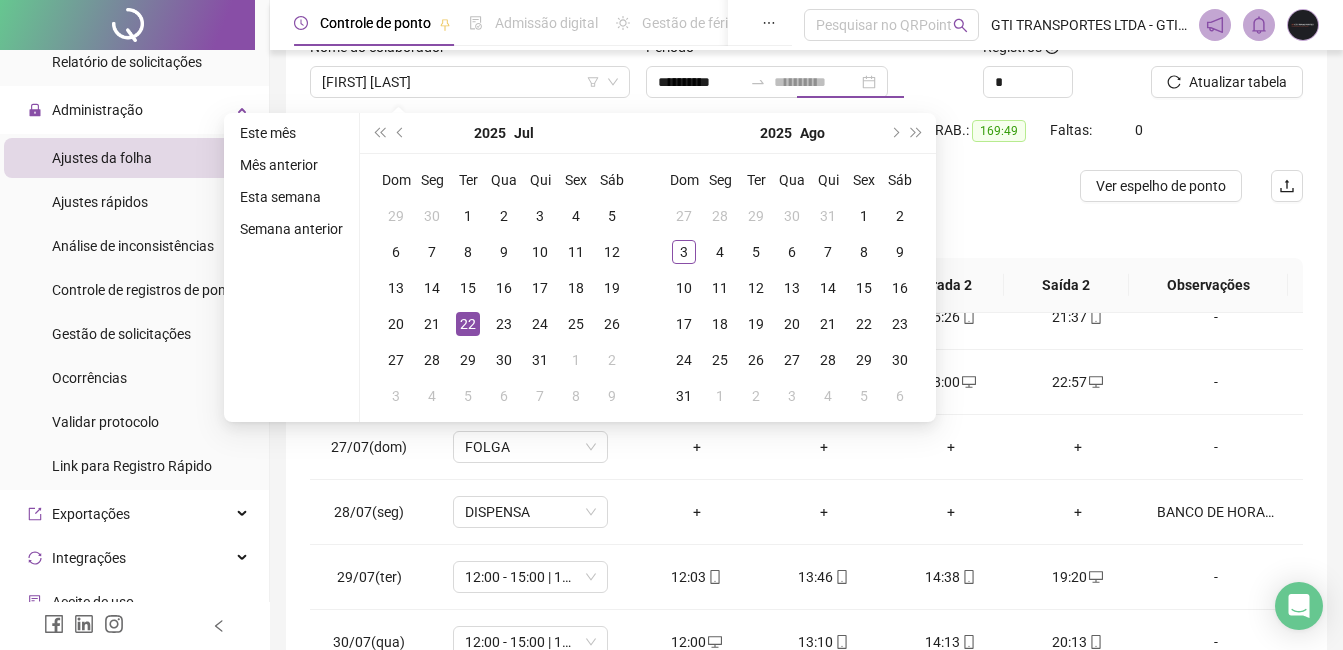 click on "22" at bounding box center [468, 324] 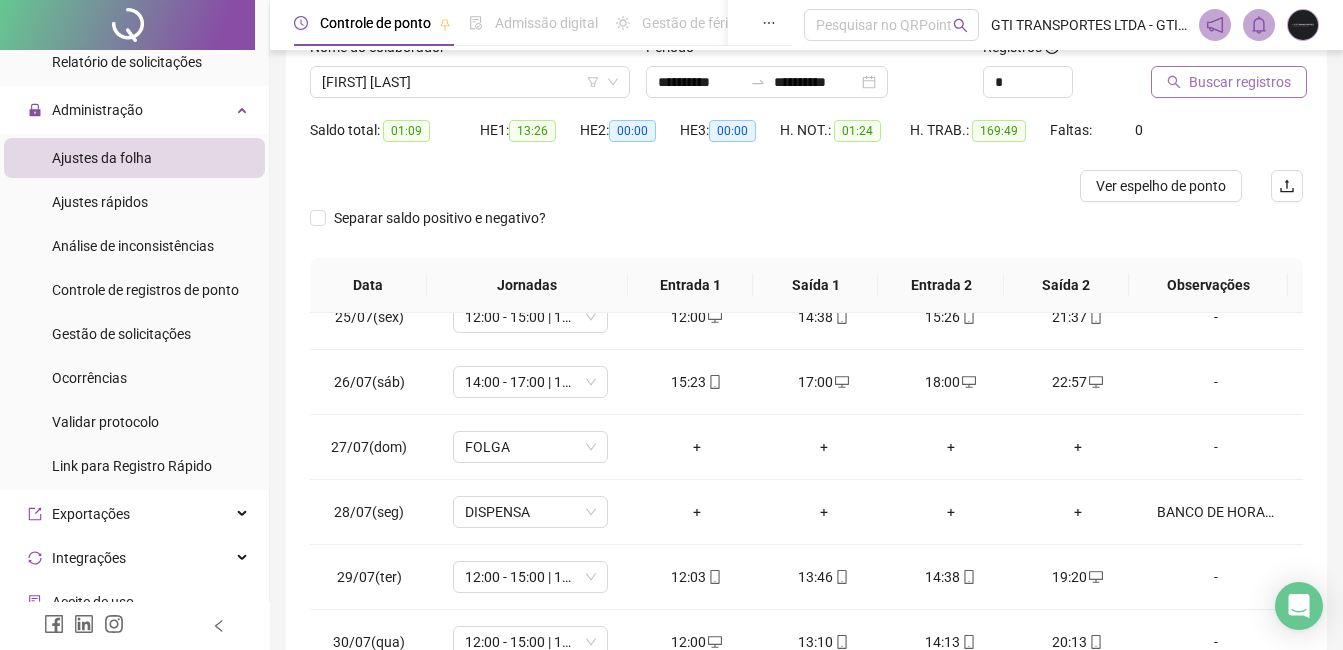 click on "Buscar registros" at bounding box center [1240, 82] 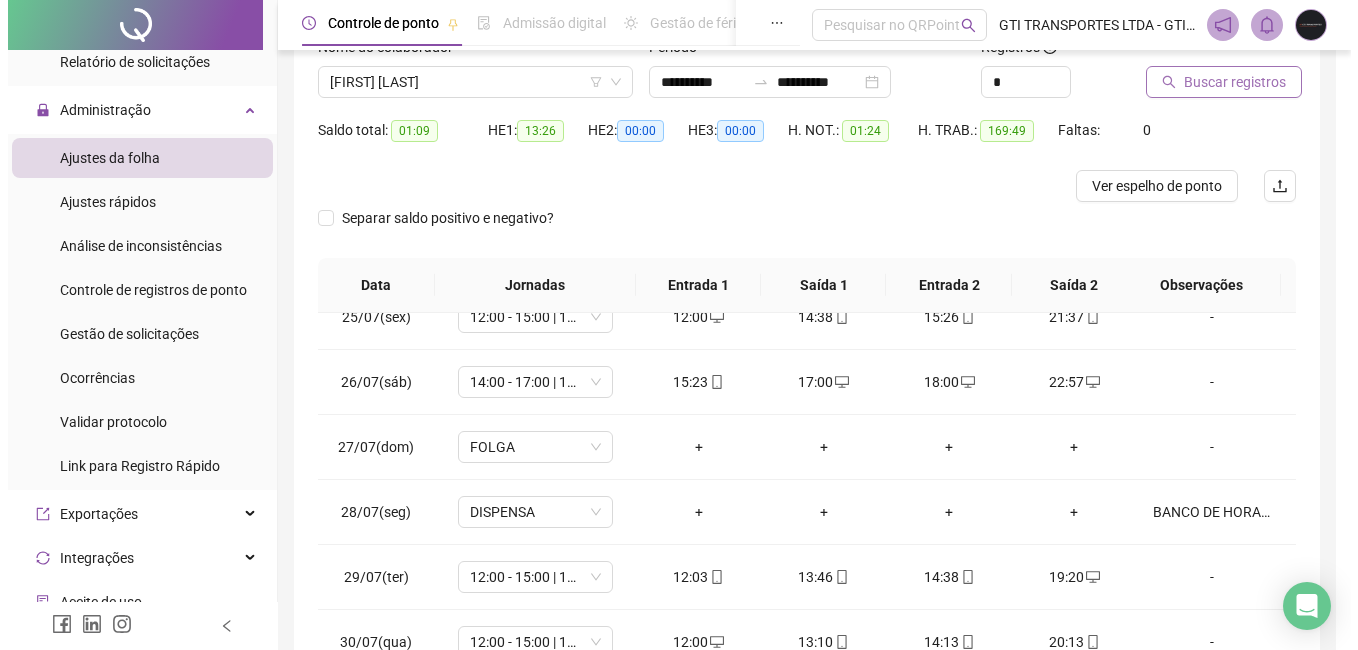 scroll, scrollTop: 0, scrollLeft: 0, axis: both 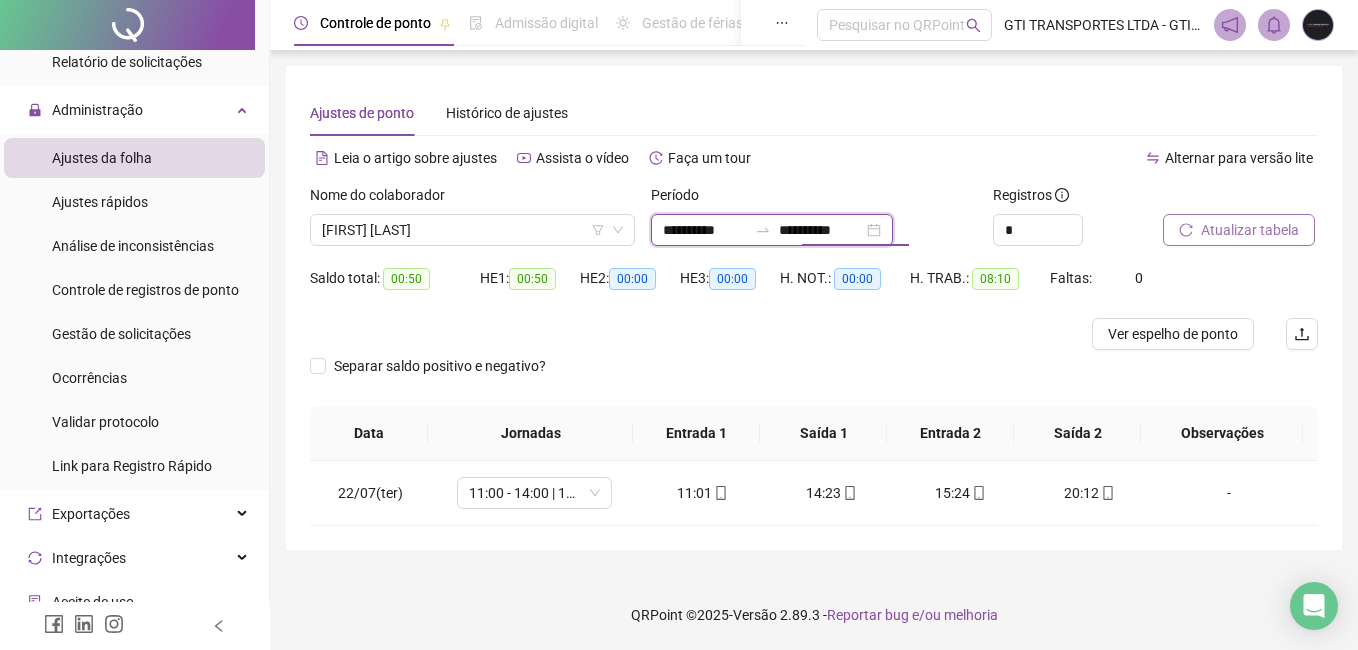 click on "**********" at bounding box center [821, 230] 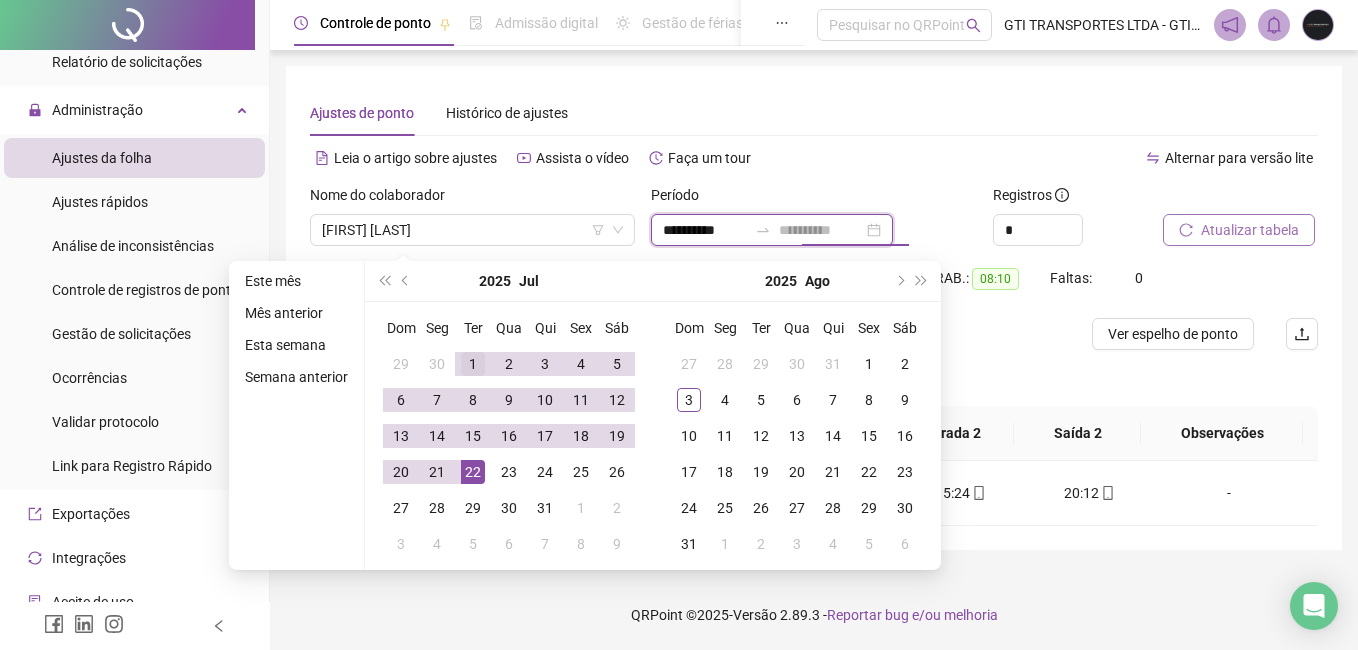 type on "**********" 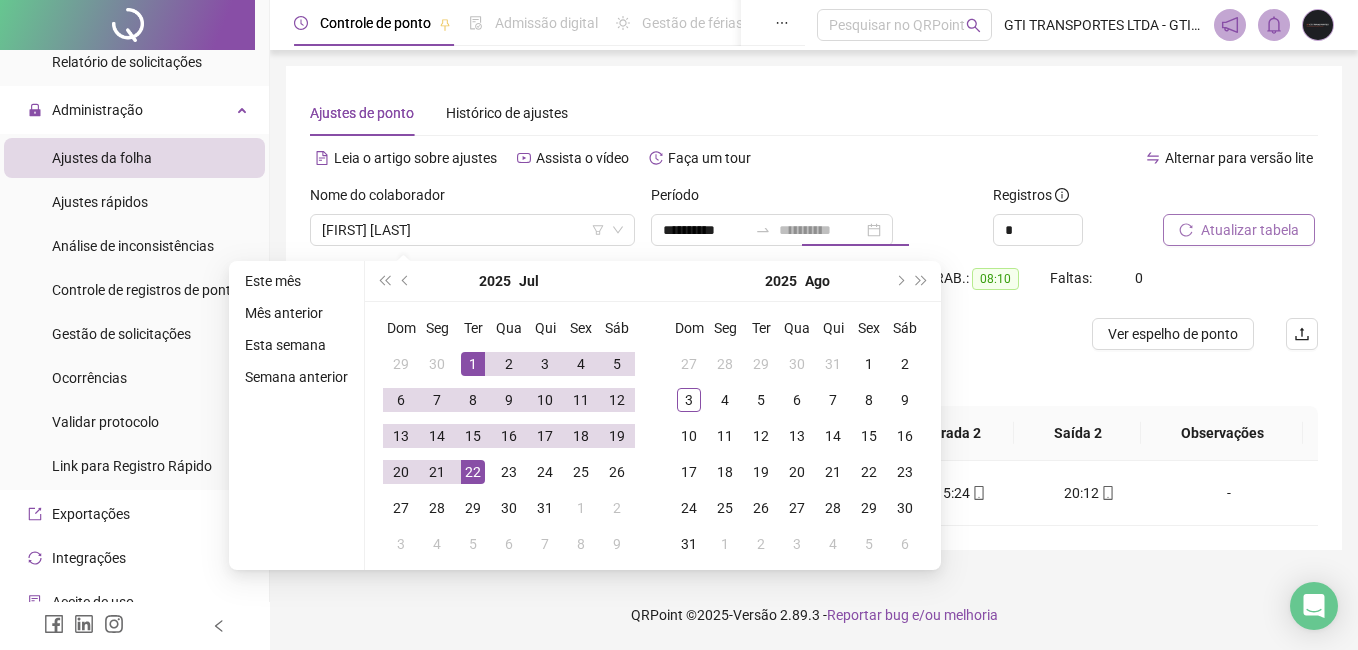 click on "1" at bounding box center [473, 364] 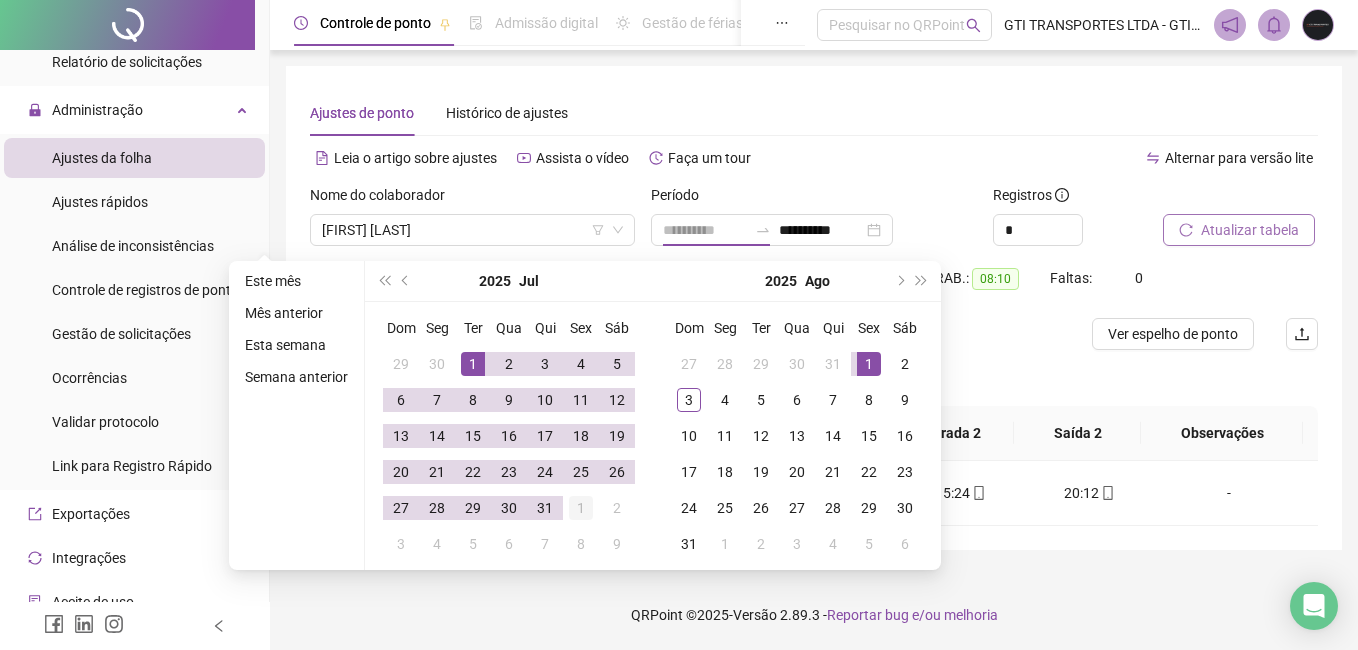 click on "1" at bounding box center [581, 508] 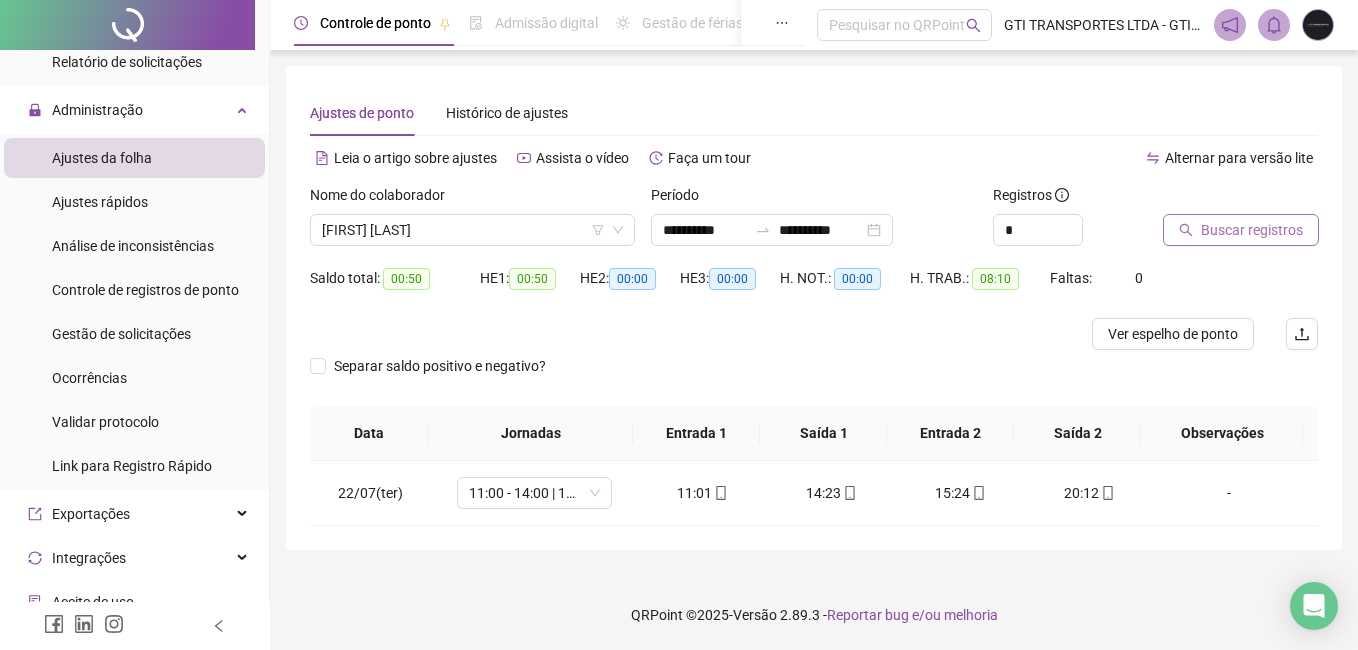 click on "Buscar registros" at bounding box center (1252, 230) 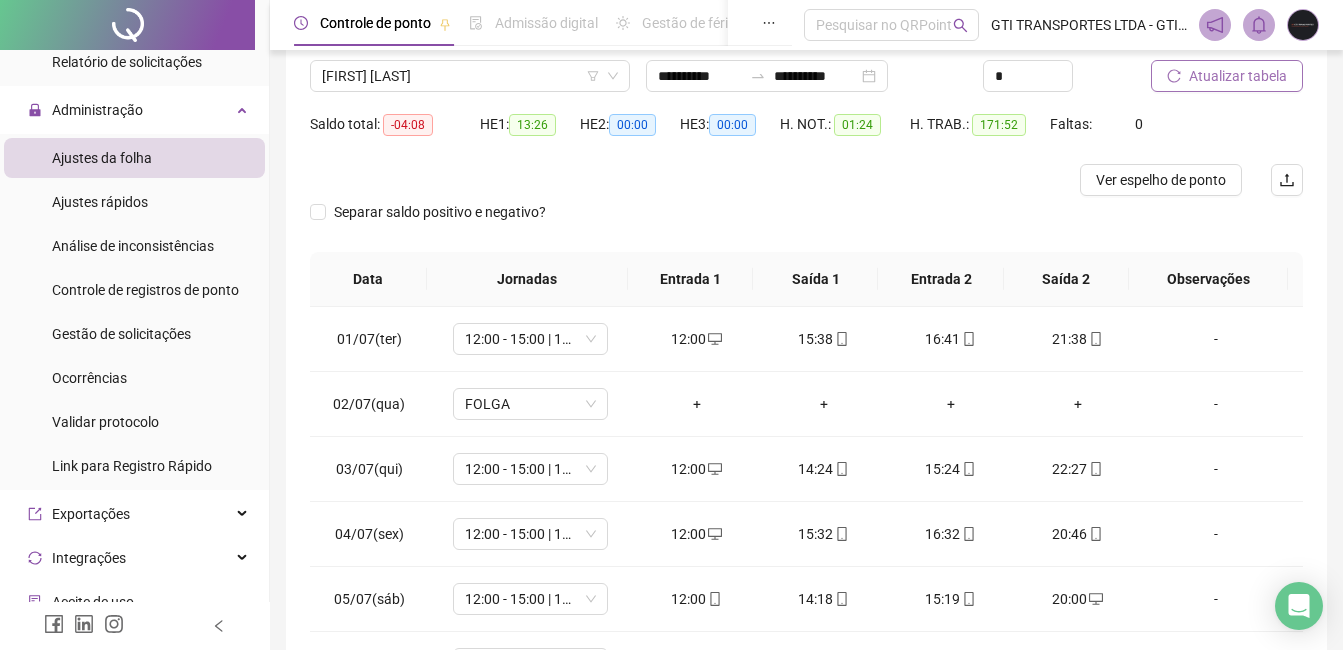 scroll, scrollTop: 348, scrollLeft: 0, axis: vertical 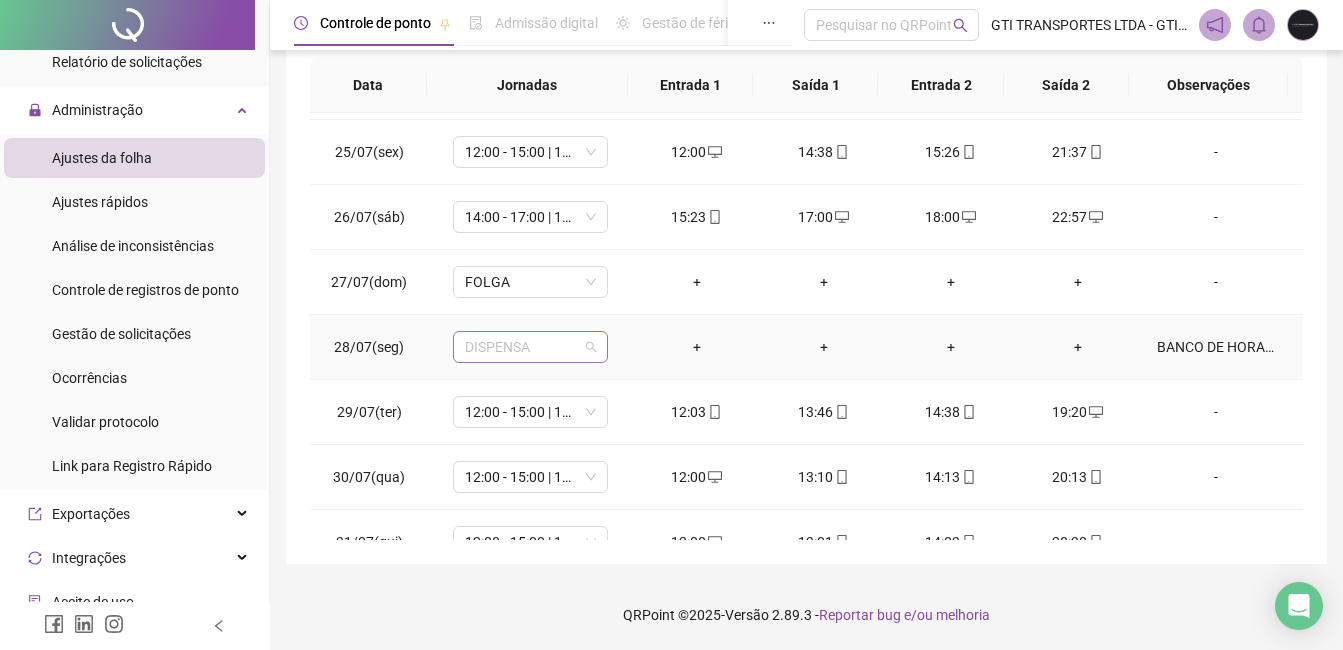 click on "DISPENSA" at bounding box center (530, 347) 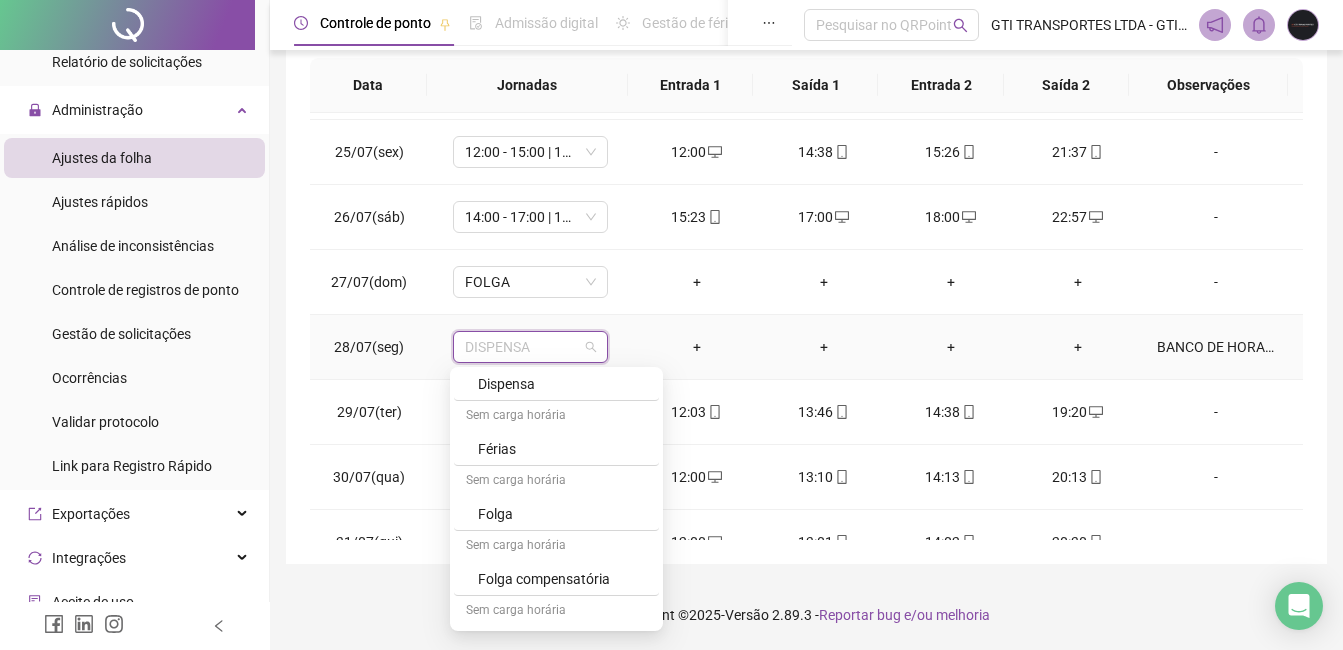 scroll, scrollTop: 654, scrollLeft: 0, axis: vertical 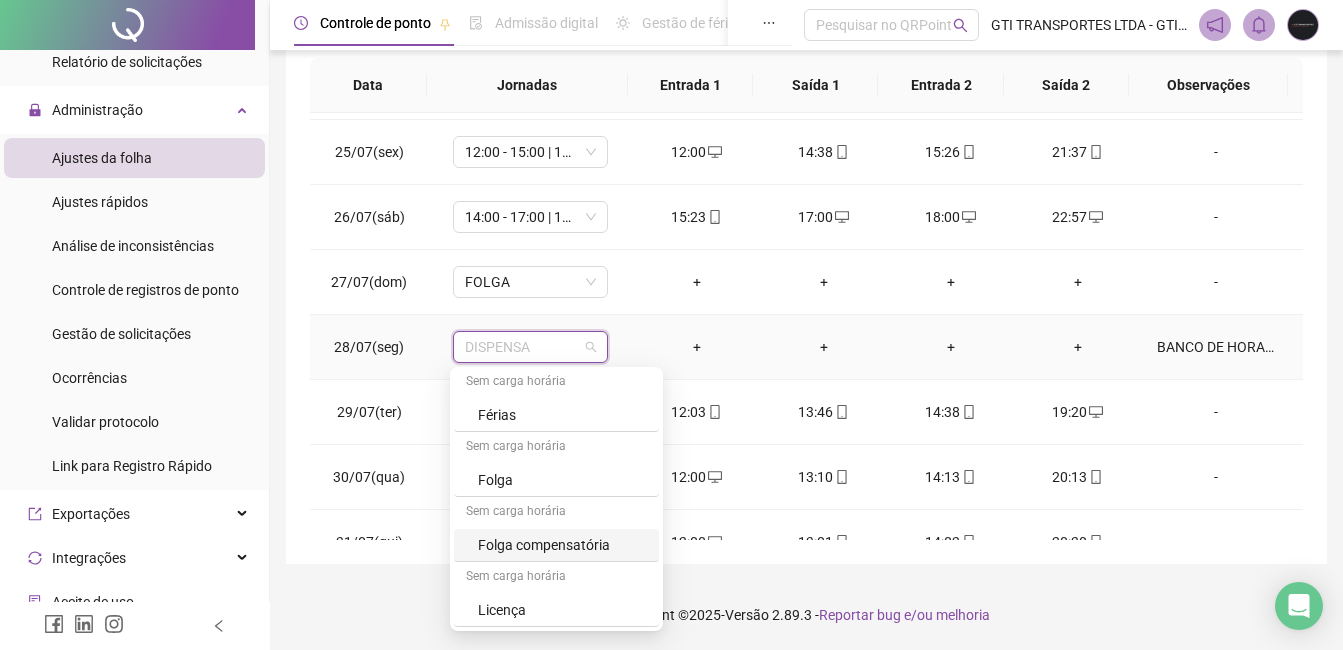 click on "Folga compensatória" at bounding box center (562, 545) 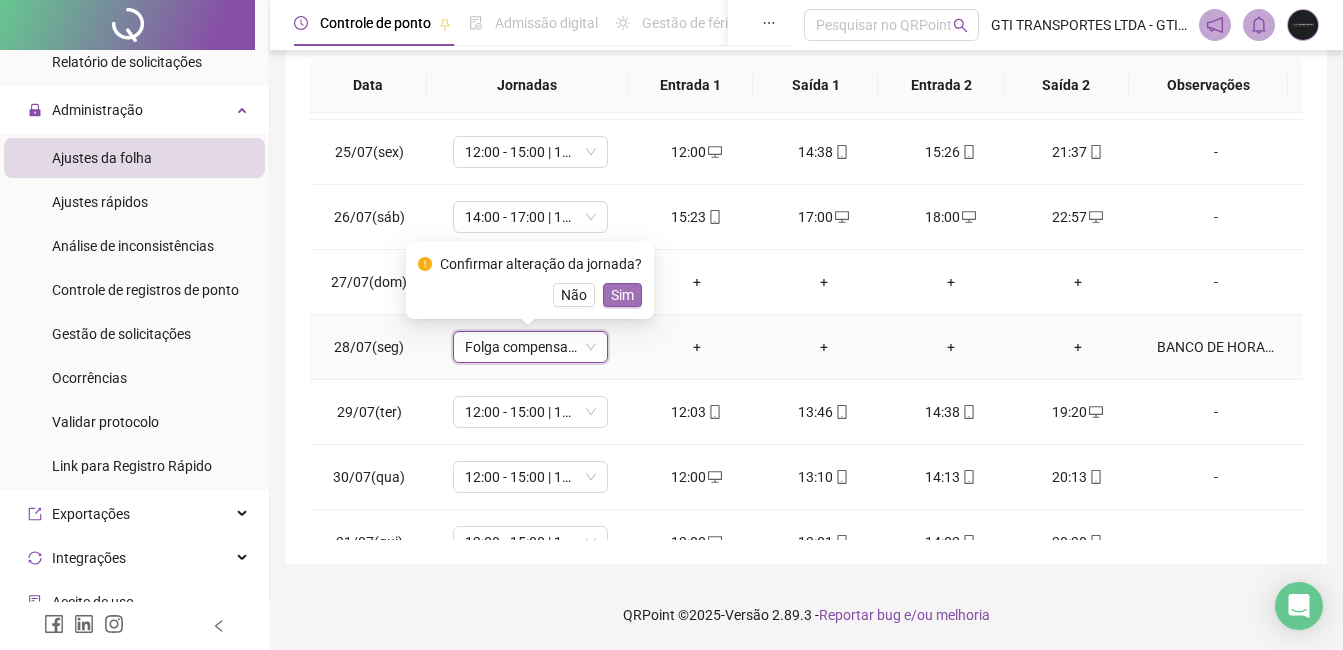 click on "Sim" at bounding box center (622, 295) 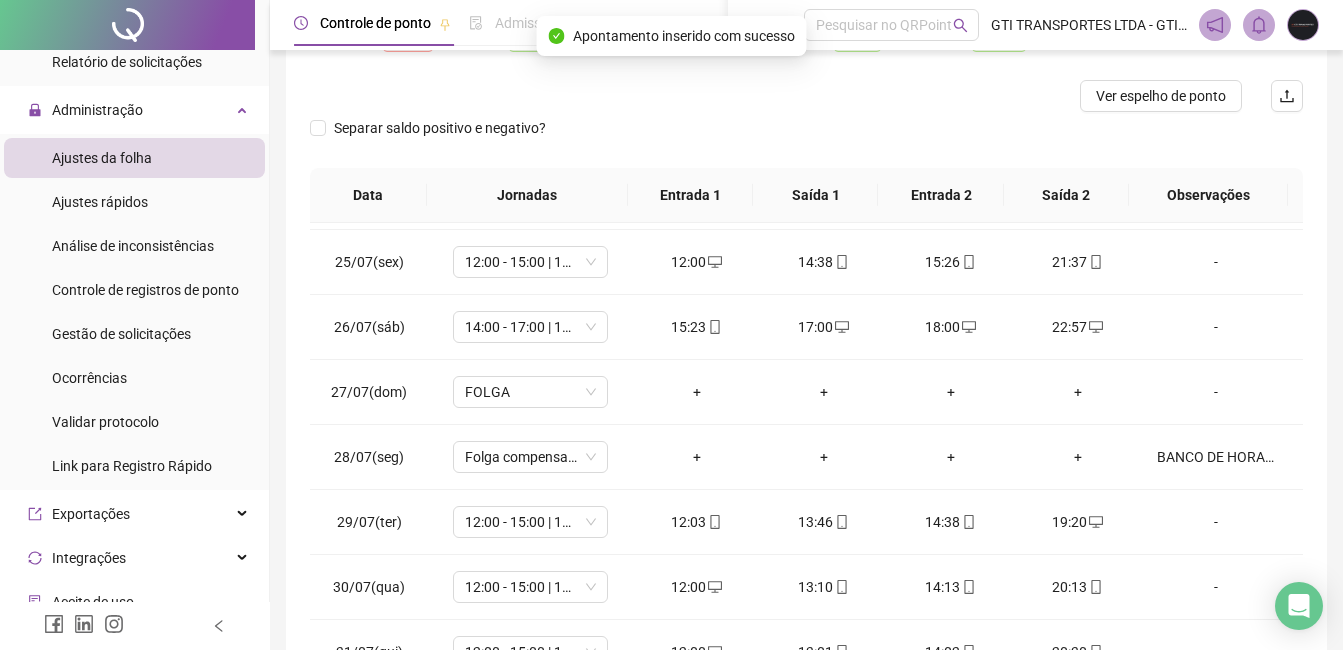 scroll, scrollTop: 48, scrollLeft: 0, axis: vertical 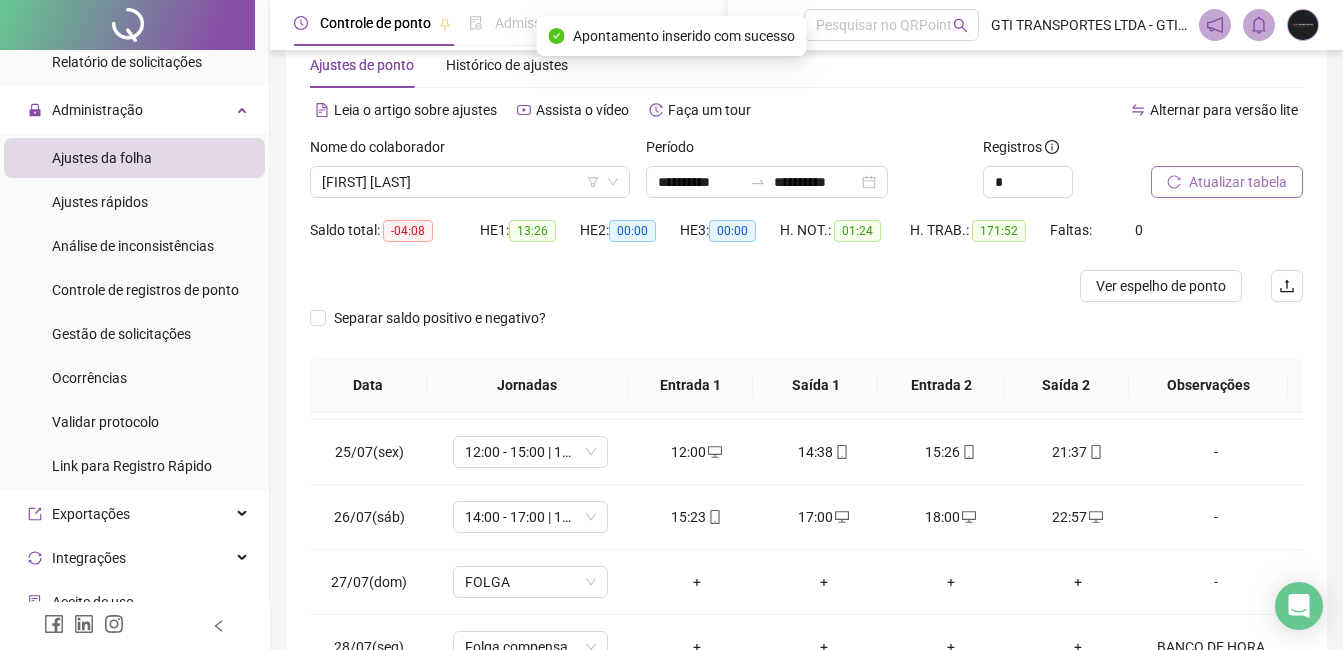 click on "Atualizar tabela" at bounding box center [1238, 182] 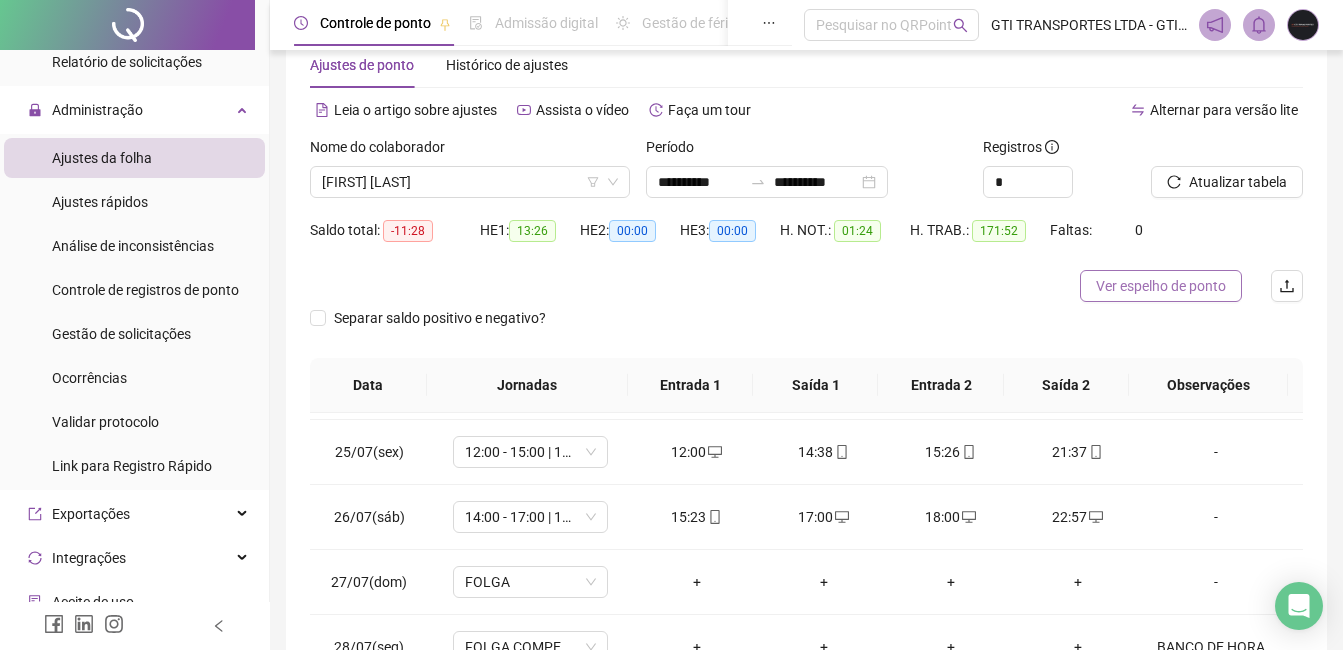 click on "Ver espelho de ponto" at bounding box center [1161, 286] 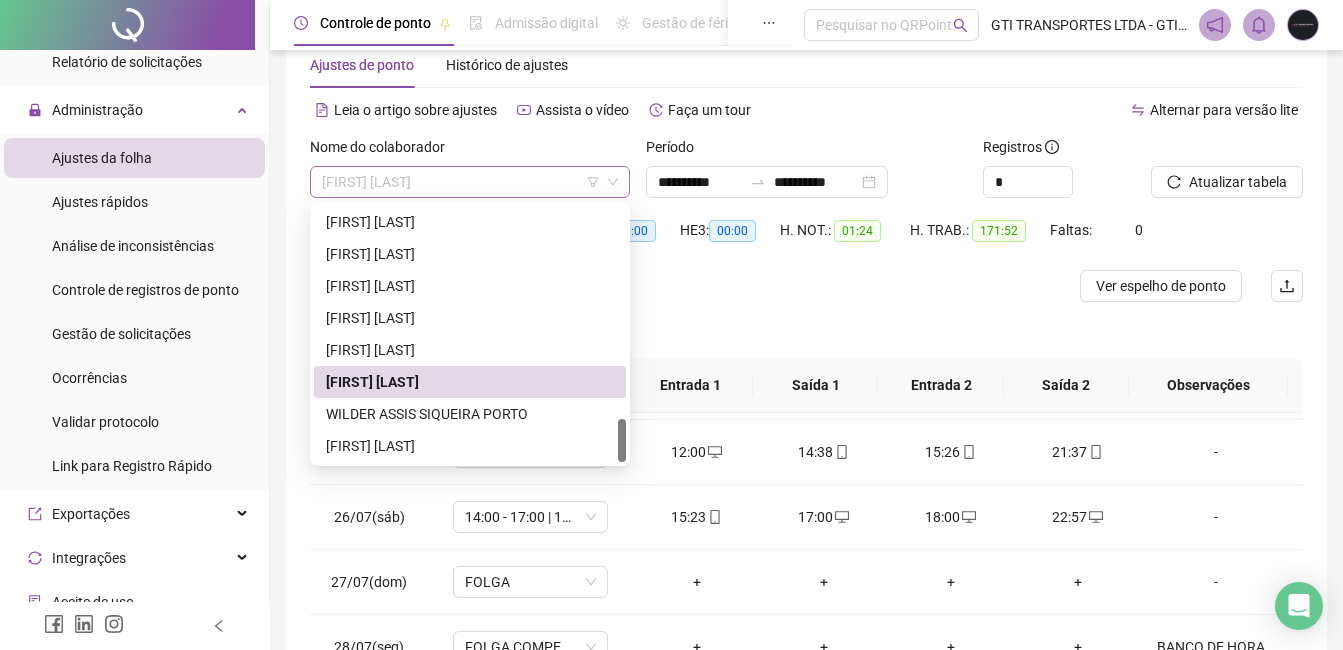click on "[FIRST] [LAST]" at bounding box center [470, 182] 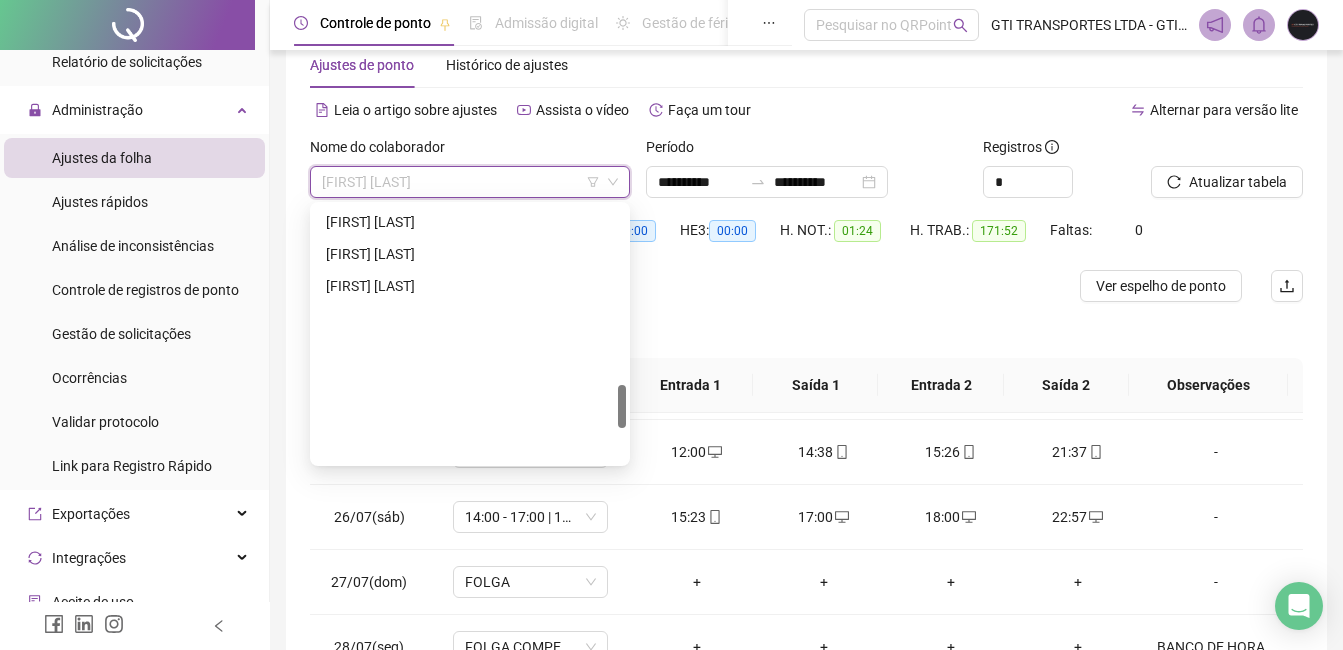 scroll, scrollTop: 948, scrollLeft: 0, axis: vertical 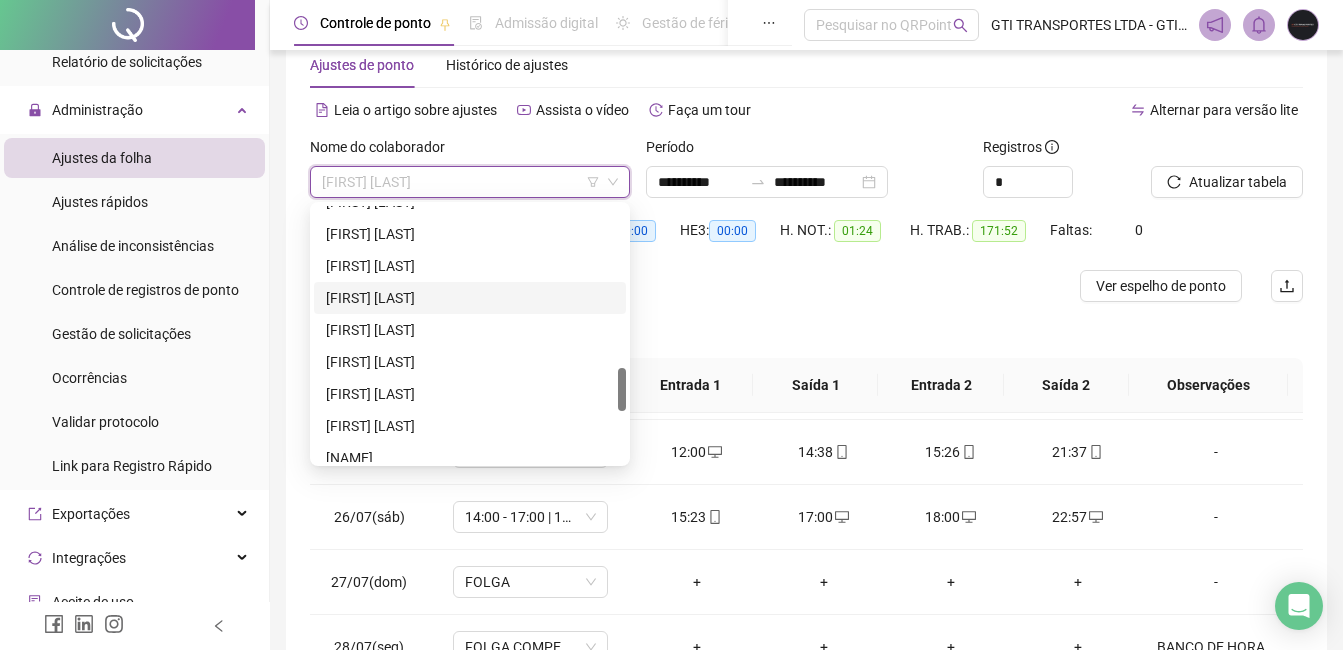 click on "[FIRST] [LAST]" at bounding box center [470, 298] 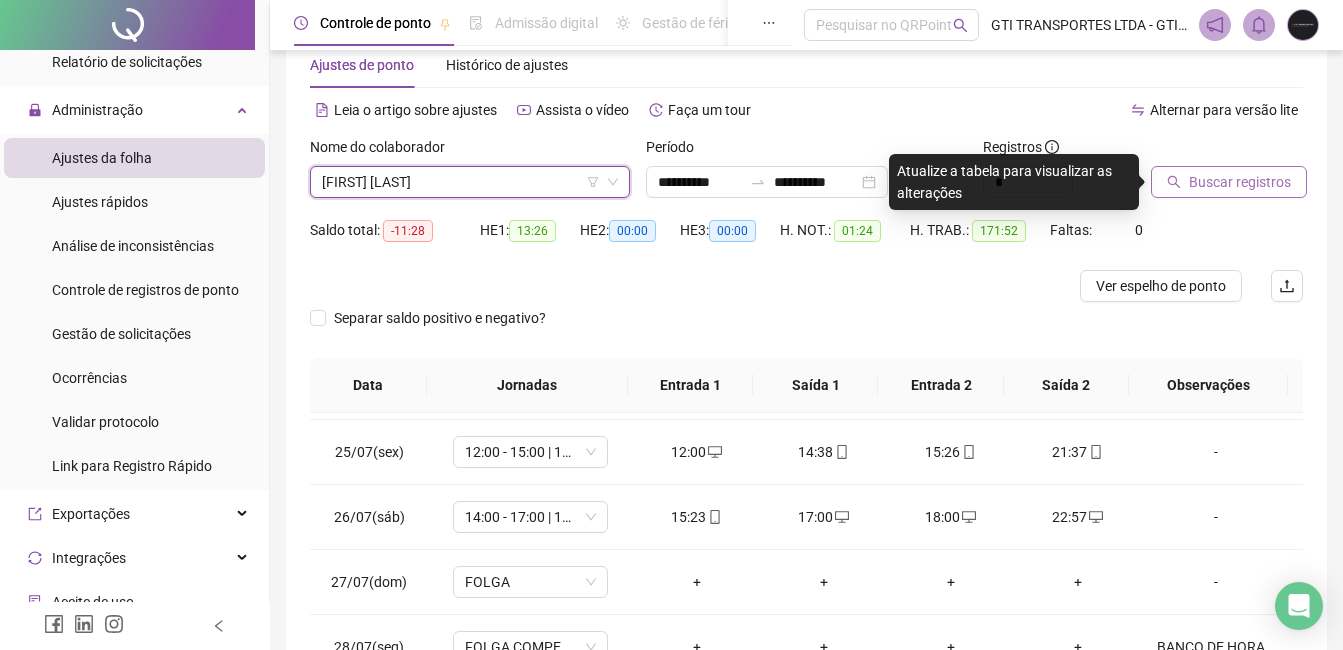 click on "Buscar registros" at bounding box center (1240, 182) 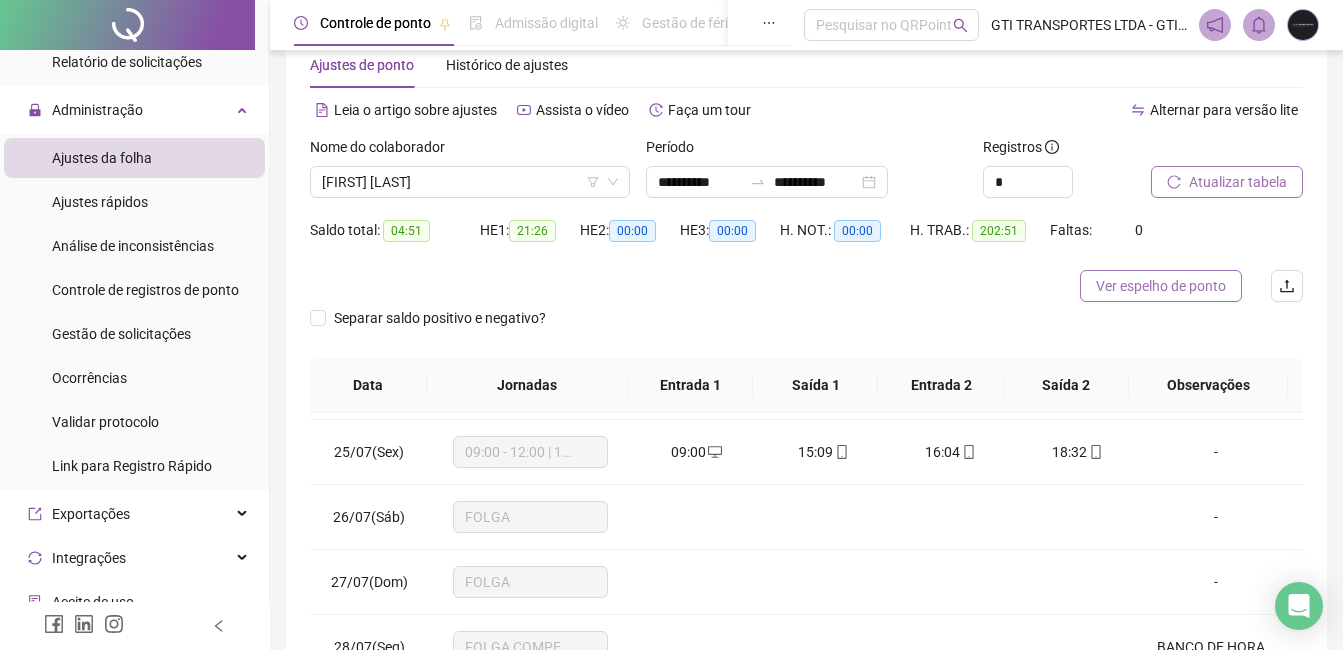 click on "Ver espelho de ponto" at bounding box center (1161, 286) 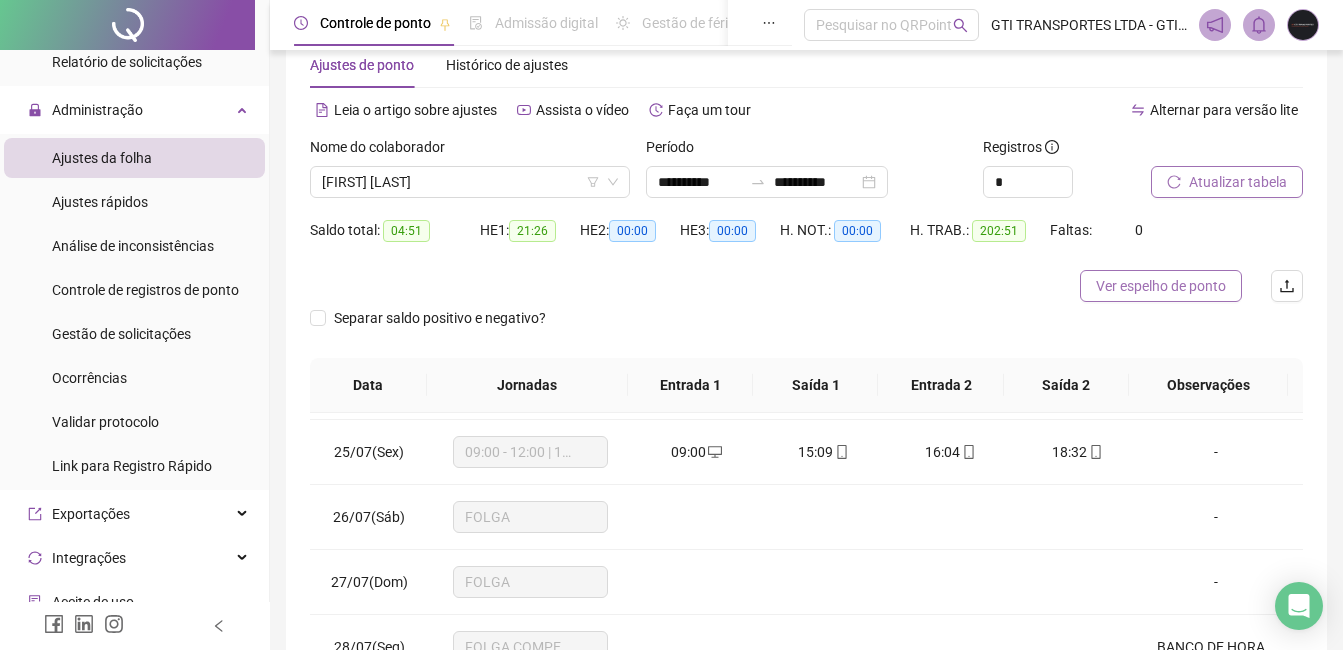 click on "Ver espelho de ponto" at bounding box center (1161, 286) 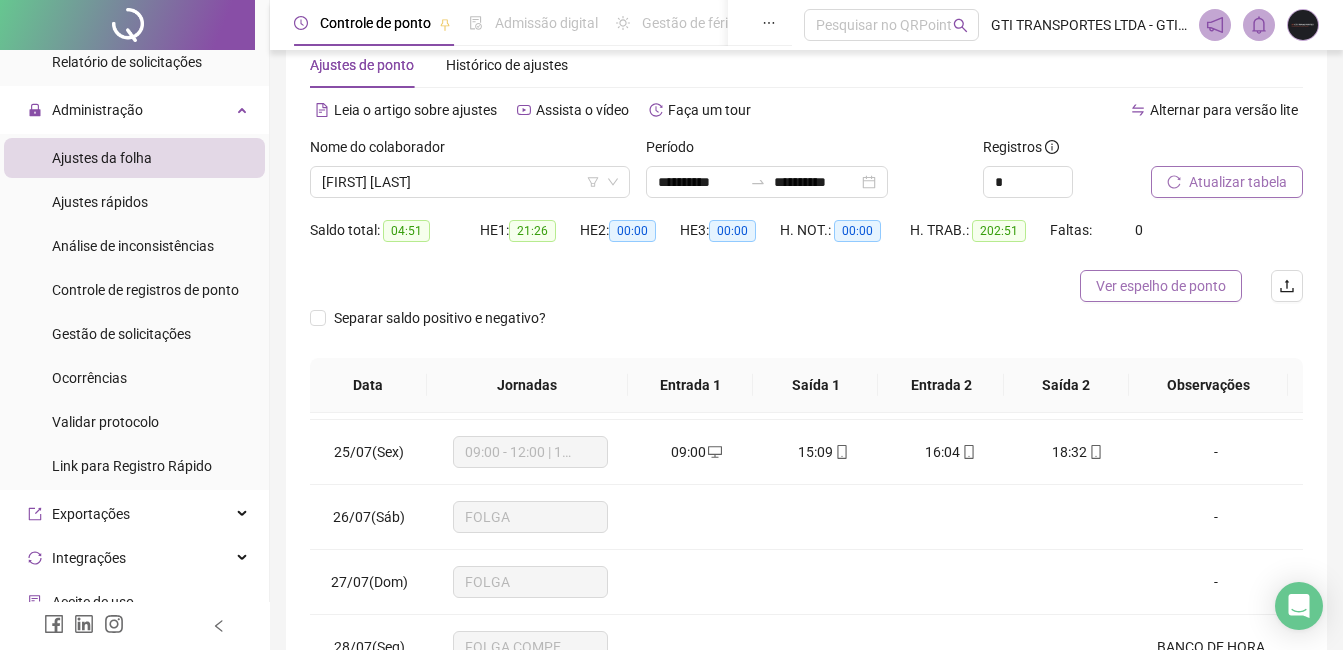 click on "Ver espelho de ponto" at bounding box center (1161, 286) 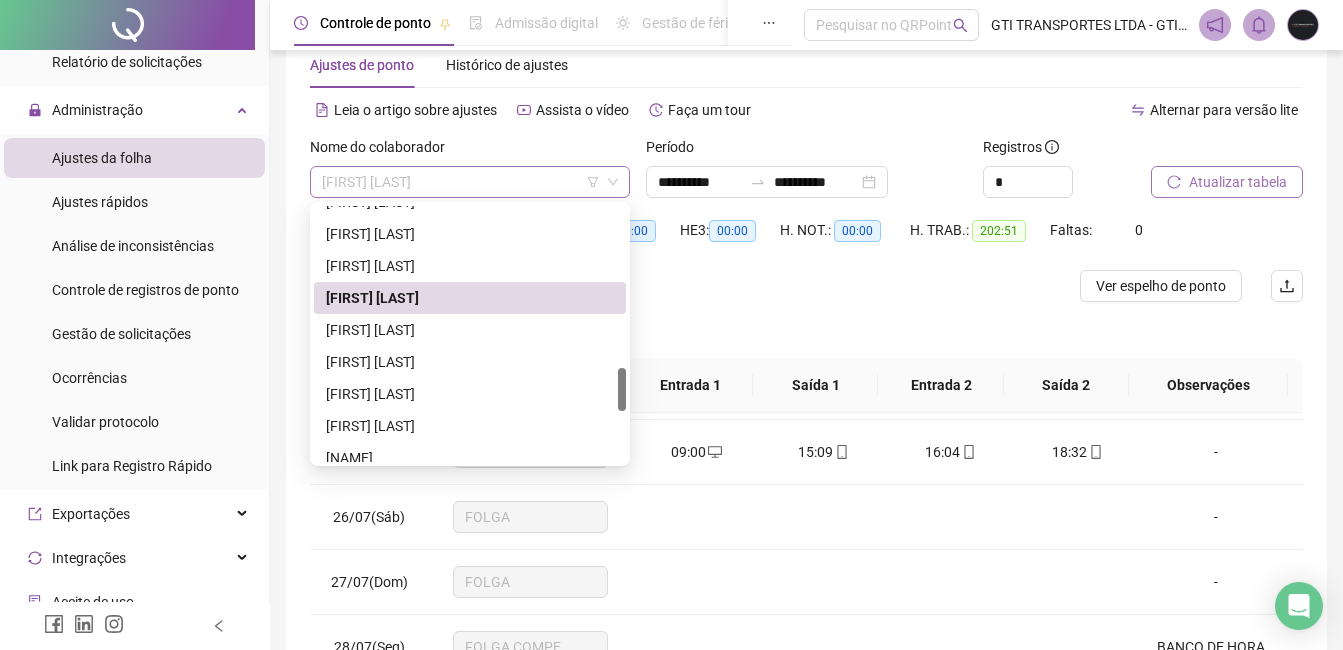 click on "[FIRST] [LAST]" at bounding box center (470, 182) 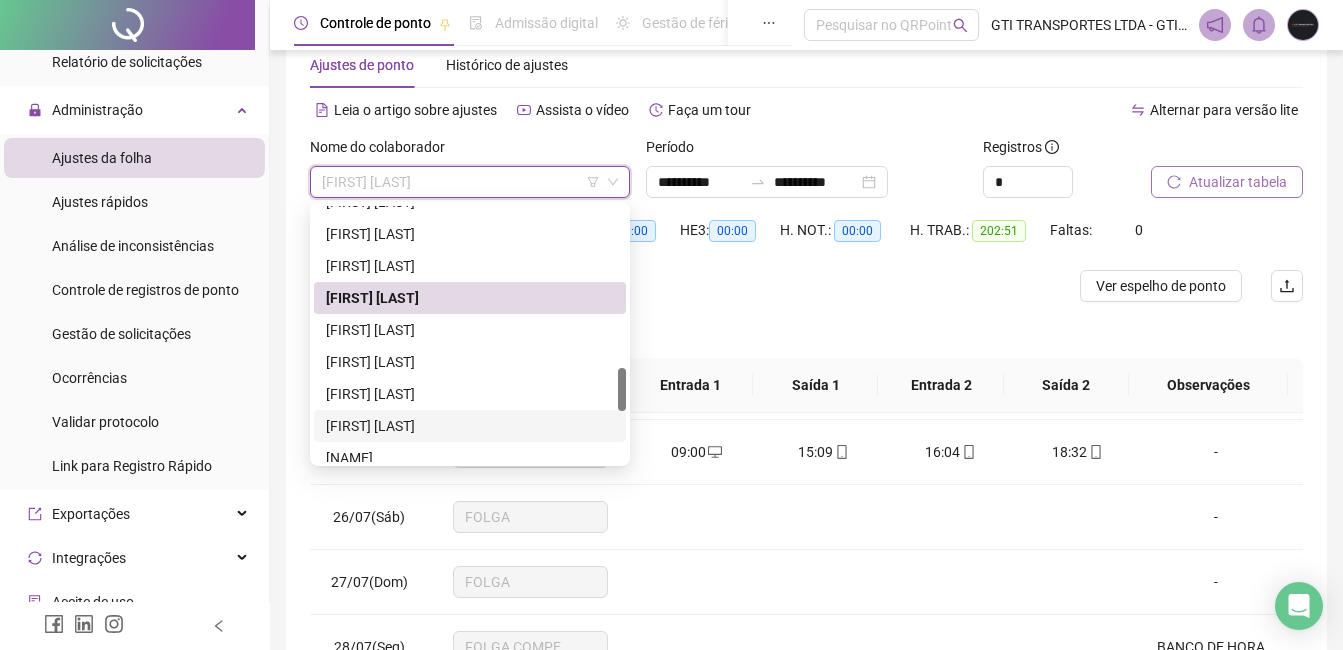 scroll, scrollTop: 1248, scrollLeft: 0, axis: vertical 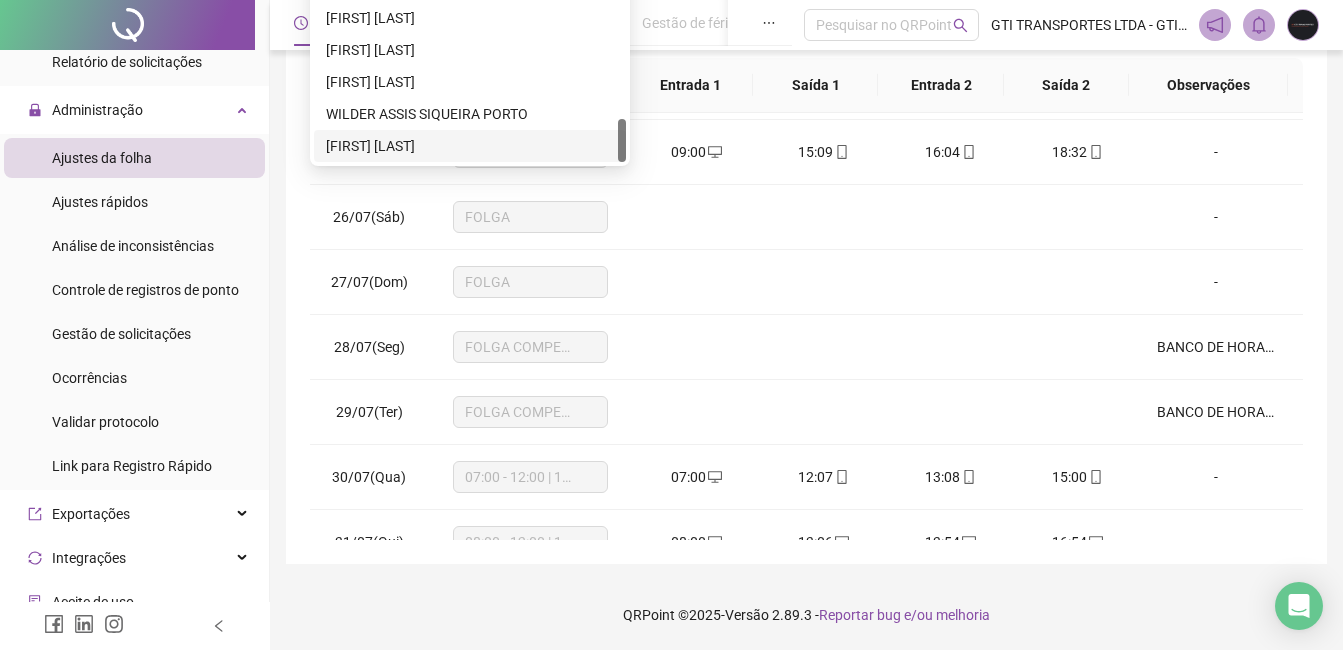 click on "[FIRST] [LAST]" at bounding box center (470, 146) 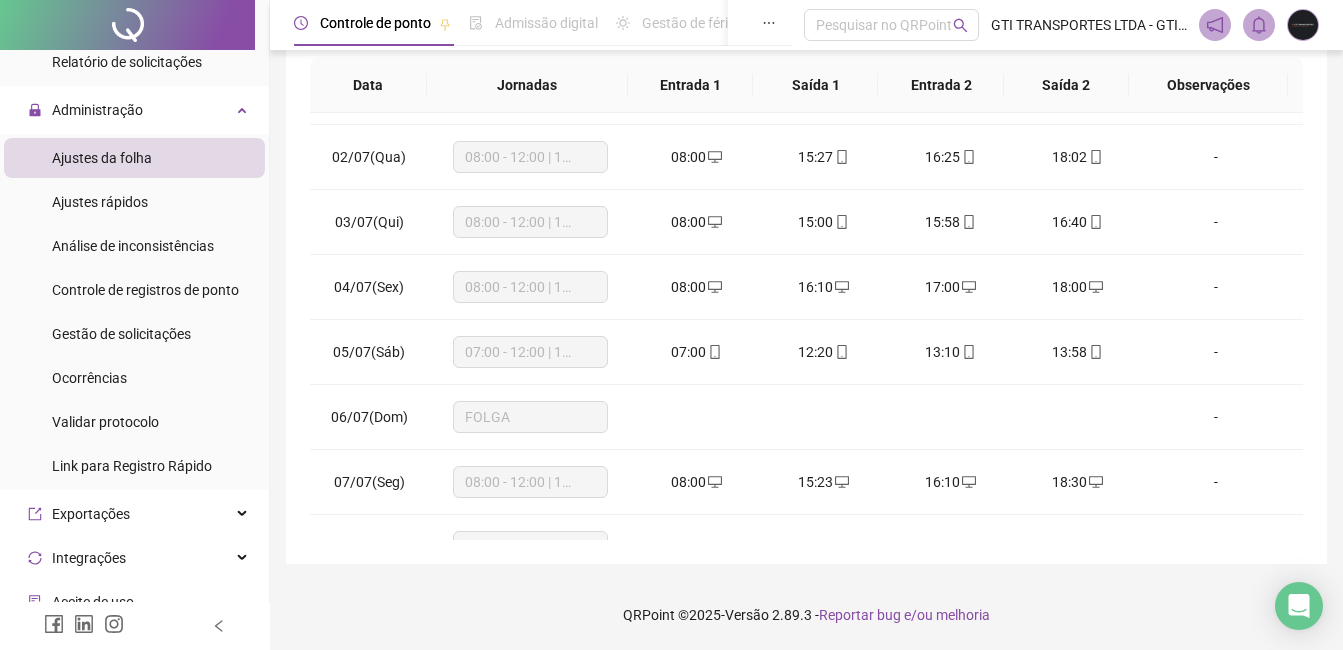 scroll, scrollTop: 0, scrollLeft: 0, axis: both 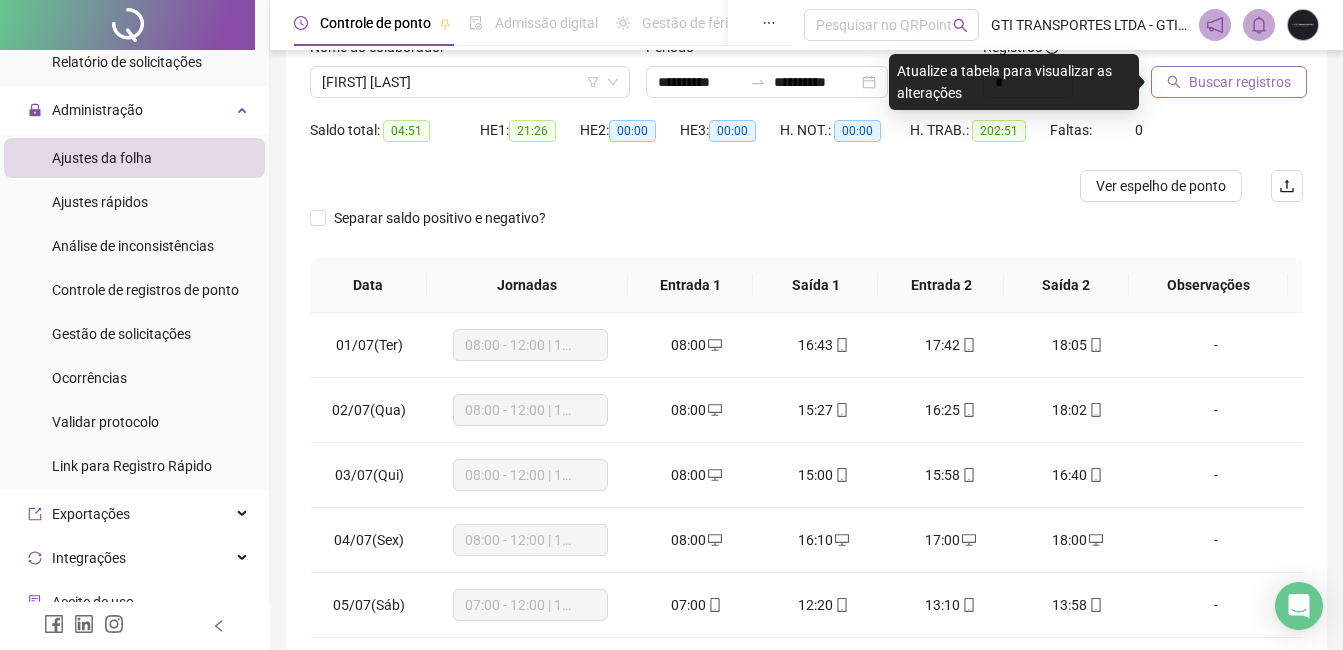 click on "Buscar registros" at bounding box center (1240, 82) 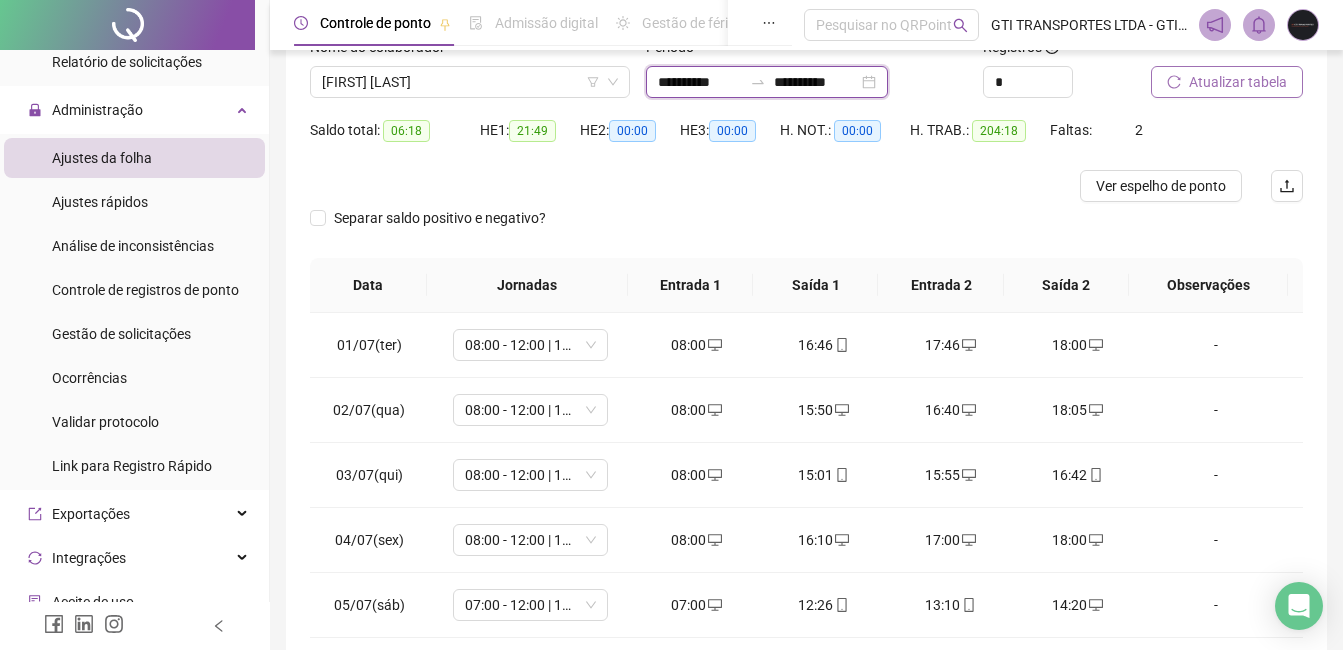 click on "**********" at bounding box center (816, 82) 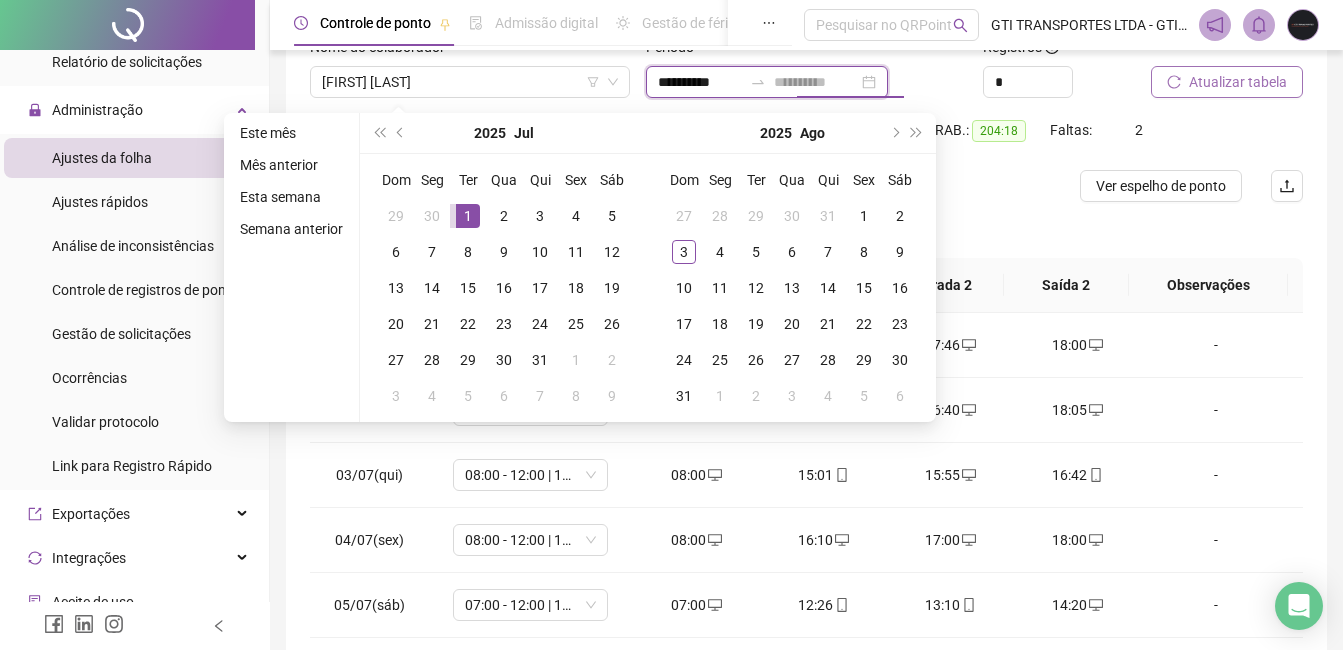 type on "**********" 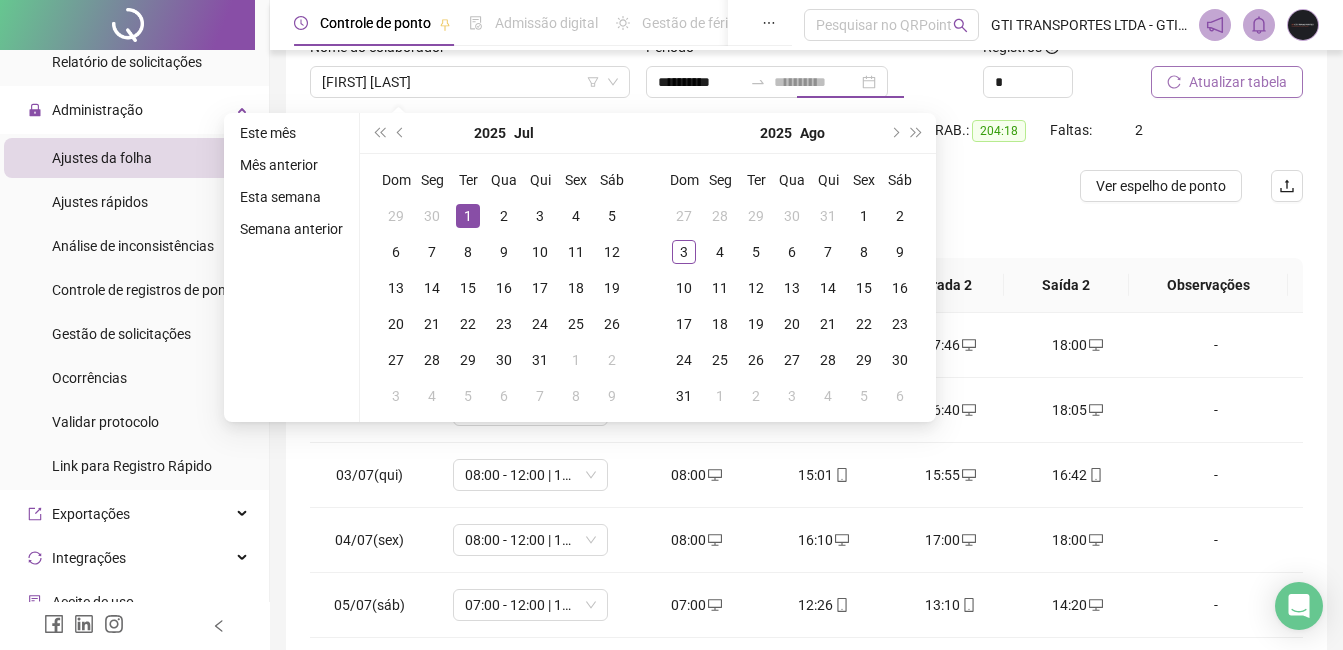 click on "1" at bounding box center [468, 216] 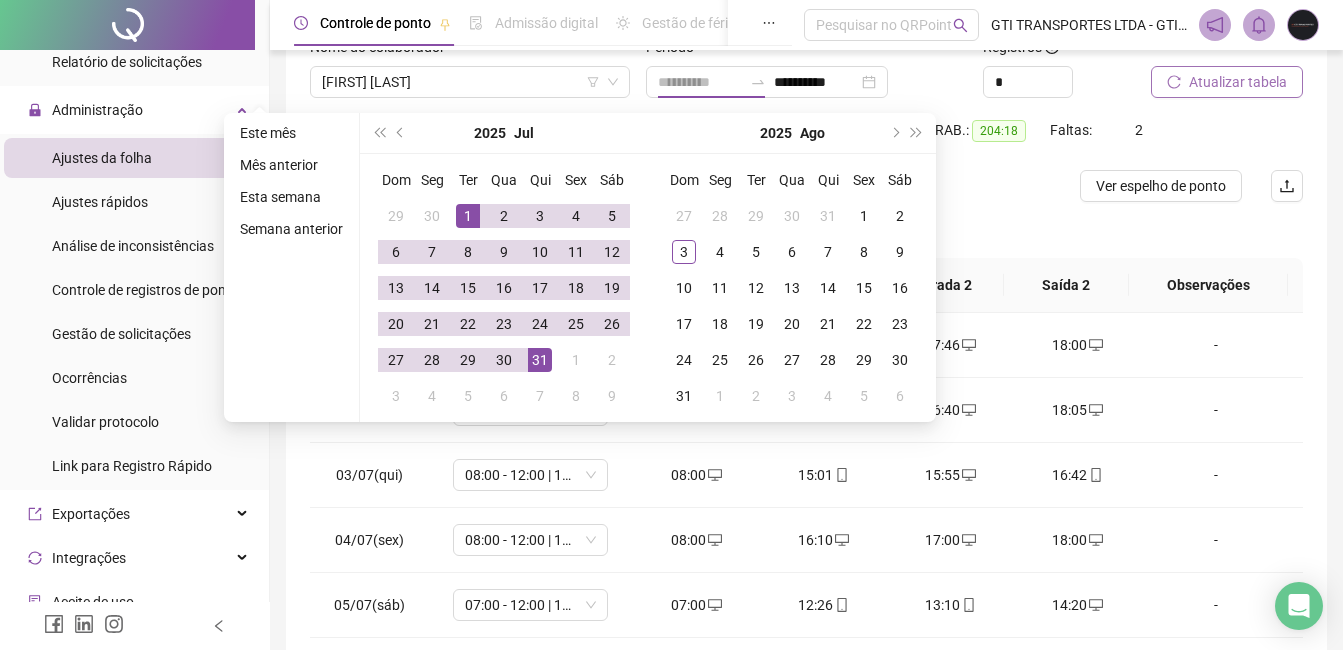 click on "31" at bounding box center (540, 360) 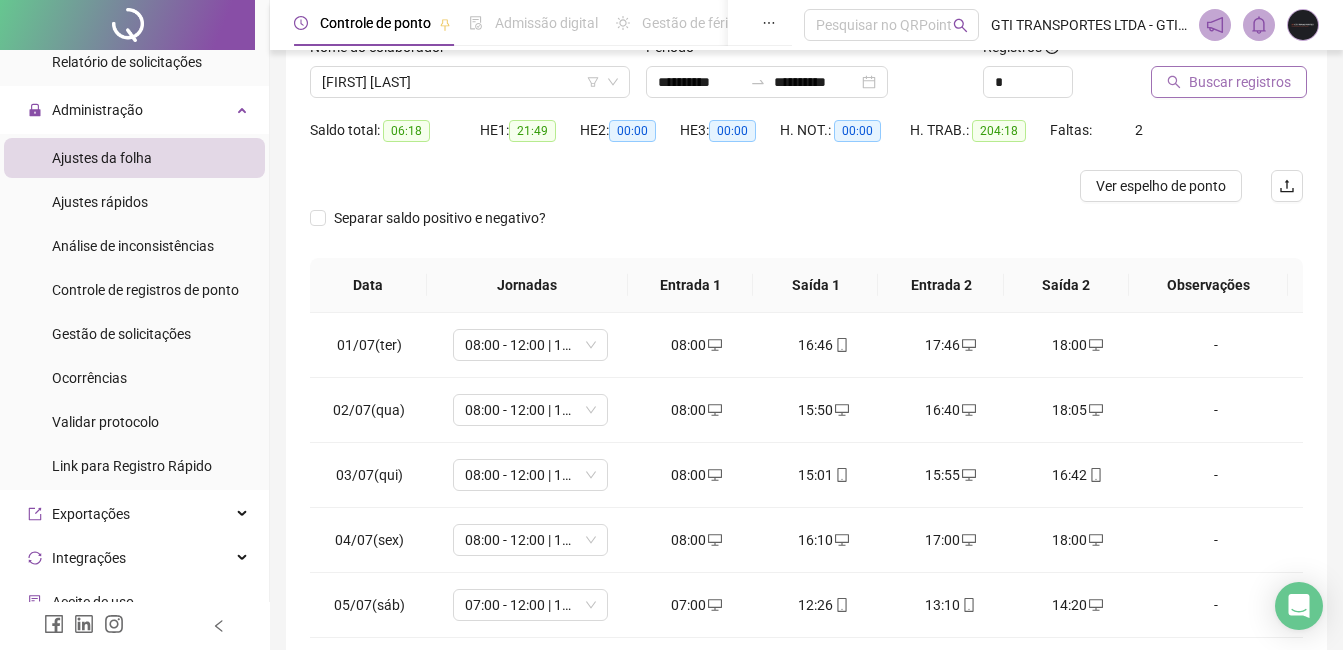 click at bounding box center [1202, 51] 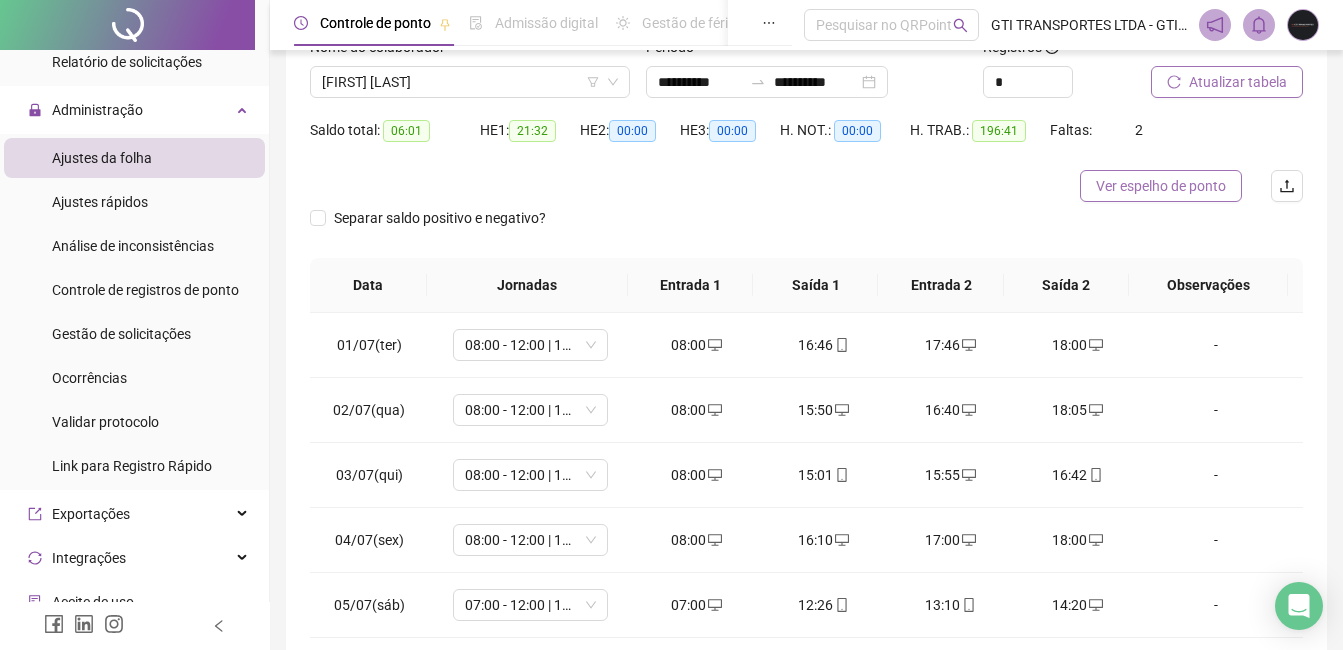 click on "Ver espelho de ponto" at bounding box center (1161, 186) 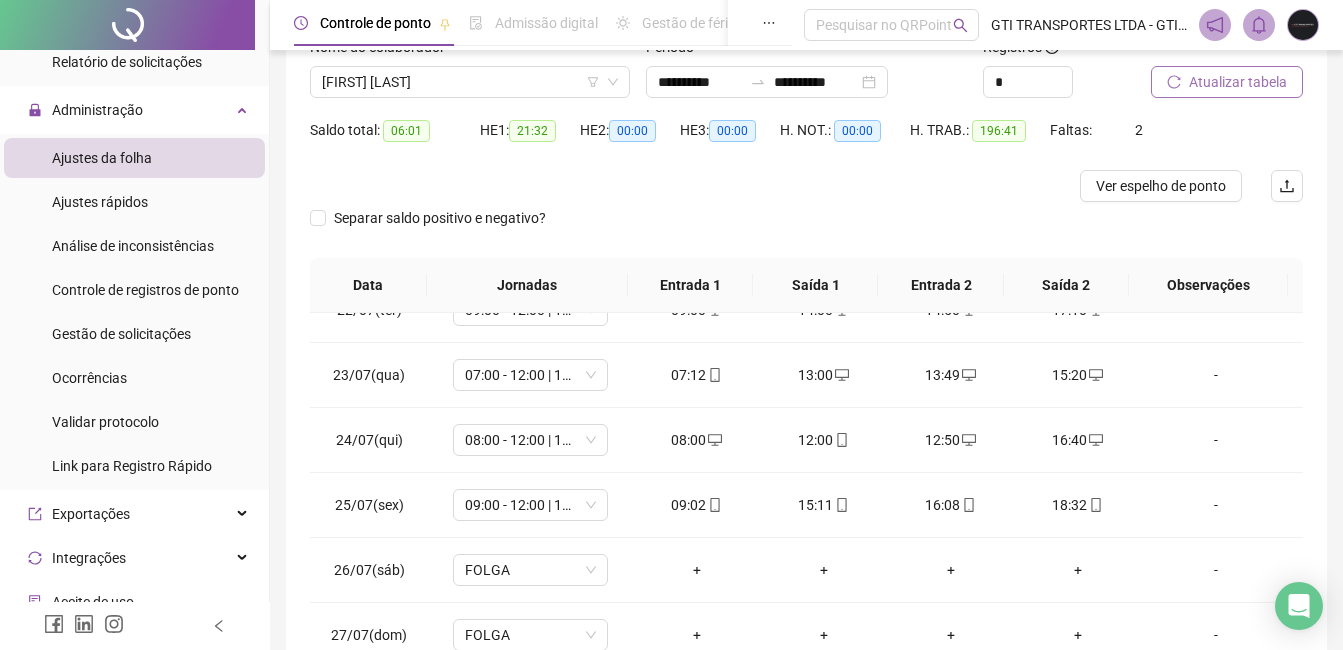 scroll, scrollTop: 1588, scrollLeft: 0, axis: vertical 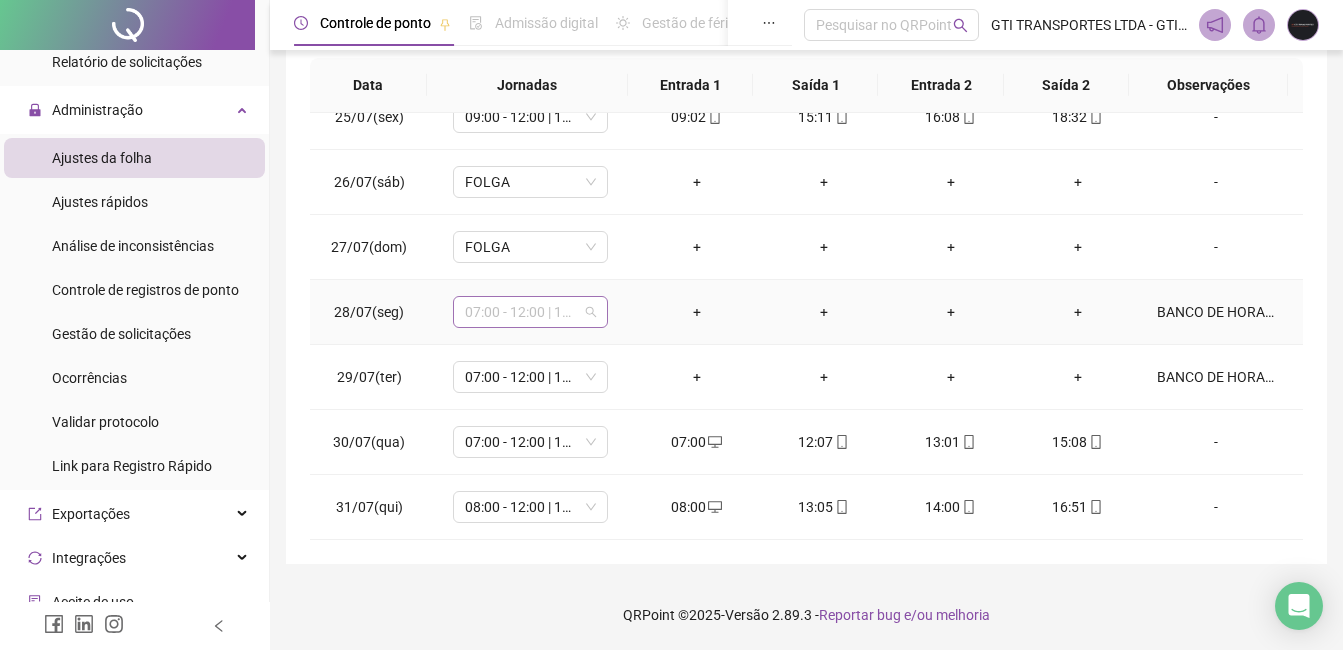 click on "07:00 - 12:00 | 13:00 - 15:20" at bounding box center (530, 312) 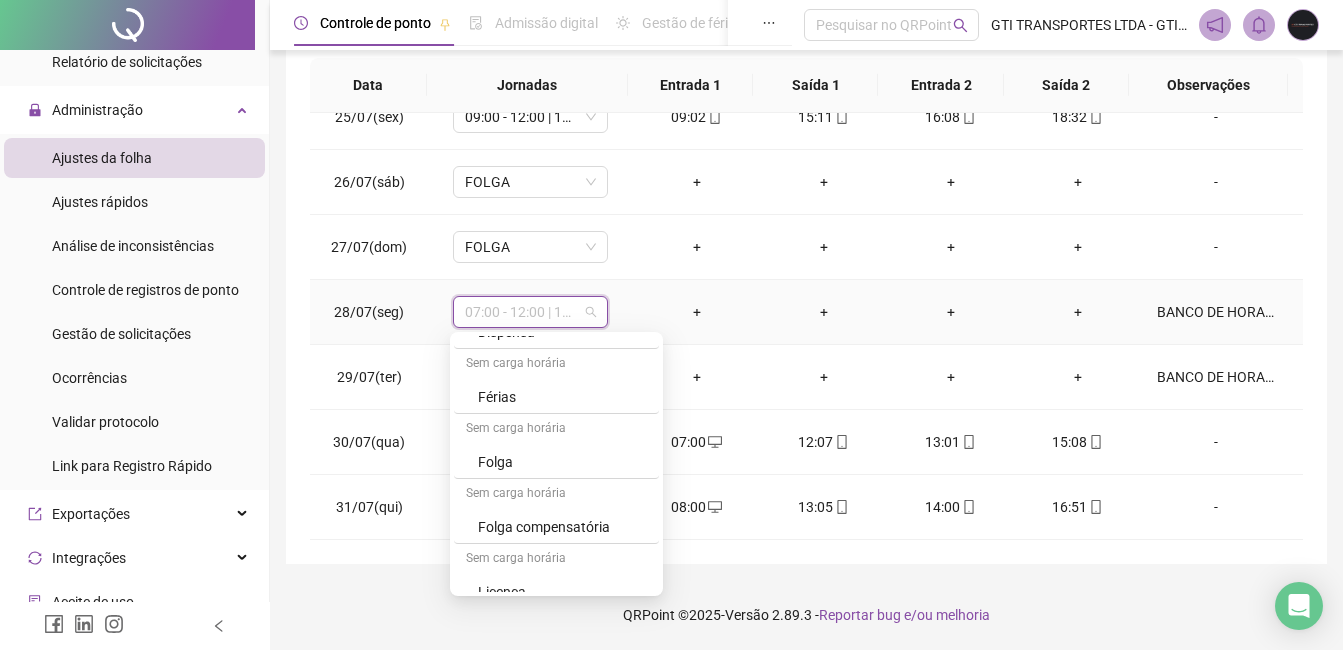 scroll, scrollTop: 654, scrollLeft: 0, axis: vertical 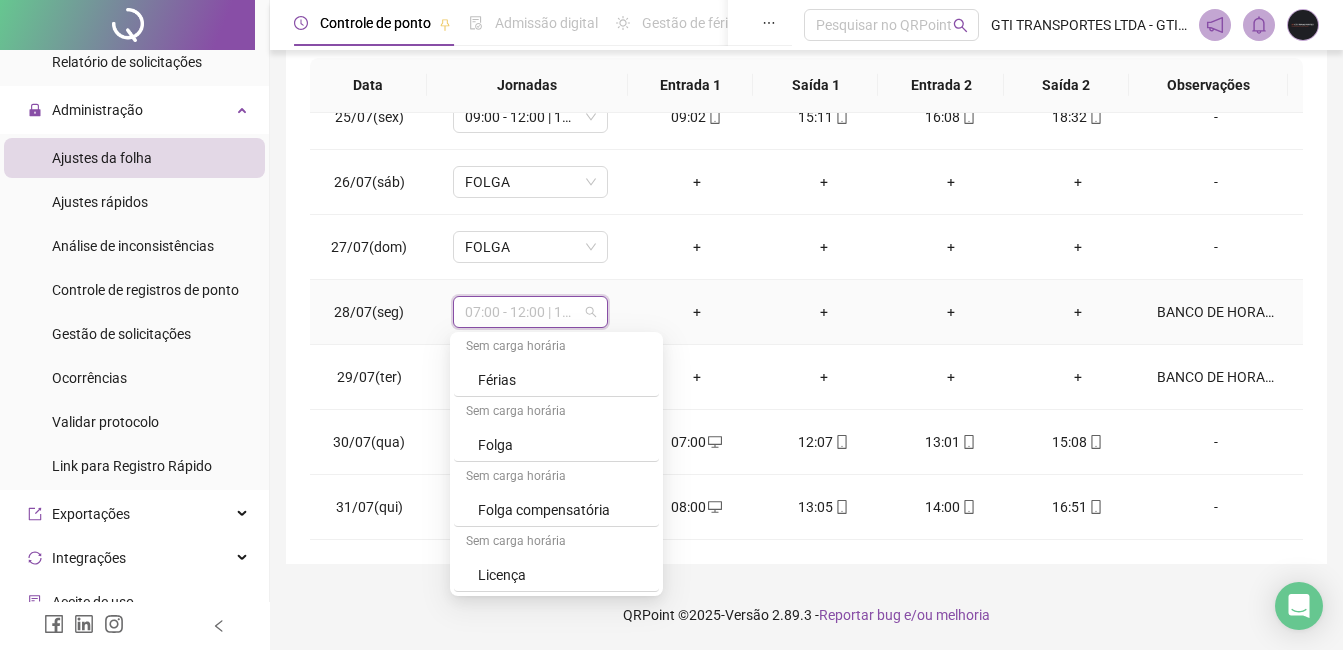 click on "Sem carga horária" at bounding box center (556, 478) 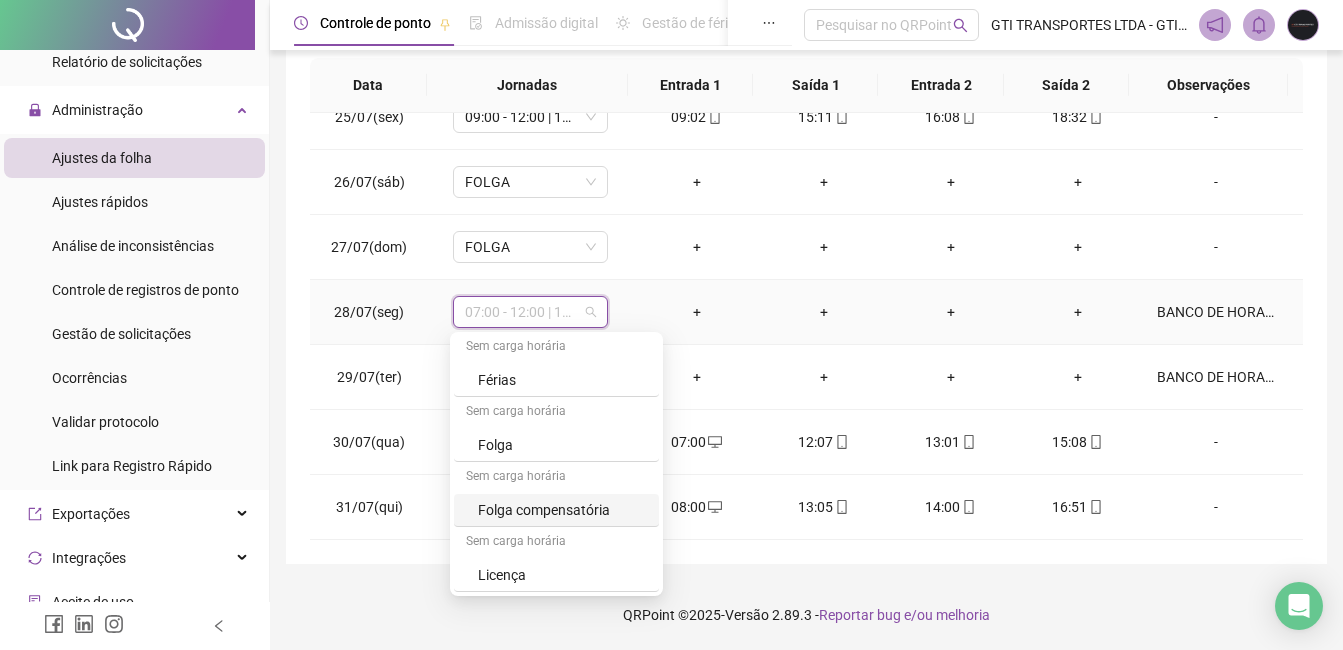 click on "Folga compensatória" at bounding box center (562, 510) 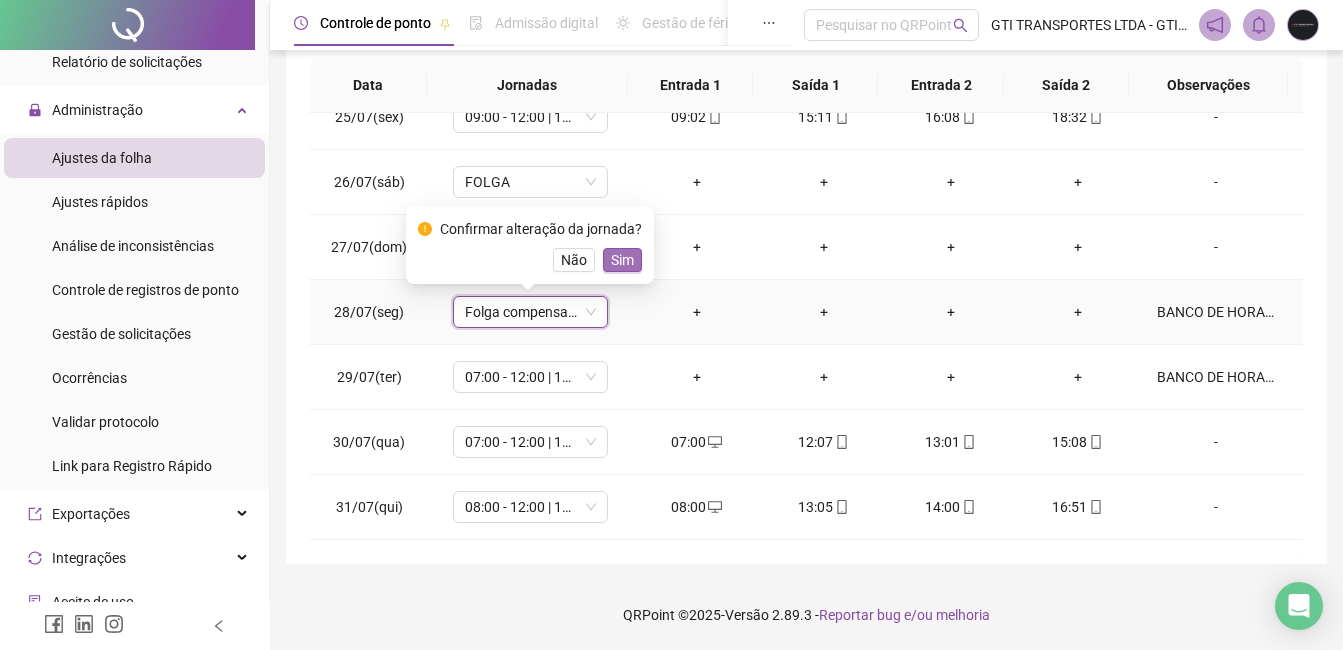click on "Sim" at bounding box center (622, 260) 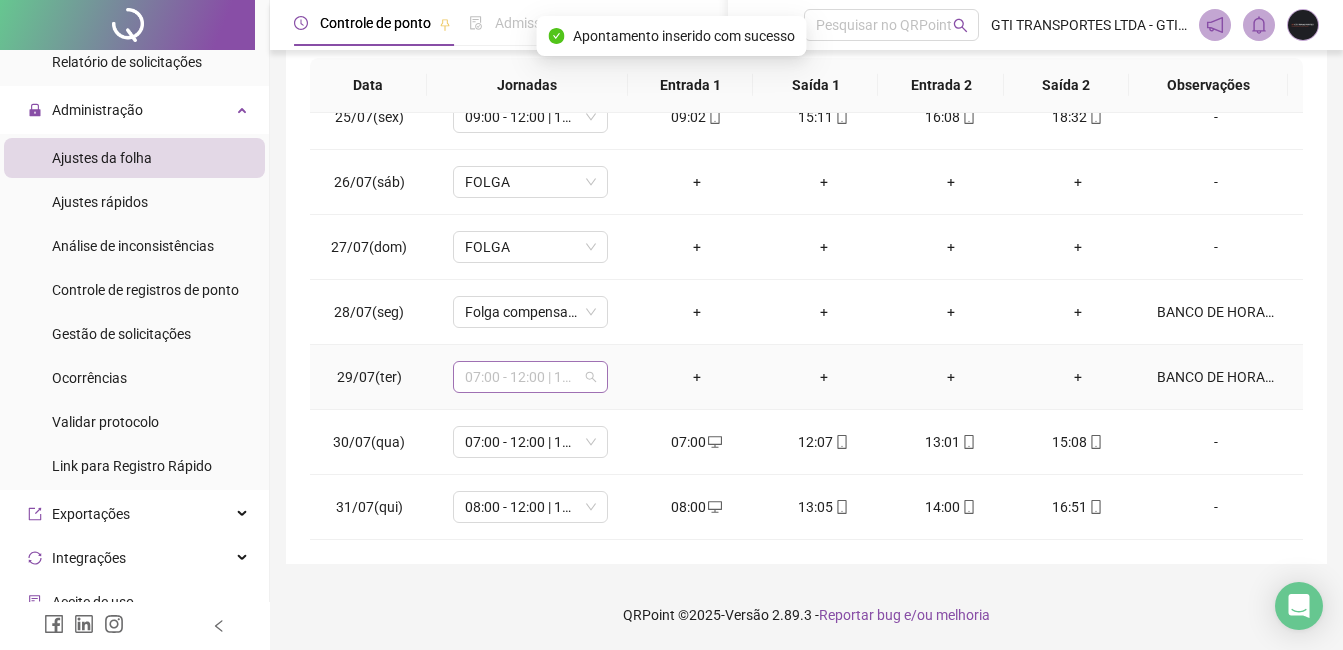 click on "07:00 - 12:00 | 13:00 - 15:20" at bounding box center [530, 377] 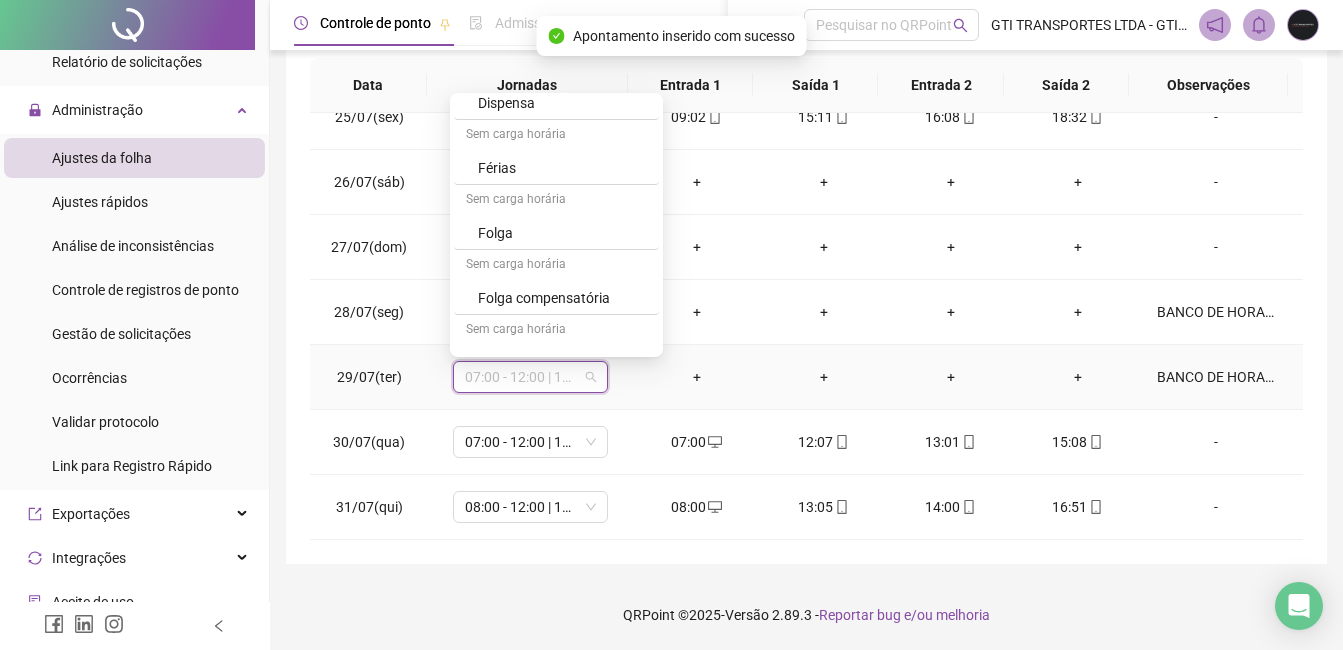 scroll, scrollTop: 654, scrollLeft: 0, axis: vertical 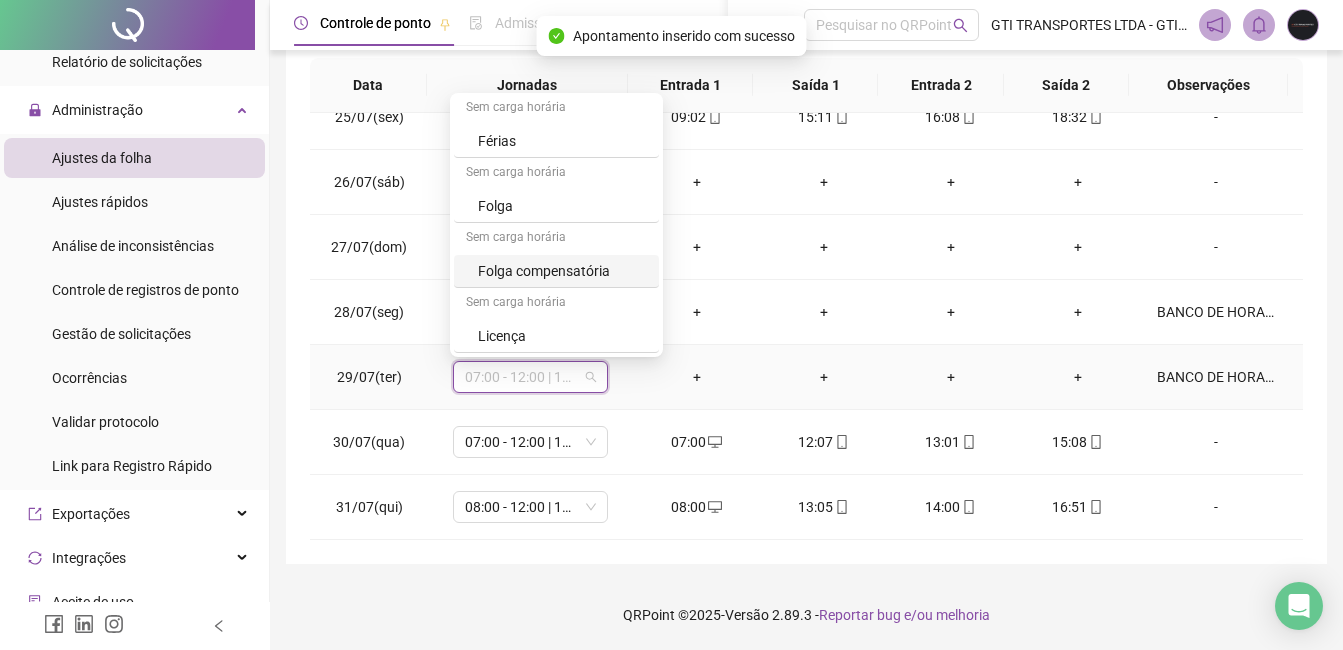 click on "Sem carga horária" at bounding box center (556, 239) 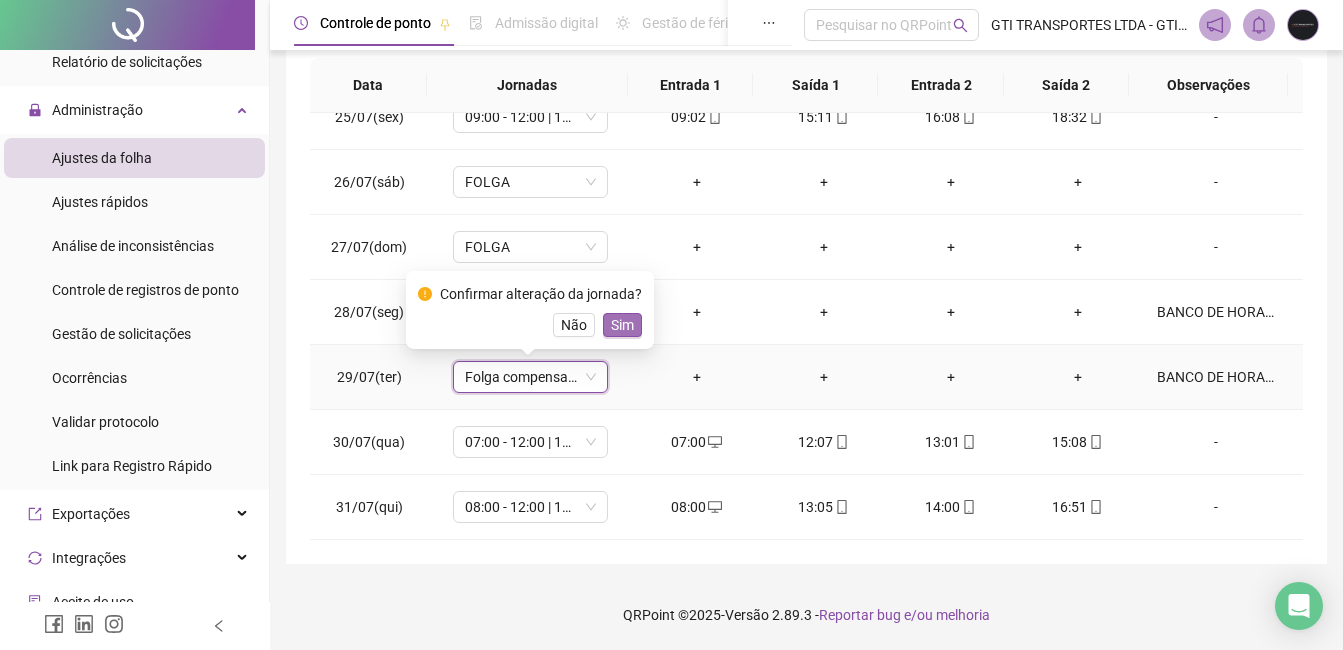 click on "Sim" at bounding box center [622, 325] 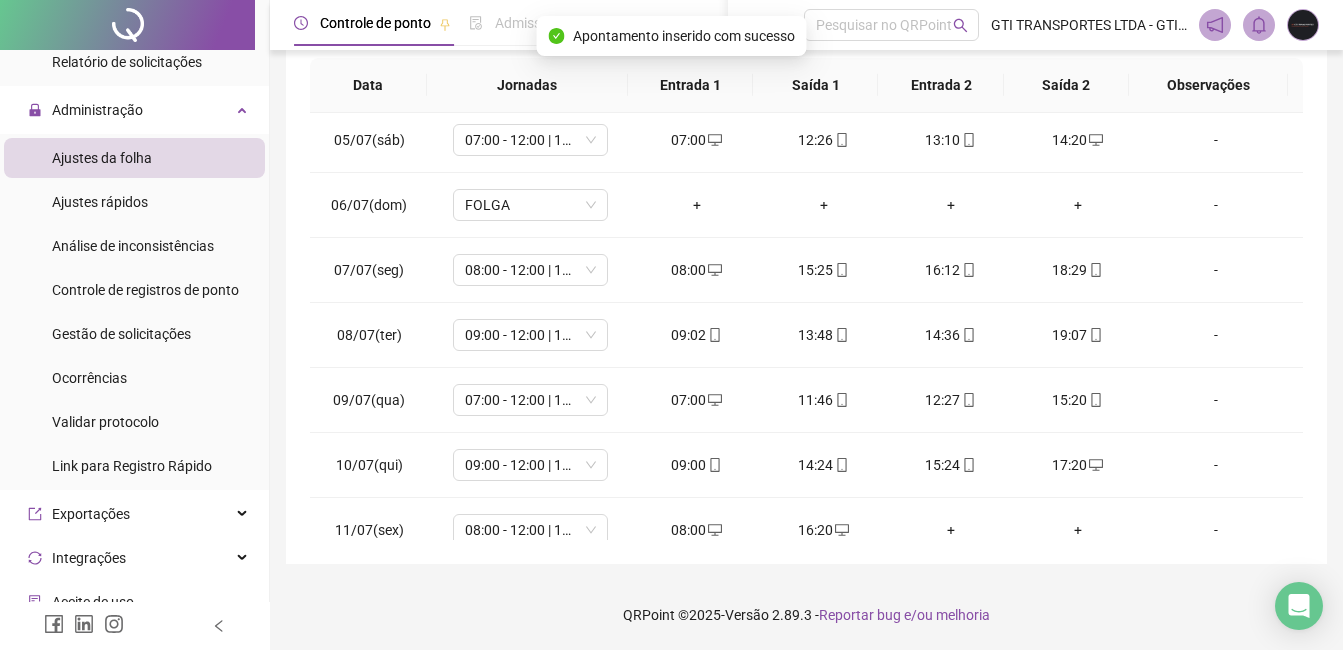 scroll, scrollTop: 0, scrollLeft: 0, axis: both 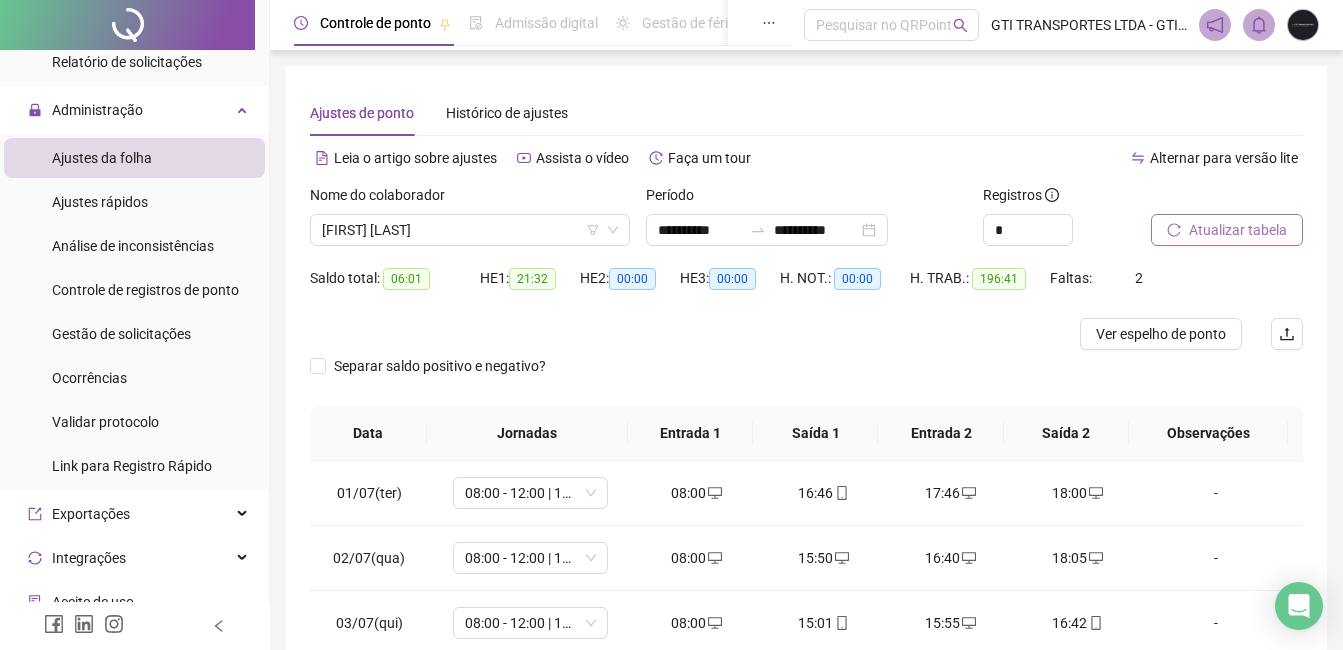 click on "Atualizar tabela" at bounding box center [1227, 230] 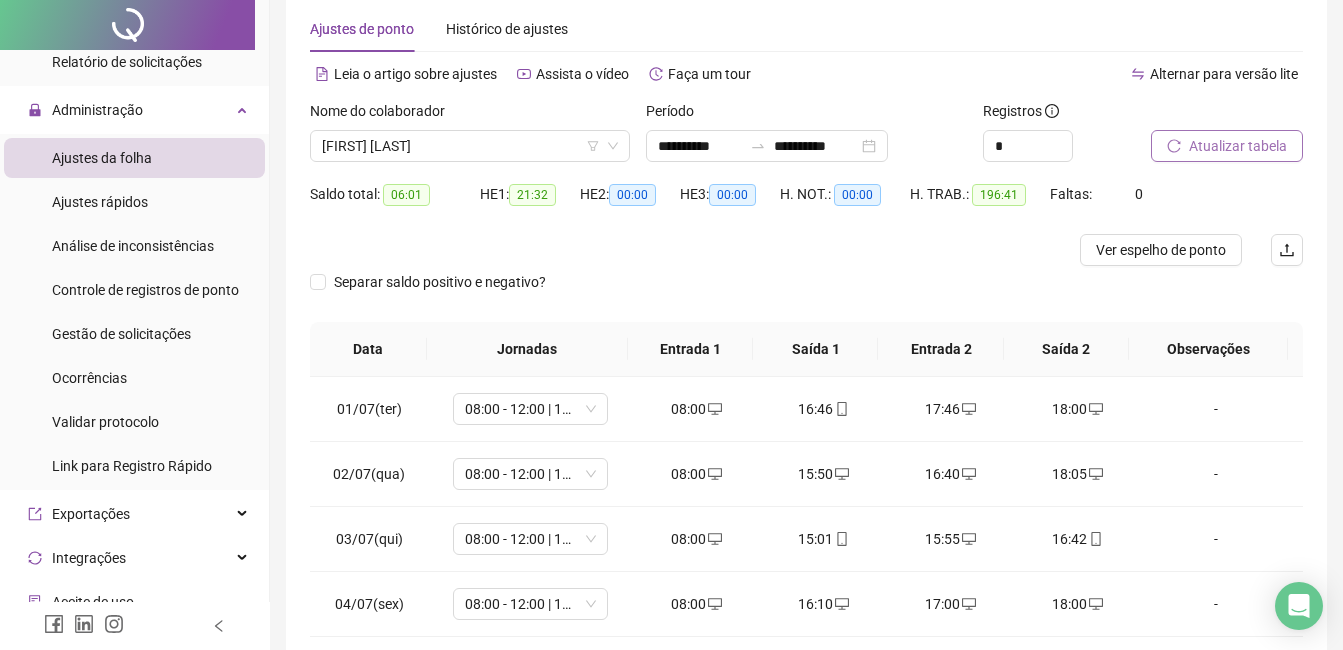 scroll, scrollTop: 0, scrollLeft: 0, axis: both 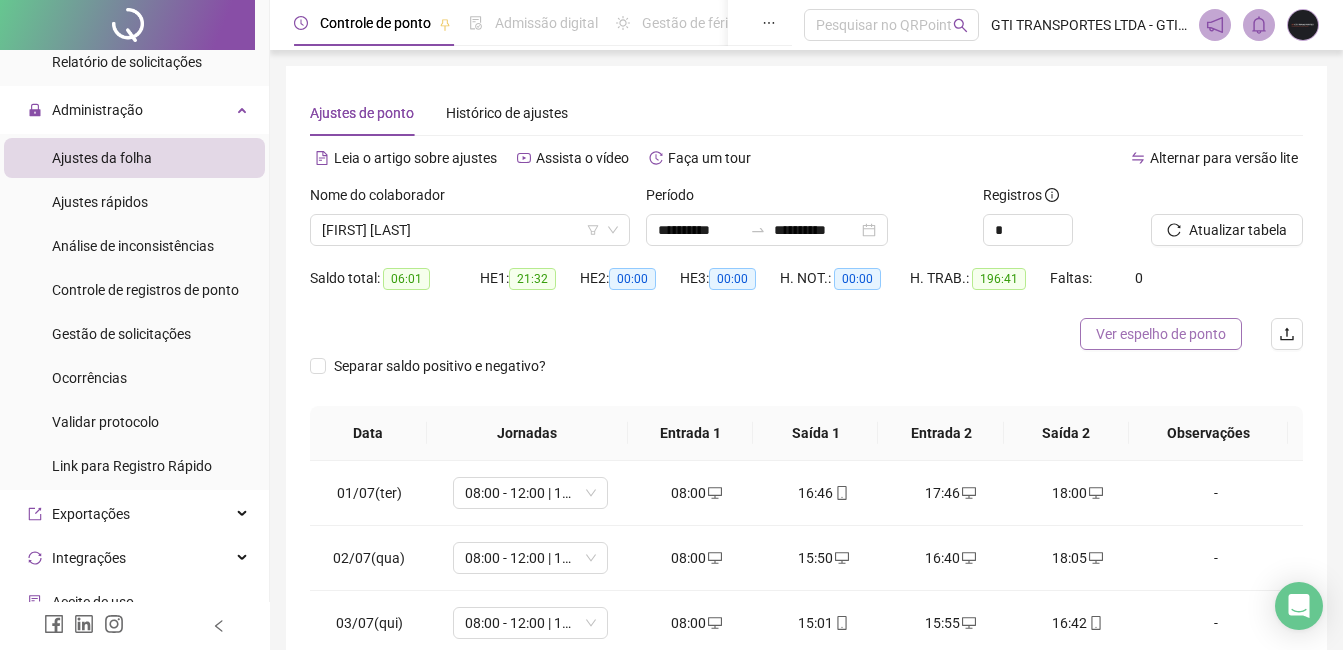 click on "Ver espelho de ponto" at bounding box center [1161, 334] 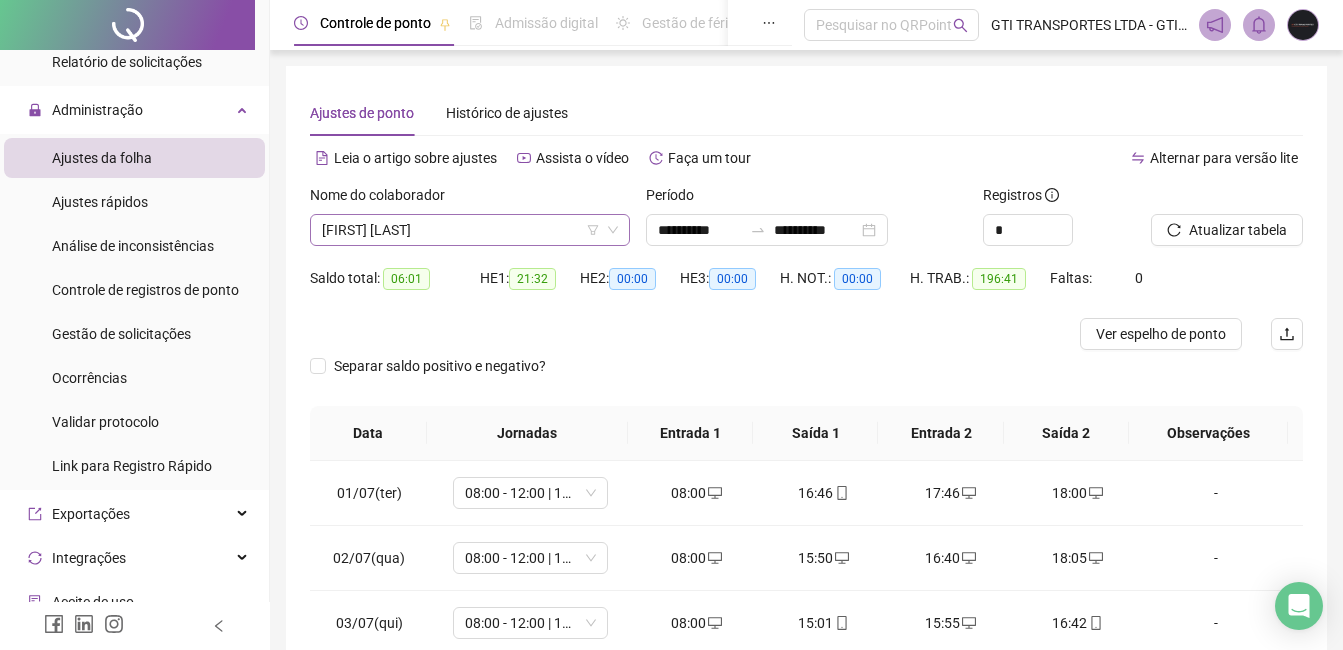 click on "[FIRST] [LAST]" at bounding box center [470, 230] 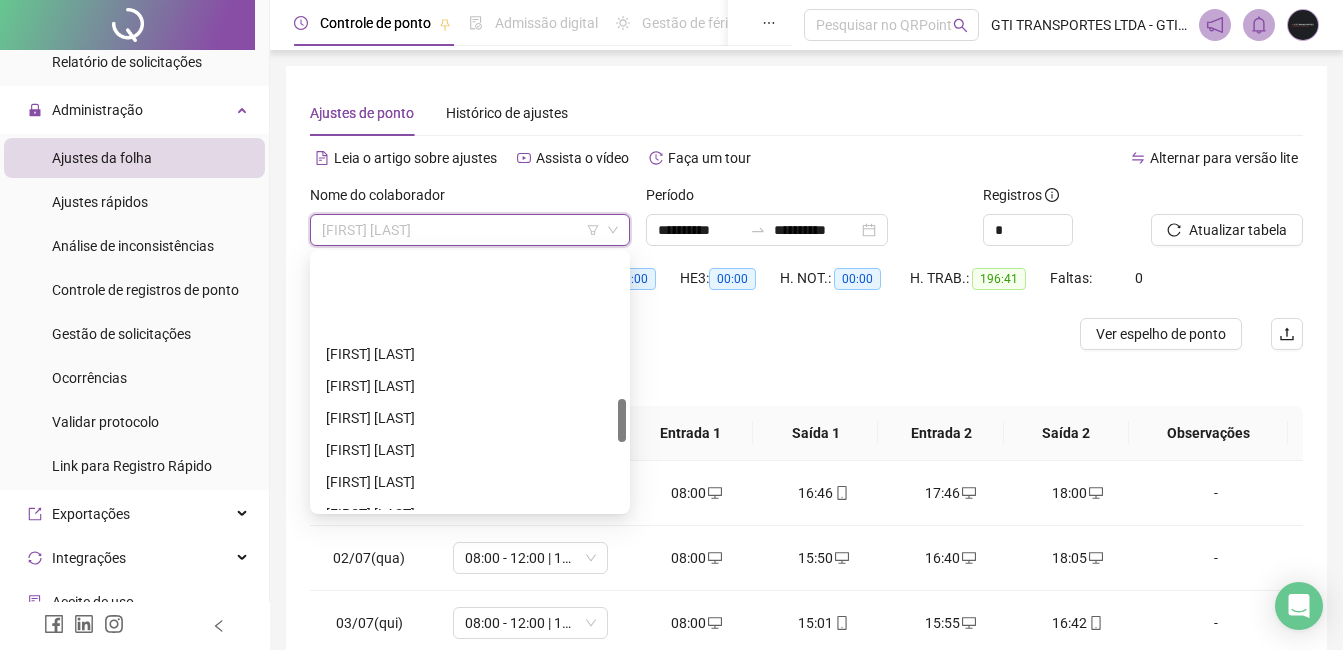 scroll, scrollTop: 848, scrollLeft: 0, axis: vertical 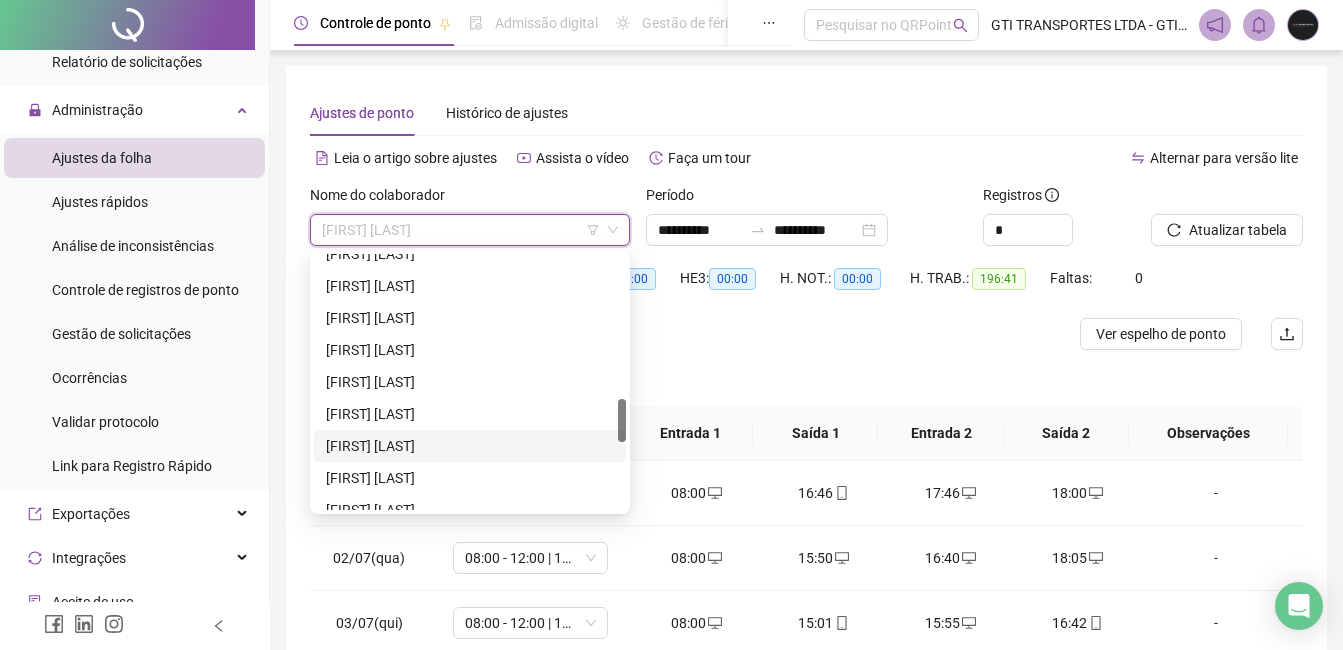 click on "[FIRST] [LAST]" at bounding box center (470, 446) 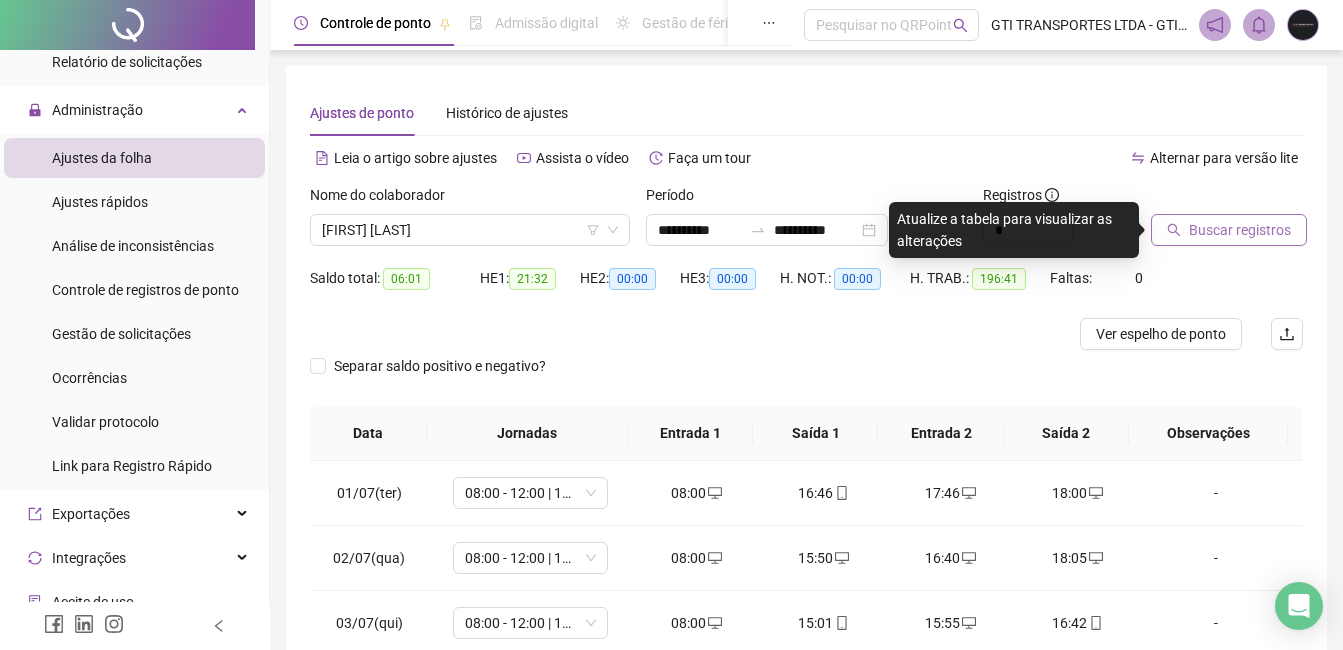 click on "Buscar registros" at bounding box center [1229, 230] 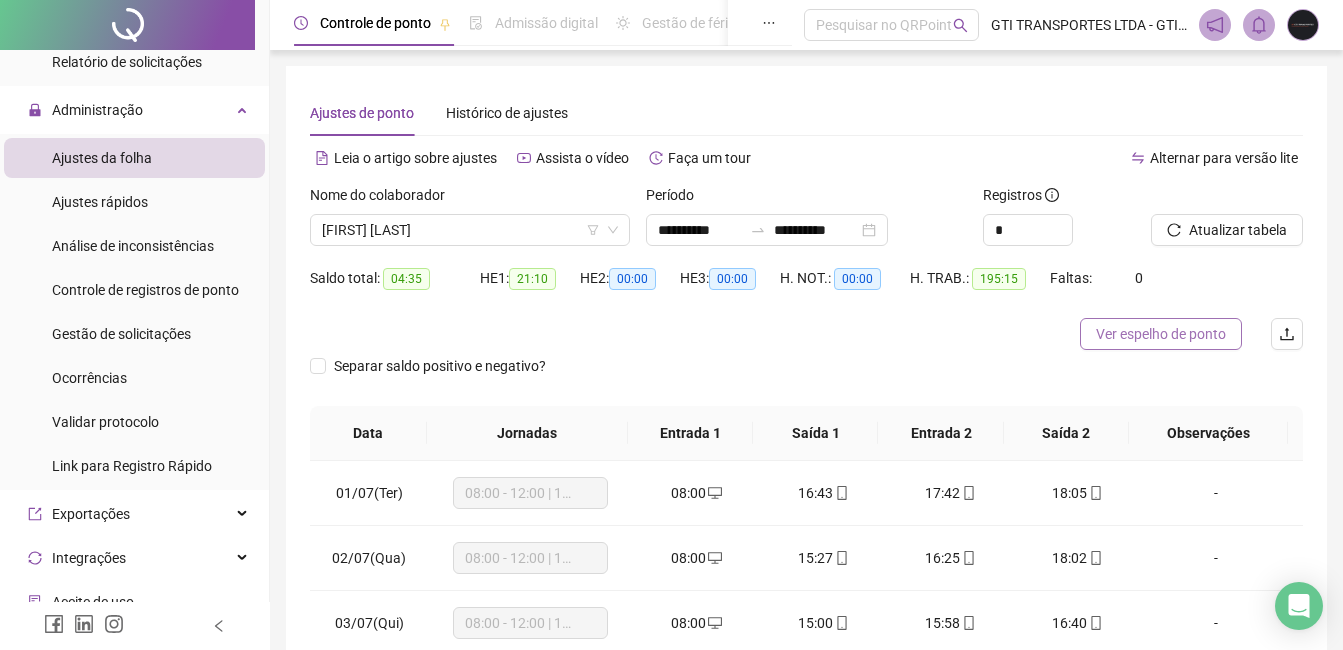 click on "Ver espelho de ponto" at bounding box center (1161, 334) 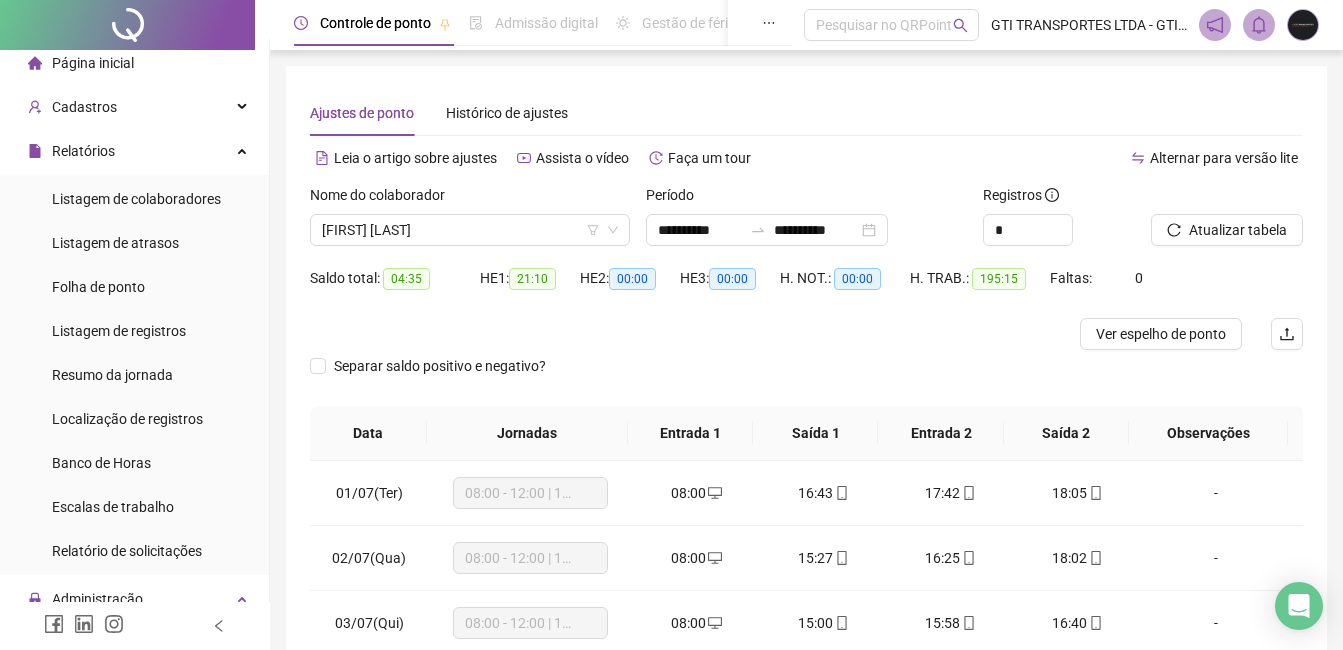 scroll, scrollTop: 0, scrollLeft: 0, axis: both 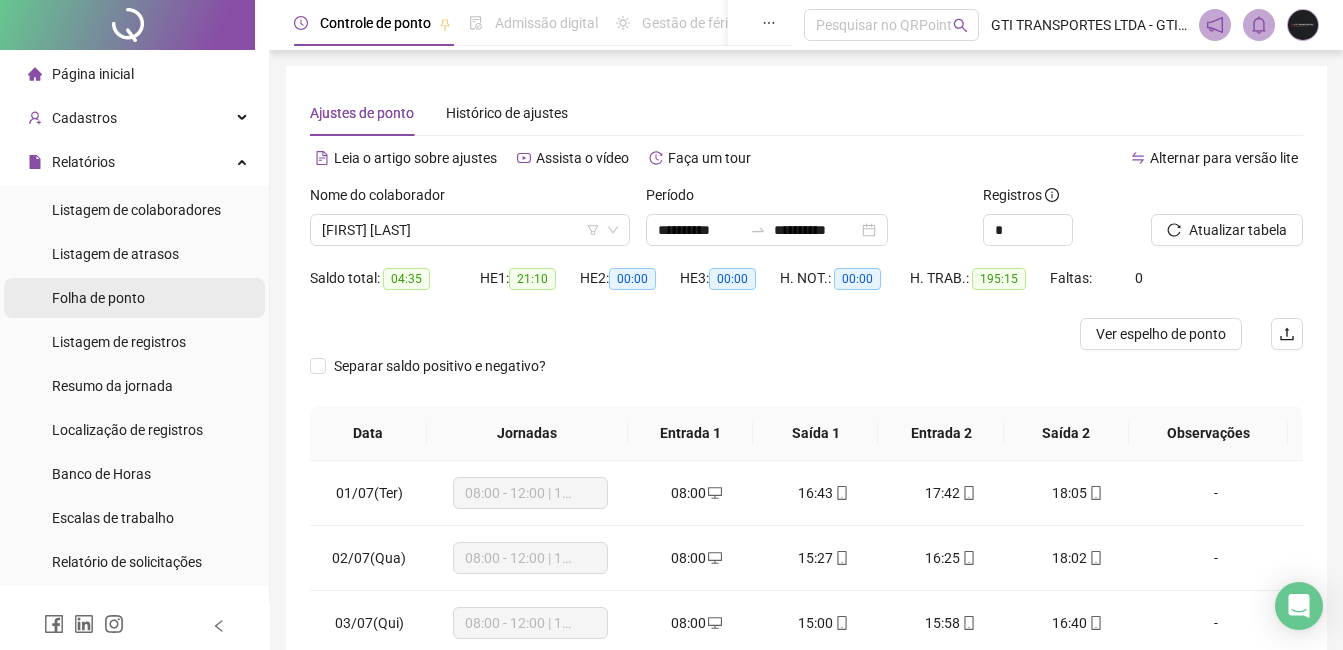 click on "Folha de ponto" at bounding box center (134, 298) 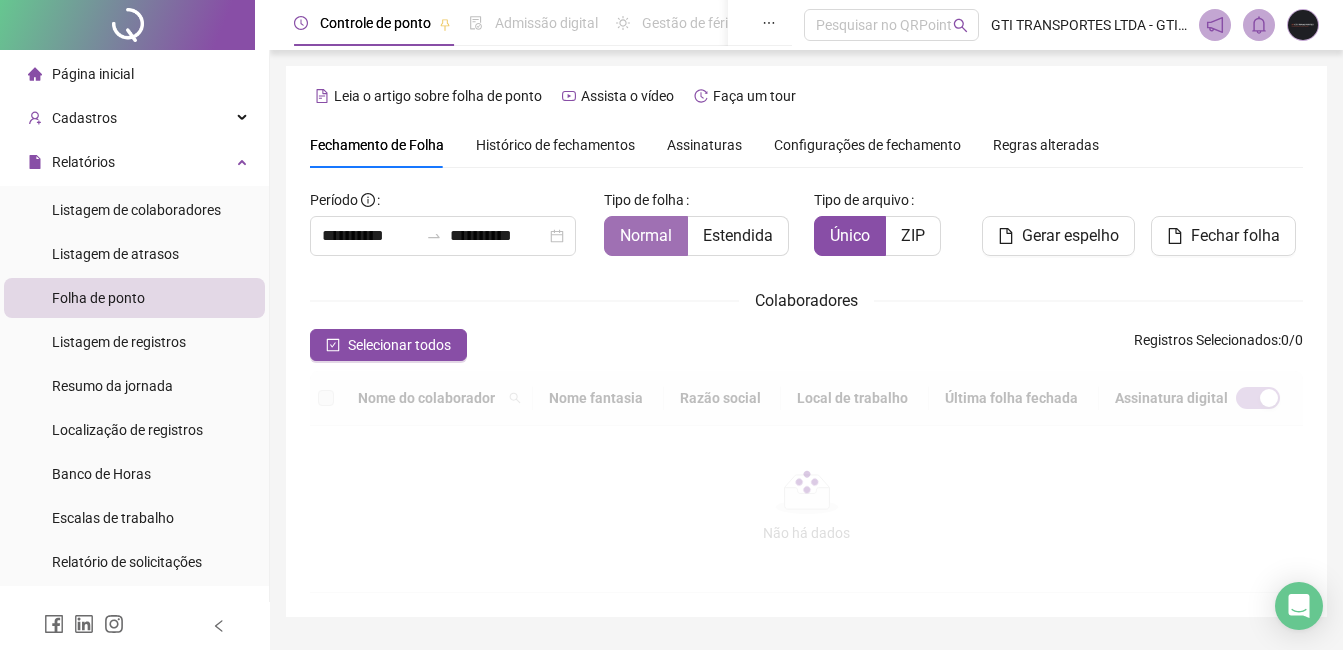 scroll, scrollTop: 85, scrollLeft: 0, axis: vertical 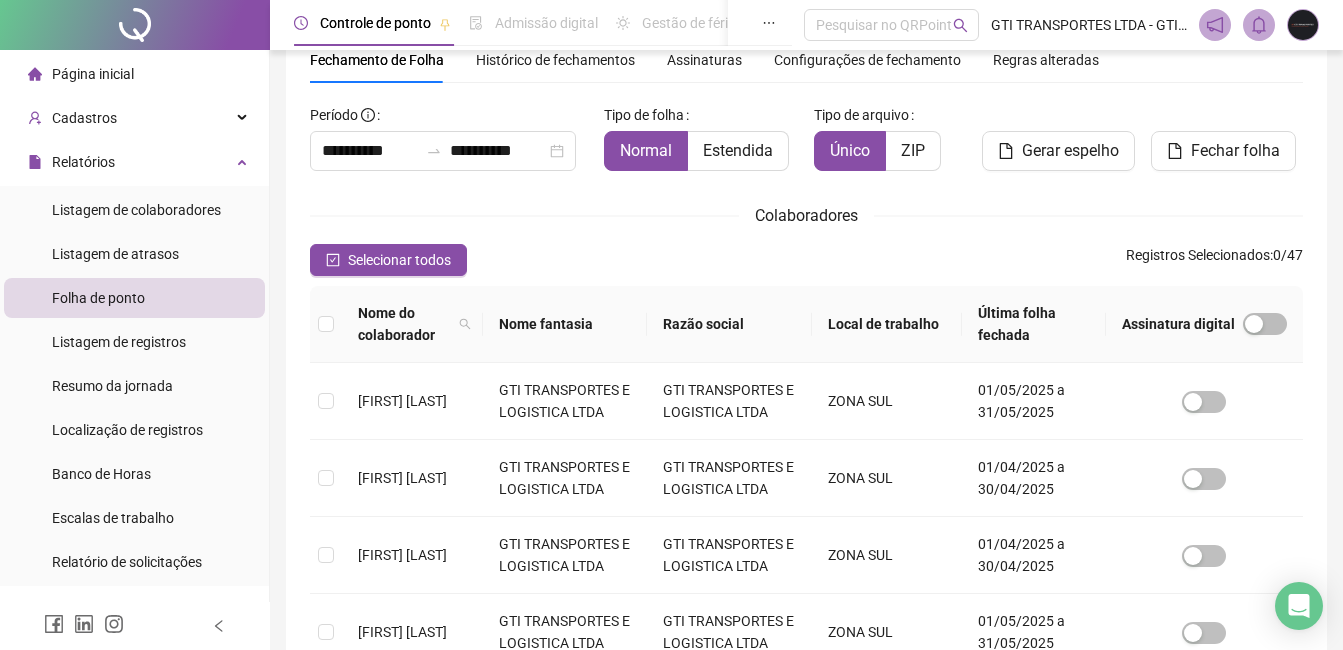 click on "Histórico de fechamentos" at bounding box center [555, 60] 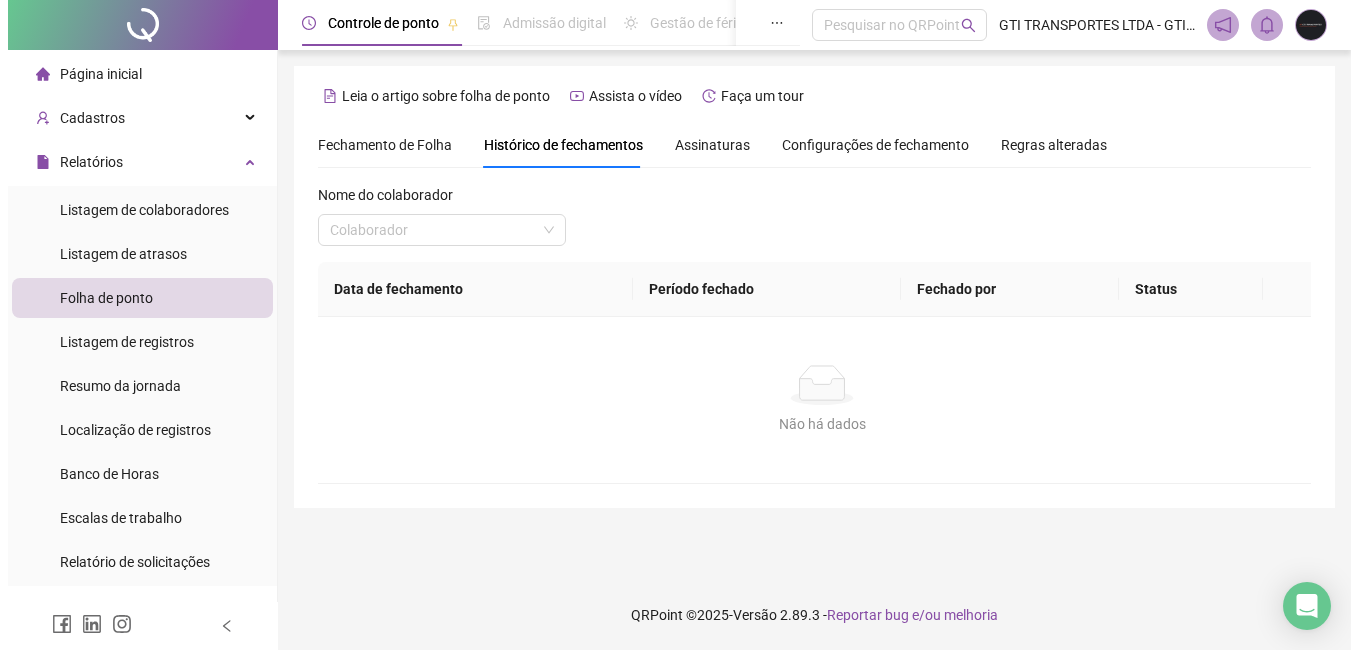 scroll, scrollTop: 0, scrollLeft: 0, axis: both 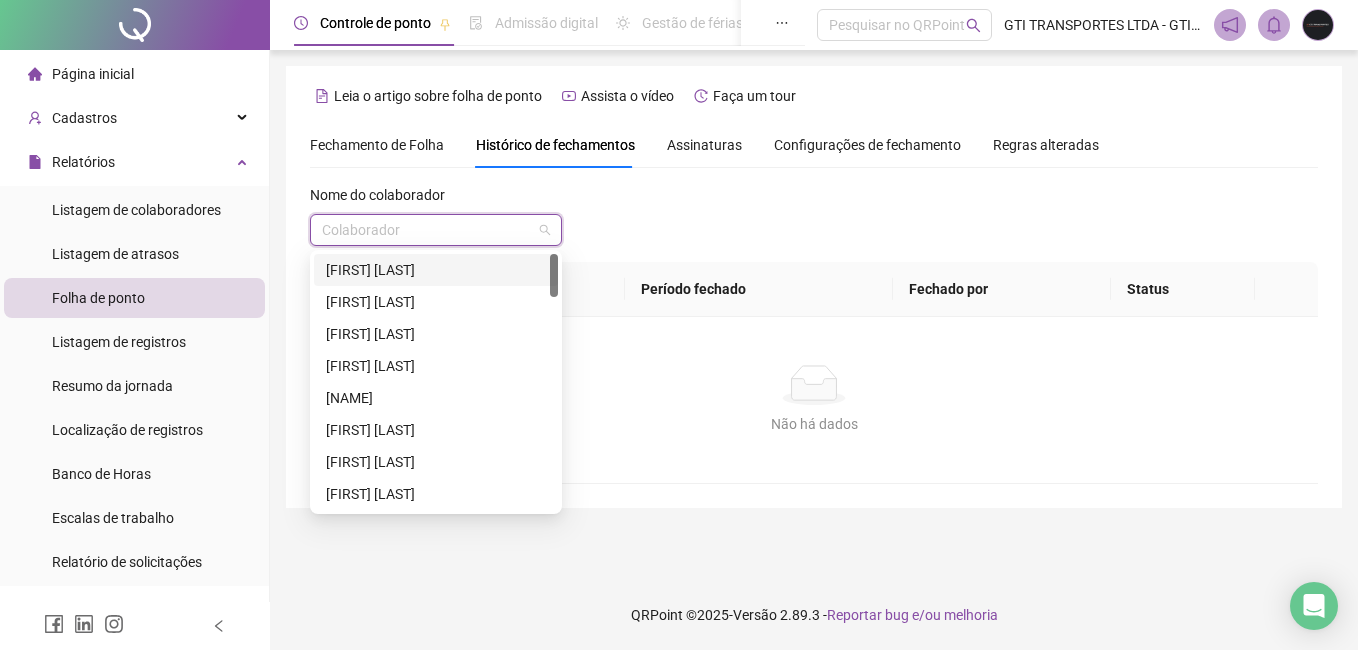 click at bounding box center (427, 230) 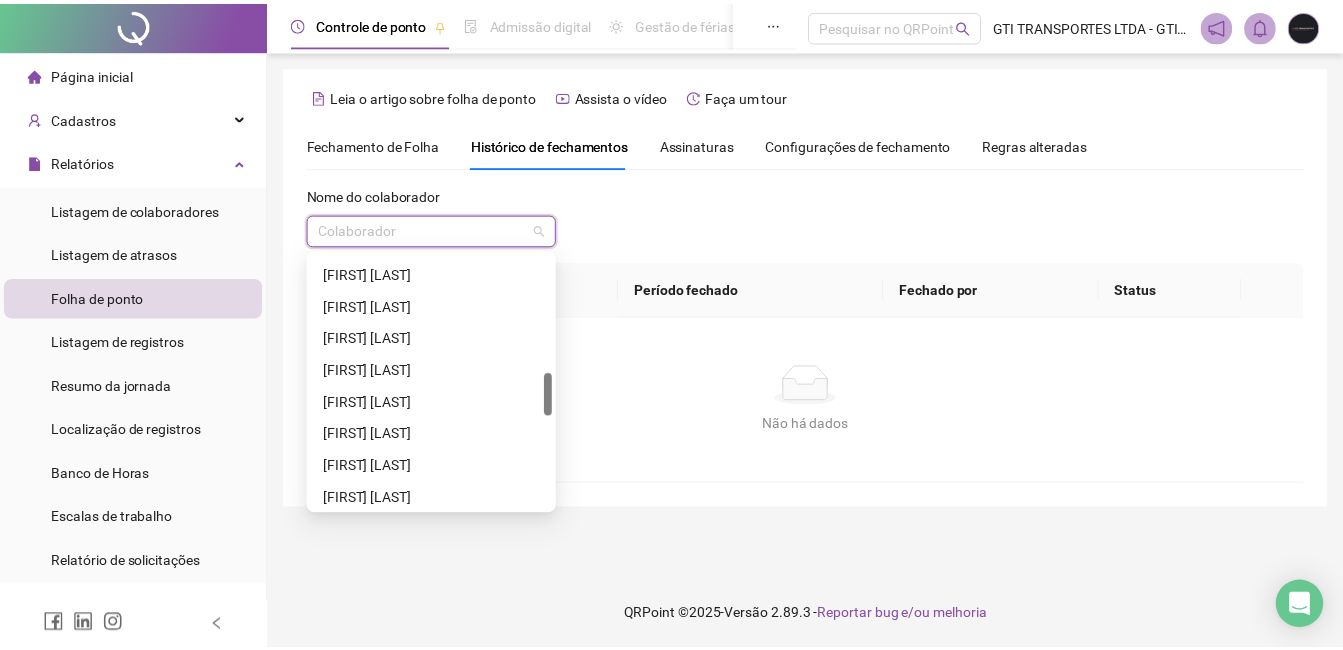 scroll, scrollTop: 800, scrollLeft: 0, axis: vertical 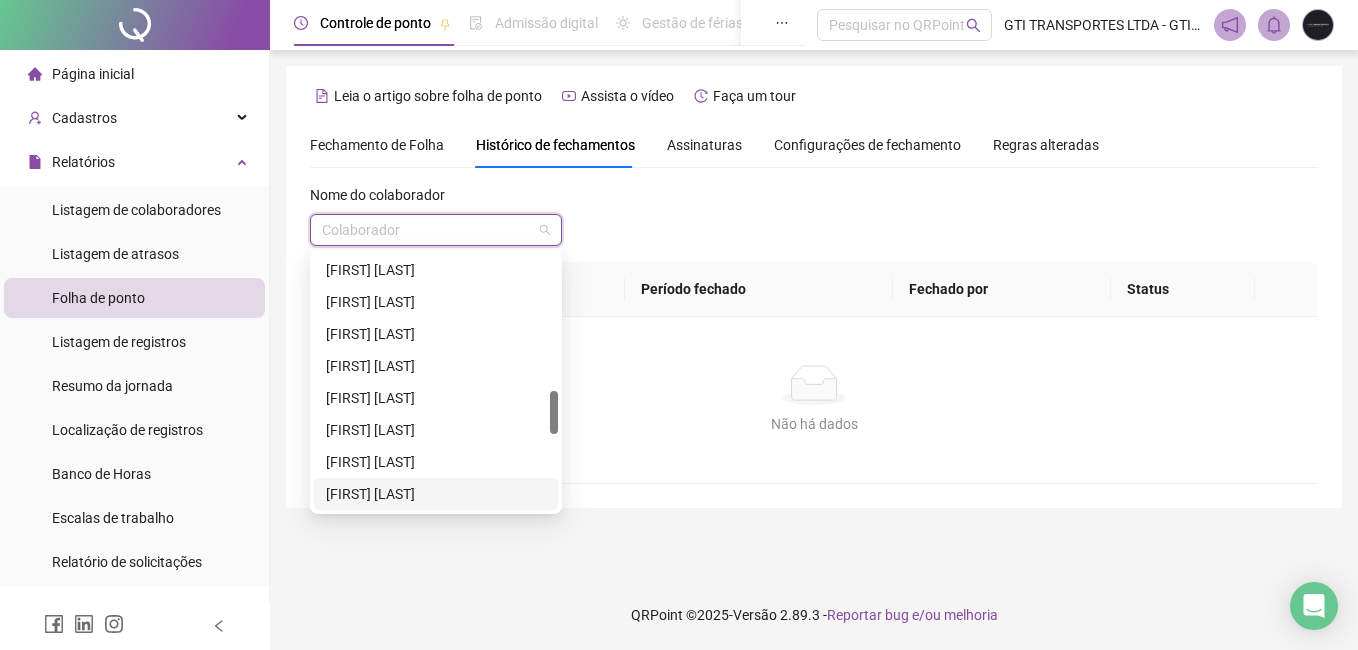 click on "289193 218450 289188 [NAME] [NAME] [NAME] [NAME] [NAME] [NAME] [NAME] [NAME] [NAME] [NAME]" at bounding box center [436, 382] 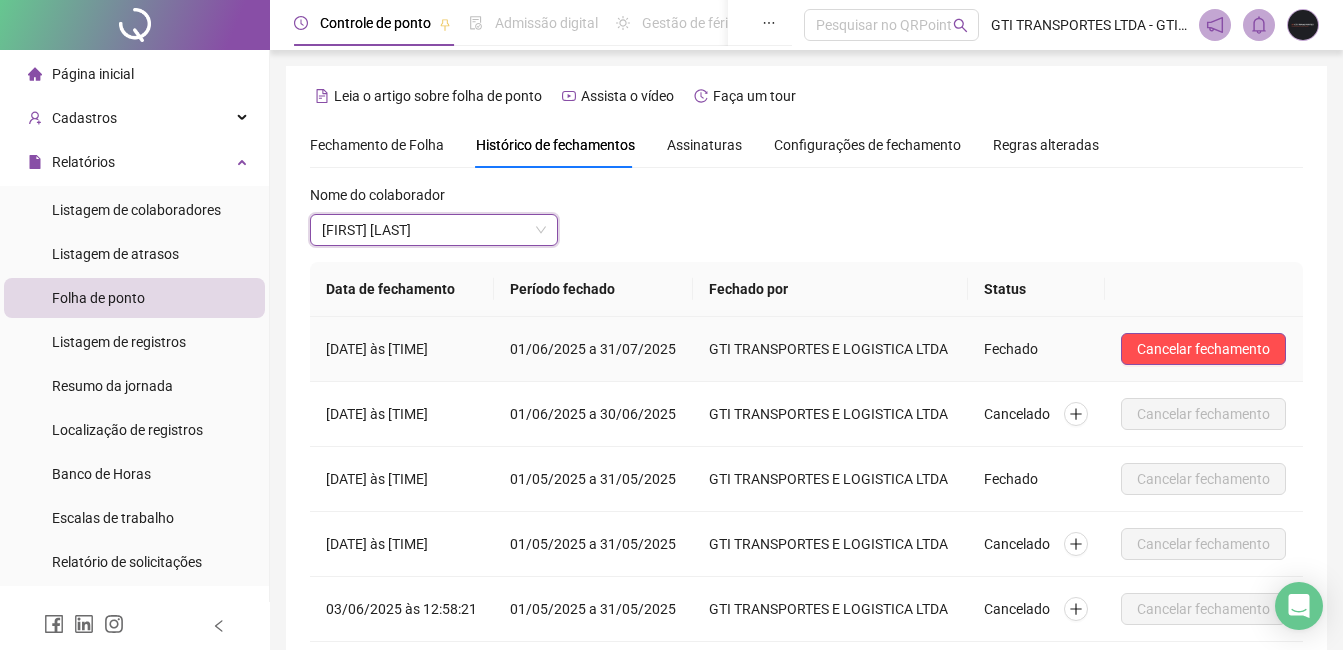 click on "Cancelar fechamento" at bounding box center (1204, 349) 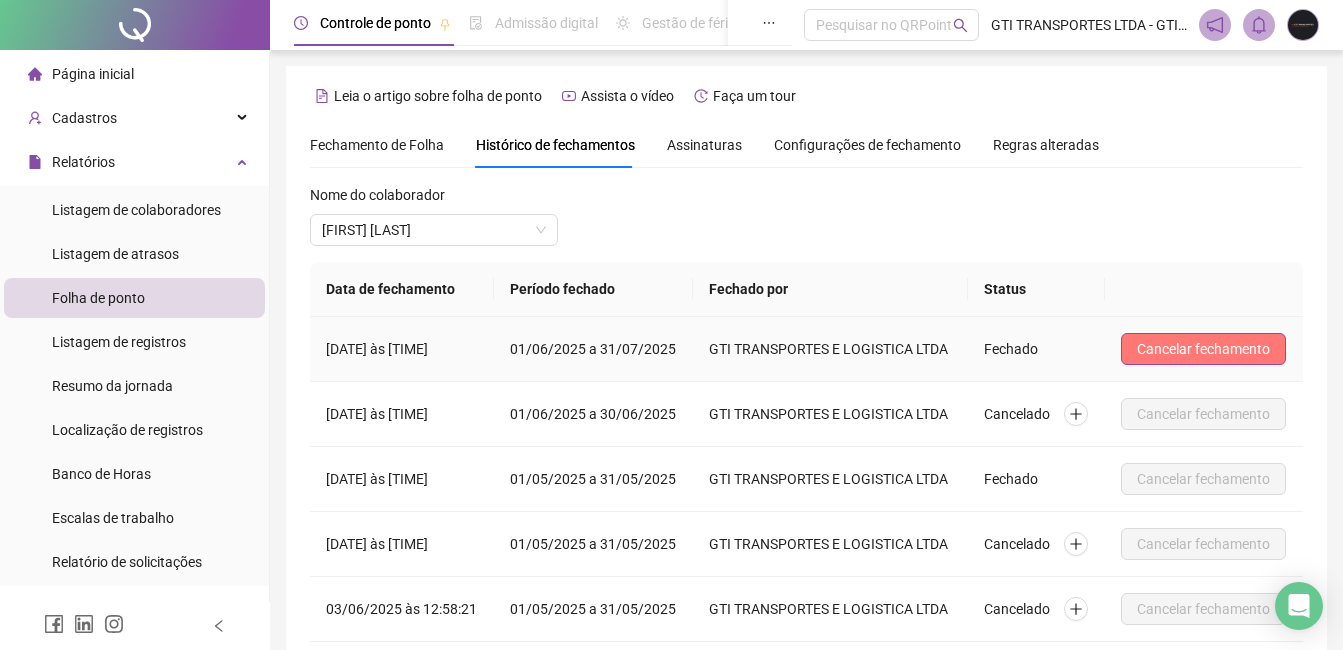 click on "Cancelar fechamento" at bounding box center [1203, 349] 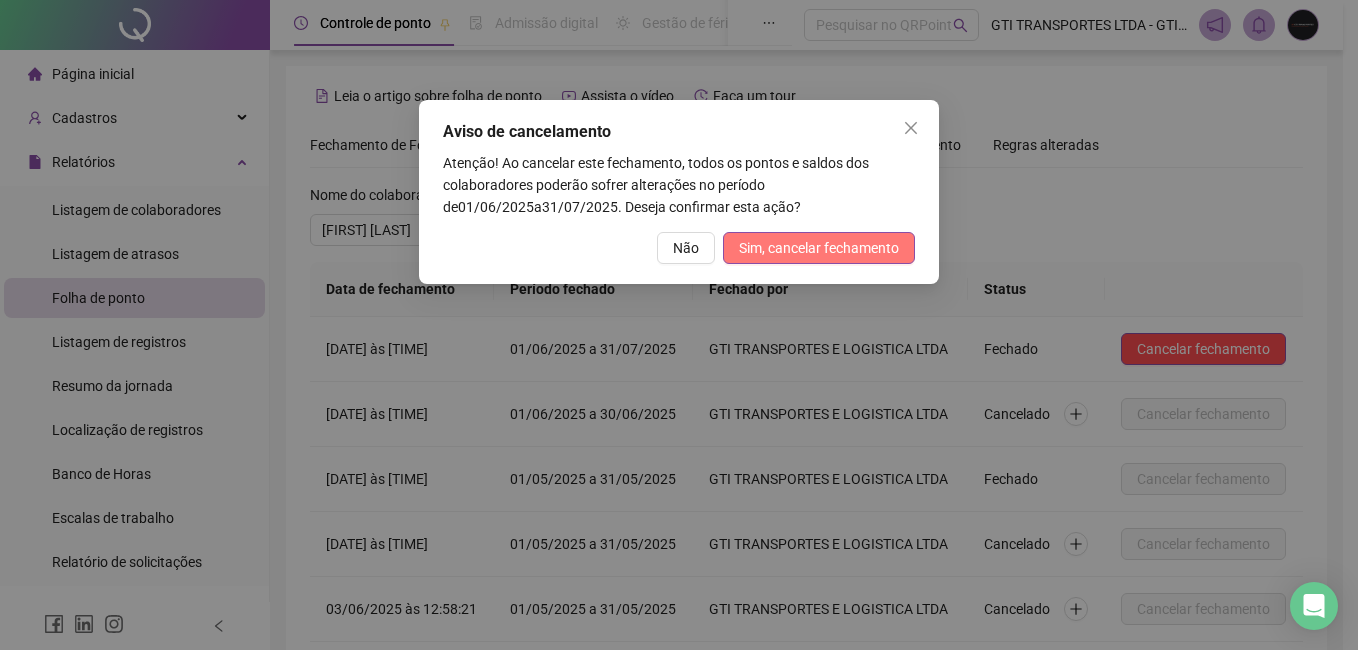 click on "Sim, cancelar fechamento" at bounding box center (819, 248) 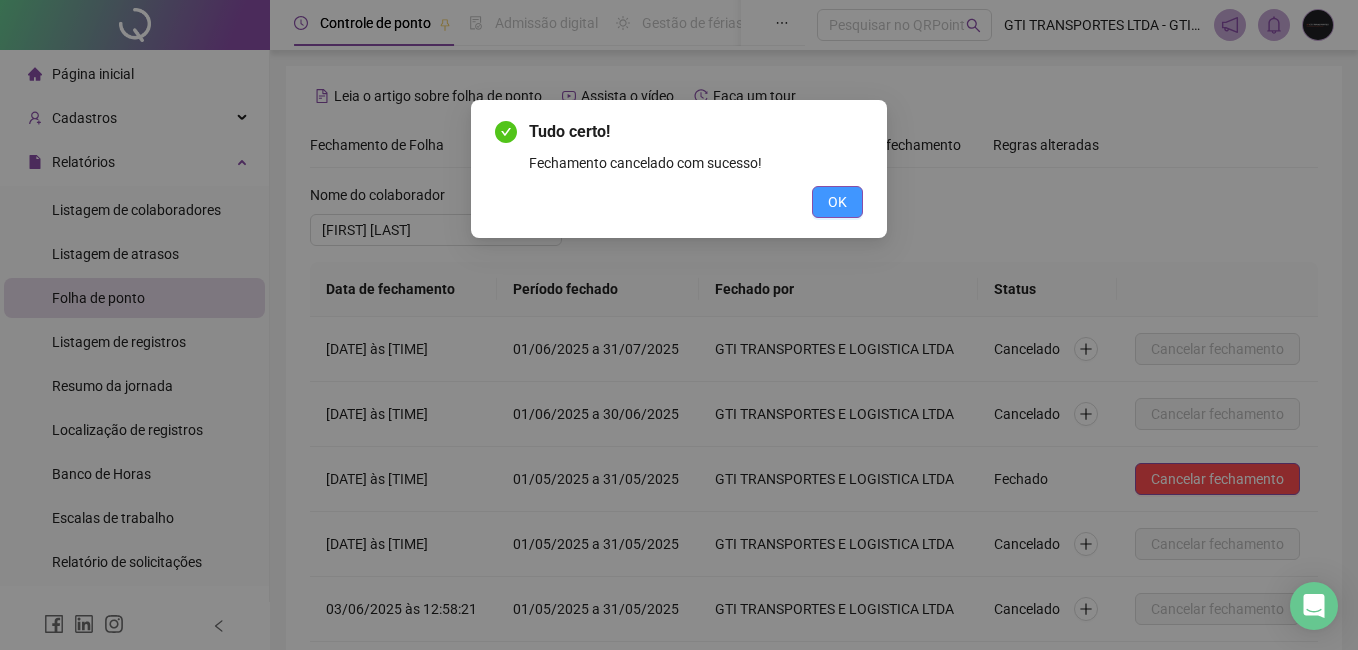 click on "OK" at bounding box center (837, 202) 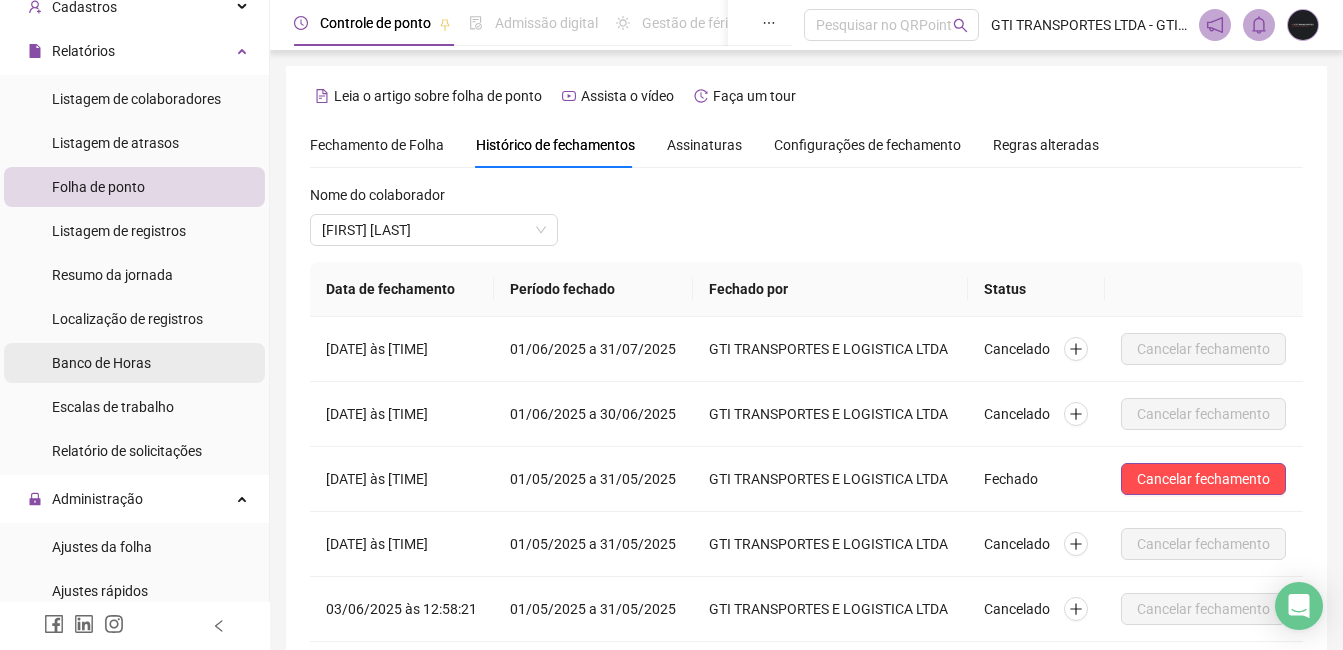 scroll, scrollTop: 300, scrollLeft: 0, axis: vertical 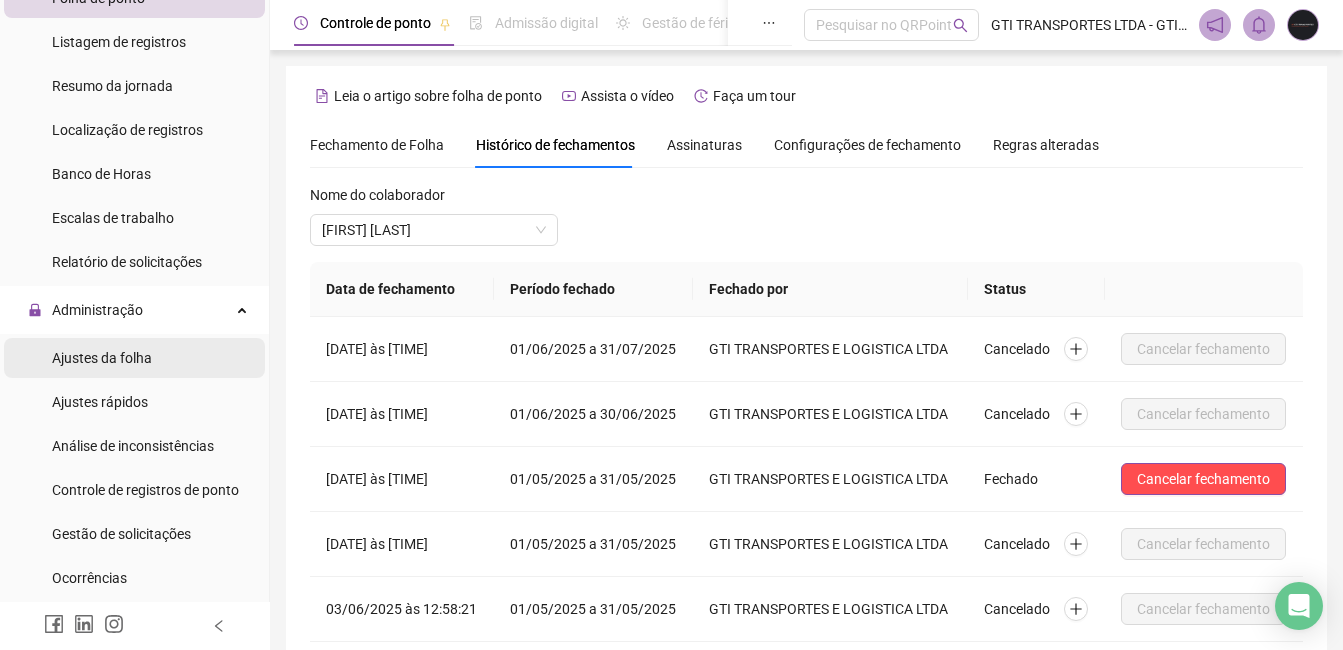 click on "Ajustes da folha" at bounding box center [102, 358] 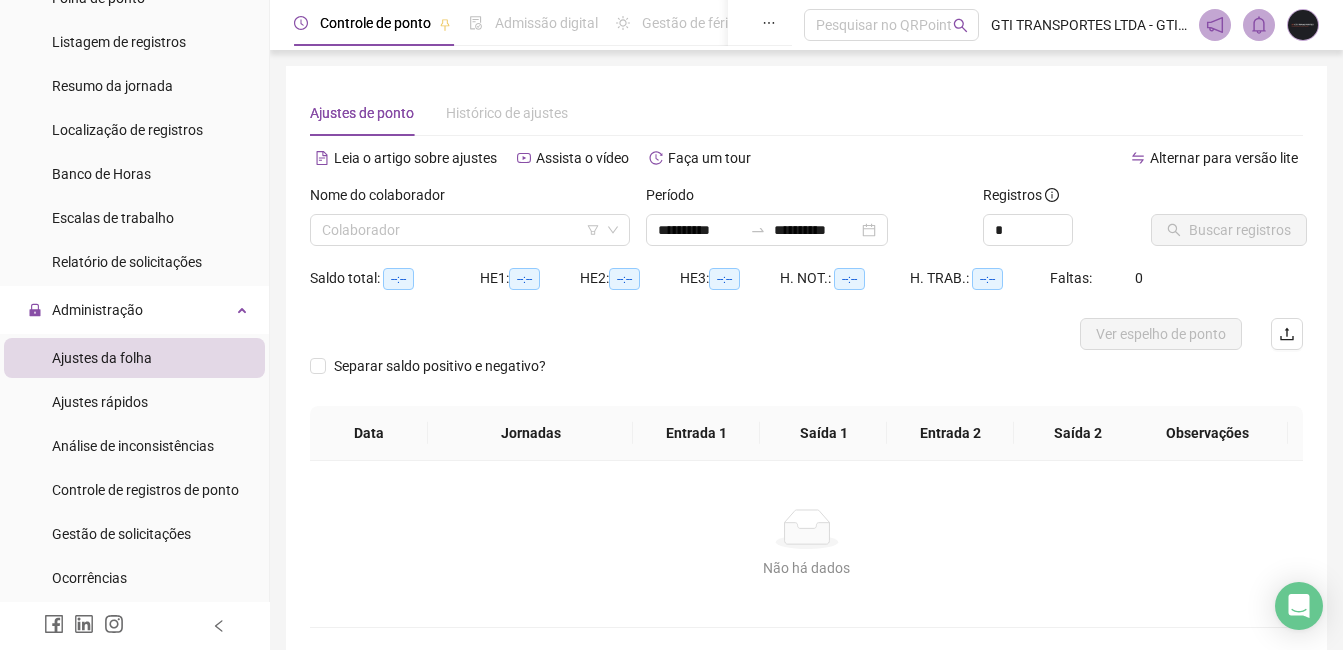 click on "Nome do colaborador" at bounding box center [470, 199] 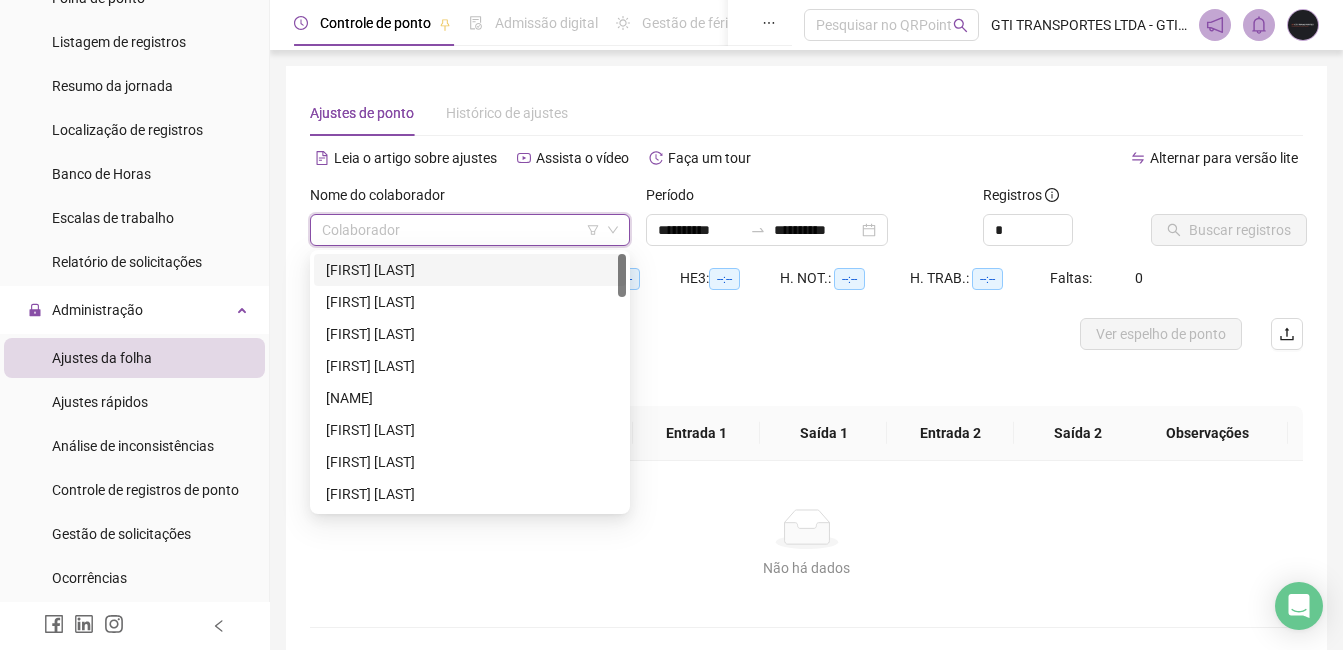 click at bounding box center (461, 230) 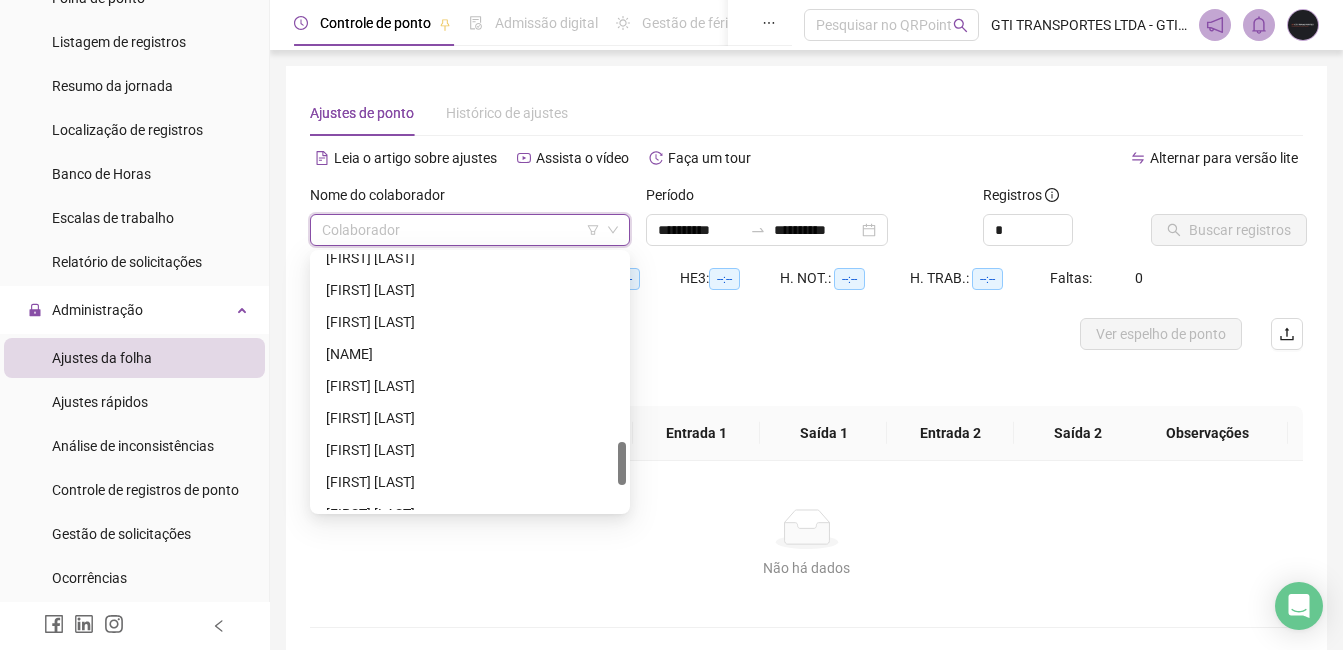 scroll, scrollTop: 1248, scrollLeft: 0, axis: vertical 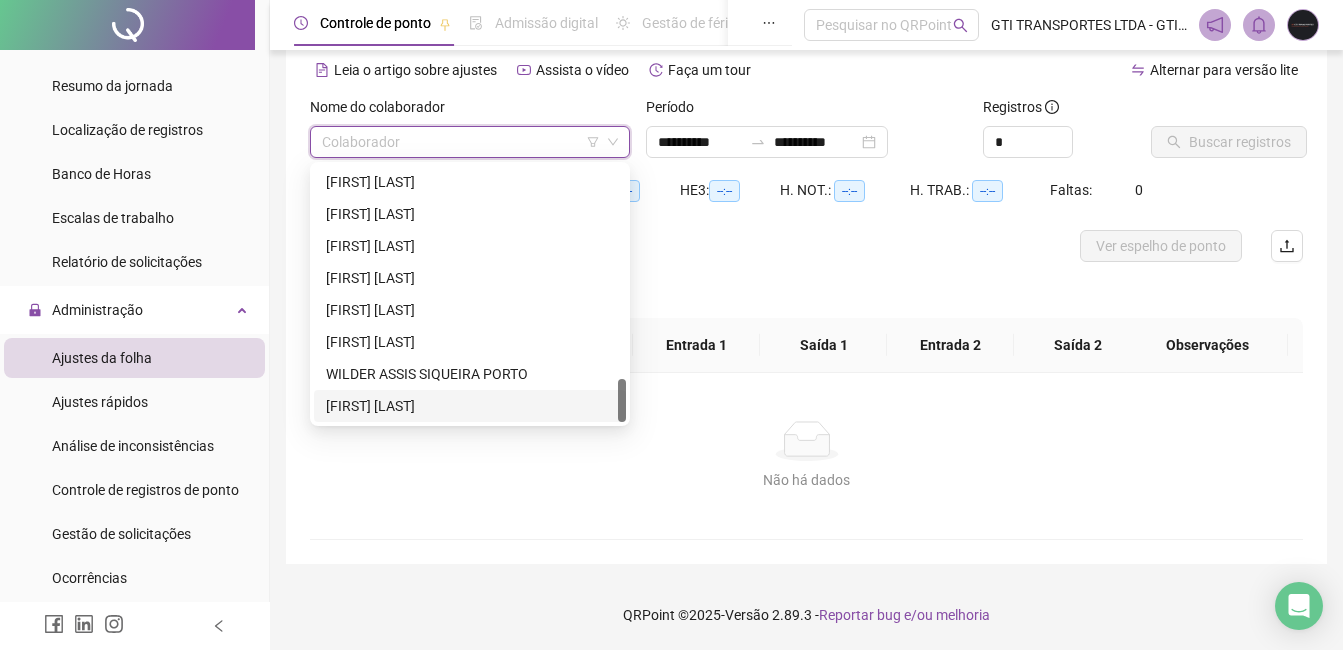 drag, startPoint x: 518, startPoint y: 383, endPoint x: 521, endPoint y: 403, distance: 20.22375 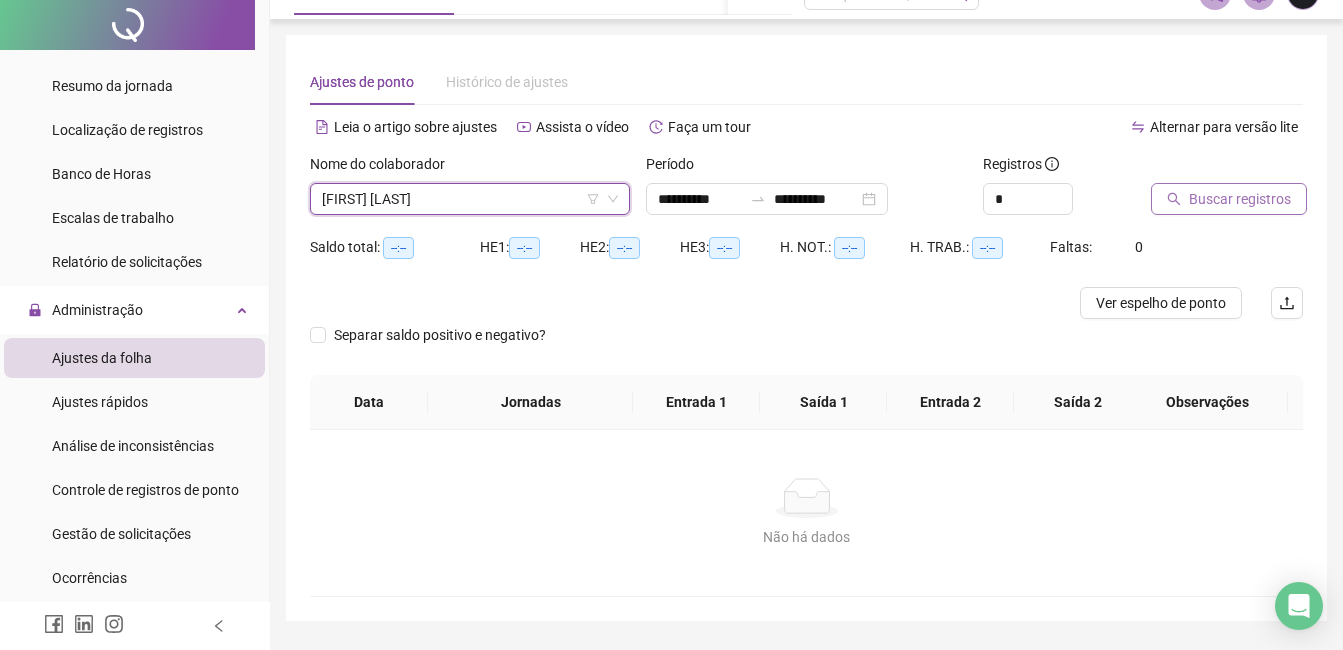 scroll, scrollTop: 0, scrollLeft: 0, axis: both 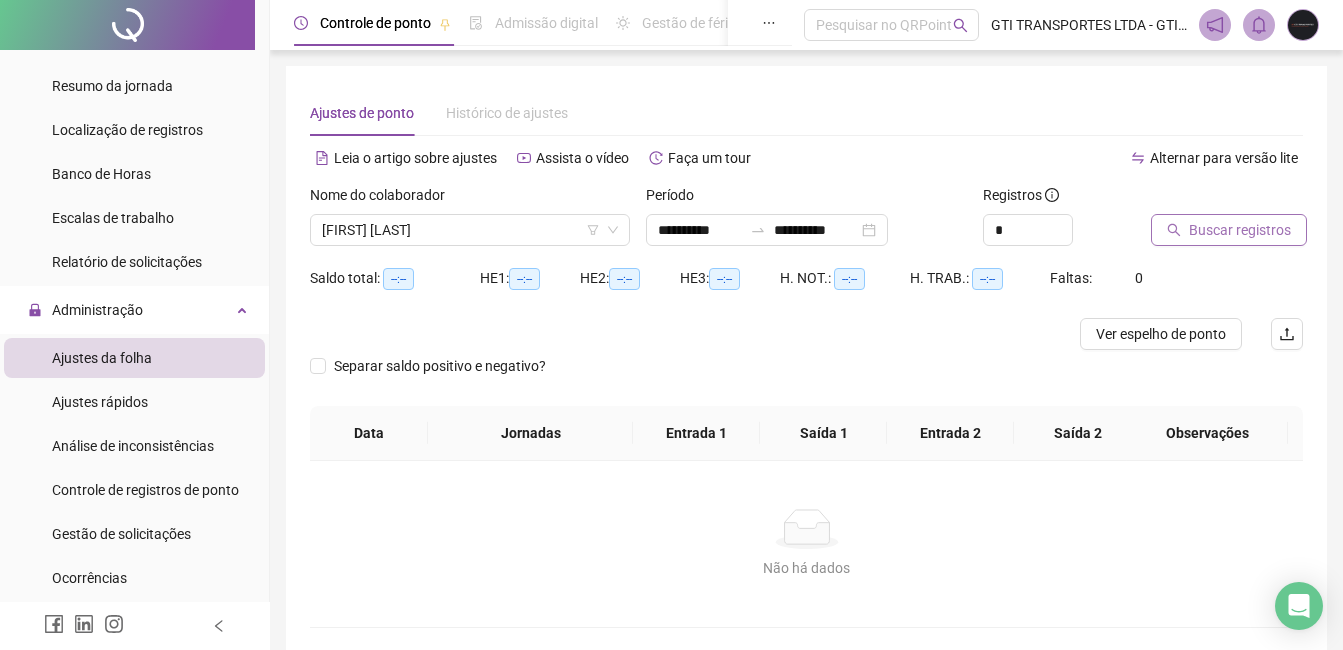 click on "Buscar registros" at bounding box center (1240, 230) 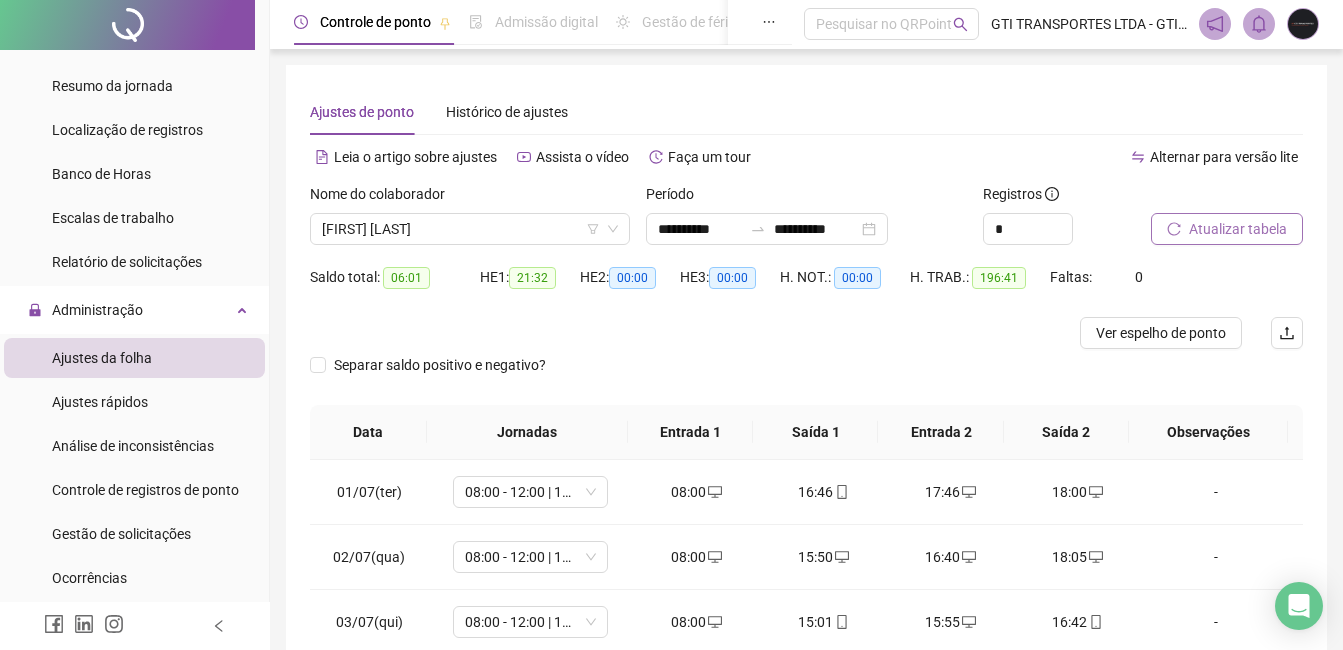 scroll, scrollTop: 0, scrollLeft: 0, axis: both 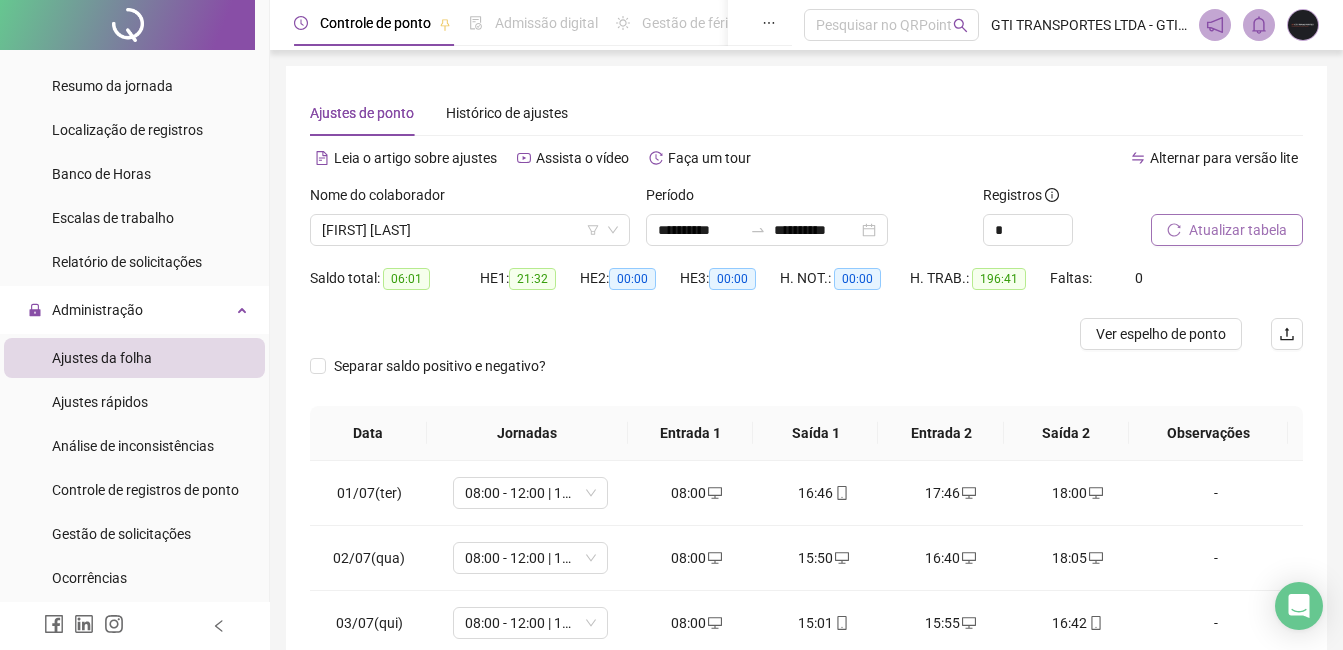 click on "Atualizar tabela" at bounding box center (1227, 230) 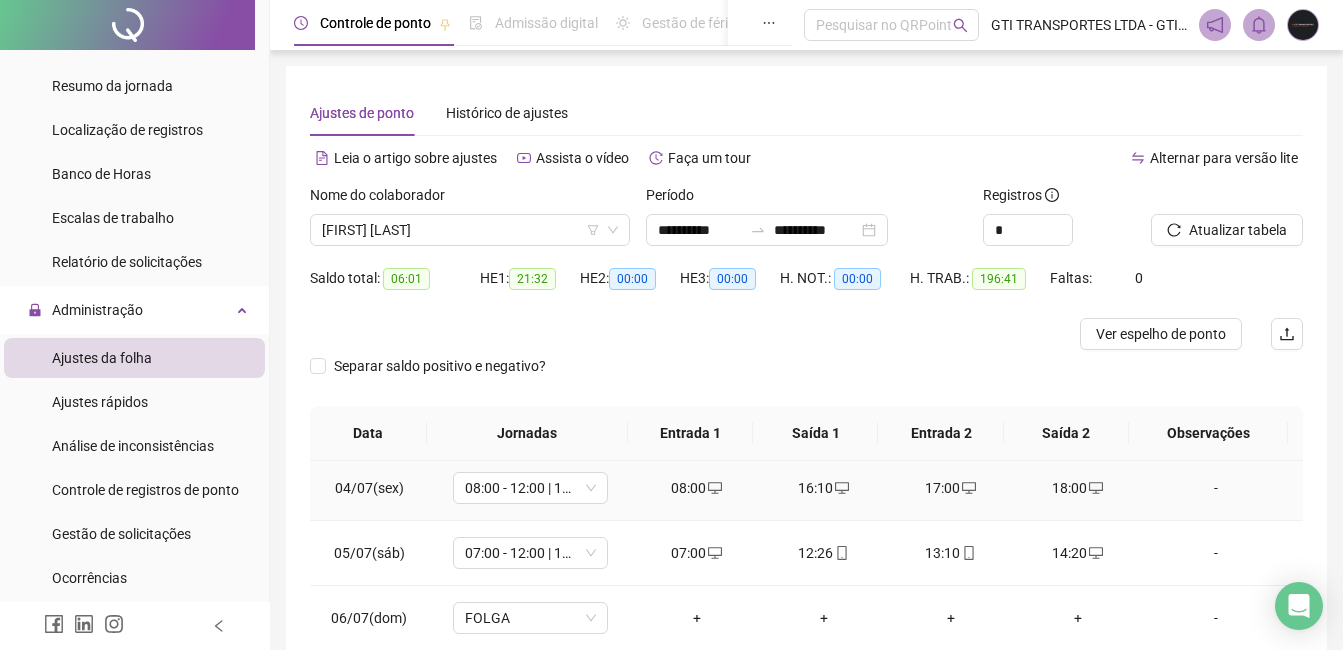 scroll, scrollTop: 400, scrollLeft: 0, axis: vertical 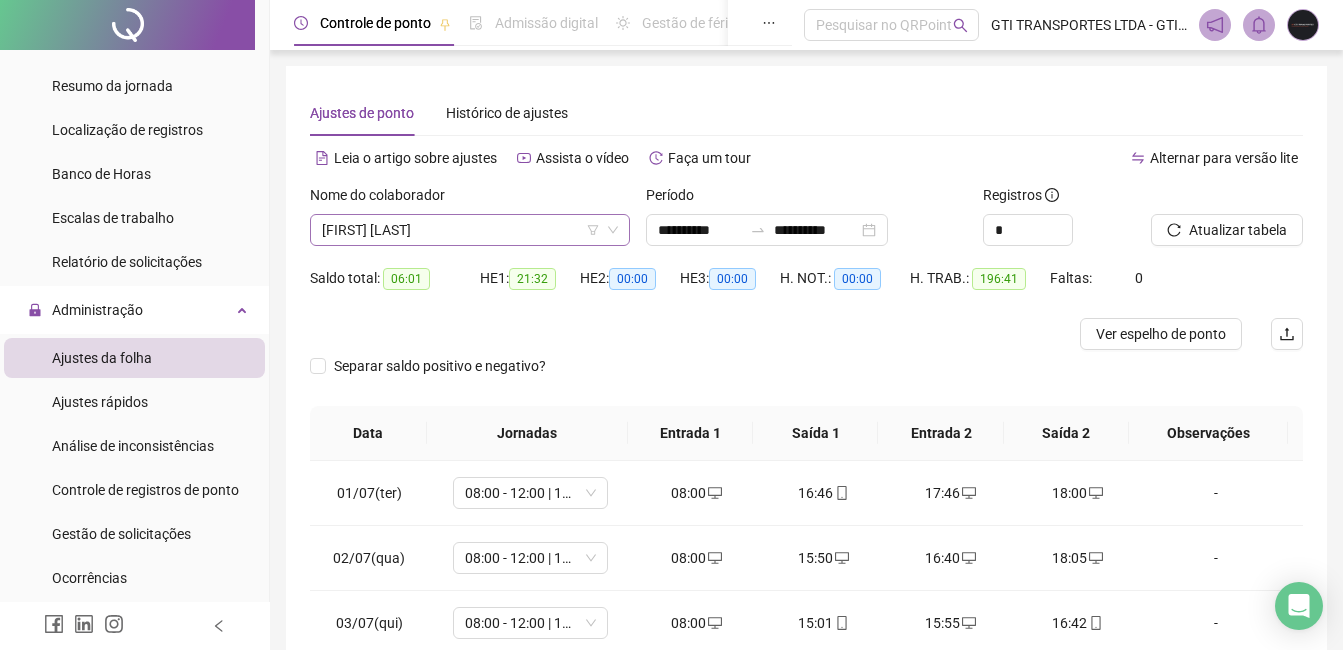 click on "[FIRST] [LAST]" at bounding box center [470, 230] 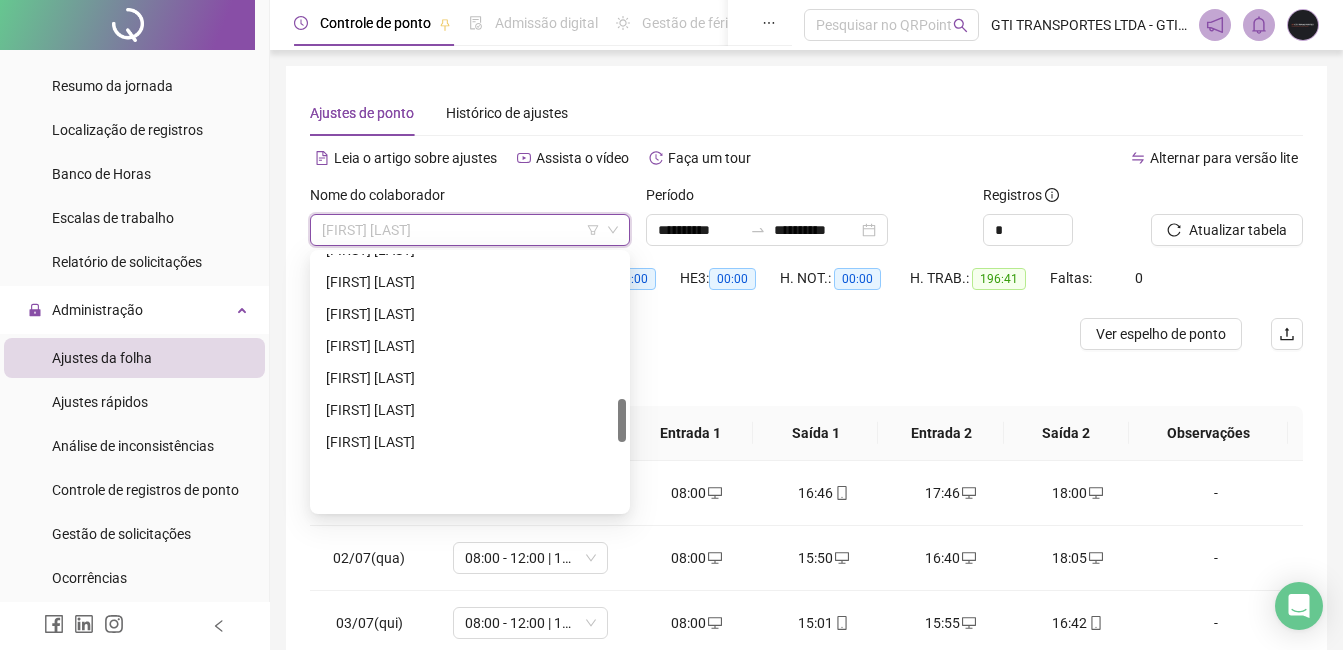 scroll, scrollTop: 848, scrollLeft: 0, axis: vertical 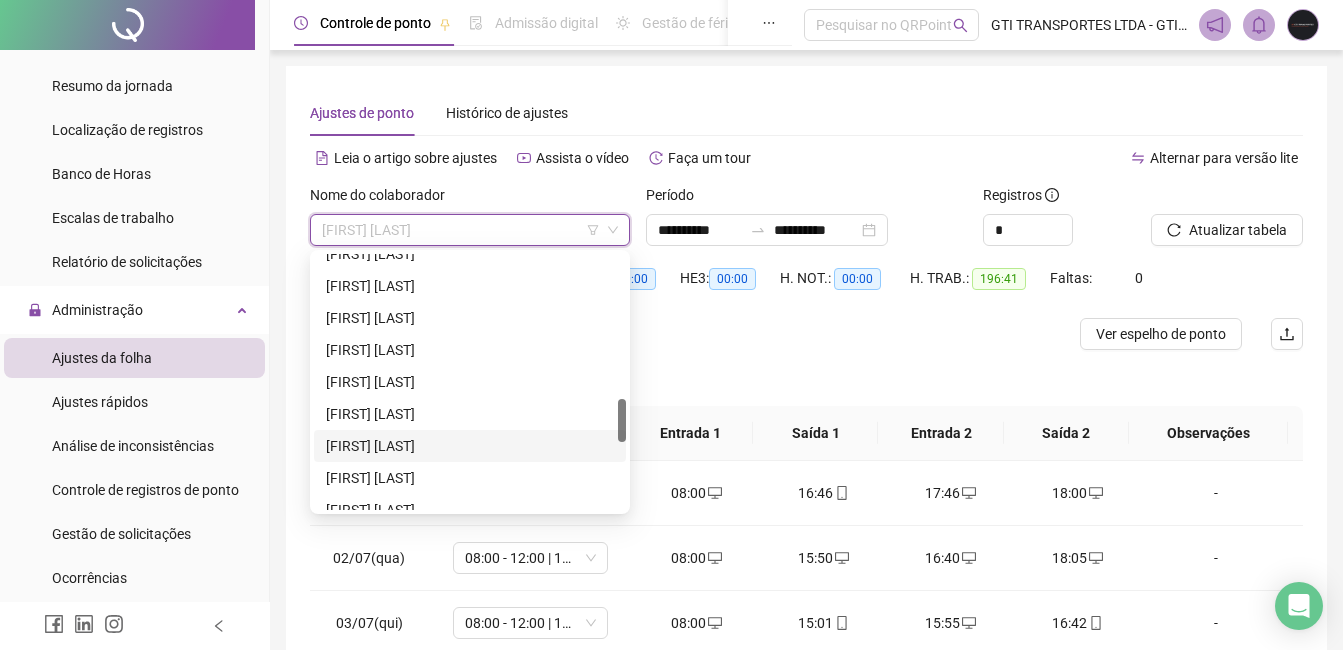 click on "[FIRST] [LAST]" at bounding box center (470, 446) 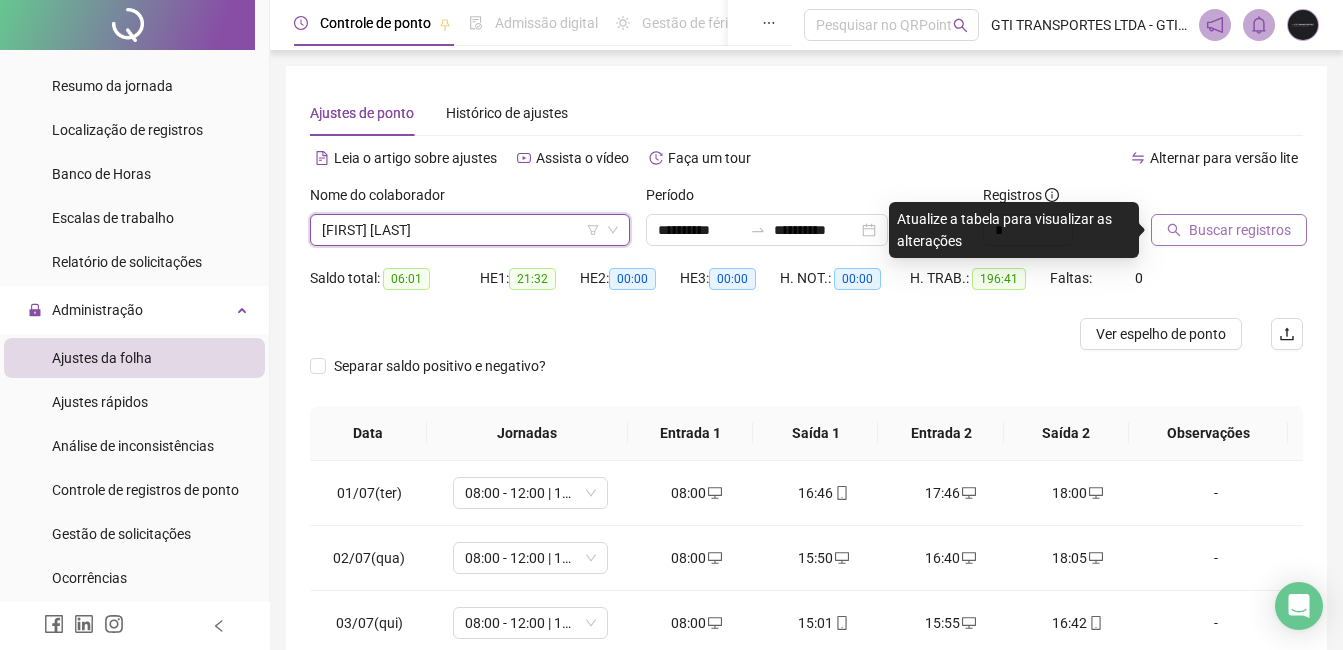 click on "Buscar registros" at bounding box center [1240, 230] 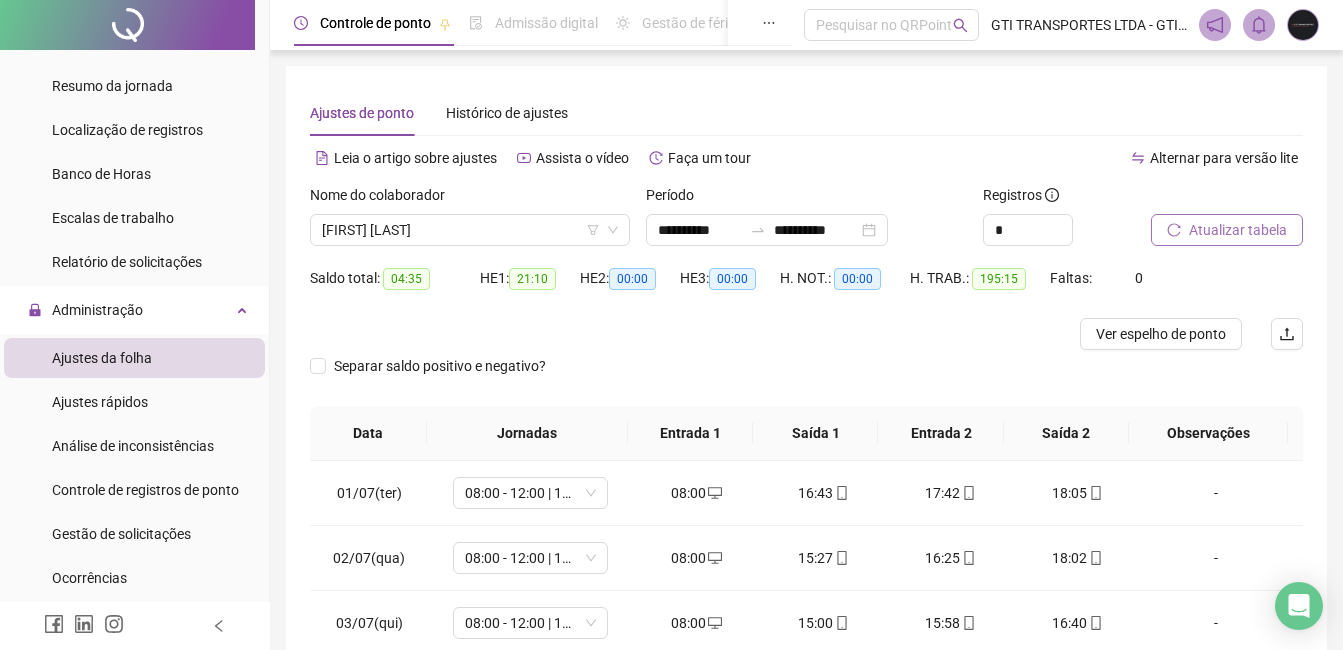 click on "Ver espelho de ponto" at bounding box center (1161, 334) 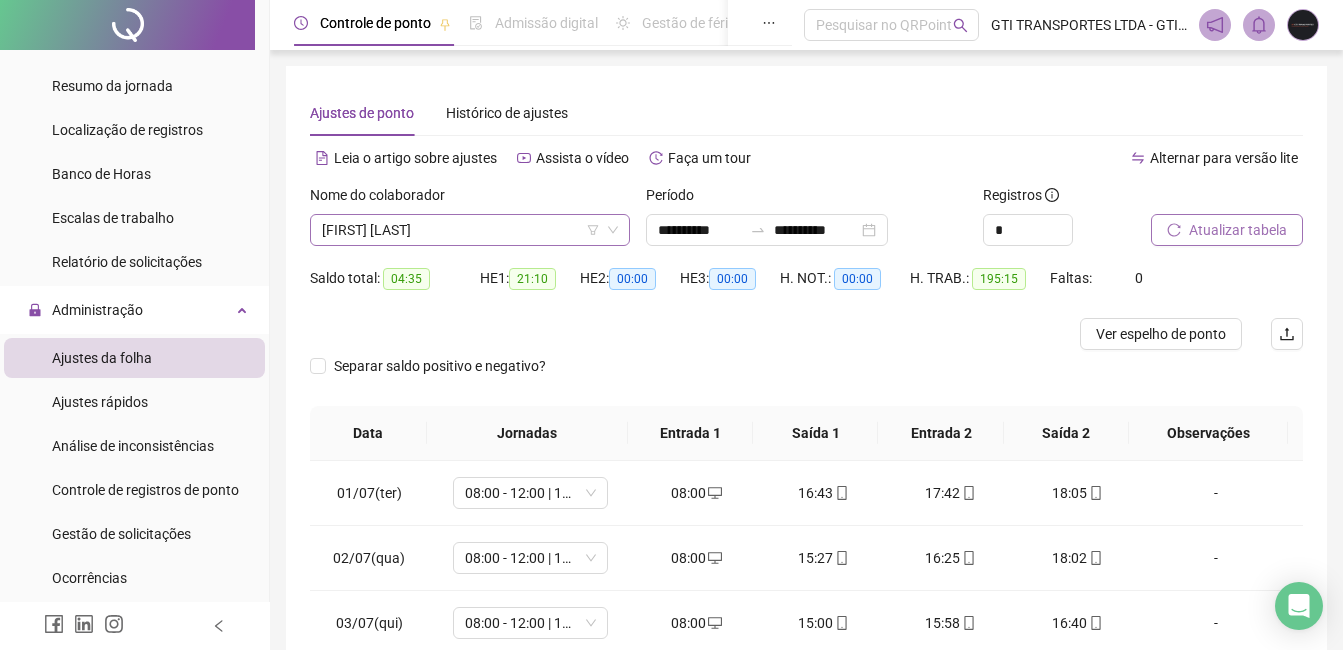 click on "[FIRST] [LAST]" at bounding box center (470, 230) 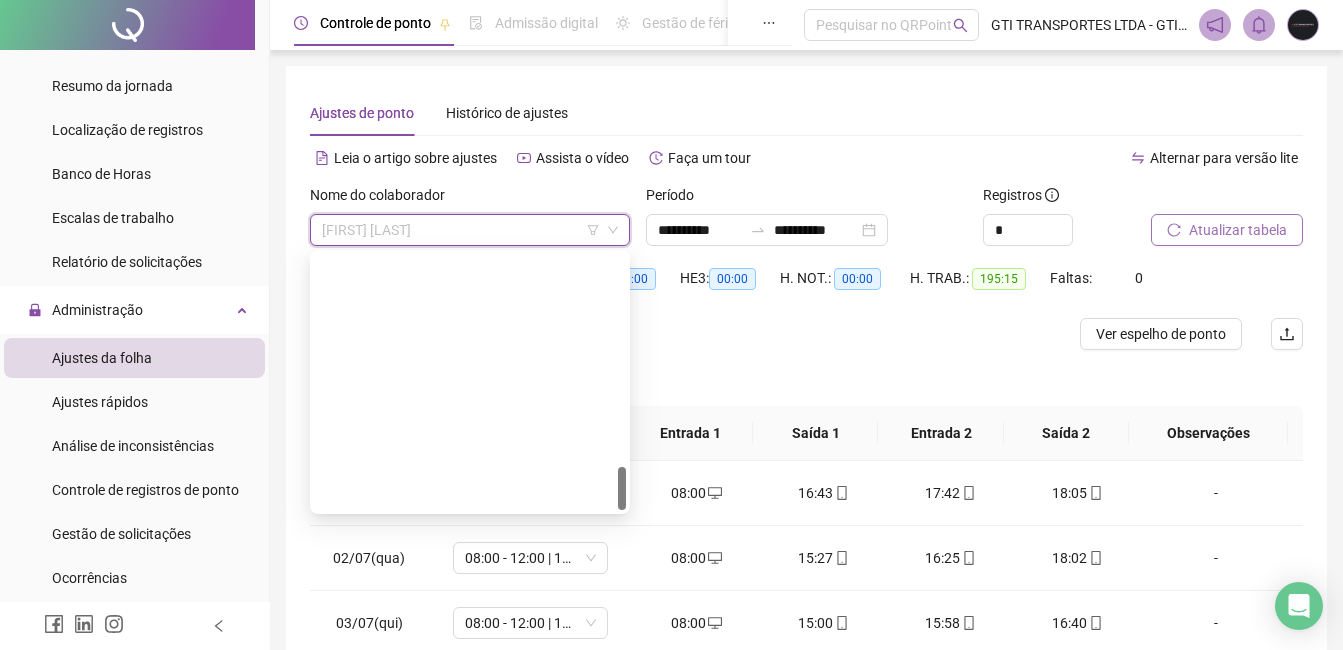 scroll, scrollTop: 1248, scrollLeft: 0, axis: vertical 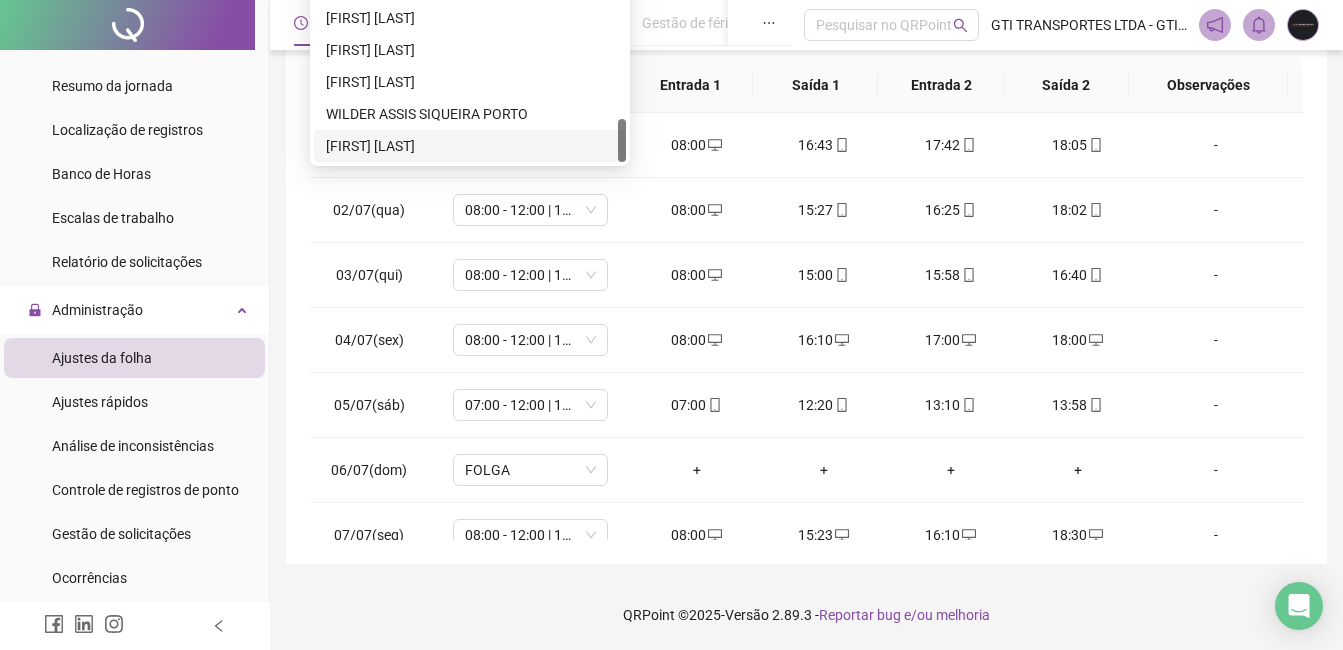 click on "[FIRST] [LAST]" at bounding box center (470, 146) 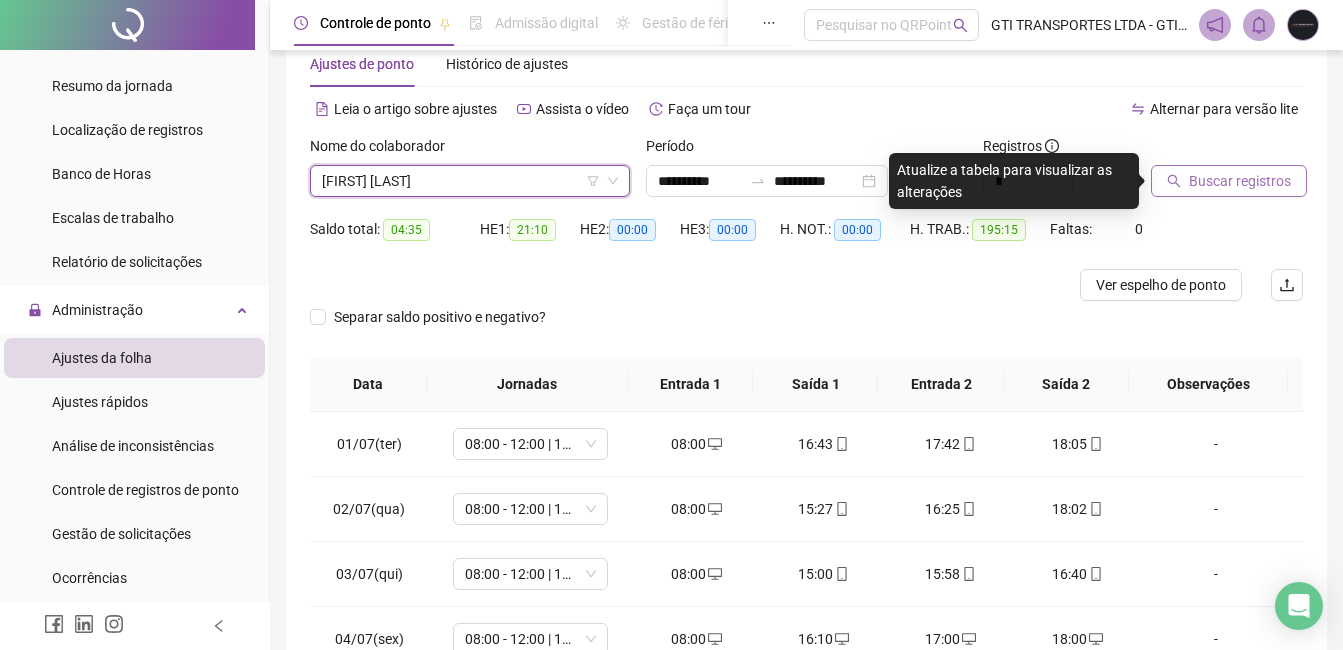 scroll, scrollTop: 48, scrollLeft: 0, axis: vertical 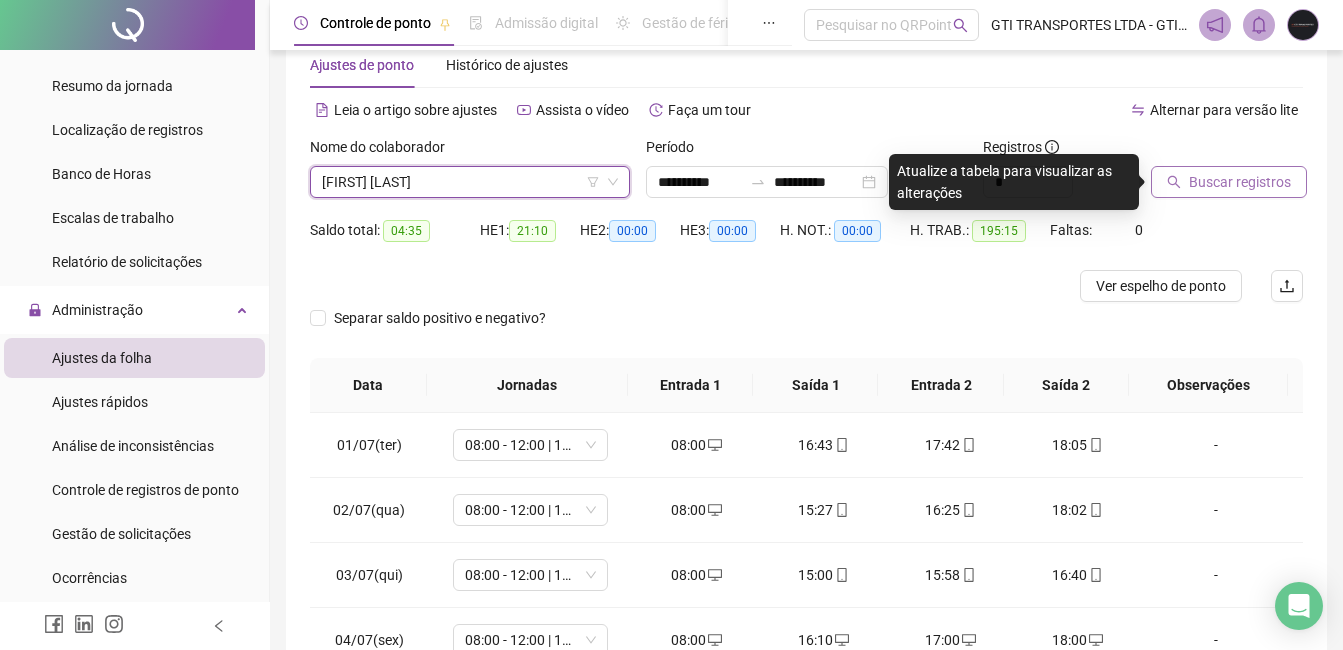 click on "Buscar registros" at bounding box center (1240, 182) 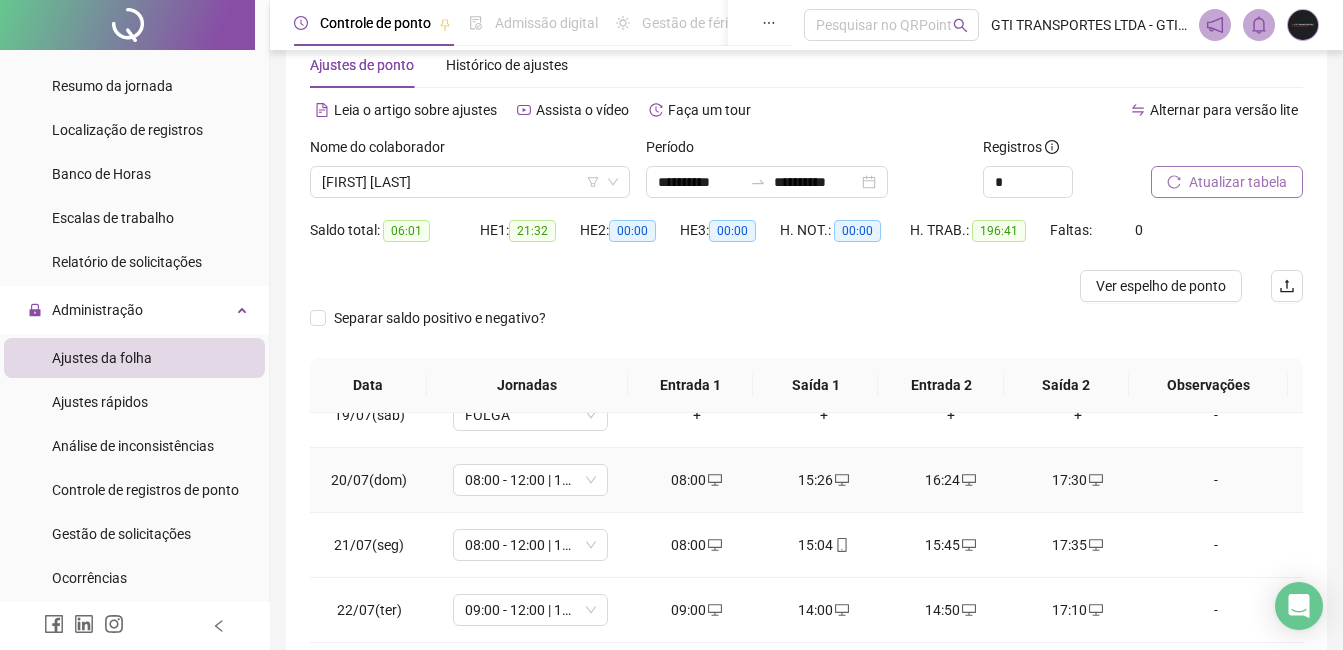 scroll, scrollTop: 1100, scrollLeft: 0, axis: vertical 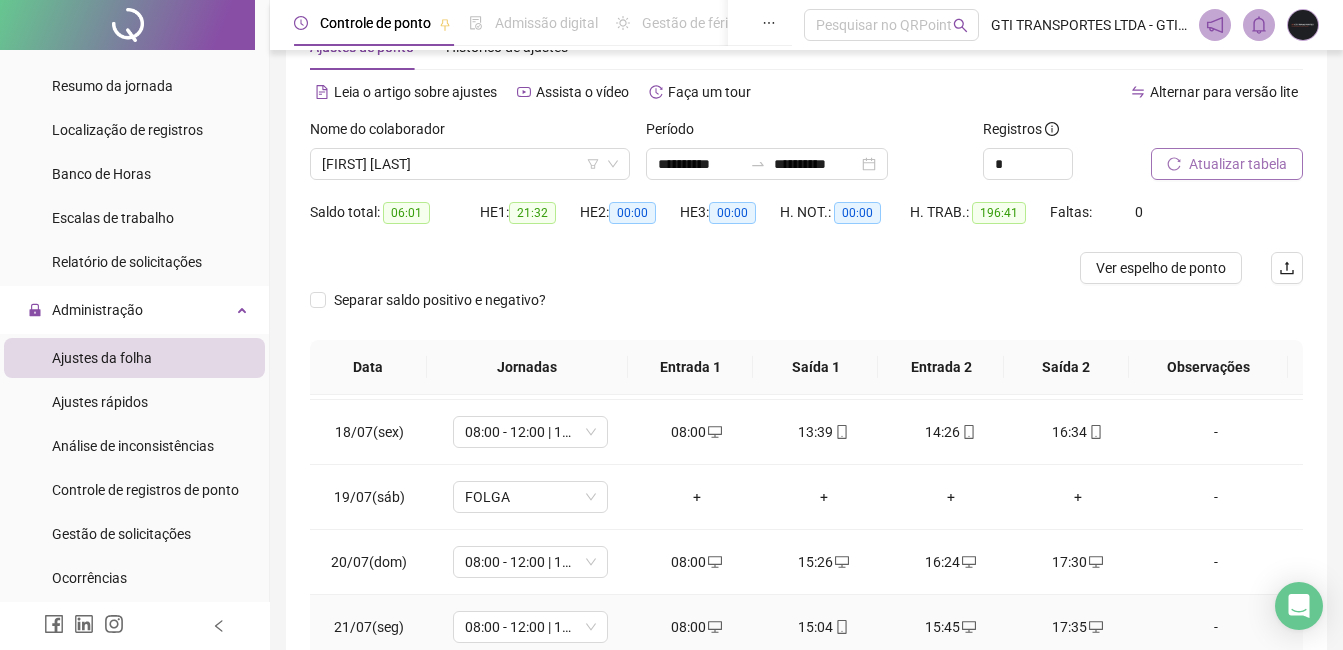 click on "15:45" at bounding box center [950, 627] 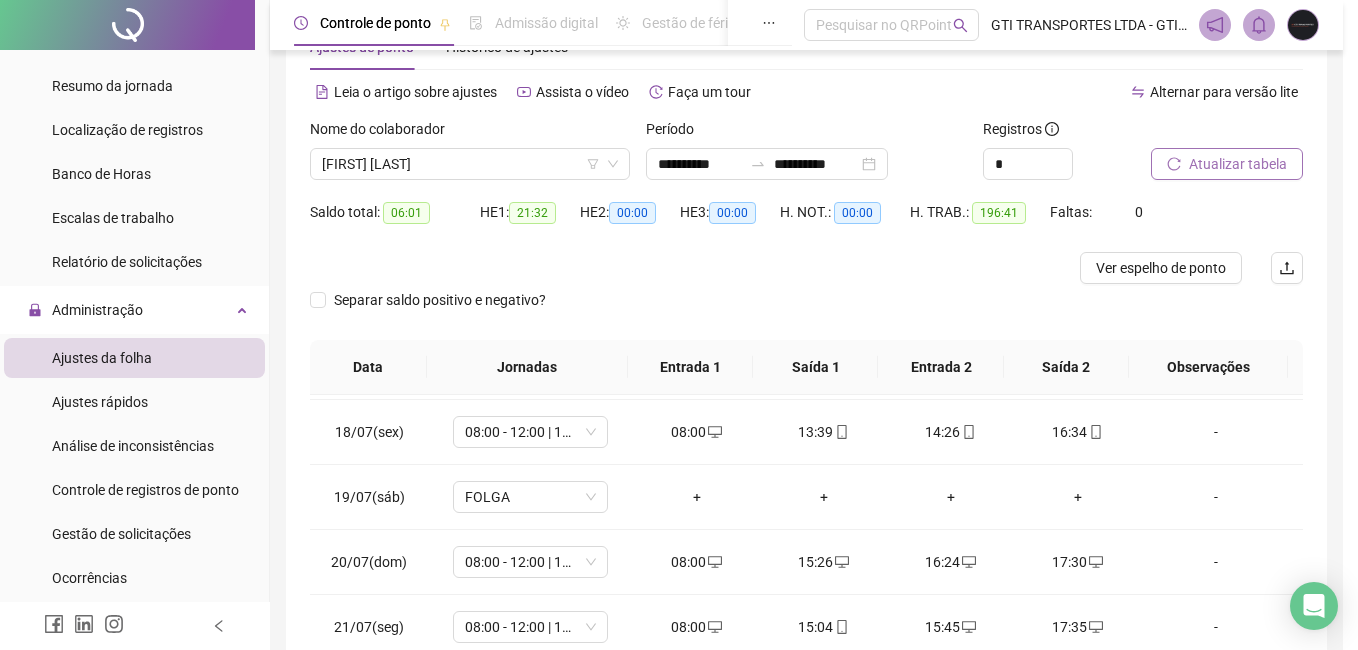 type on "**********" 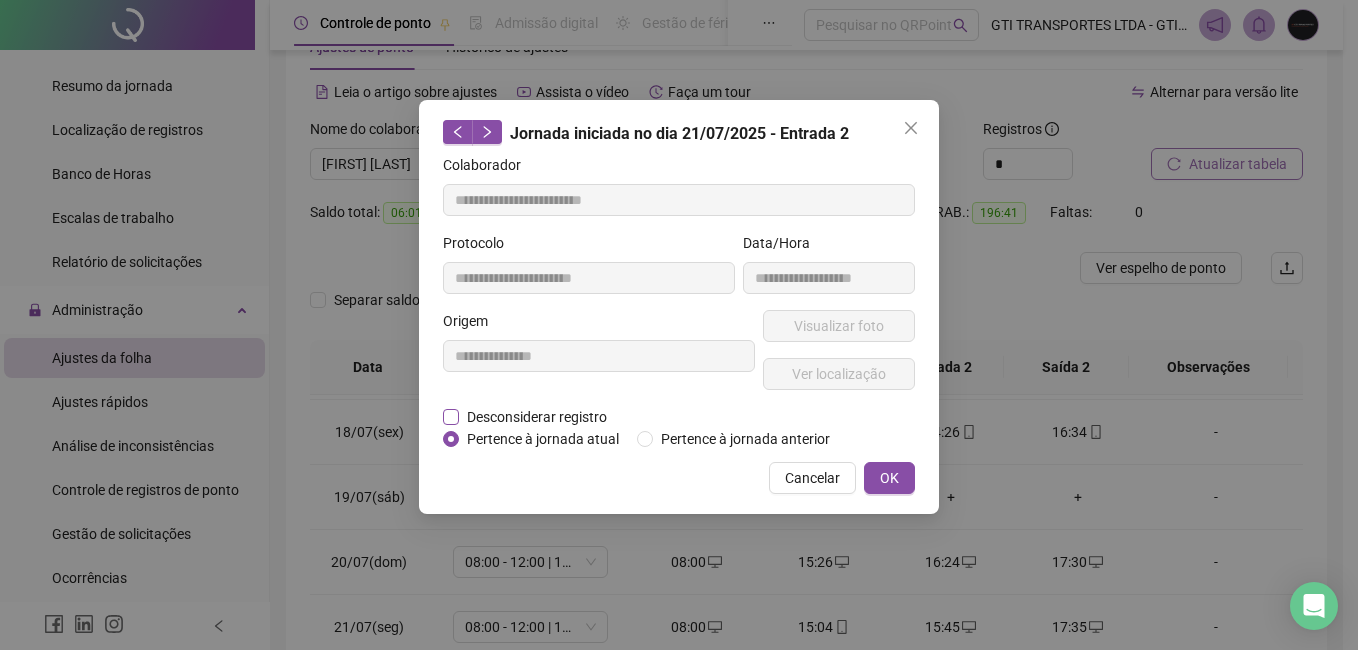 click on "Desconsiderar registro" at bounding box center [537, 417] 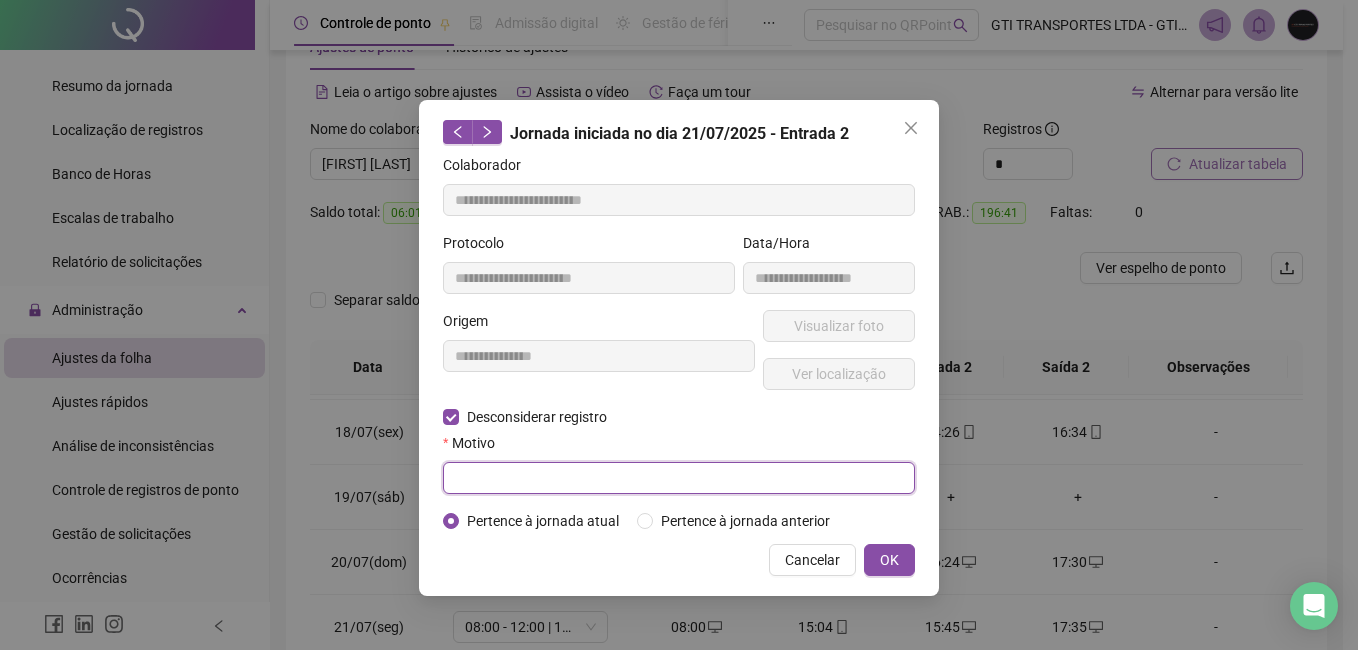 click at bounding box center (679, 478) 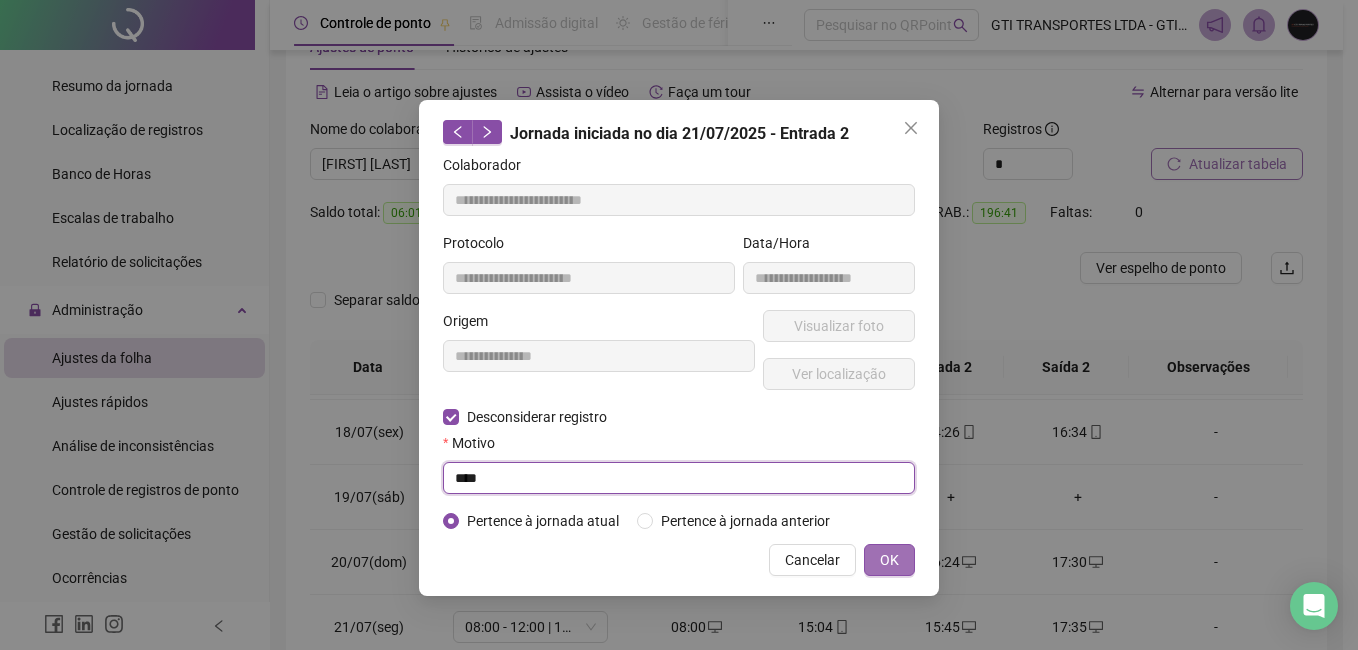 type on "****" 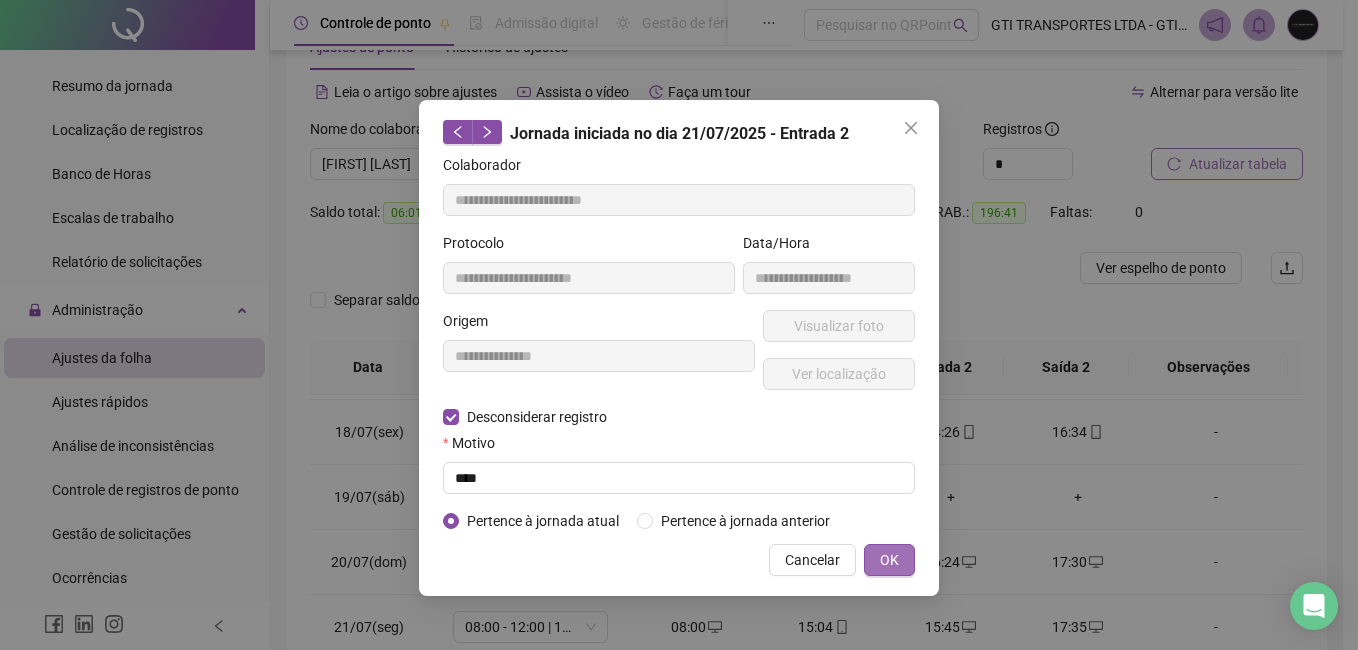 click on "OK" at bounding box center [889, 560] 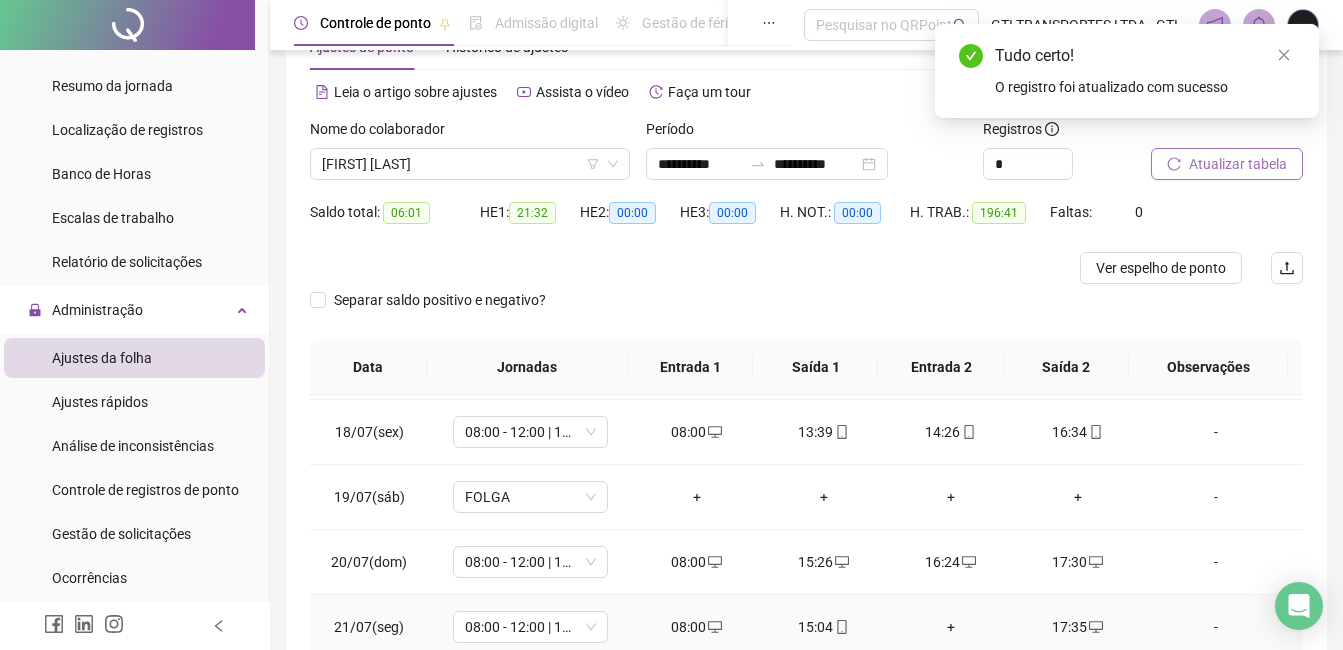 click on "+" at bounding box center (950, 627) 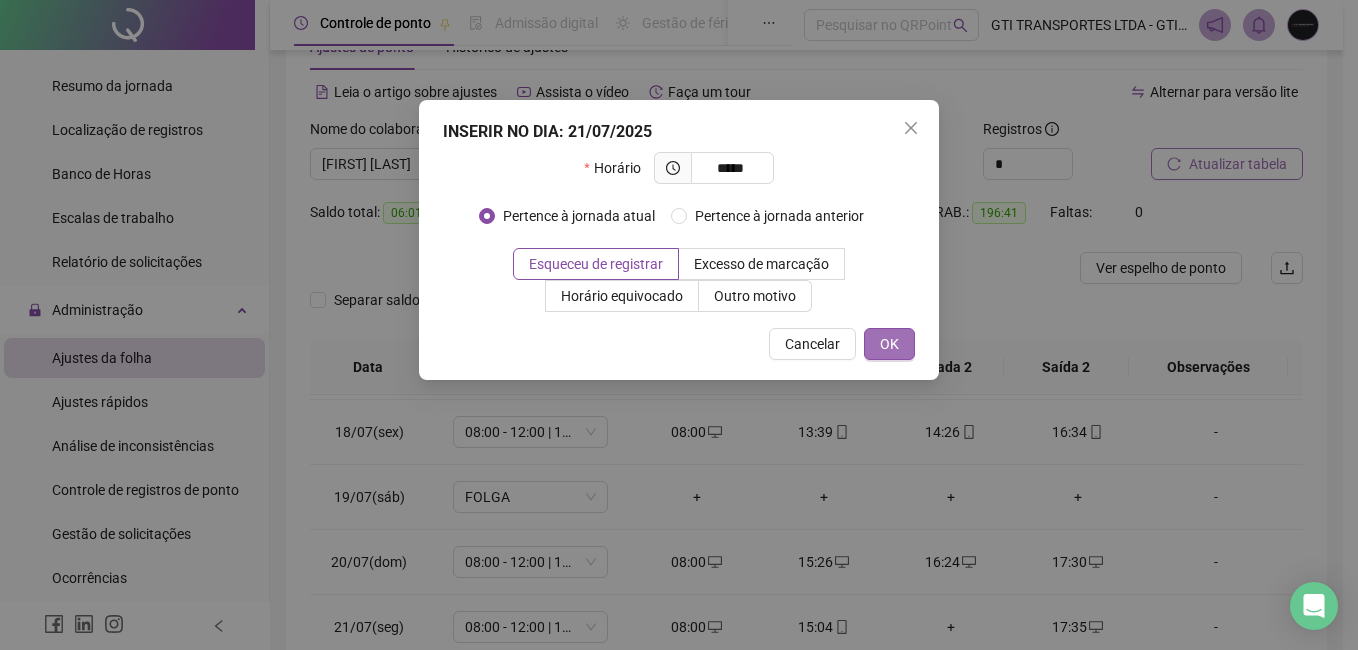 type on "*****" 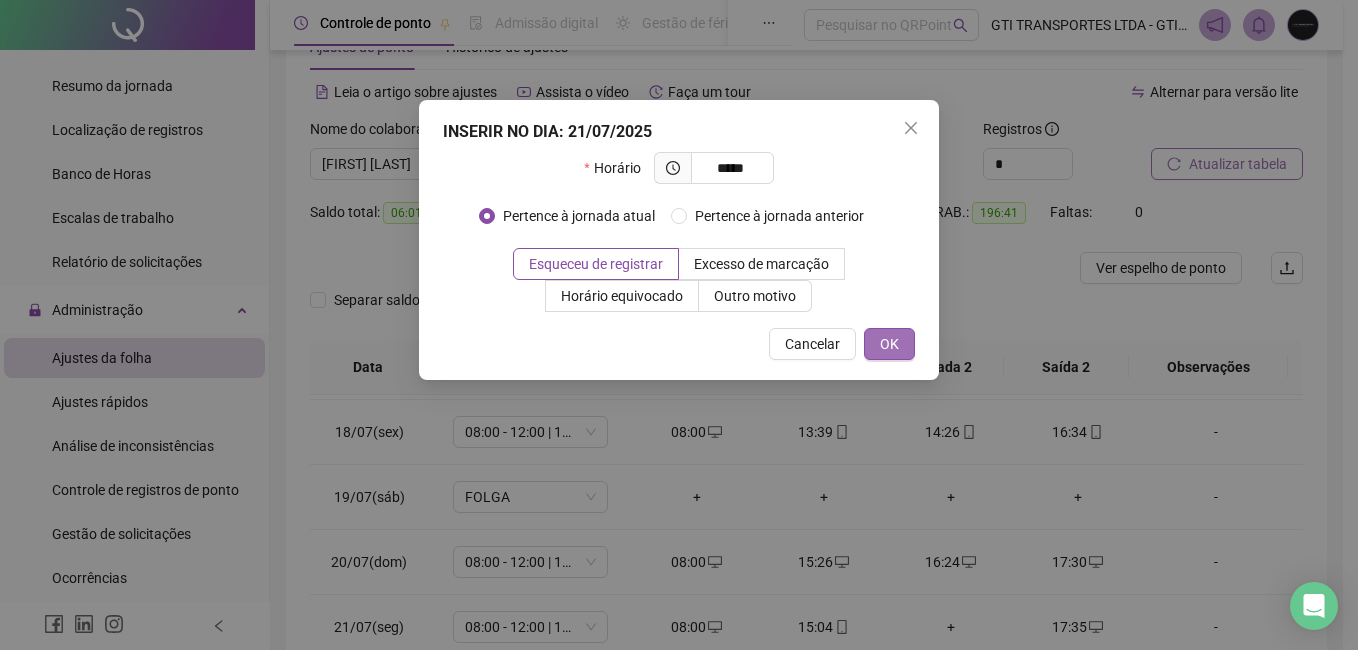 click on "OK" at bounding box center (889, 344) 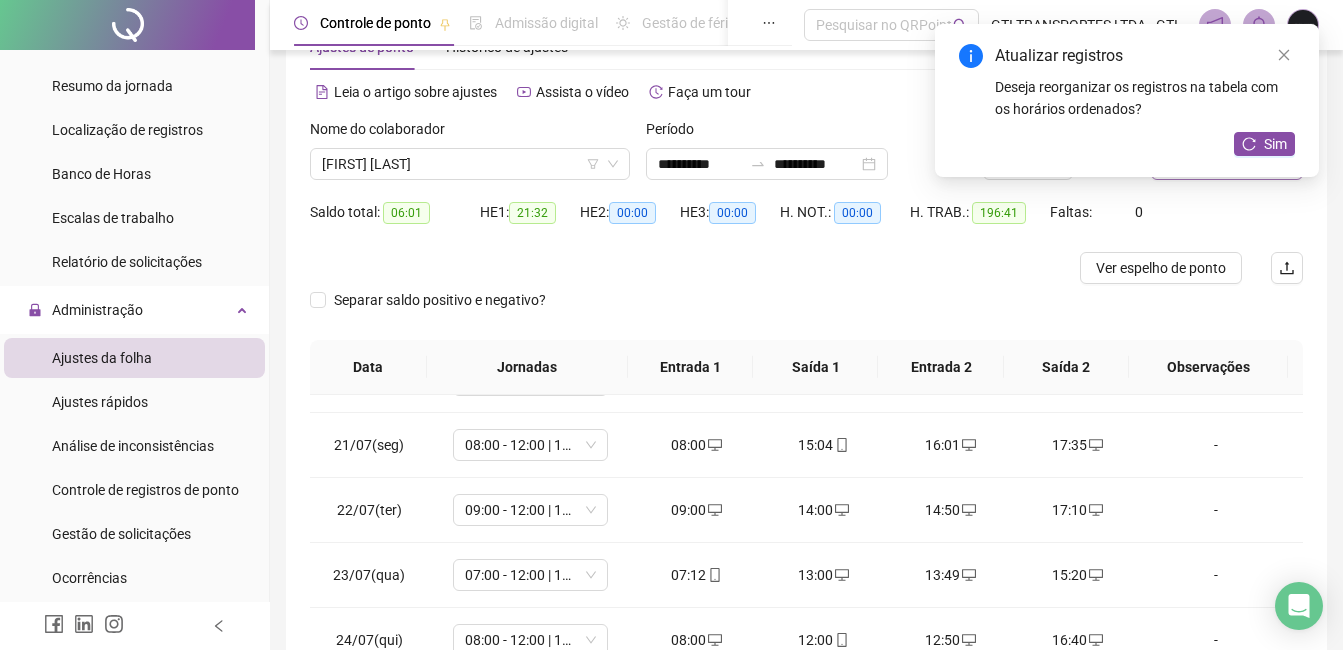 scroll, scrollTop: 1300, scrollLeft: 0, axis: vertical 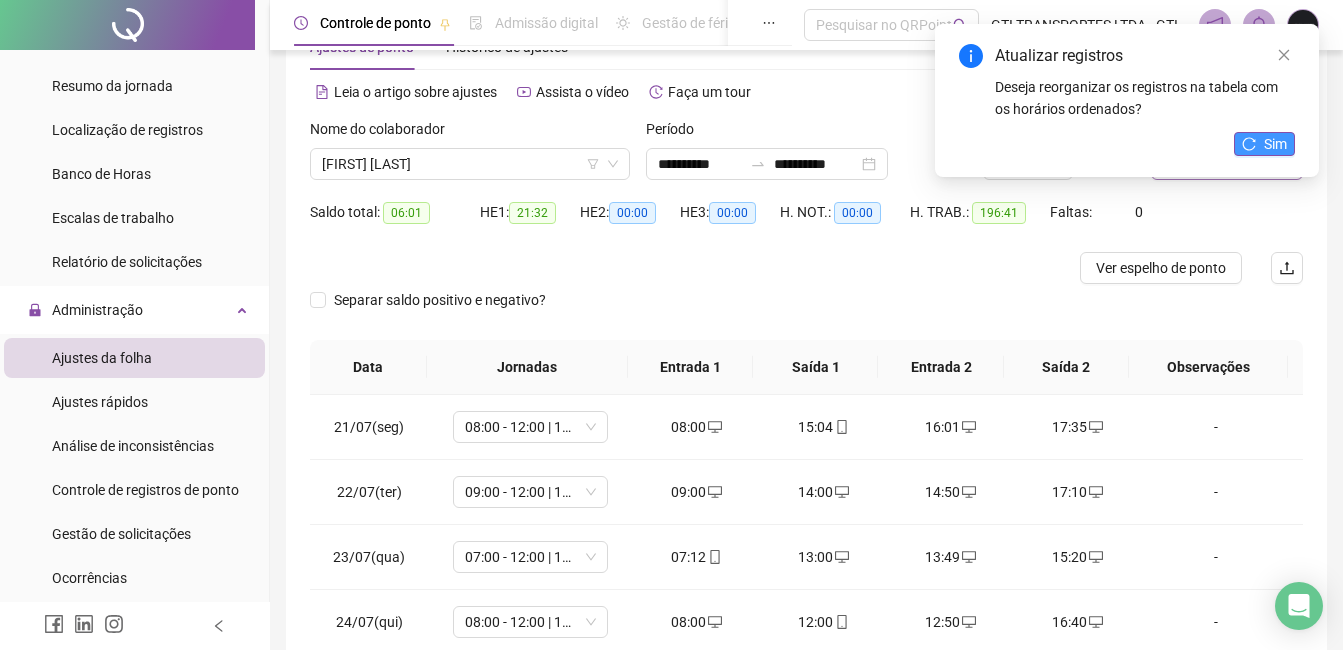 click on "Sim" at bounding box center (1275, 144) 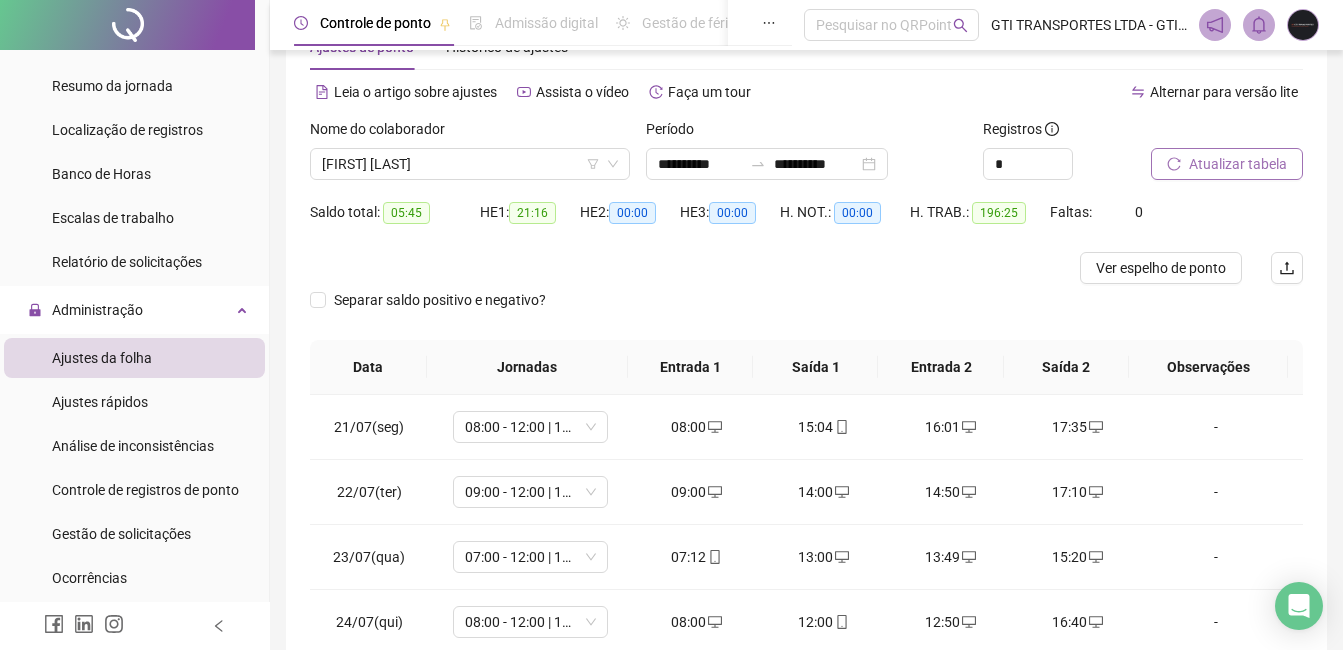 click on "Saldo total:   05:45 HE 1:   21:16 HE 2:   00:00 HE 3:   00:00 H. NOT.:   00:00 H. TRAB.:   196:25 Faltas:   0" at bounding box center [806, 224] 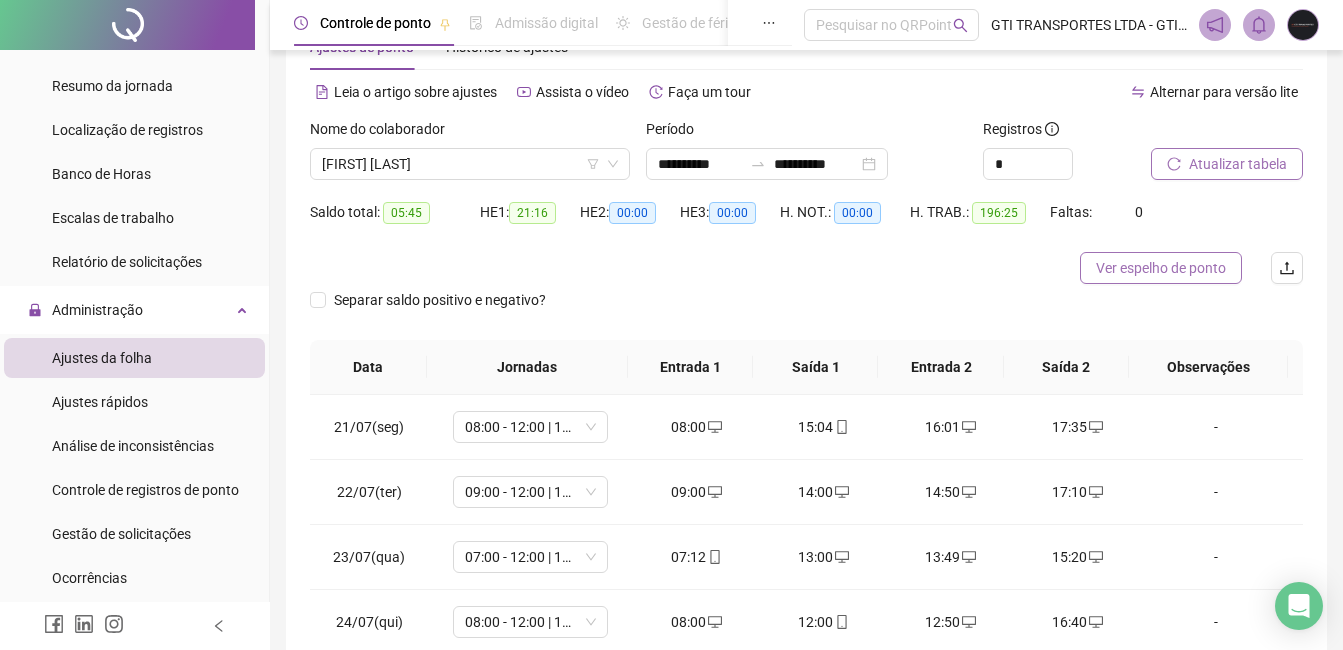 click on "Ver espelho de ponto" at bounding box center [1161, 268] 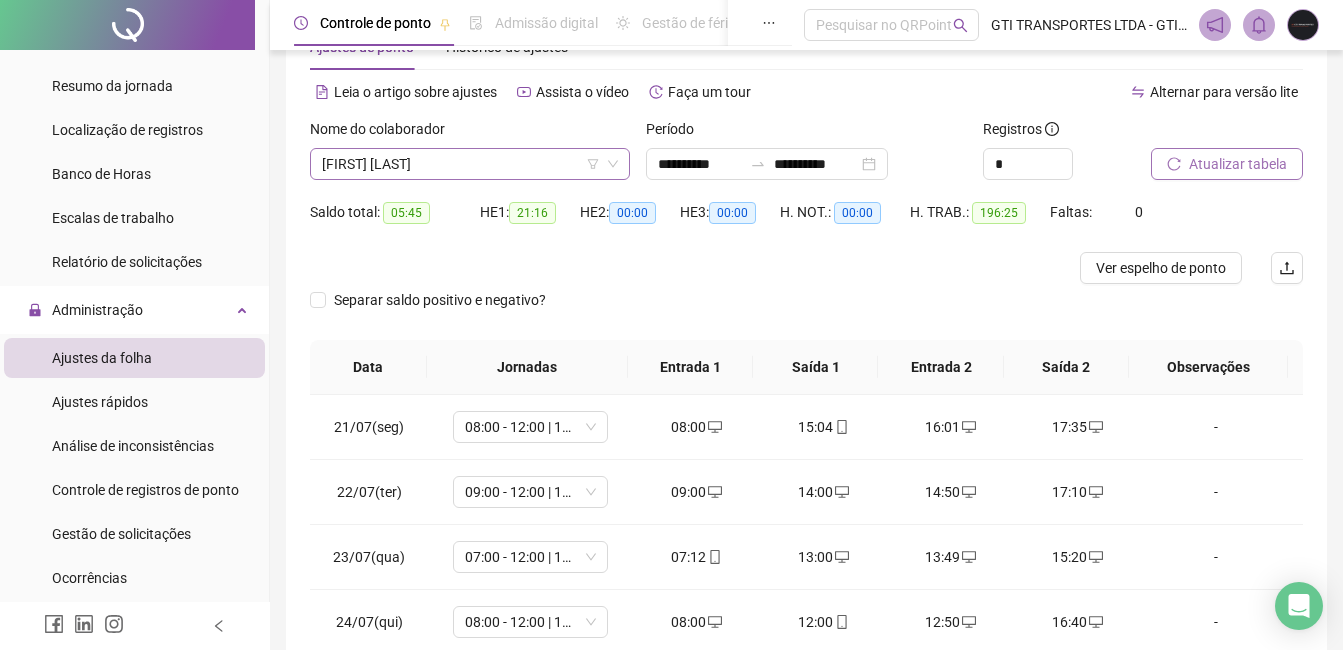 click on "[FIRST] [LAST]" at bounding box center [470, 164] 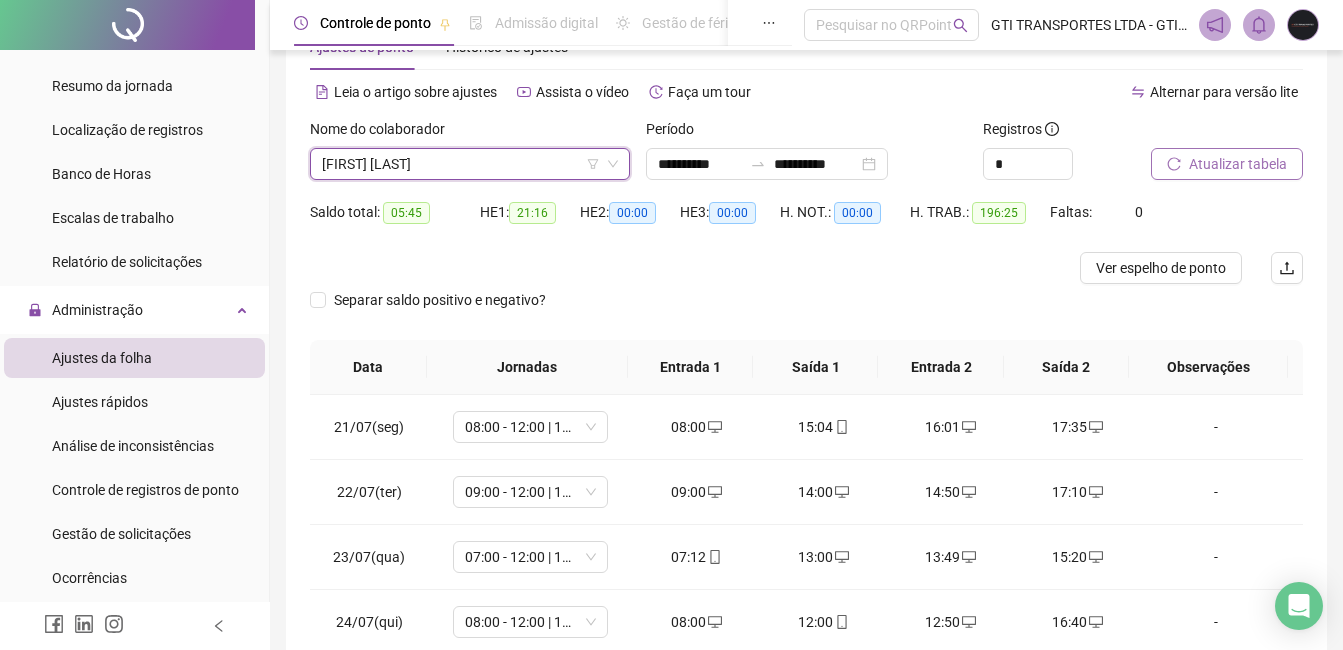 click on "[FIRST] [LAST]" at bounding box center [470, 164] 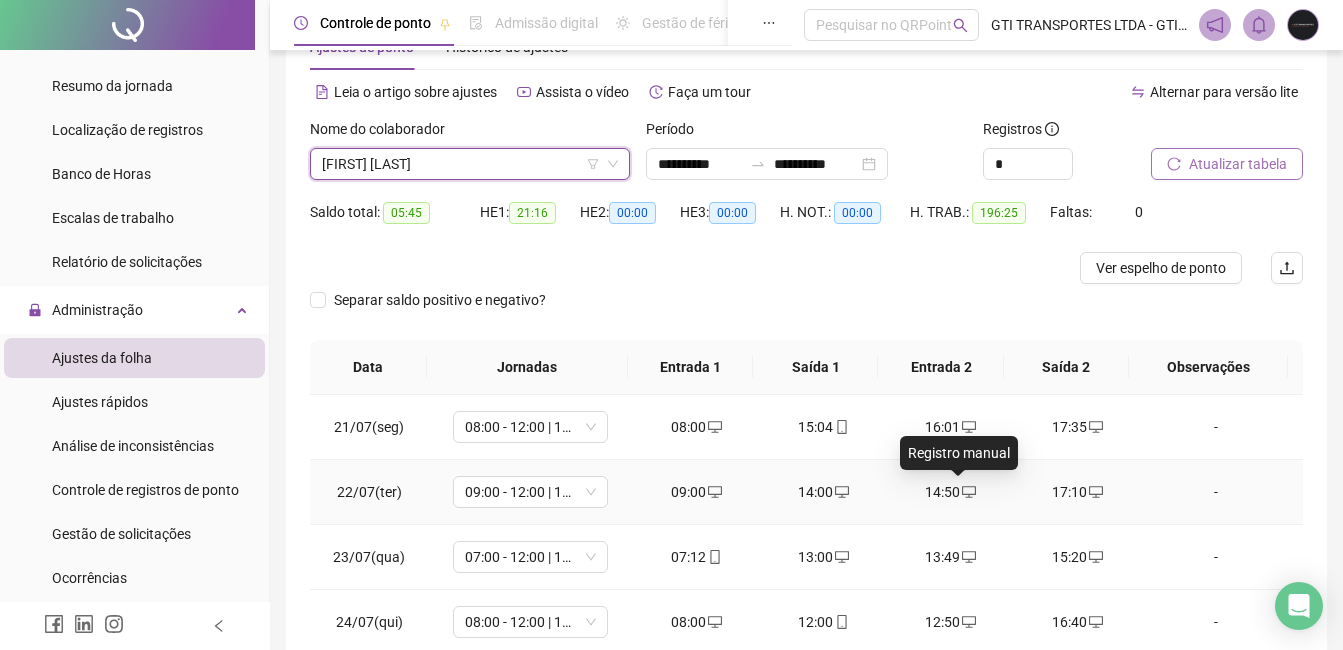 click 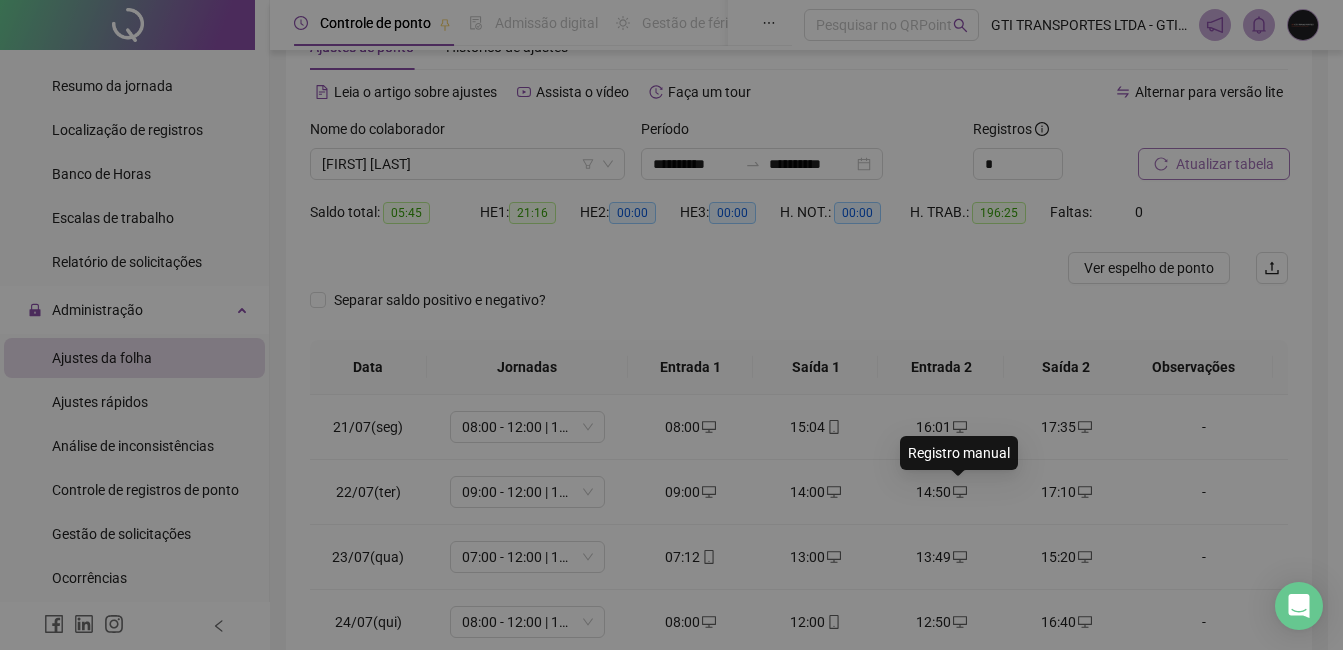 type on "**********" 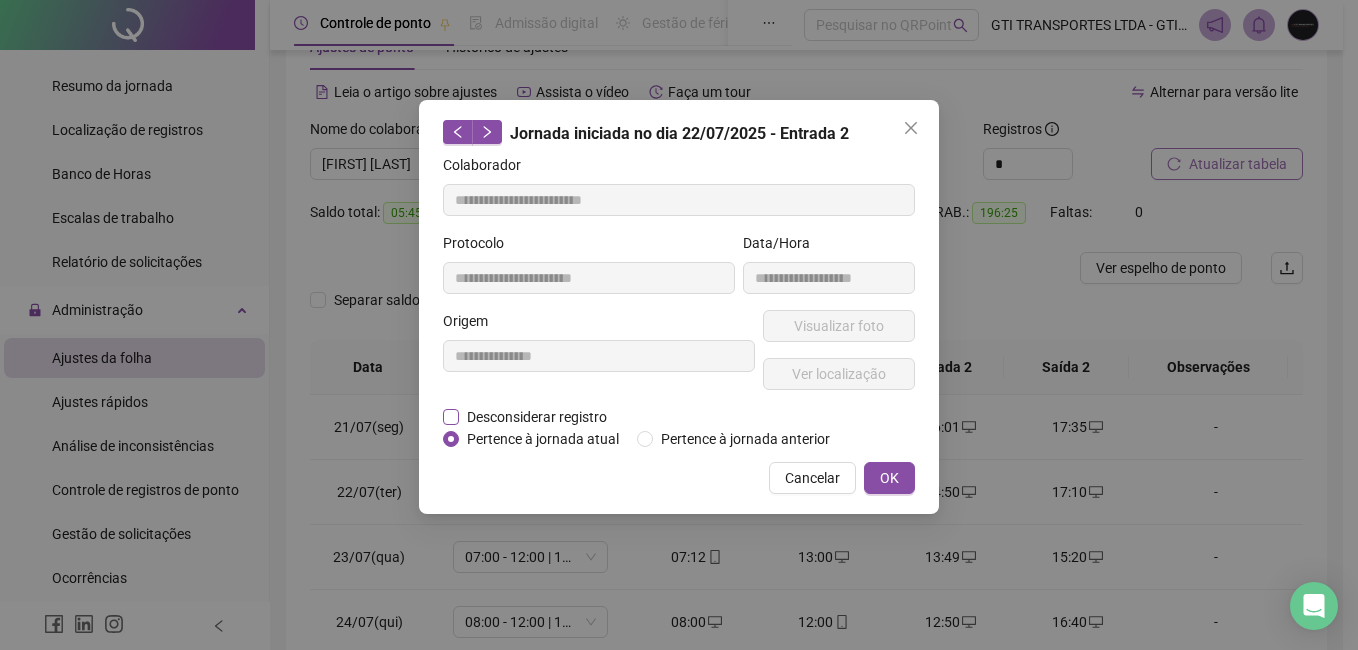 click on "Desconsiderar registro" at bounding box center [537, 417] 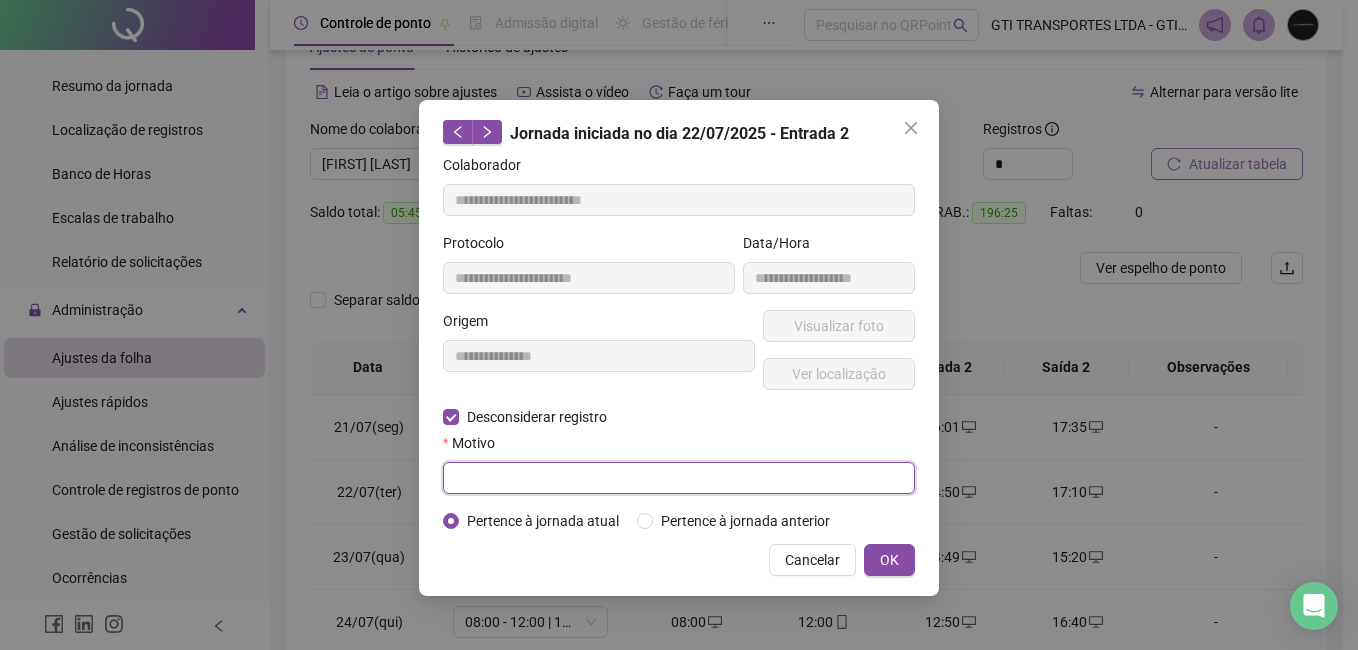 click at bounding box center [679, 478] 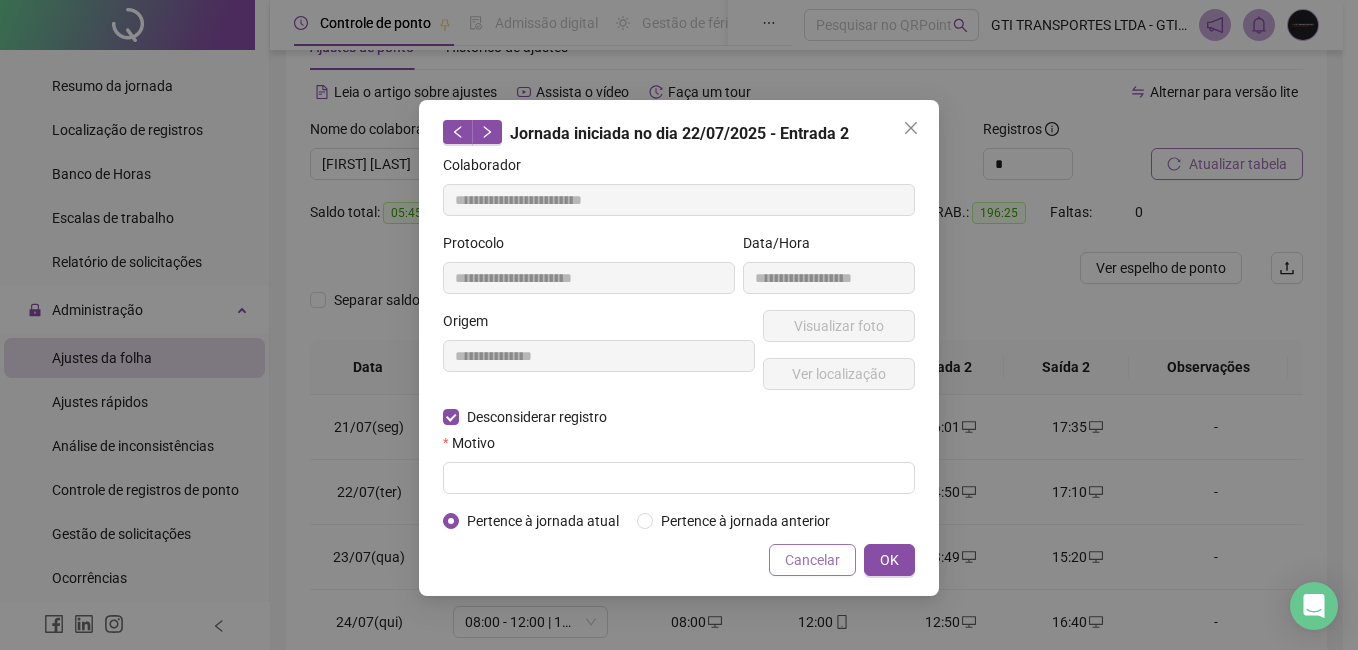 click on "Cancelar" at bounding box center [812, 560] 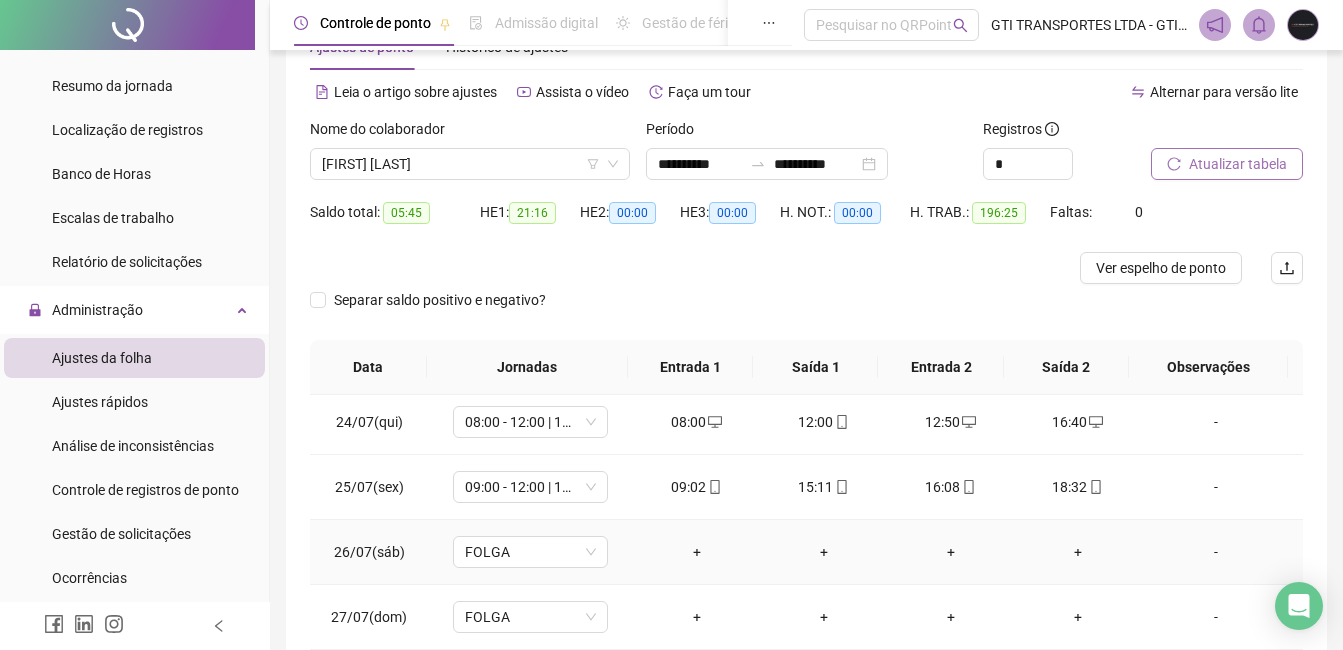 scroll, scrollTop: 1400, scrollLeft: 0, axis: vertical 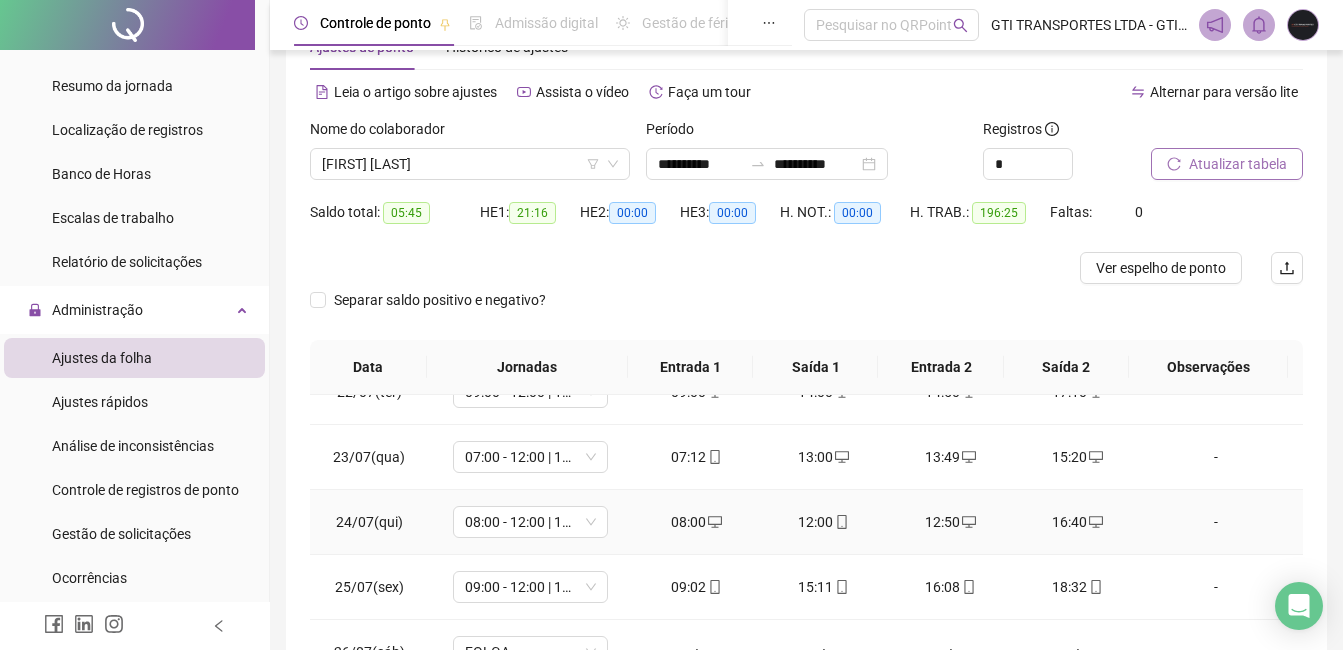 click on "12:50" at bounding box center (950, 522) 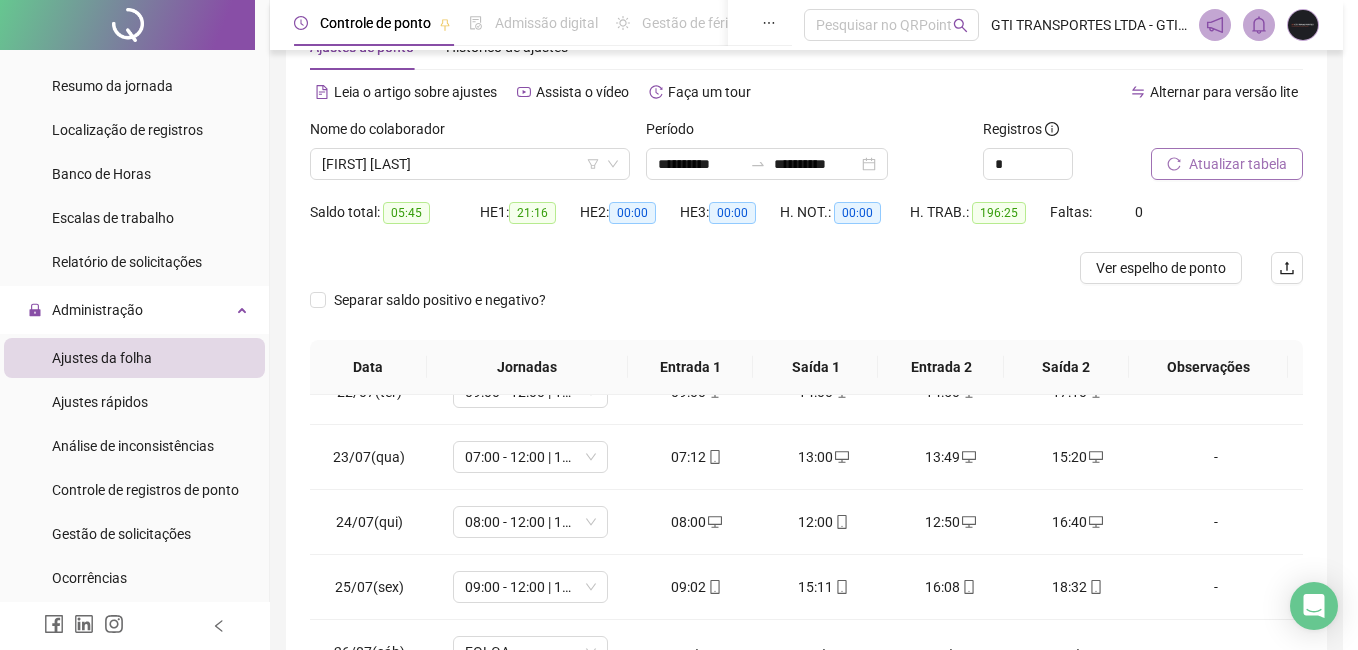 type on "**********" 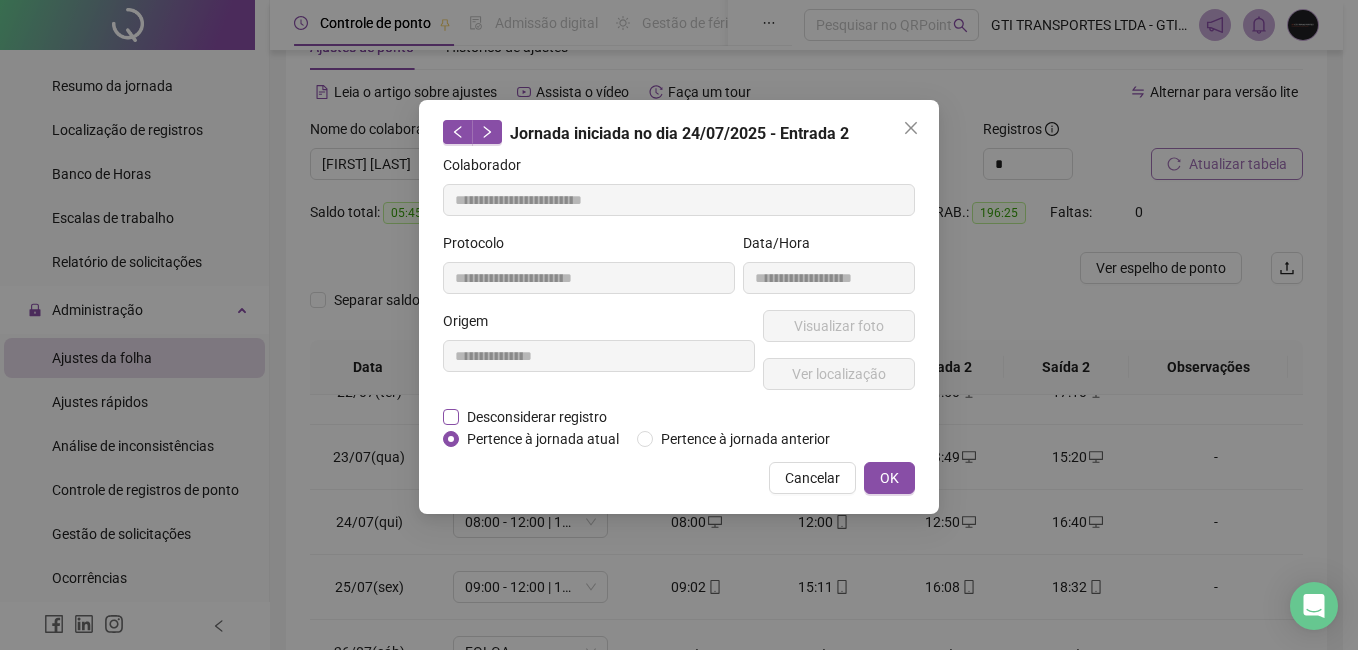 click on "Desconsiderar registro" at bounding box center (537, 417) 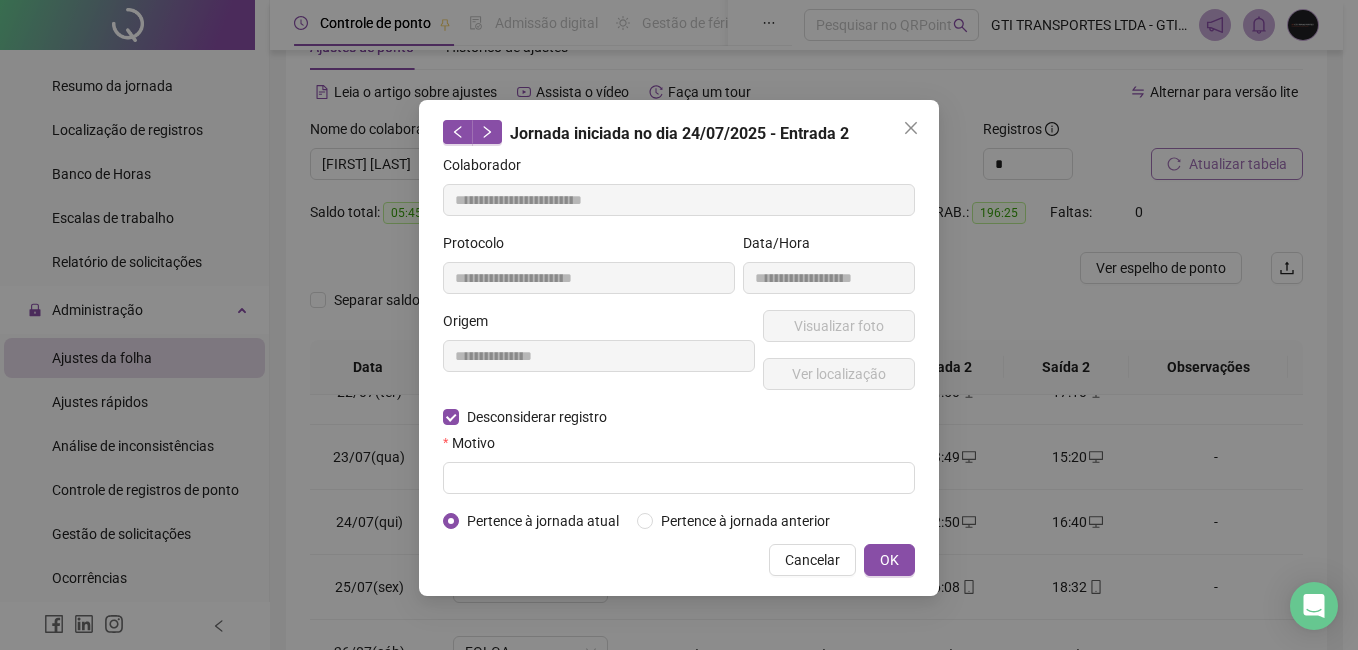 click on "Motivo" at bounding box center [679, 447] 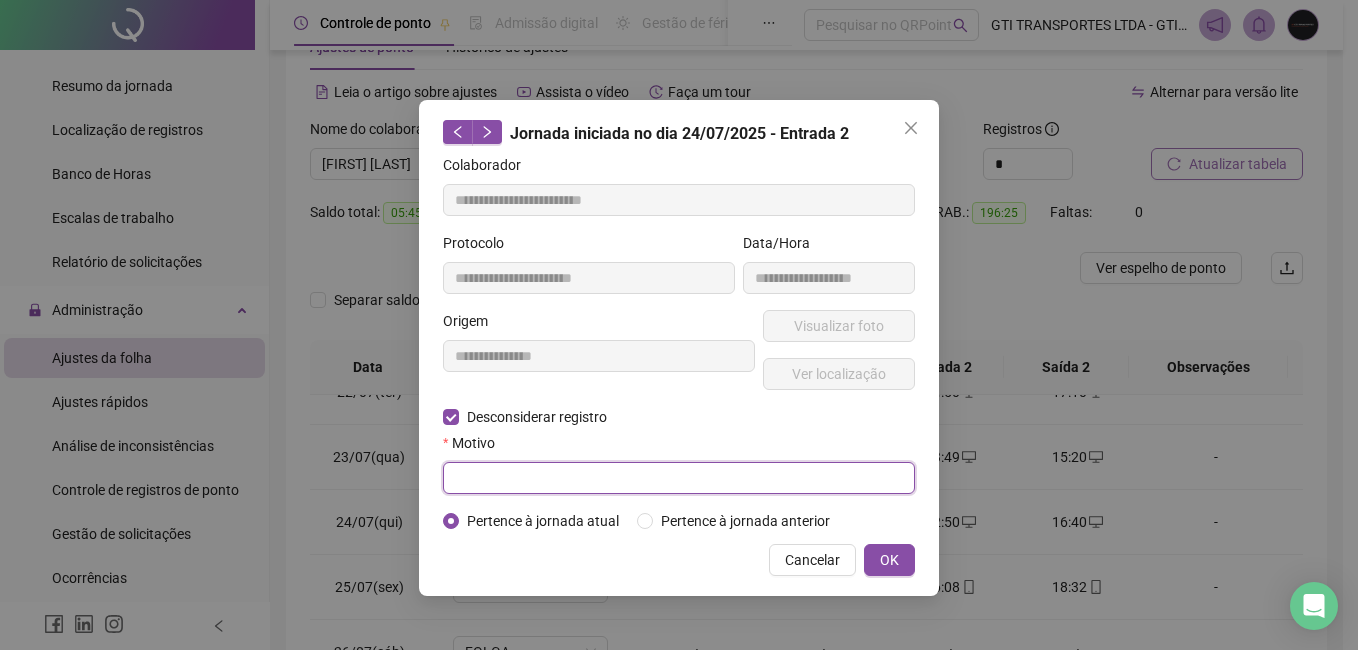 click at bounding box center (679, 478) 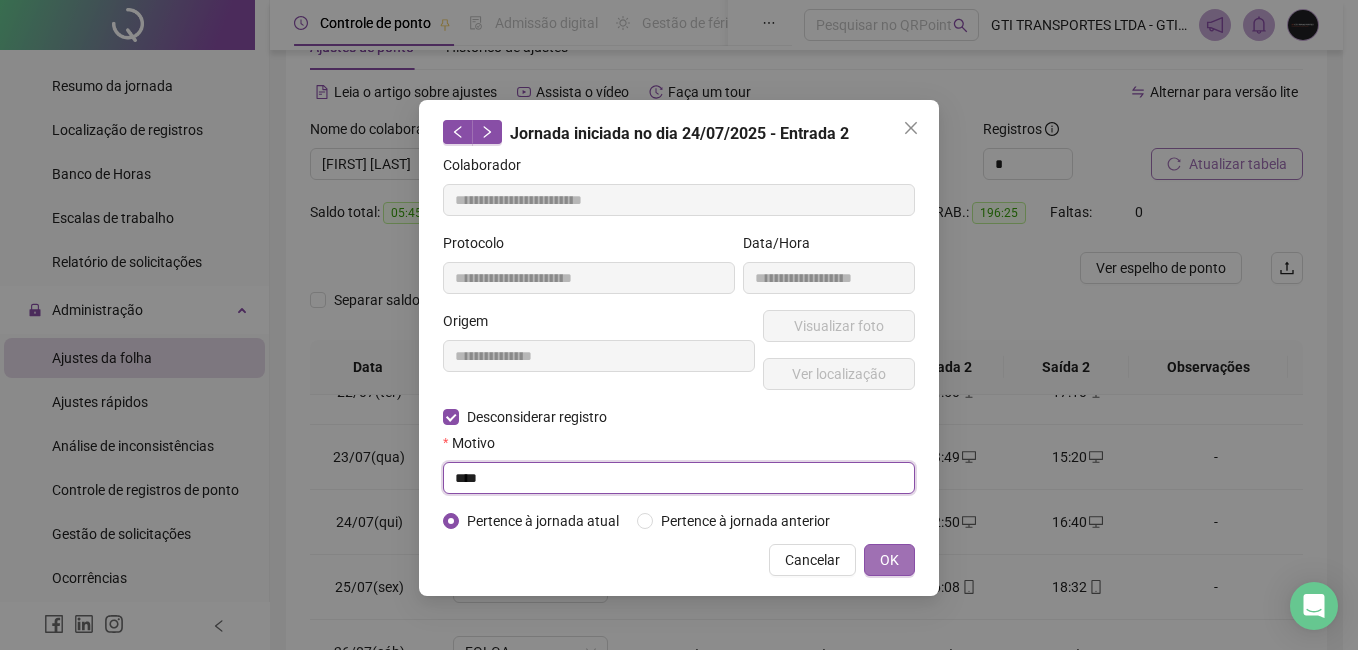 type on "****" 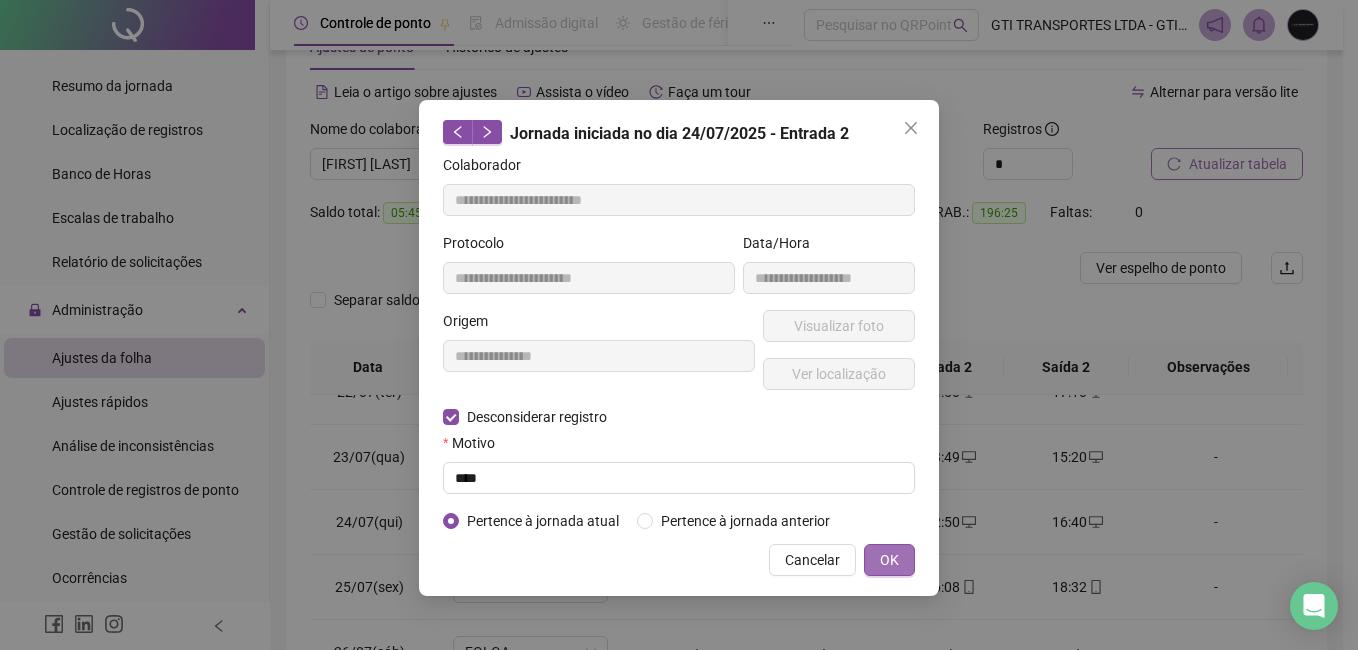 click on "OK" at bounding box center [889, 560] 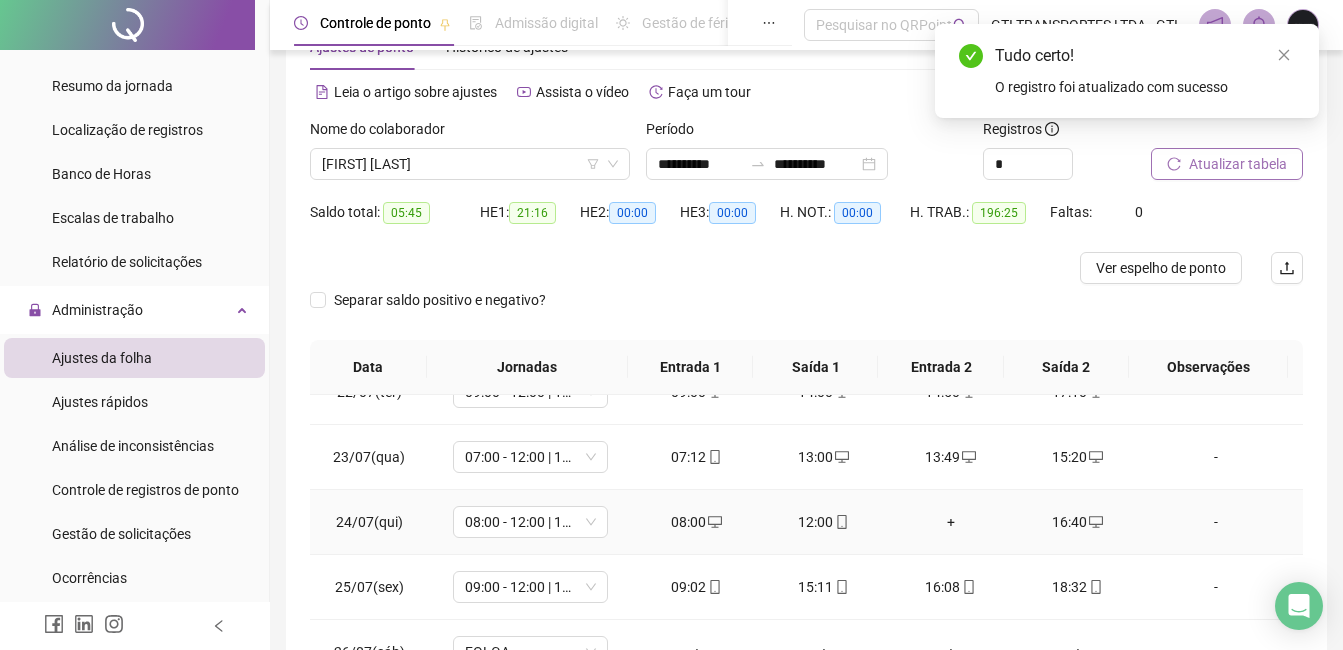 click on "+" at bounding box center [950, 522] 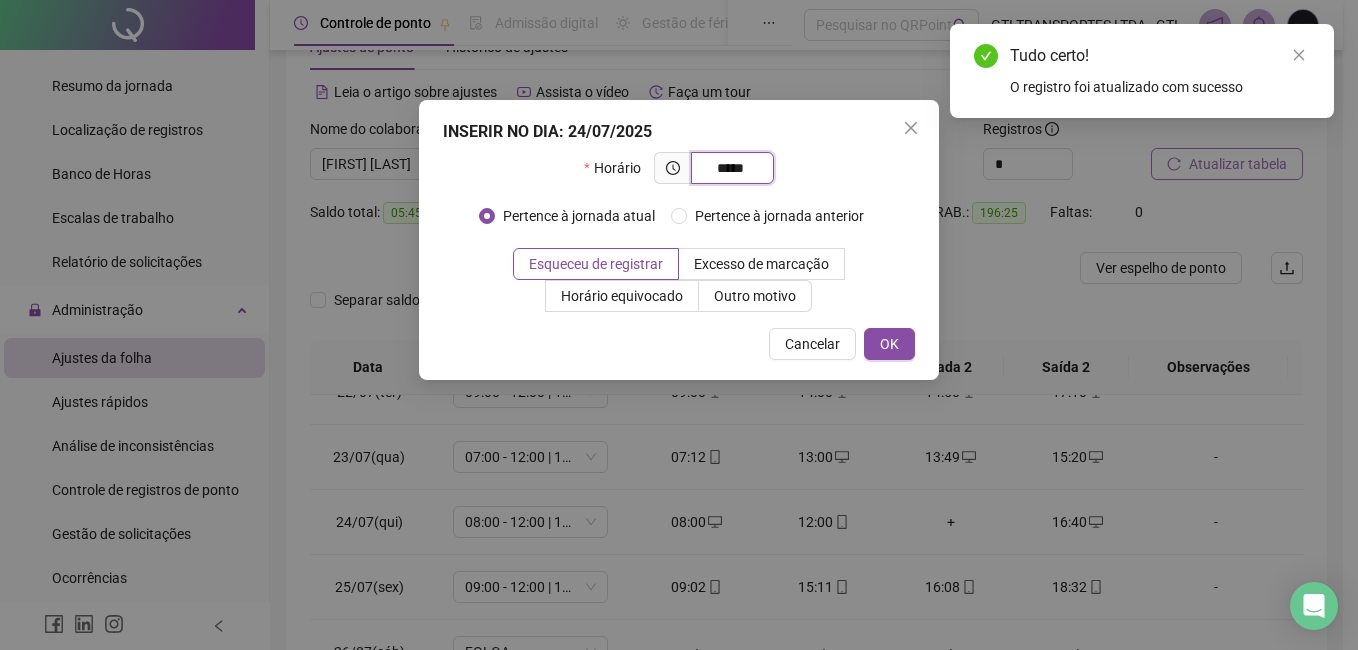 type on "*****" 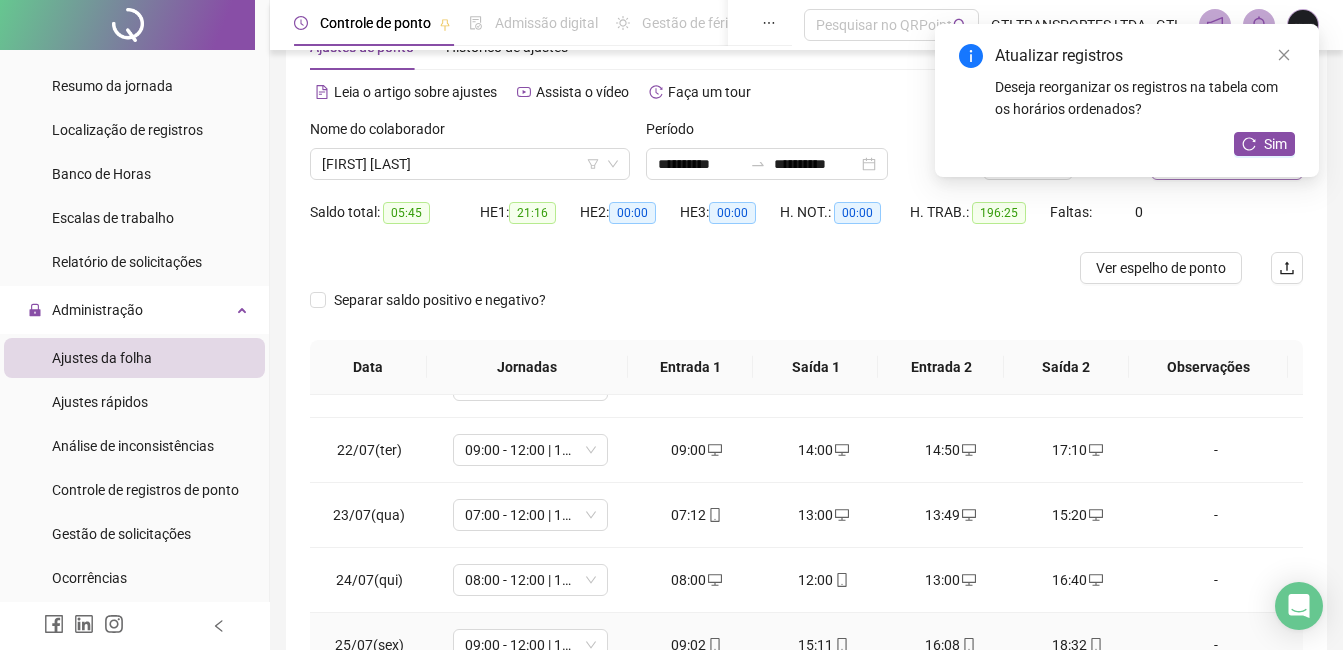 scroll, scrollTop: 1288, scrollLeft: 0, axis: vertical 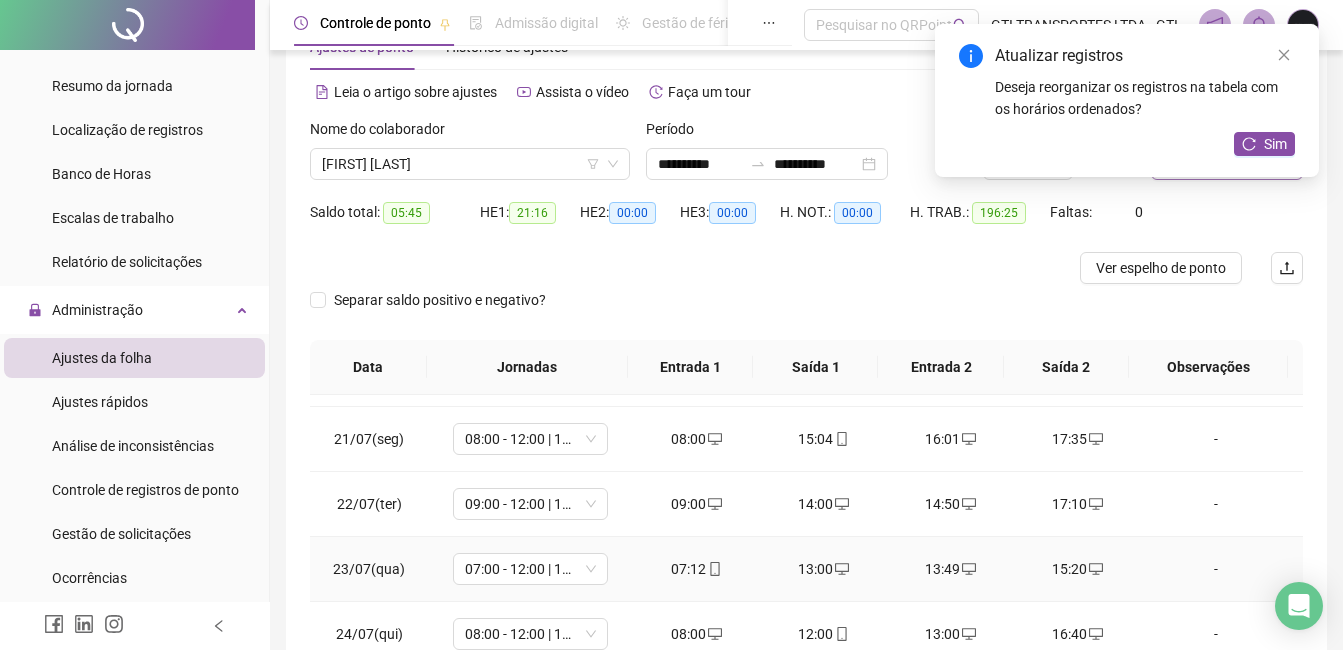 click on "13:49" at bounding box center (950, 569) 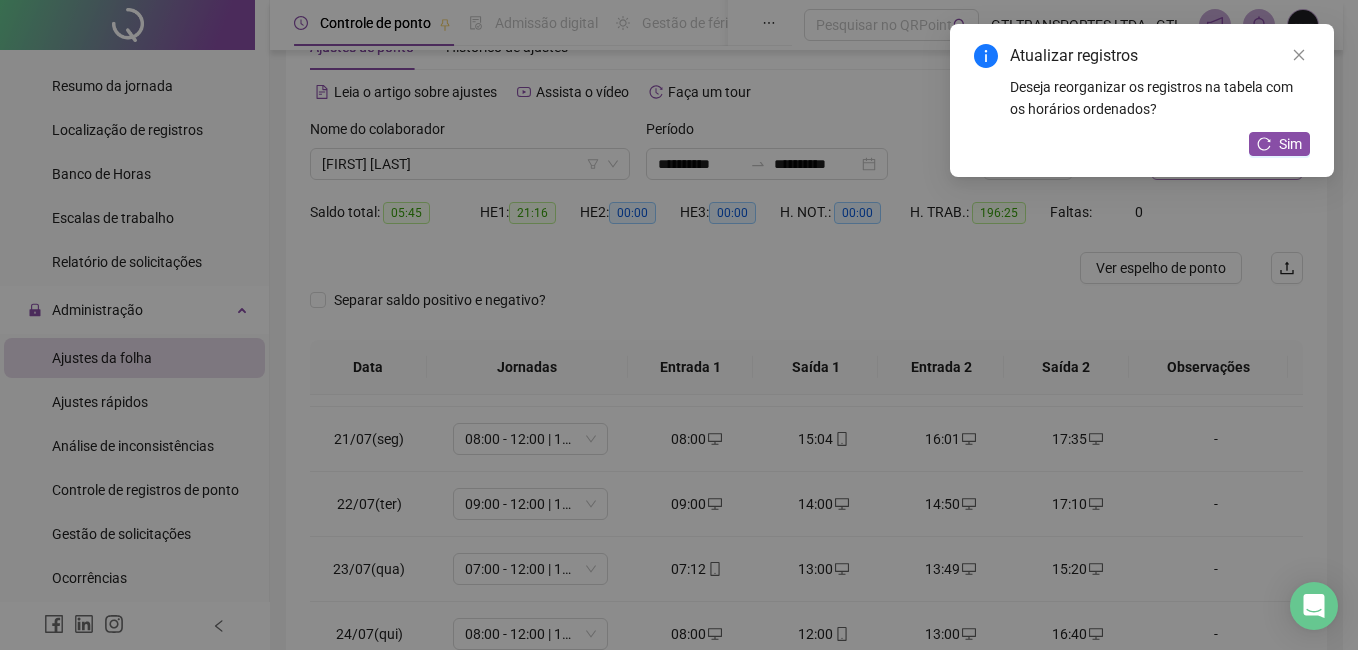 type on "**********" 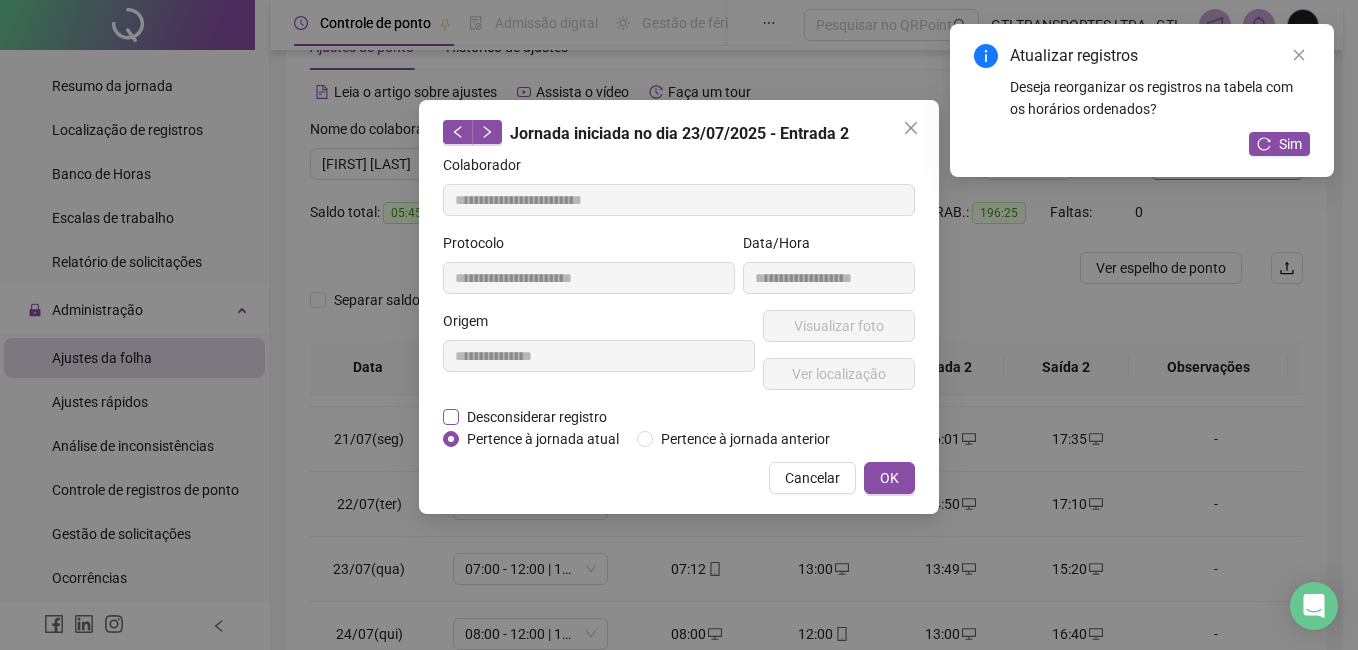 click on "Desconsiderar registro" at bounding box center (537, 417) 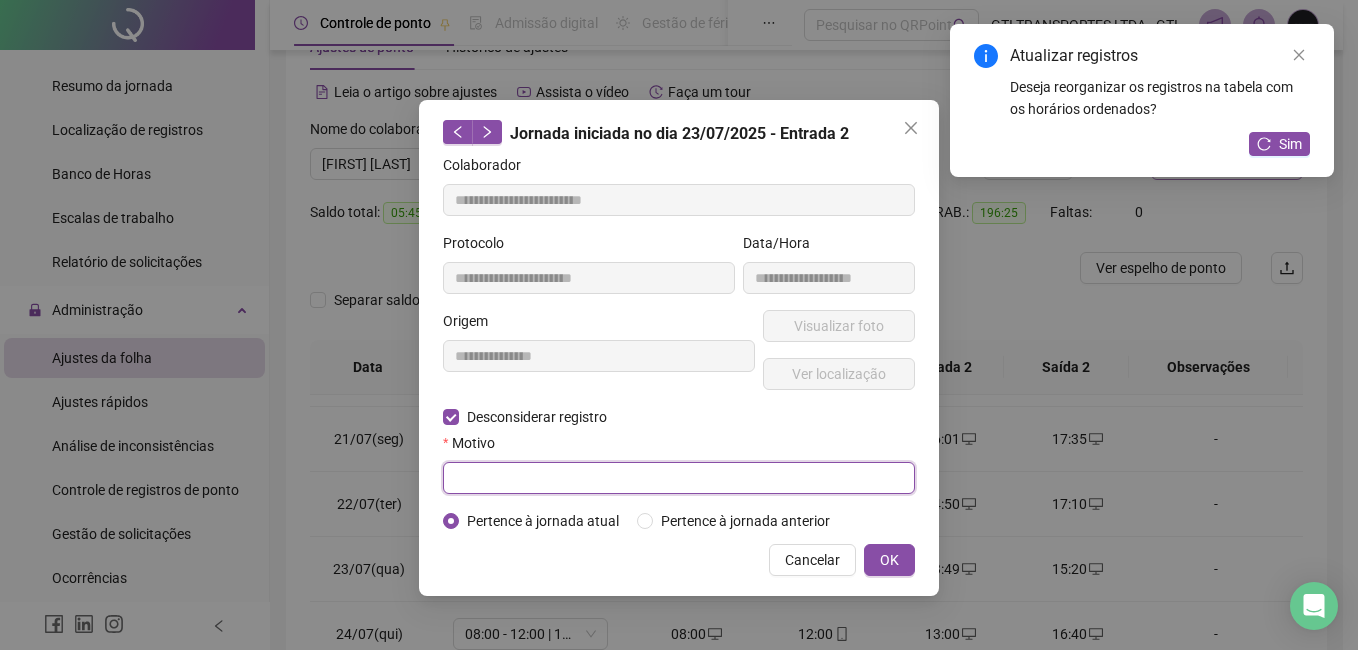 click at bounding box center [679, 478] 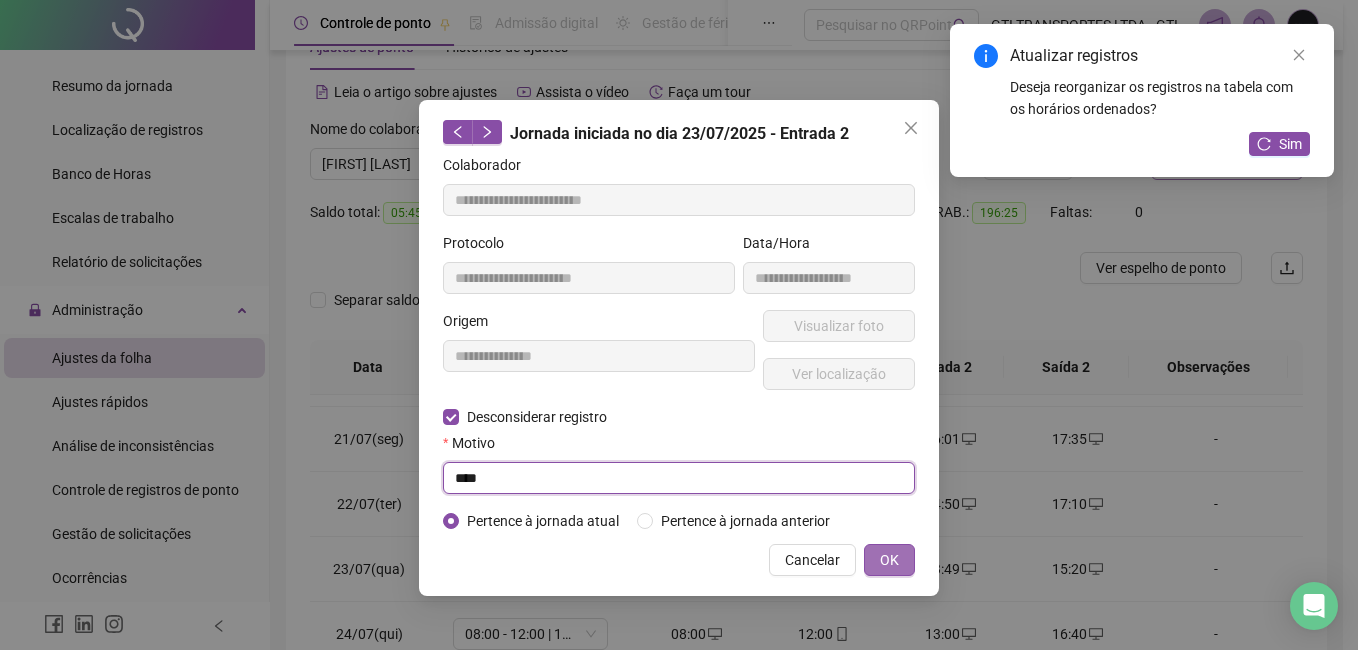 type on "****" 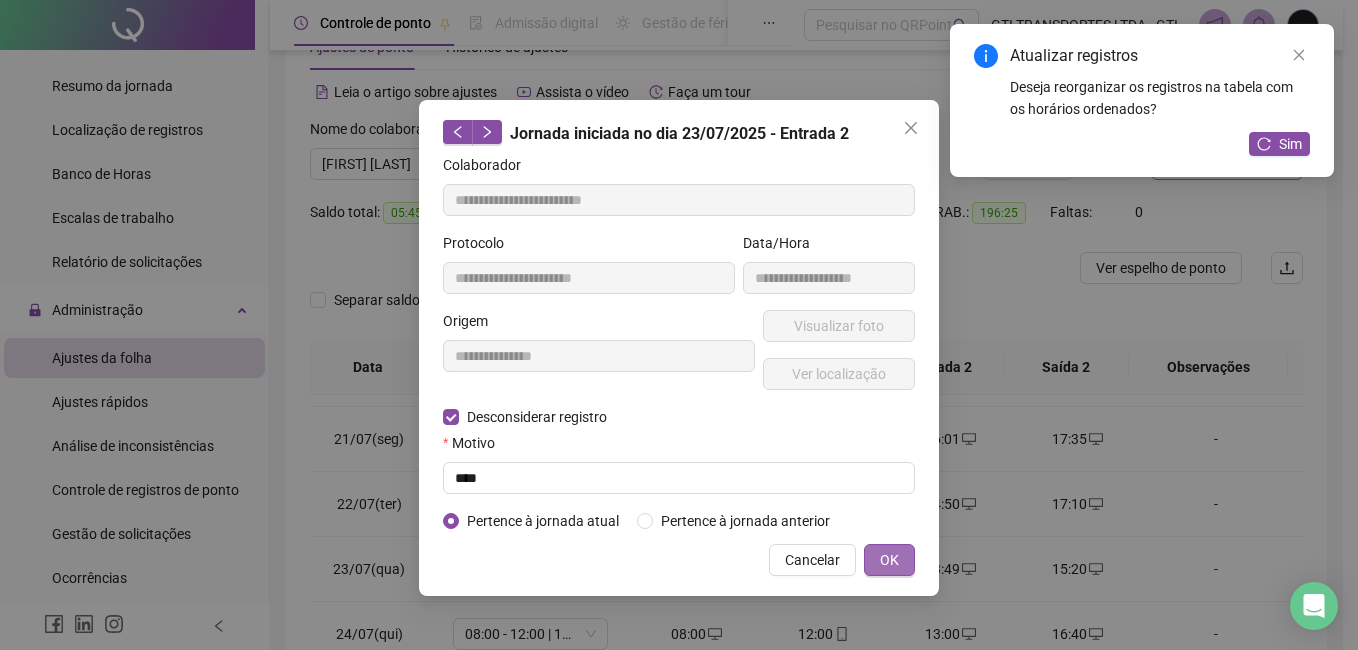 click on "OK" at bounding box center (889, 560) 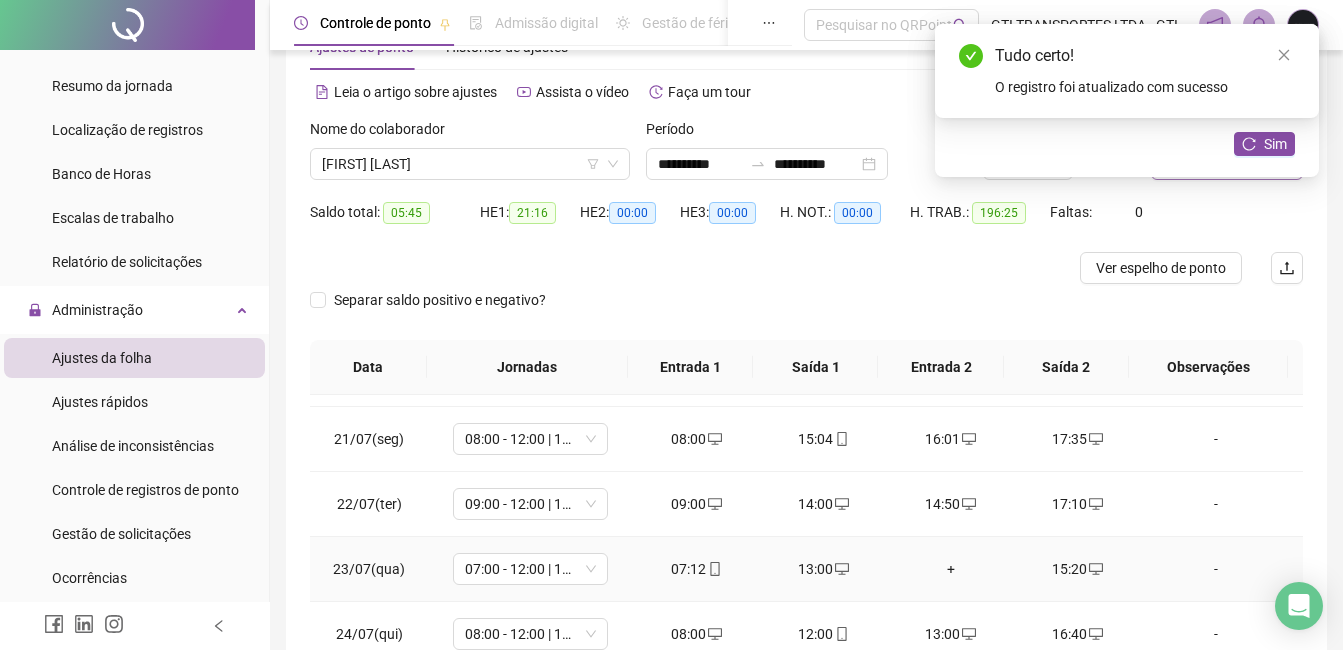 click on "+" at bounding box center [950, 569] 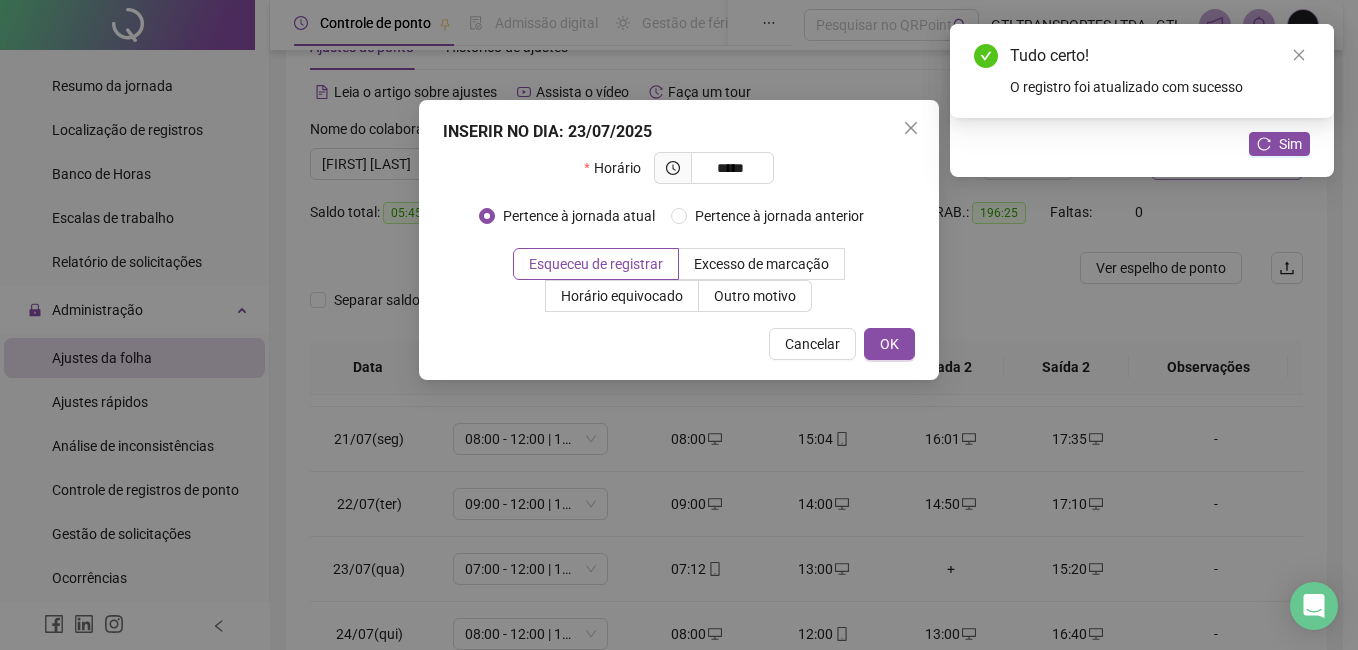 type on "*****" 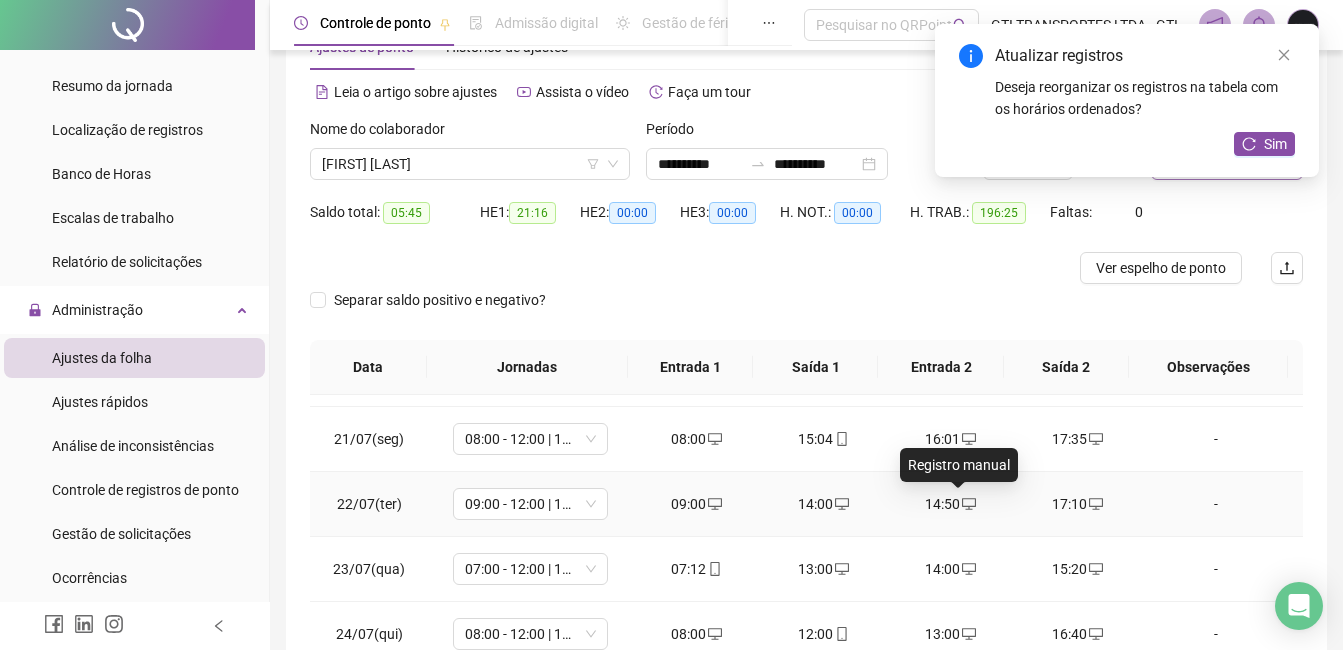click 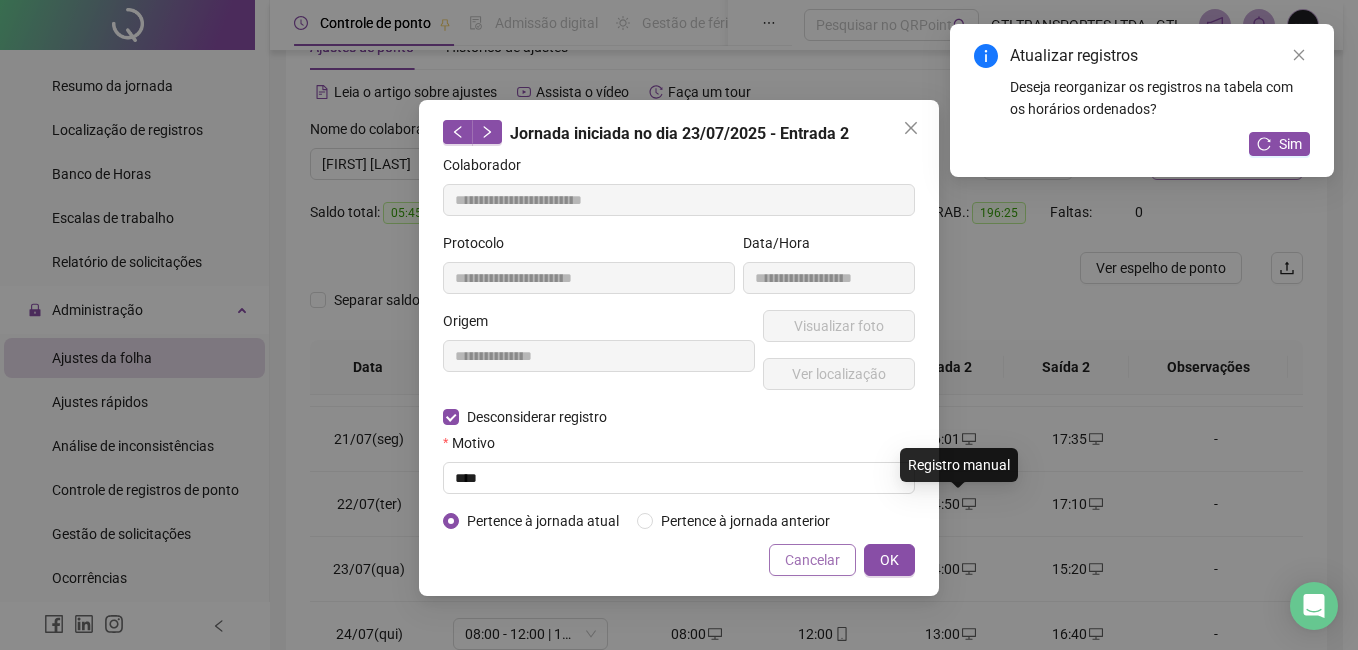 type on "**********" 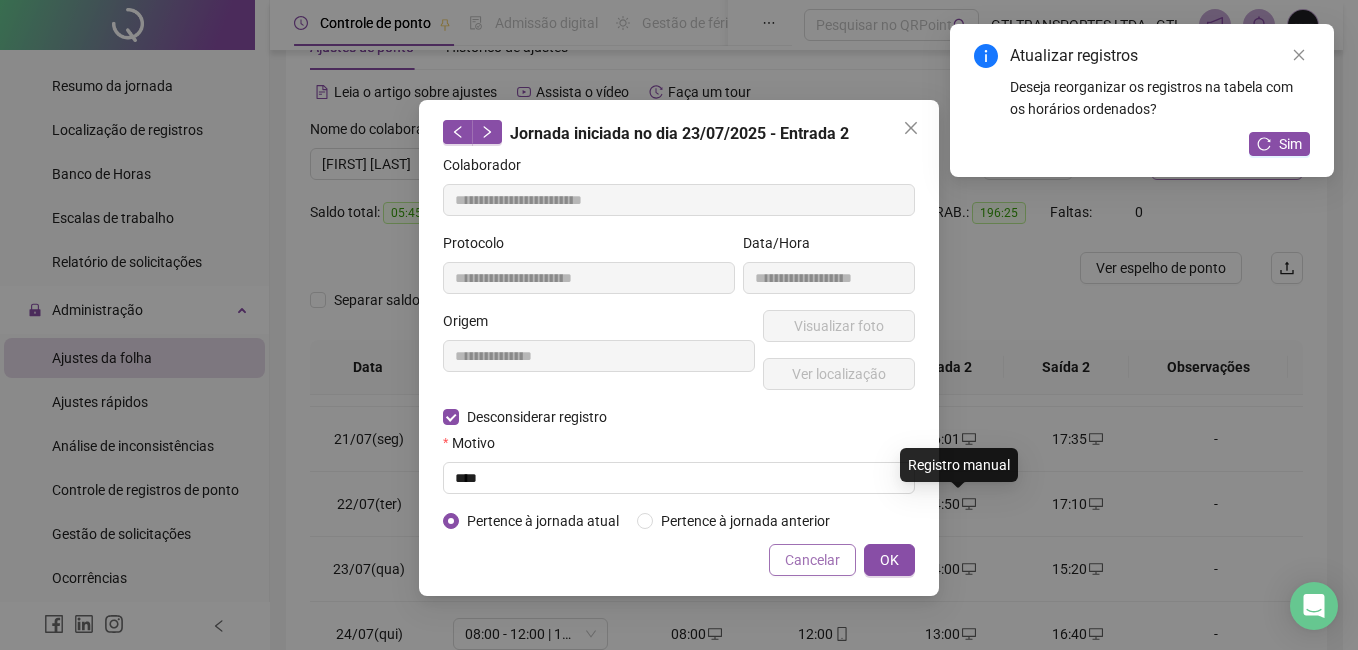 type on "**********" 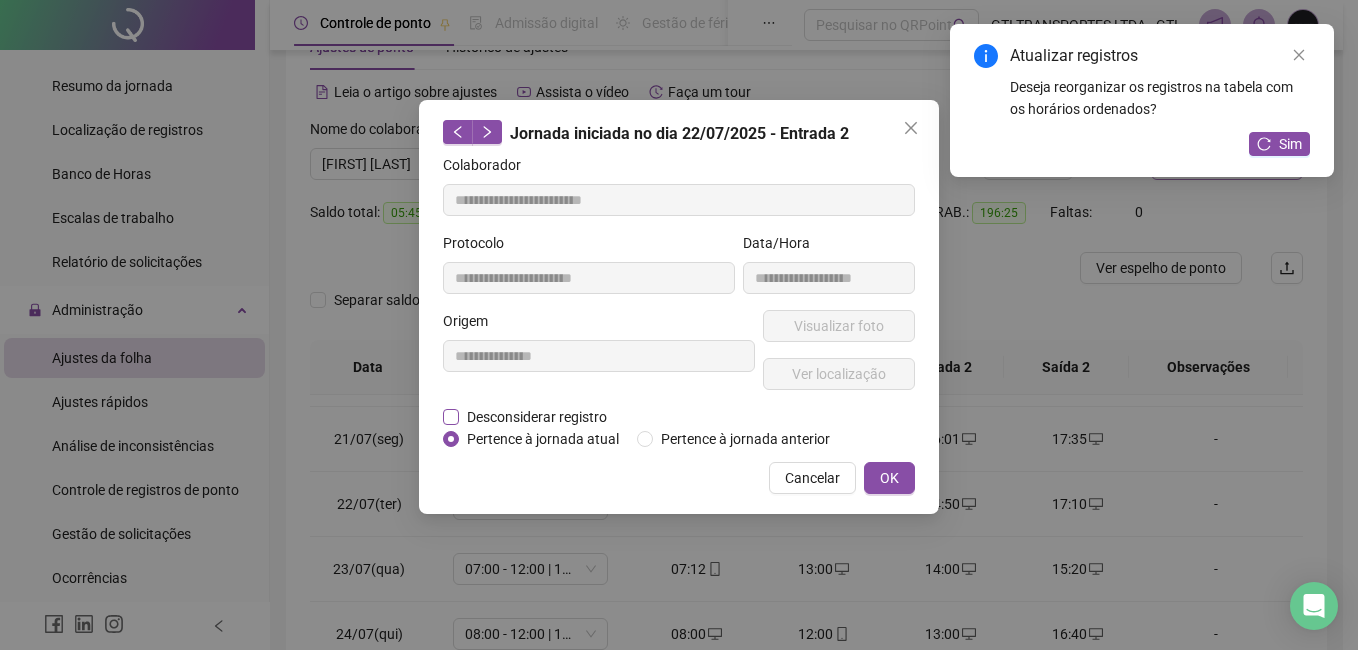 click on "Desconsiderar registro" at bounding box center [537, 417] 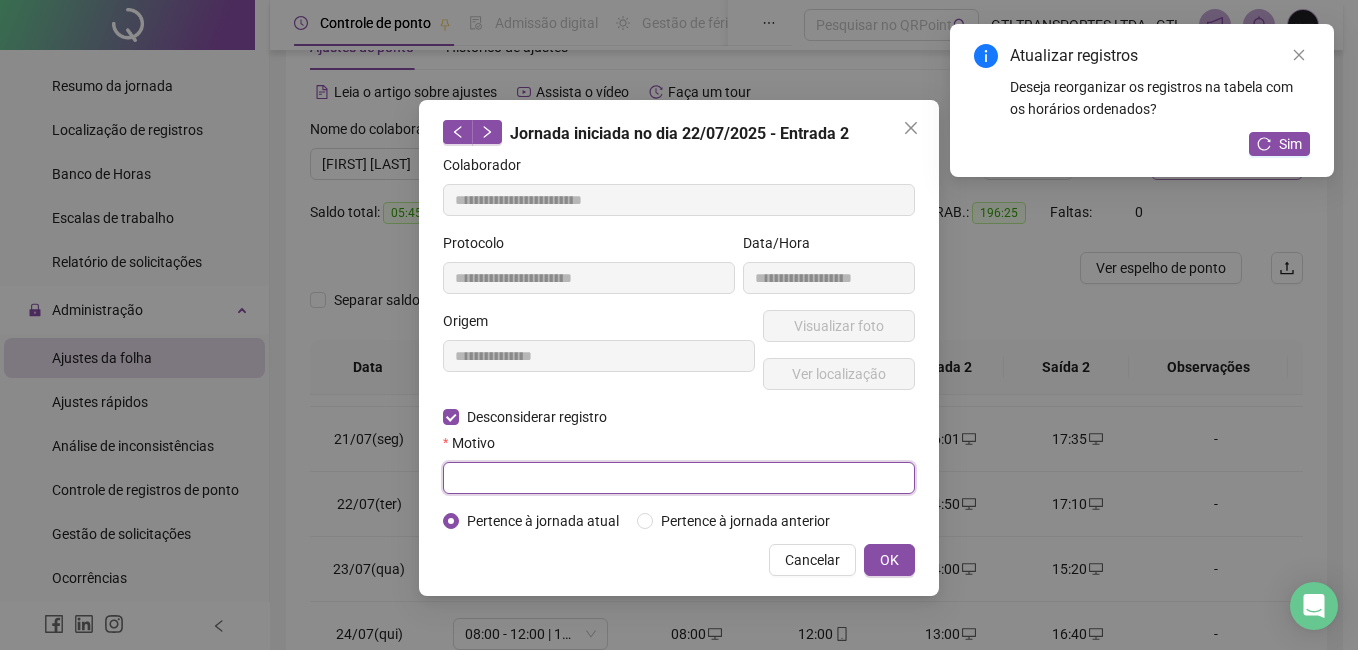 click at bounding box center [679, 478] 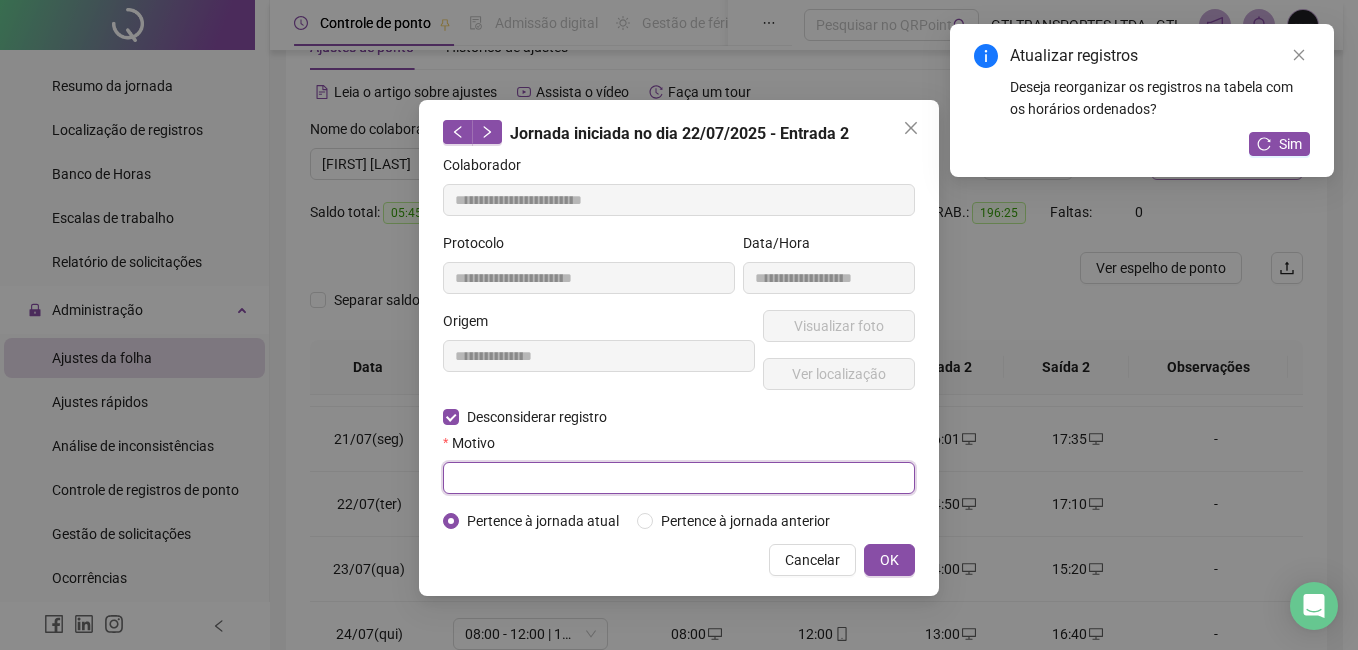 paste on "****" 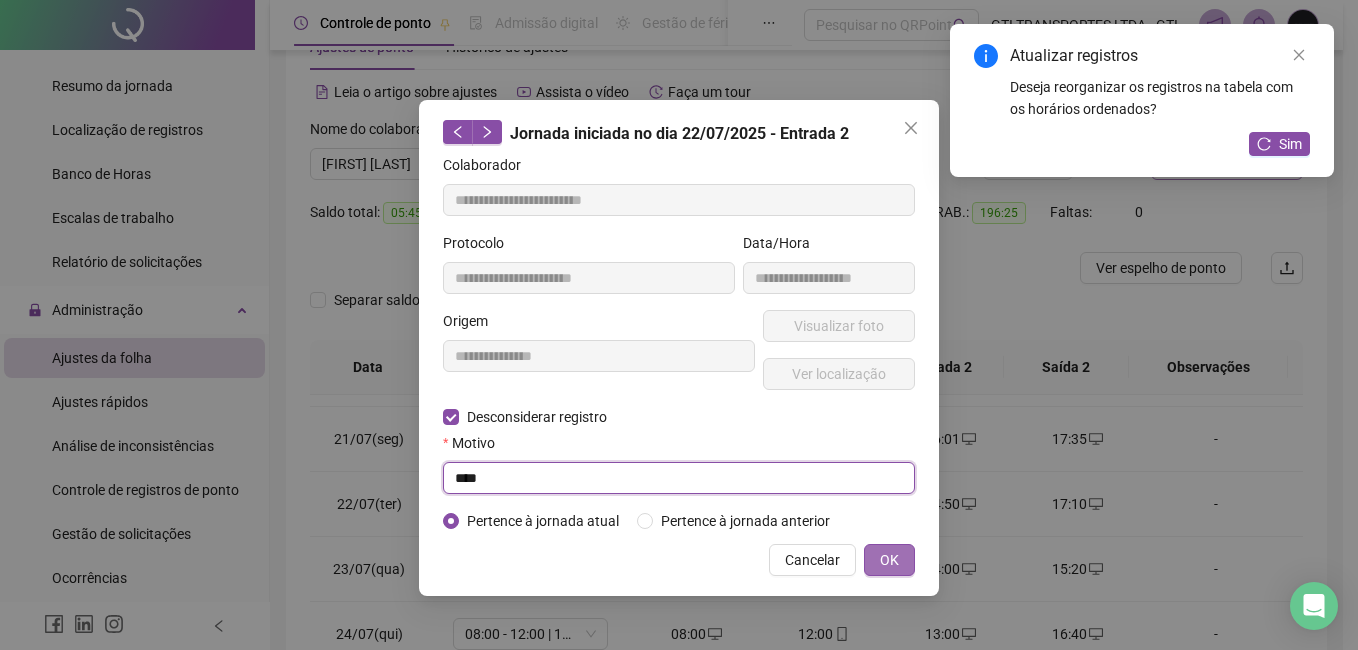 type on "****" 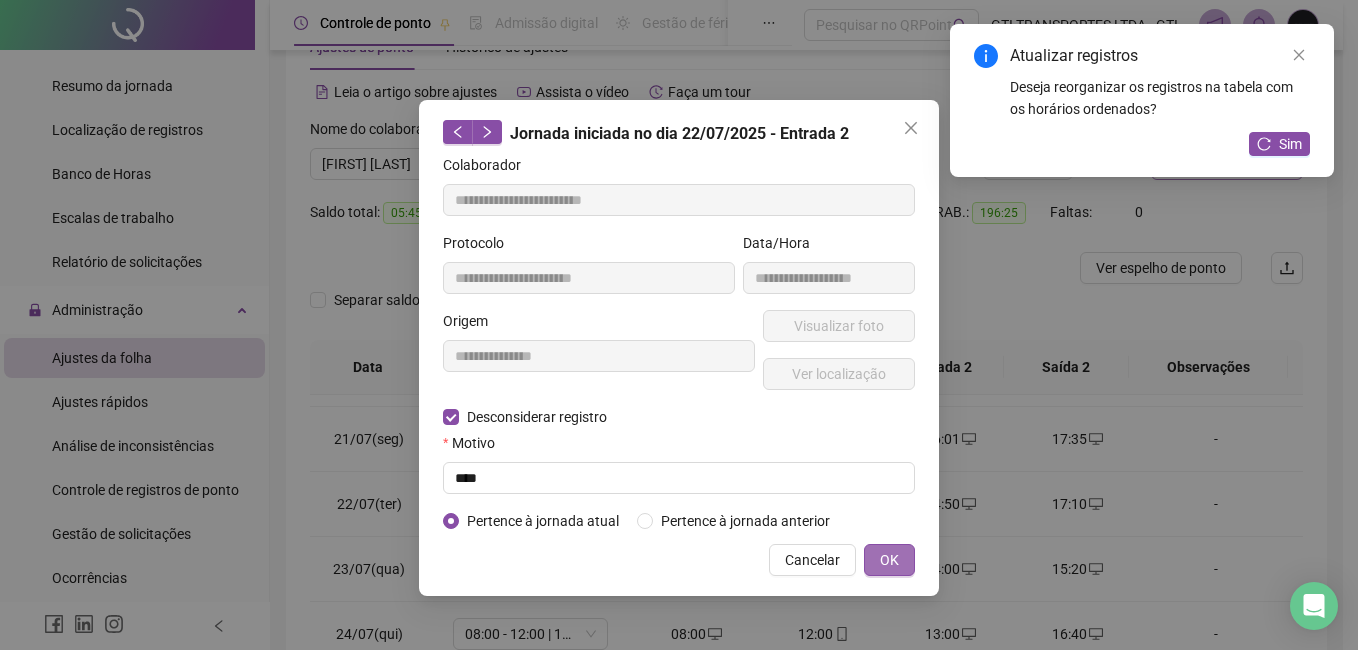 click on "OK" at bounding box center (889, 560) 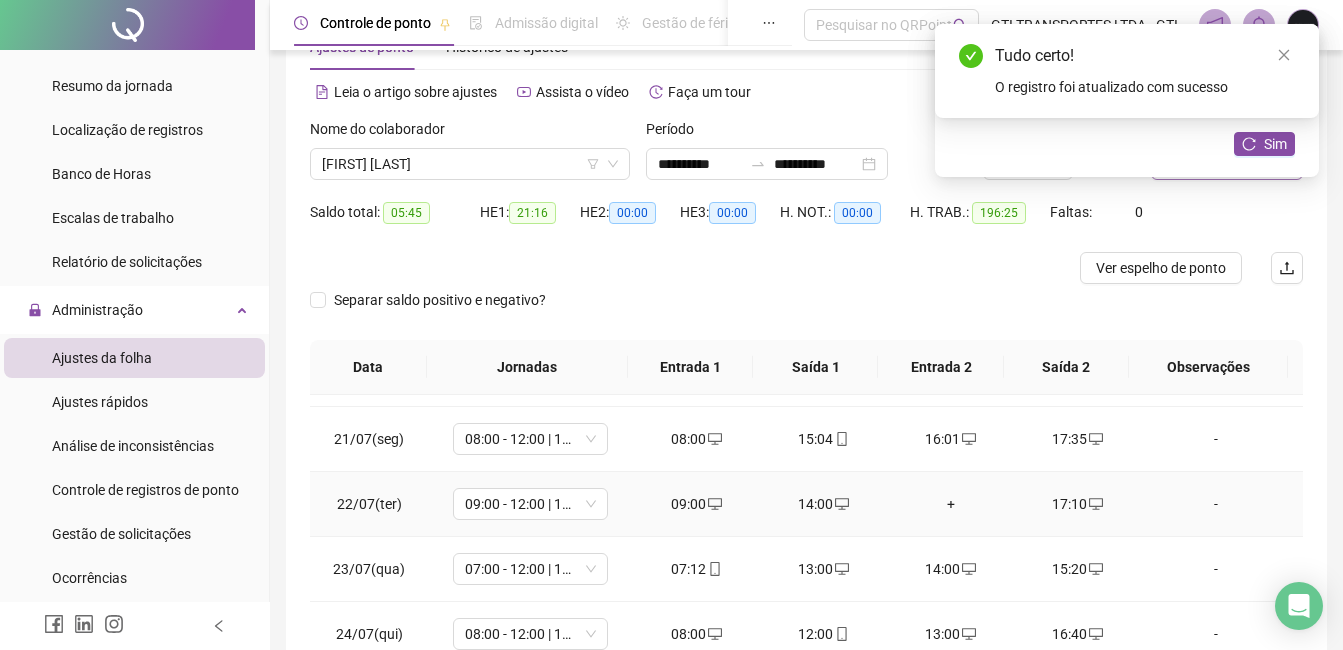 click on "+" at bounding box center (950, 504) 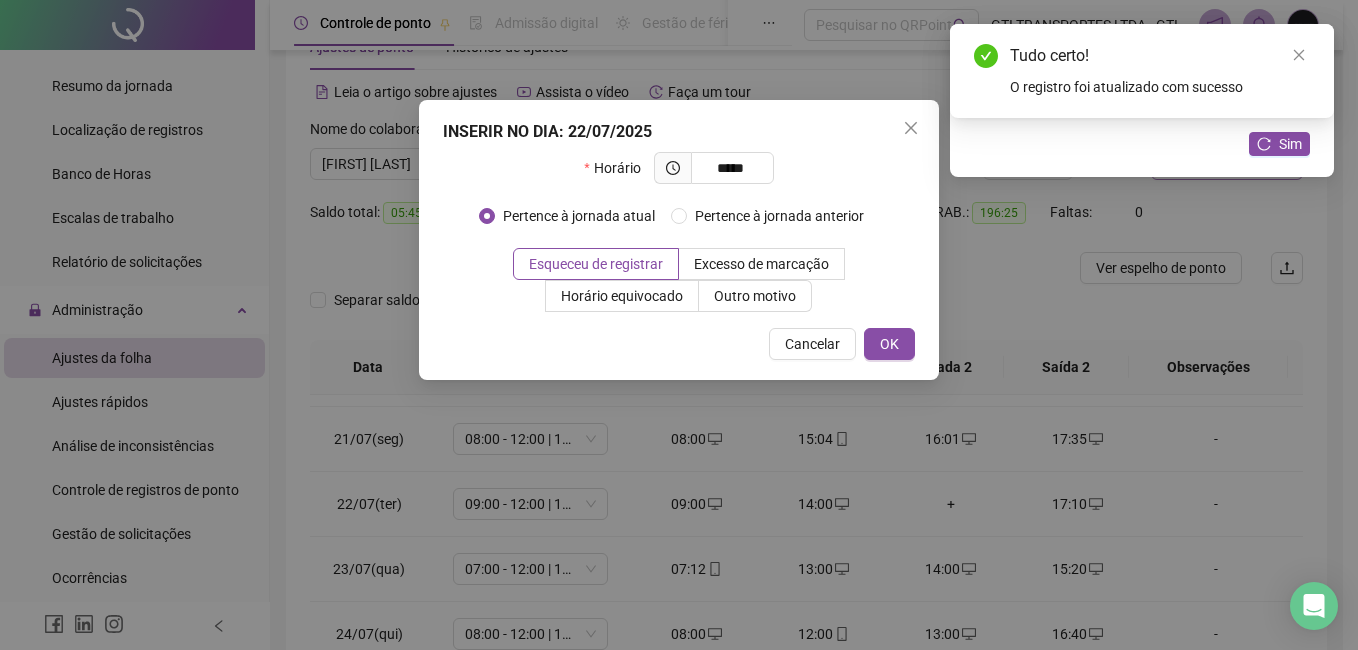 type on "*****" 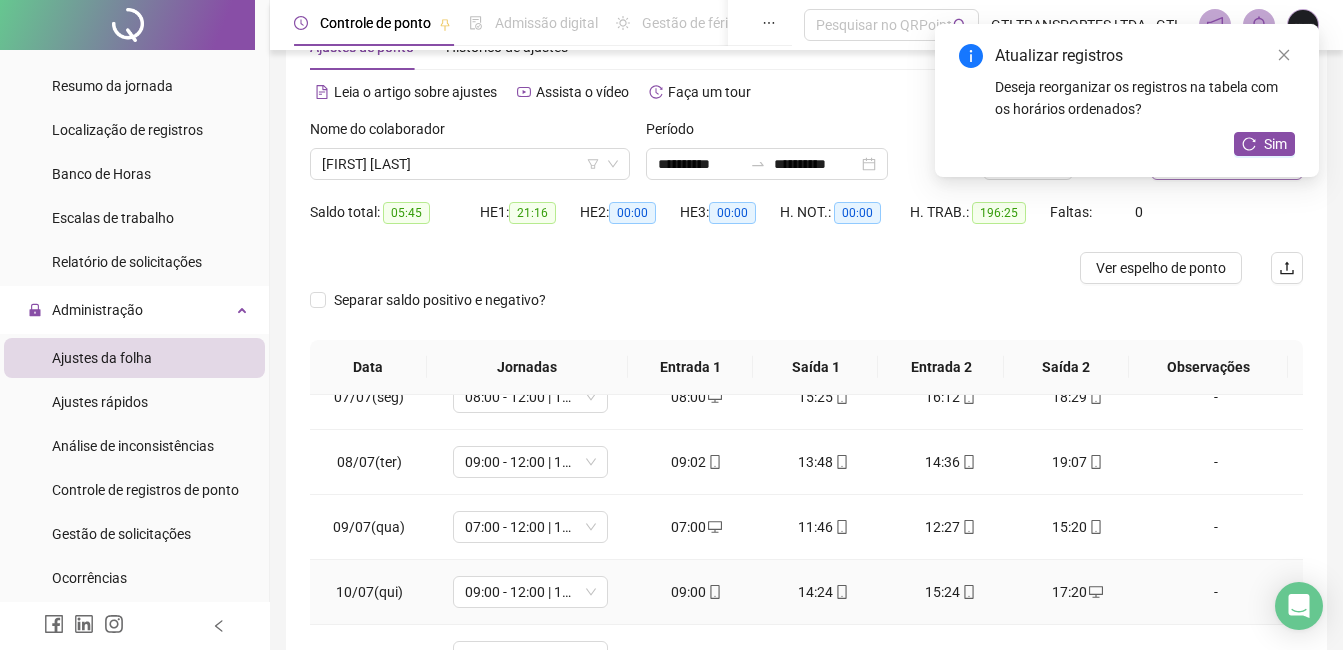 scroll, scrollTop: 388, scrollLeft: 0, axis: vertical 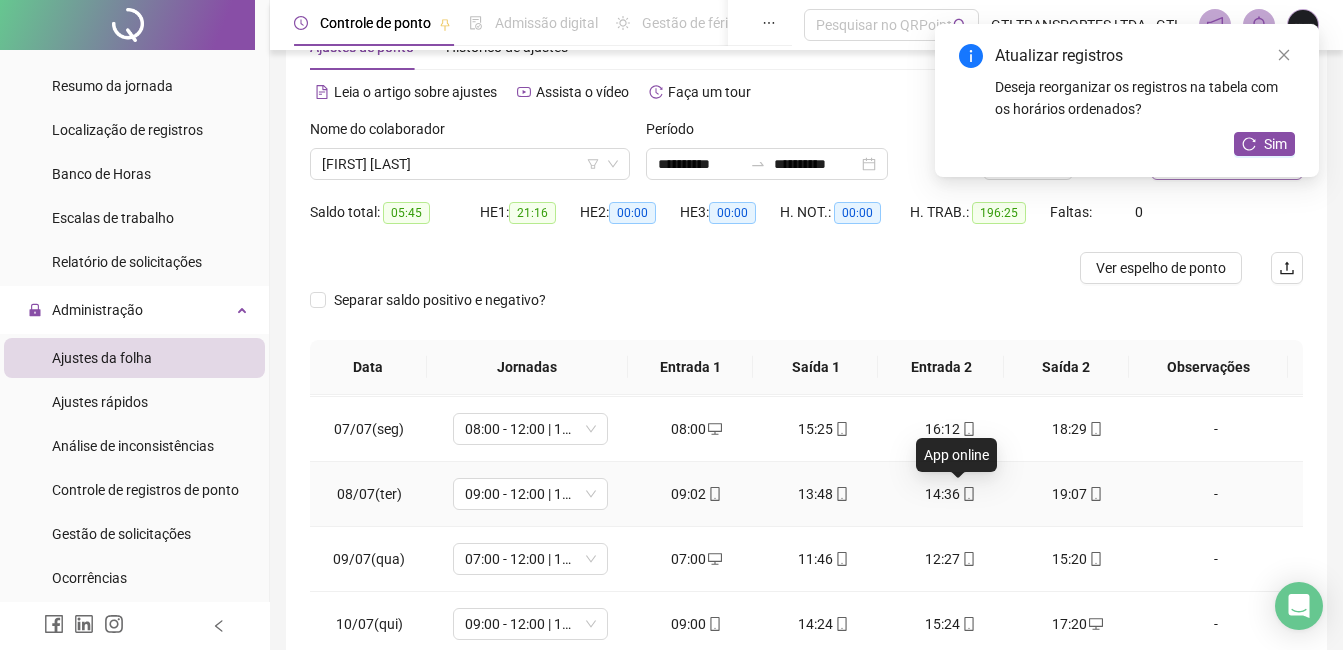 click at bounding box center (968, 494) 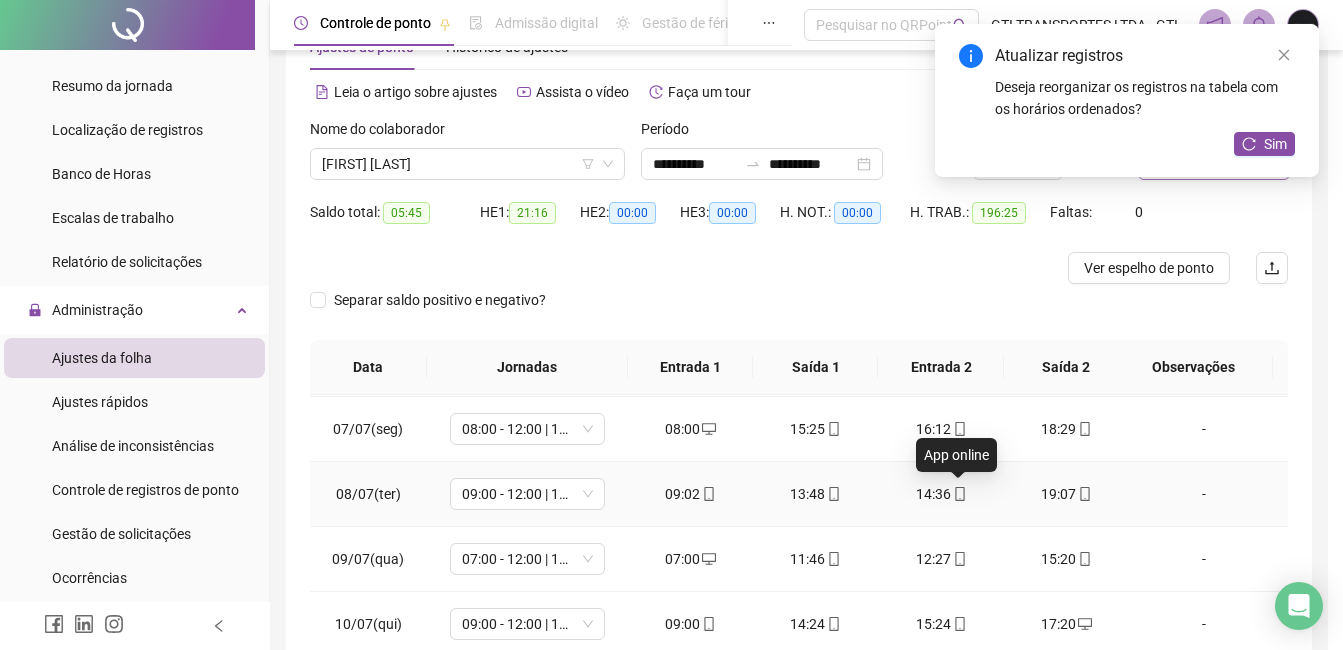 type on "**********" 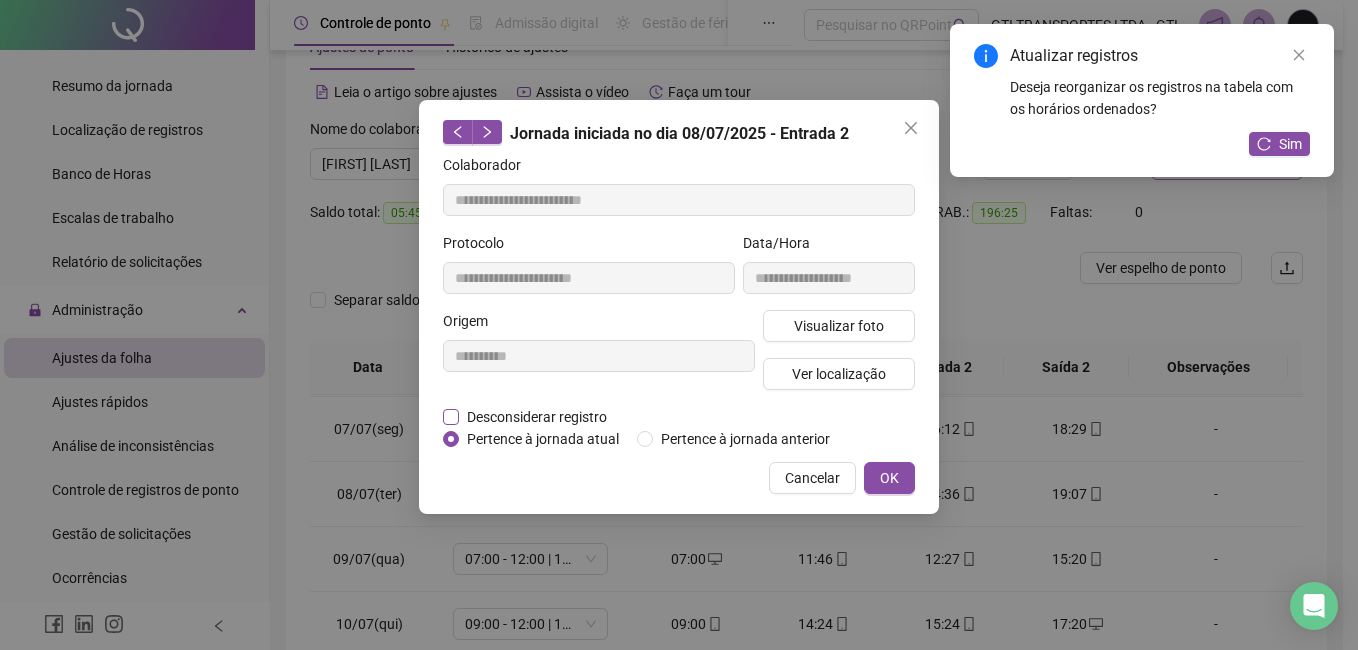 click on "Desconsiderar registro" at bounding box center [537, 417] 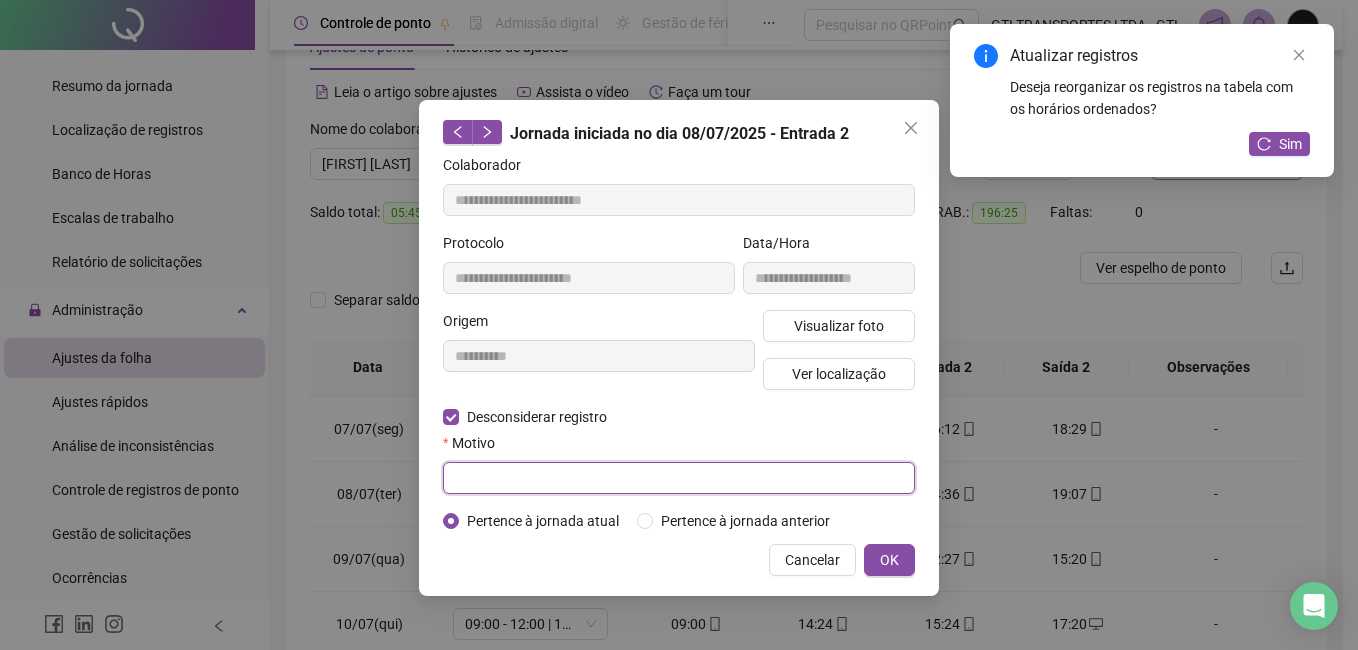 click at bounding box center (679, 478) 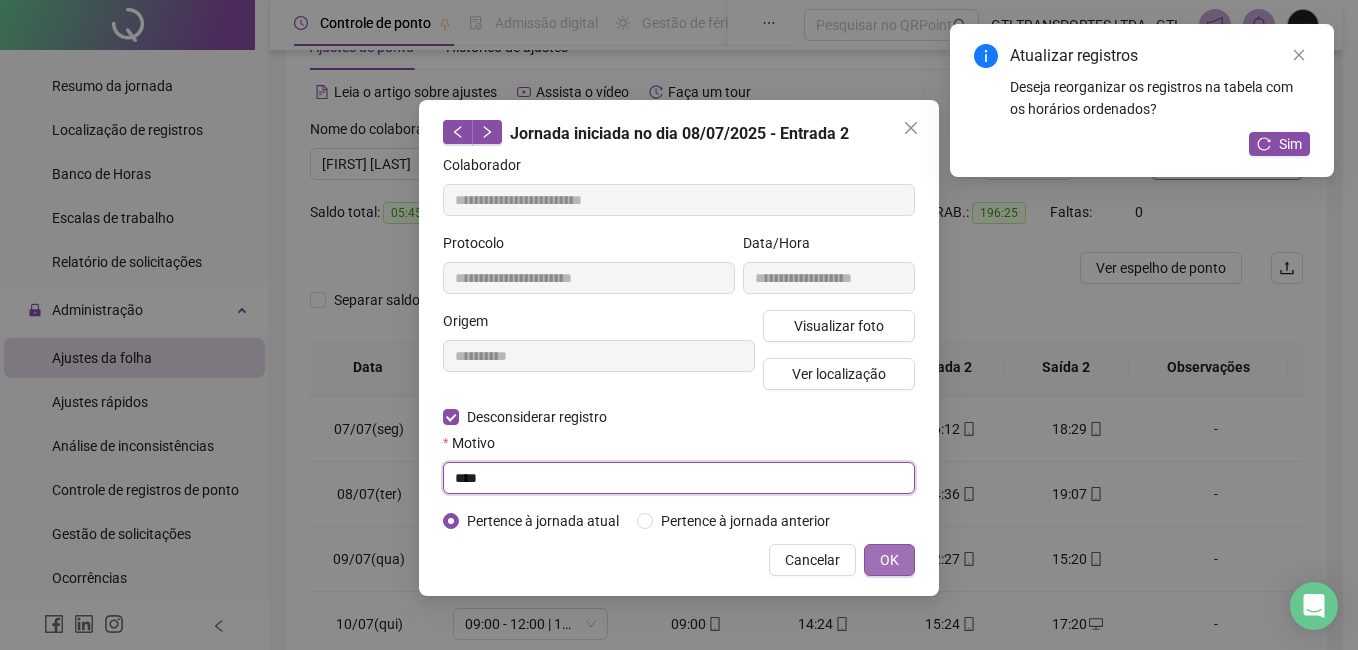 type on "****" 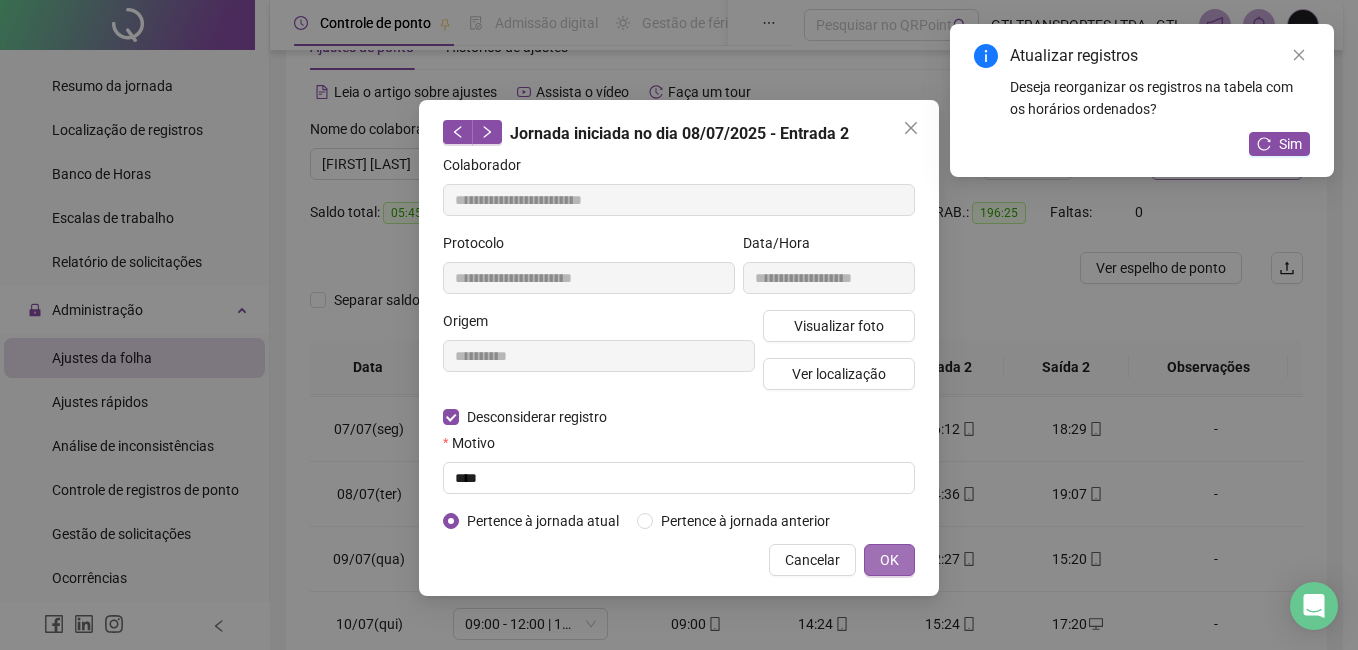 click on "OK" at bounding box center [889, 560] 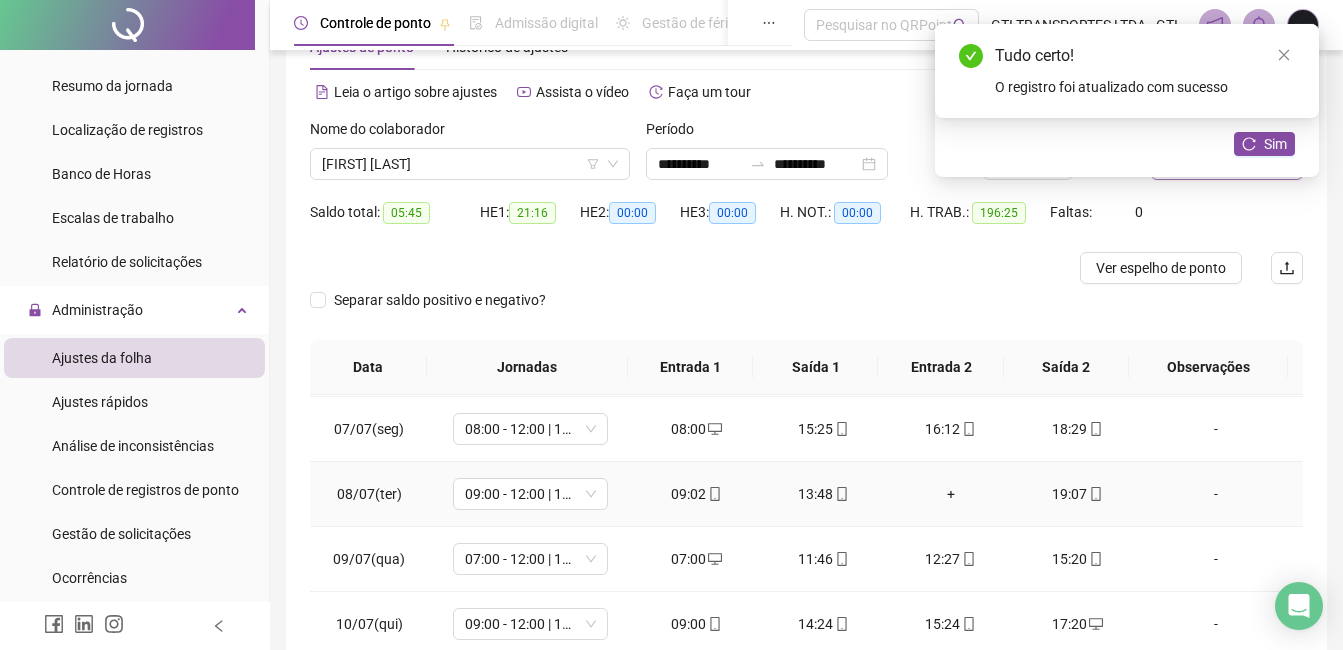 click on "+" at bounding box center [950, 494] 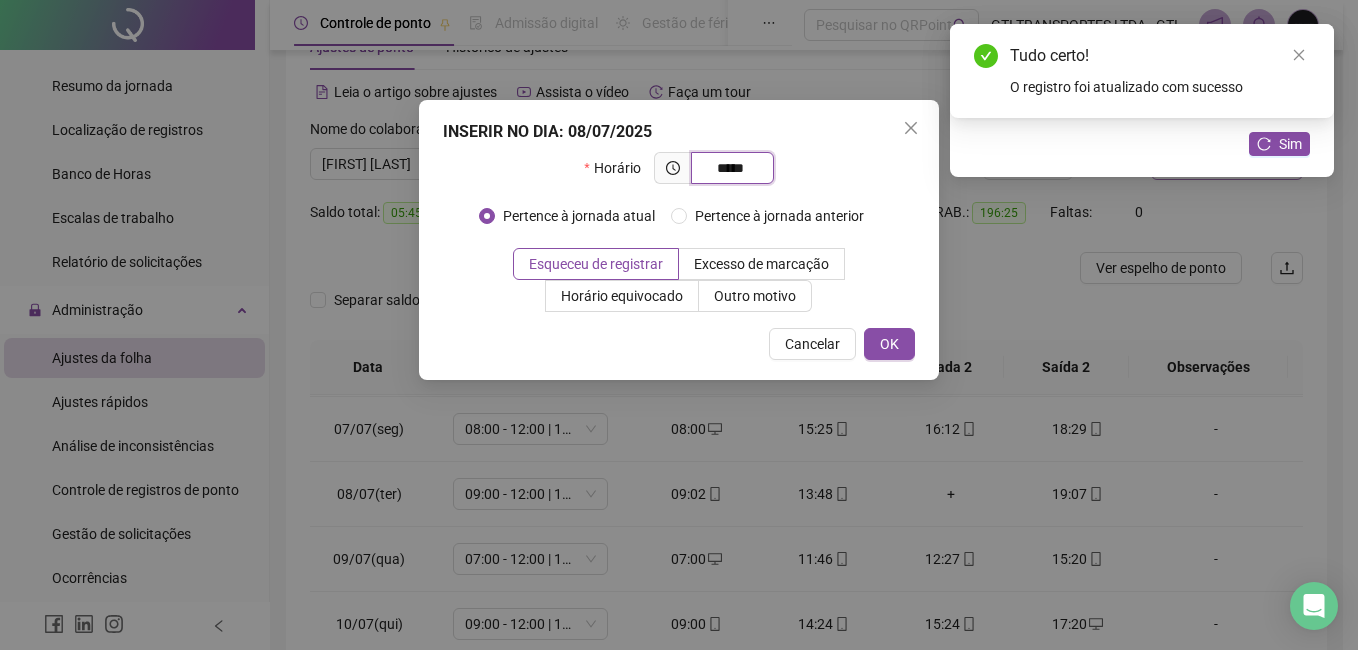 type on "*****" 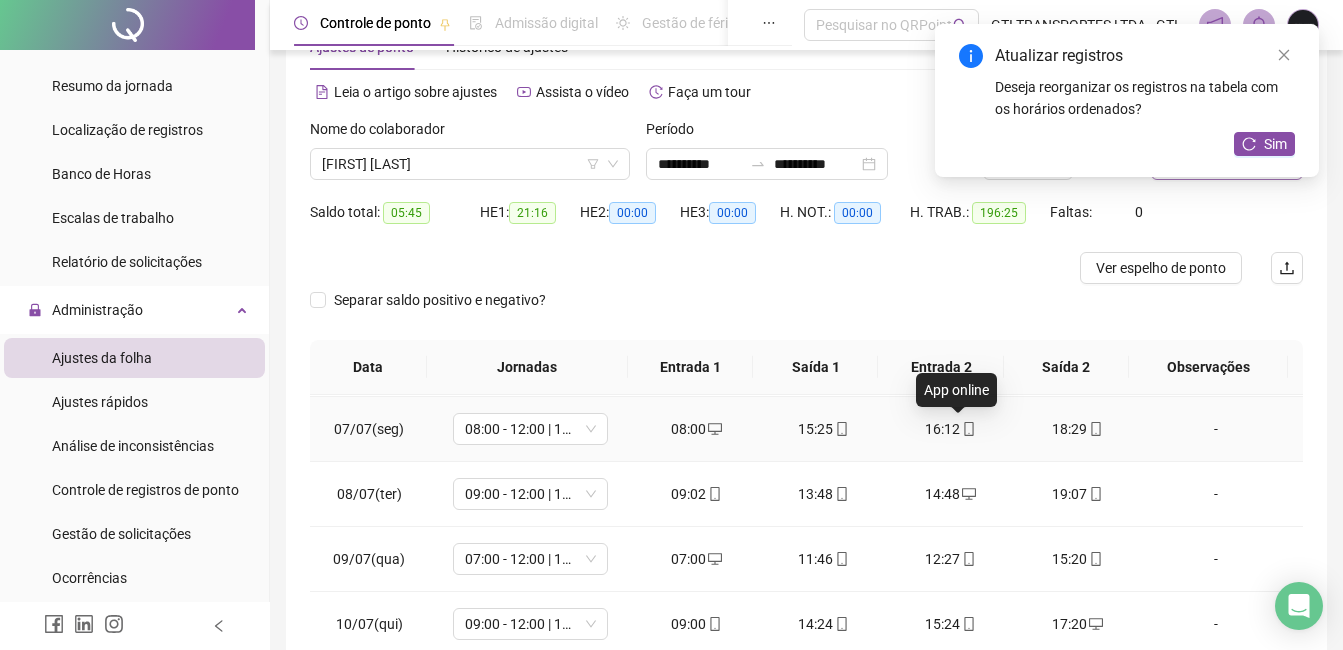 click at bounding box center (968, 429) 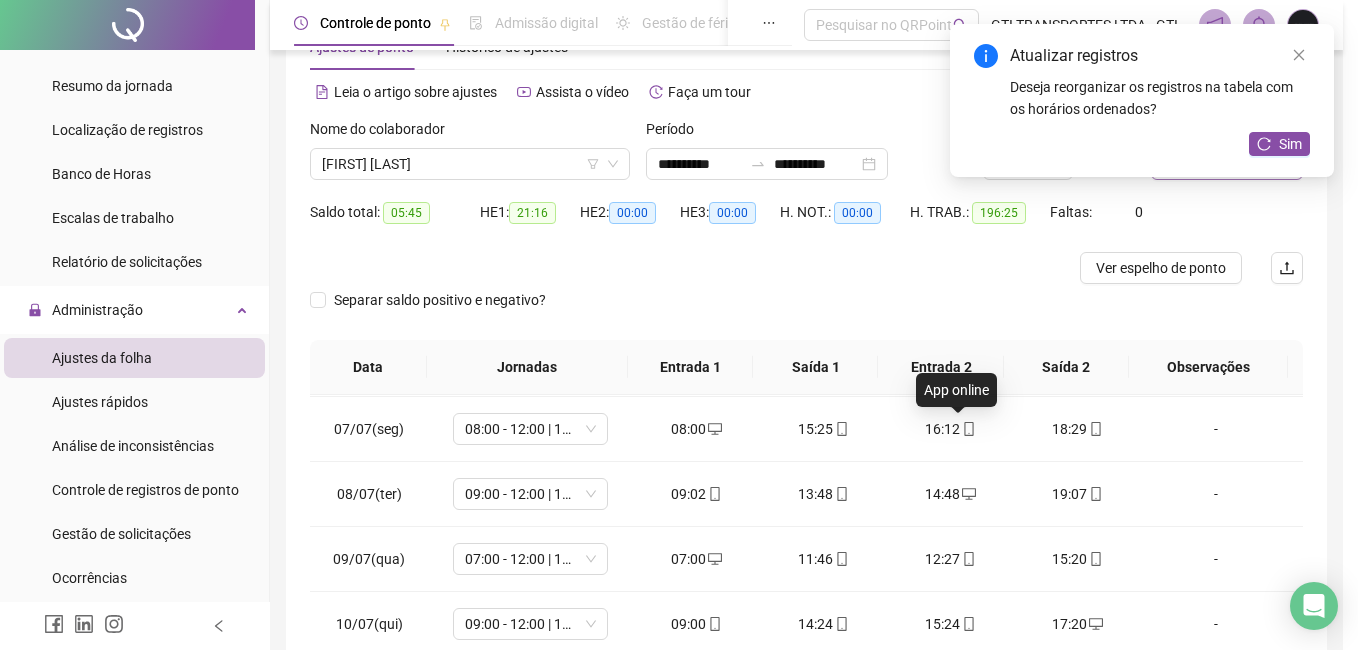 type on "**********" 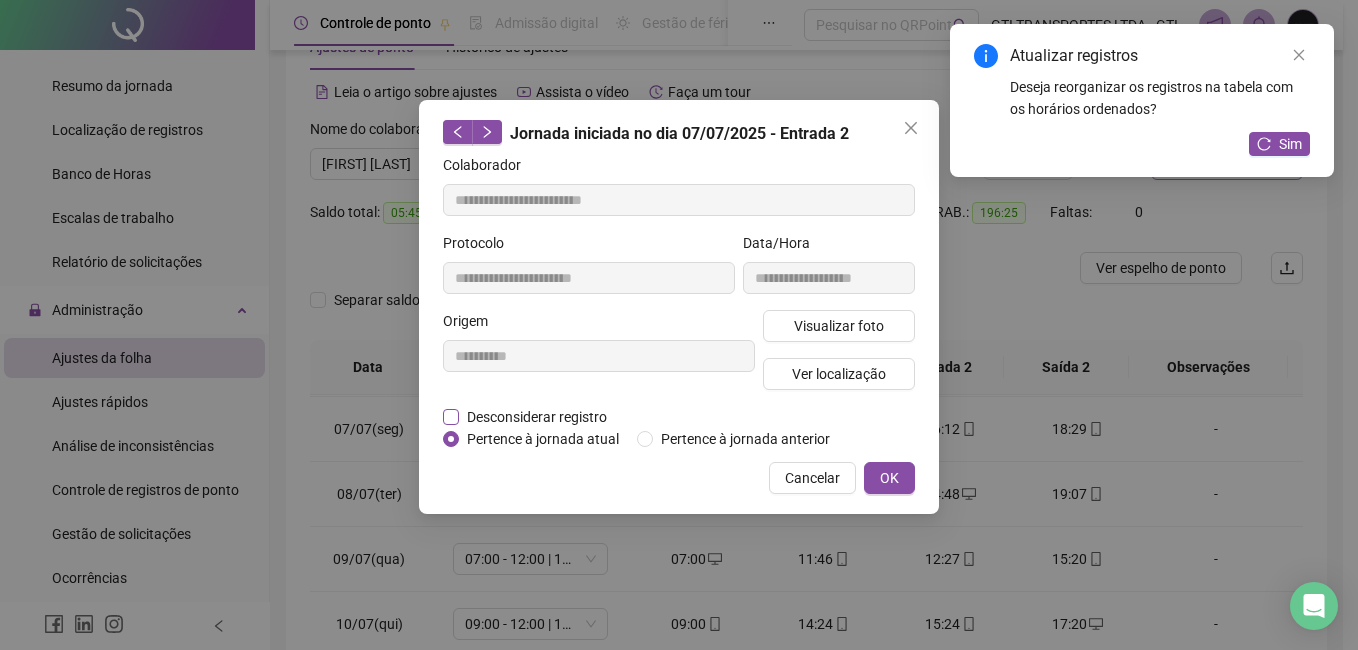 click on "Desconsiderar registro" at bounding box center [537, 417] 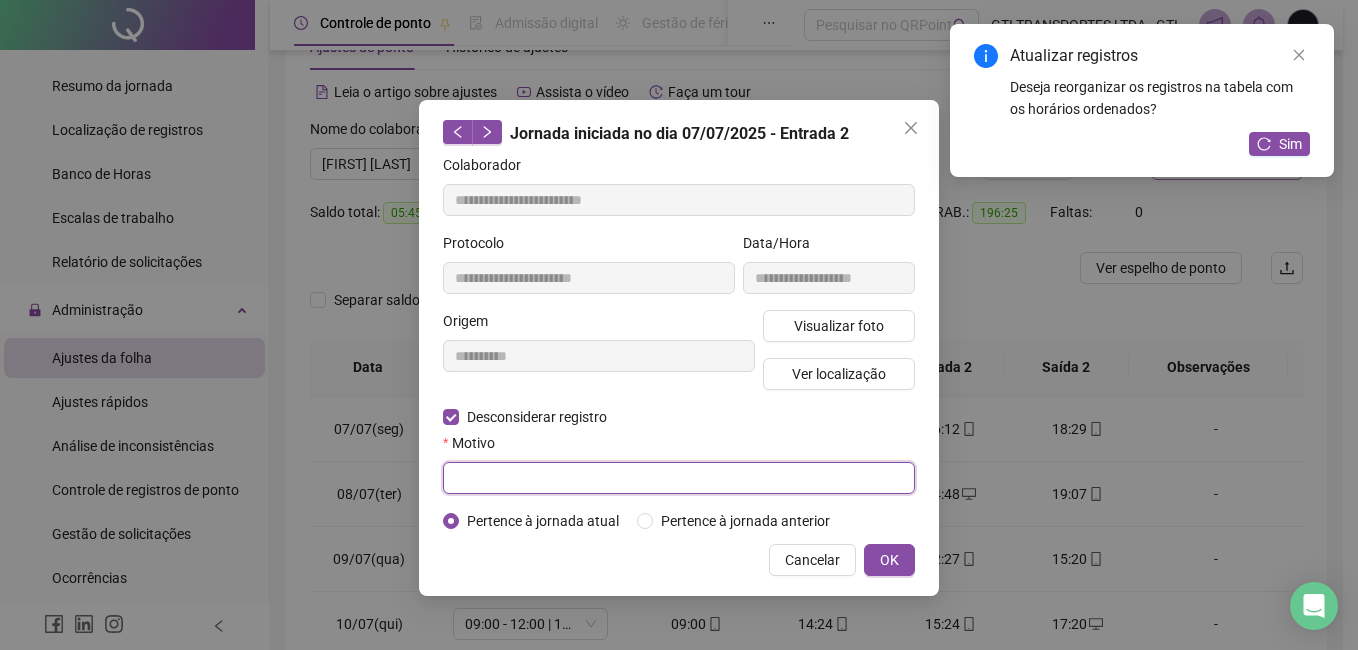 click at bounding box center (679, 478) 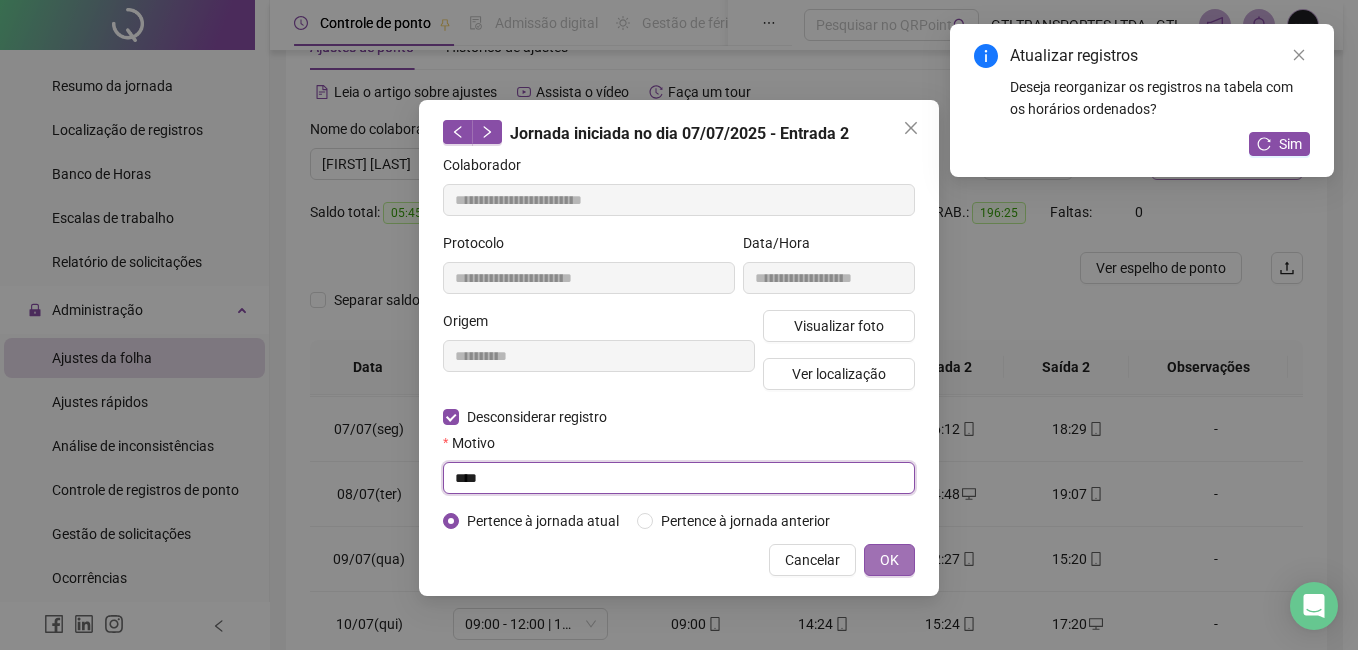type on "****" 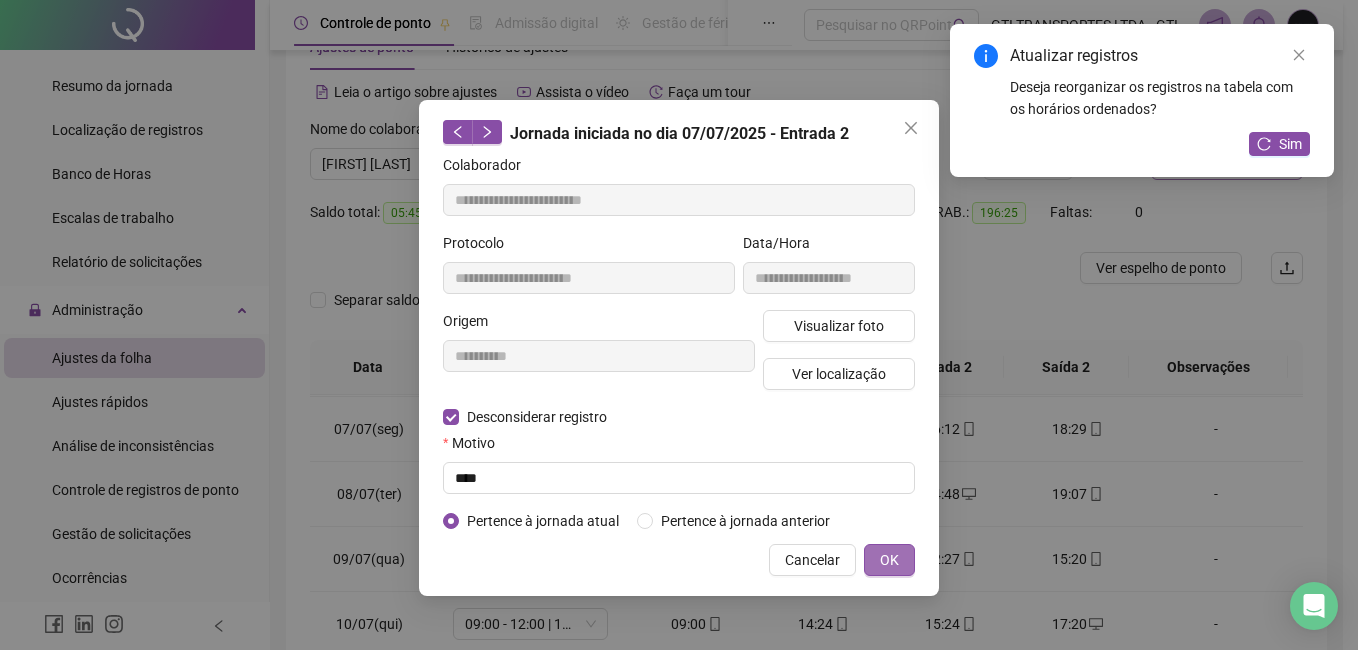 click on "OK" at bounding box center (889, 560) 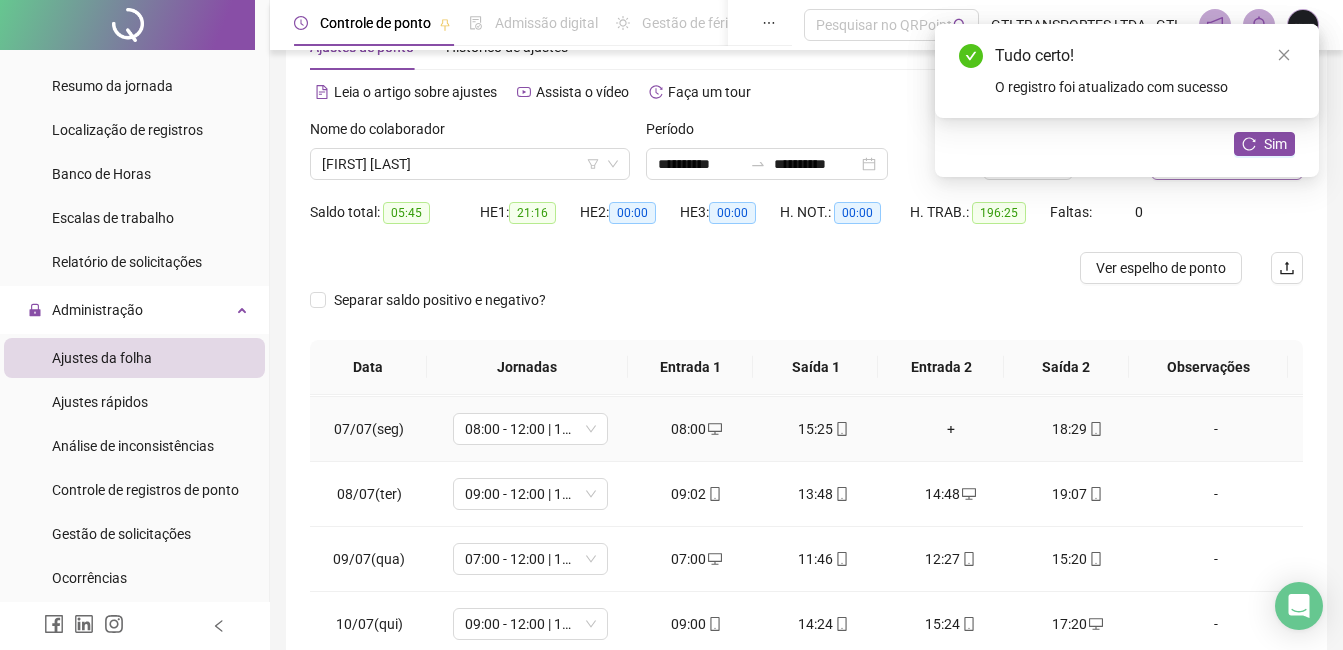 click on "+" at bounding box center (950, 429) 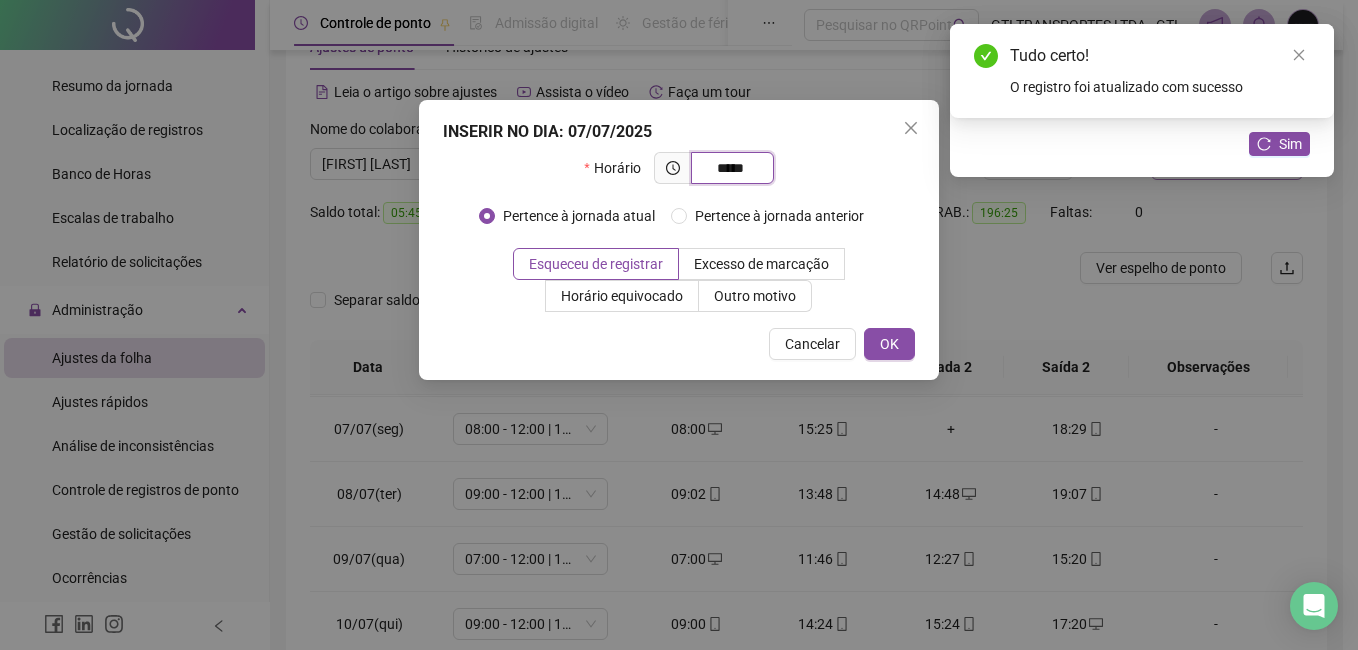 type on "*****" 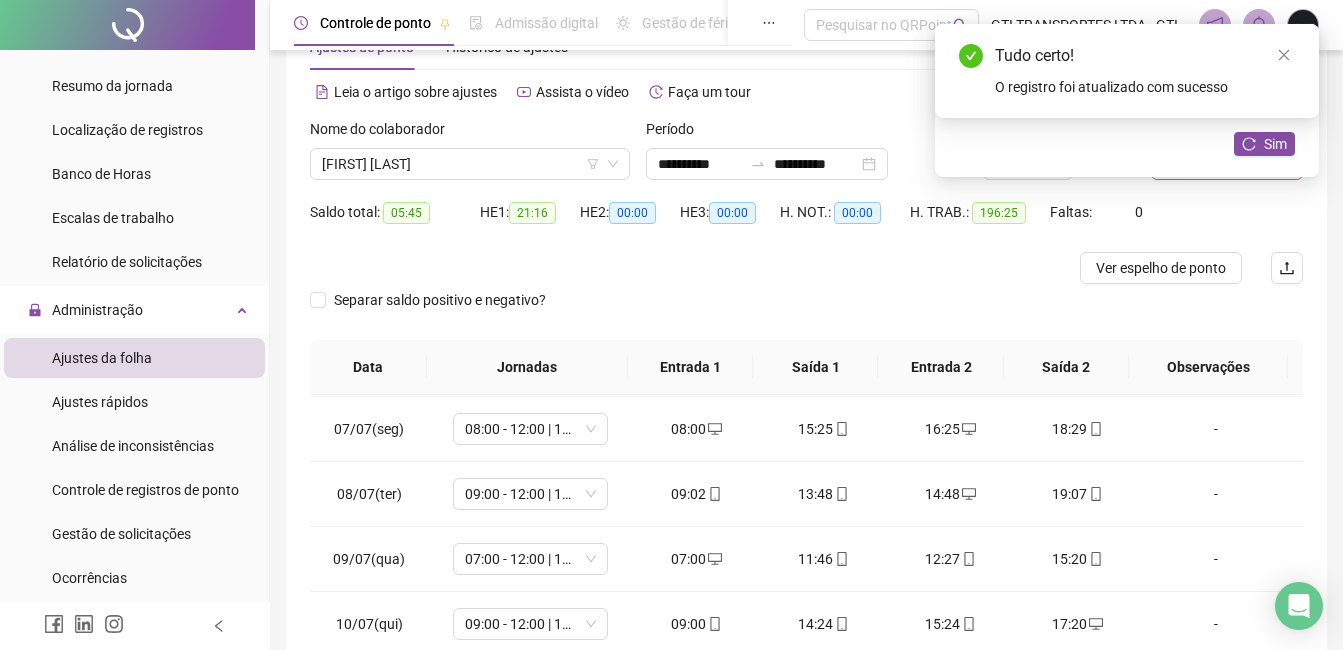 click on "Tudo certo! O registro foi atualizado com sucesso" at bounding box center [1127, 71] 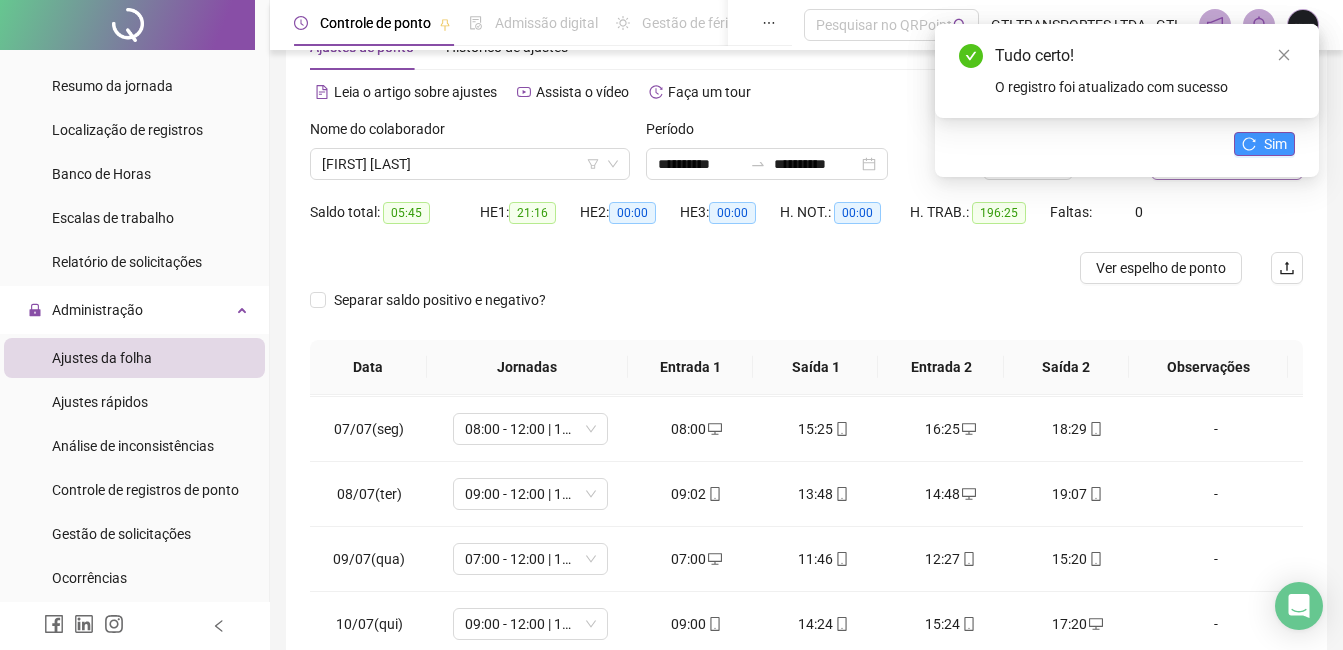 click on "Sim" at bounding box center (1275, 144) 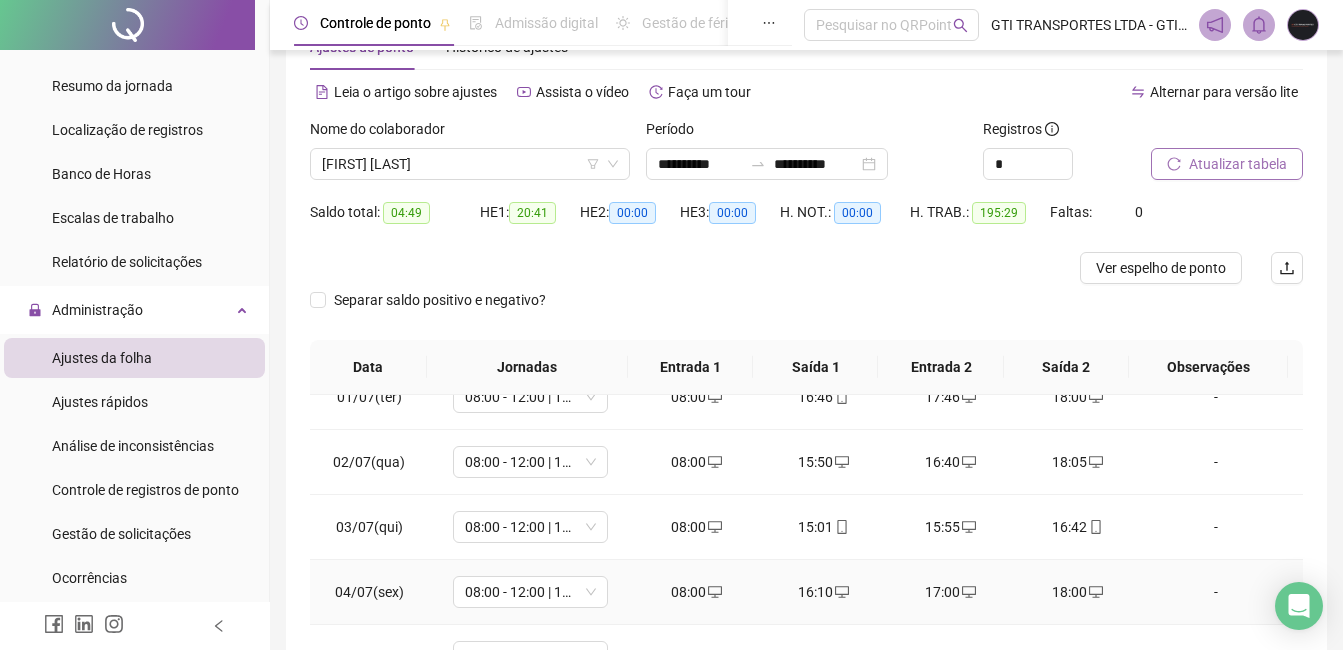 scroll, scrollTop: 0, scrollLeft: 0, axis: both 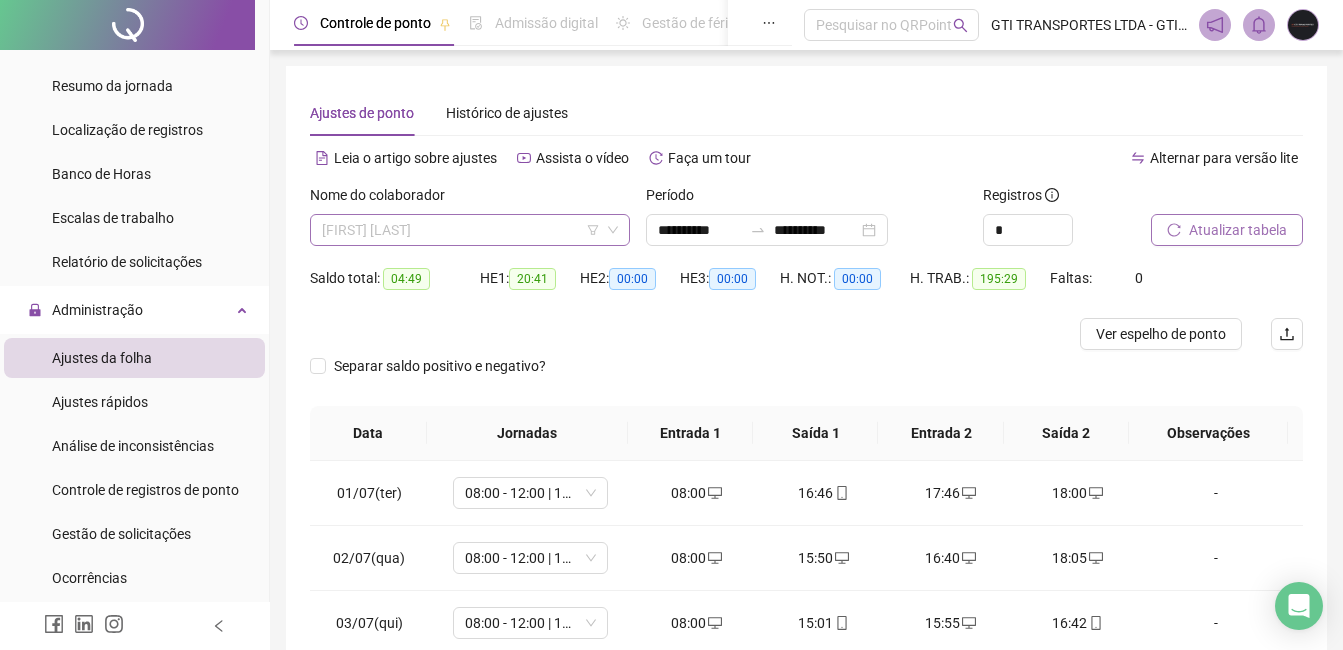 click on "[FIRST] [LAST]" at bounding box center (470, 230) 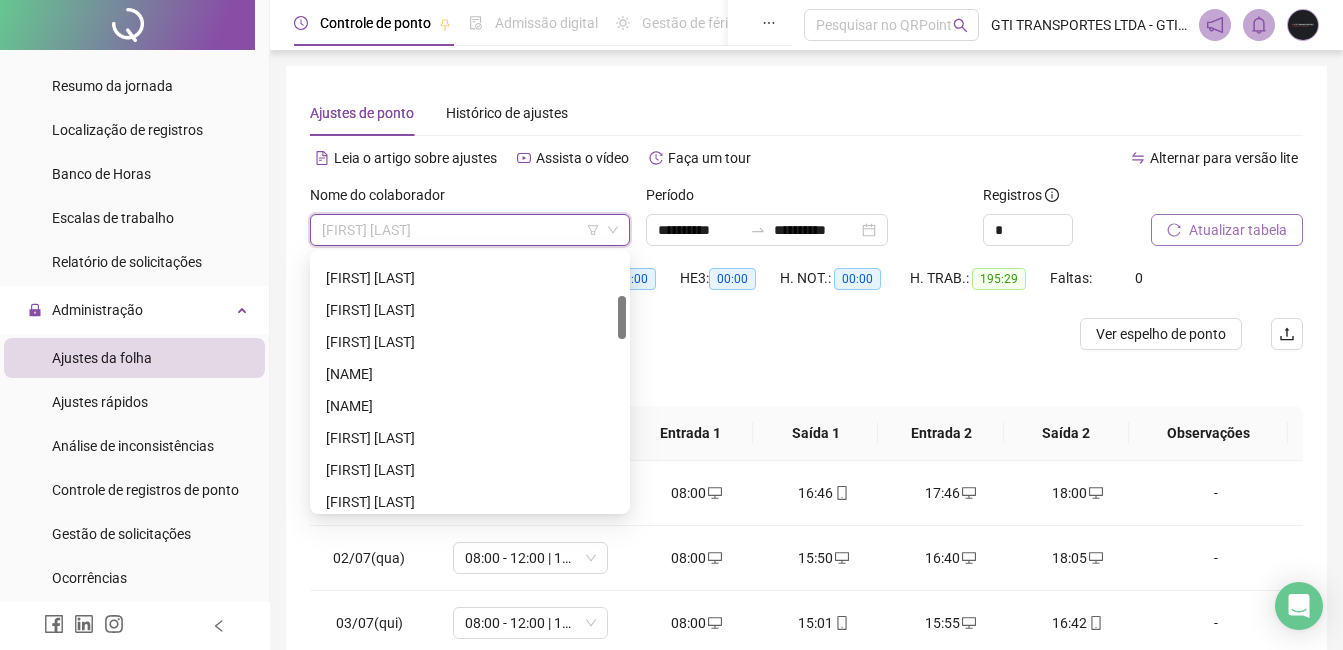scroll, scrollTop: 0, scrollLeft: 0, axis: both 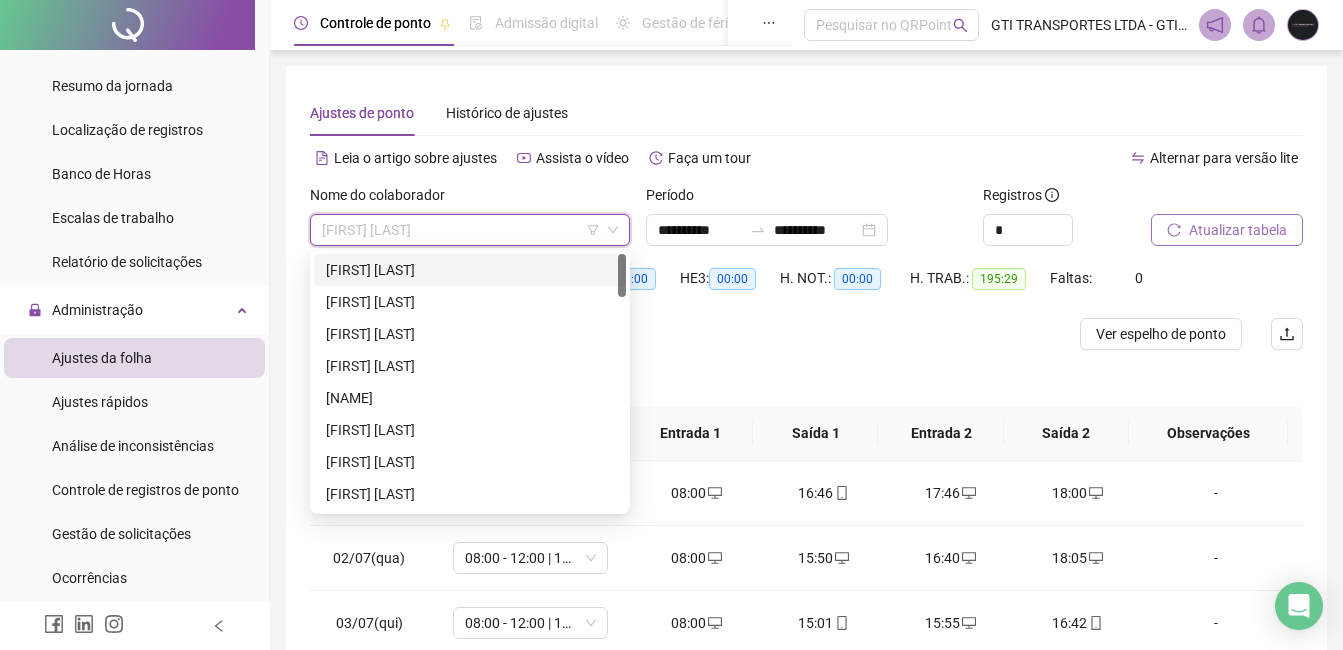 click on "[FIRST] [LAST]" at bounding box center (470, 270) 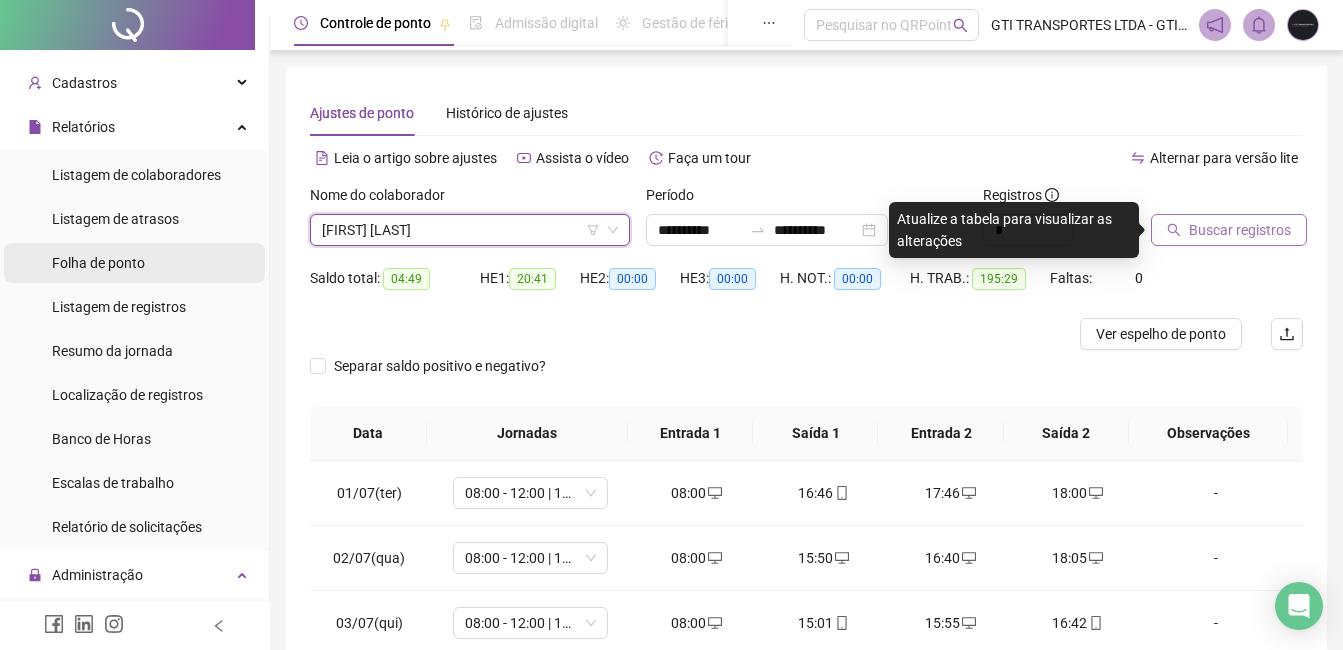 scroll, scrollTop: 0, scrollLeft: 0, axis: both 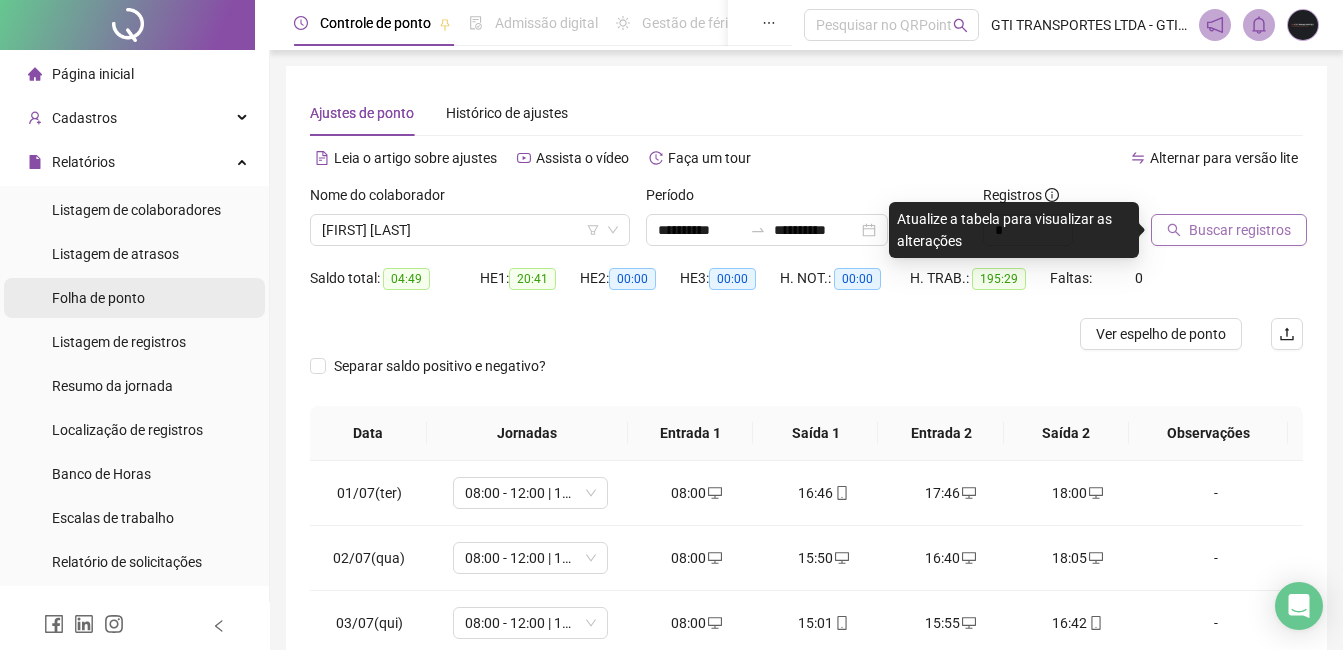 click on "Folha de ponto" at bounding box center (98, 298) 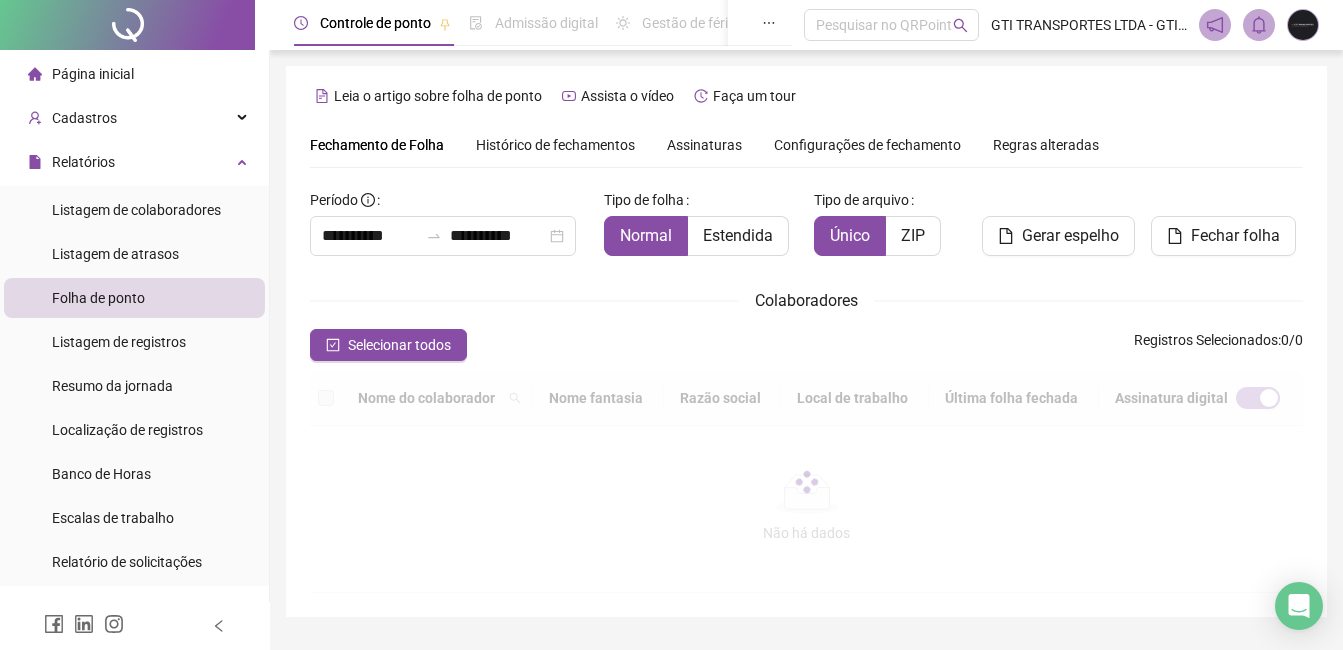 scroll, scrollTop: 85, scrollLeft: 0, axis: vertical 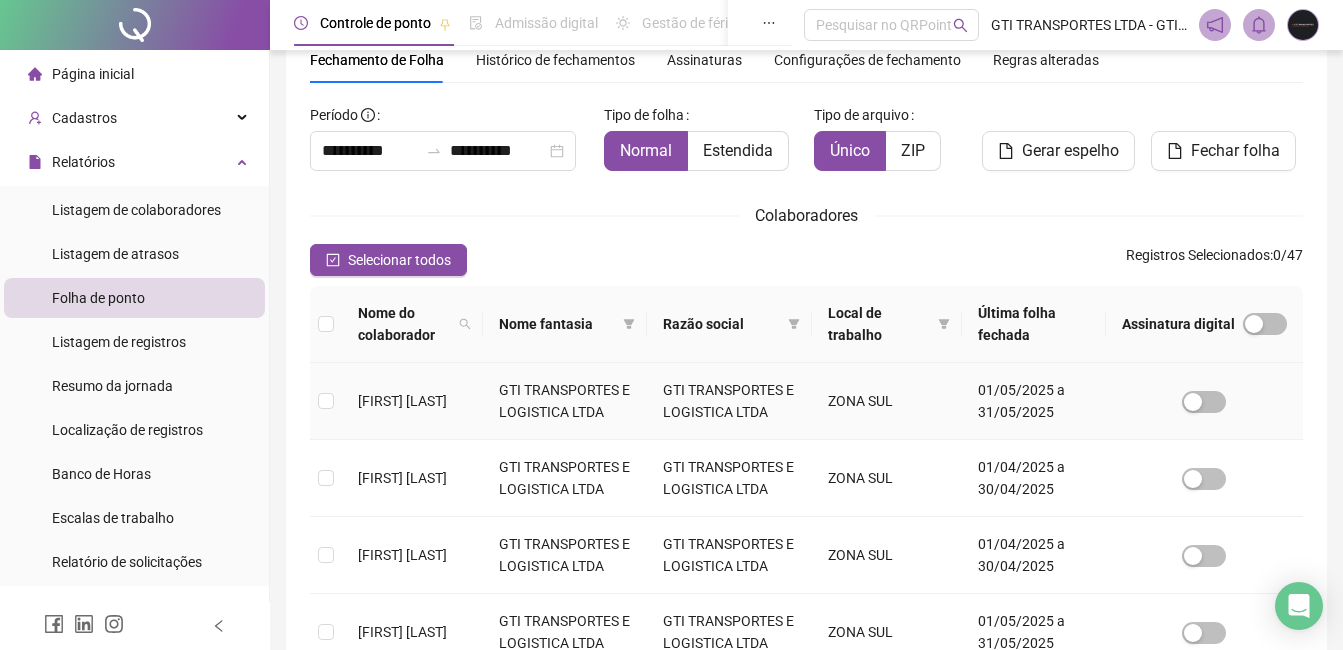click on "[FIRST] [LAST]" at bounding box center (402, 401) 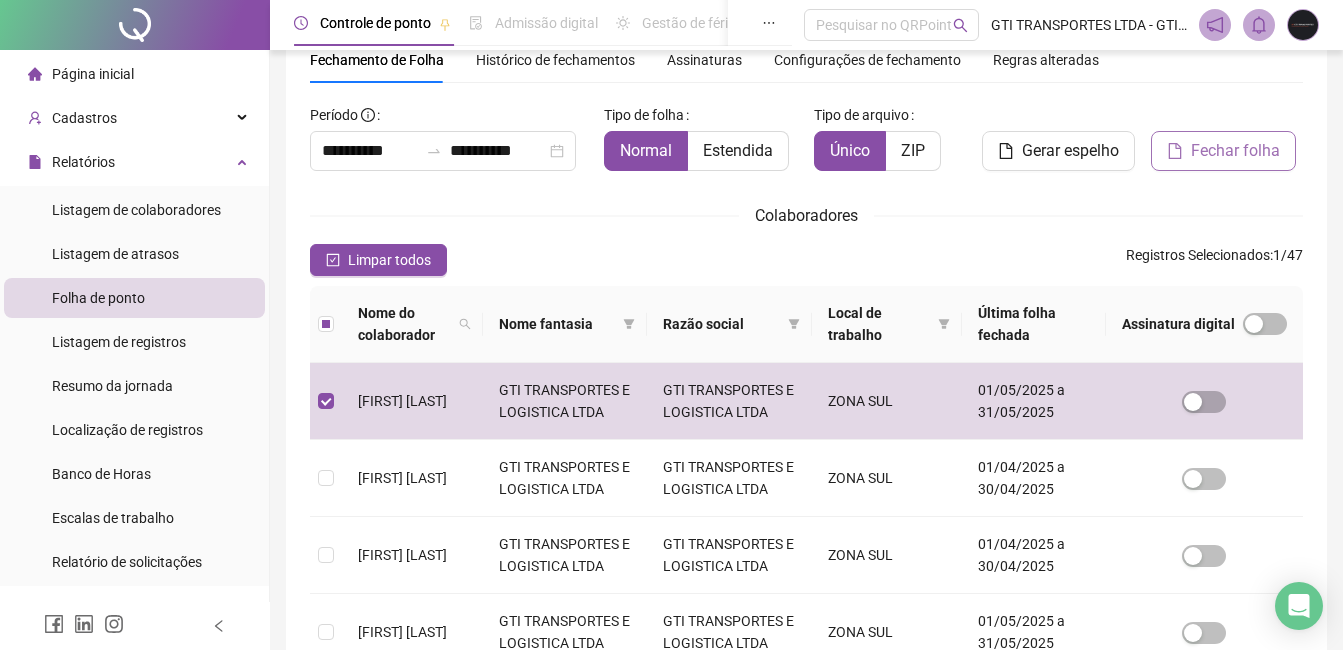 click on "Fechar folha" at bounding box center (1235, 151) 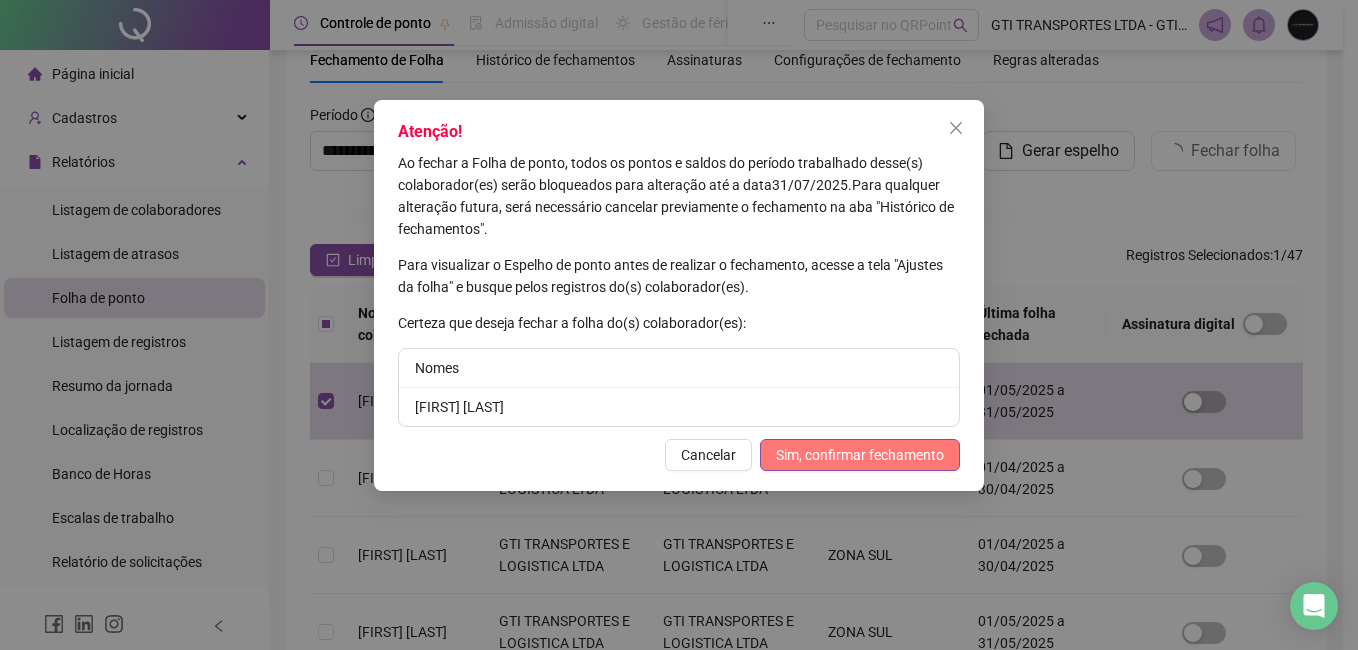 click on "Sim, confirmar fechamento" at bounding box center [860, 455] 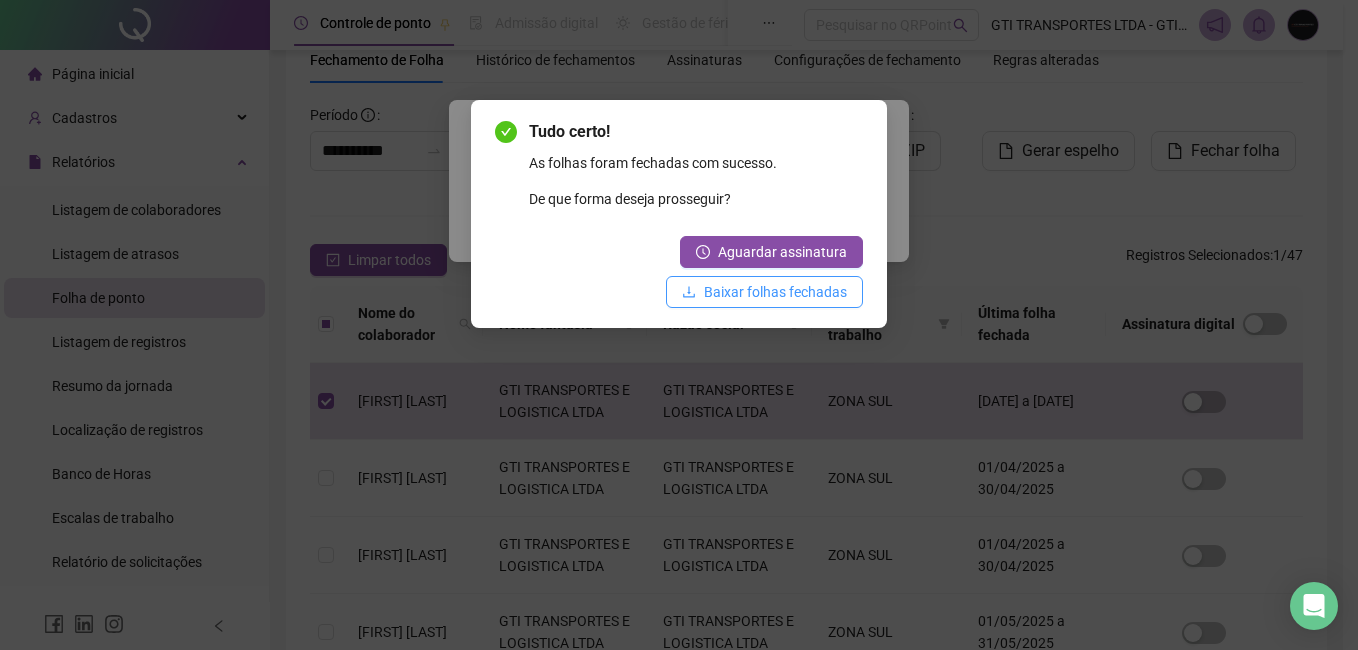 click on "Baixar folhas fechadas" at bounding box center (764, 292) 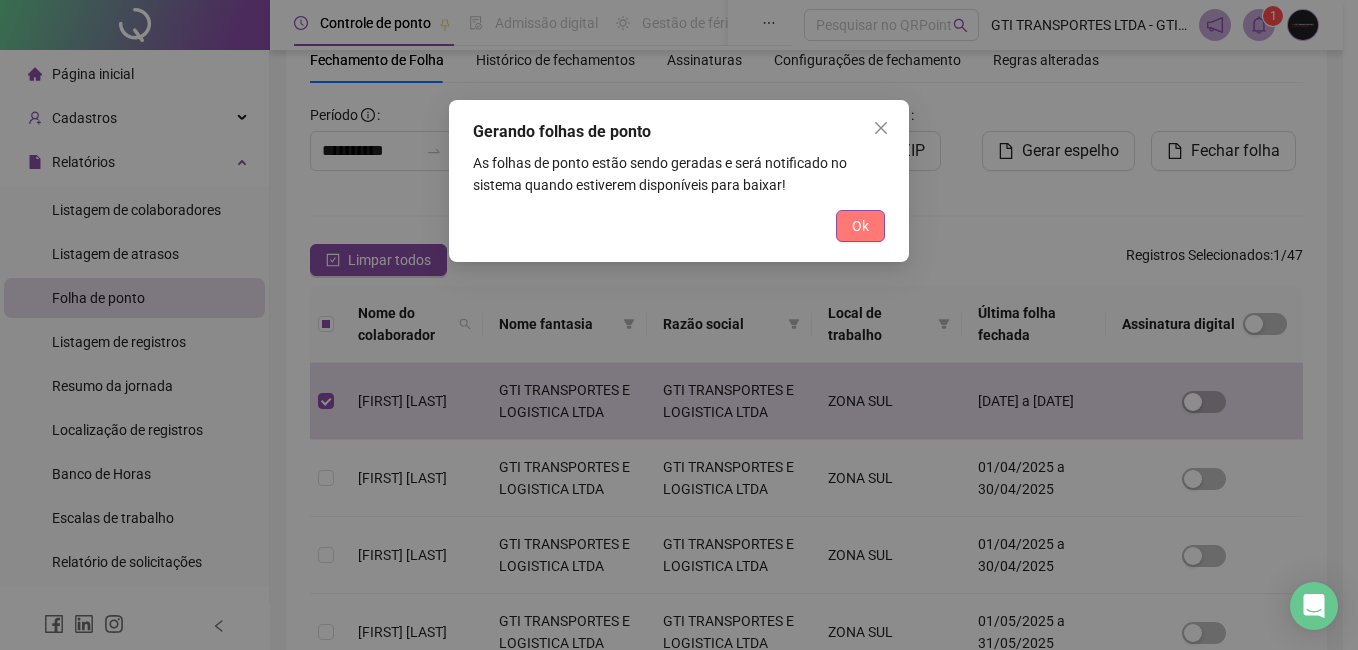 click on "Ok" at bounding box center [860, 226] 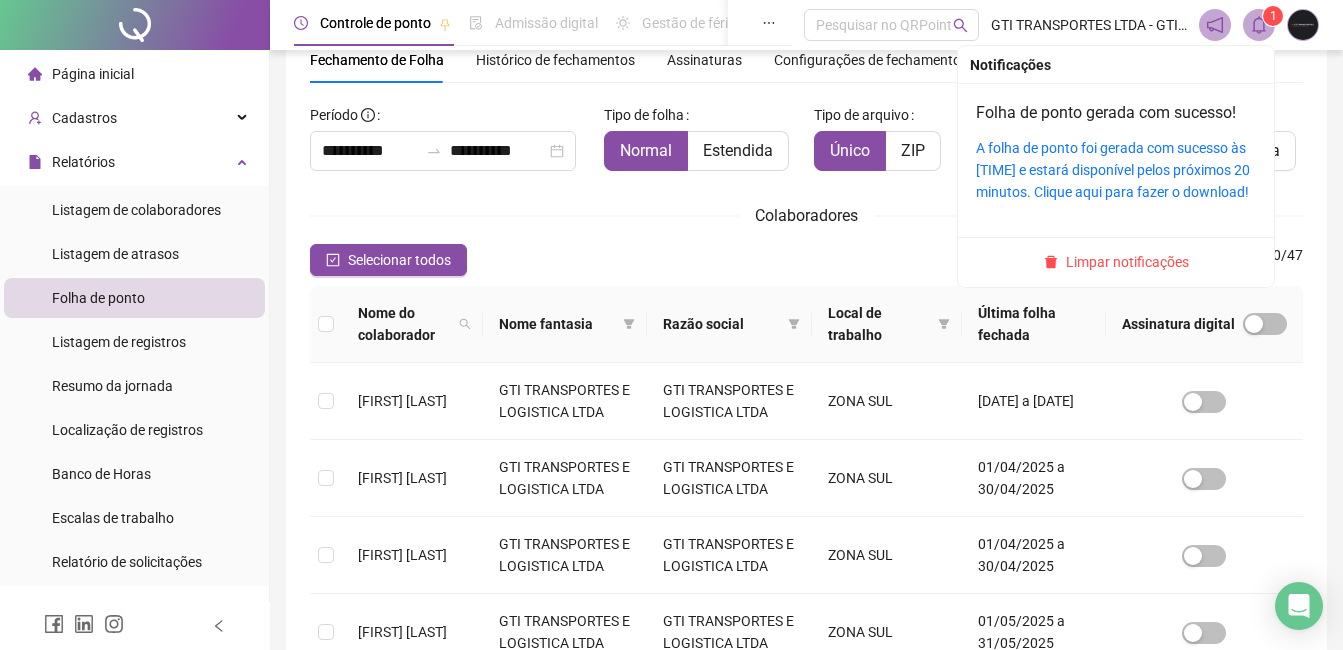 click at bounding box center [1259, 25] 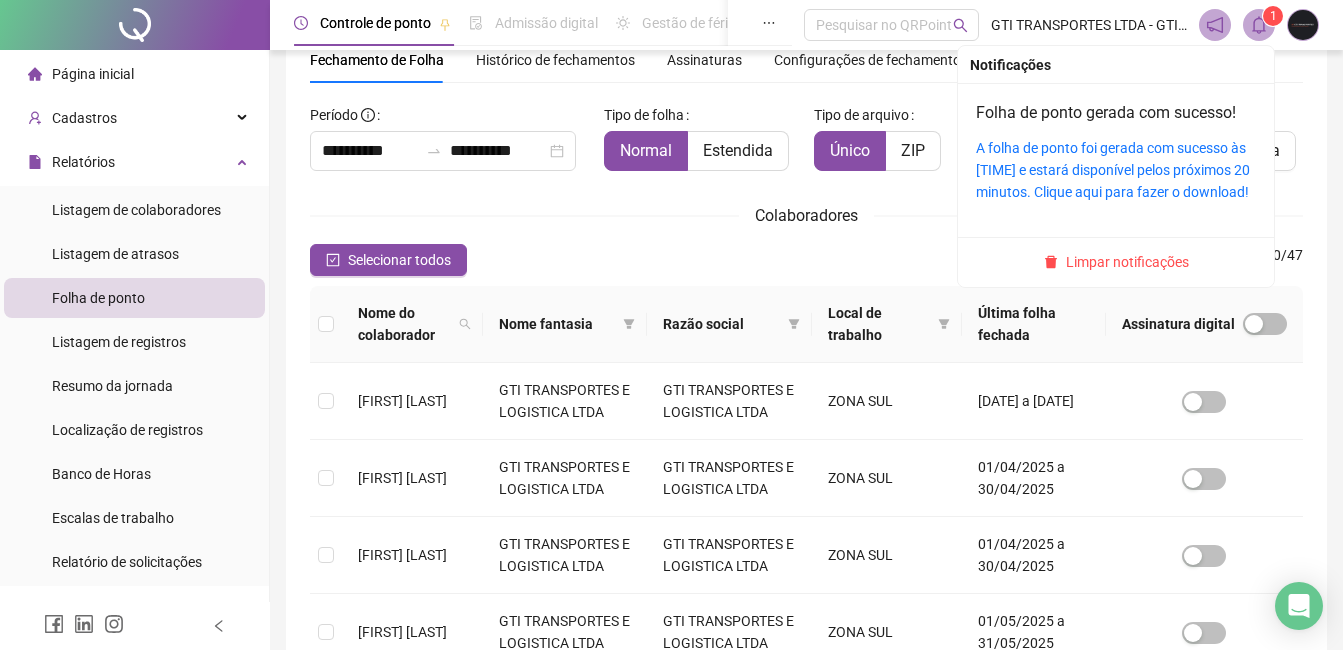 click on "A folha de ponto foi gerada com sucesso às [TIME] e estará disponível pelos próximos 20 minutos.
Clique aqui para fazer o download!" at bounding box center (1116, 170) 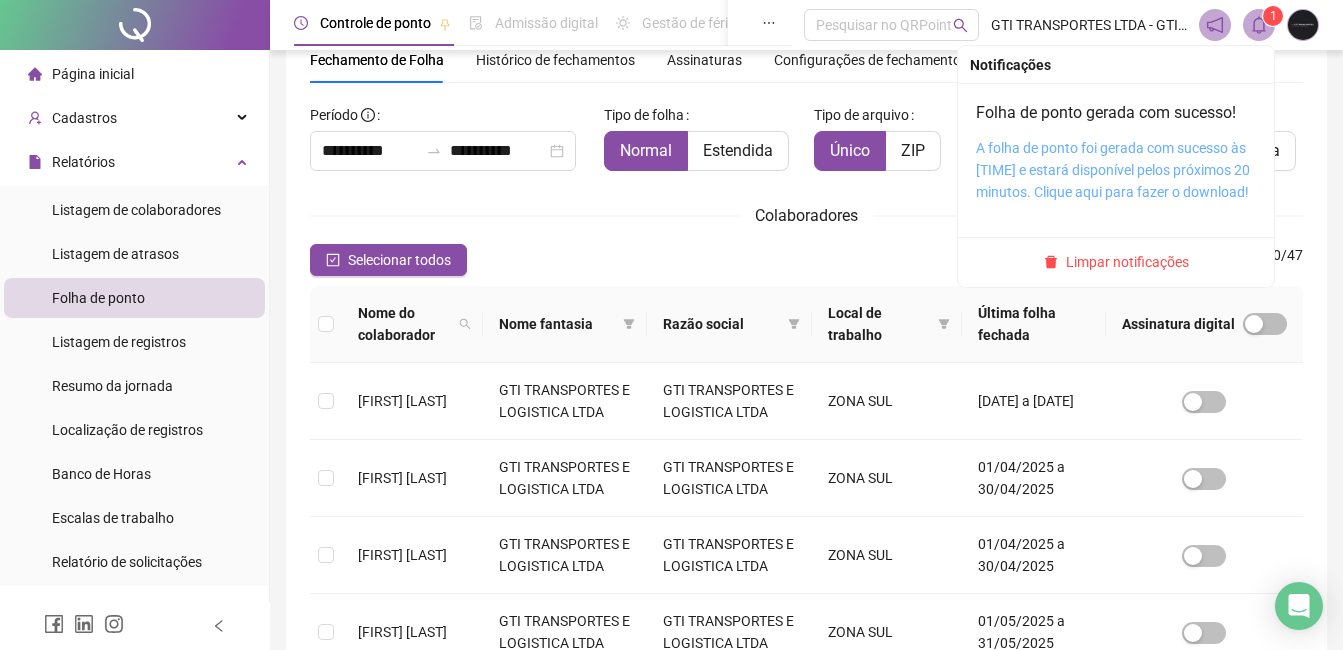 click on "A folha de ponto foi gerada com sucesso às [TIME] e estará disponível pelos próximos 20 minutos.
Clique aqui para fazer o download!" at bounding box center (1113, 170) 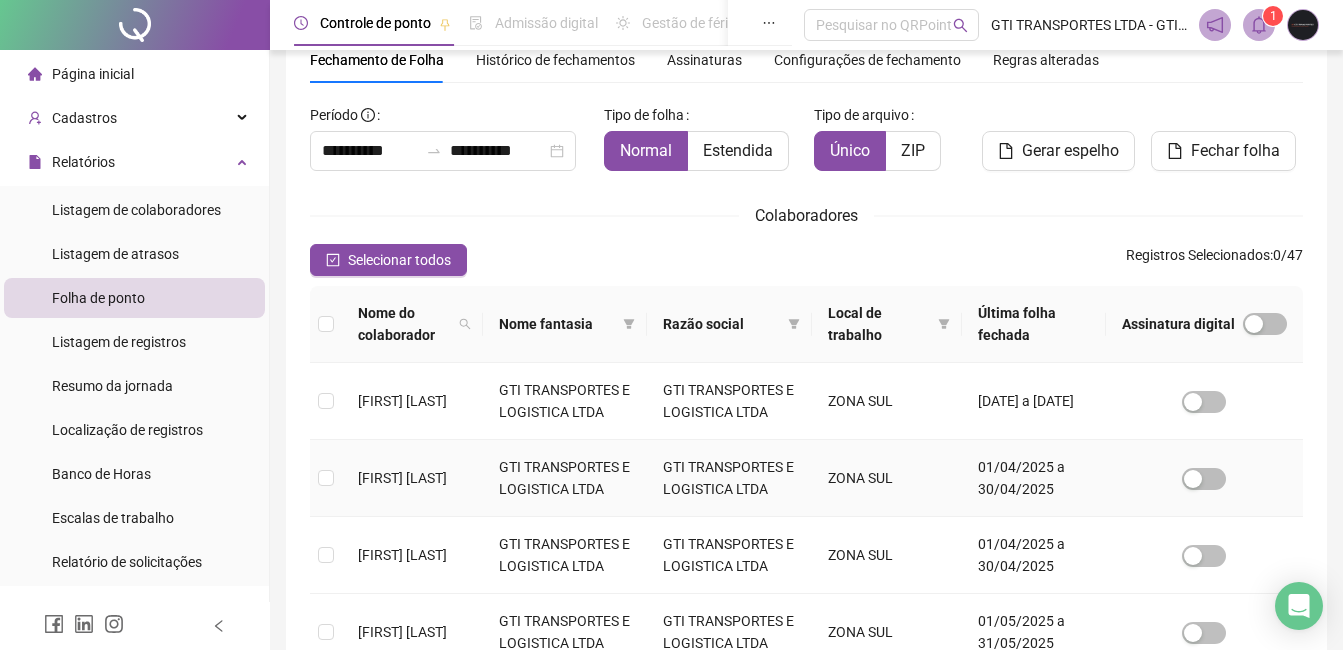 click at bounding box center [326, 478] 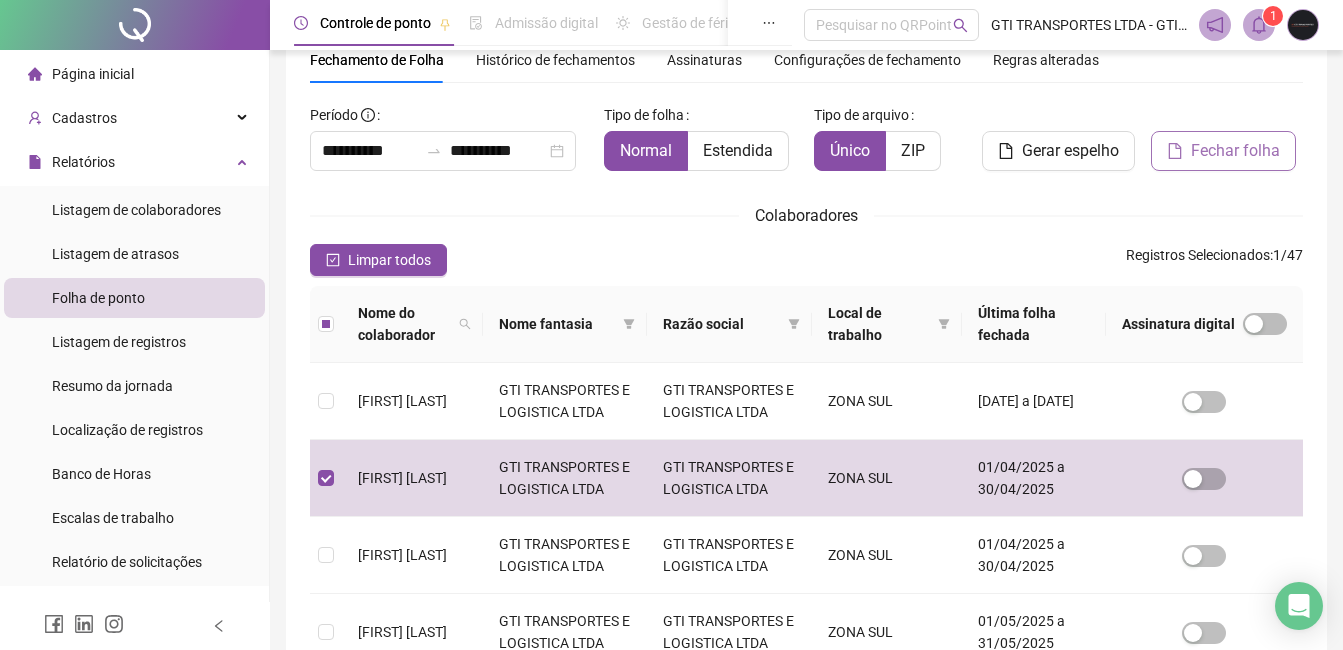 click on "Fechar folha" at bounding box center [1235, 151] 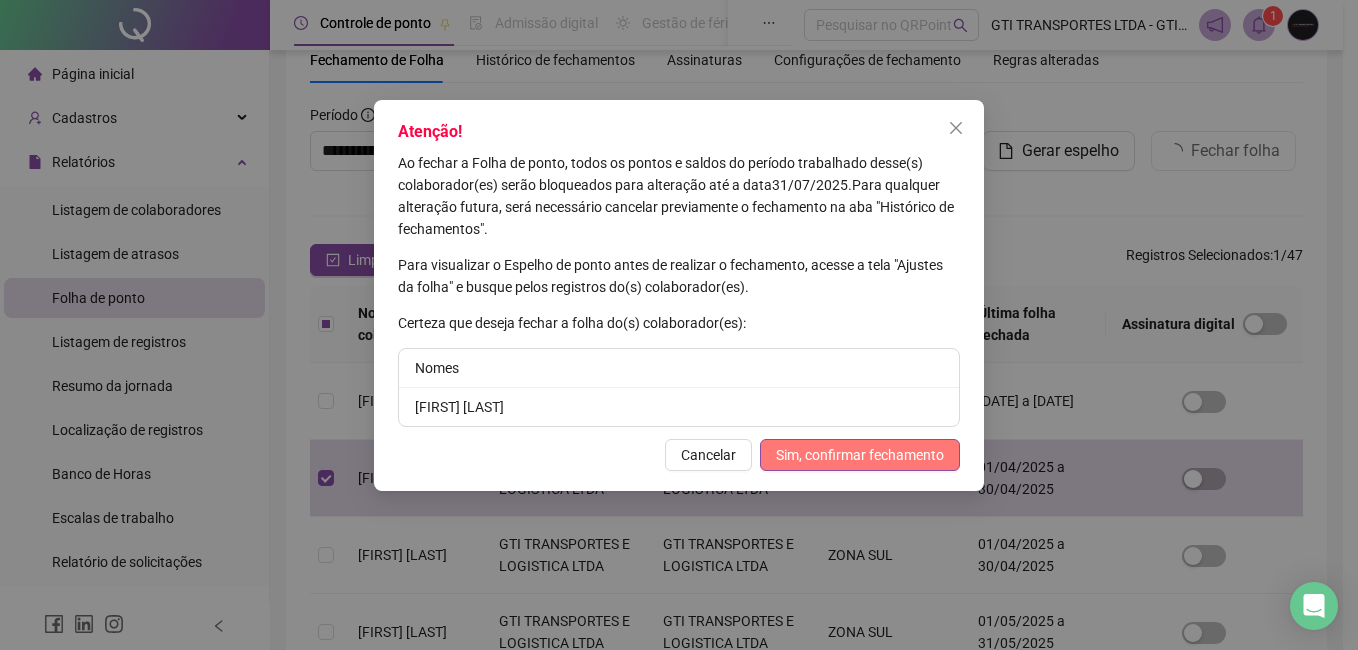 click on "Sim, confirmar fechamento" at bounding box center [860, 455] 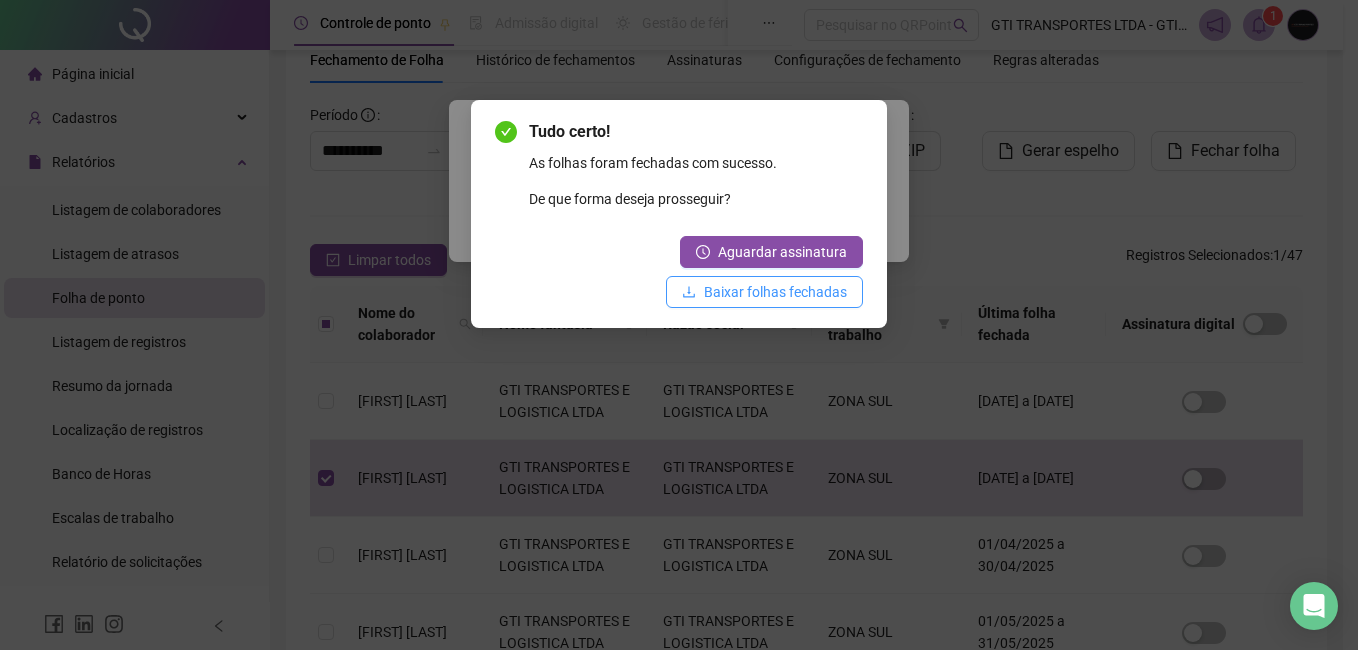 click on "Baixar folhas fechadas" at bounding box center (775, 292) 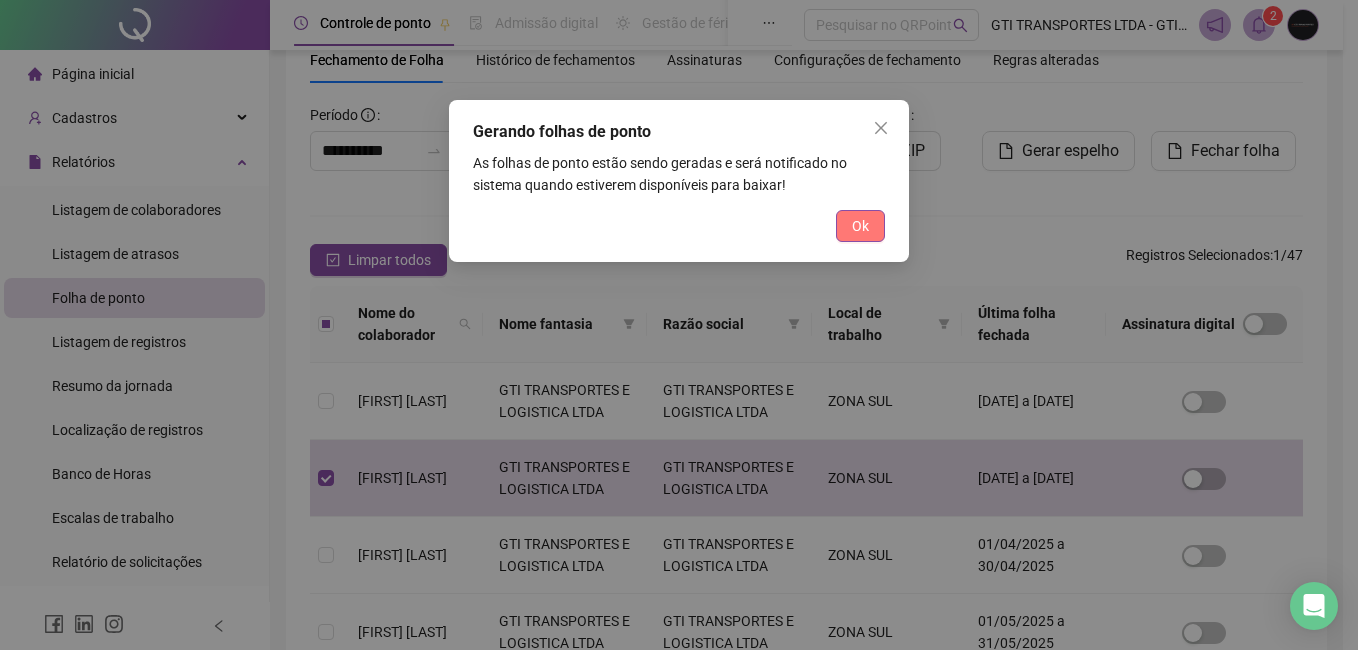 click on "Ok" at bounding box center (860, 226) 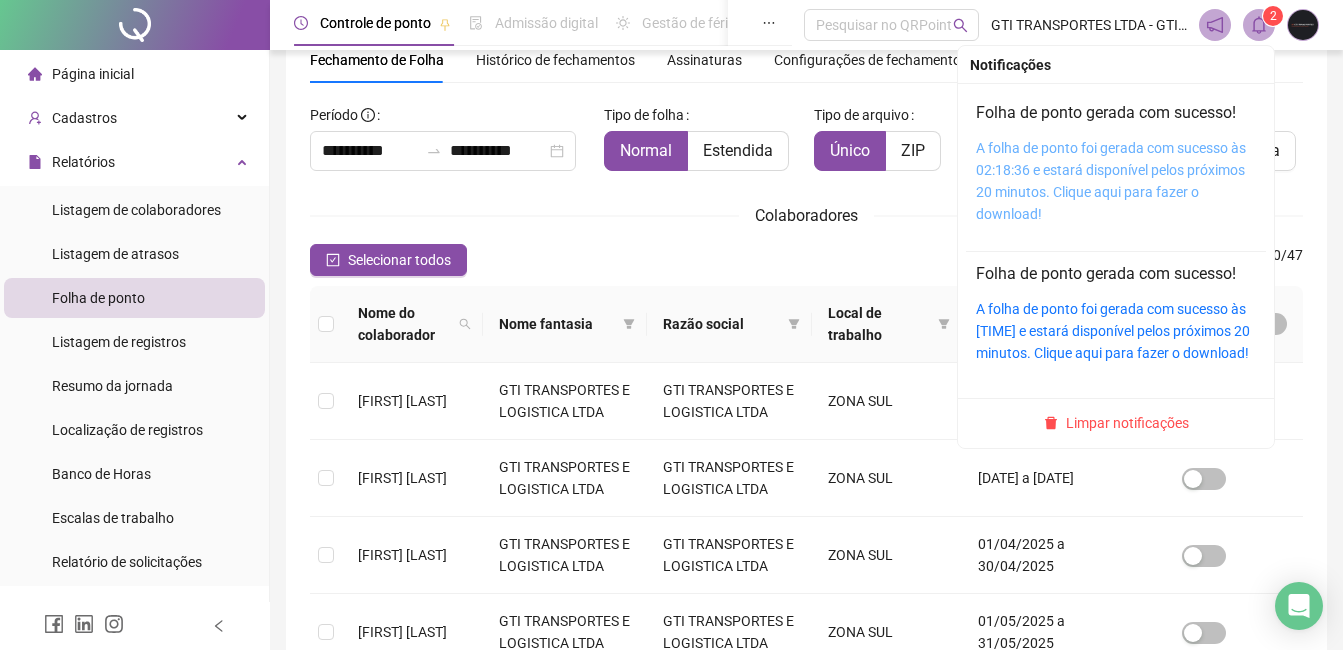 click on "A folha de ponto foi gerada com sucesso às 02:18:36 e estará disponível pelos próximos 20 minutos.
Clique aqui para fazer o download!" at bounding box center (1111, 181) 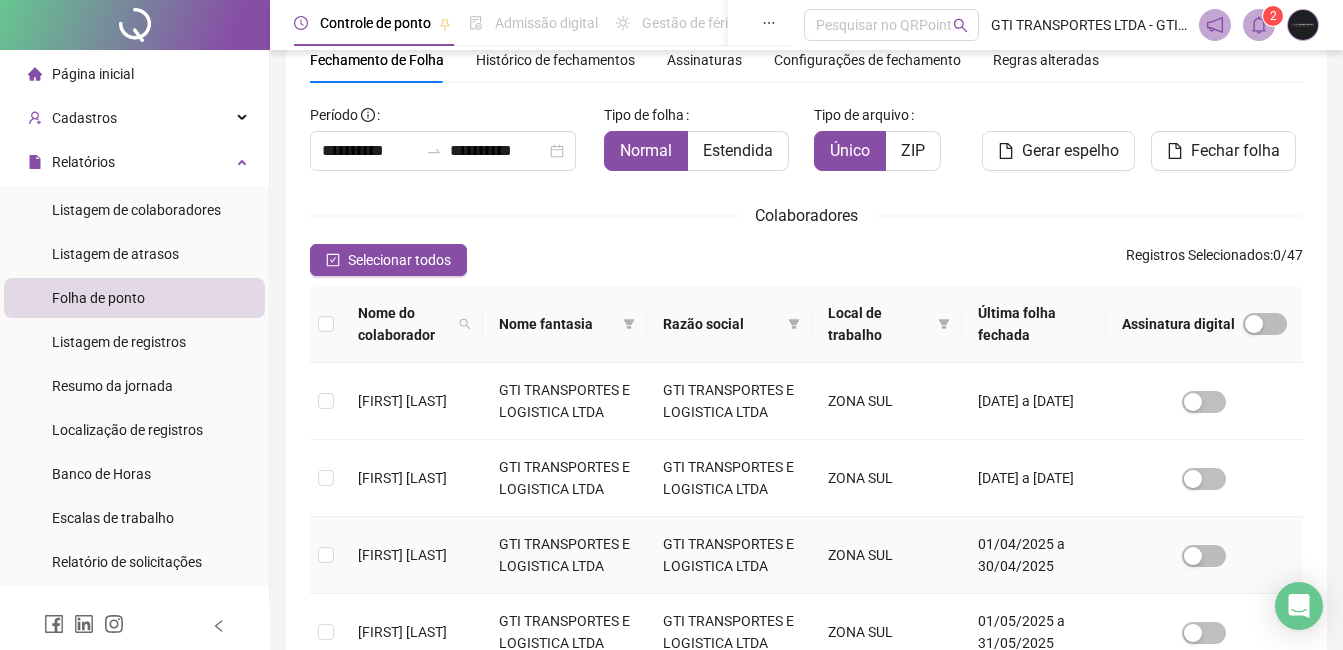 click at bounding box center [326, 555] 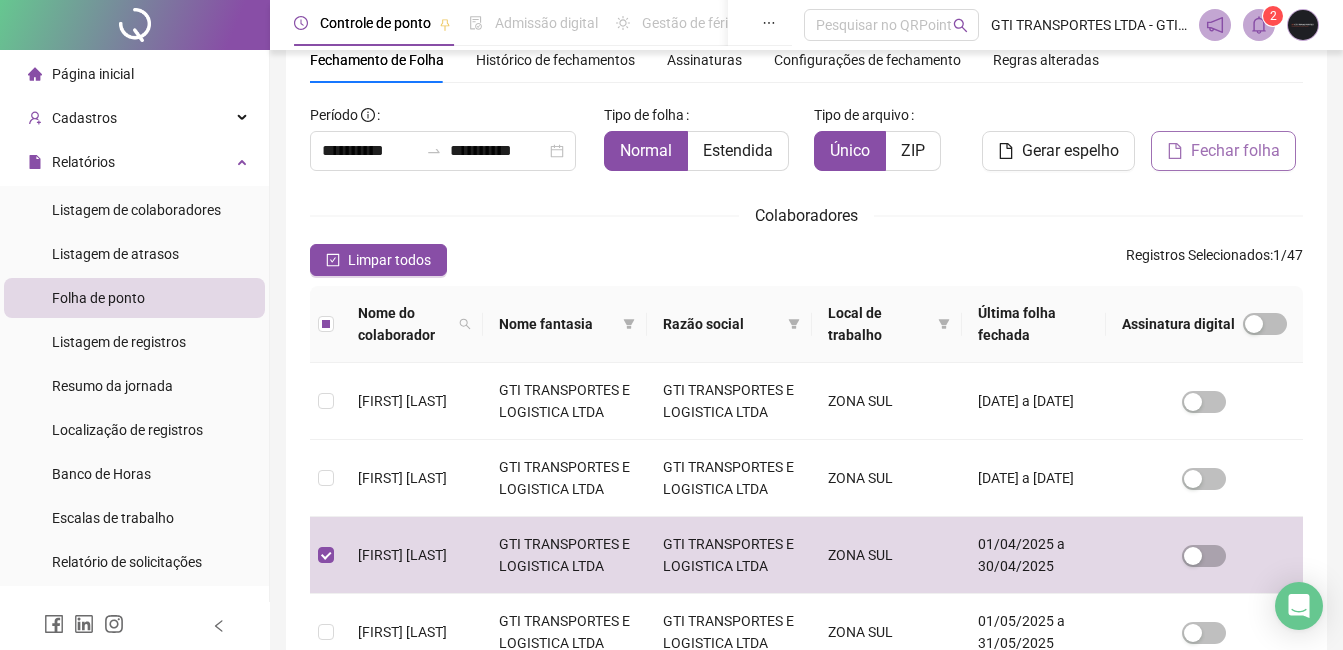 click on "Fechar folha" at bounding box center [1235, 151] 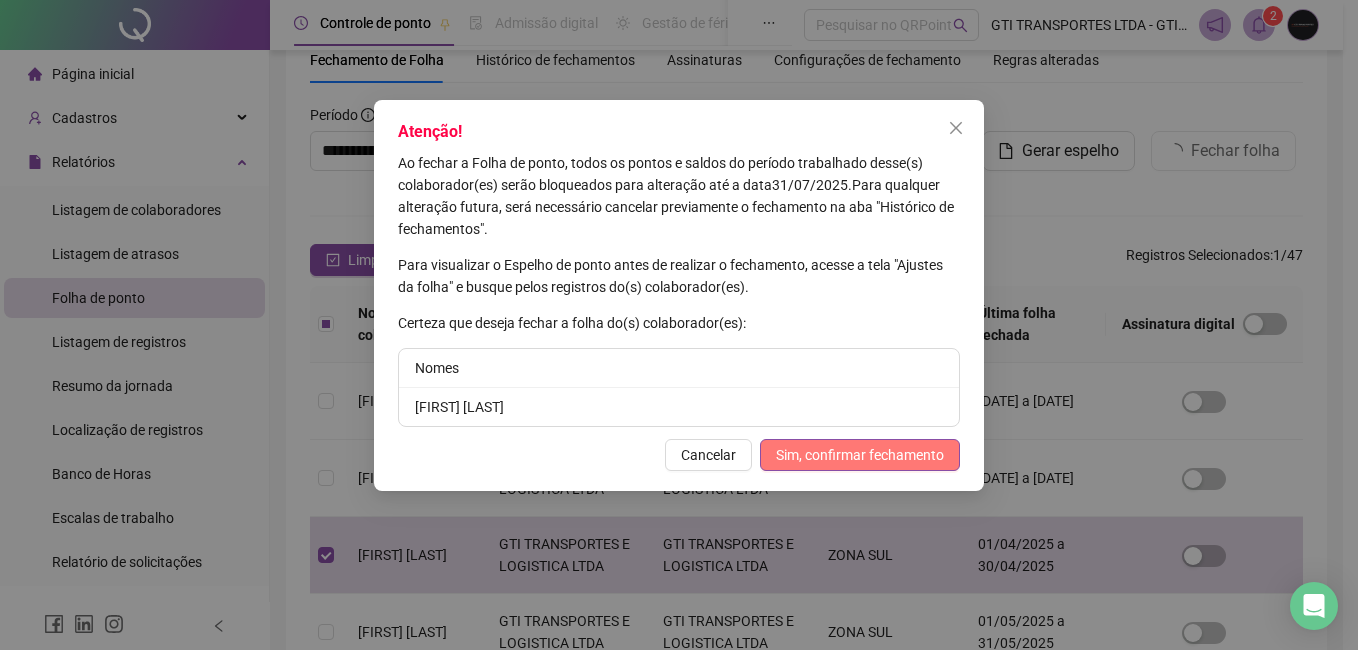 click on "Sim, confirmar fechamento" at bounding box center [860, 455] 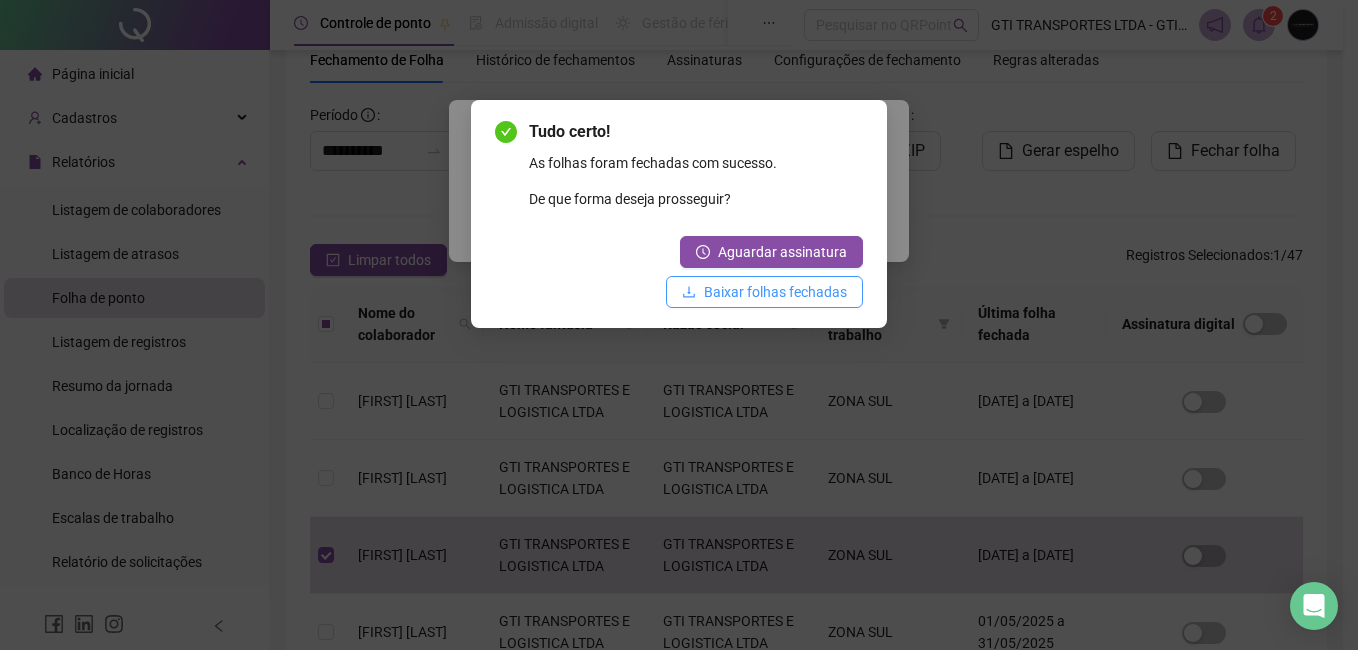 click on "Baixar folhas fechadas" at bounding box center [775, 292] 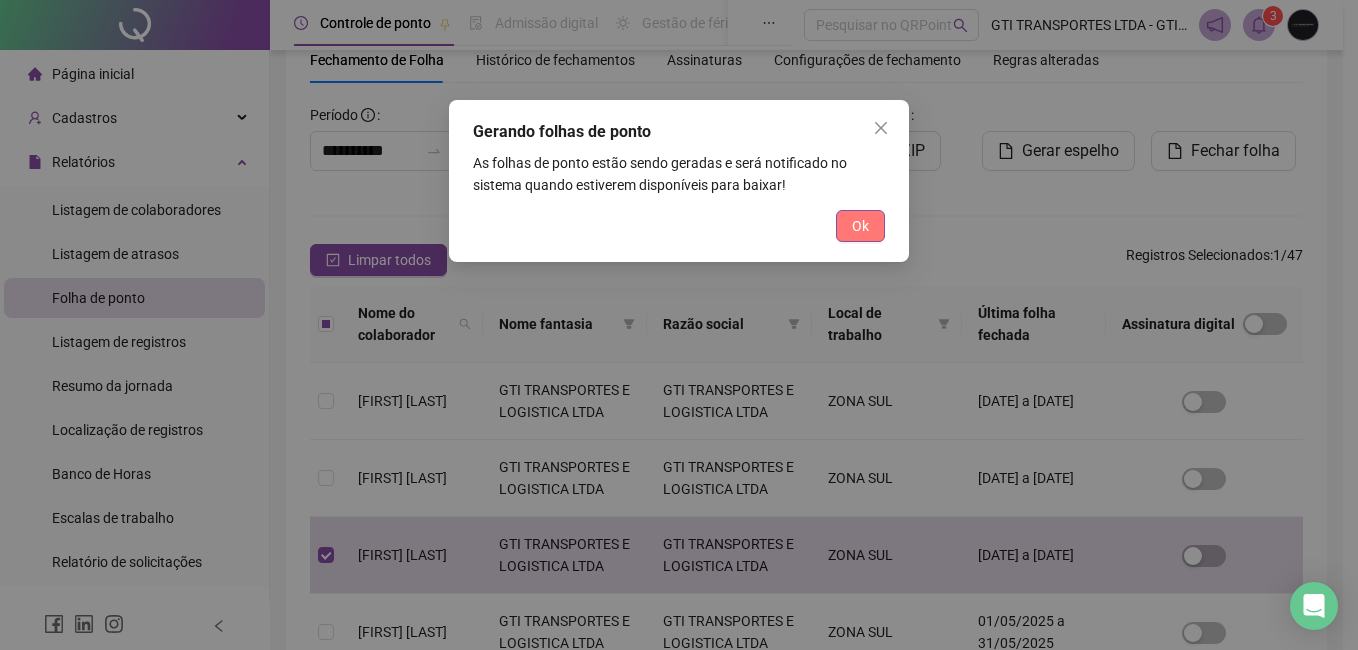 click on "Ok" at bounding box center (860, 226) 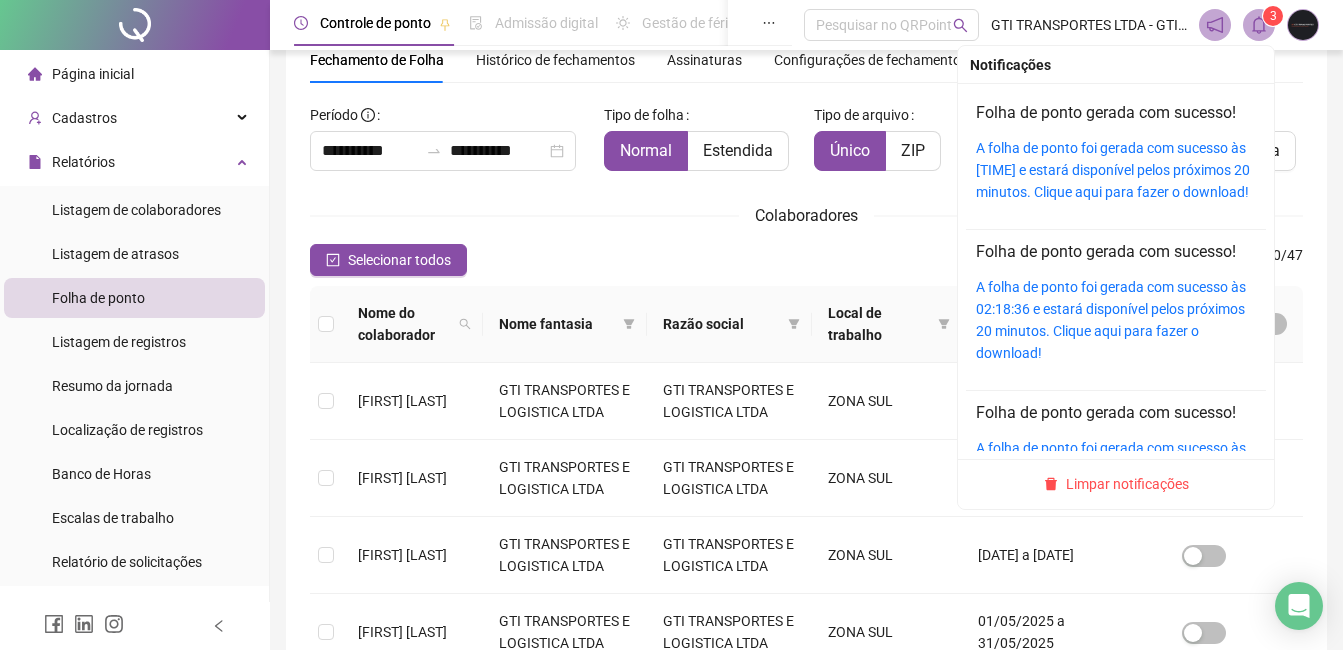 click 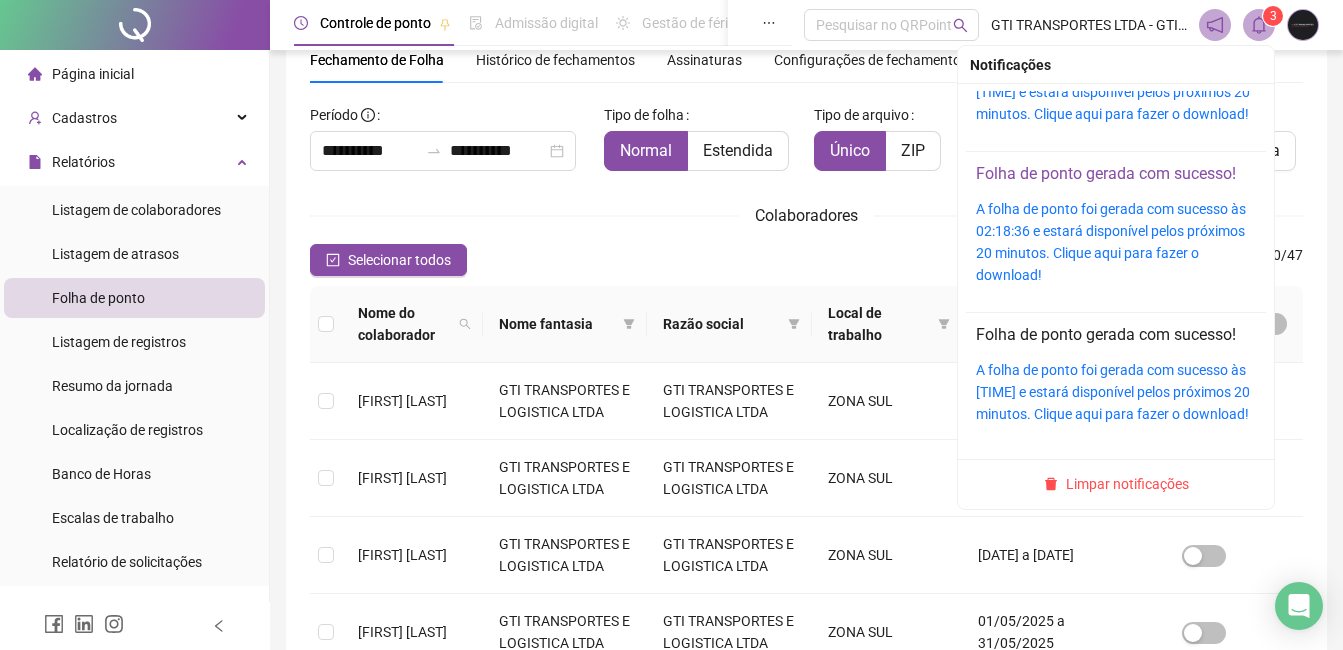 scroll, scrollTop: 122, scrollLeft: 0, axis: vertical 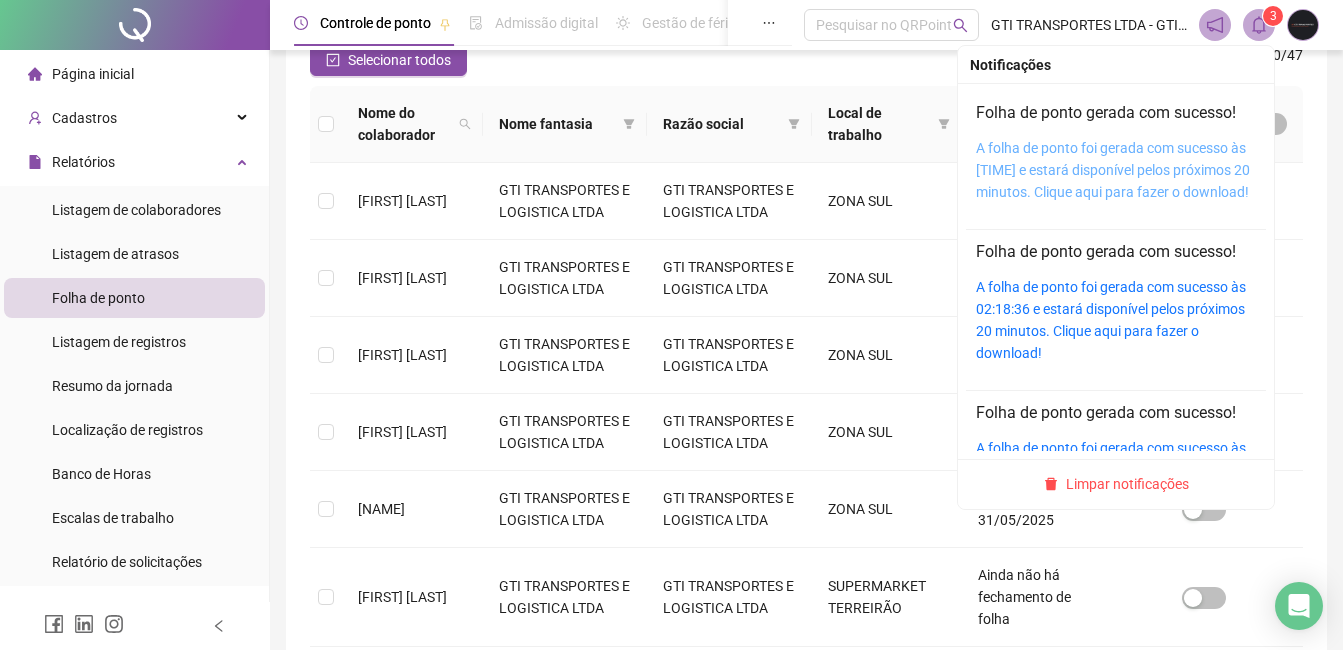 click on "A folha de ponto foi gerada com sucesso às [TIME] e estará disponível pelos próximos 20 minutos.
Clique aqui para fazer o download!" at bounding box center [1113, 170] 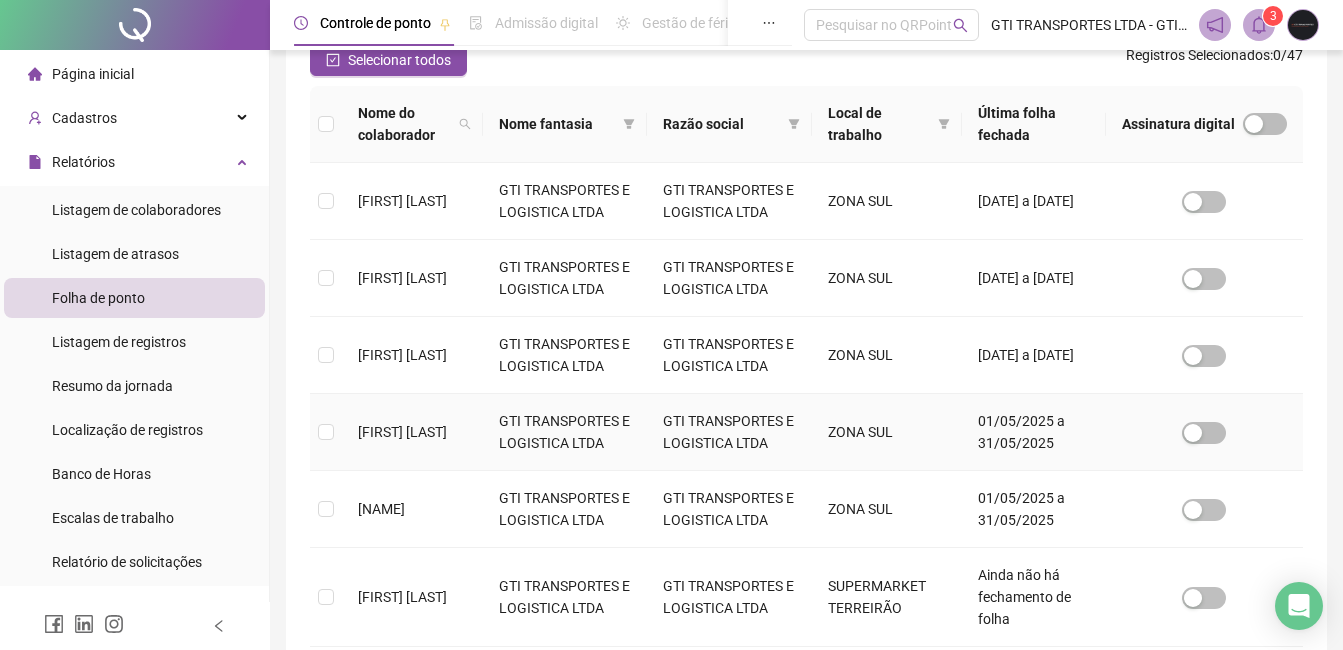 click on "[FIRST] [LAST]" at bounding box center (402, 432) 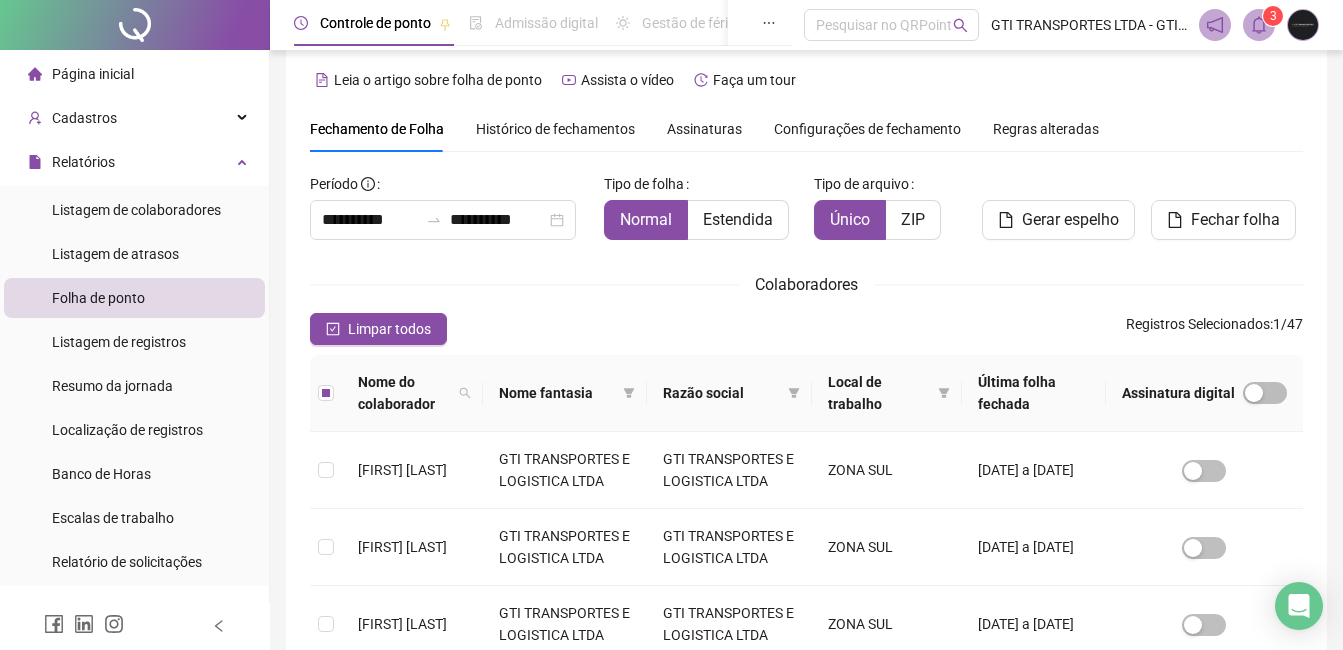 scroll, scrollTop: 0, scrollLeft: 0, axis: both 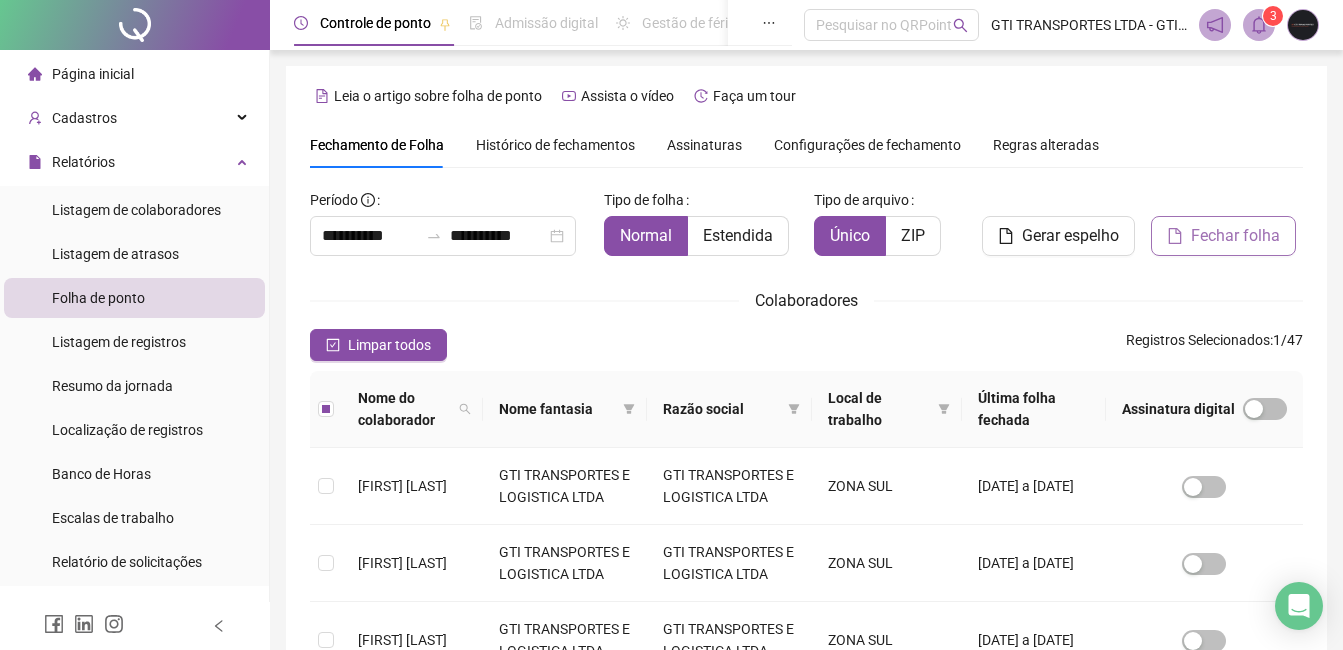 click on "Fechar folha" at bounding box center (1235, 236) 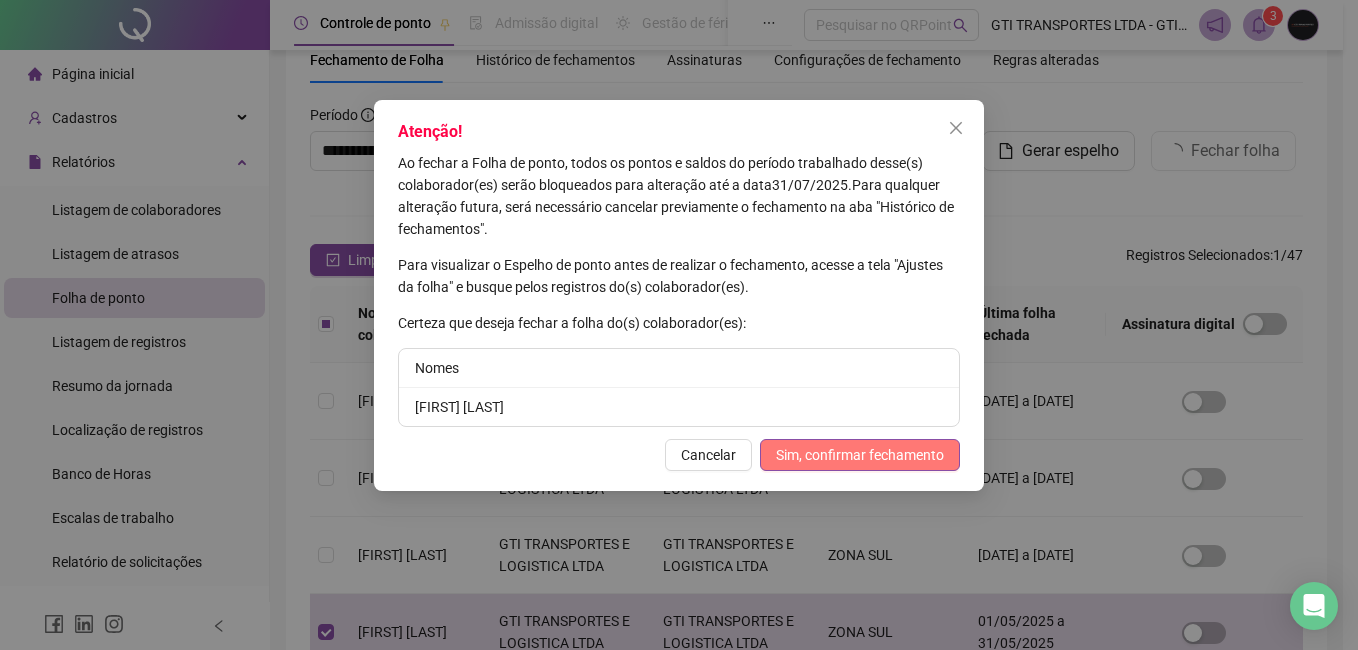 click on "Sim, confirmar fechamento" at bounding box center [860, 455] 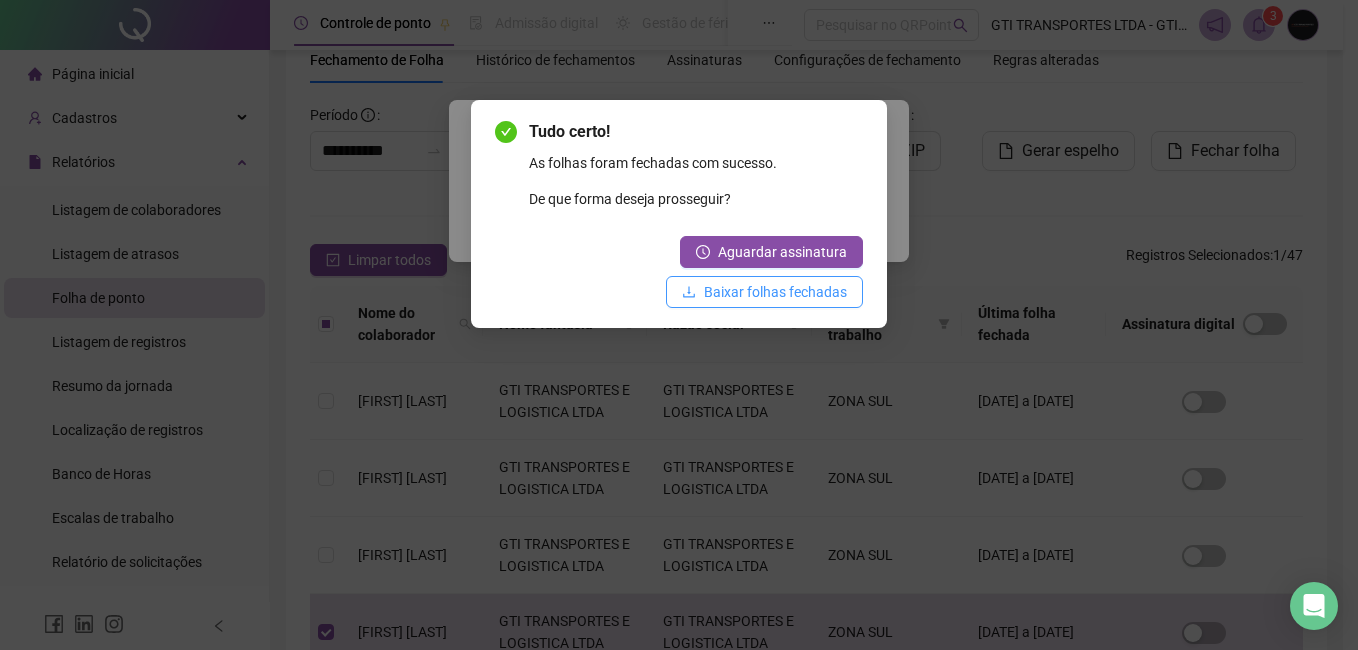 click on "Baixar folhas fechadas" at bounding box center [764, 292] 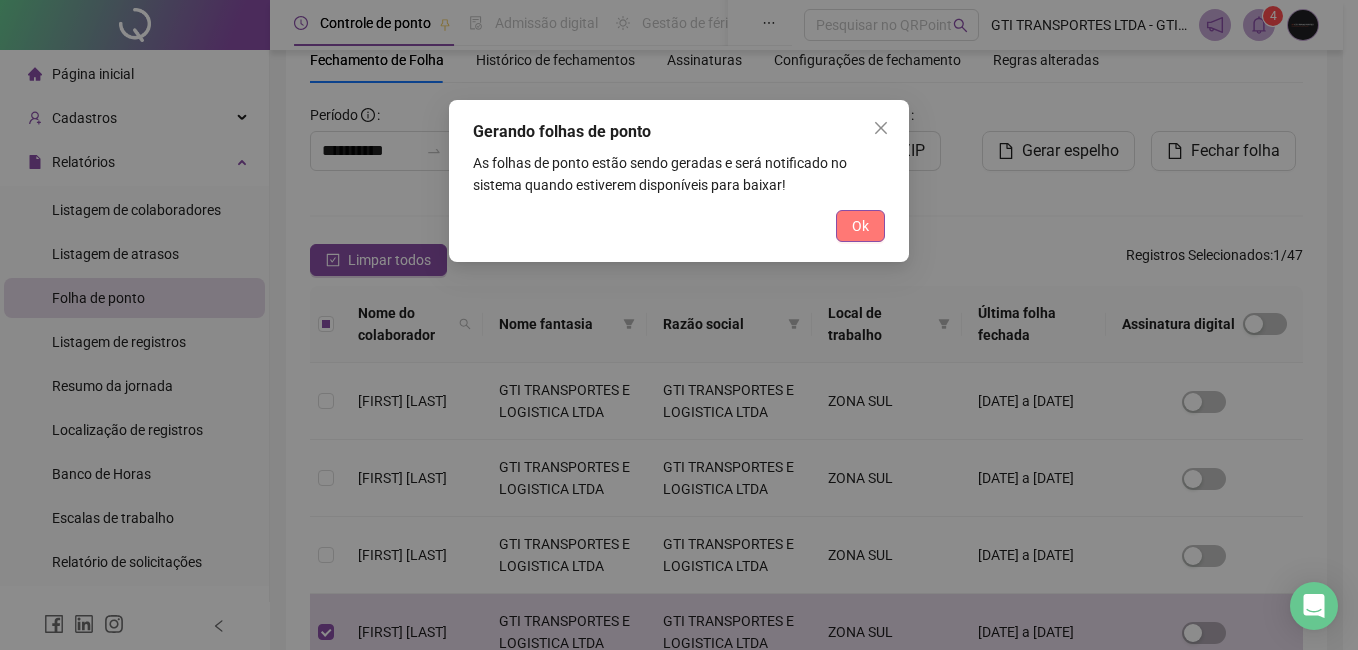 click on "Ok" at bounding box center (860, 226) 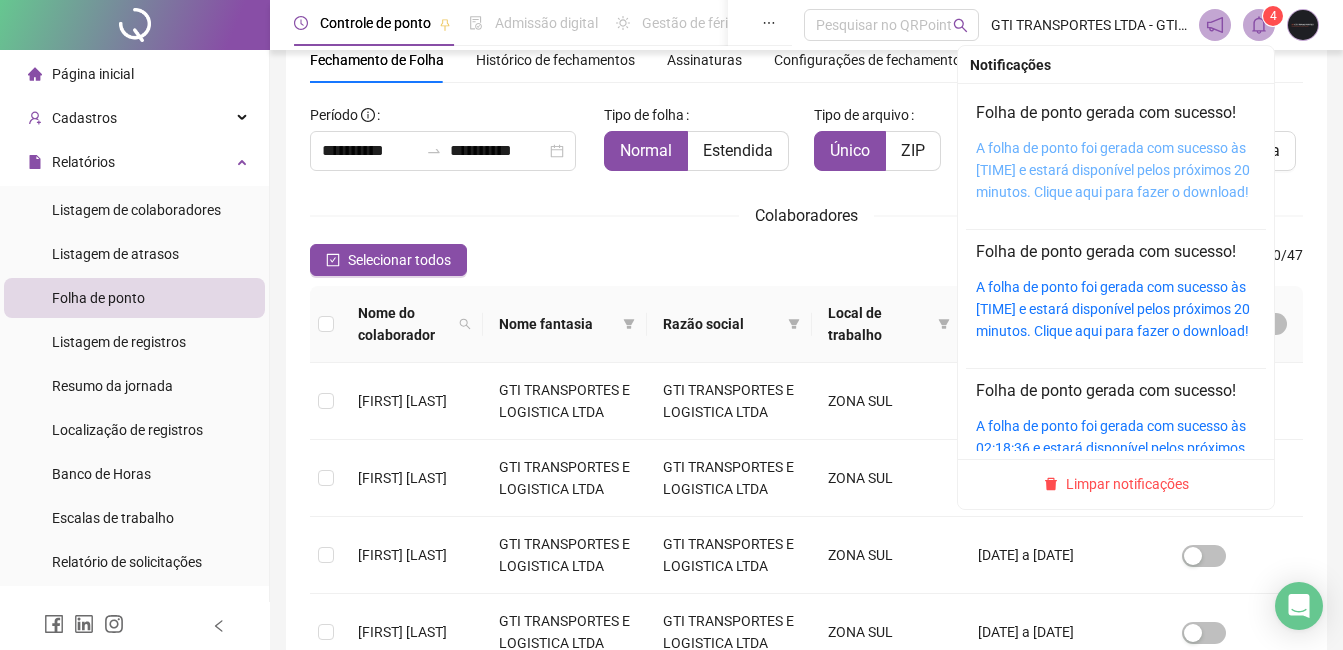 click on "A folha de ponto foi gerada com sucesso às [TIME] e estará disponível pelos próximos 20 minutos.
Clique aqui para fazer o download!" at bounding box center (1113, 170) 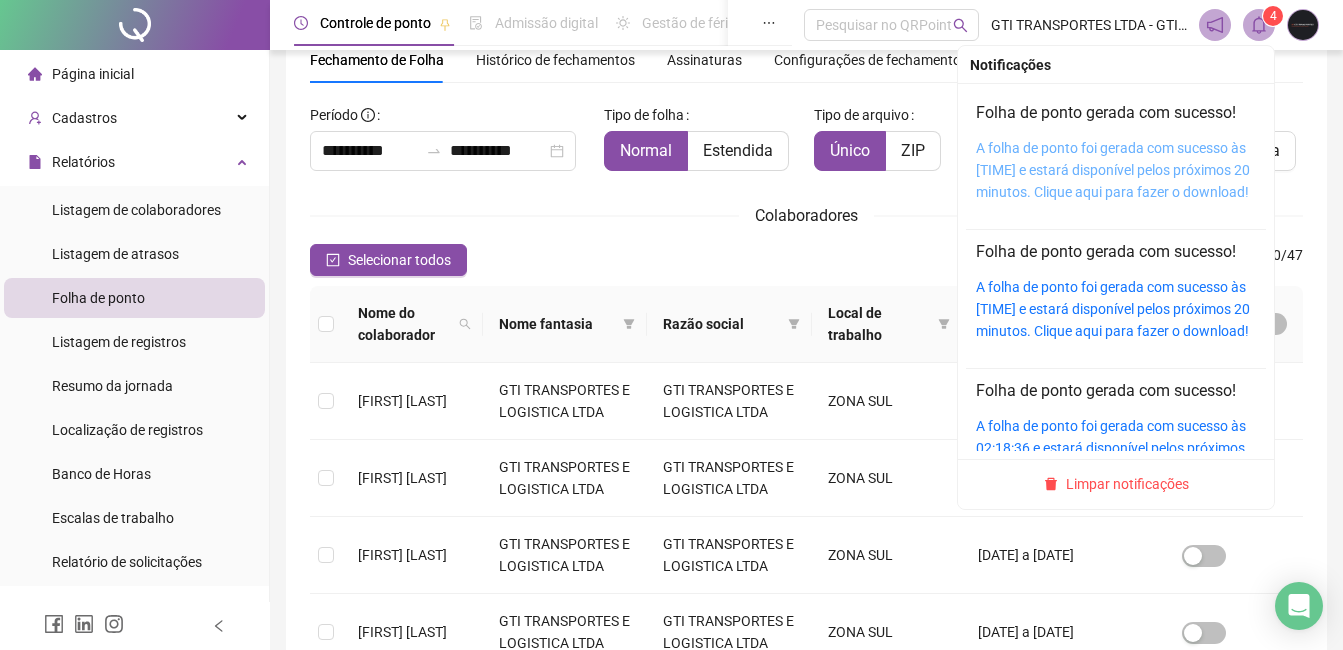 click on "A folha de ponto foi gerada com sucesso às [TIME] e estará disponível pelos próximos 20 minutos.
Clique aqui para fazer o download!" at bounding box center (1113, 170) 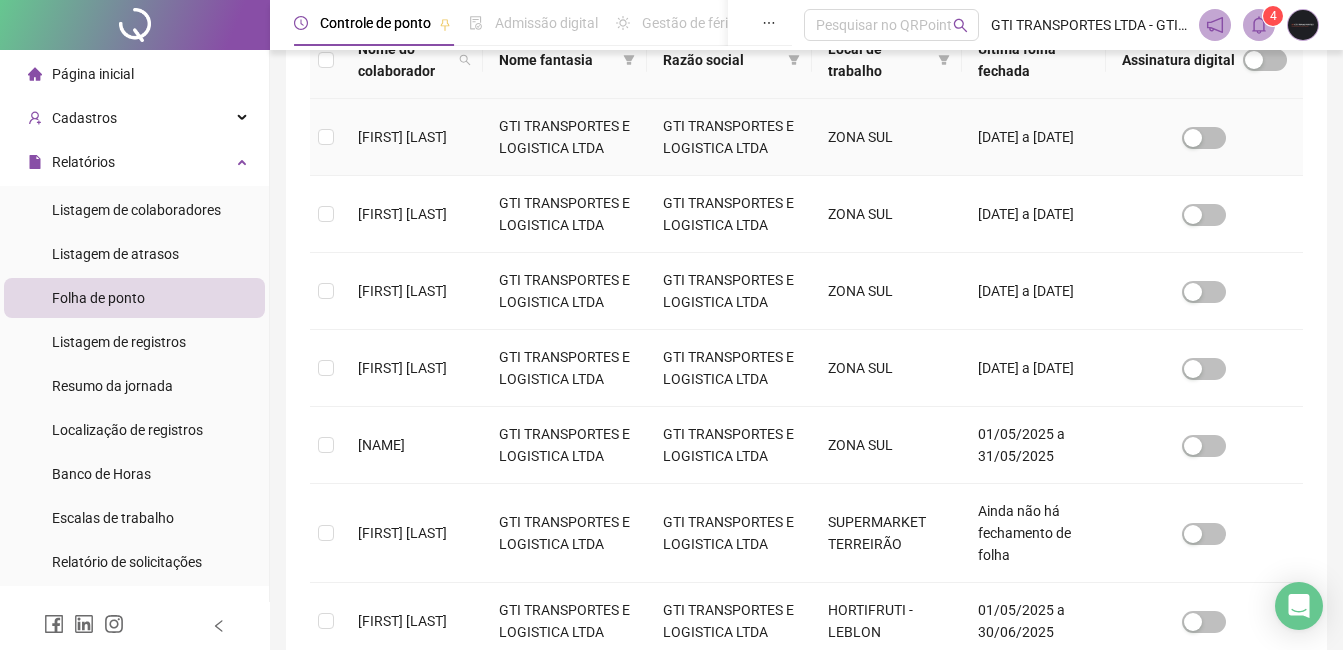 scroll, scrollTop: 385, scrollLeft: 0, axis: vertical 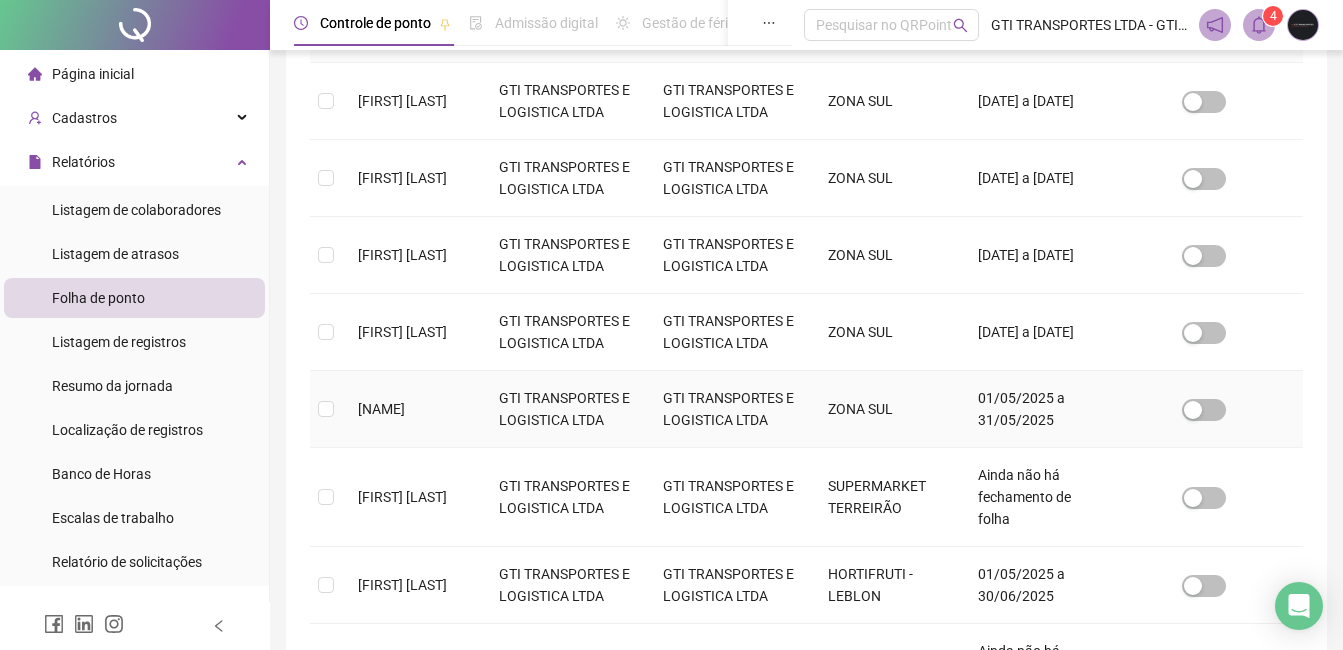 click at bounding box center [326, 409] 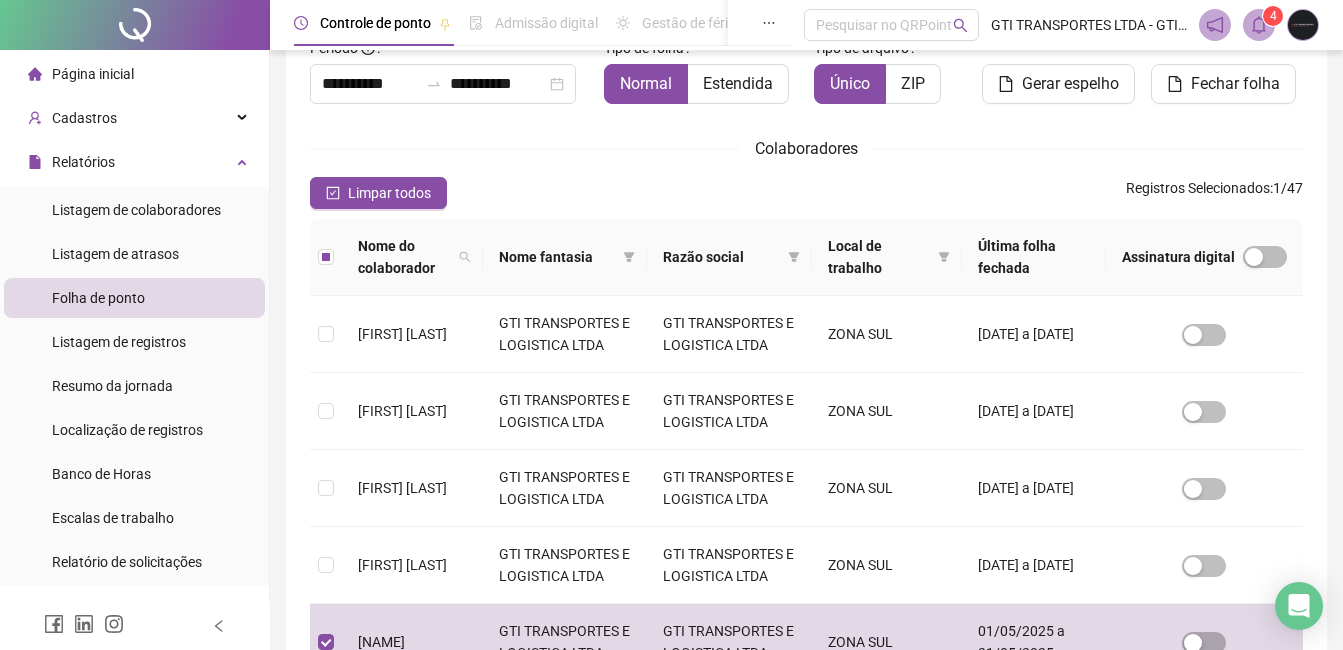 scroll, scrollTop: 0, scrollLeft: 0, axis: both 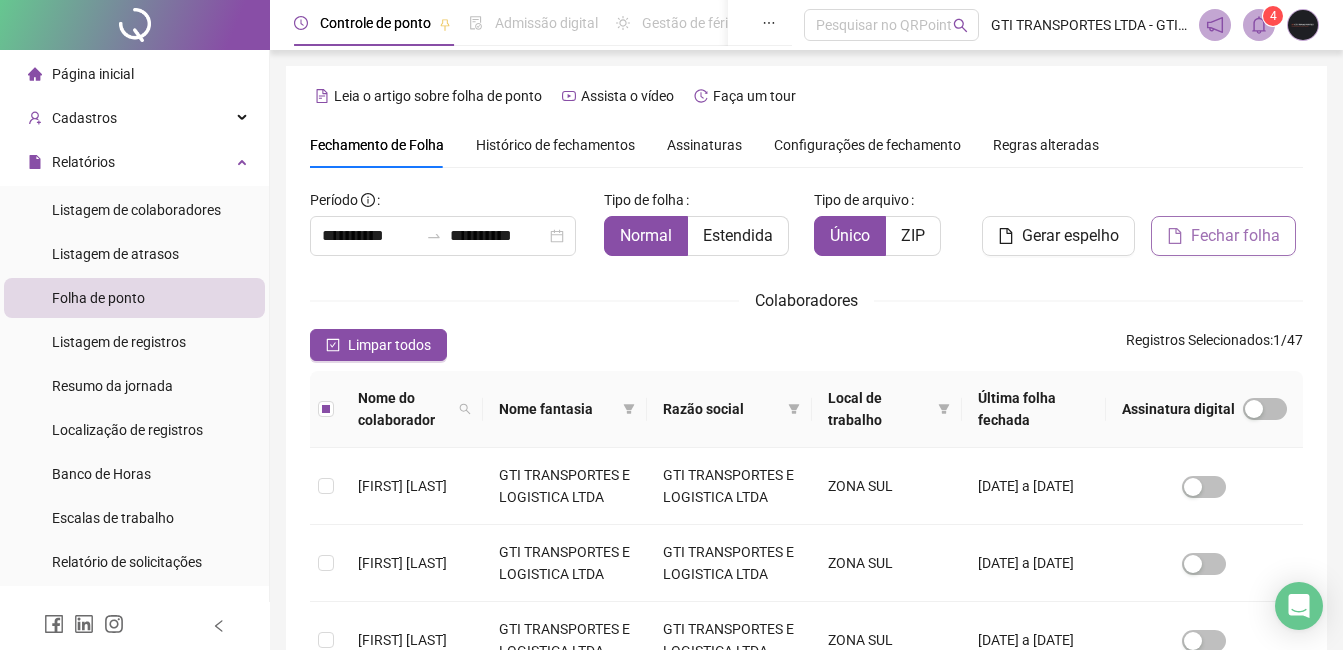 click on "Fechar folha" at bounding box center (1235, 236) 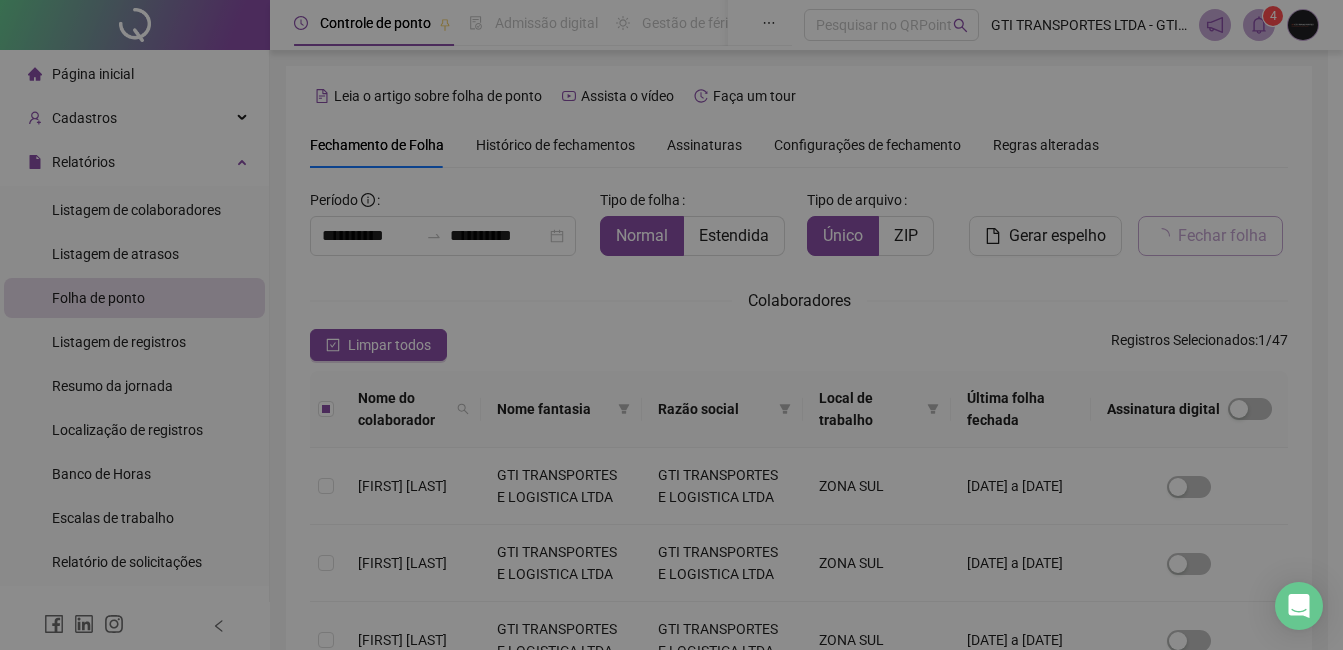 scroll, scrollTop: 85, scrollLeft: 0, axis: vertical 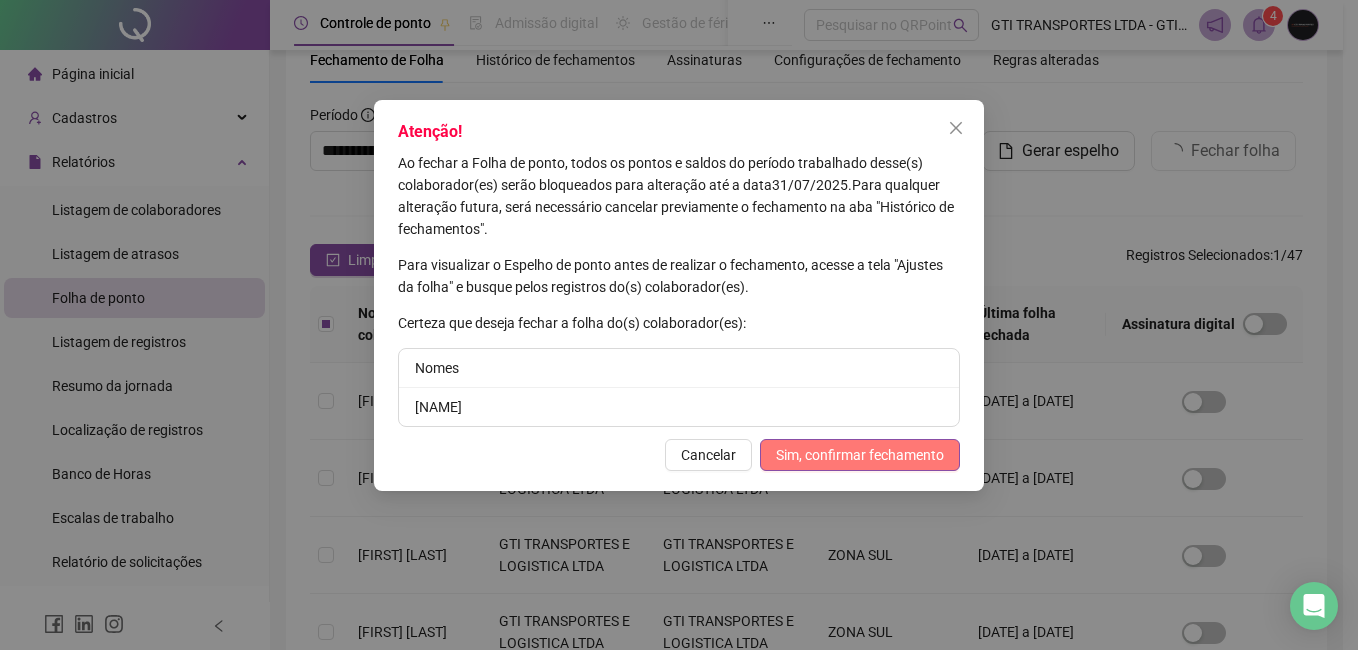 click on "Sim, confirmar fechamento" at bounding box center [860, 455] 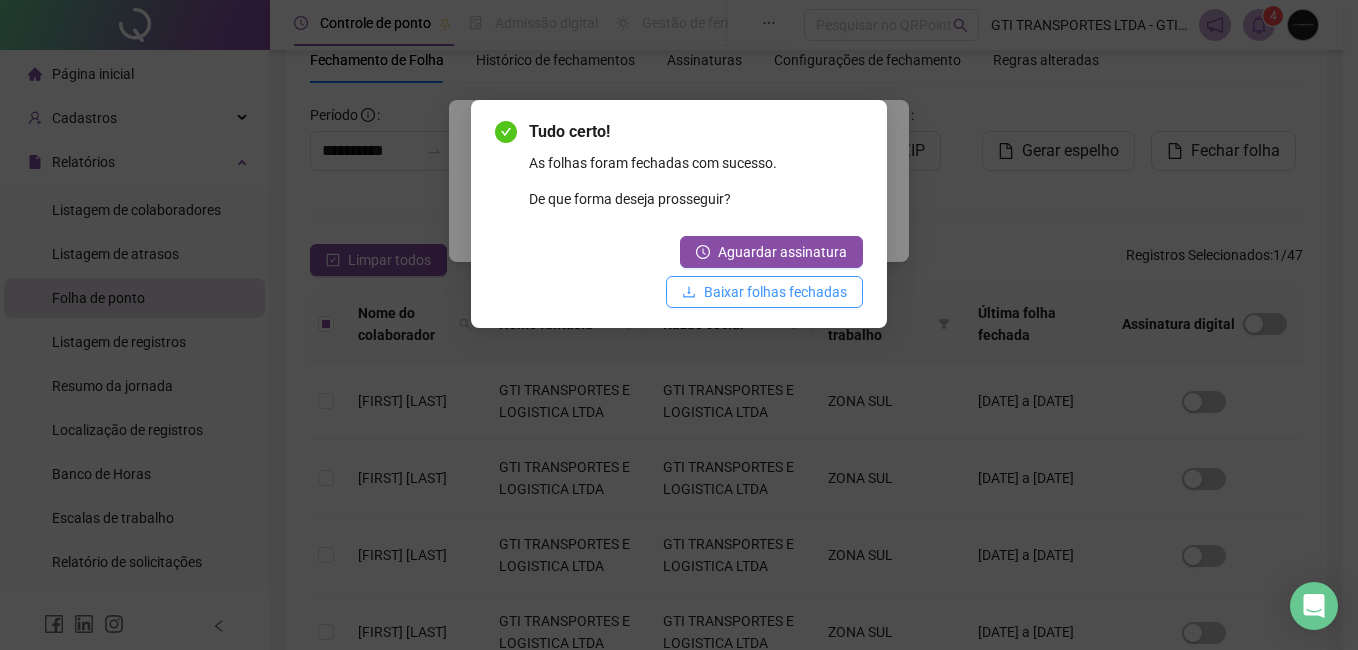 click on "Baixar folhas fechadas" at bounding box center (775, 292) 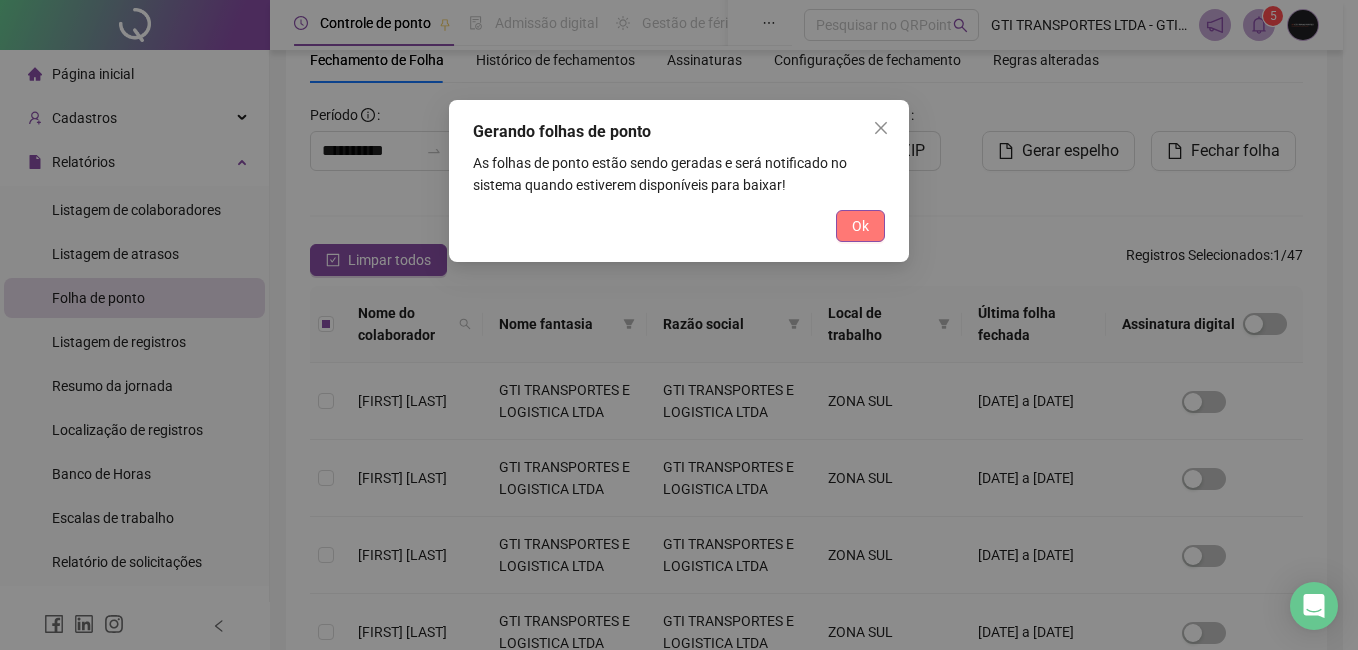 click on "Ok" at bounding box center [860, 226] 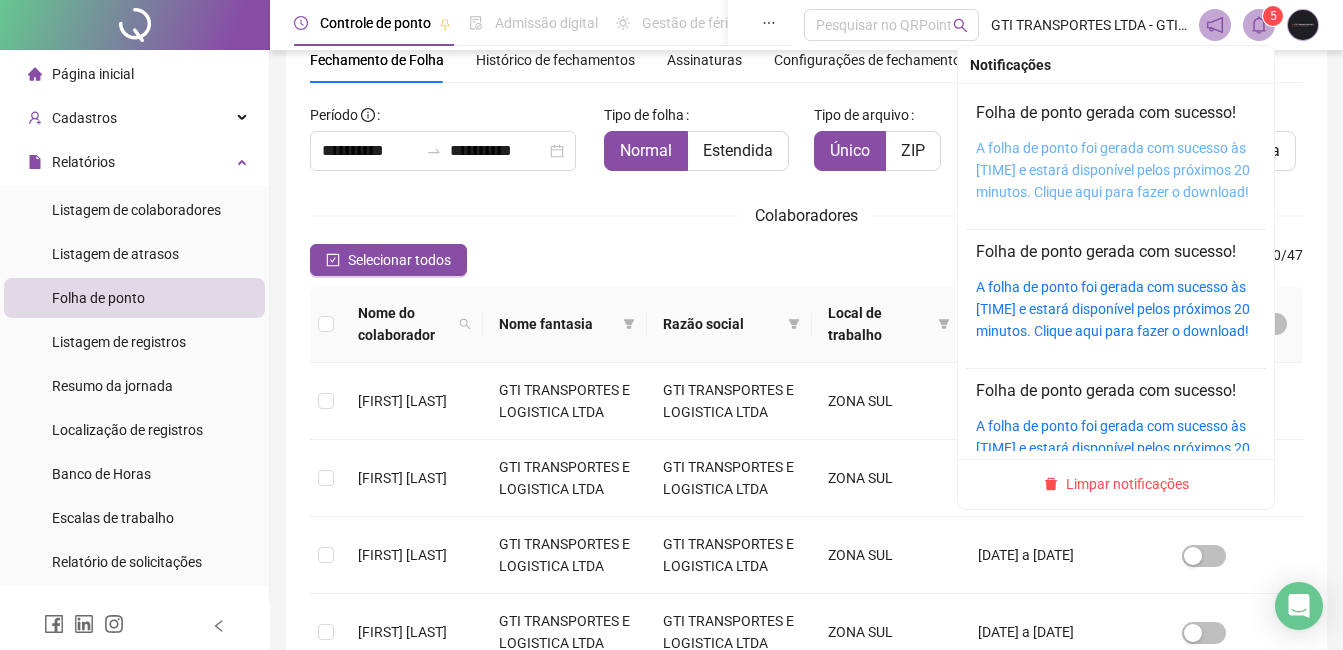 click on "A folha de ponto foi gerada com sucesso às [TIME] e estará disponível pelos próximos 20 minutos.
Clique aqui para fazer o download!" at bounding box center [1113, 170] 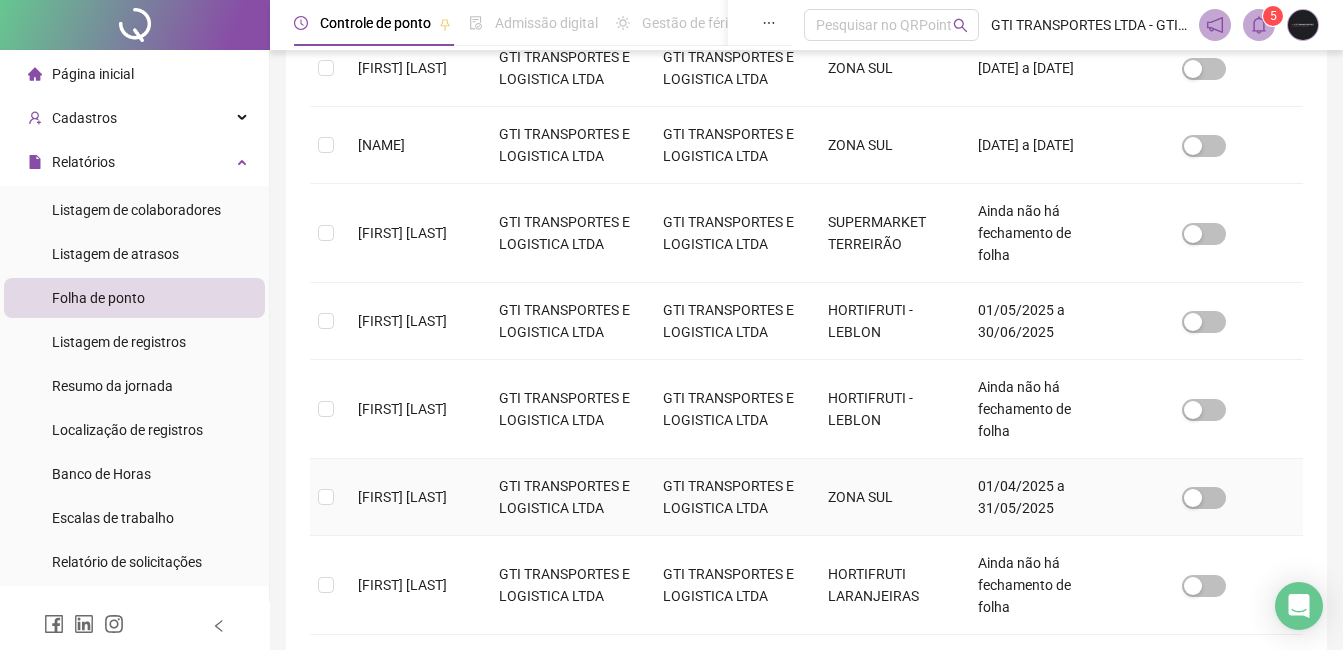 scroll, scrollTop: 685, scrollLeft: 0, axis: vertical 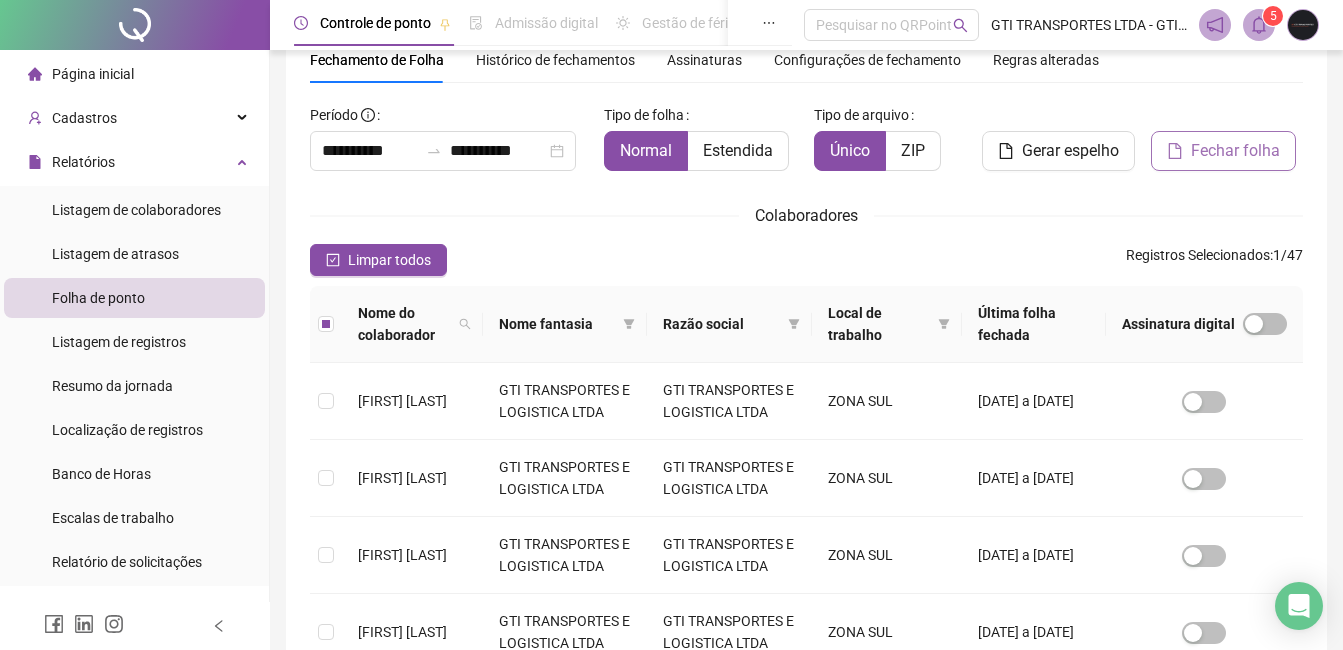 click on "Fechar folha" at bounding box center (1235, 151) 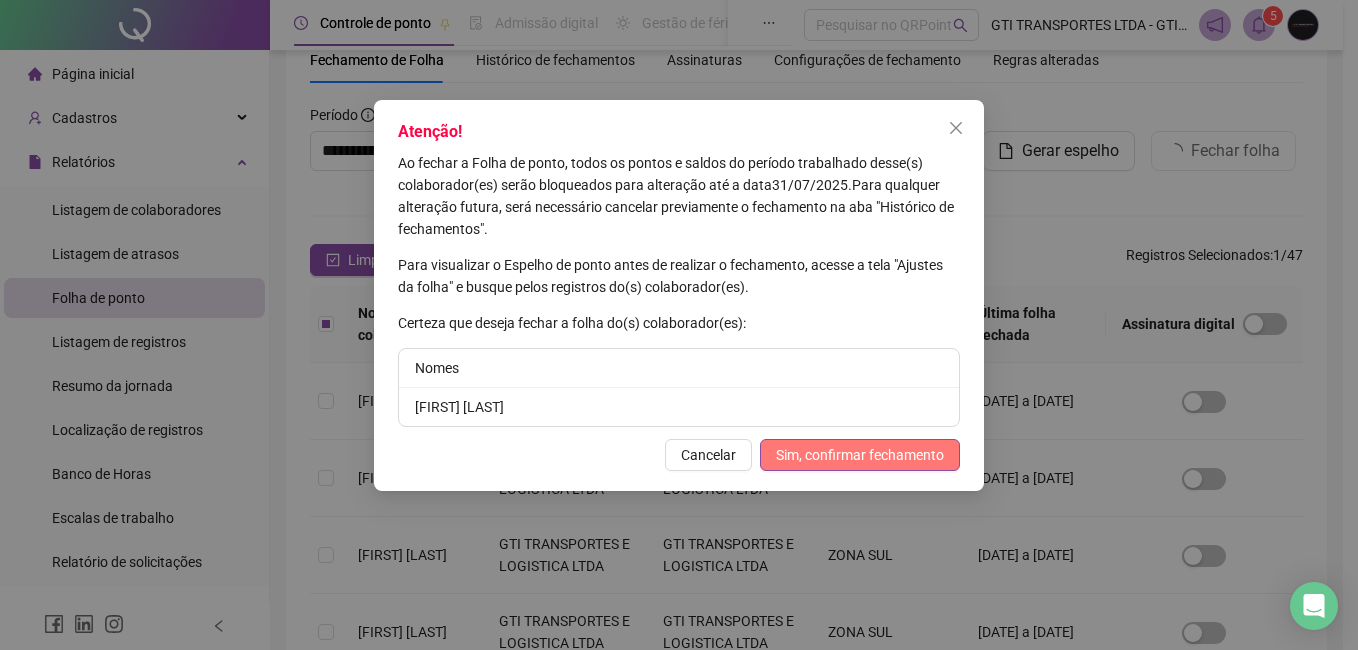 click on "Sim, confirmar fechamento" at bounding box center [860, 455] 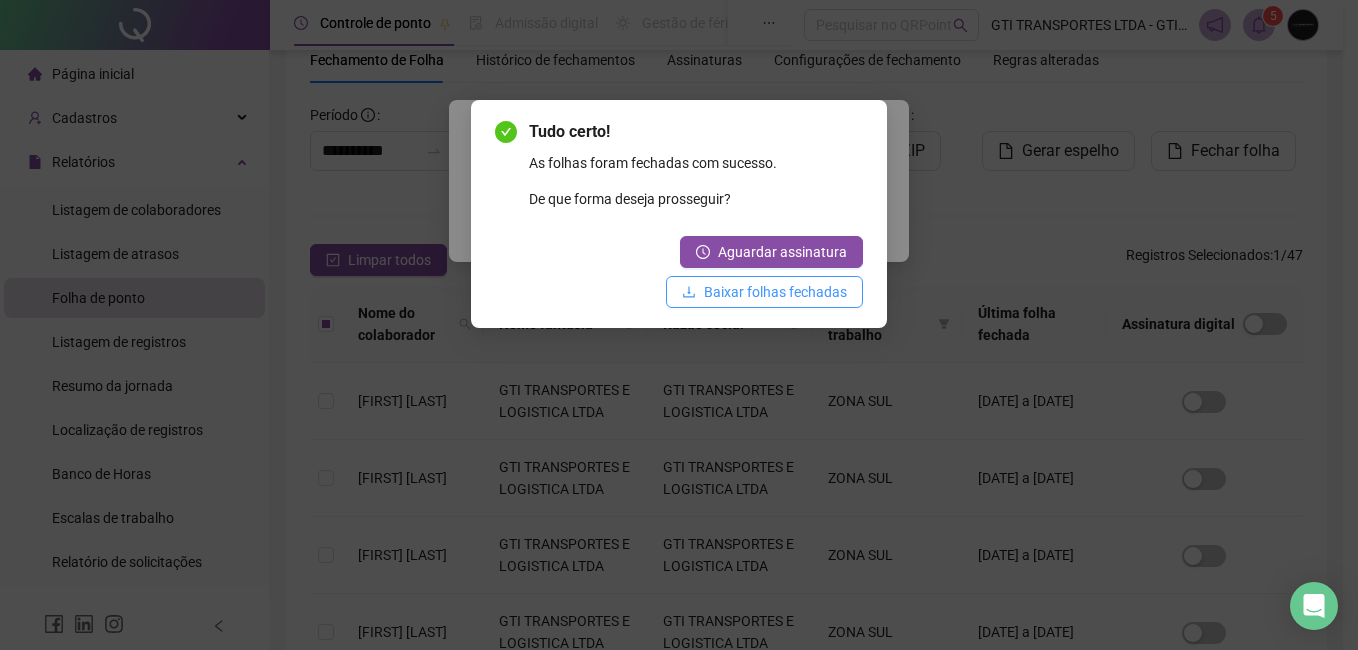 click on "Baixar folhas fechadas" at bounding box center (775, 292) 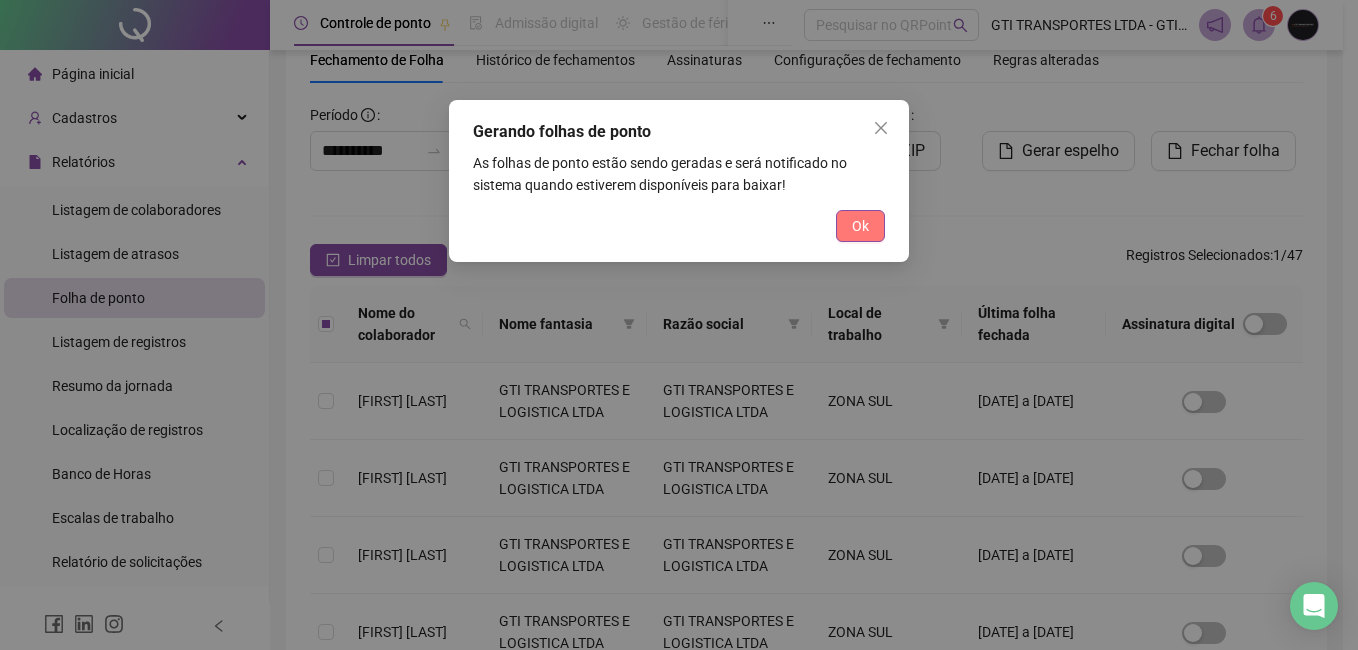 click on "Ok" at bounding box center [860, 226] 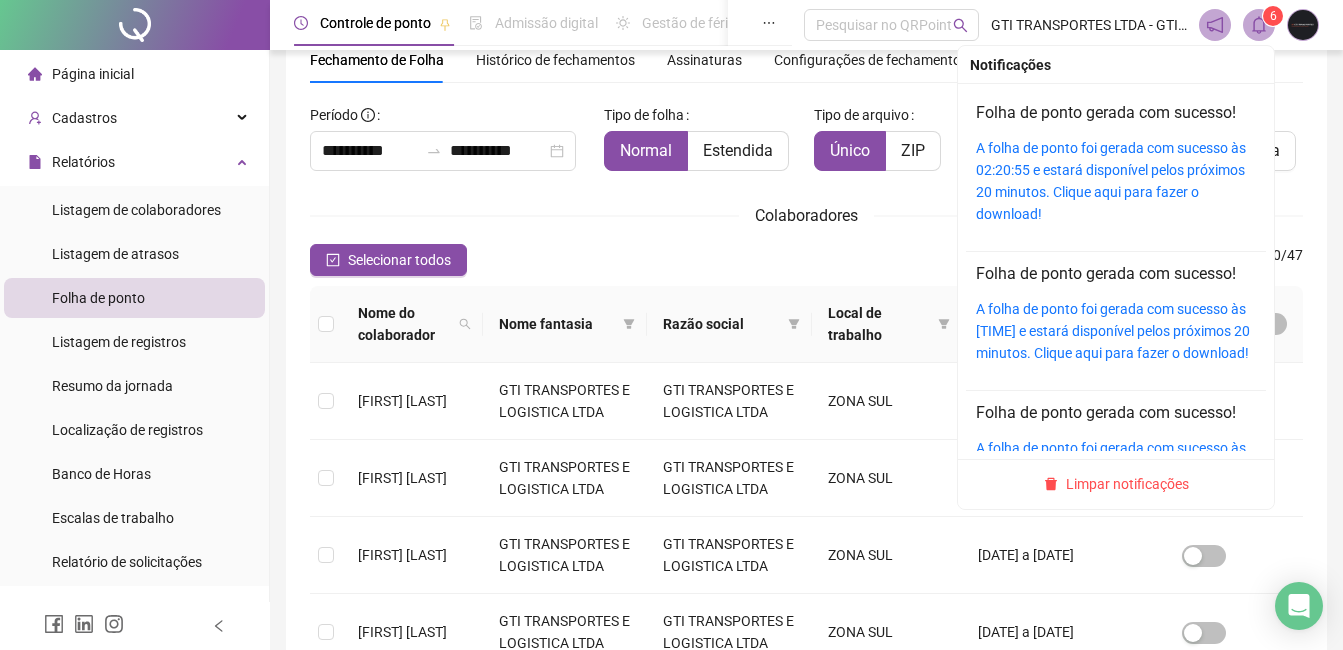click 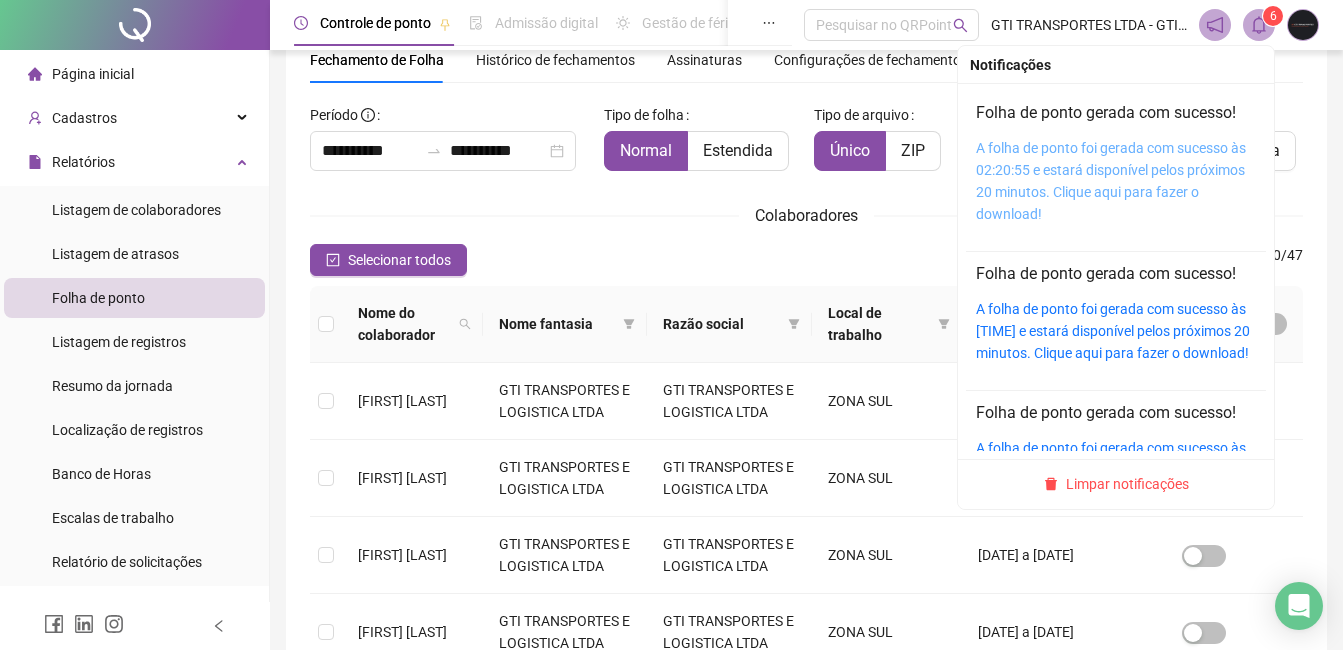 click on "A folha de ponto foi gerada com sucesso às 02:20:55 e estará disponível pelos próximos 20 minutos.
Clique aqui para fazer o download!" at bounding box center (1111, 181) 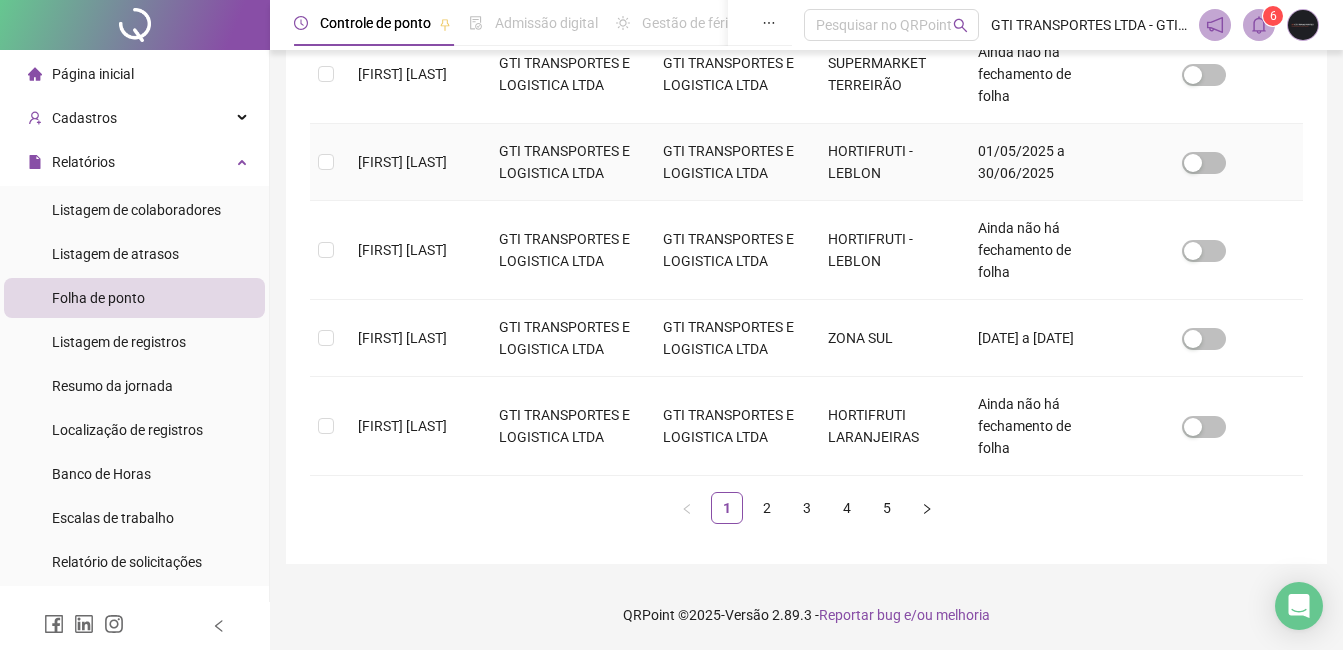 scroll, scrollTop: 830, scrollLeft: 0, axis: vertical 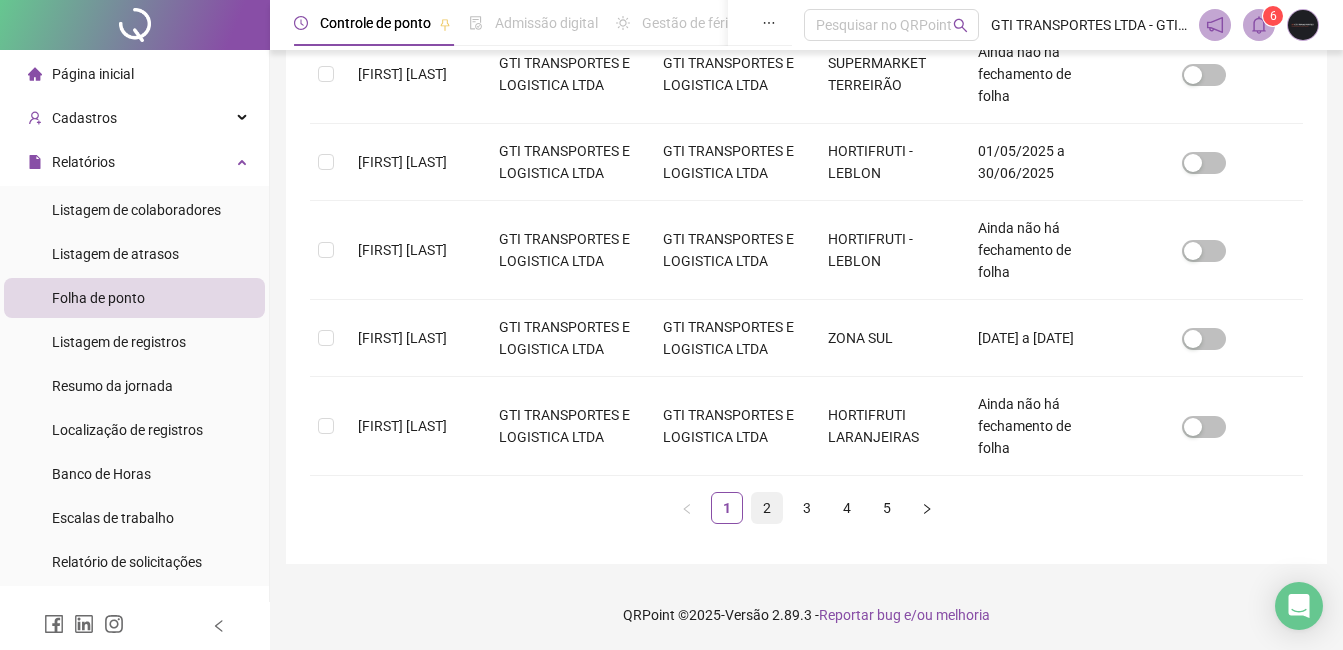 click on "2" at bounding box center [767, 508] 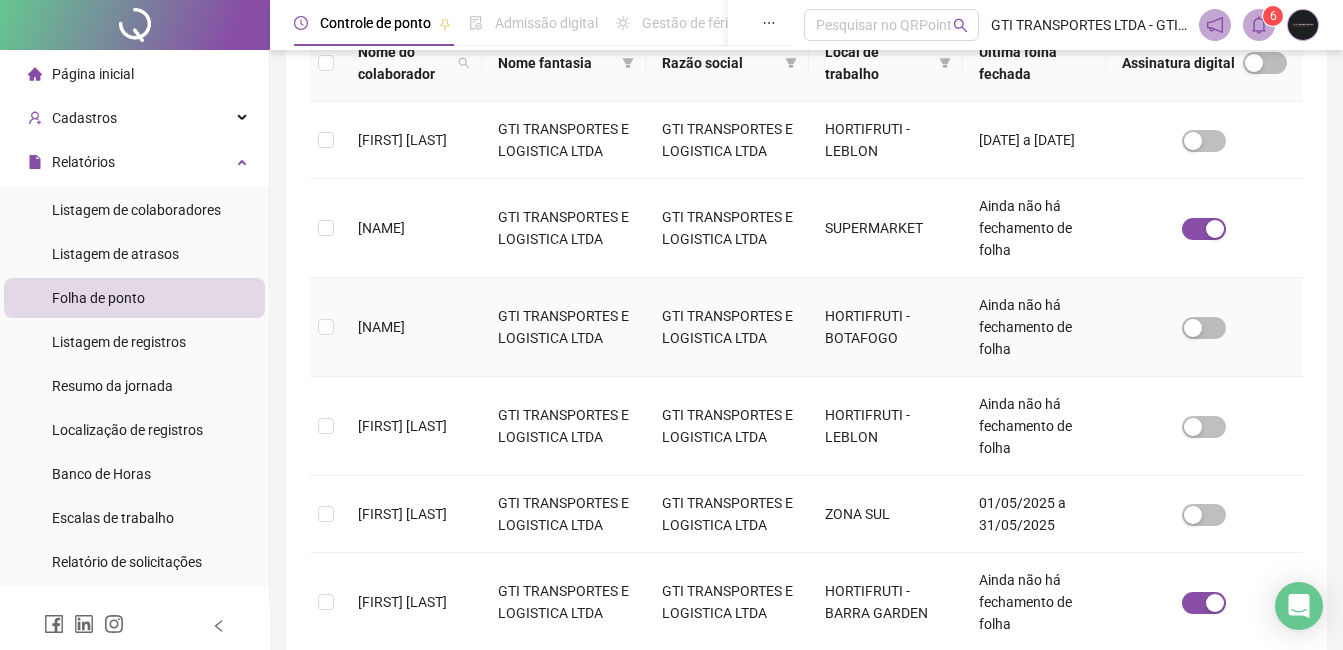 scroll, scrollTop: 385, scrollLeft: 0, axis: vertical 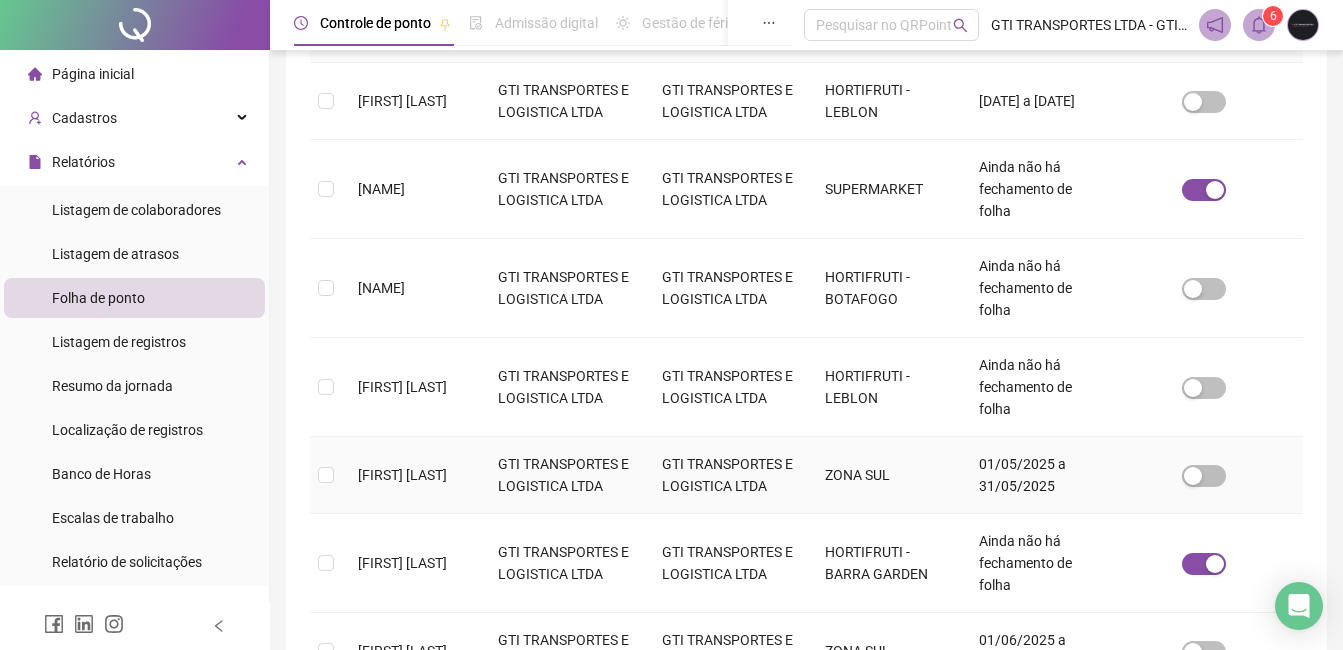 click on "[FIRST] [LAST]" at bounding box center (412, 475) 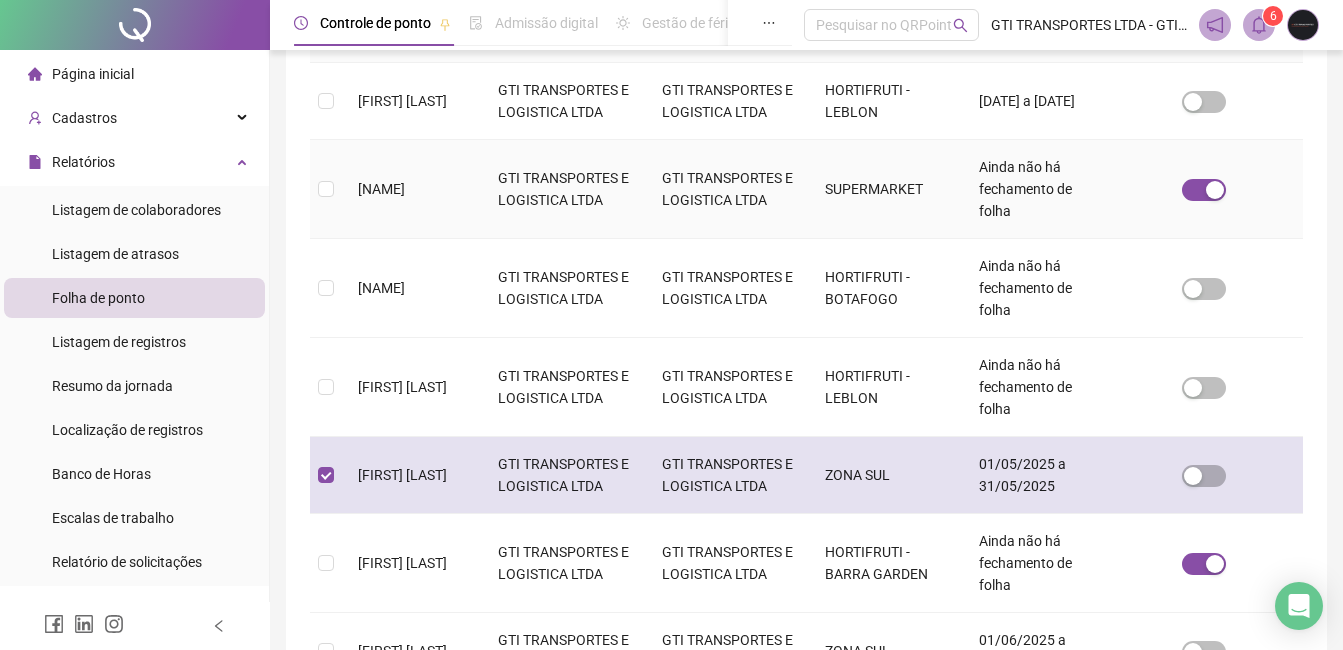 scroll, scrollTop: 85, scrollLeft: 0, axis: vertical 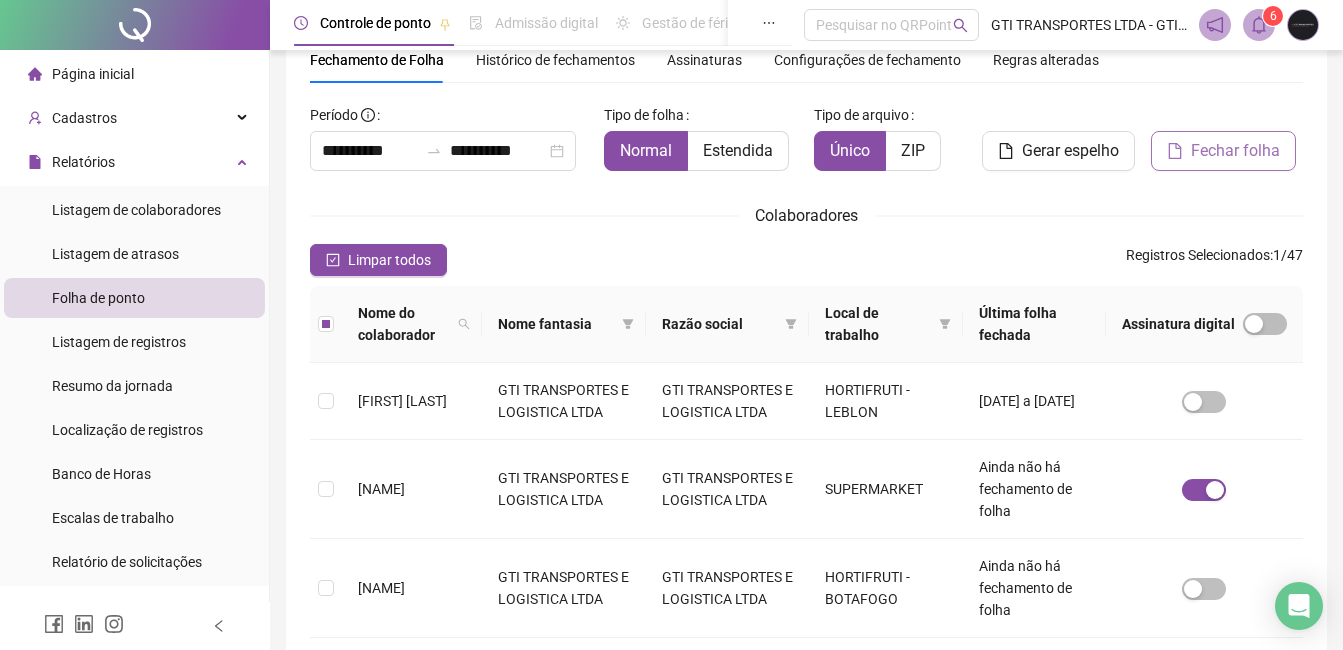 click on "Fechar folha" at bounding box center [1235, 151] 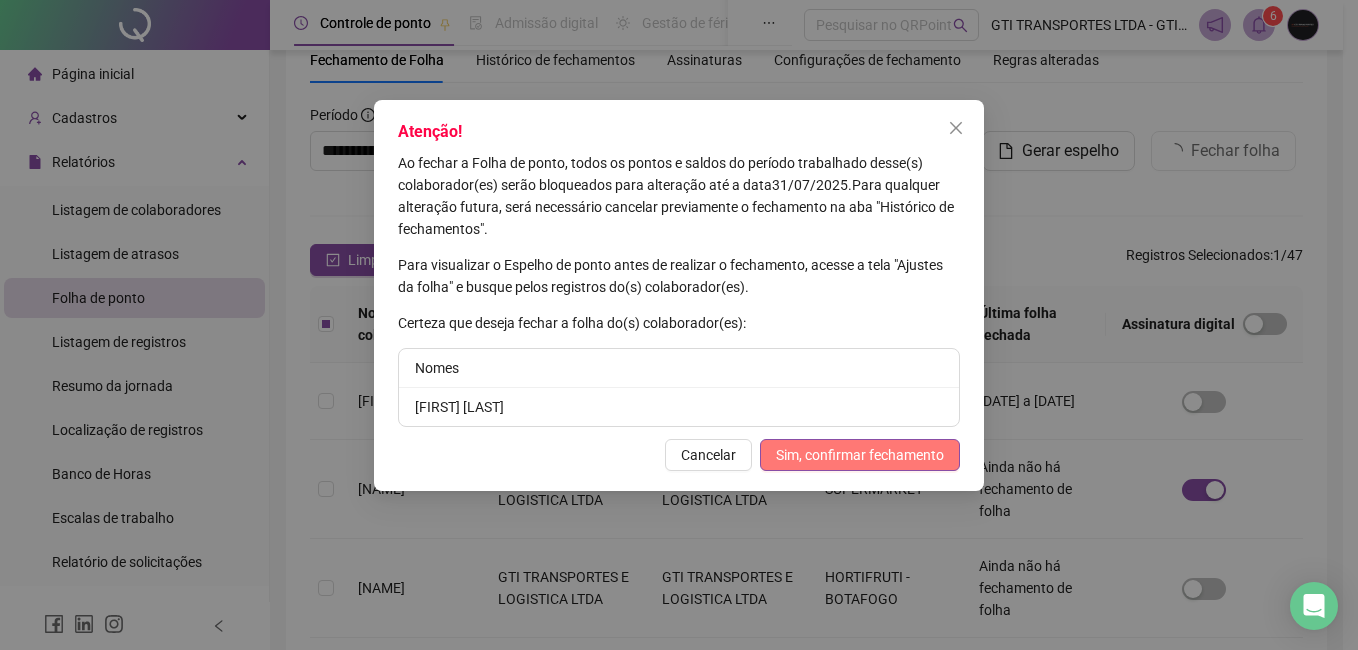 click on "Sim, confirmar fechamento" at bounding box center (860, 455) 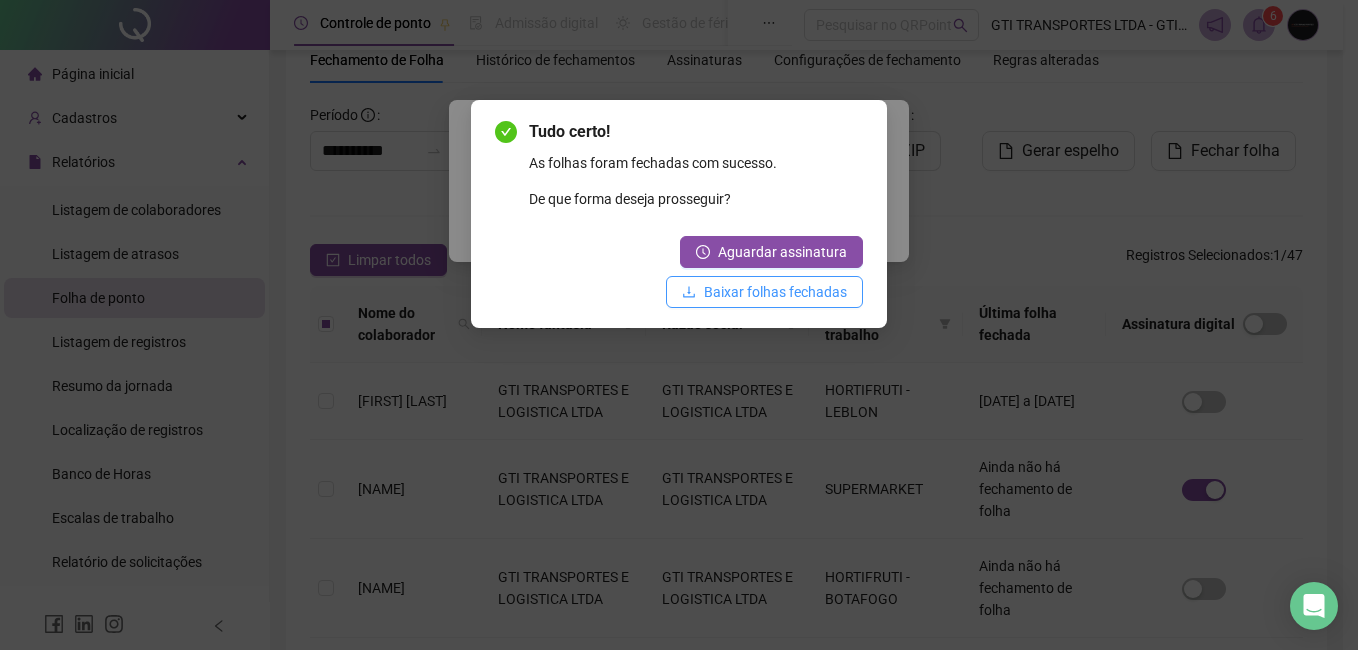 click on "Baixar folhas fechadas" at bounding box center (775, 292) 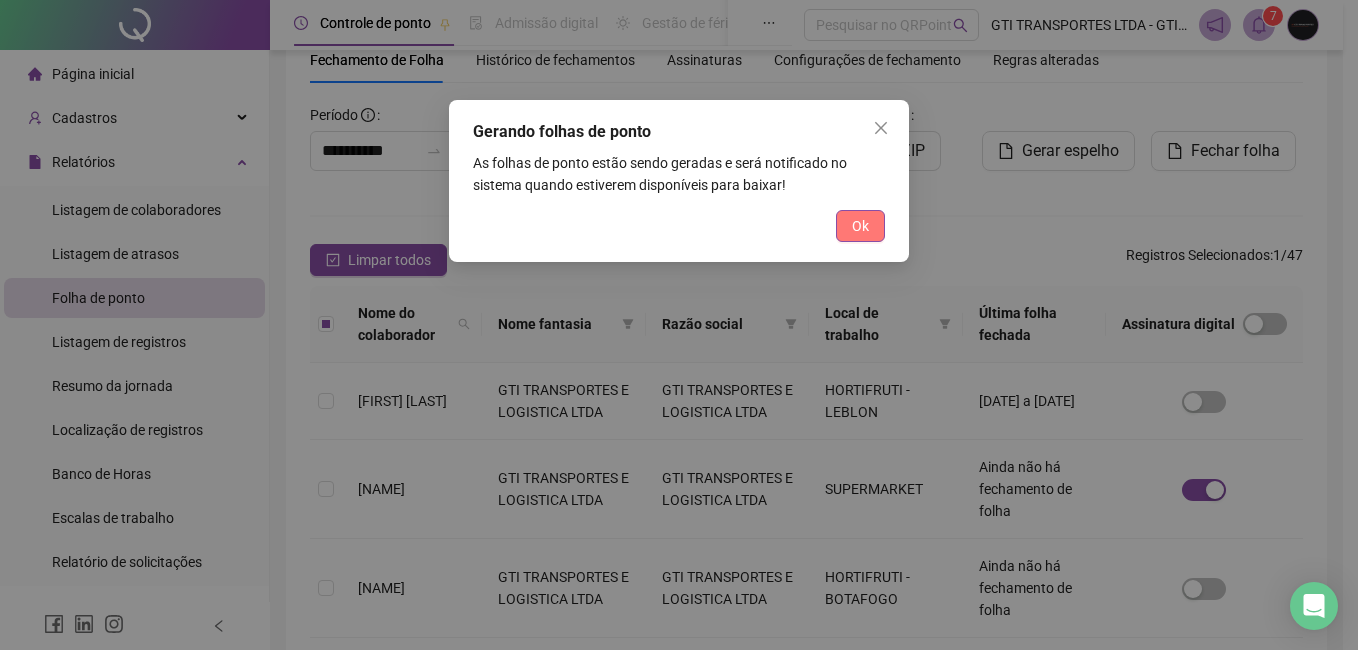 click on "Ok" at bounding box center [860, 226] 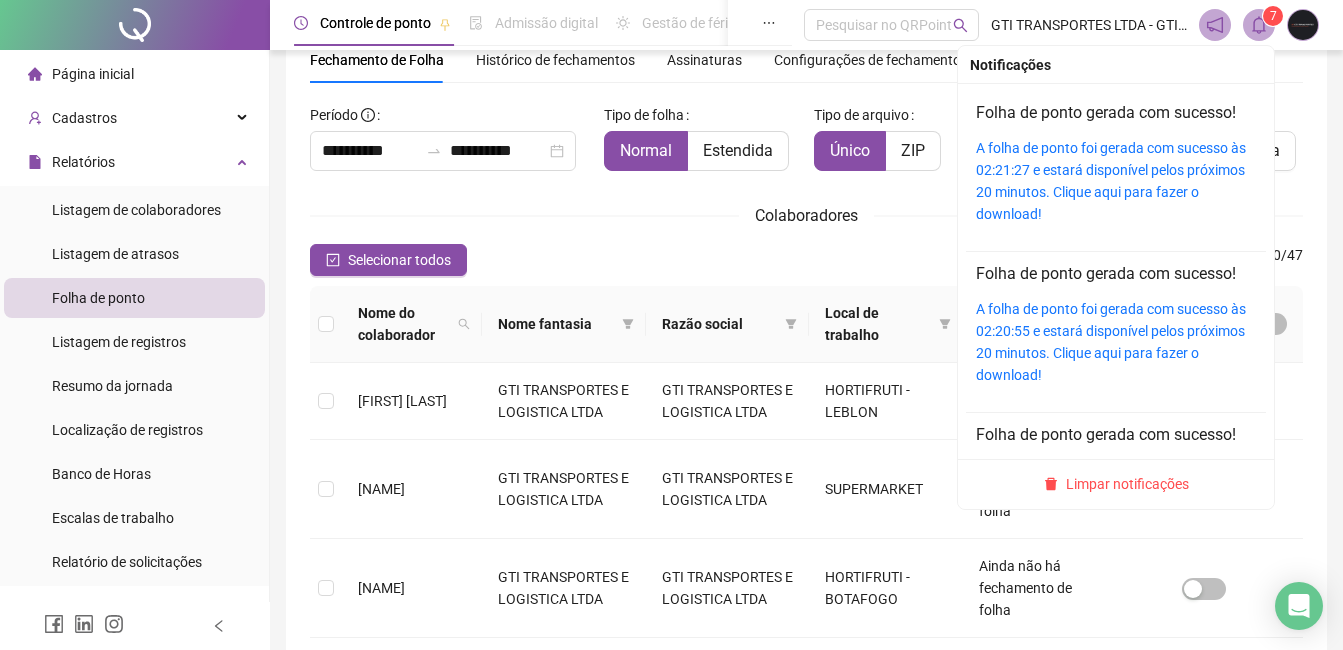click on "A folha de ponto foi gerada com sucesso às 02:21:27 e estará disponível pelos próximos 20 minutos.
Clique aqui para fazer o download!" at bounding box center (1116, 181) 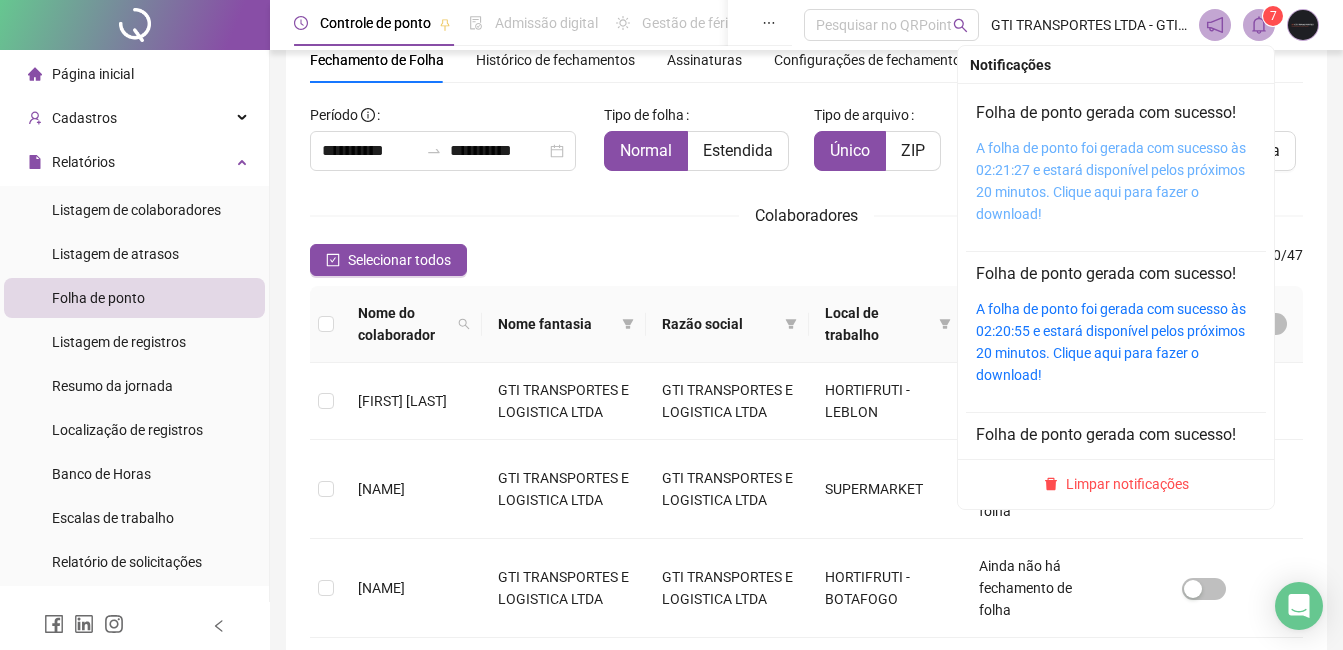 click on "A folha de ponto foi gerada com sucesso às 02:21:27 e estará disponível pelos próximos 20 minutos.
Clique aqui para fazer o download!" at bounding box center (1111, 181) 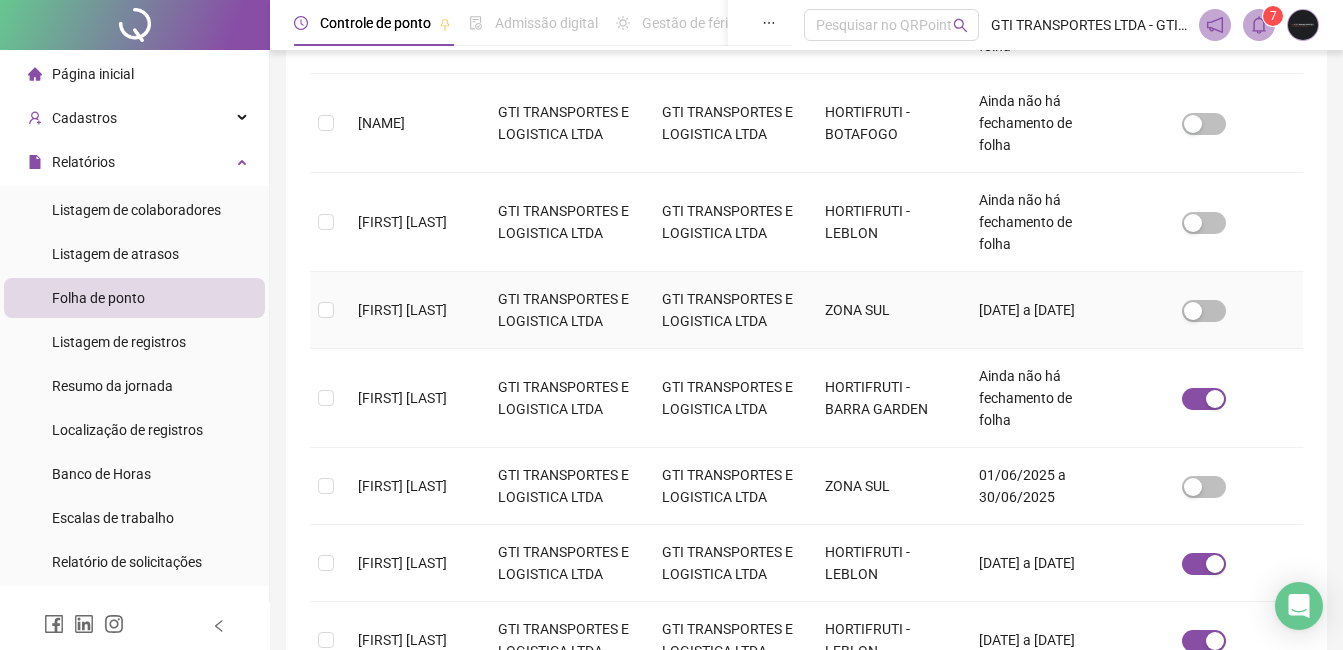 scroll, scrollTop: 585, scrollLeft: 0, axis: vertical 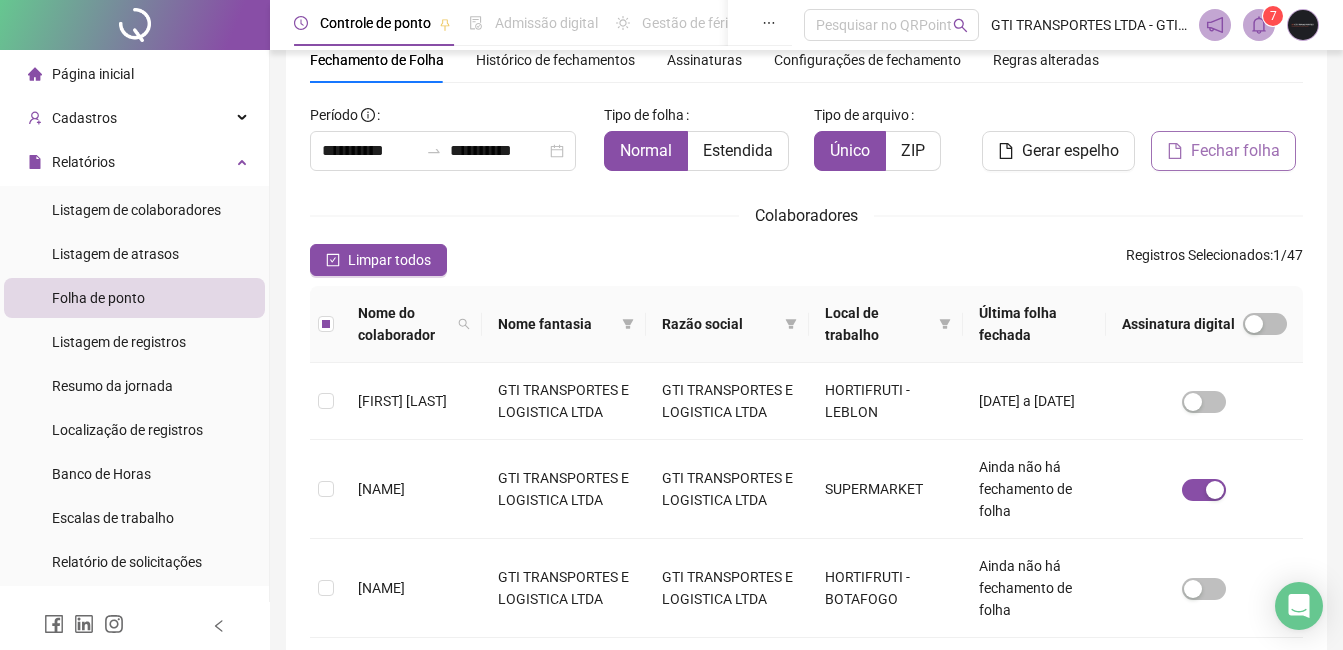 click on "Fechar folha" at bounding box center (1235, 151) 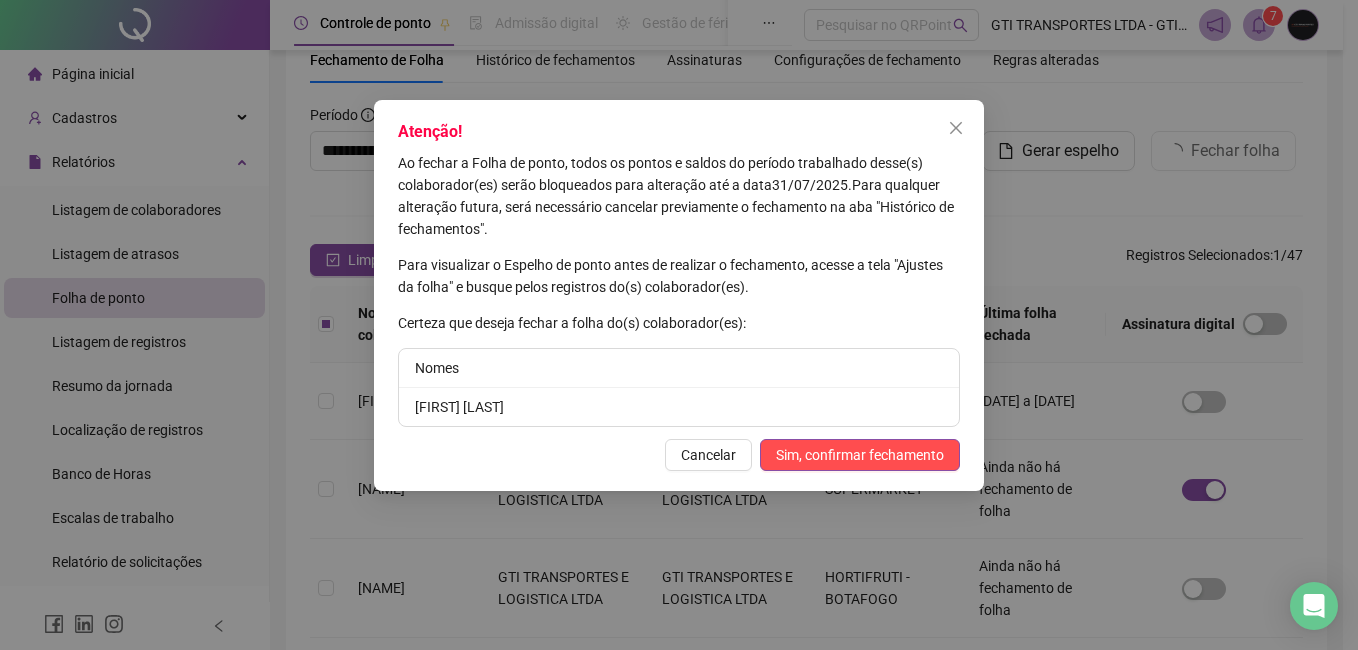 click on "Atenção! Ao fechar a Folha de ponto, todos os pontos e saldos do período trabalhado desse(s)
colaborador(es) serão bloqueados para alteração até a data  31/07/2025 .  Para qualquer alteração futura, será necessário cancelar previamente o fechamento na aba
"Histórico de fechamentos". Para visualizar o Espelho de ponto antes de realizar o fechamento, acesse a tela "Ajustes da
folha" e busque pelos registros do(s) colaborador(es). Certeza que deseja fechar a folha do(s) colaborador(es): Nomes [FIRST] [LAST] Cancelar Sim, confirmar fechamento" at bounding box center [679, 295] 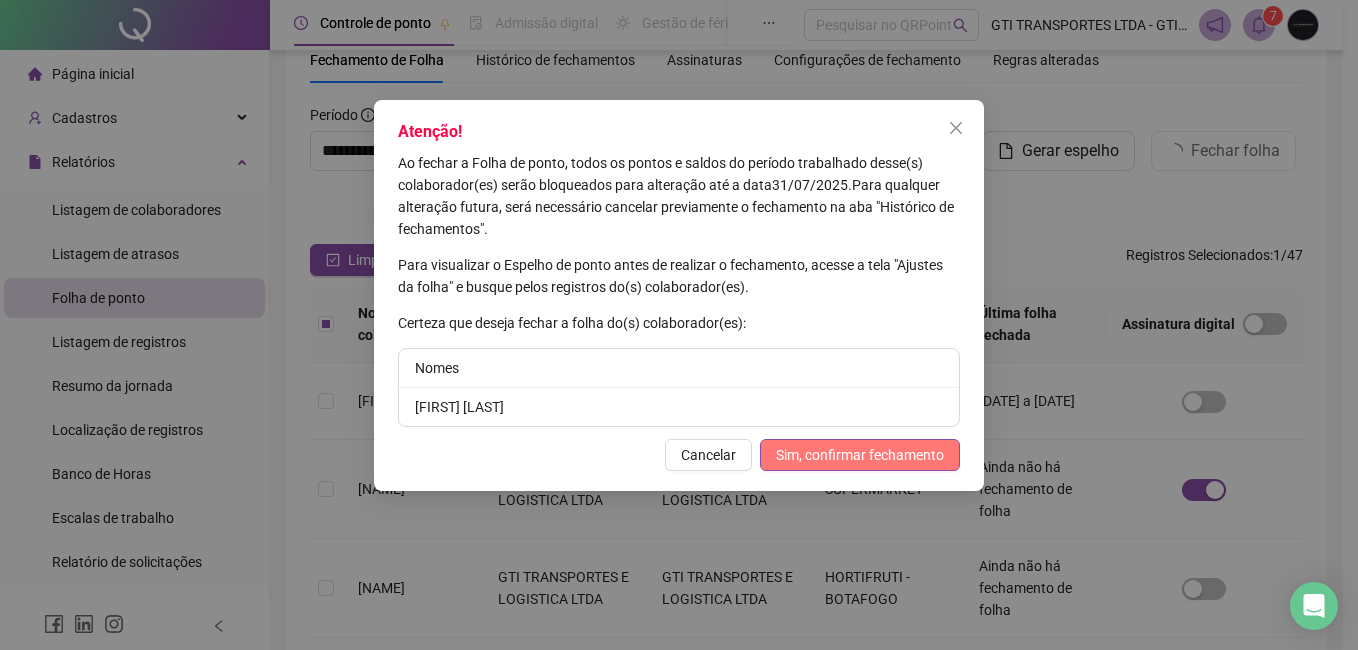 click on "Sim, confirmar fechamento" at bounding box center (860, 455) 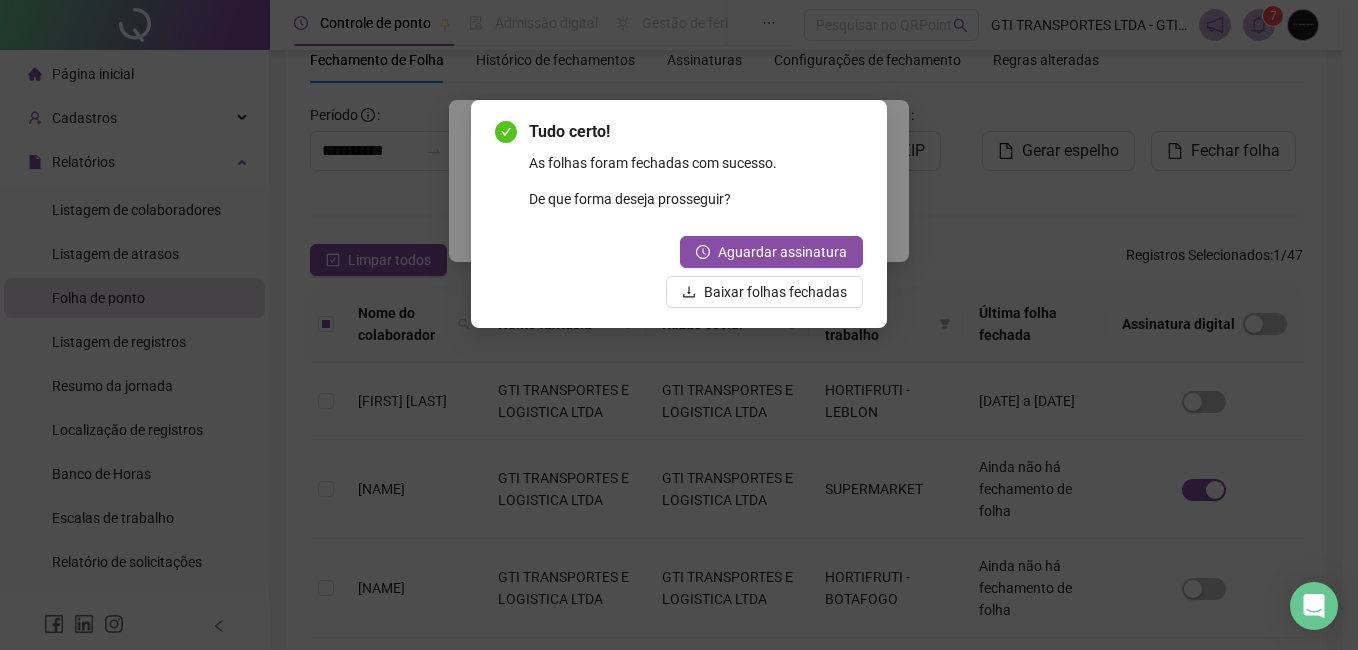 click on "Tudo certo! As folhas foram fechadas com sucesso. De que forma deseja prosseguir? Aguardar assinatura Baixar folhas fechadas" at bounding box center (679, 214) 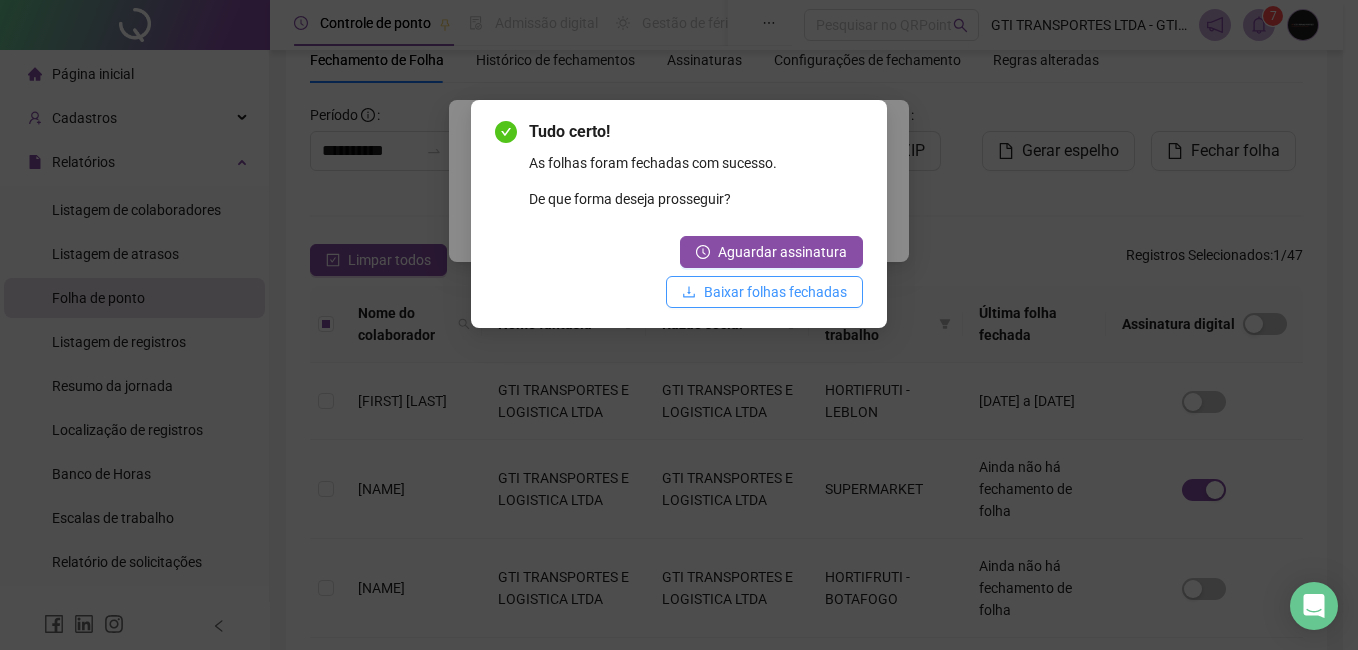 click on "Baixar folhas fechadas" at bounding box center (775, 292) 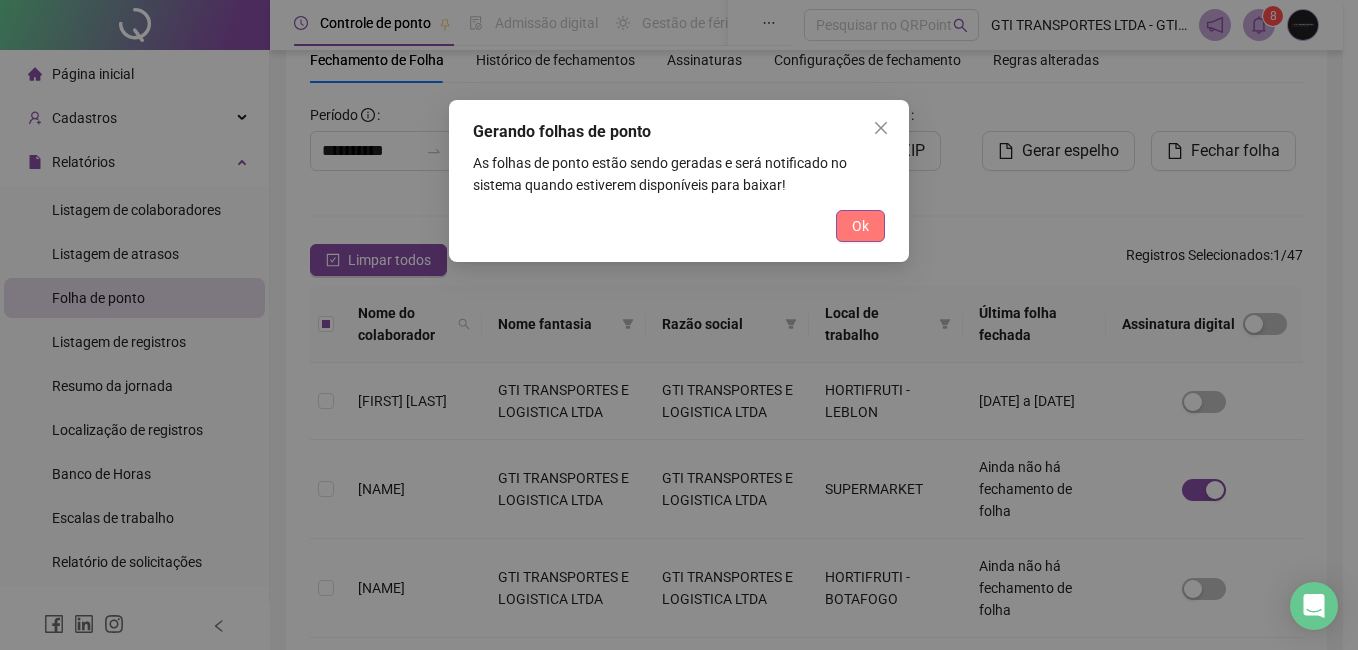 click on "Ok" at bounding box center [860, 226] 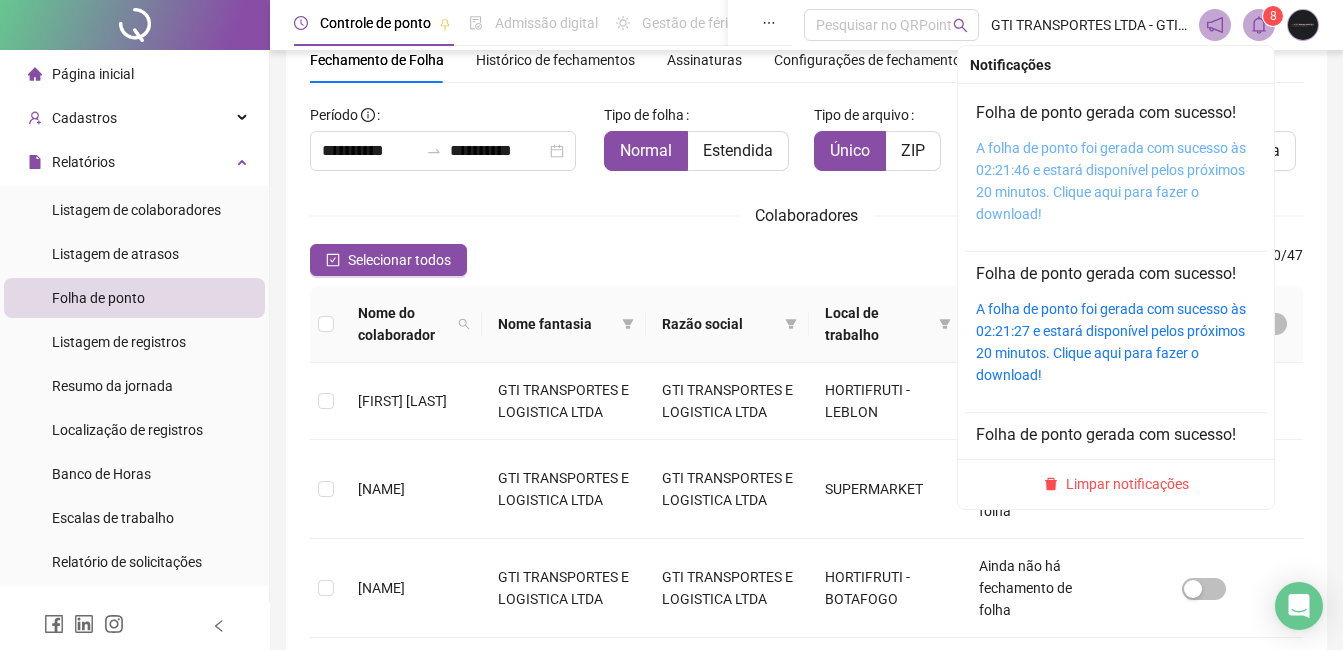 click on "A folha de ponto foi gerada com sucesso às 02:21:46 e estará disponível pelos próximos 20 minutos.
Clique aqui para fazer o download!" at bounding box center [1111, 181] 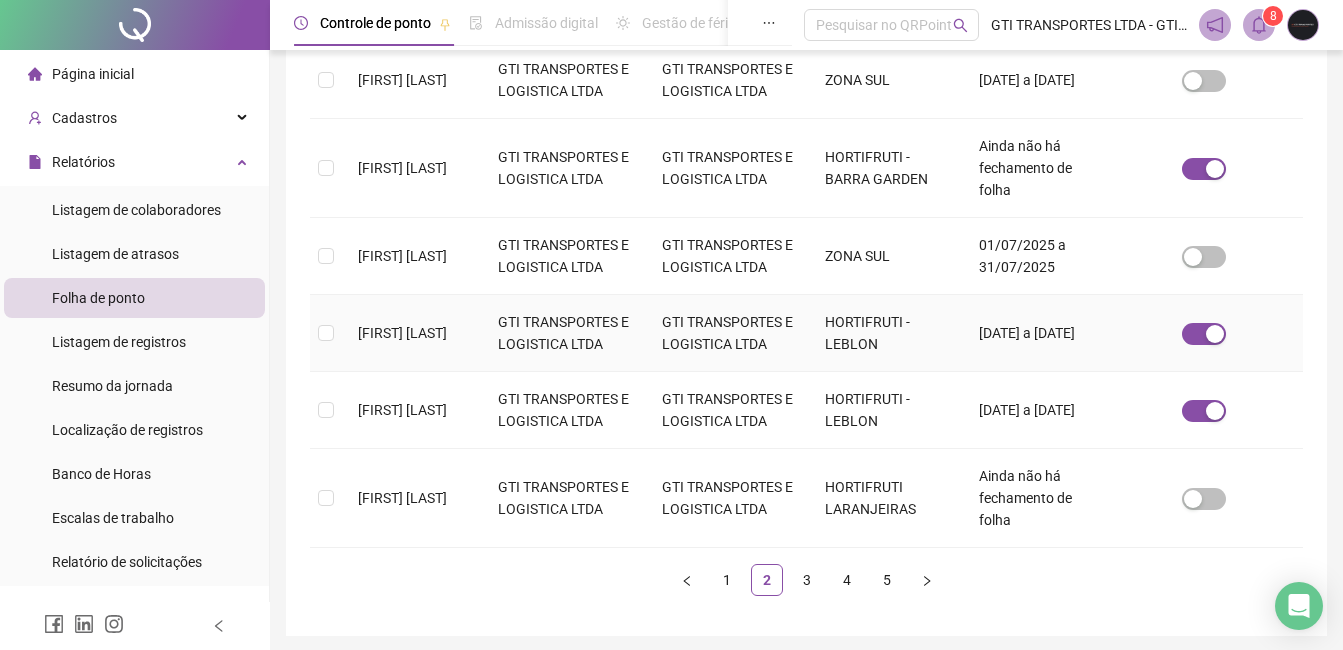 scroll, scrollTop: 785, scrollLeft: 0, axis: vertical 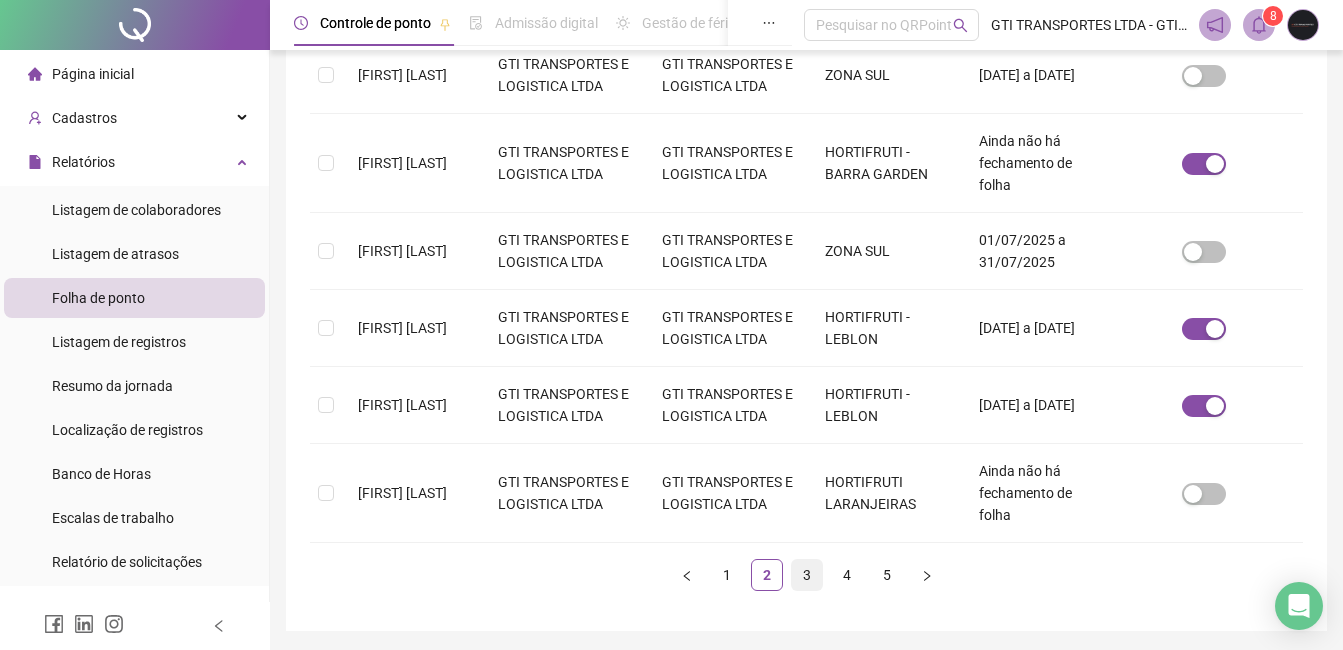 click on "3" at bounding box center (807, 575) 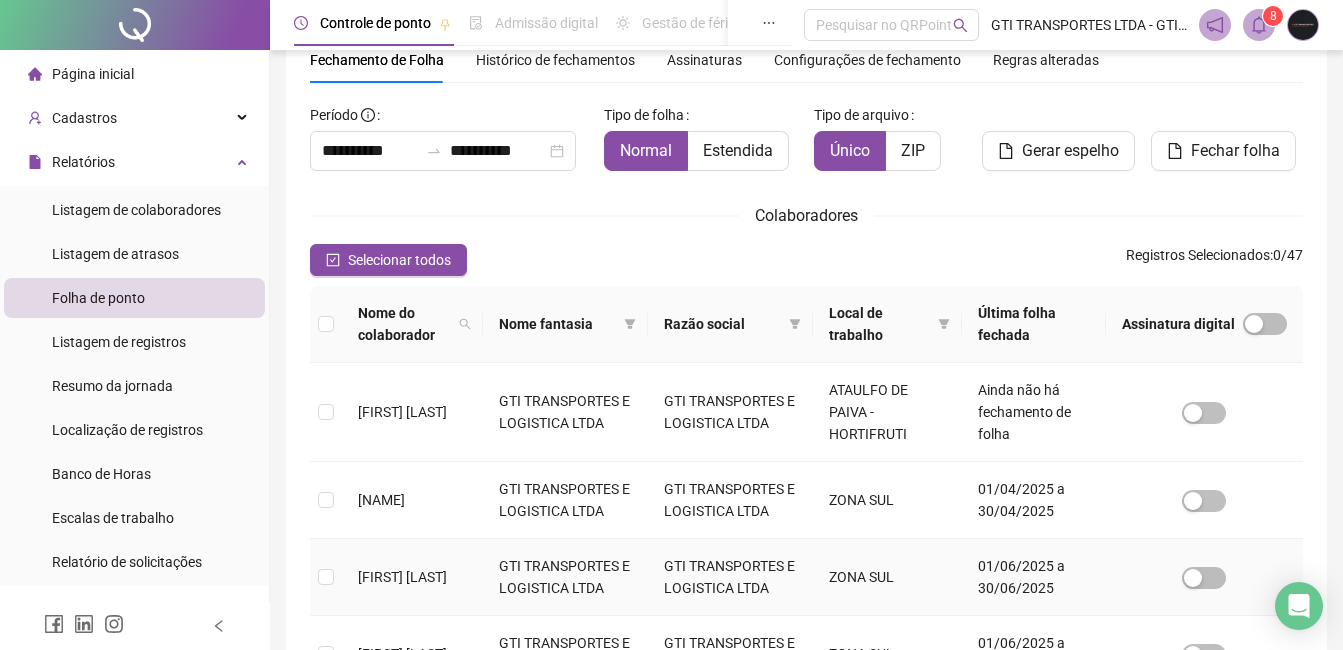 scroll, scrollTop: 185, scrollLeft: 0, axis: vertical 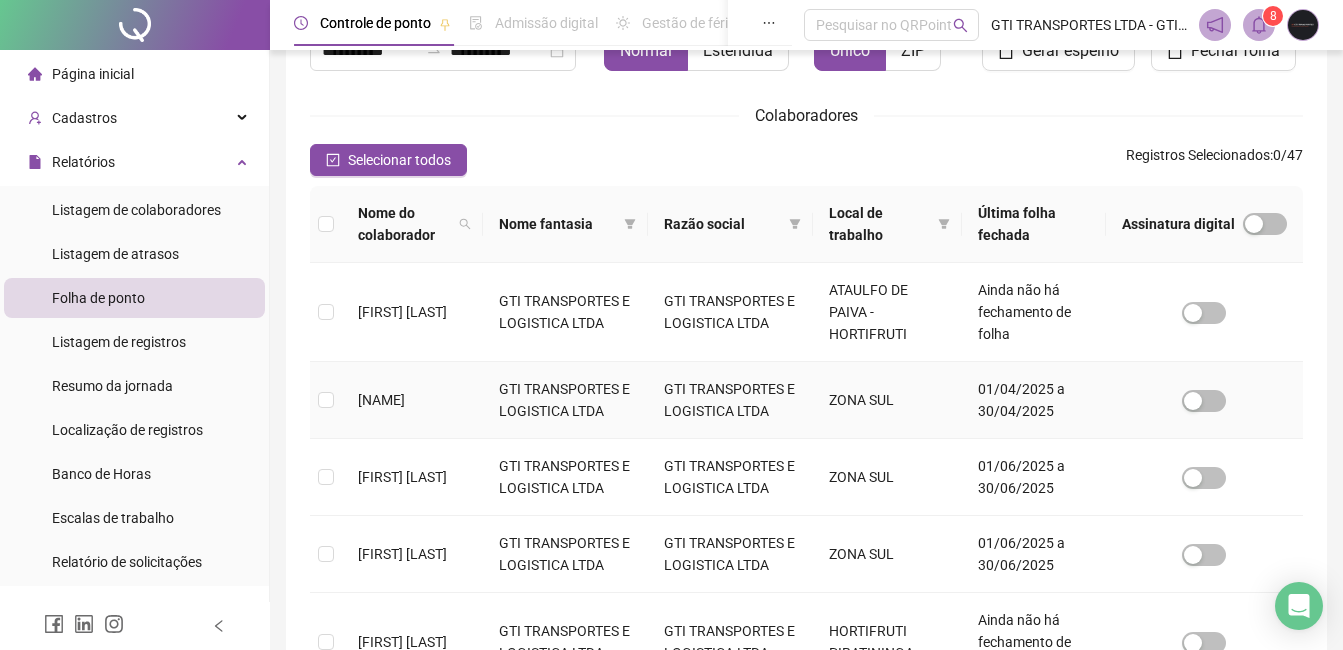 click at bounding box center (326, 400) 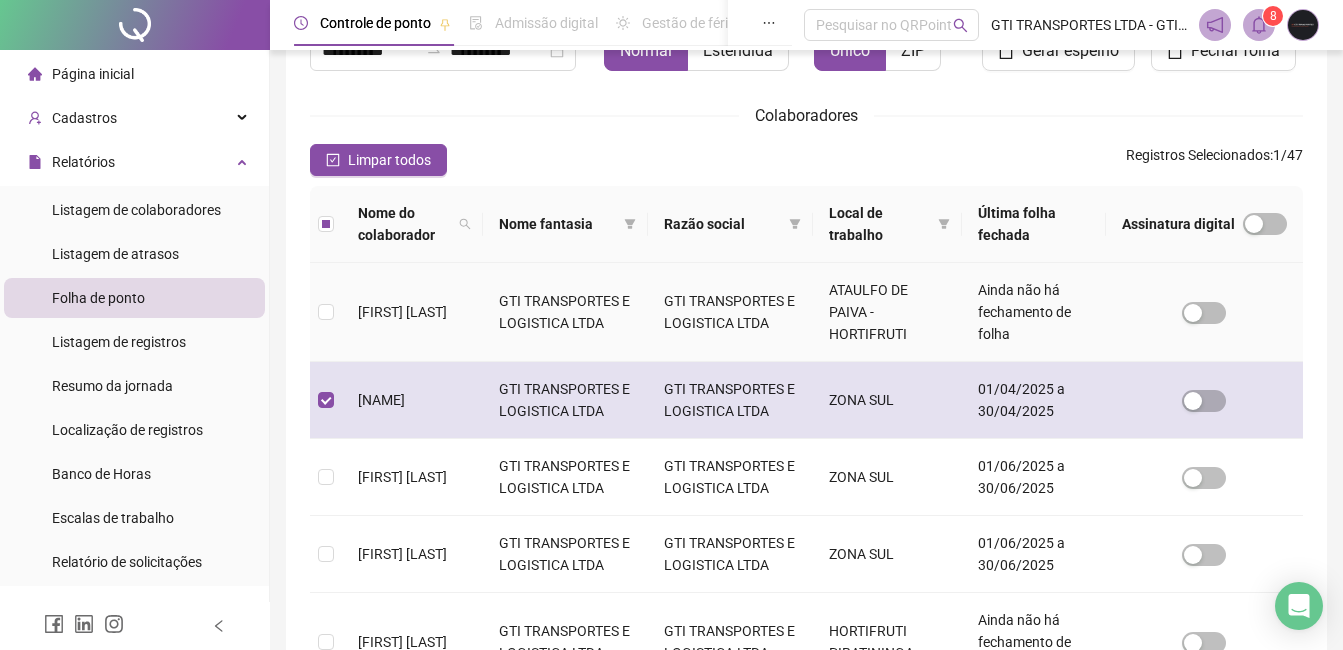 scroll, scrollTop: 85, scrollLeft: 0, axis: vertical 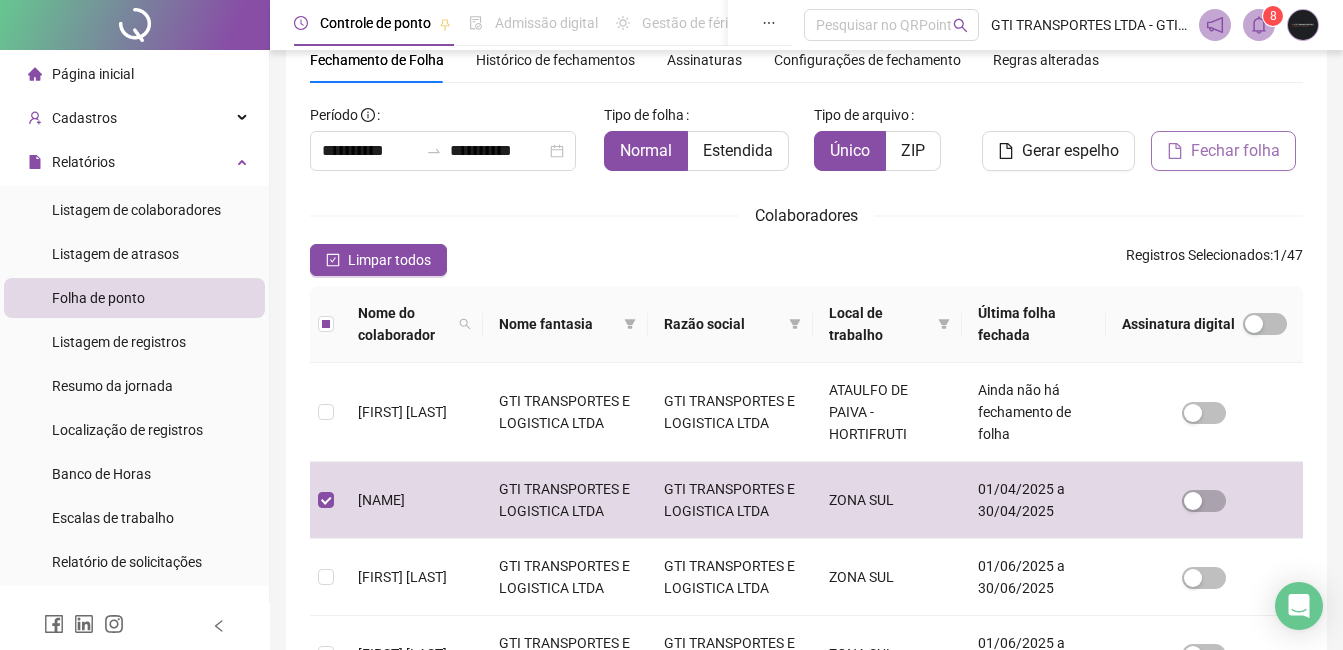 click on "Fechar folha" at bounding box center [1235, 151] 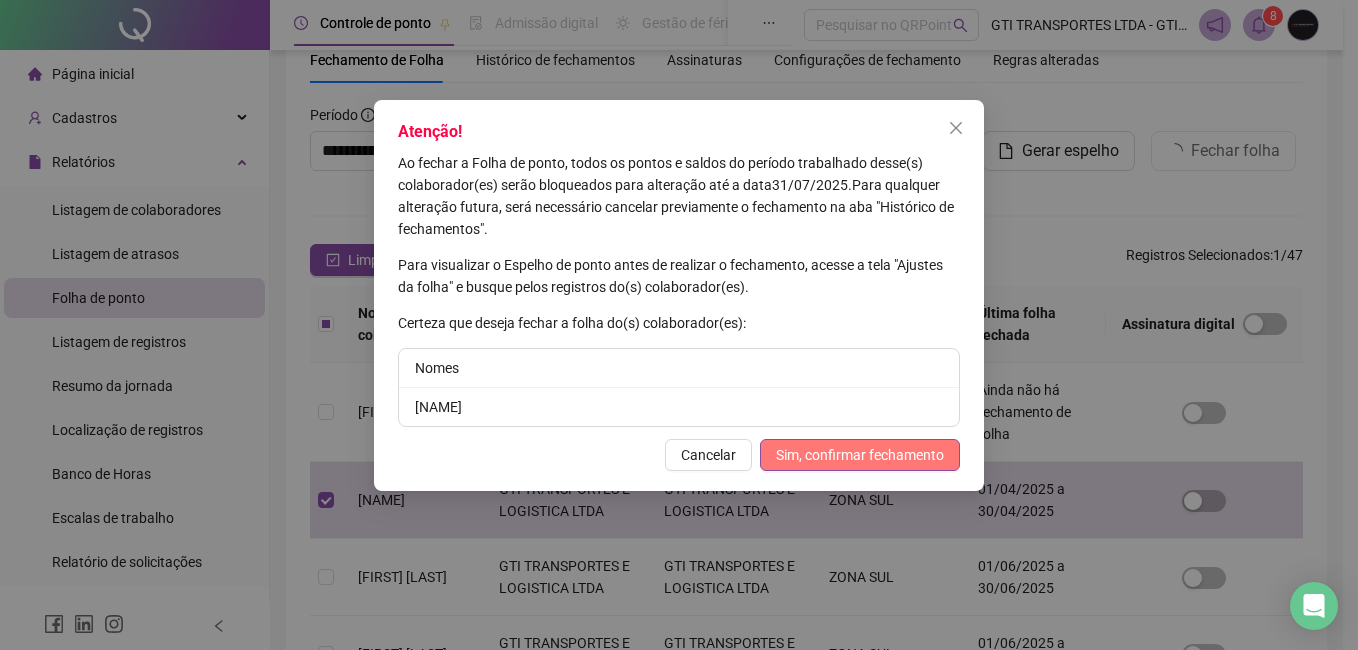 click on "Sim, confirmar fechamento" at bounding box center [860, 455] 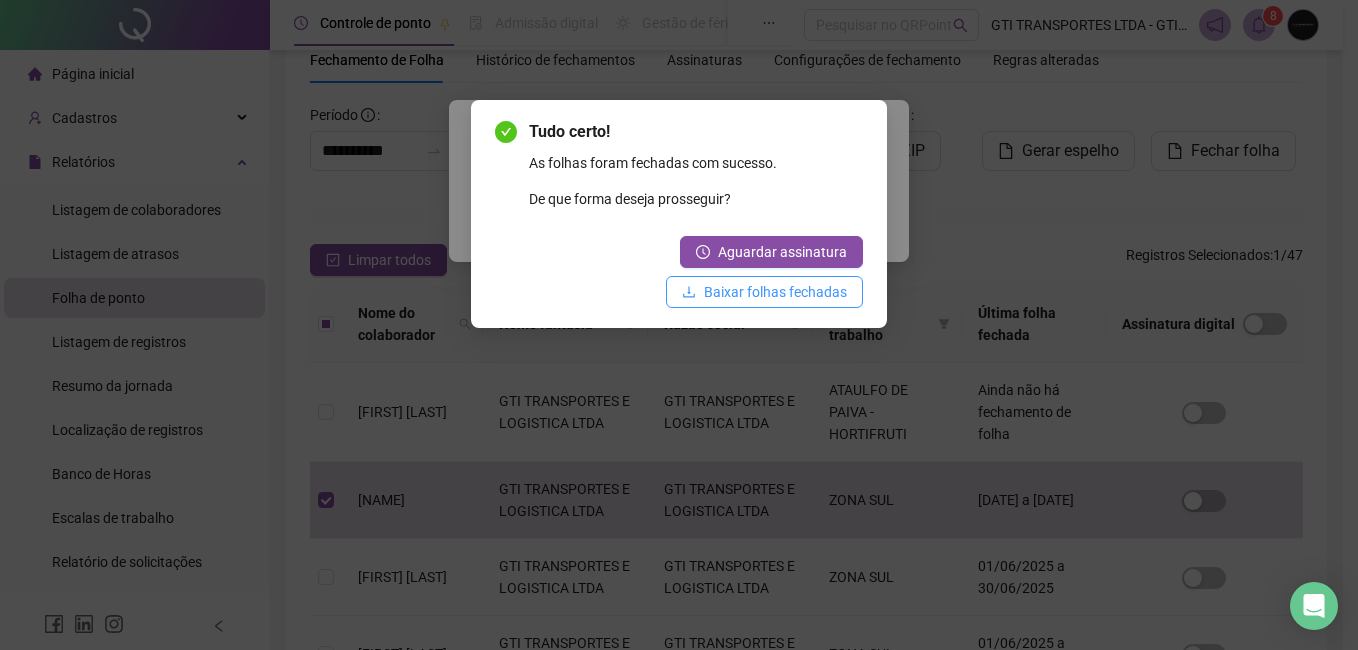 click on "Baixar folhas fechadas" at bounding box center [775, 292] 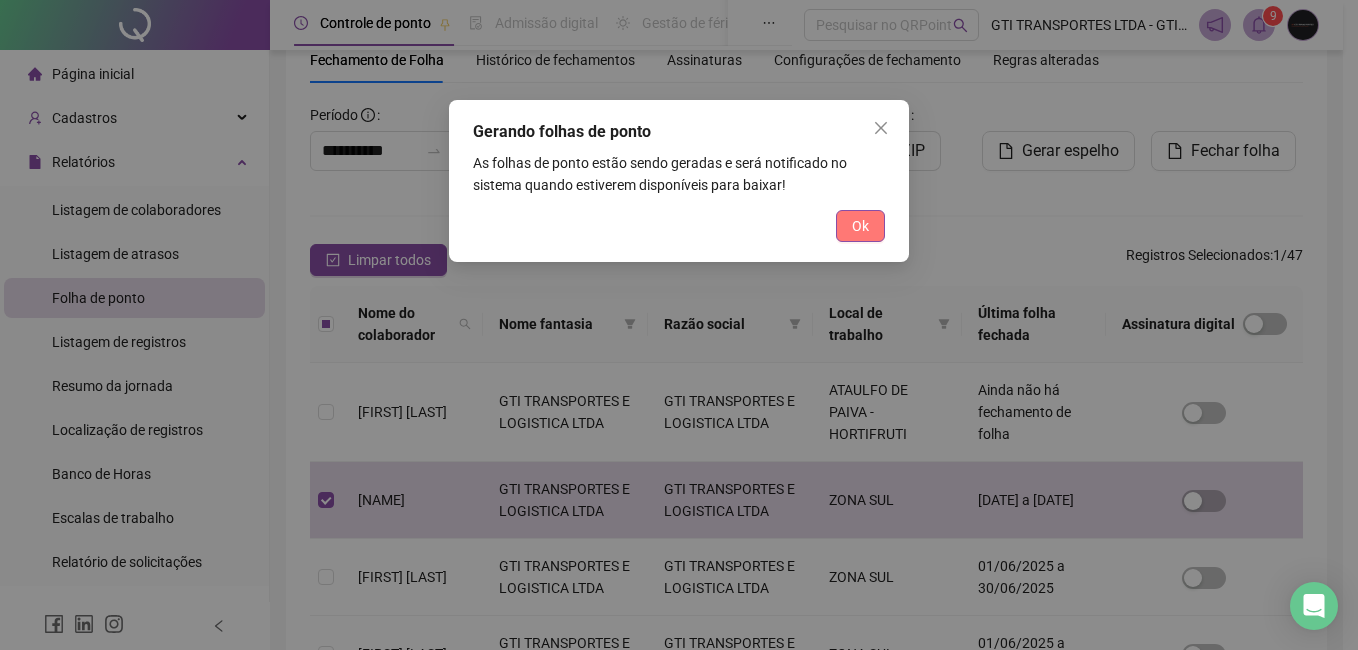 click on "Ok" at bounding box center (860, 226) 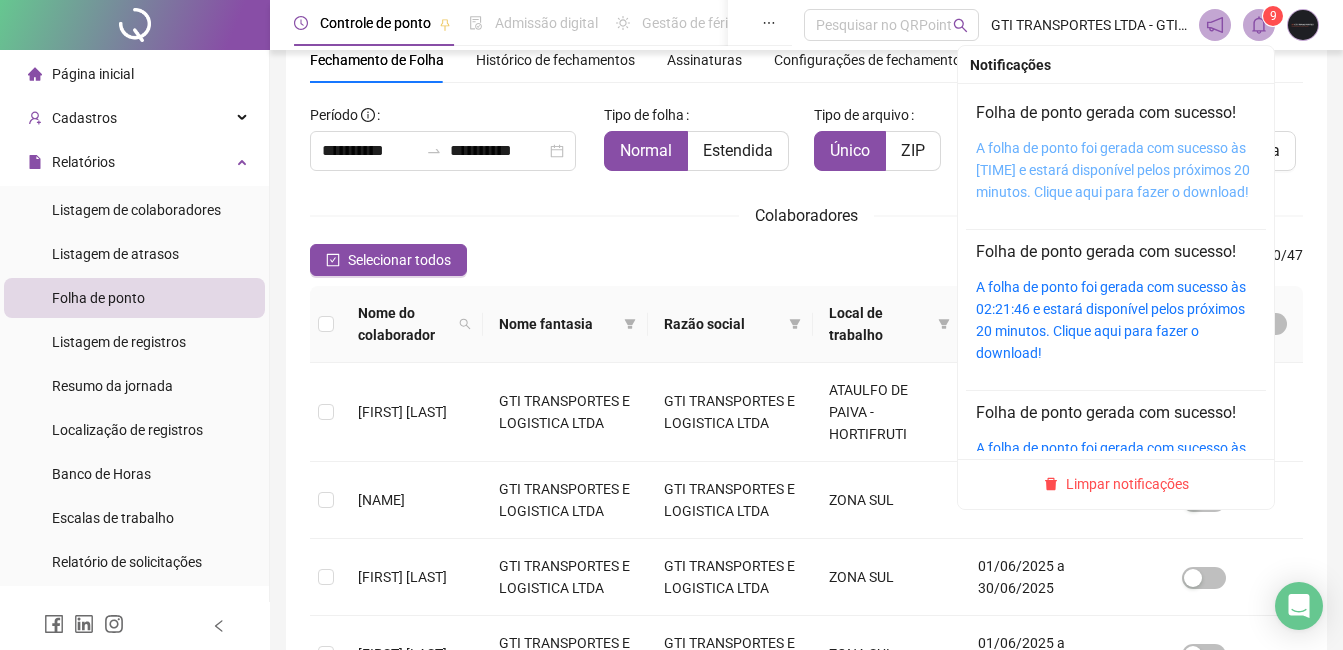 click on "A folha de ponto foi gerada com sucesso às [TIME] e estará disponível pelos próximos 20 minutos.
Clique aqui para fazer o download!" at bounding box center [1113, 170] 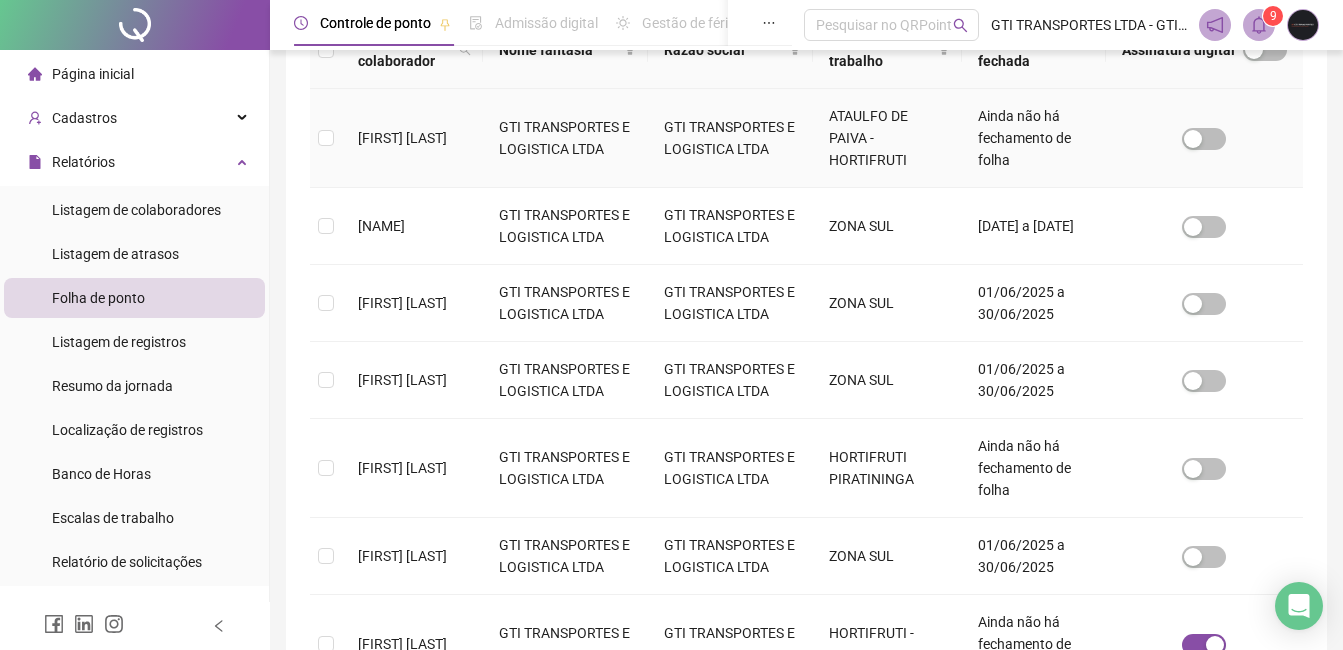 scroll, scrollTop: 385, scrollLeft: 0, axis: vertical 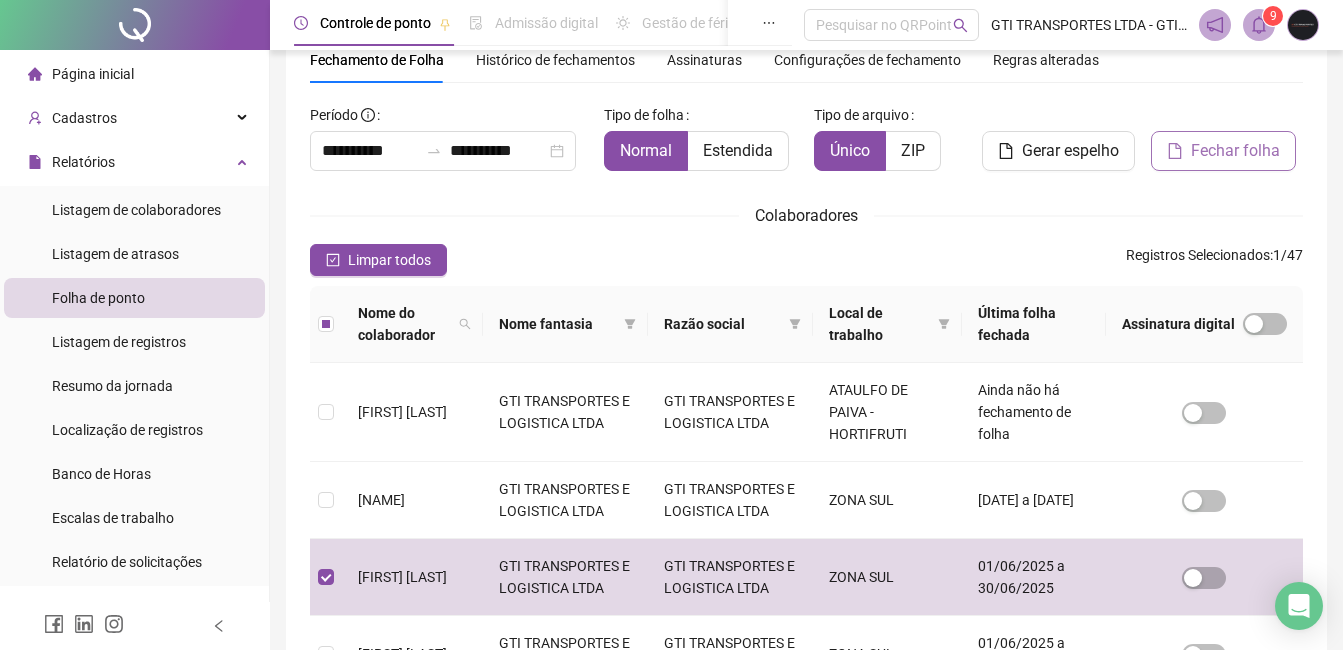 click on "Fechar folha" at bounding box center (1223, 151) 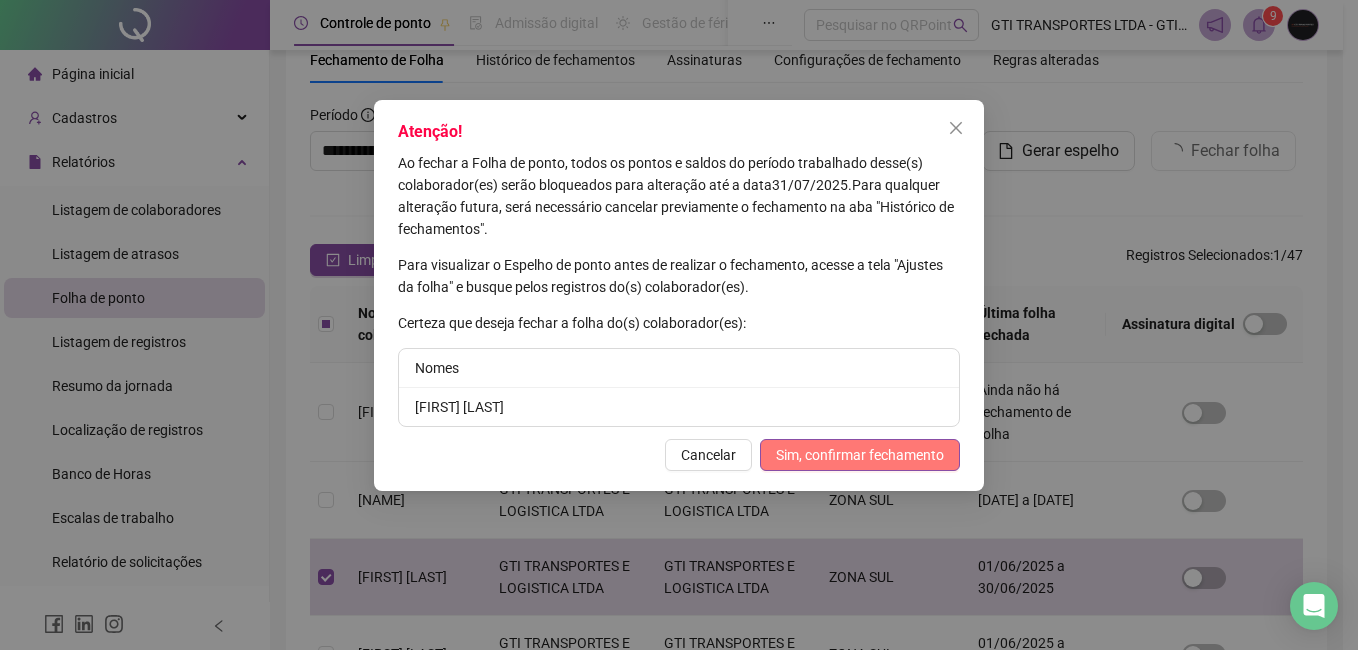 click on "Sim, confirmar fechamento" at bounding box center [860, 455] 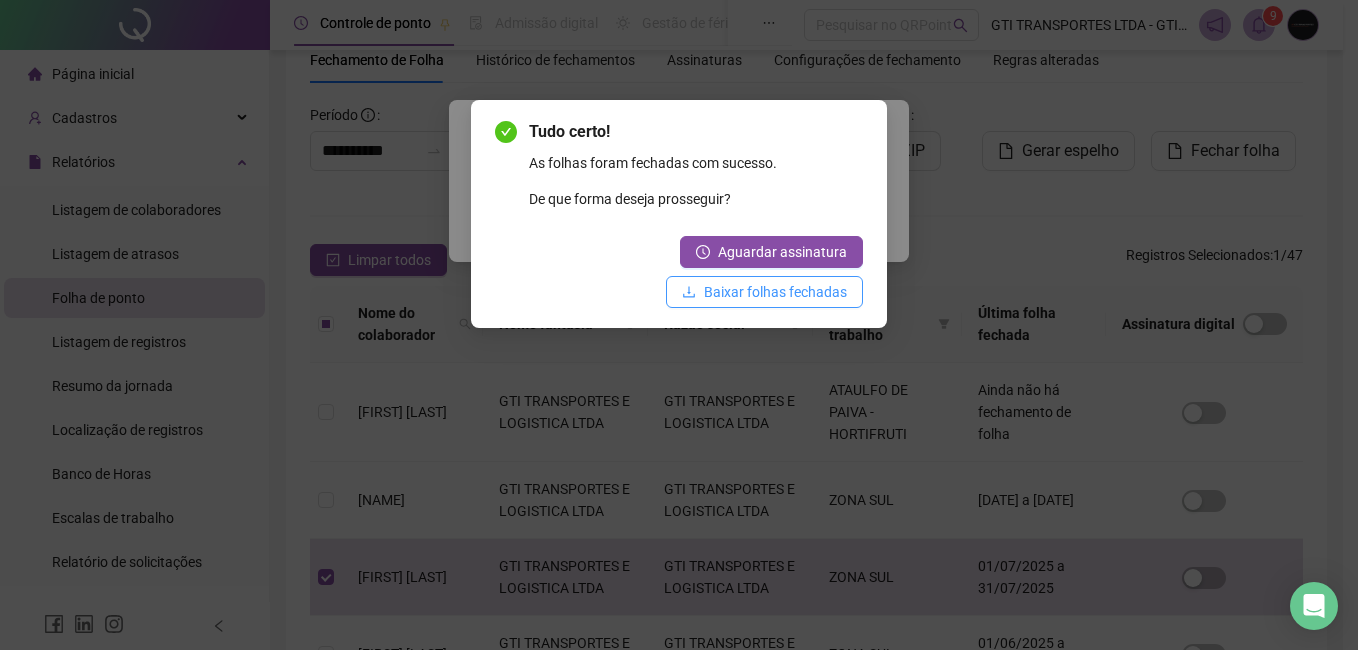 click on "Baixar folhas fechadas" at bounding box center (764, 292) 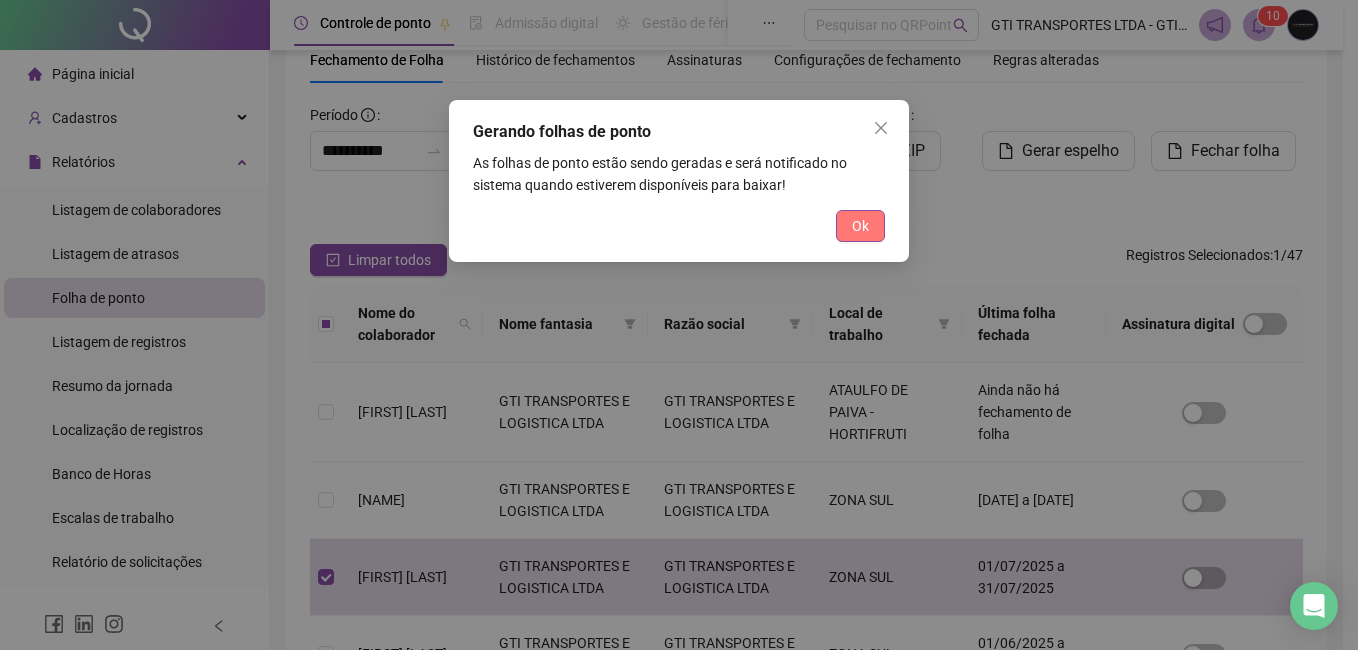 click on "Ok" at bounding box center [860, 226] 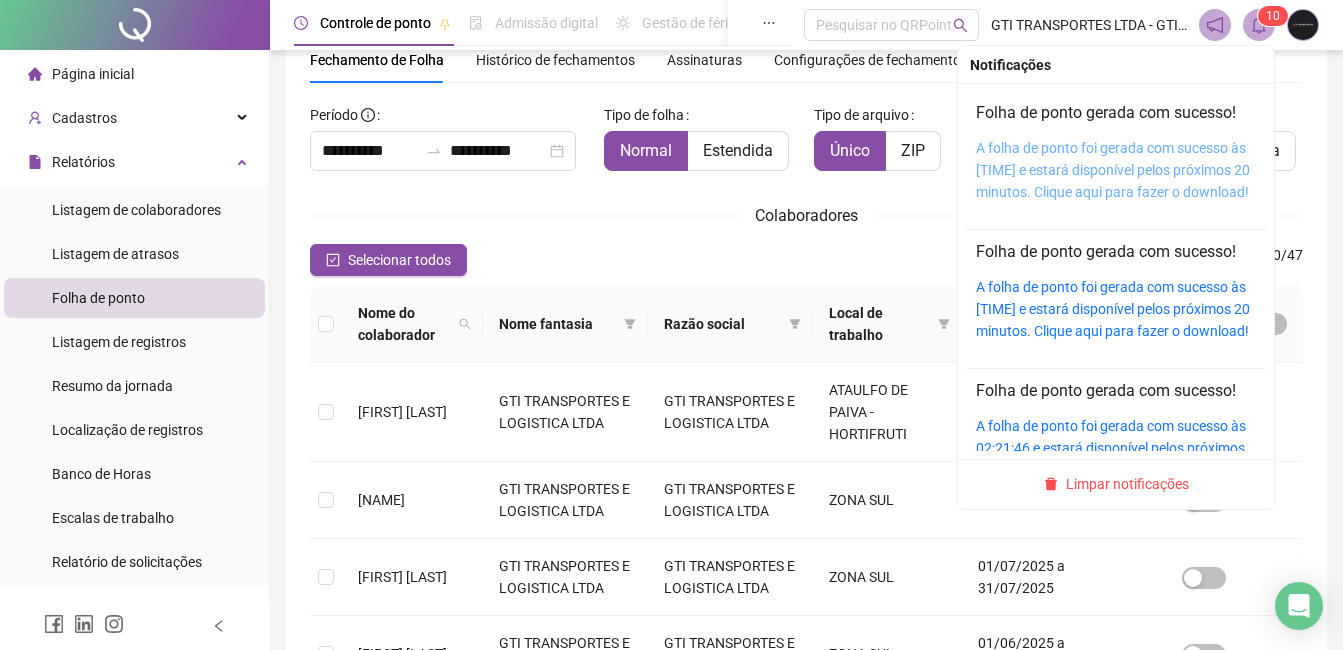 click on "A folha de ponto foi gerada com sucesso às [TIME] e estará disponível pelos próximos 20 minutos.
Clique aqui para fazer o download!" at bounding box center (1113, 170) 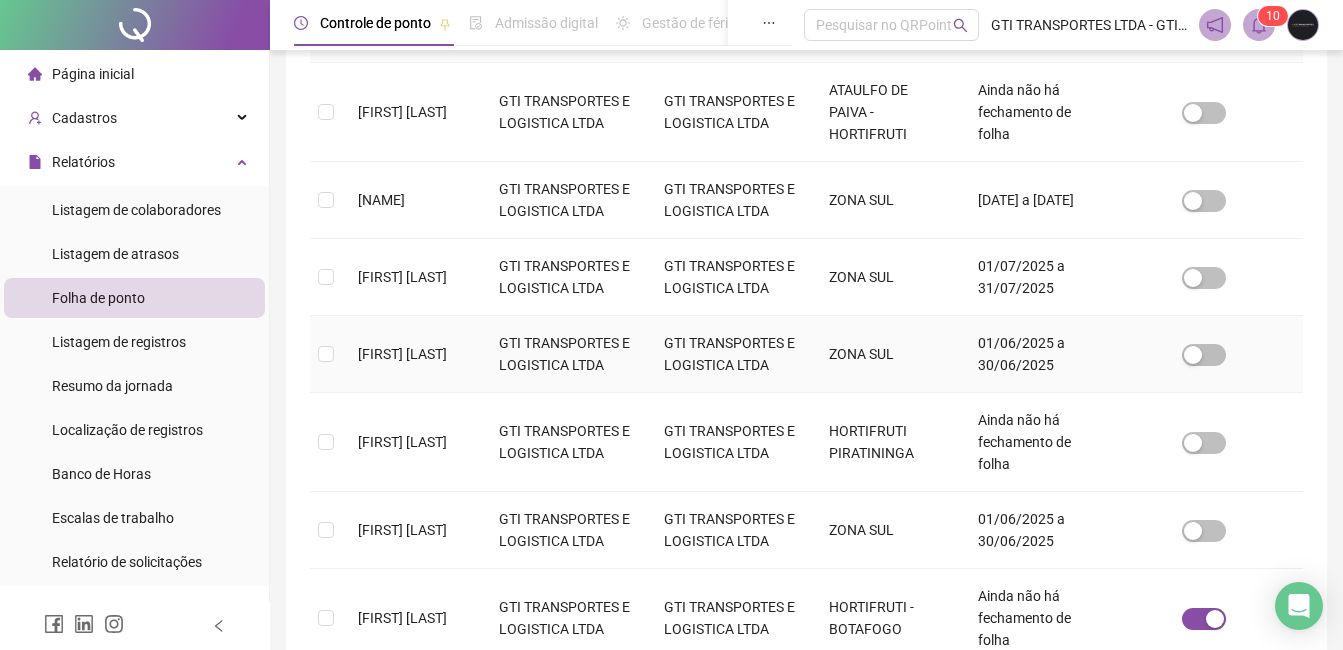 scroll, scrollTop: 485, scrollLeft: 0, axis: vertical 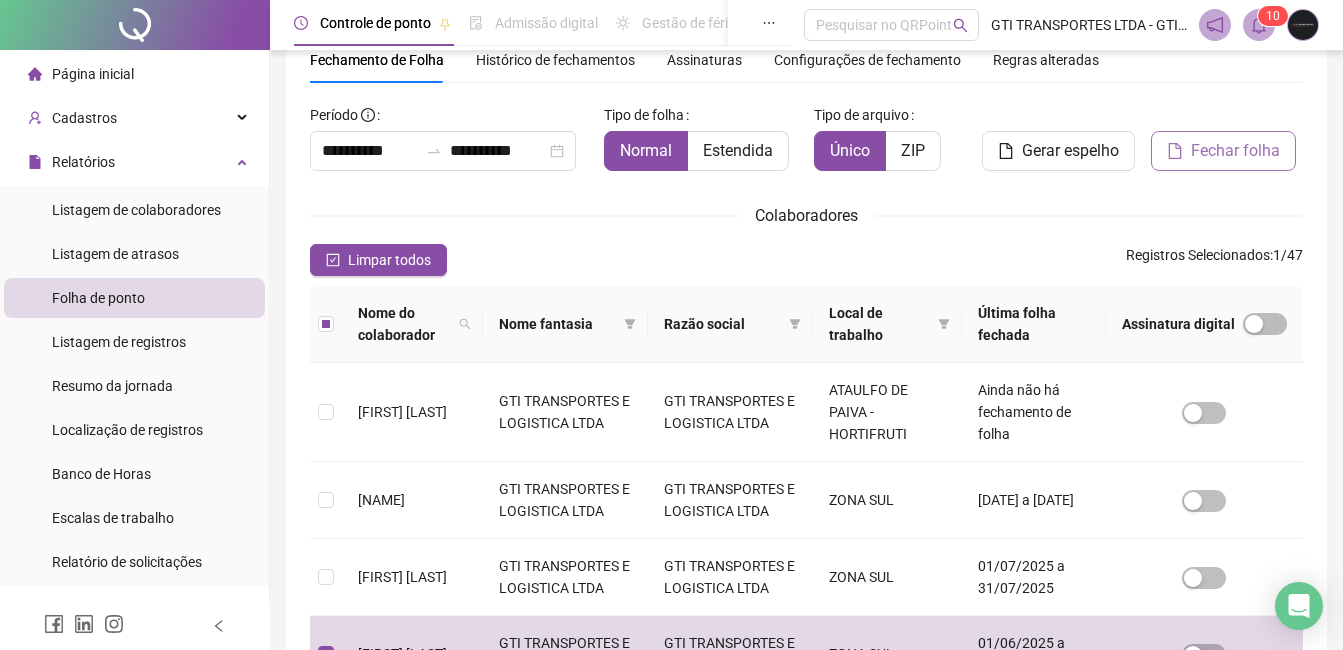 click on "Fechar folha" at bounding box center [1235, 151] 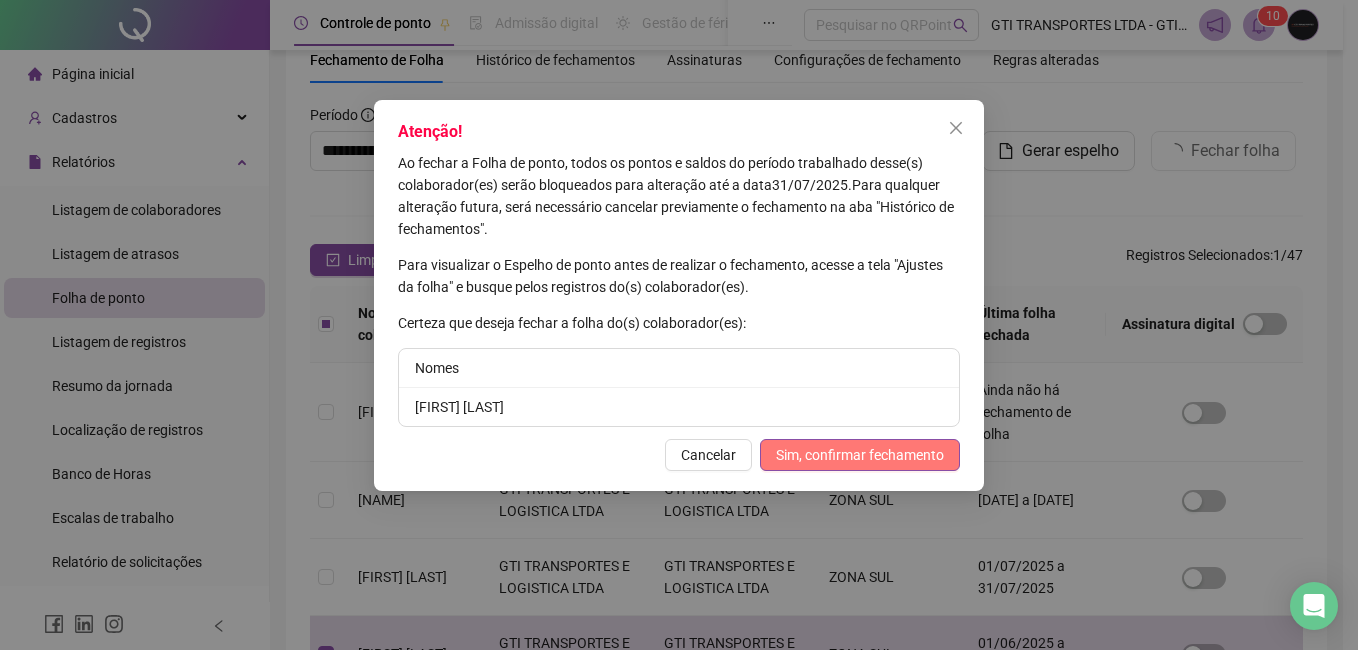 click on "Sim, confirmar fechamento" at bounding box center (860, 455) 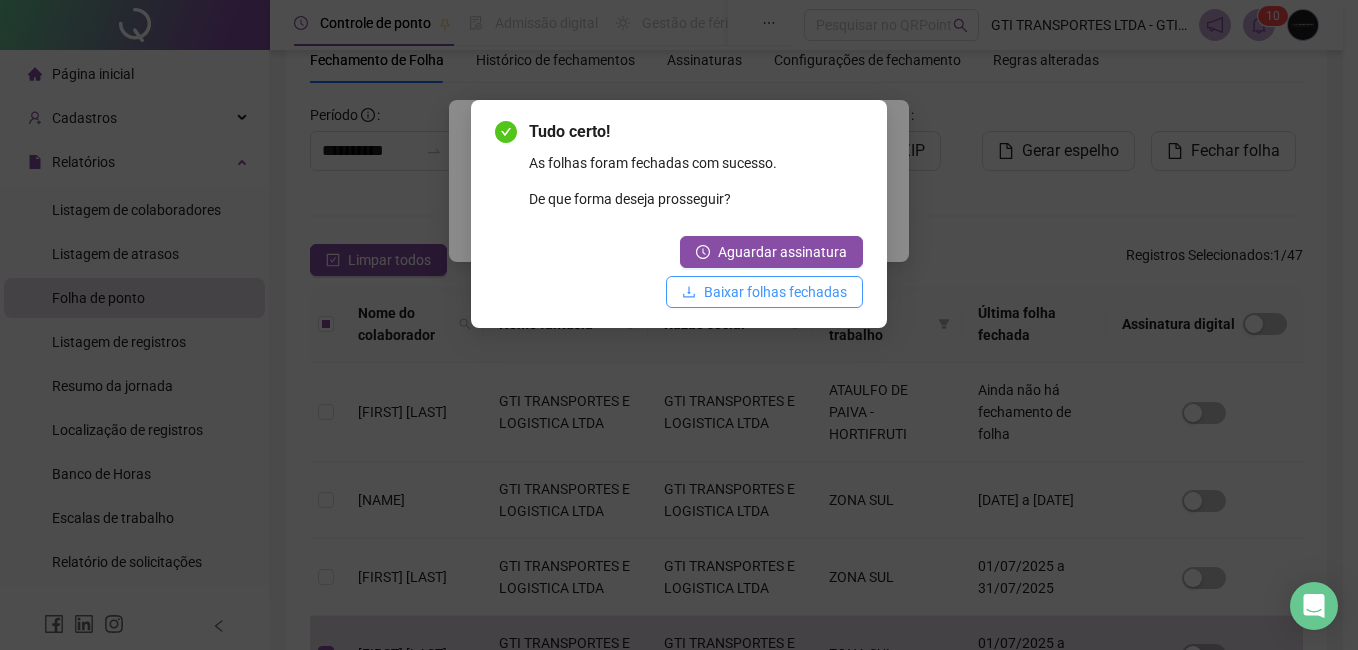 click on "Baixar folhas fechadas" at bounding box center (775, 292) 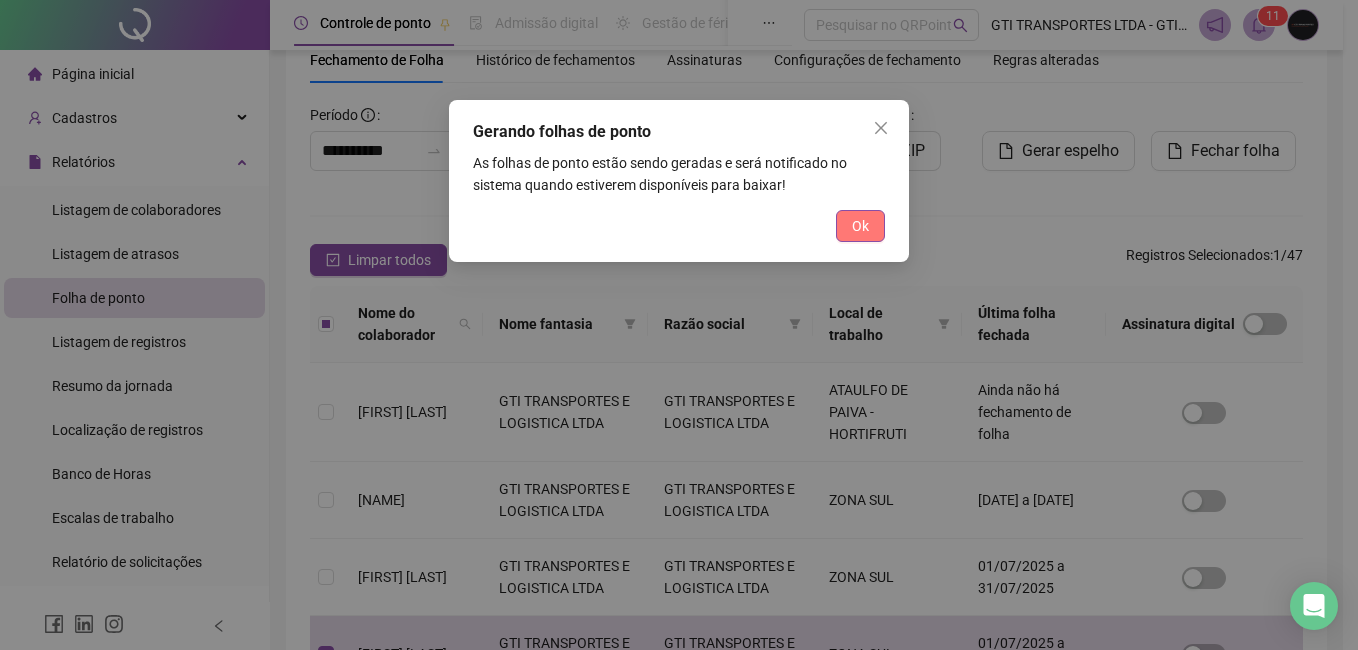 click on "Ok" at bounding box center [860, 226] 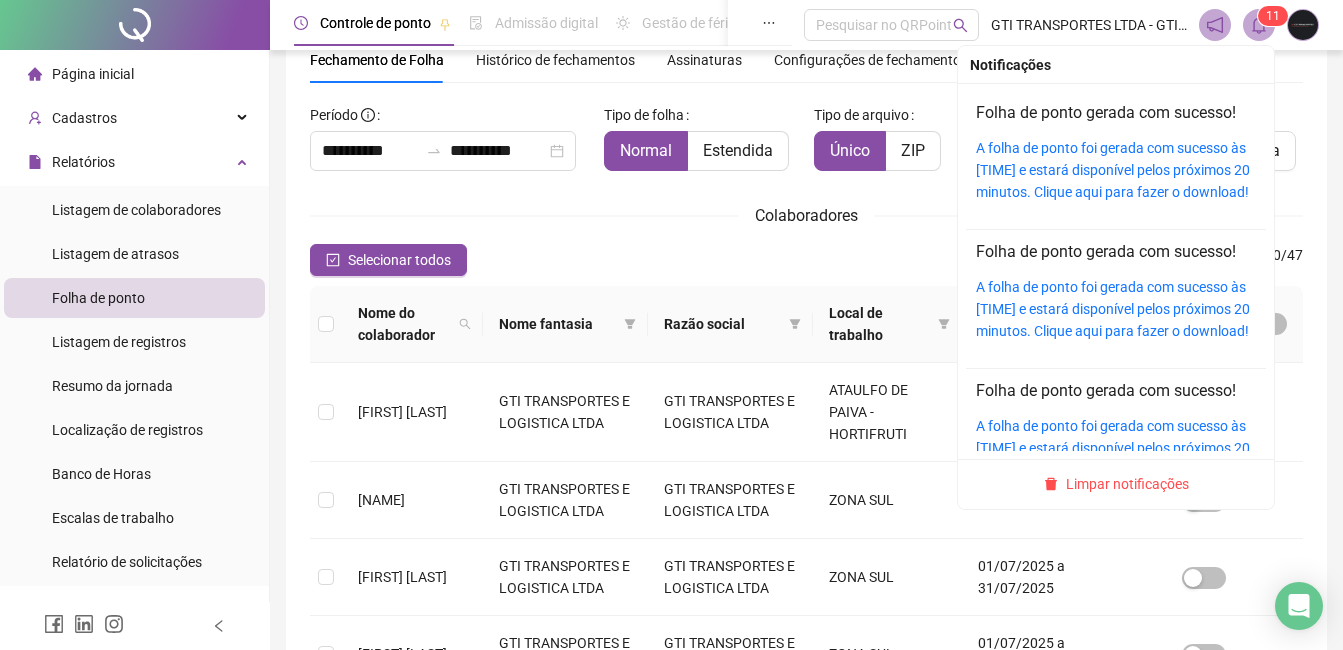 click on "A folha de ponto foi gerada com sucesso às [TIME] e estará disponível pelos próximos 20 minutos.
Clique aqui para fazer o download!" at bounding box center [1116, 170] 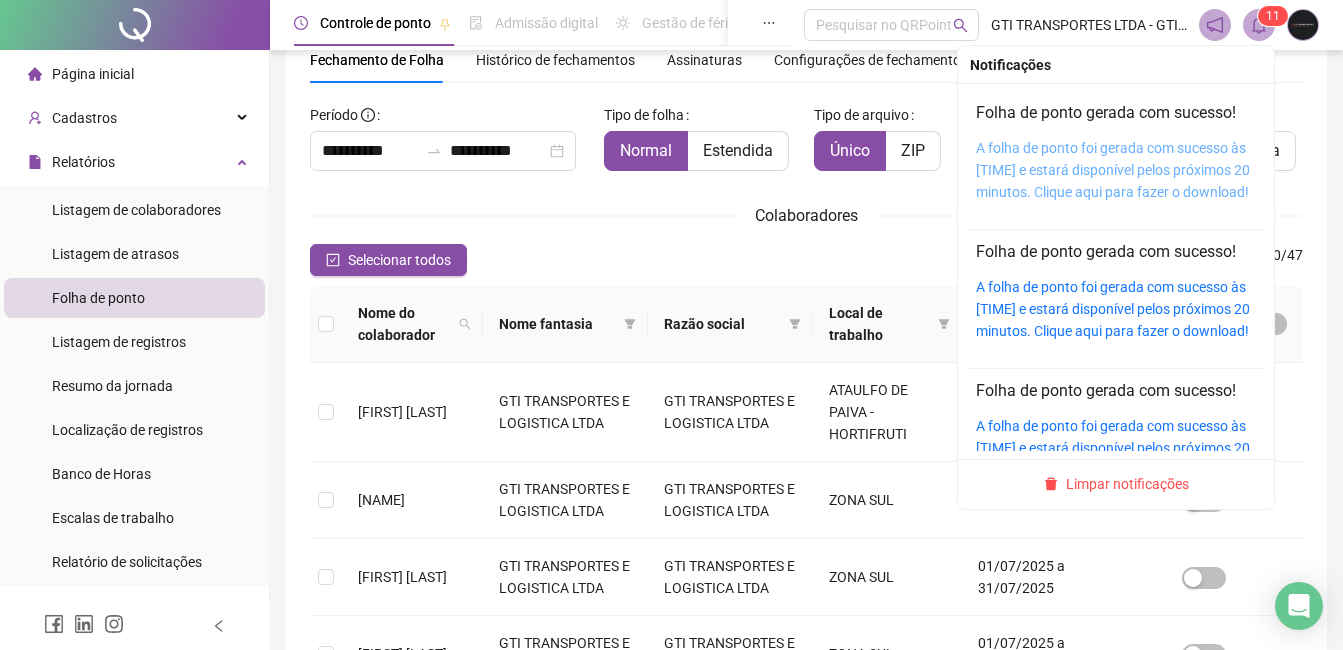 click on "A folha de ponto foi gerada com sucesso às [TIME] e estará disponível pelos próximos 20 minutos.
Clique aqui para fazer o download!" at bounding box center (1113, 170) 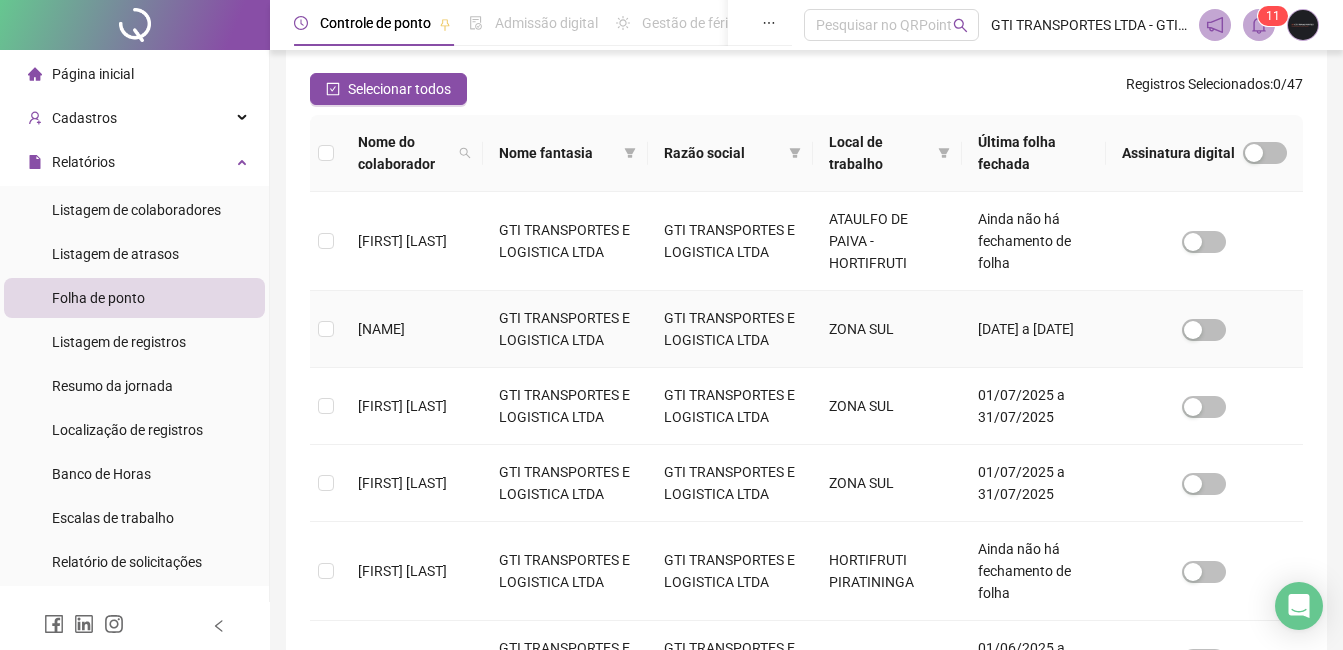 scroll, scrollTop: 285, scrollLeft: 0, axis: vertical 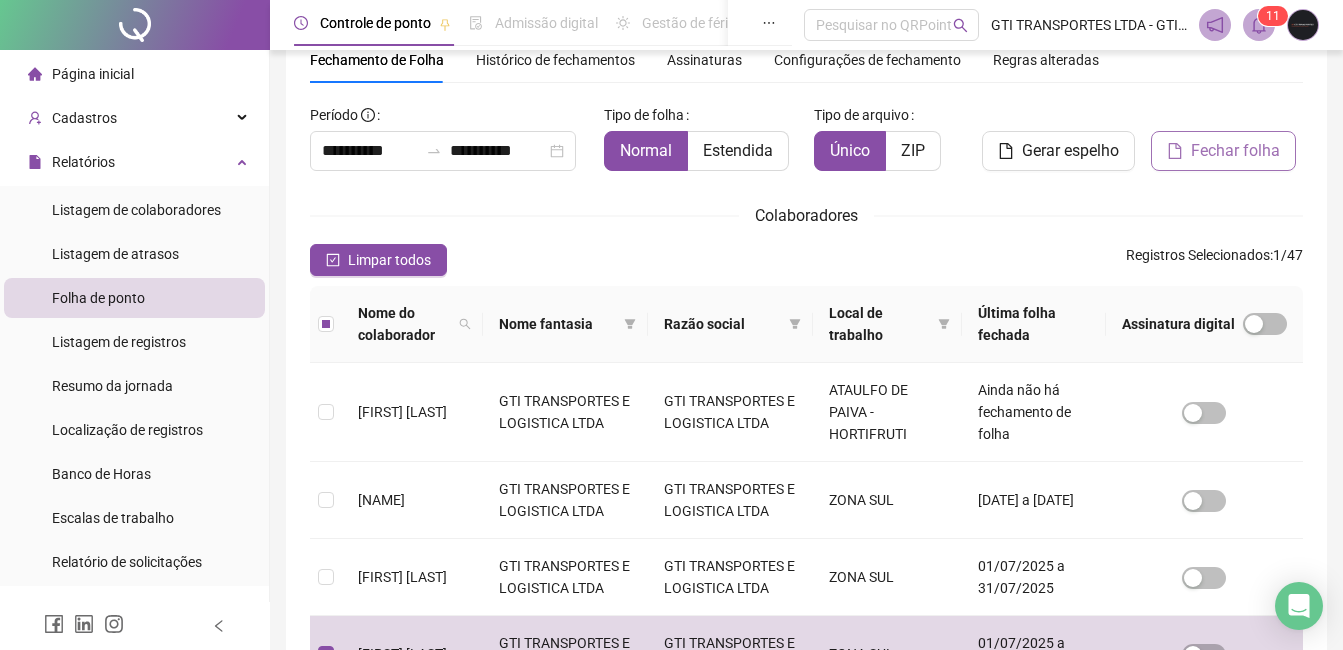 click on "Fechar folha" at bounding box center [1235, 151] 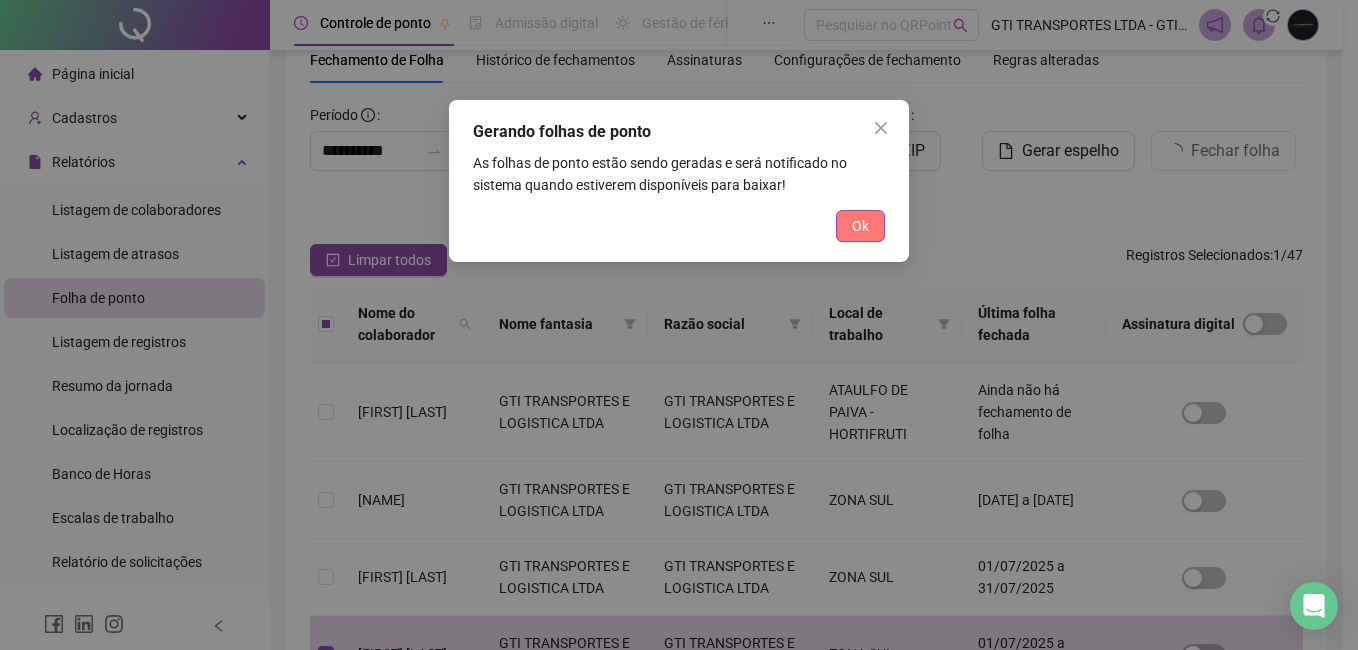 click on "Ok" at bounding box center [860, 226] 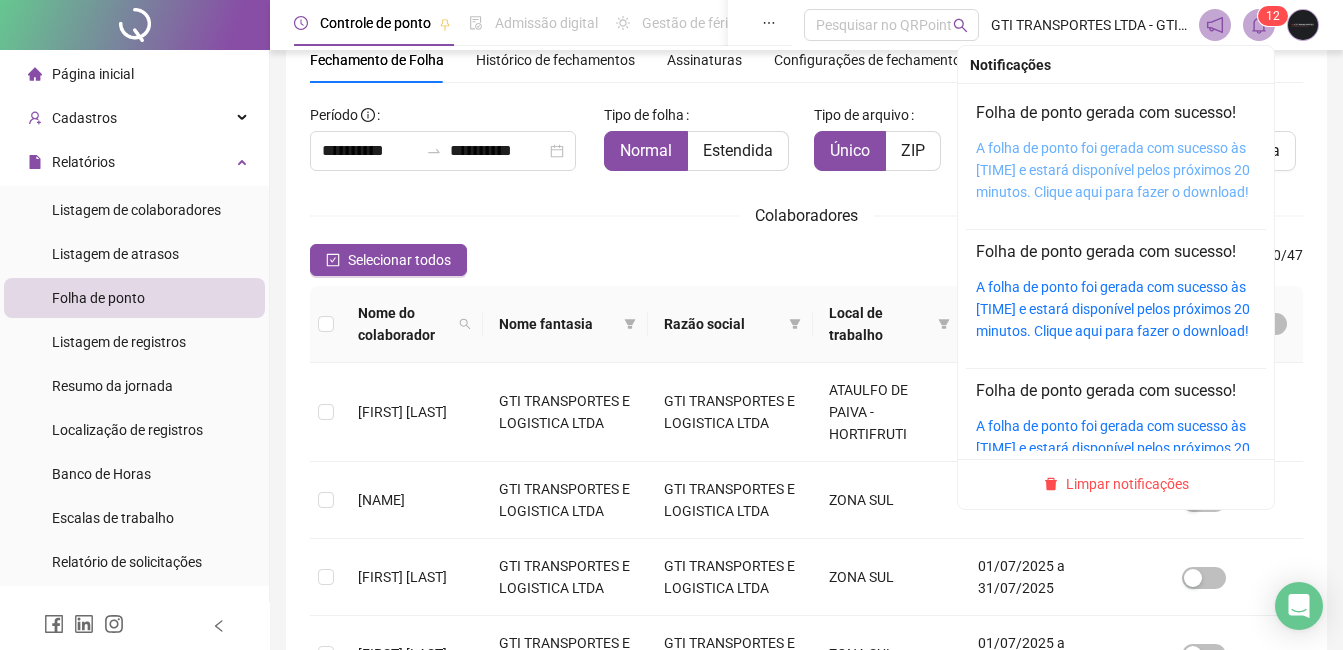 click on "A folha de ponto foi gerada com sucesso às [TIME] e estará disponível pelos próximos 20 minutos.
Clique aqui para fazer o download!" at bounding box center [1113, 170] 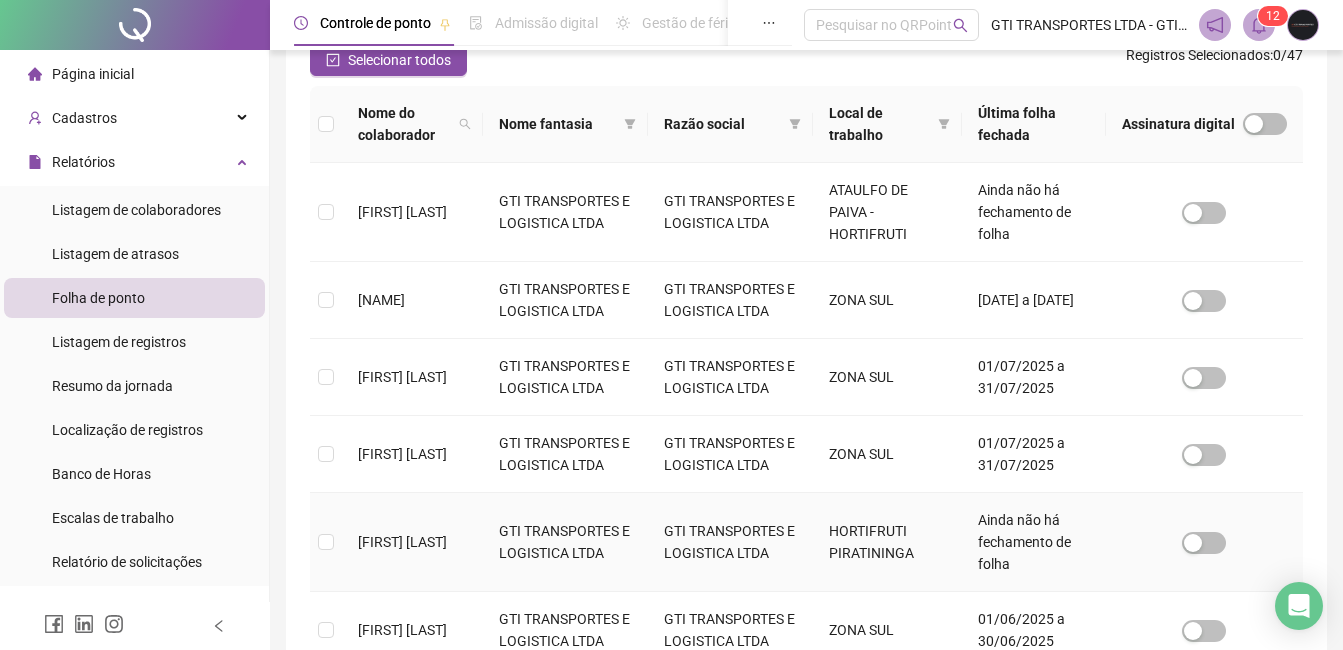 scroll, scrollTop: 385, scrollLeft: 0, axis: vertical 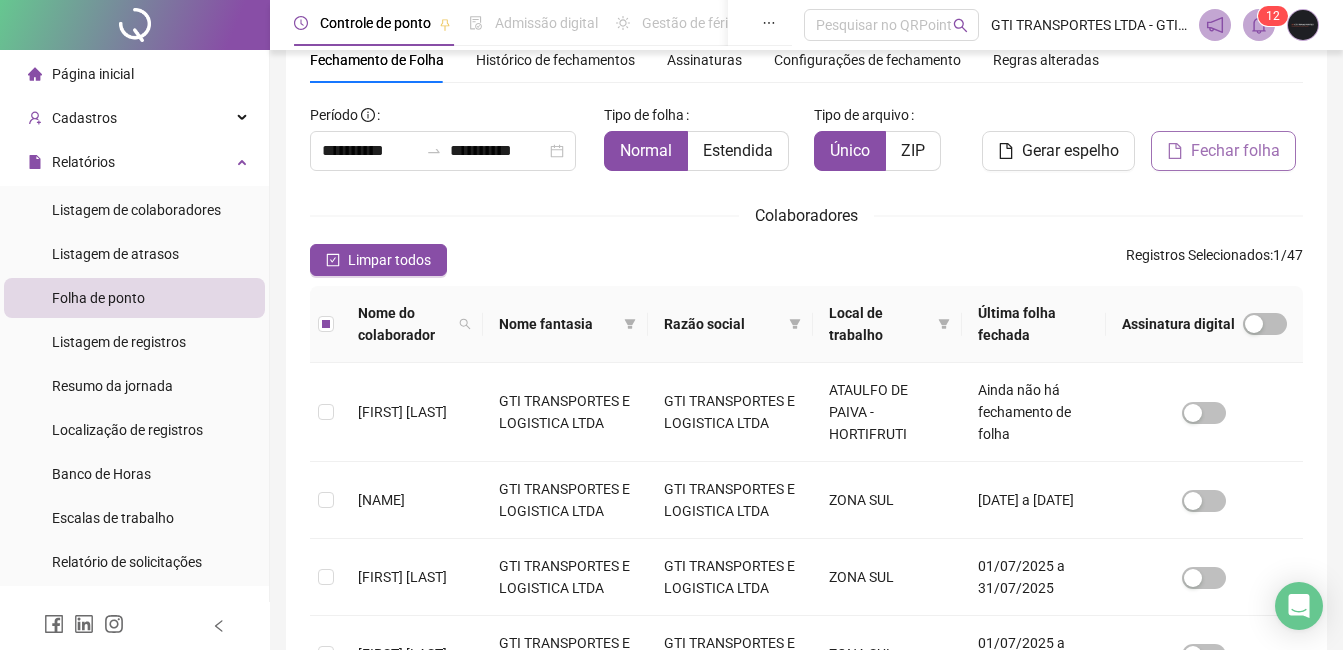 click on "Fechar folha" at bounding box center (1235, 151) 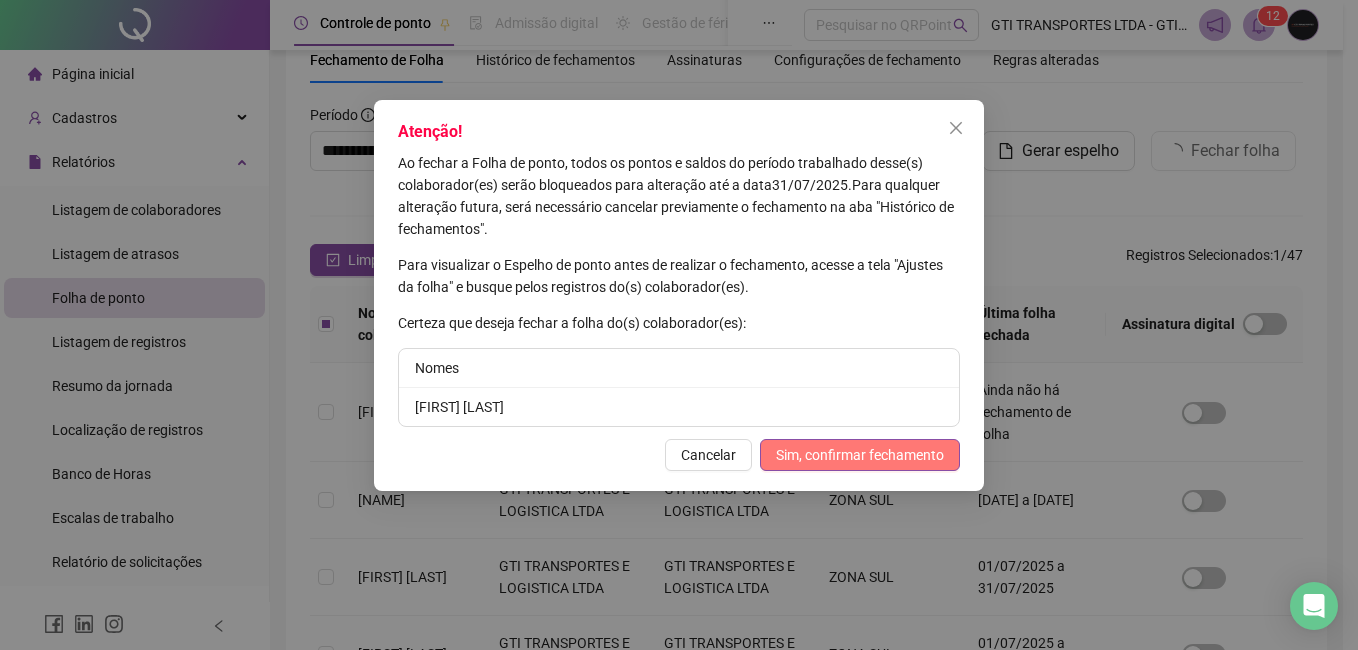 click on "Sim, confirmar fechamento" at bounding box center [860, 455] 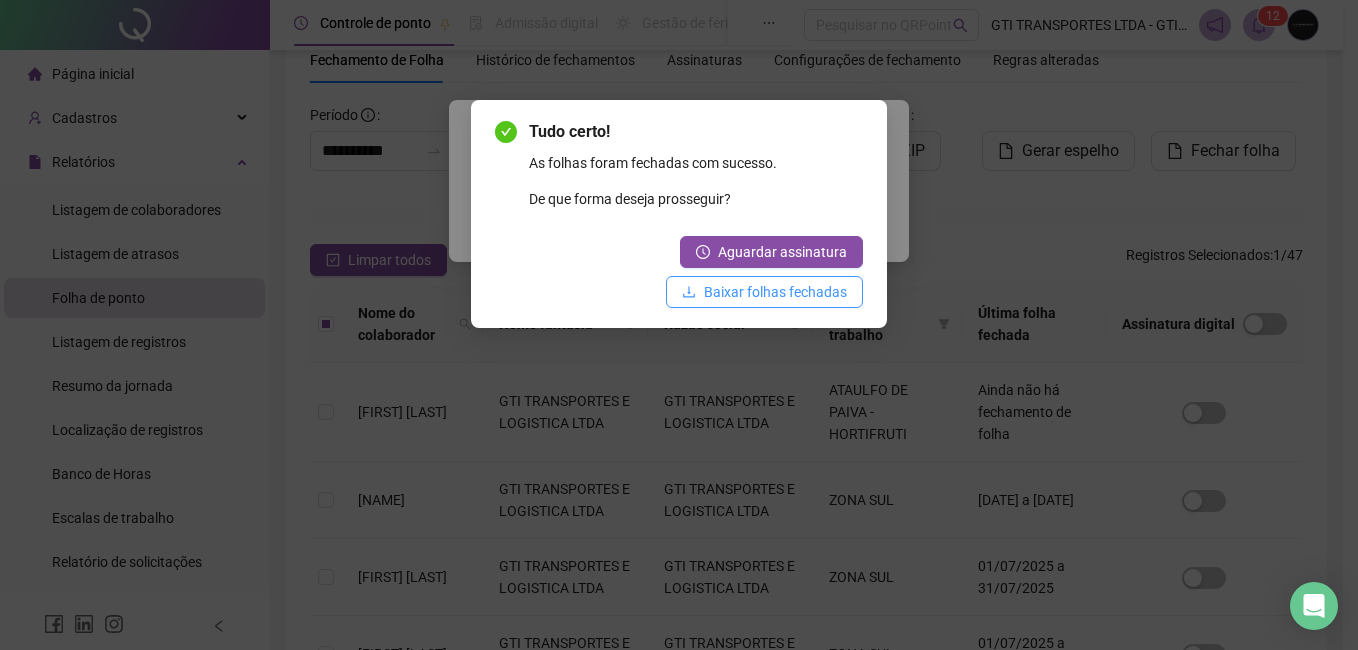 click on "Baixar folhas fechadas" at bounding box center (775, 292) 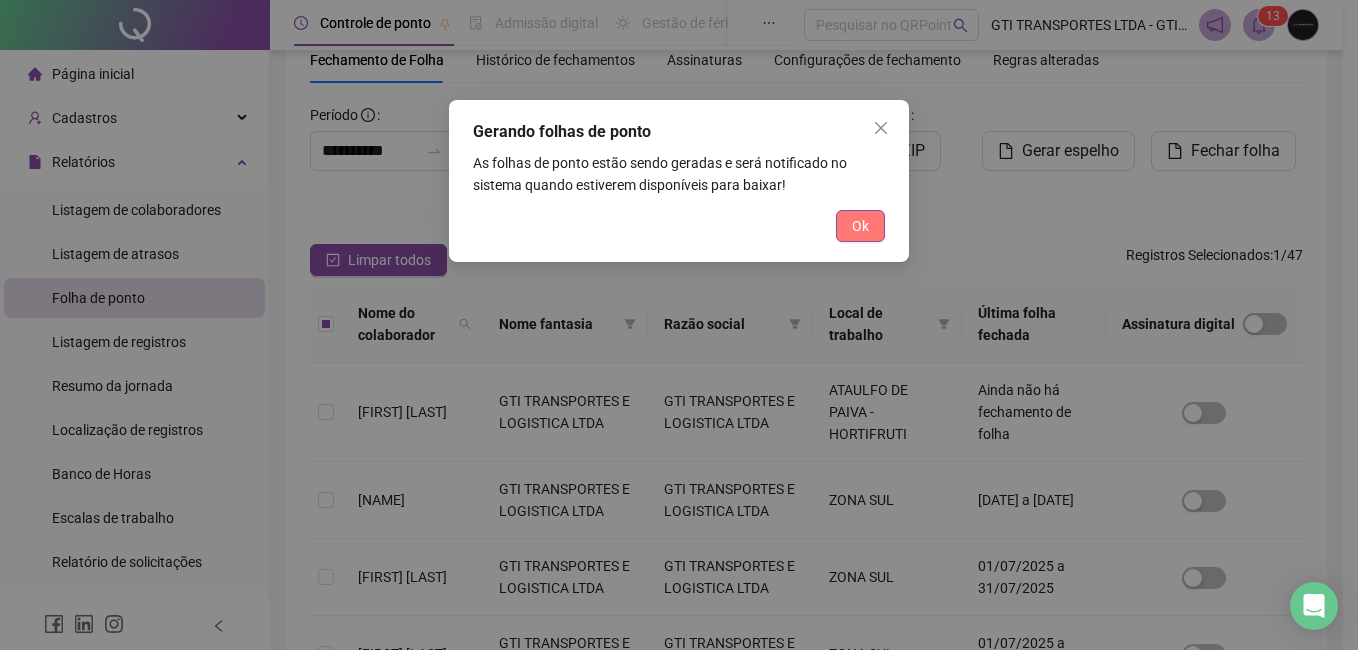 click on "Ok" at bounding box center (860, 226) 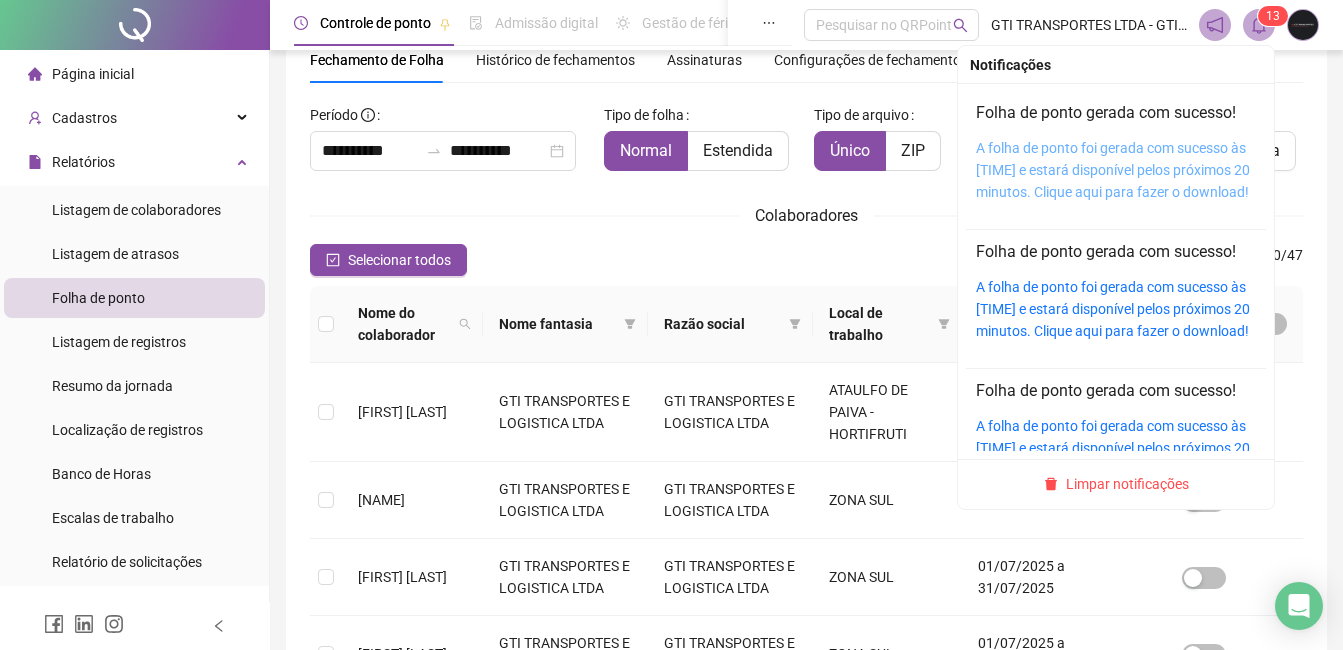click on "A folha de ponto foi gerada com sucesso às [TIME] e estará disponível pelos próximos 20 minutos.
Clique aqui para fazer o download!" at bounding box center (1113, 170) 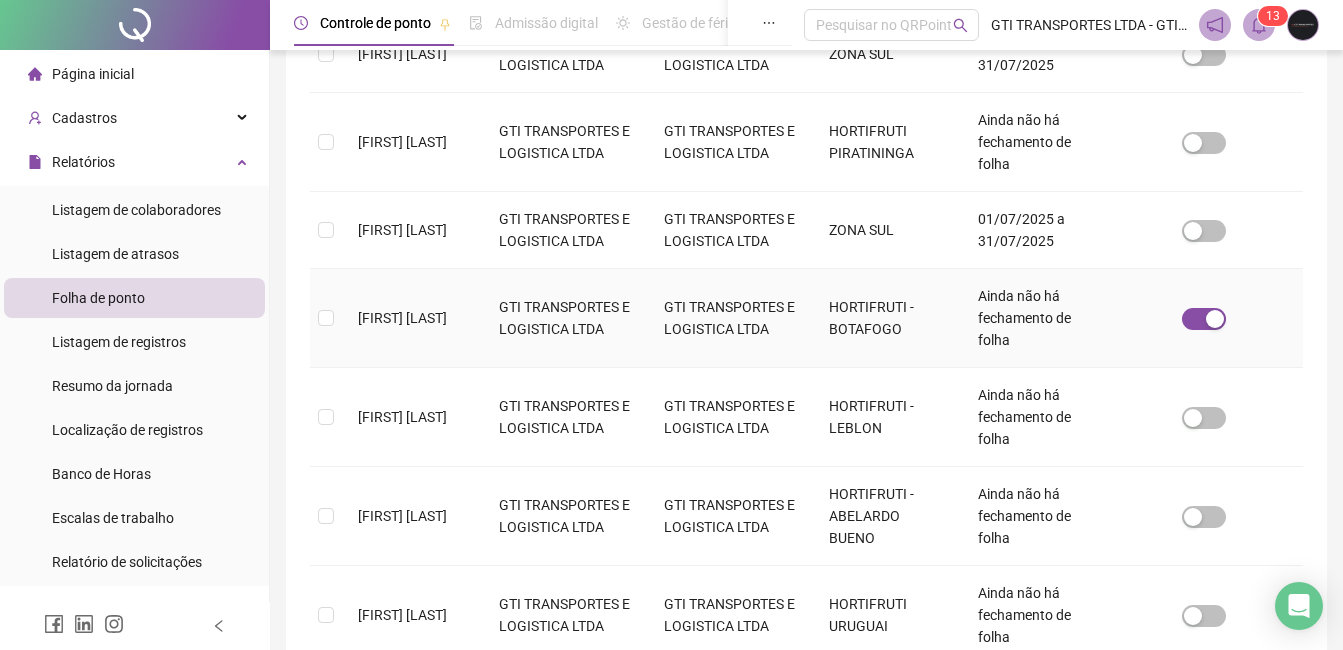 scroll, scrollTop: 785, scrollLeft: 0, axis: vertical 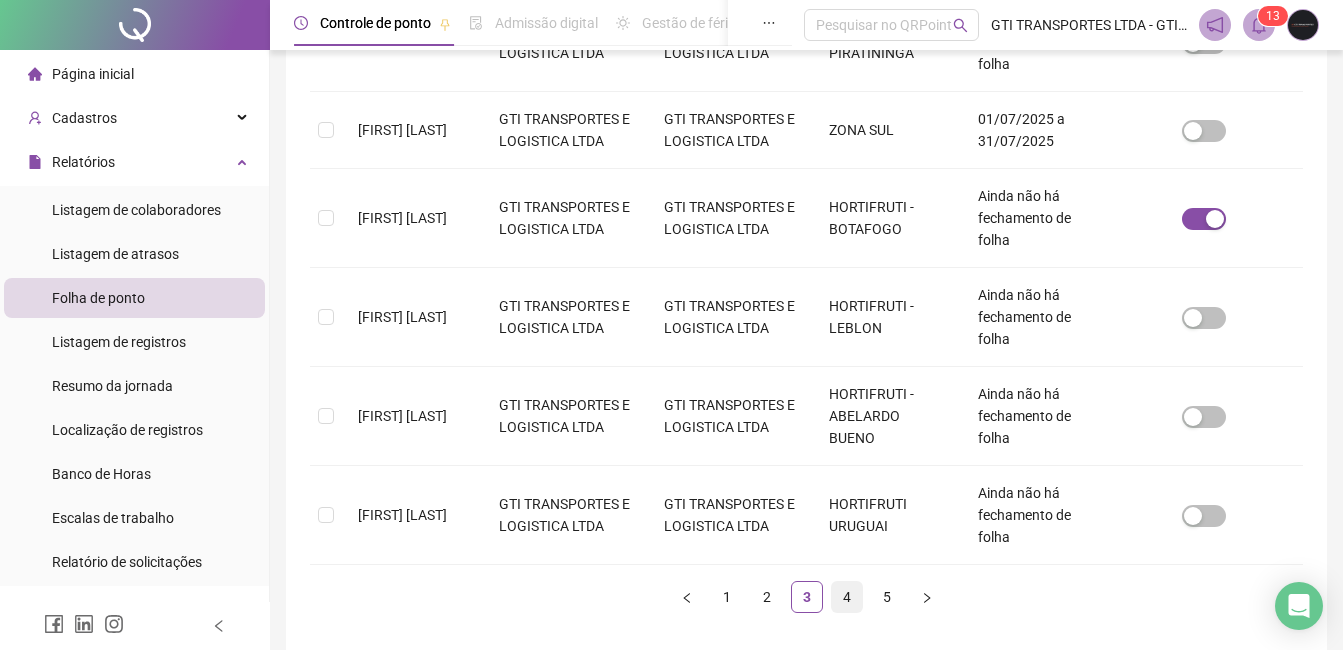 click on "4" at bounding box center (847, 597) 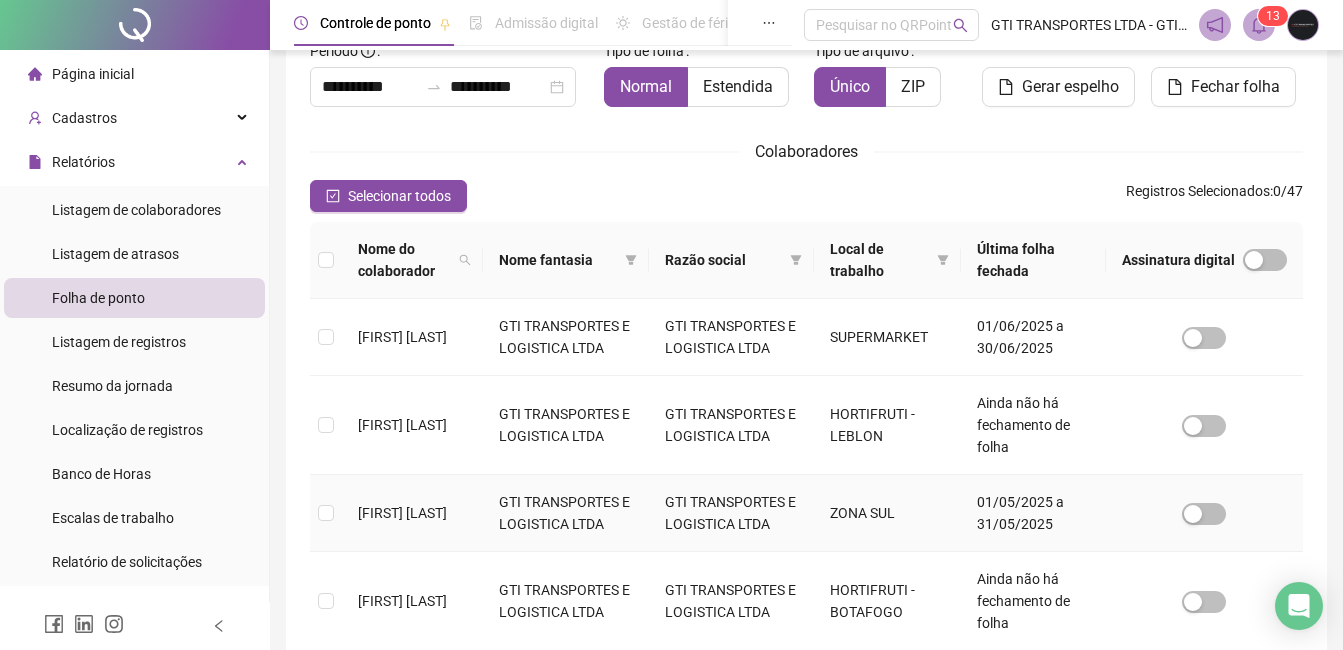 scroll, scrollTop: 185, scrollLeft: 0, axis: vertical 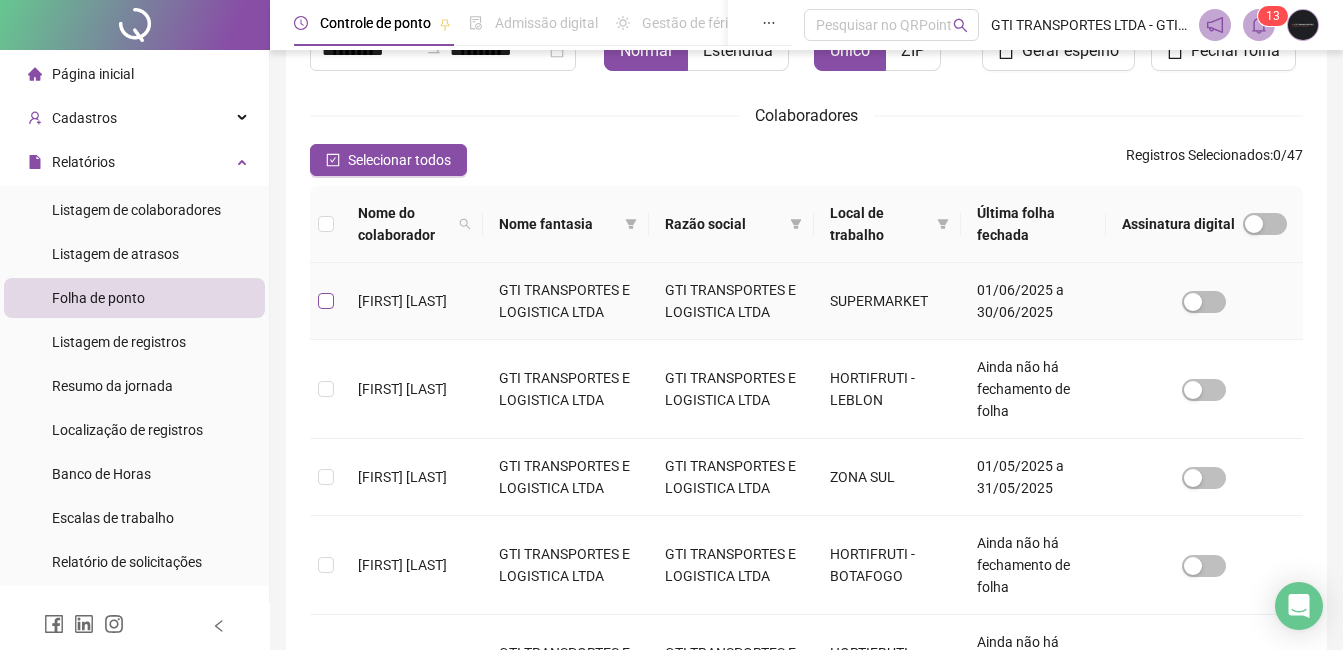 click at bounding box center (326, 301) 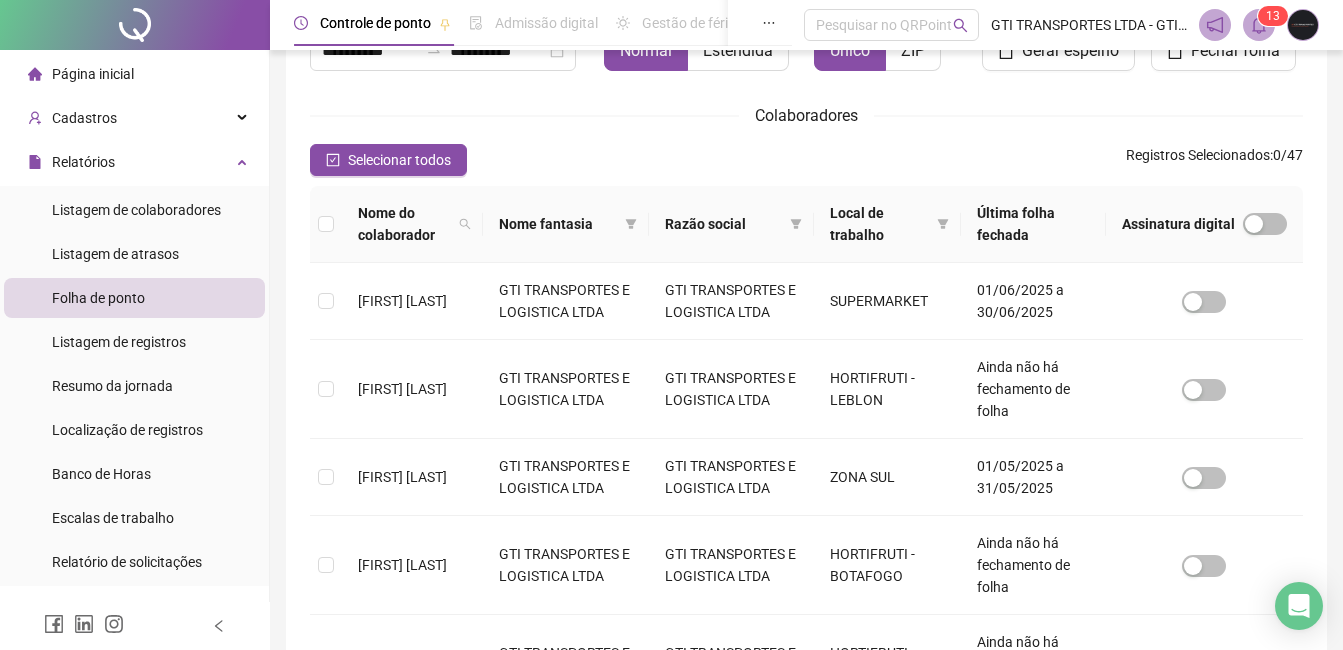 scroll, scrollTop: 85, scrollLeft: 0, axis: vertical 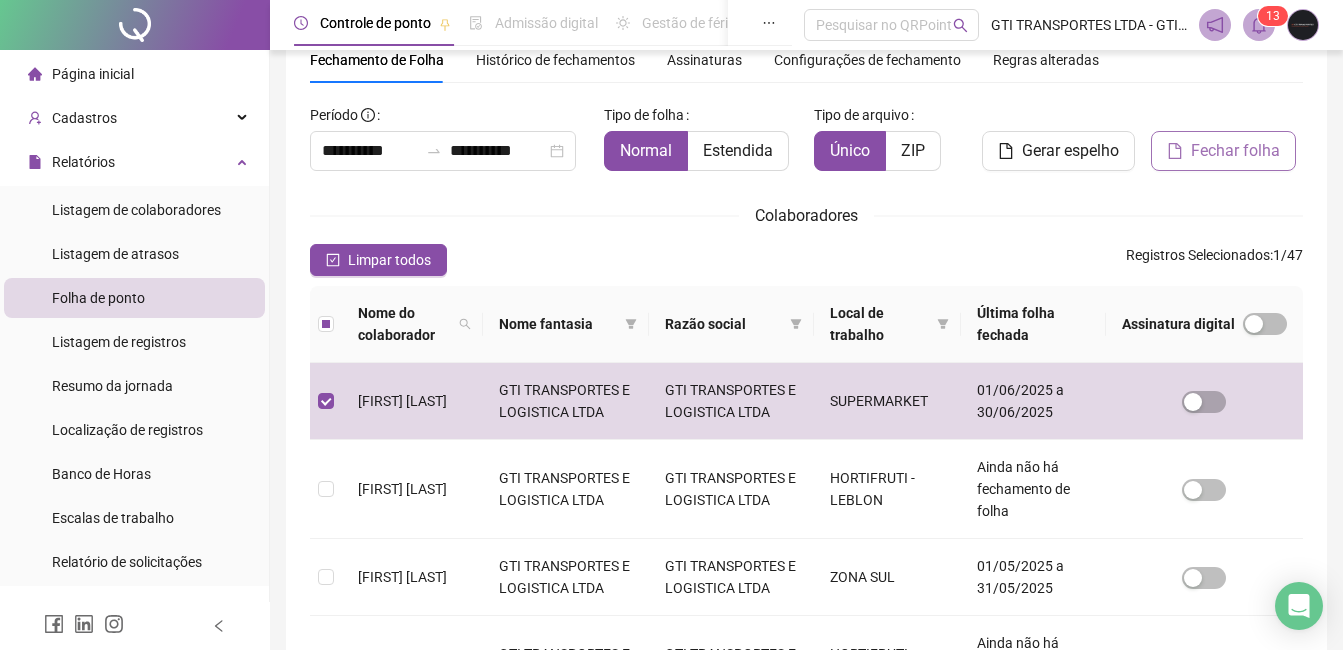 click on "Fechar folha" at bounding box center [1235, 151] 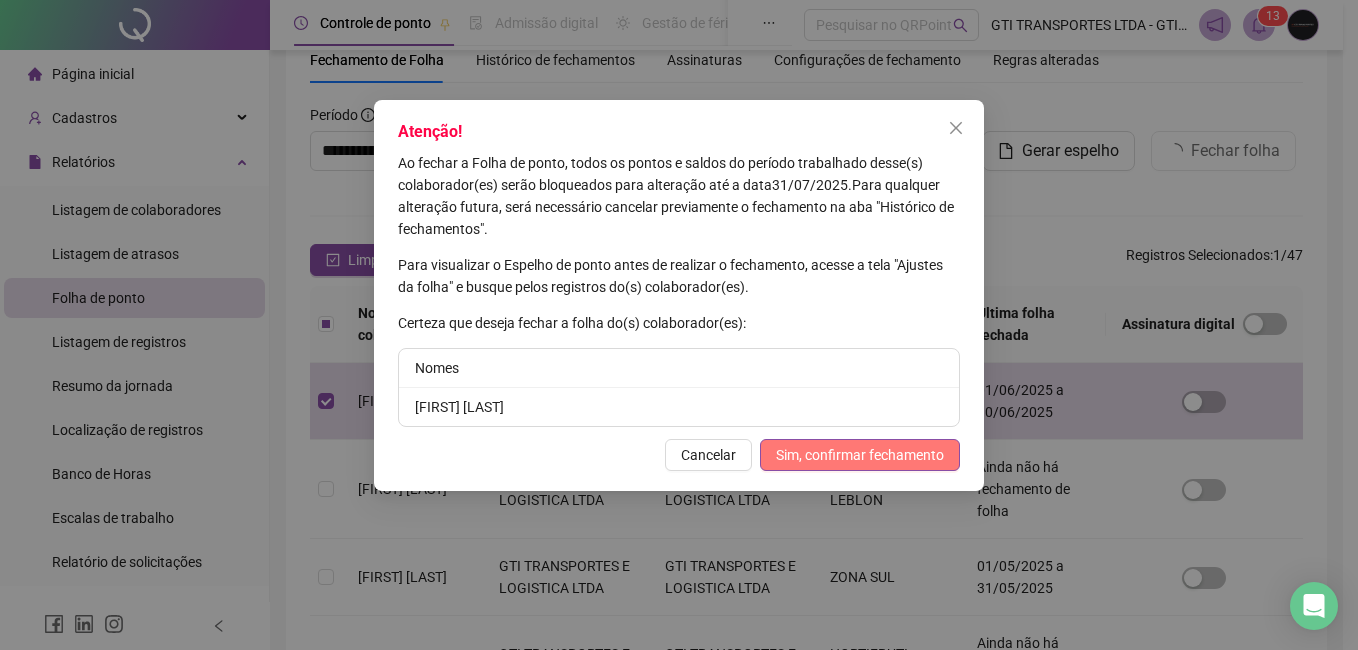 click on "Sim, confirmar fechamento" at bounding box center [860, 455] 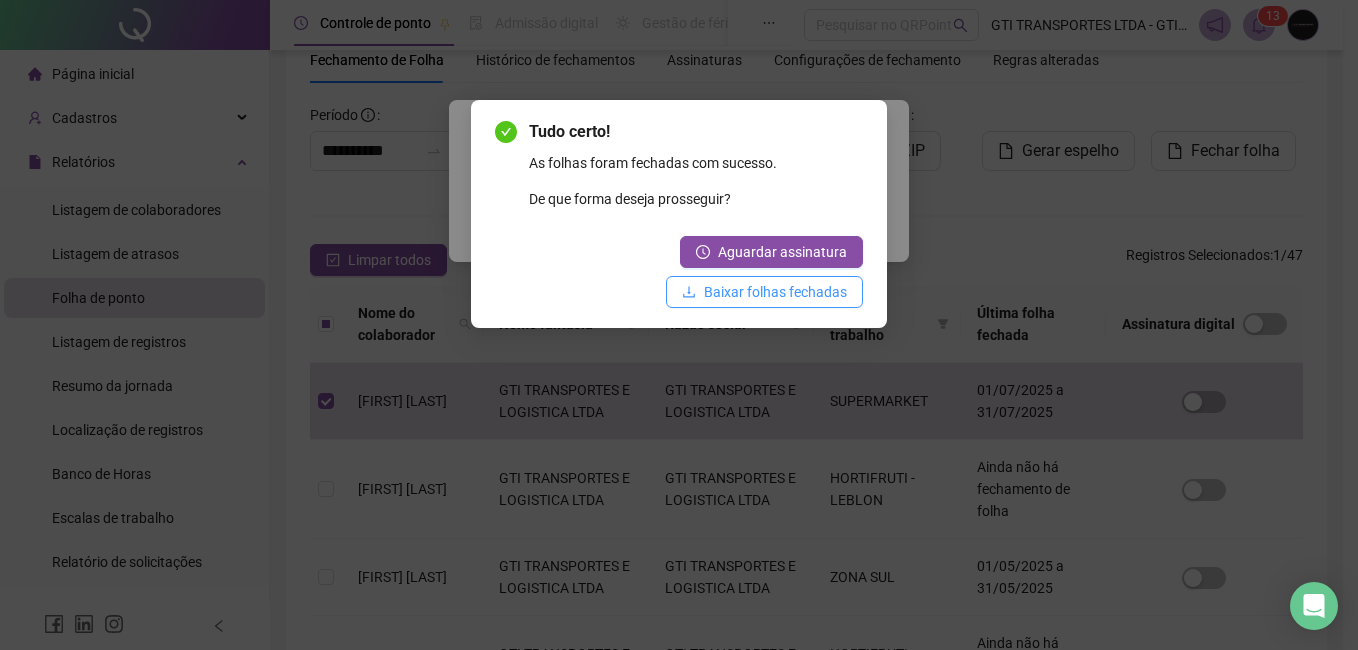 click on "Baixar folhas fechadas" at bounding box center (775, 292) 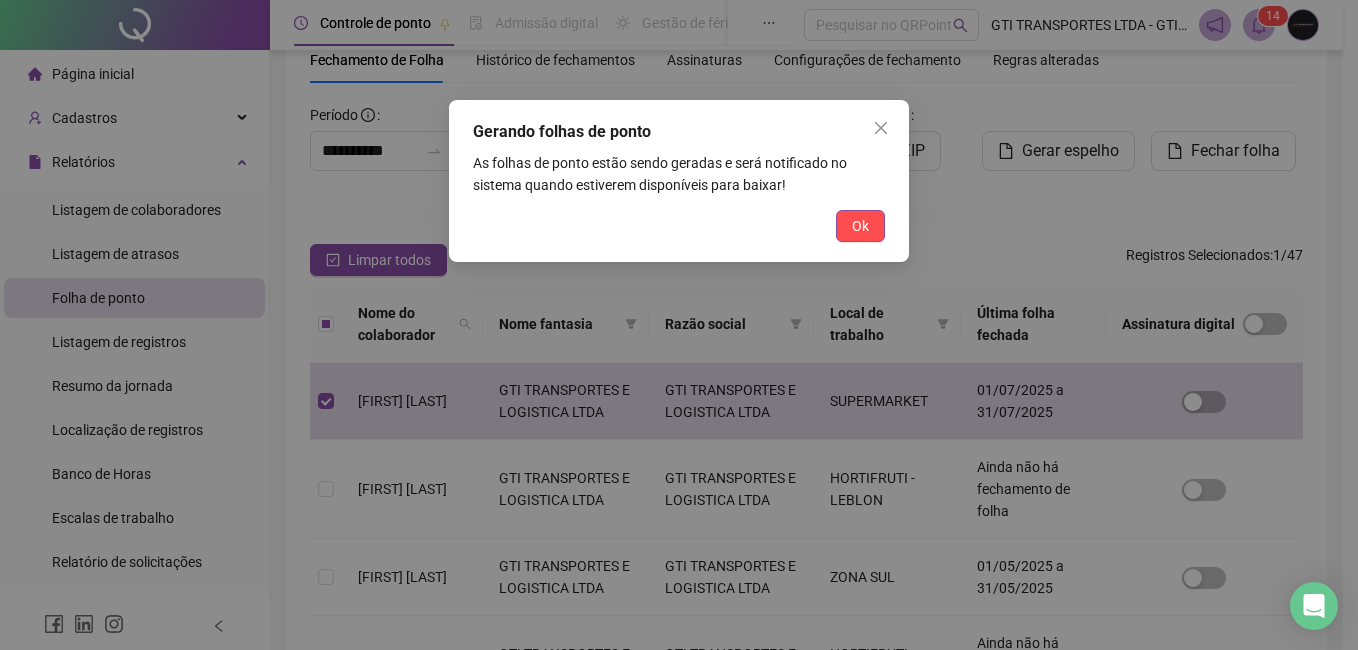 click on "Gerando folhas de ponto As folhas de ponto estão sendo geradas e será notificado no
sistema quando estiverem disponíveis para baixar! Ok" at bounding box center (679, 181) 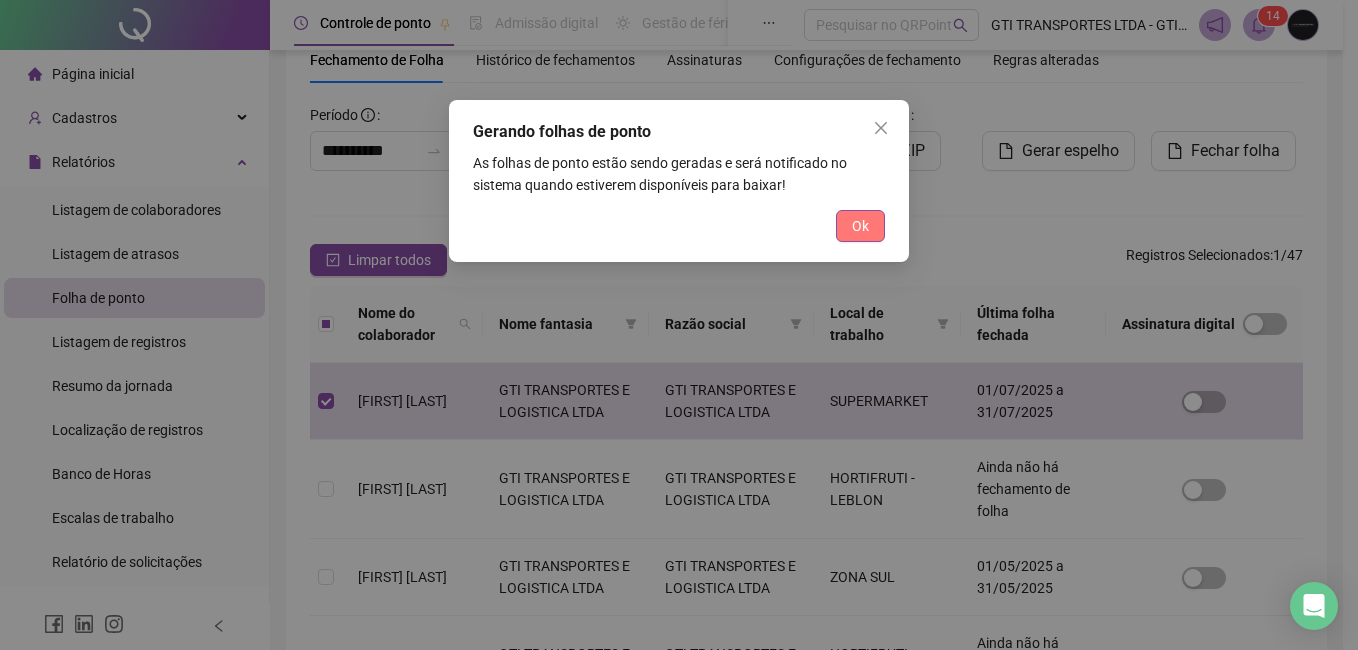 click on "Ok" at bounding box center [860, 226] 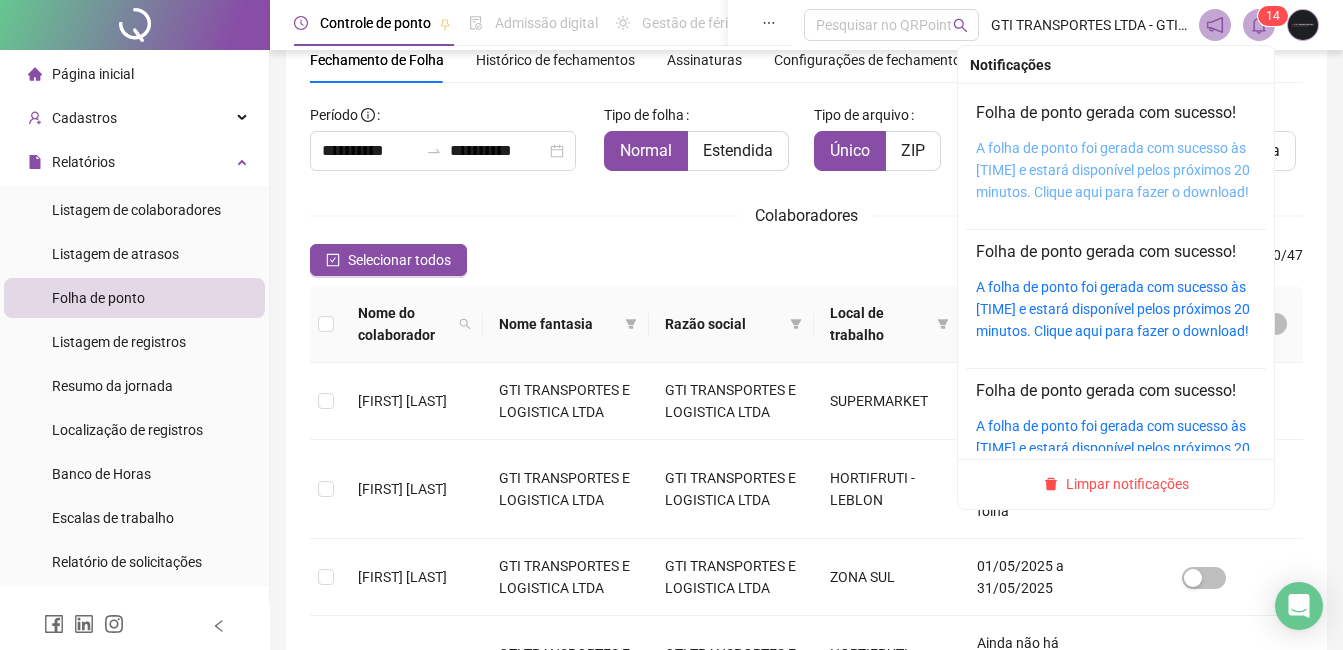 click on "A folha de ponto foi gerada com sucesso às [TIME] e estará disponível pelos próximos 20 minutos.
Clique aqui para fazer o download!" at bounding box center [1113, 170] 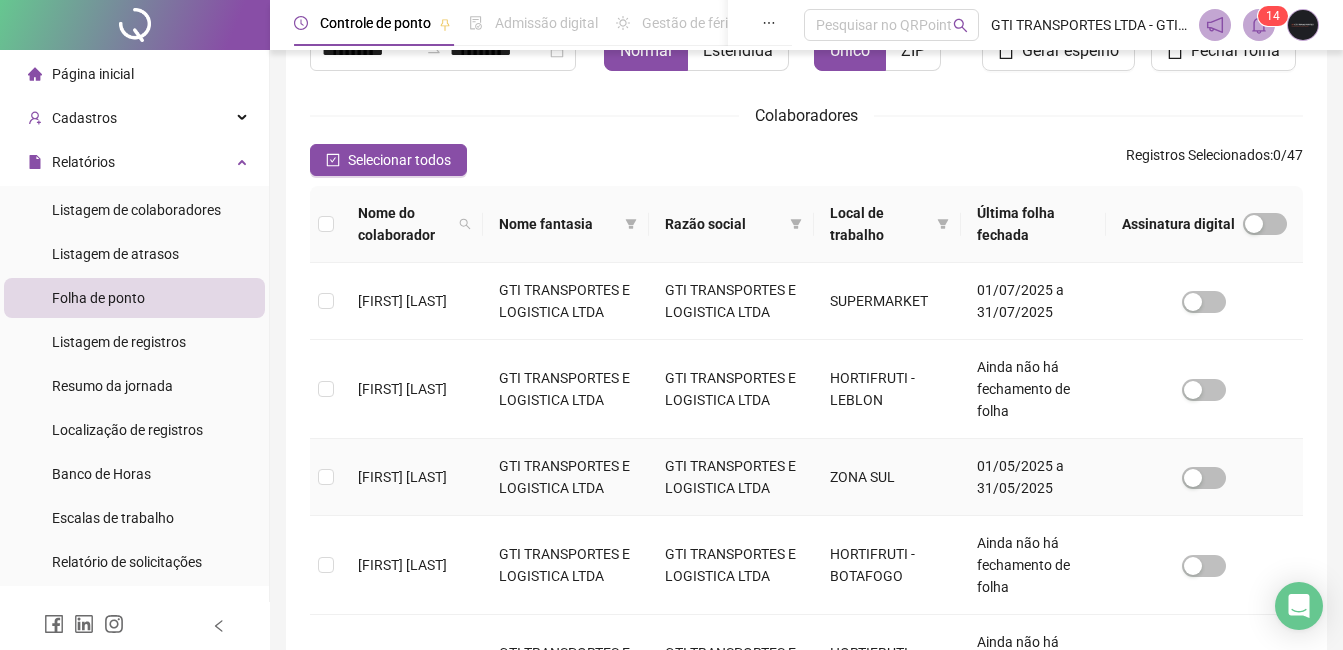 scroll, scrollTop: 285, scrollLeft: 0, axis: vertical 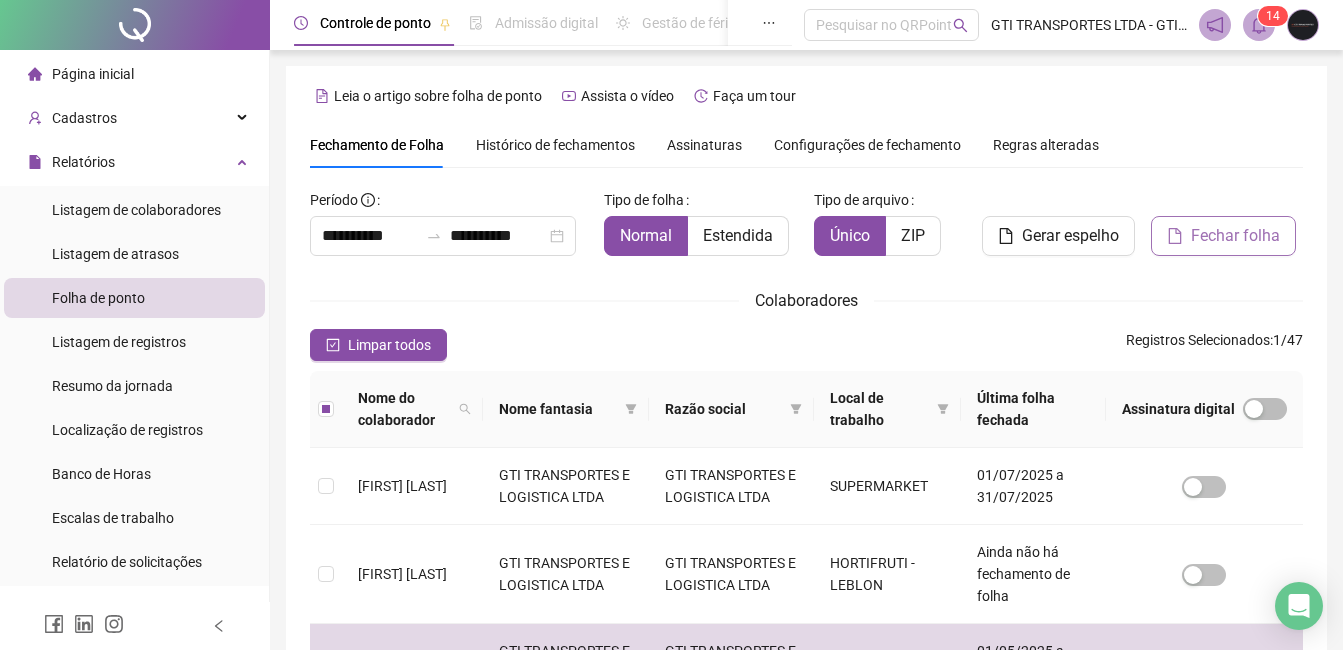 click on "Fechar folha" at bounding box center [1235, 236] 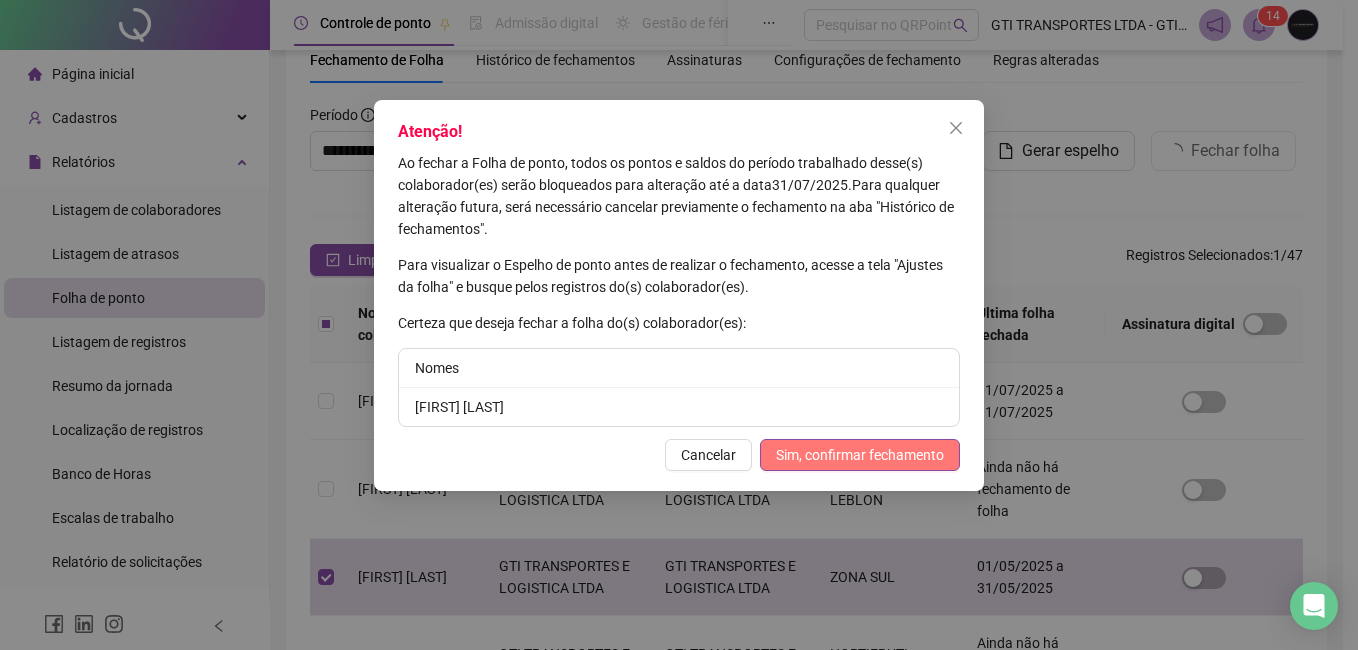 click on "Sim, confirmar fechamento" at bounding box center (860, 455) 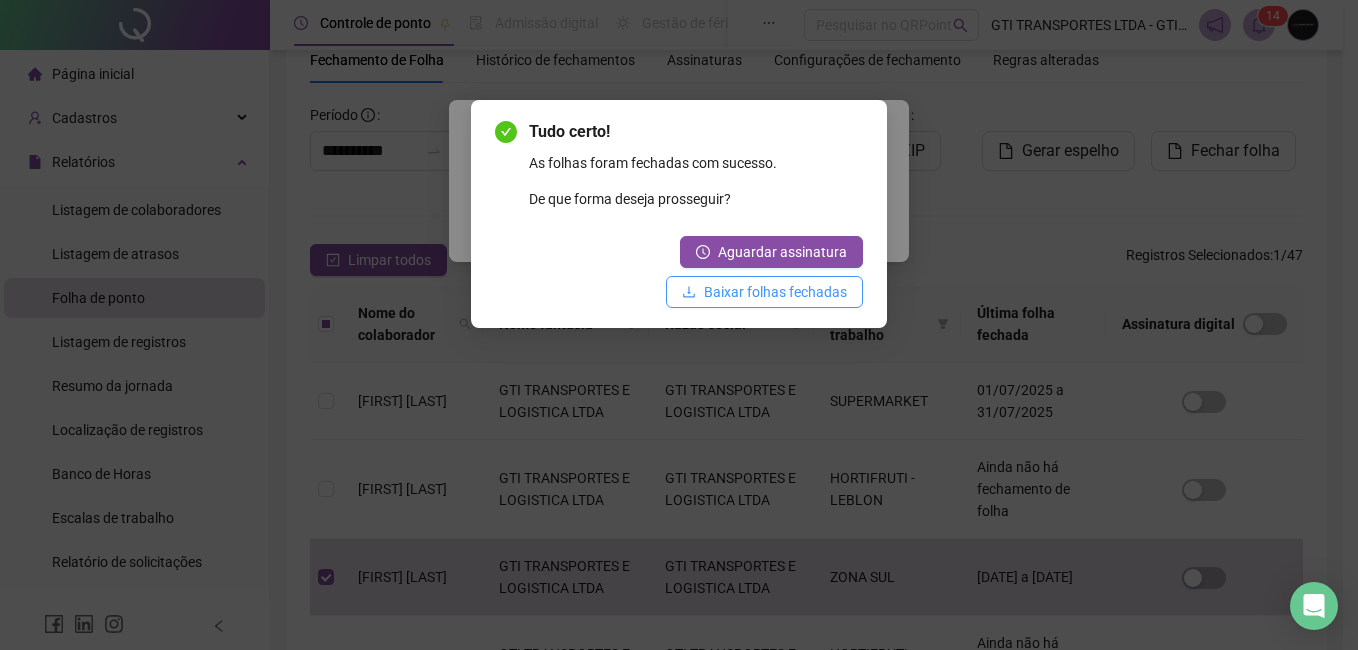 click on "Baixar folhas fechadas" at bounding box center (775, 292) 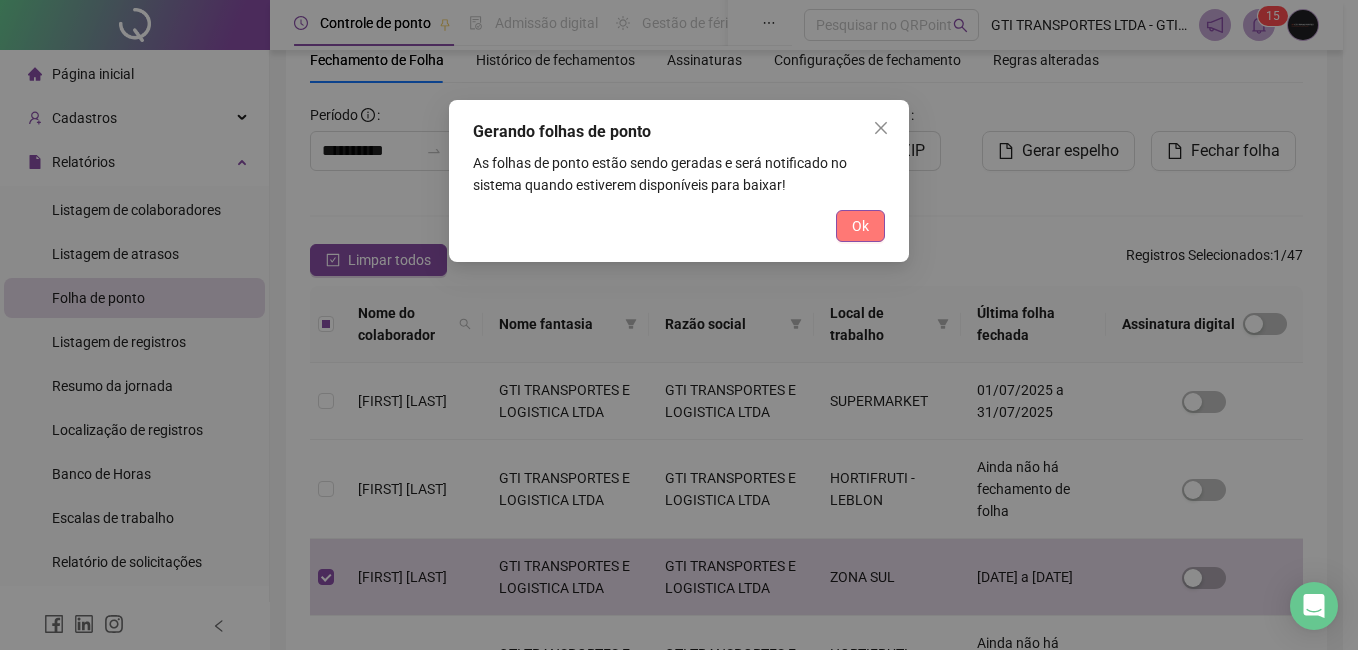 click on "Ok" at bounding box center [860, 226] 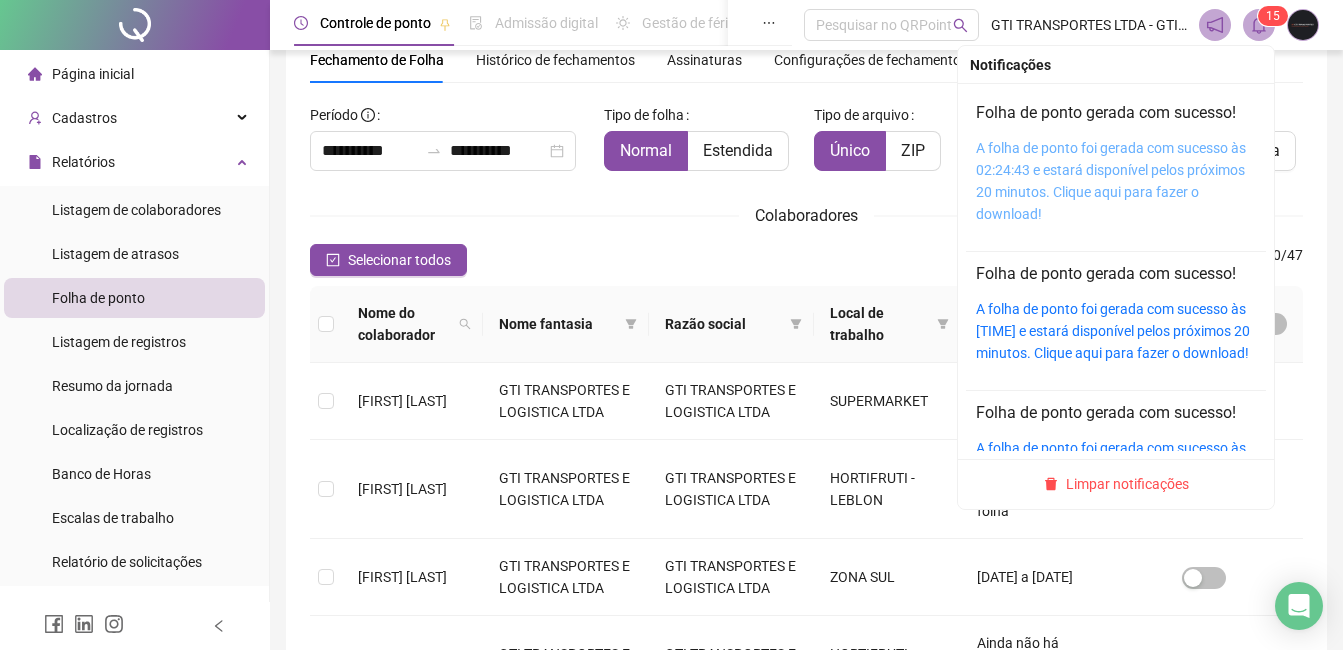click on "A folha de ponto foi gerada com sucesso às 02:24:43 e estará disponível pelos próximos 20 minutos.
Clique aqui para fazer o download!" at bounding box center (1111, 181) 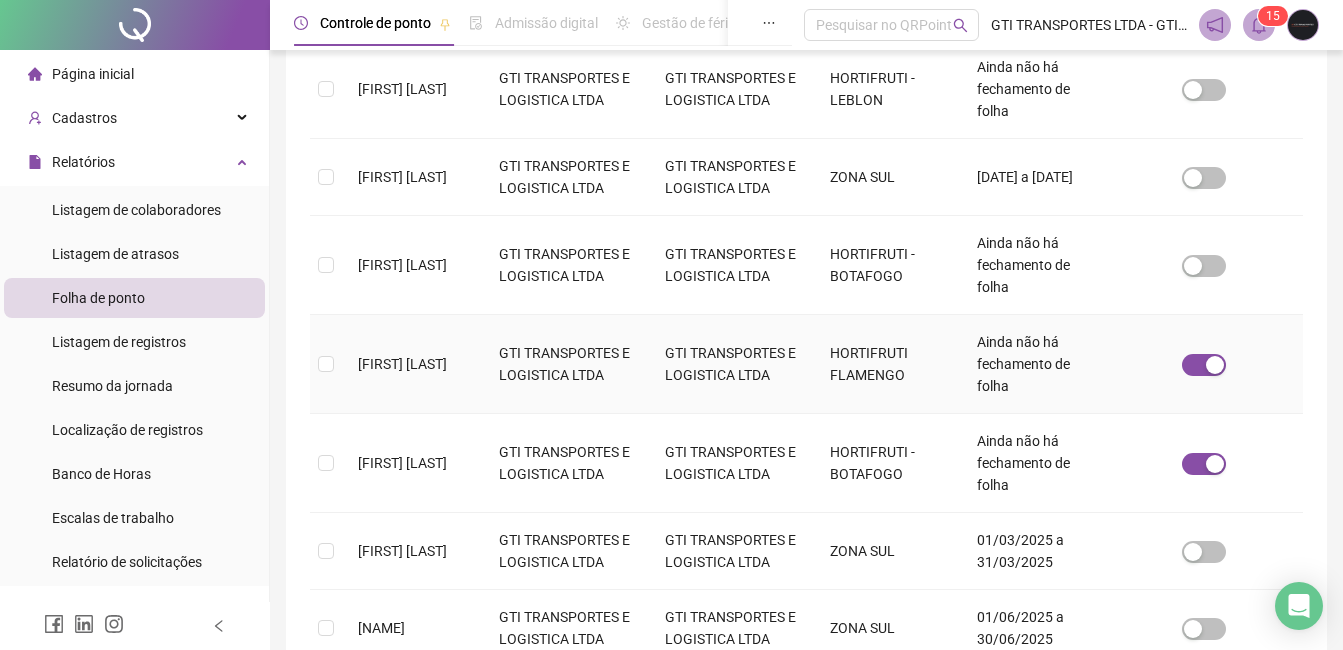 scroll, scrollTop: 585, scrollLeft: 0, axis: vertical 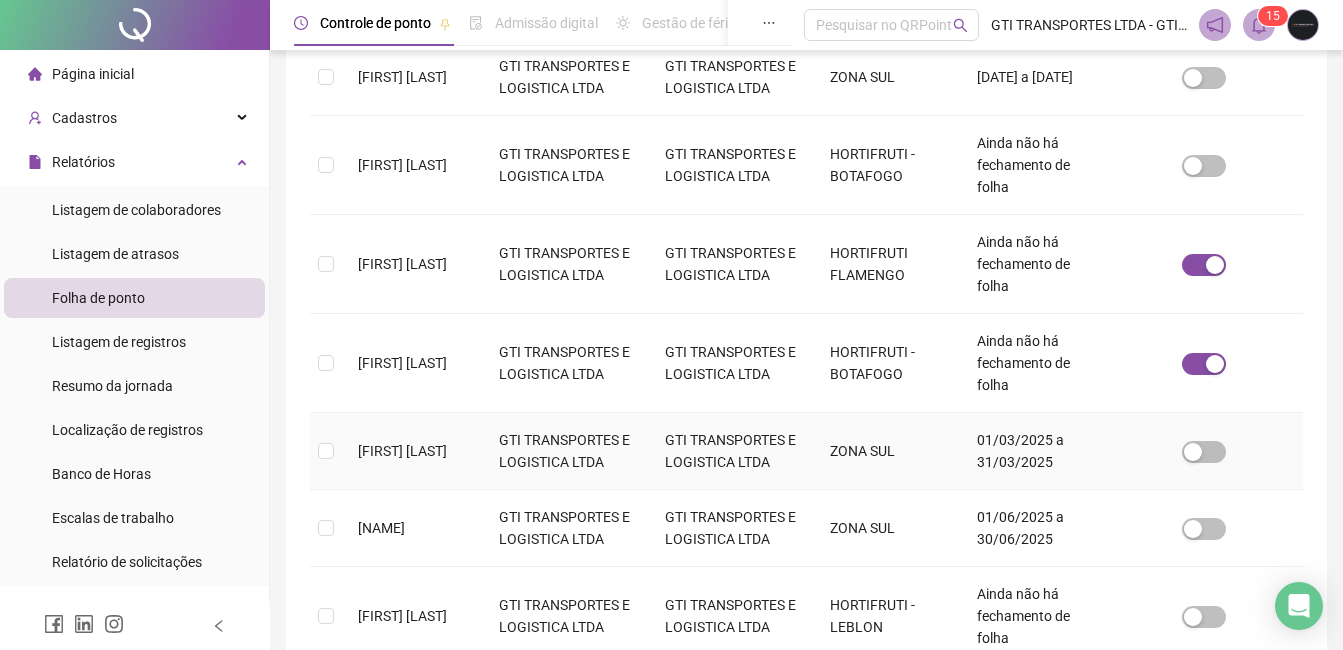 click on "[FIRST] [LAST]" at bounding box center [412, 451] 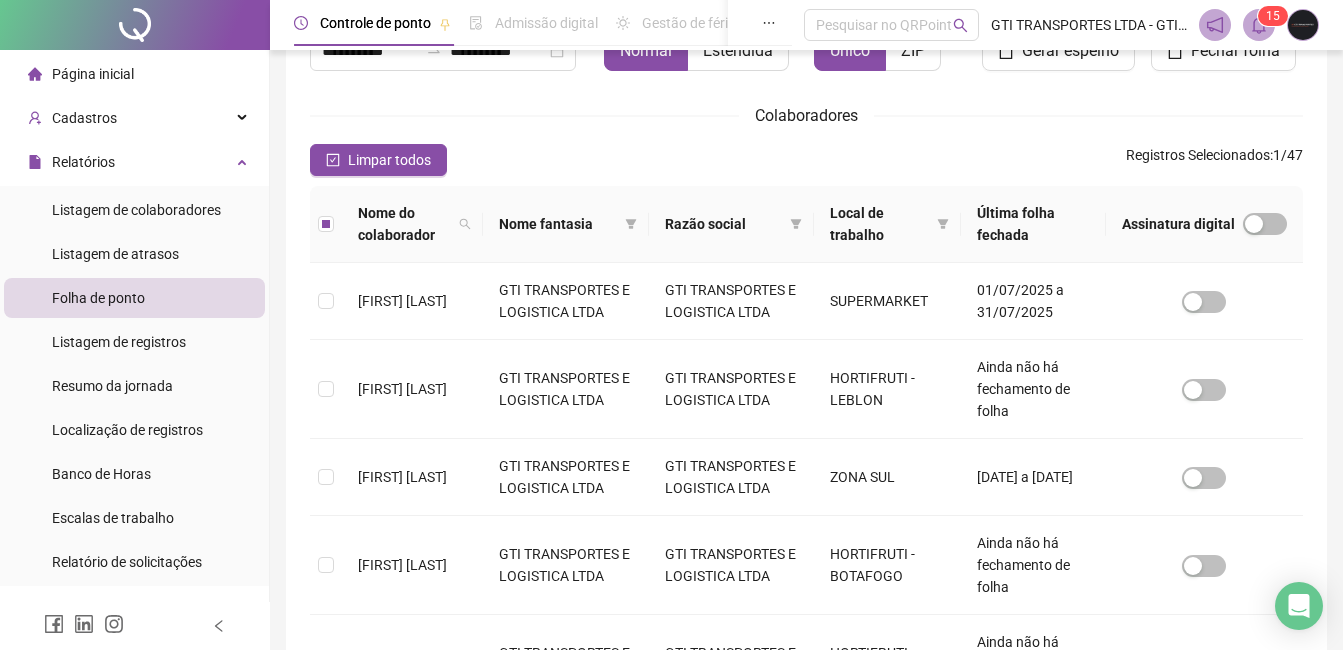 scroll, scrollTop: 0, scrollLeft: 0, axis: both 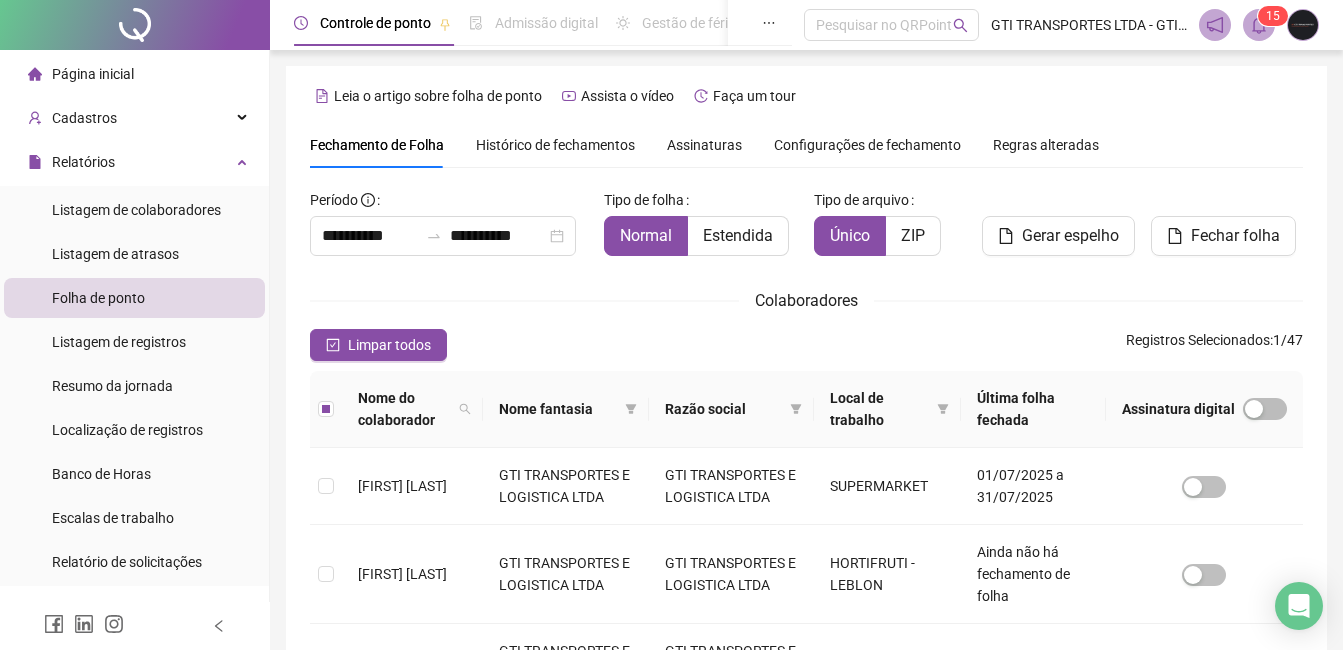 click on "Fechar folha" at bounding box center (1227, 220) 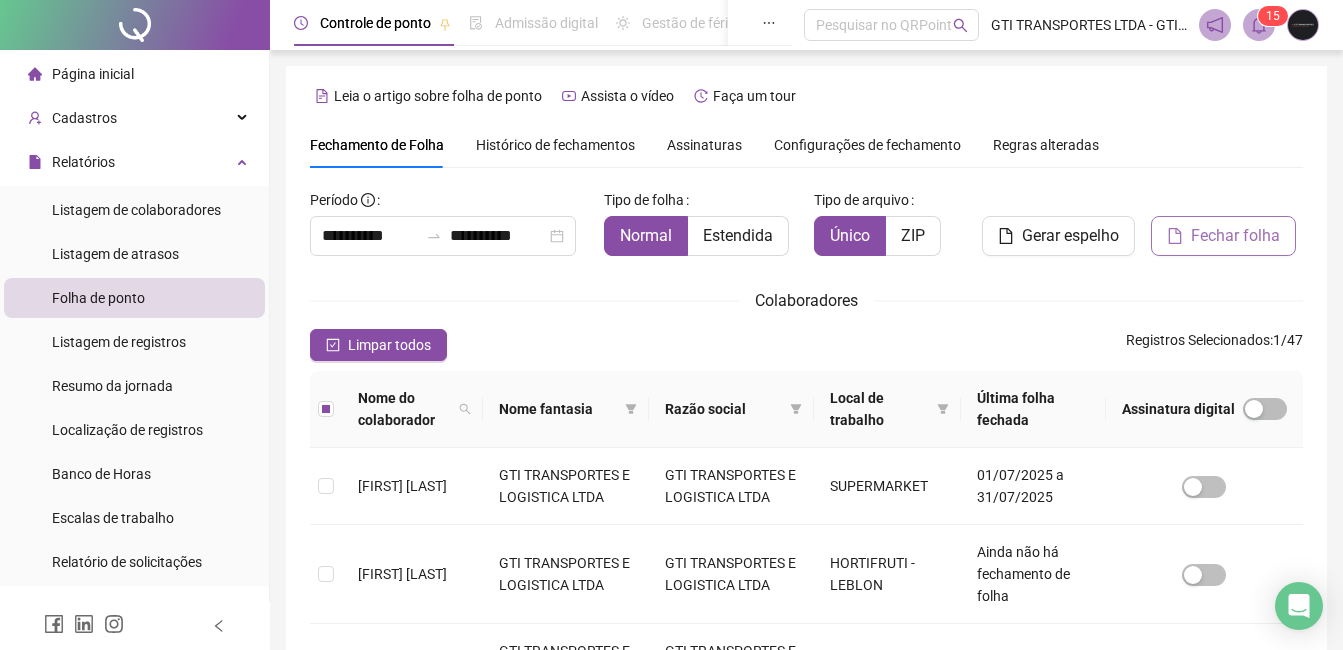 click on "Fechar folha" at bounding box center (1235, 236) 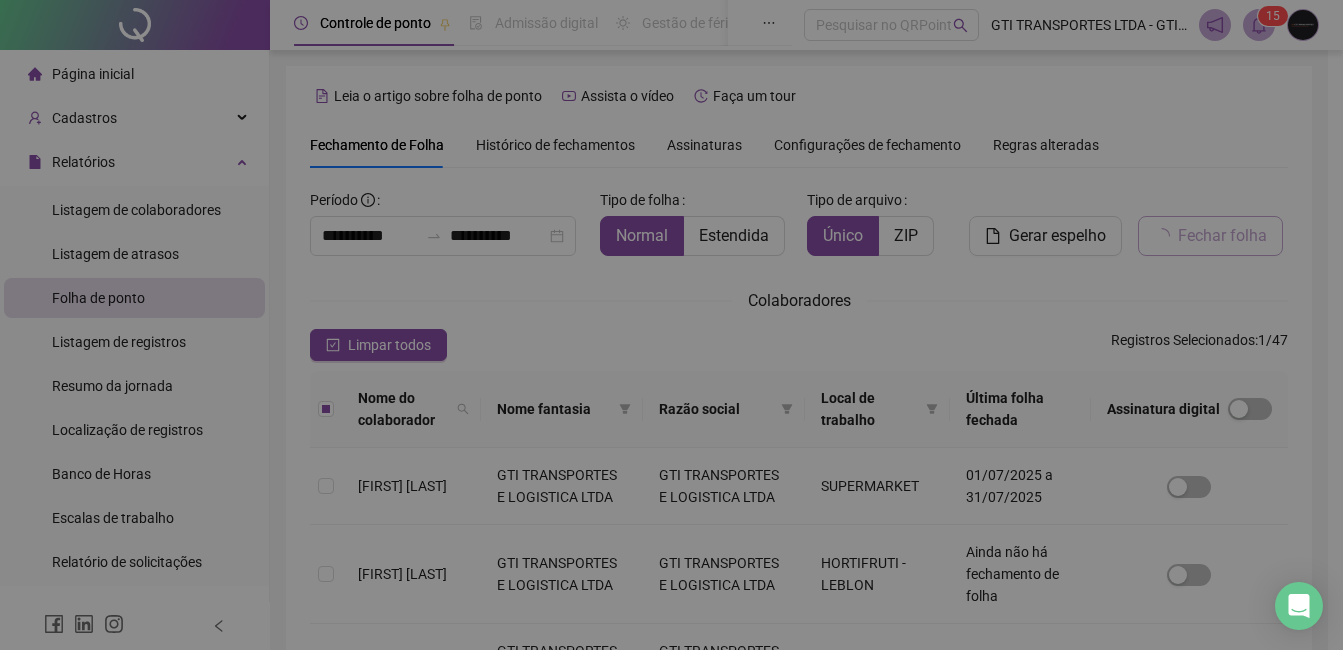 scroll, scrollTop: 85, scrollLeft: 0, axis: vertical 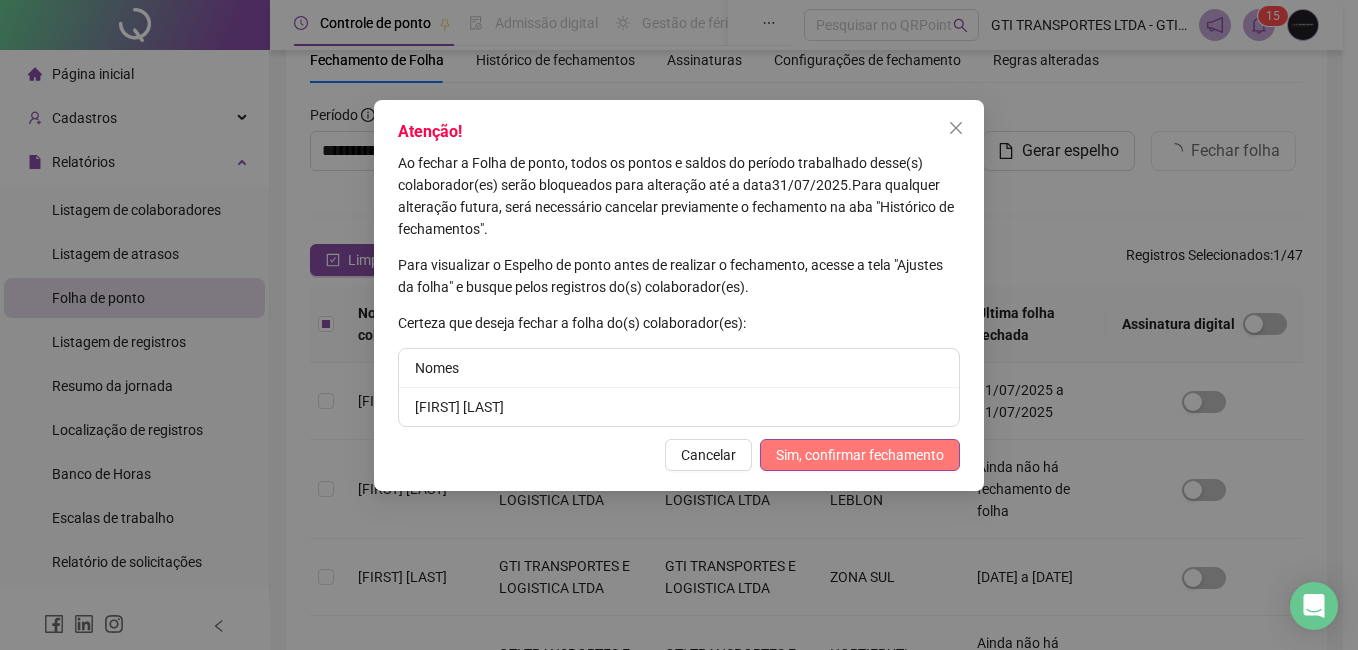 click on "Sim, confirmar fechamento" at bounding box center [860, 455] 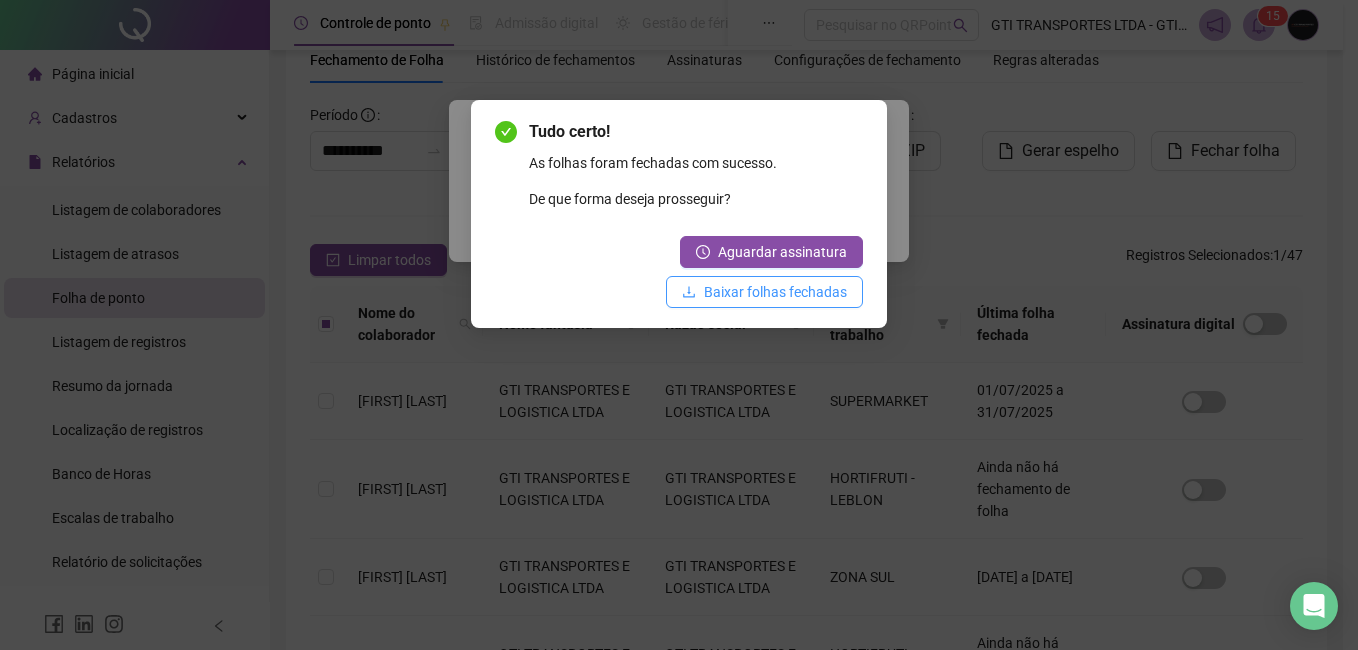click on "Baixar folhas fechadas" at bounding box center [775, 292] 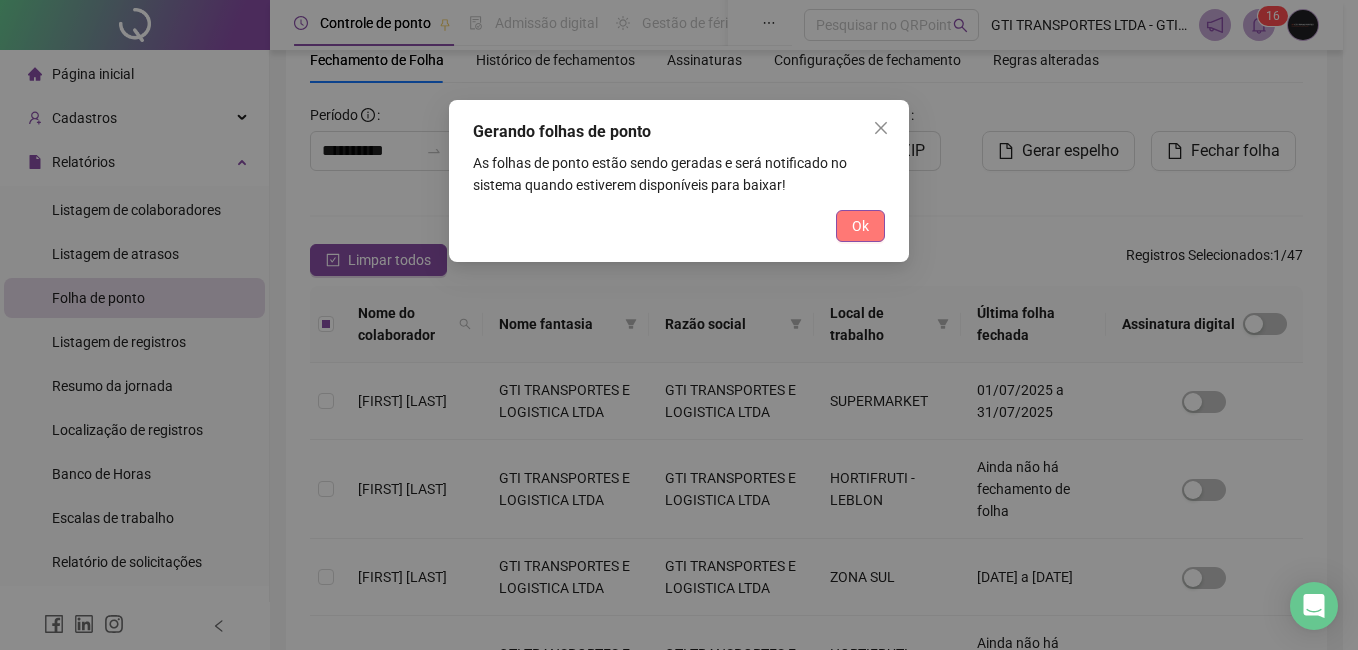 click on "Ok" at bounding box center (860, 226) 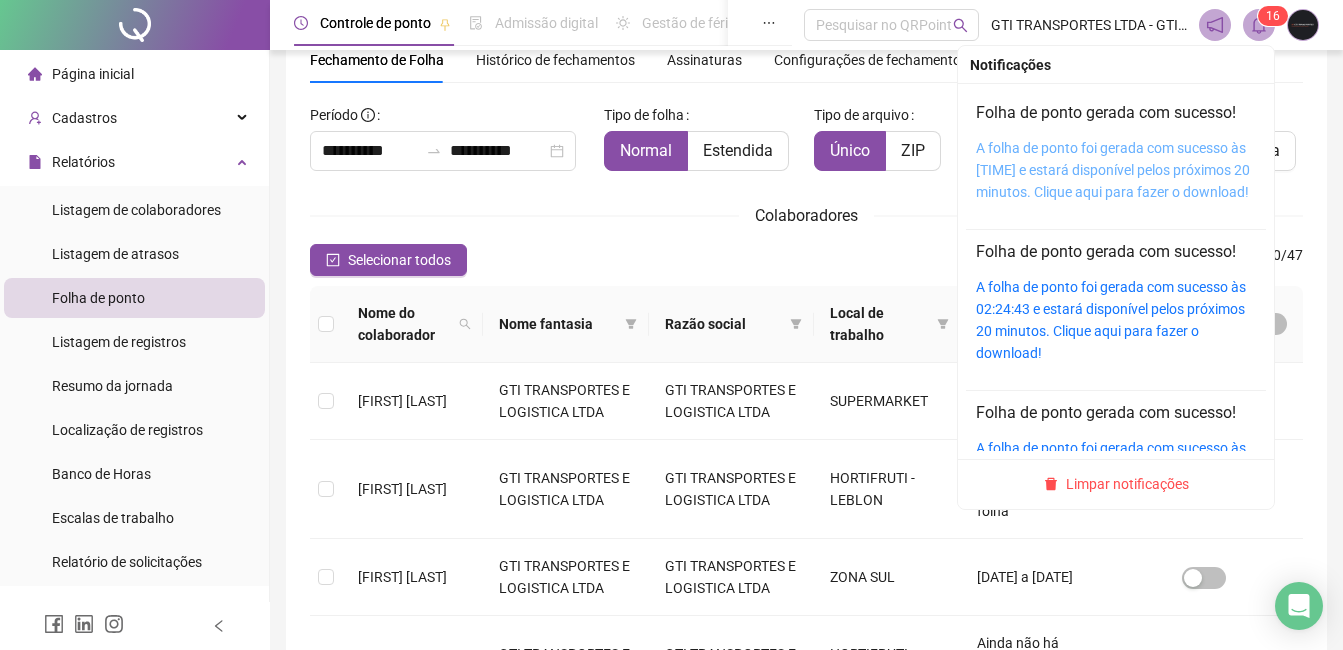 click on "A folha de ponto foi gerada com sucesso às [TIME] e estará disponível pelos próximos 20 minutos.
Clique aqui para fazer o download!" at bounding box center (1113, 170) 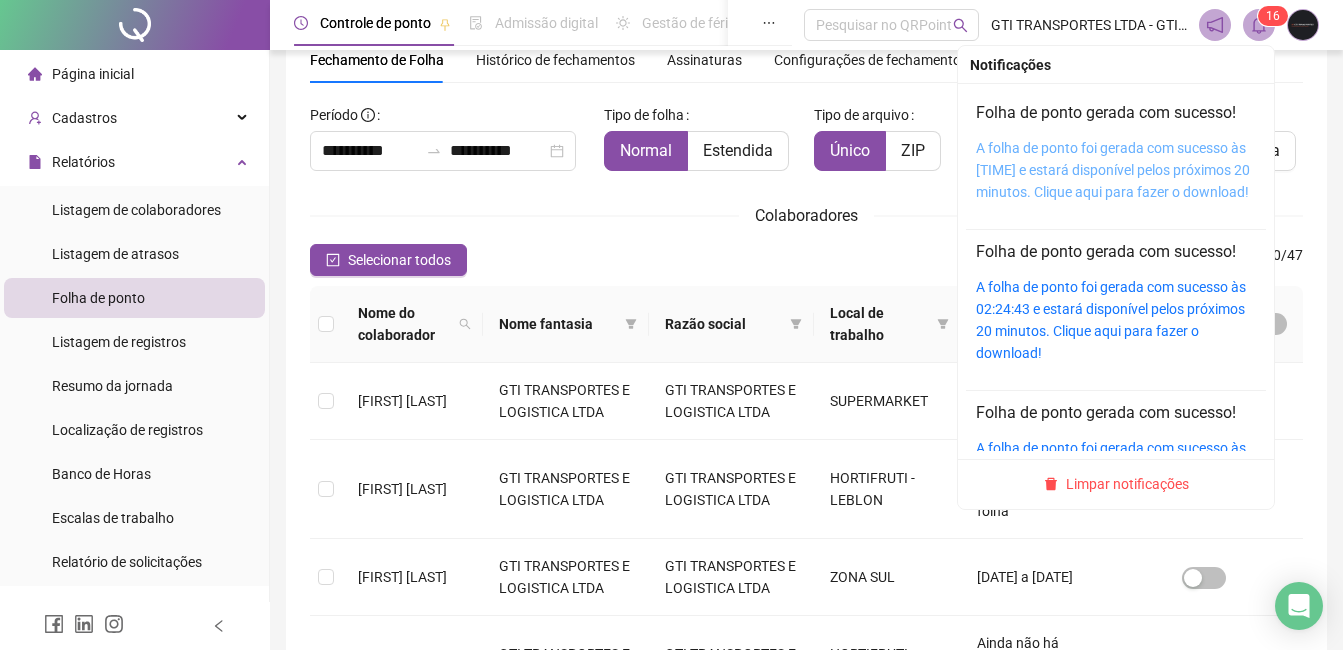 click on "A folha de ponto foi gerada com sucesso às [TIME] e estará disponível pelos próximos 20 minutos.
Clique aqui para fazer o download!" at bounding box center (1113, 170) 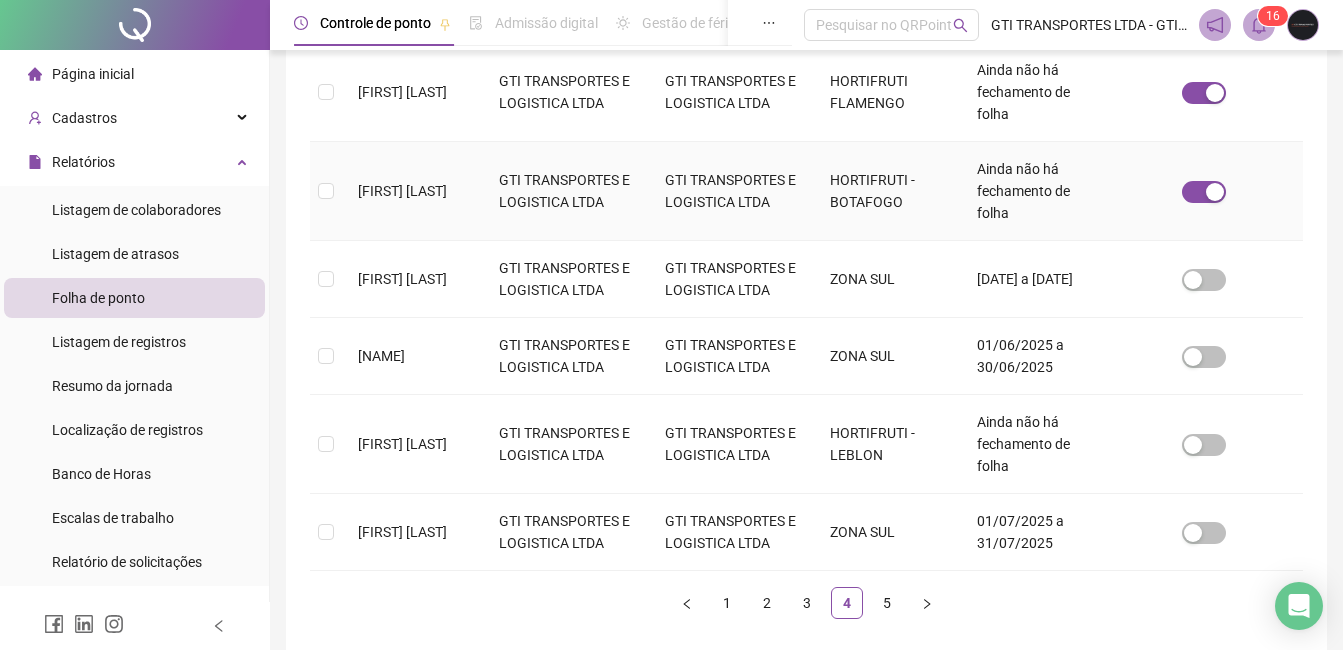 scroll, scrollTop: 785, scrollLeft: 0, axis: vertical 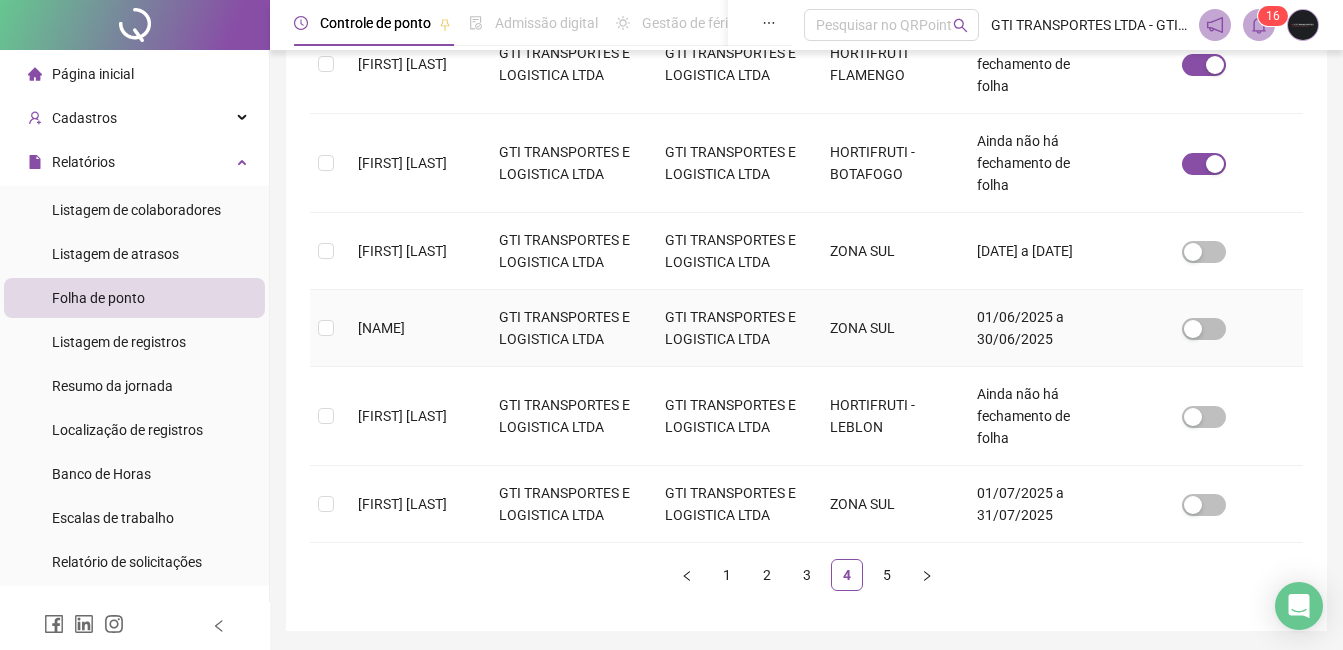 click on "[NAME]" at bounding box center (412, 328) 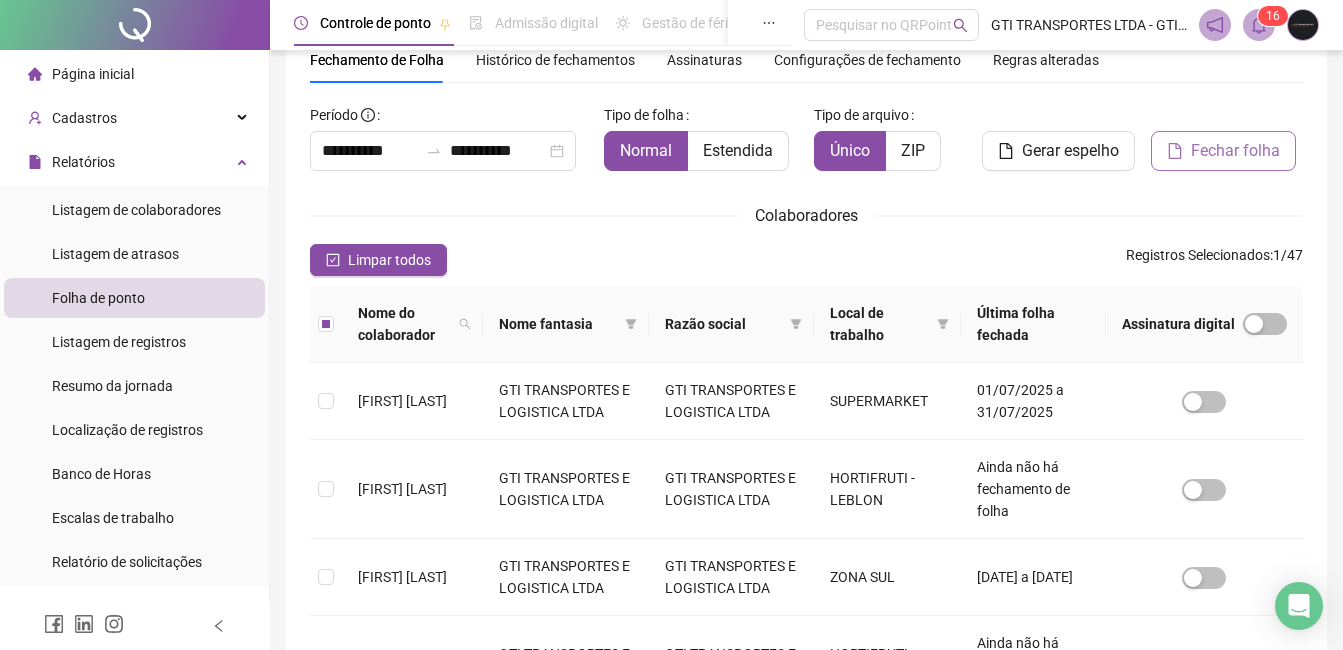 click on "Fechar folha" at bounding box center [1235, 151] 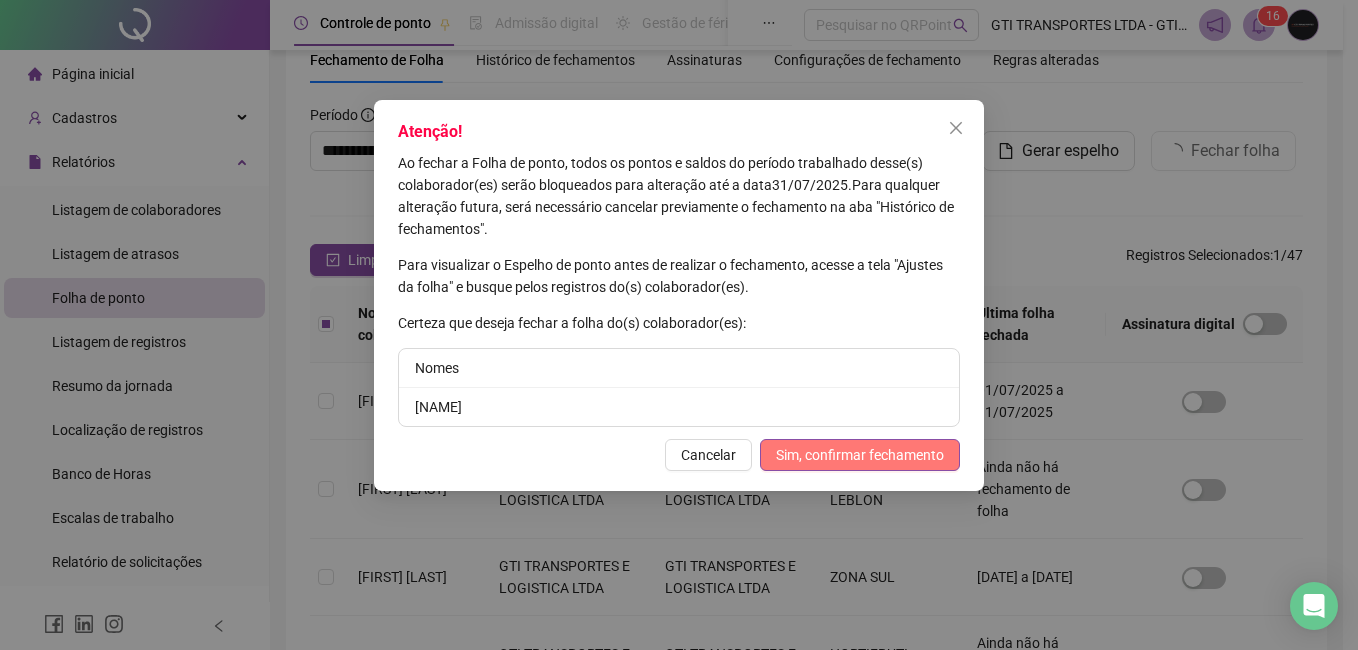 click on "Sim, confirmar fechamento" at bounding box center [860, 455] 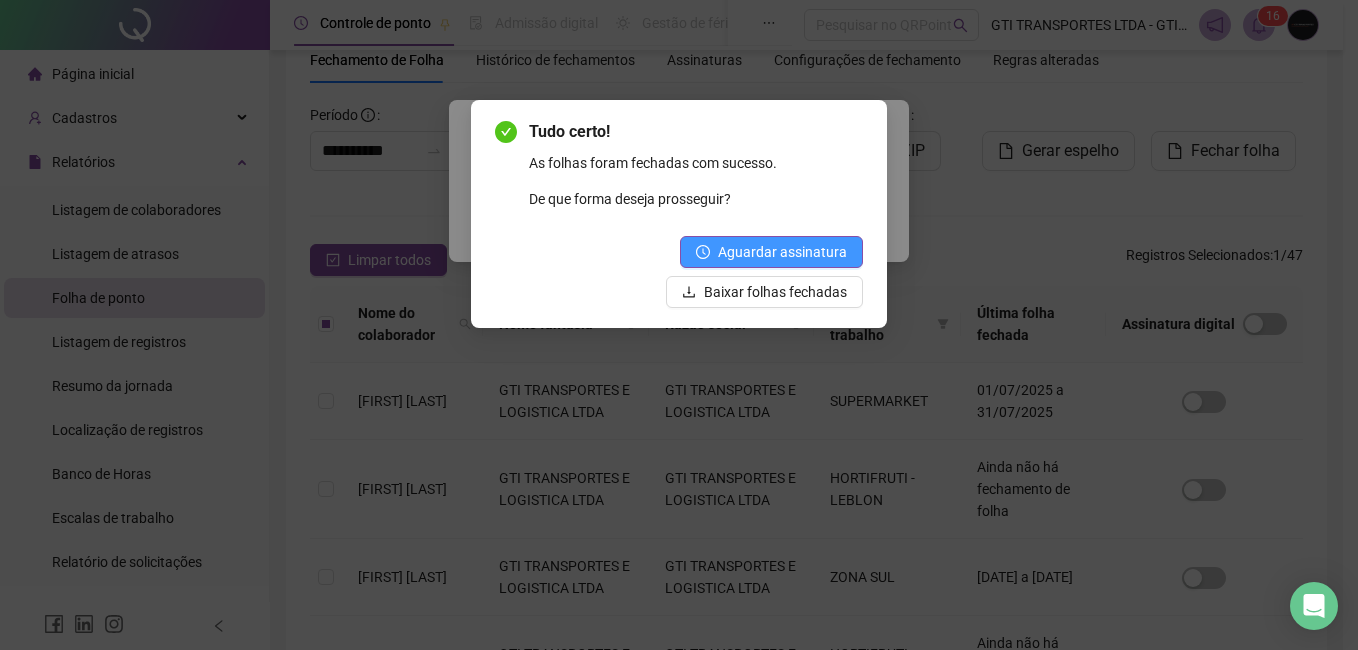 click on "Aguardar assinatura" at bounding box center [782, 252] 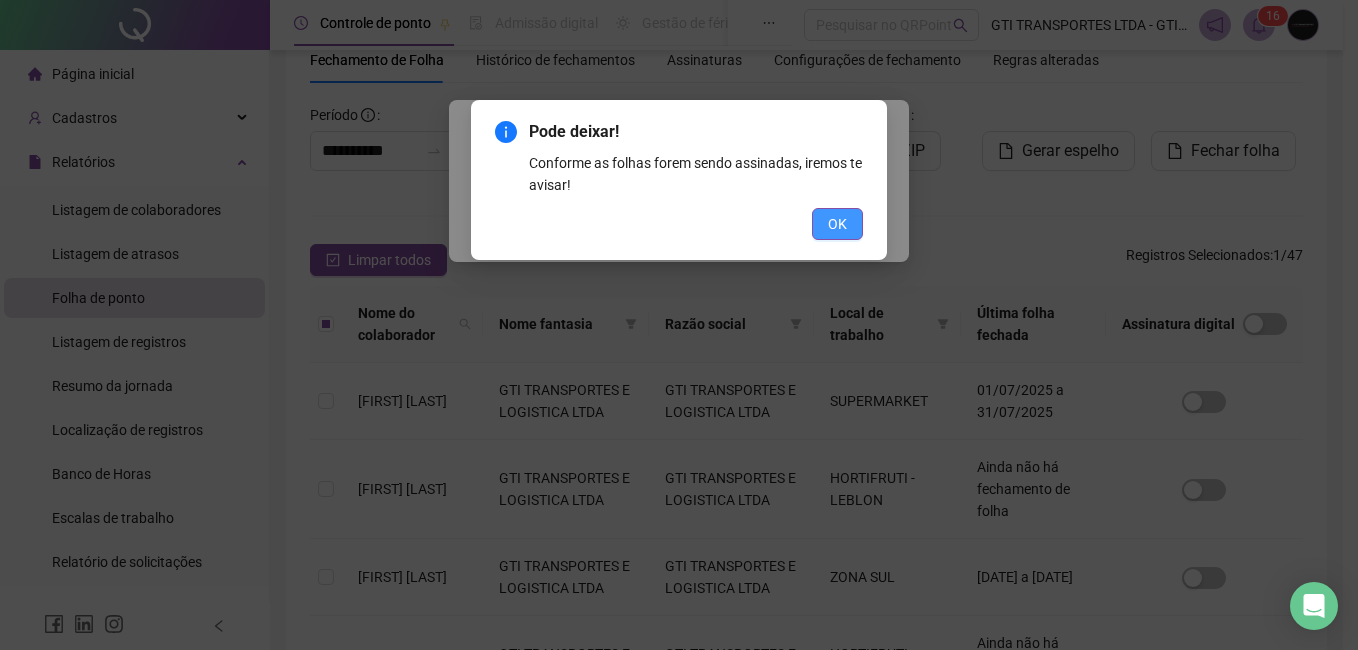click on "OK" at bounding box center (837, 224) 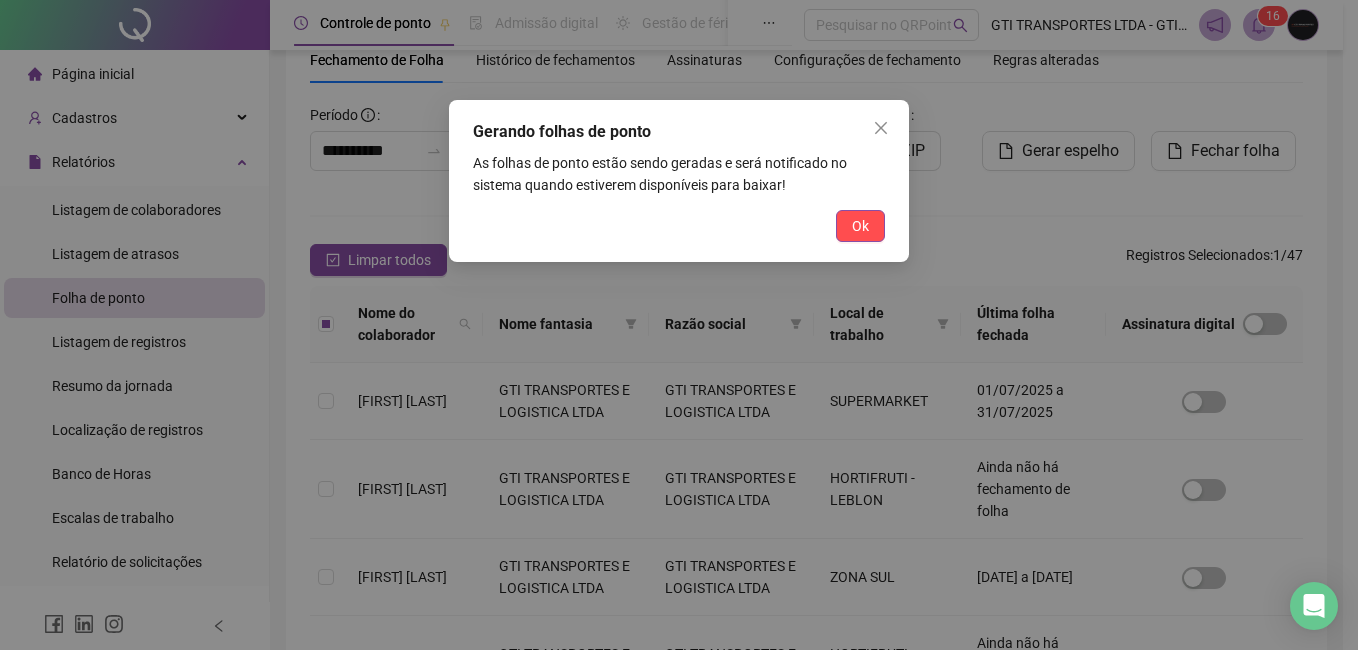 click on "Ok" at bounding box center (860, 226) 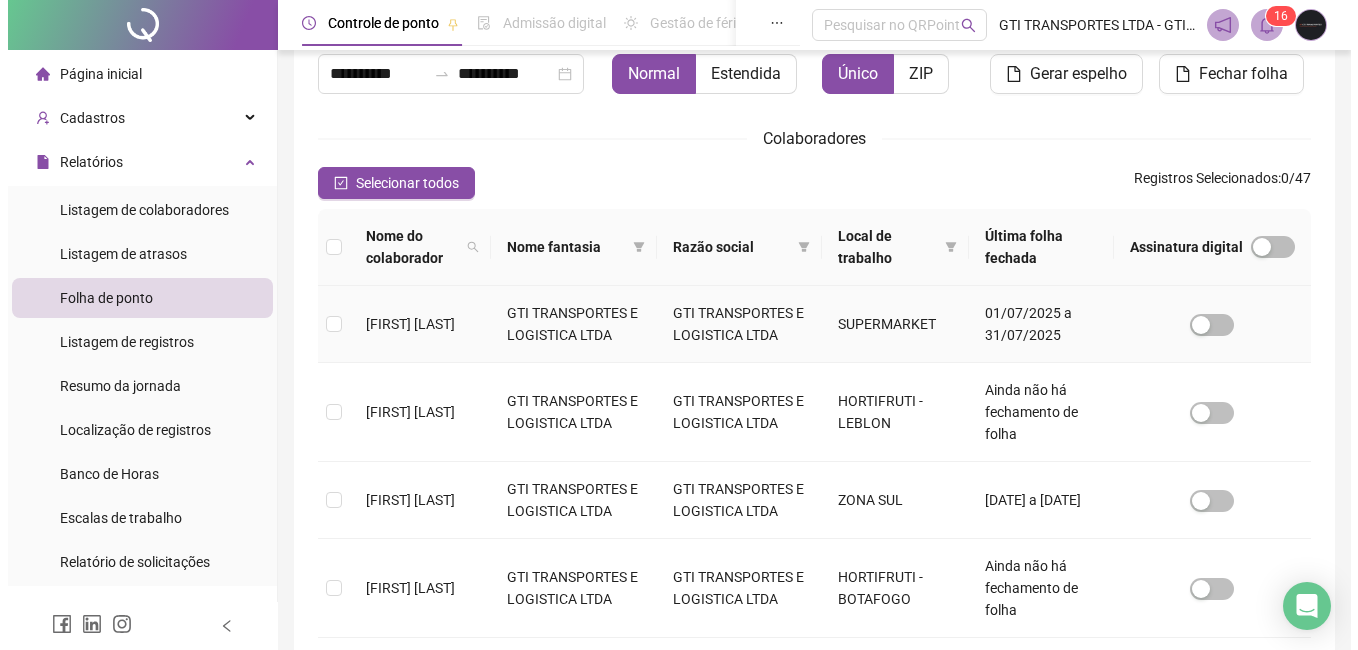 scroll, scrollTop: 0, scrollLeft: 0, axis: both 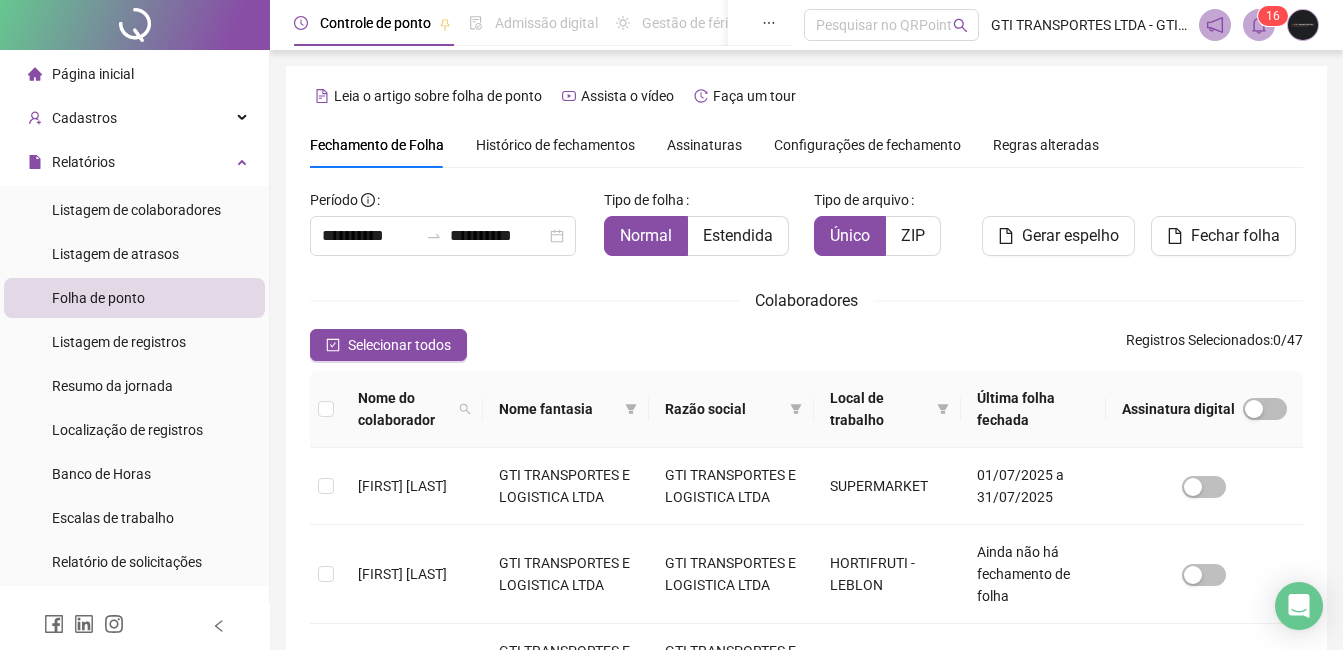 click on "Histórico de fechamentos" at bounding box center (555, 145) 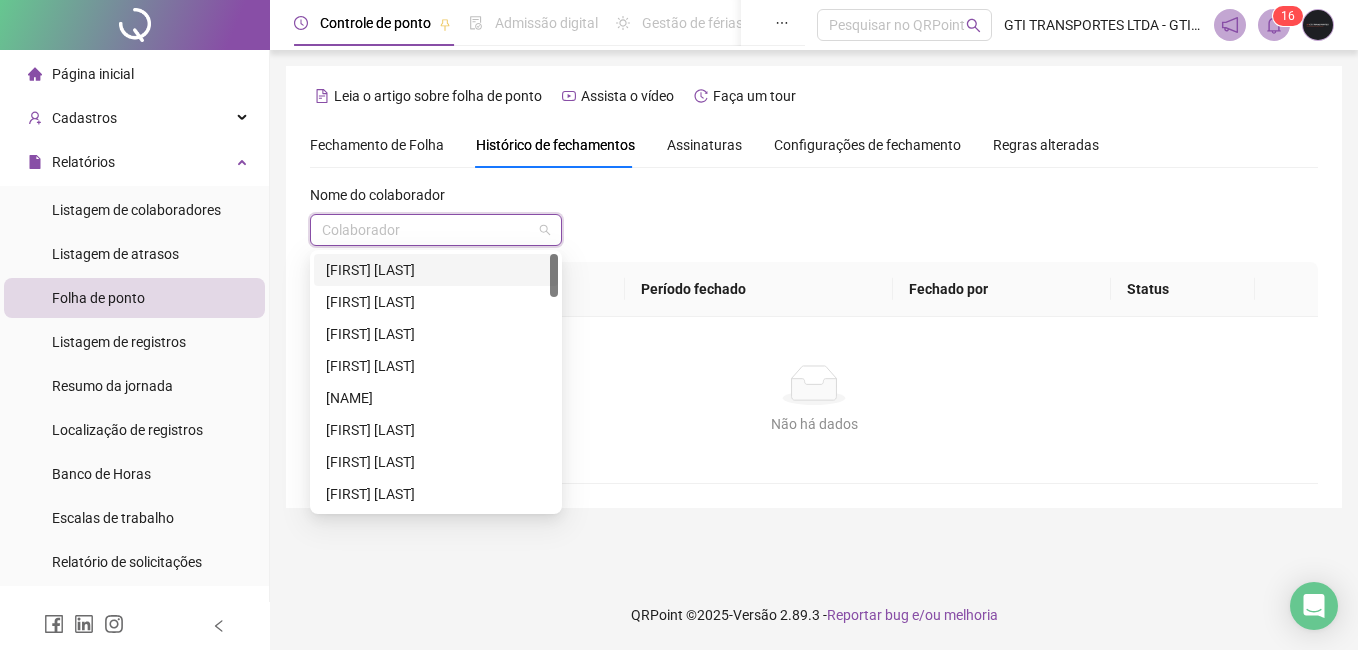 click at bounding box center [427, 230] 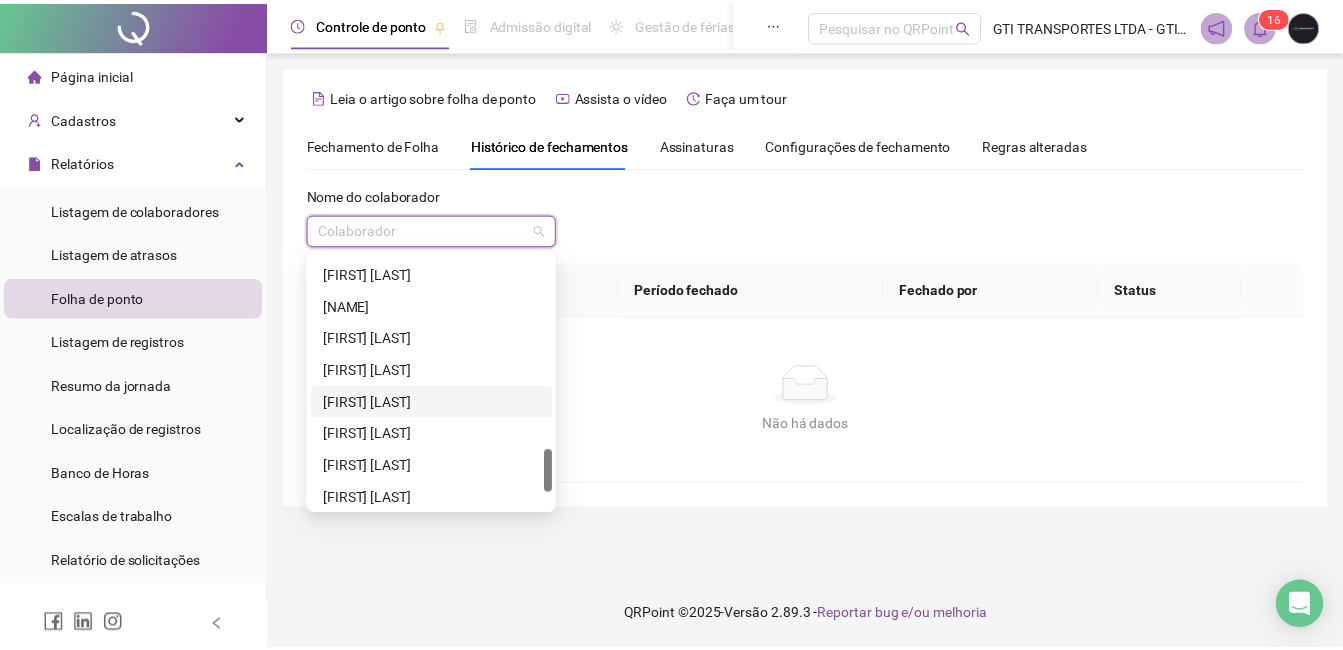 scroll, scrollTop: 1048, scrollLeft: 0, axis: vertical 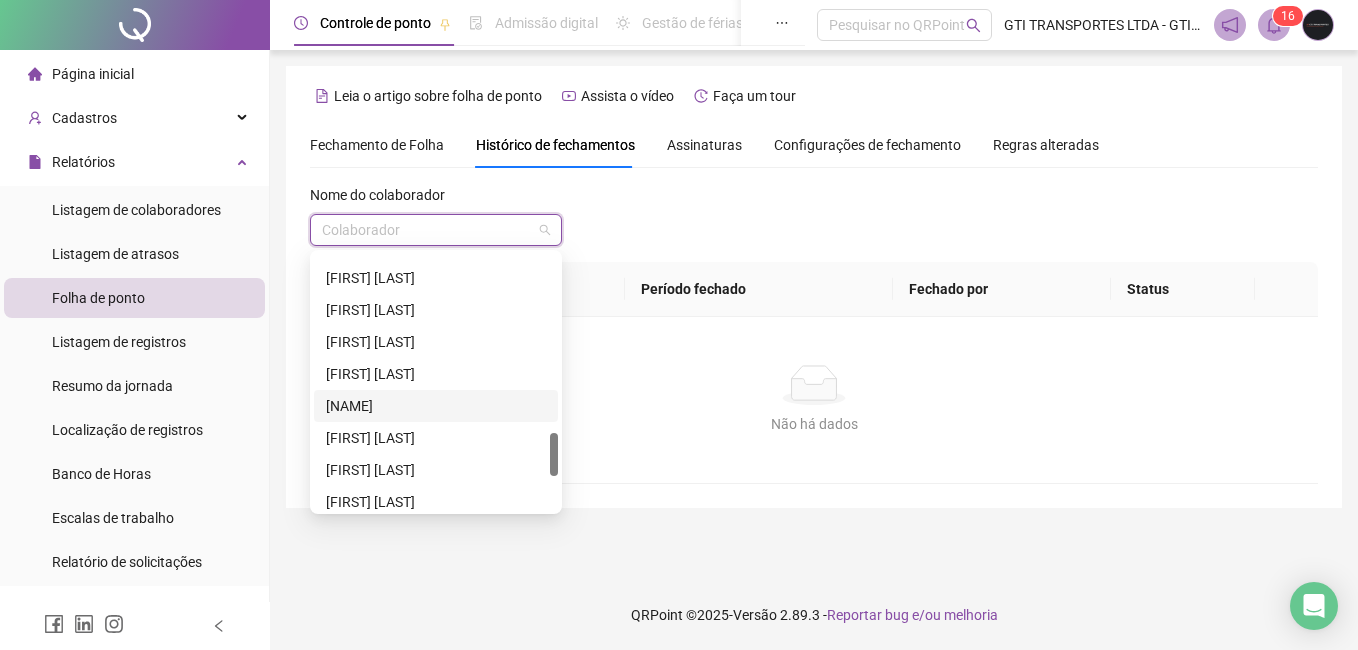 click on "[NAME]" at bounding box center [436, 406] 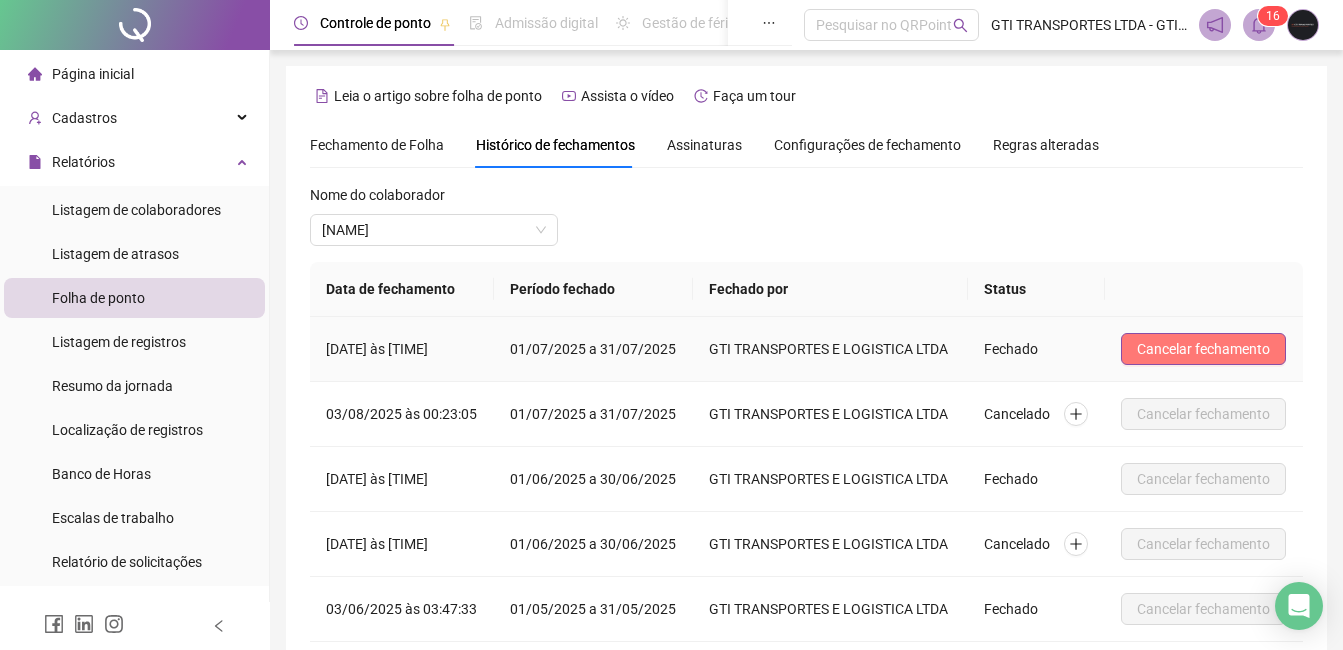 click on "Cancelar fechamento" at bounding box center [1203, 349] 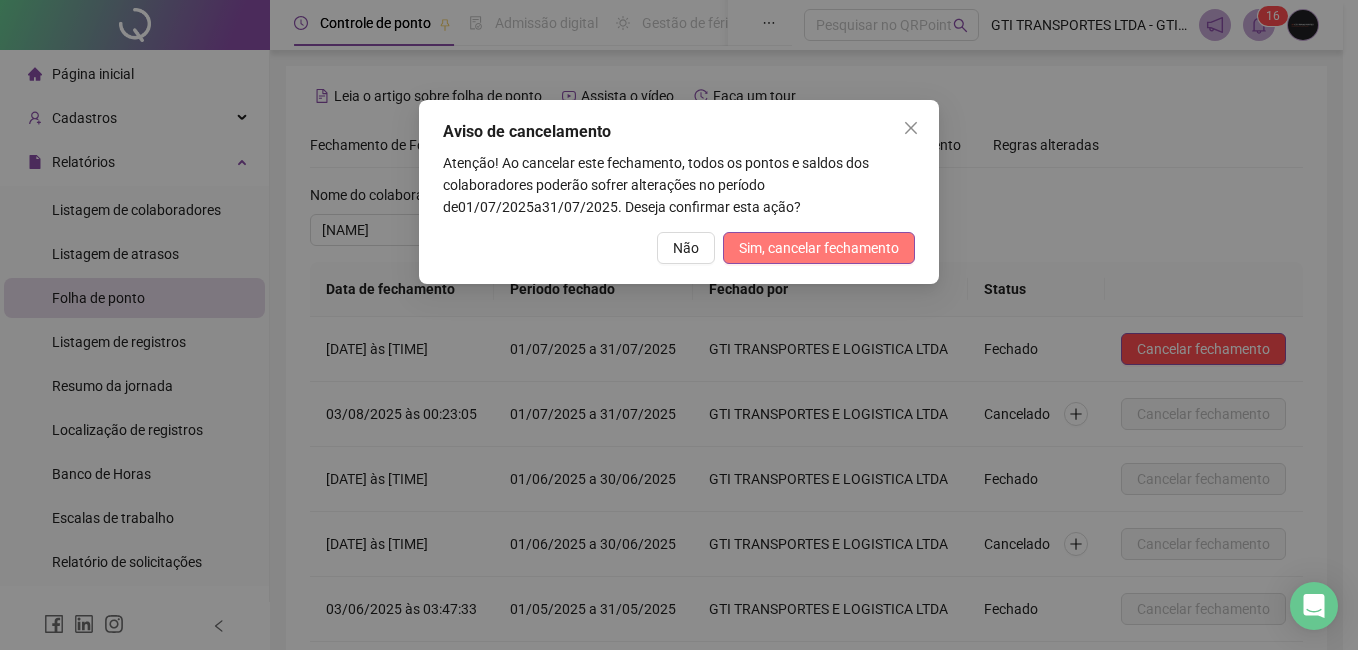 click on "Sim, cancelar fechamento" at bounding box center [819, 248] 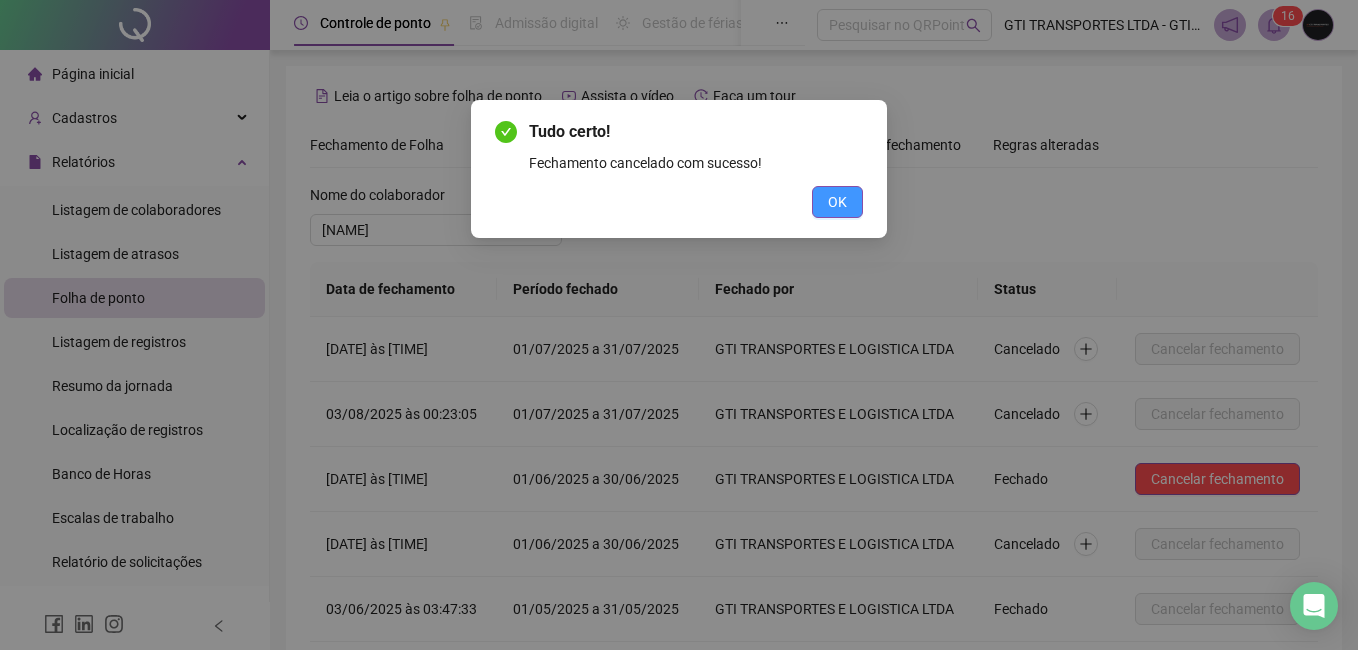 click on "OK" at bounding box center (837, 202) 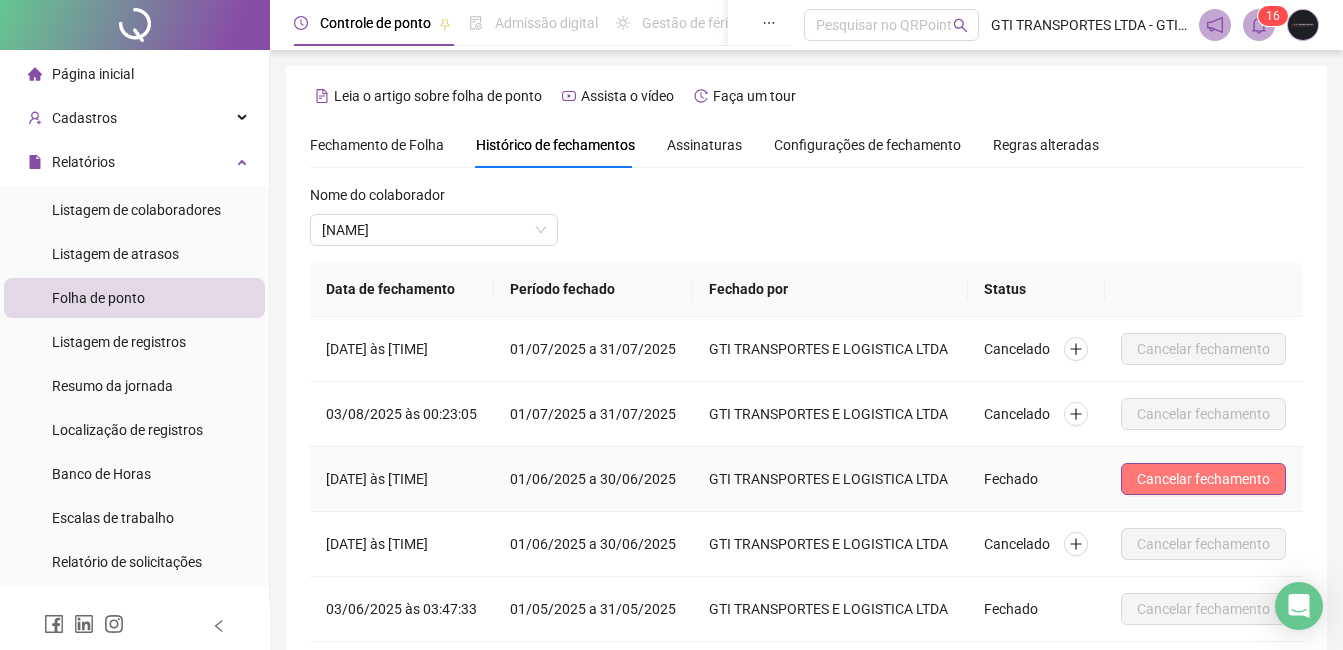 click on "Cancelar fechamento" at bounding box center [1203, 479] 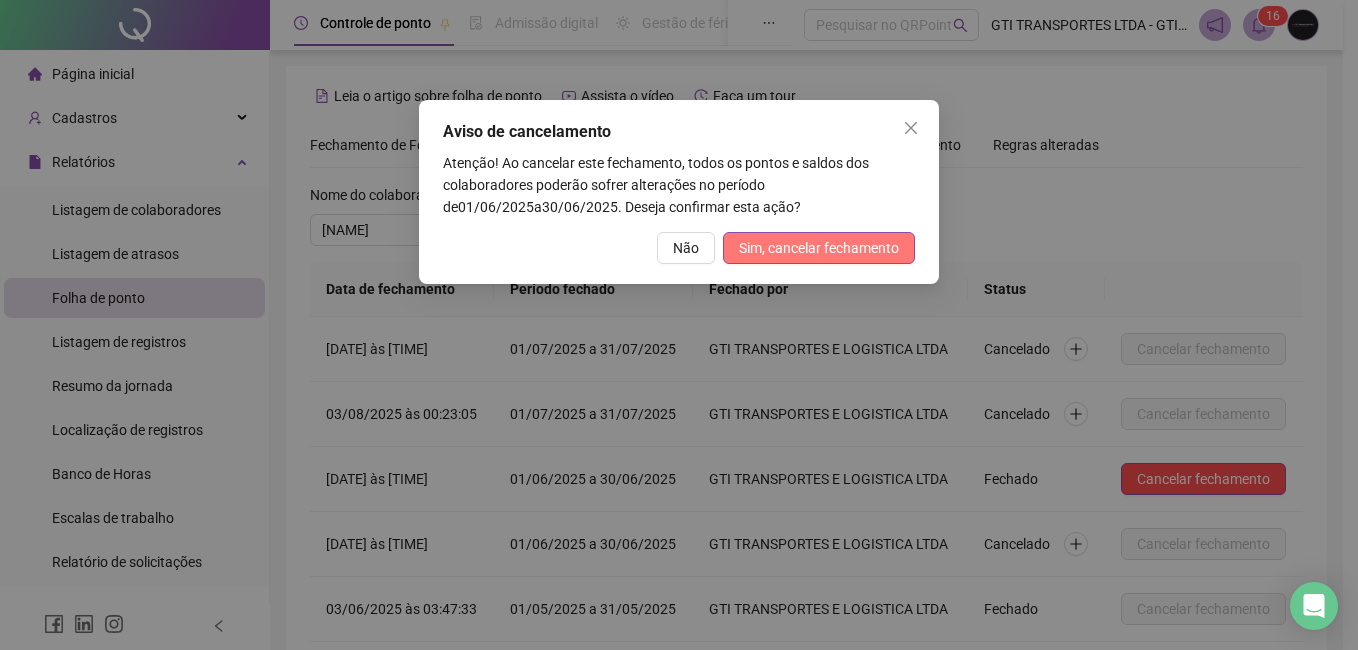 click on "Sim, cancelar fechamento" at bounding box center [819, 248] 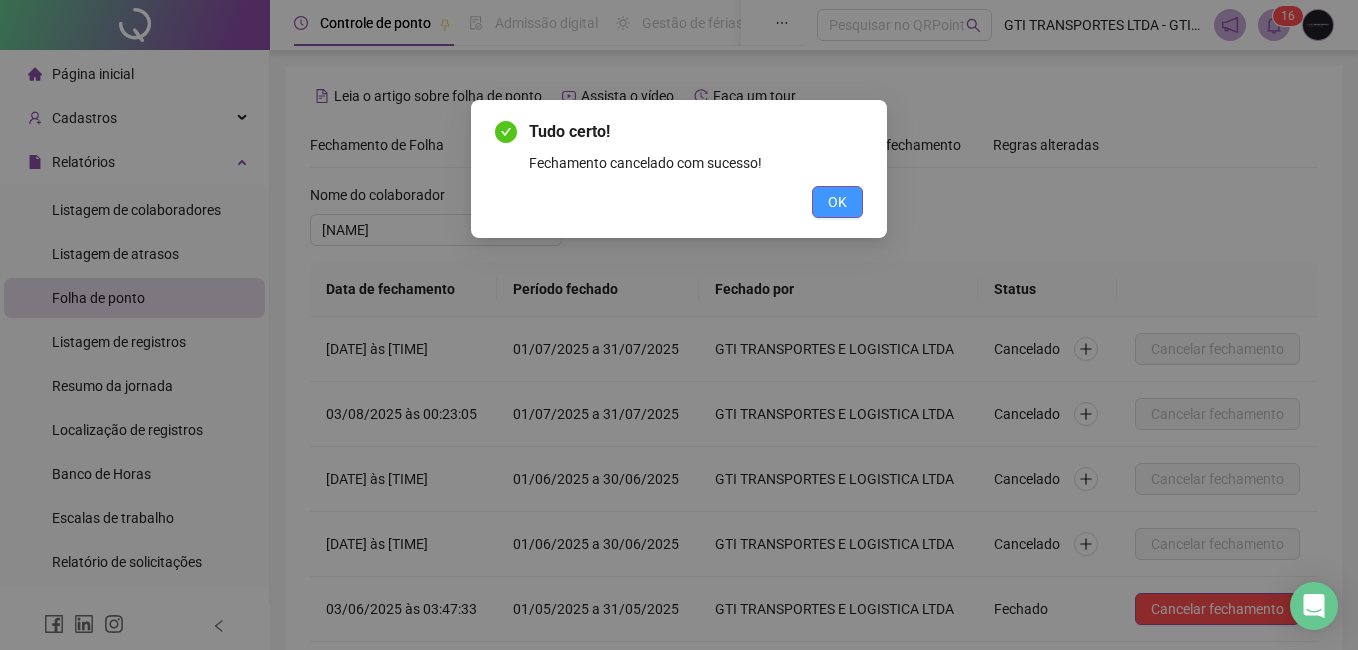 click on "OK" at bounding box center [837, 202] 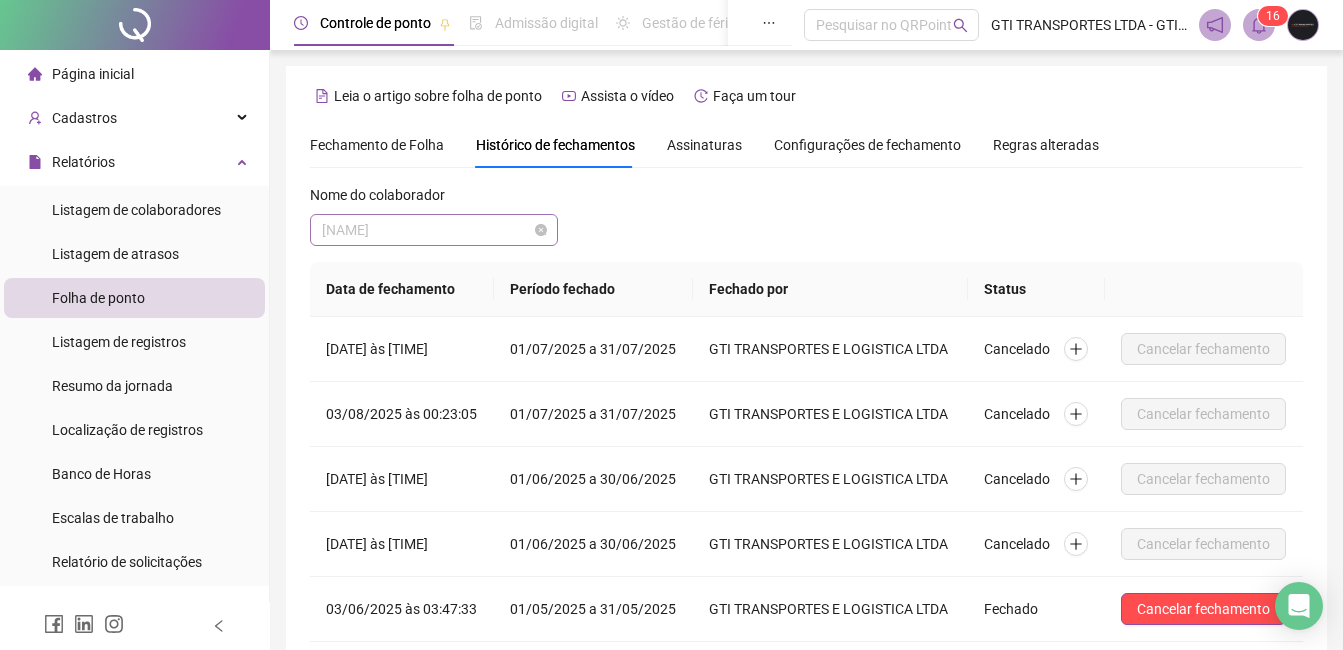 click on "[NAME]" at bounding box center (434, 230) 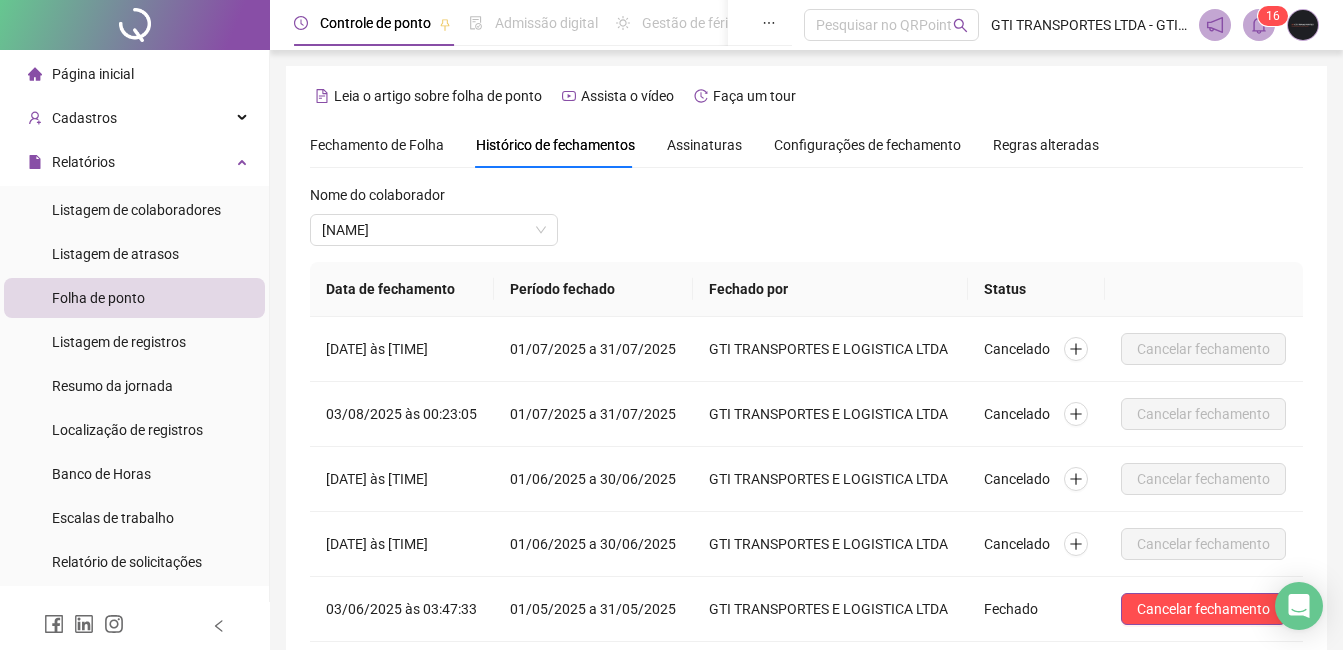 click on "**********" at bounding box center (806, 446) 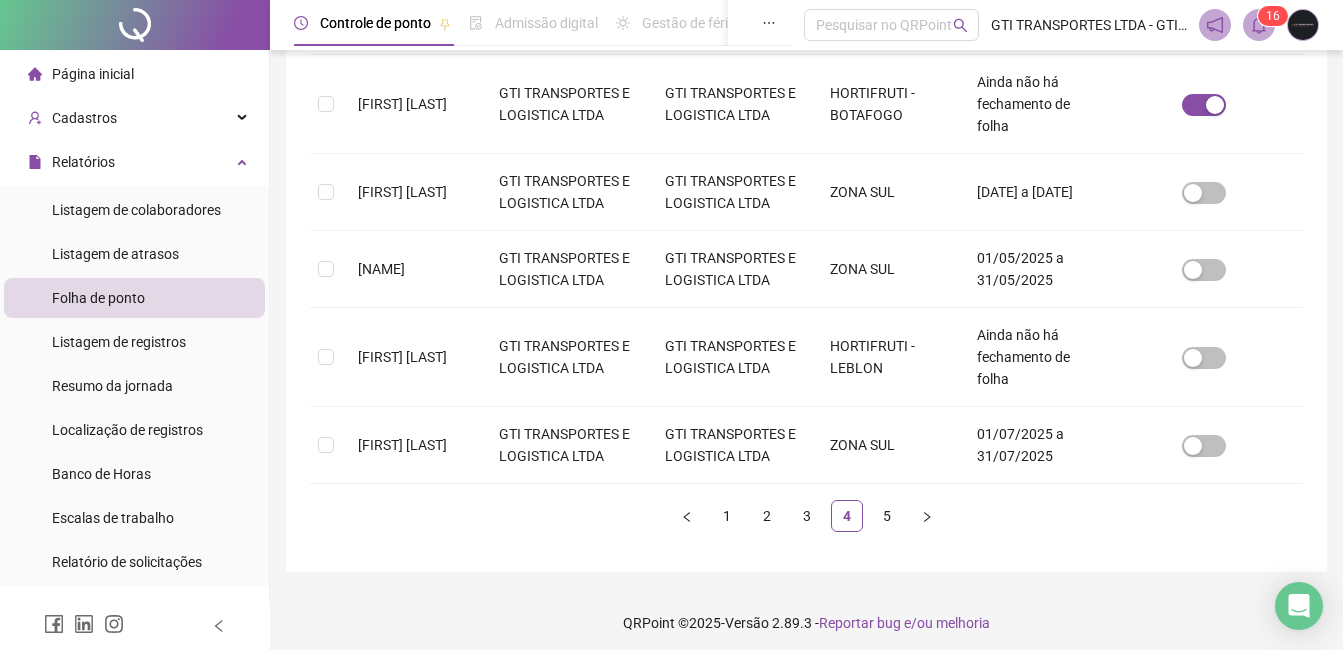 scroll, scrollTop: 874, scrollLeft: 0, axis: vertical 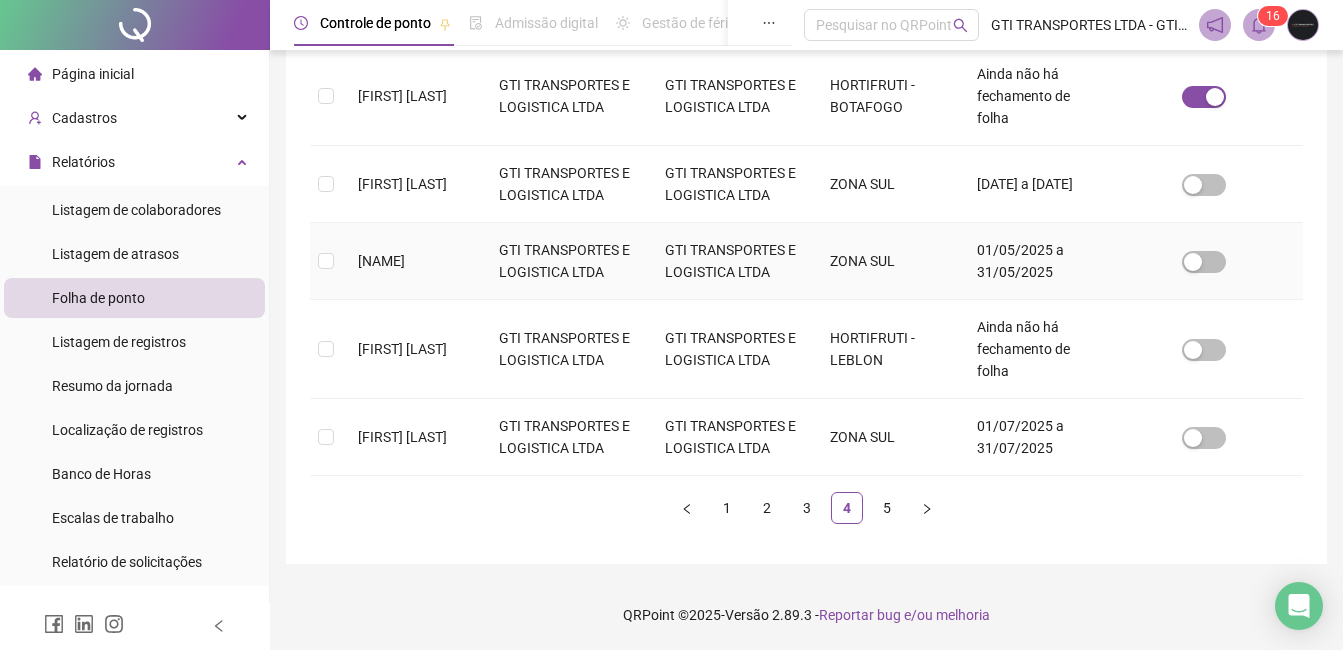 click at bounding box center [326, 261] 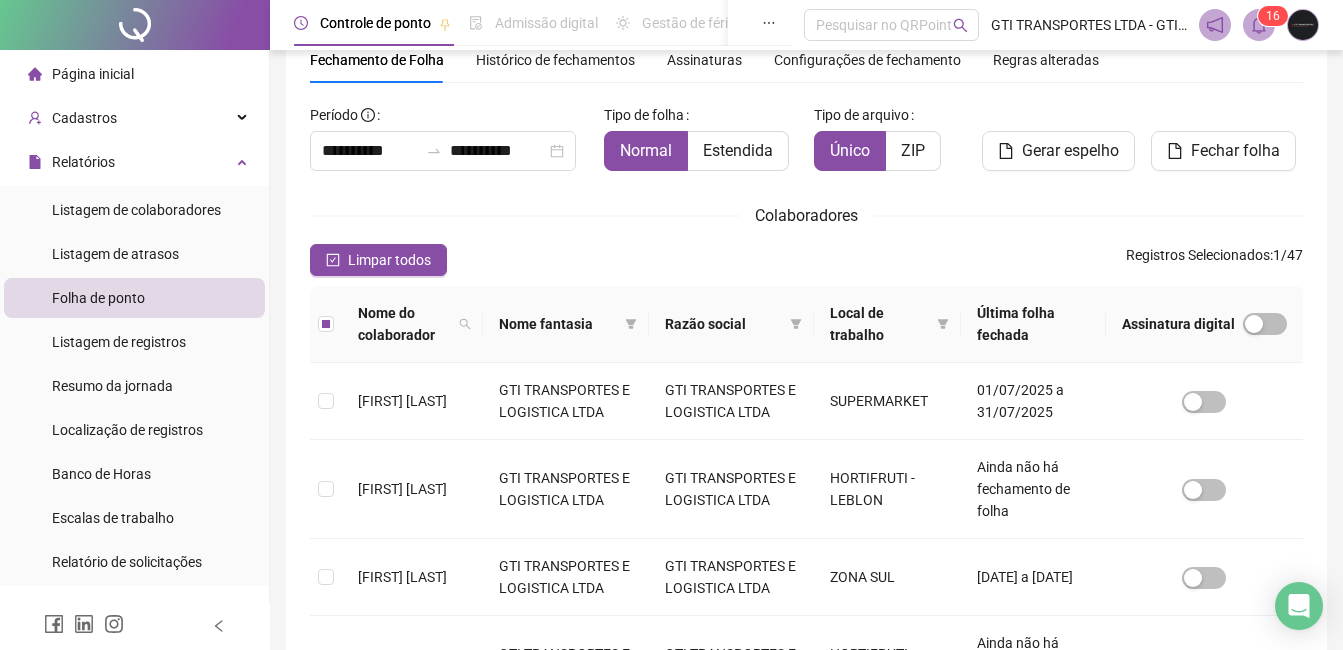 scroll, scrollTop: 0, scrollLeft: 0, axis: both 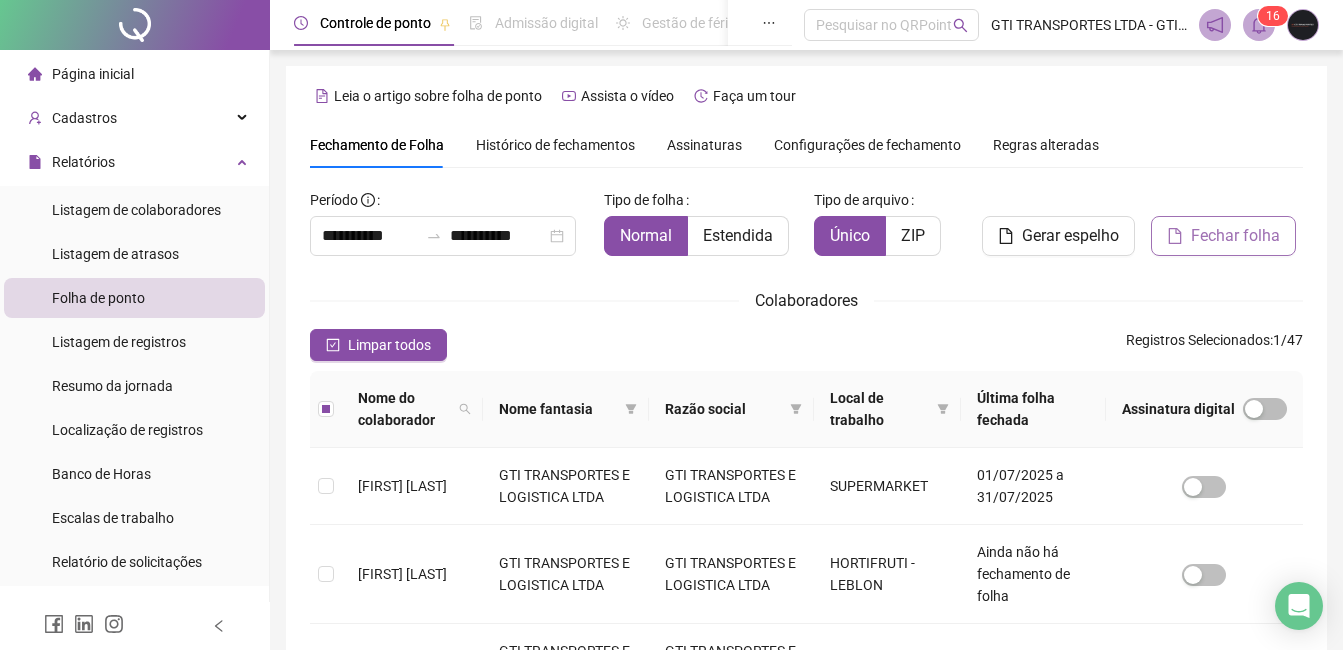 click on "Fechar folha" at bounding box center [1235, 236] 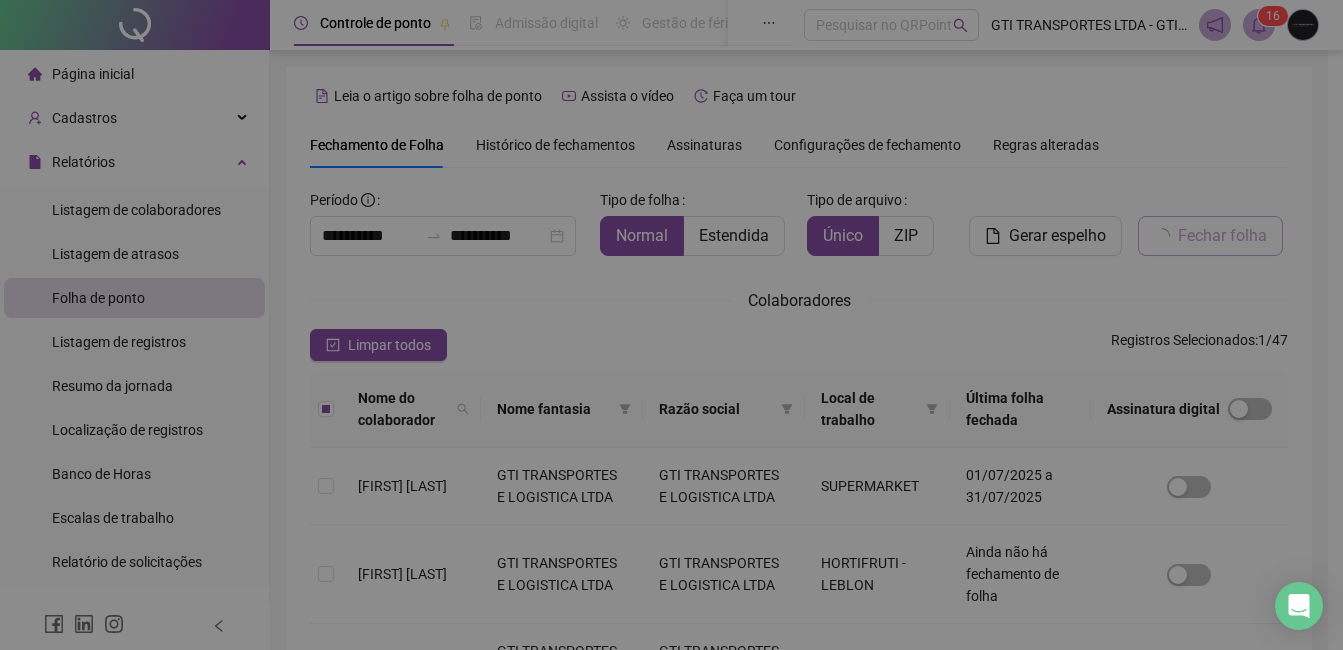 scroll, scrollTop: 85, scrollLeft: 0, axis: vertical 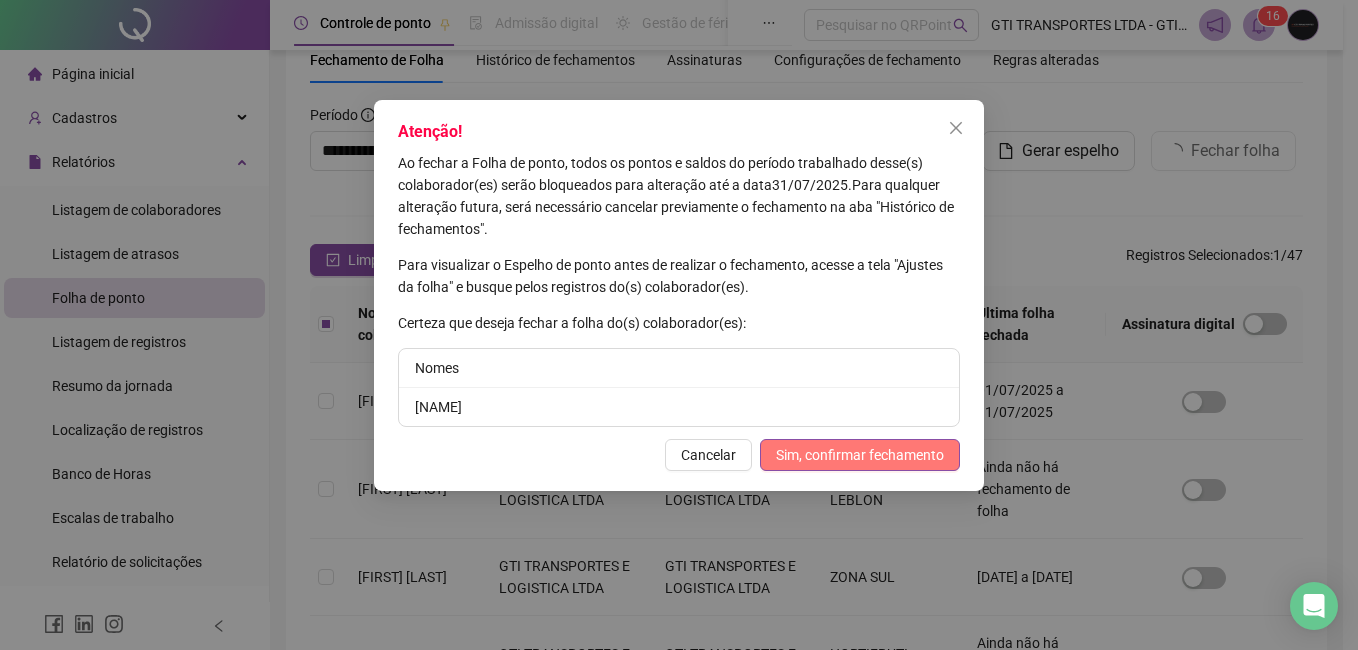 click on "Sim, confirmar fechamento" at bounding box center (860, 455) 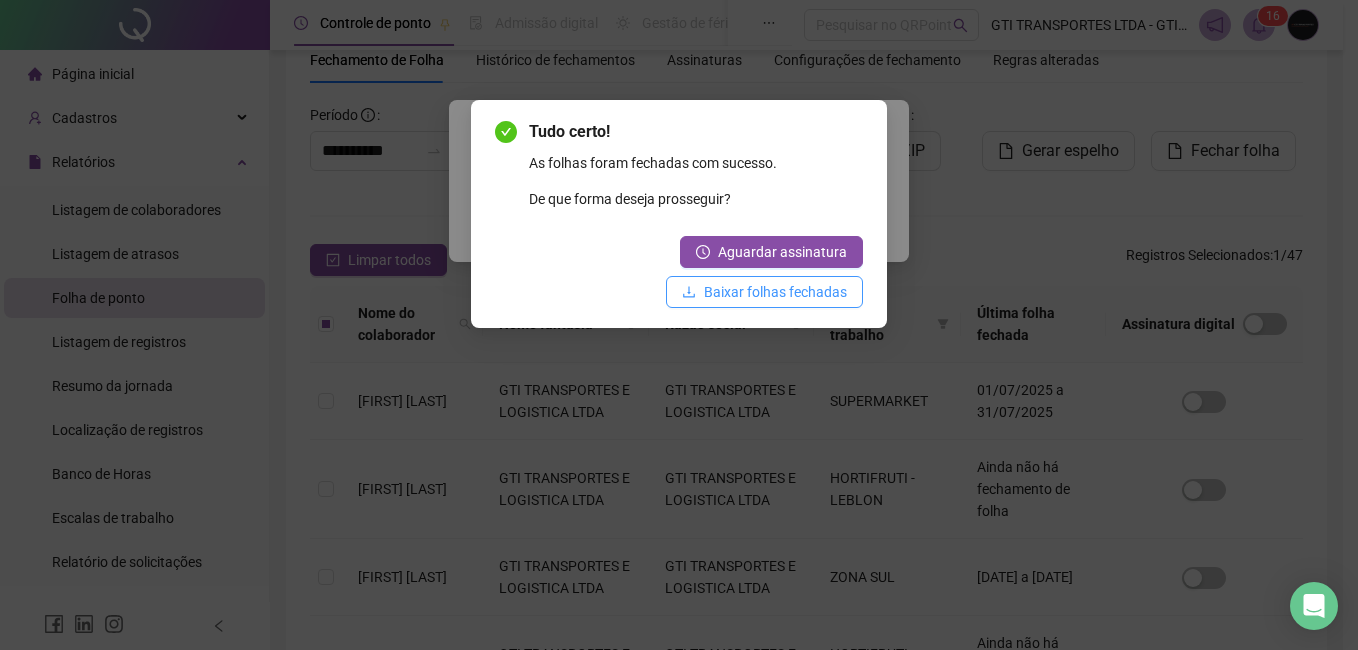 click on "Baixar folhas fechadas" at bounding box center (775, 292) 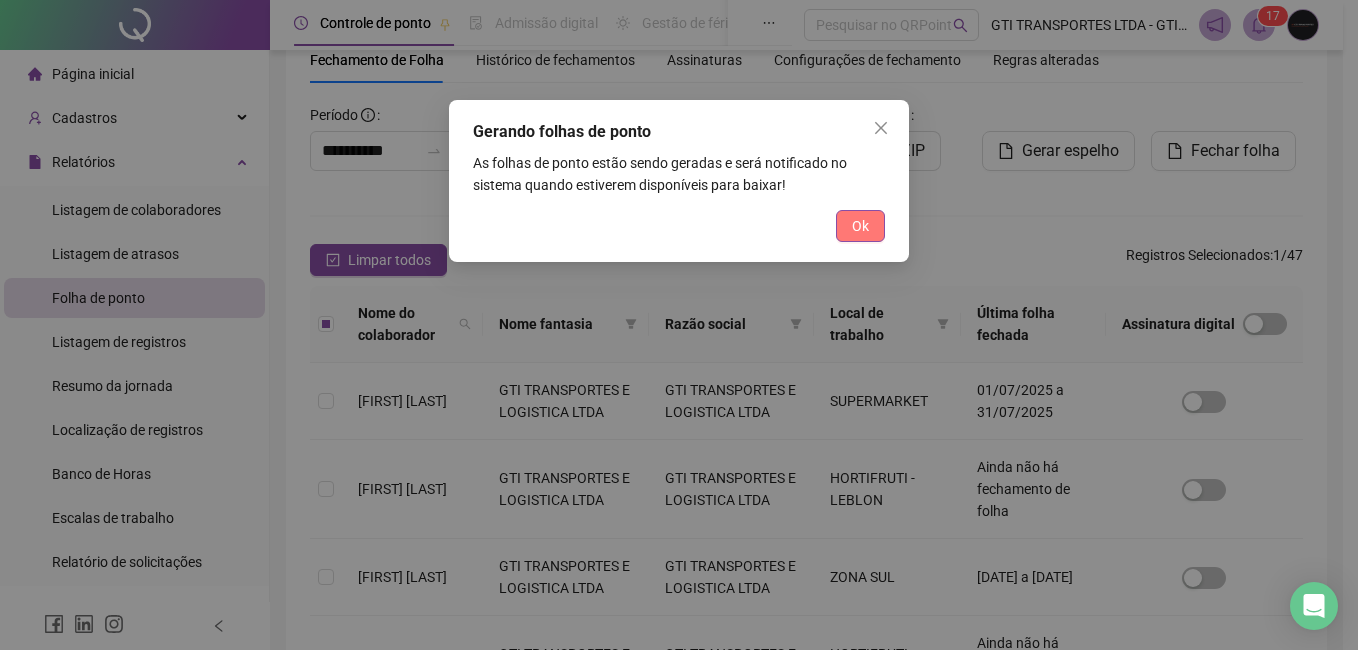 click on "Ok" at bounding box center (860, 226) 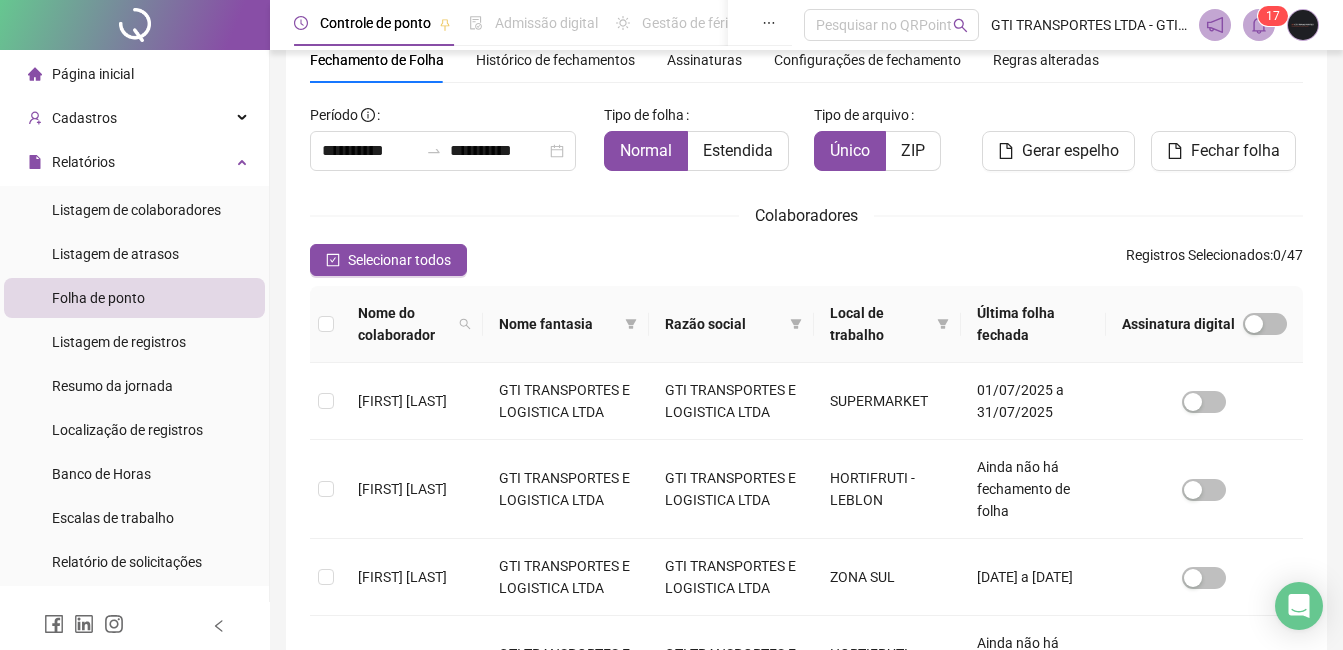 click 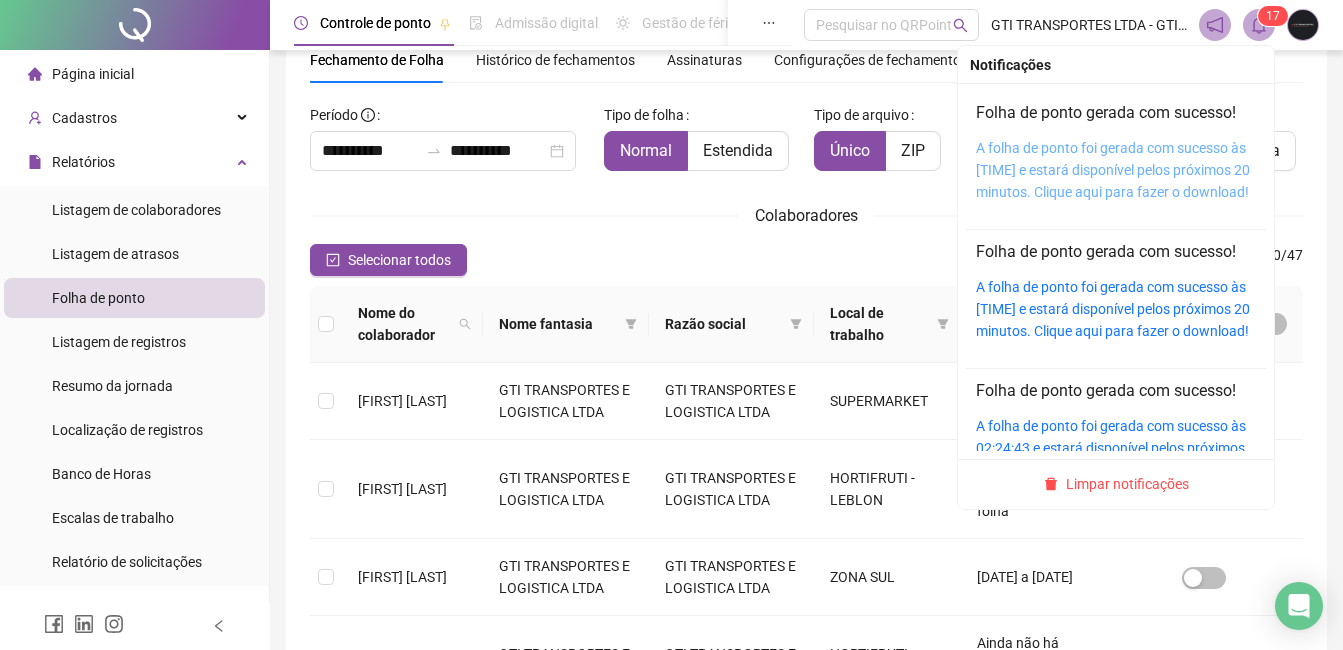 click on "A folha de ponto foi gerada com sucesso às [TIME] e estará disponível pelos próximos 20 minutos.
Clique aqui para fazer o download!" at bounding box center [1113, 170] 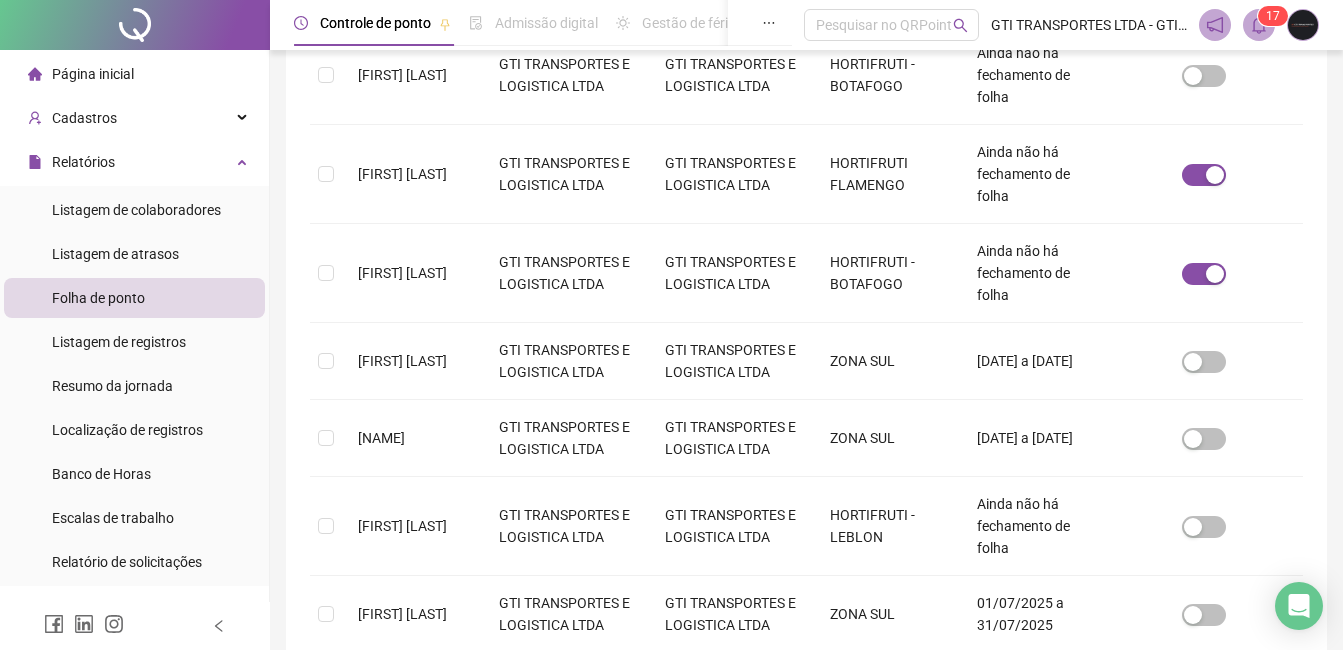 scroll, scrollTop: 785, scrollLeft: 0, axis: vertical 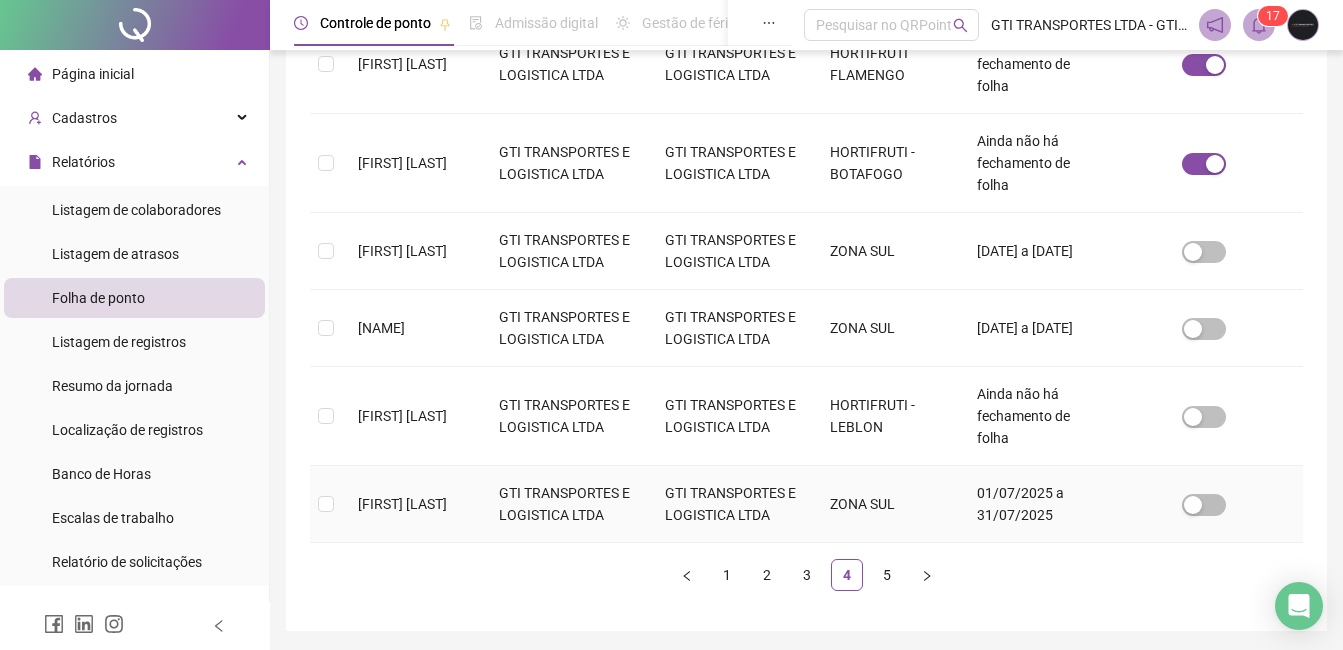 click on "[FIRST] [LAST]" at bounding box center [412, 504] 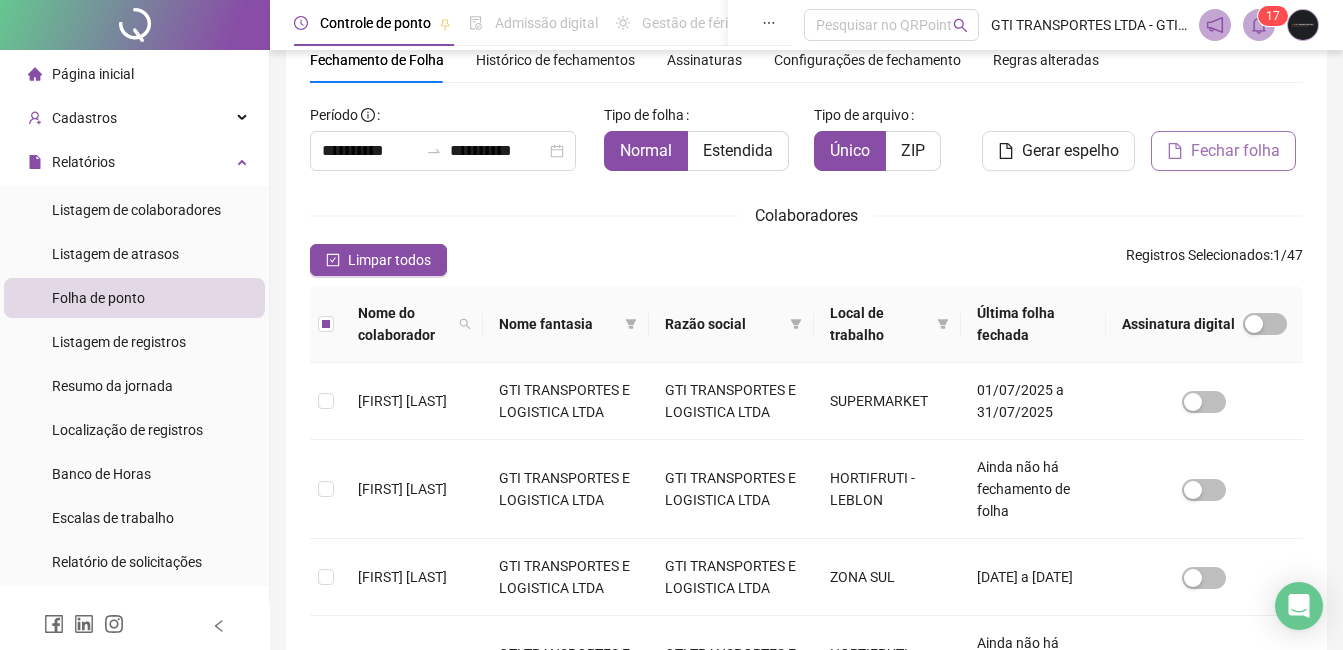 click on "Fechar folha" at bounding box center [1235, 151] 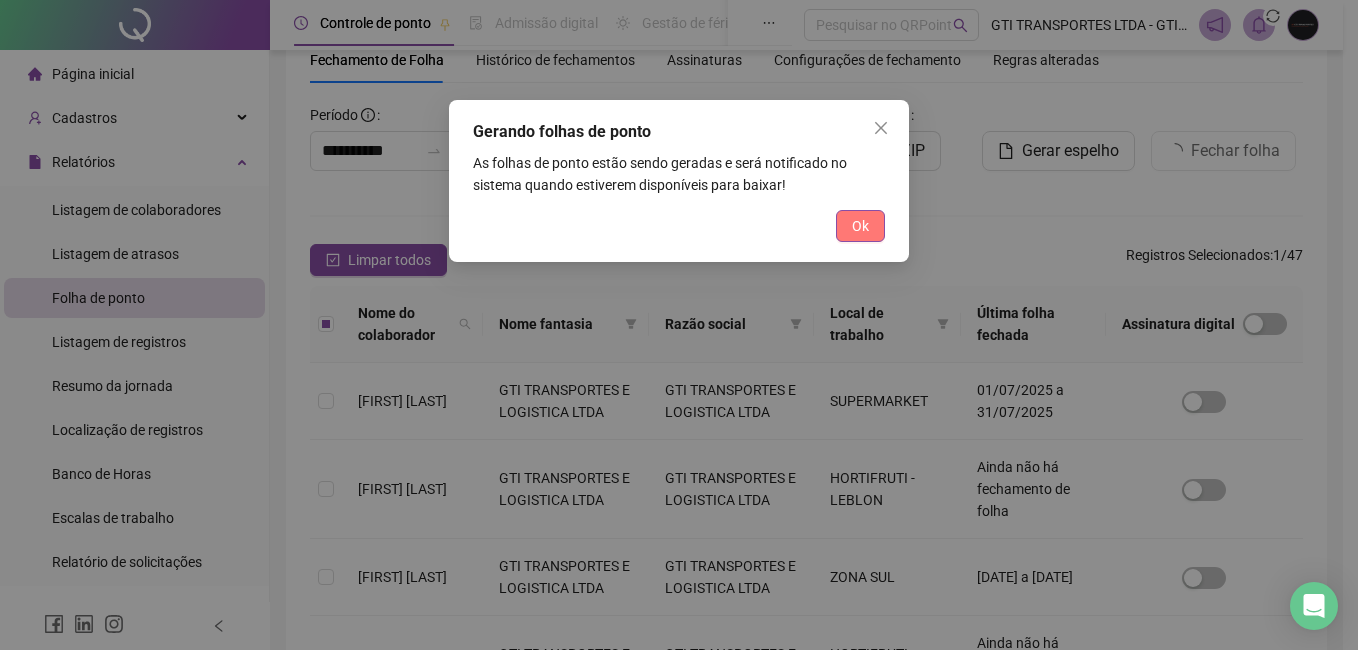 click on "Ok" at bounding box center (860, 226) 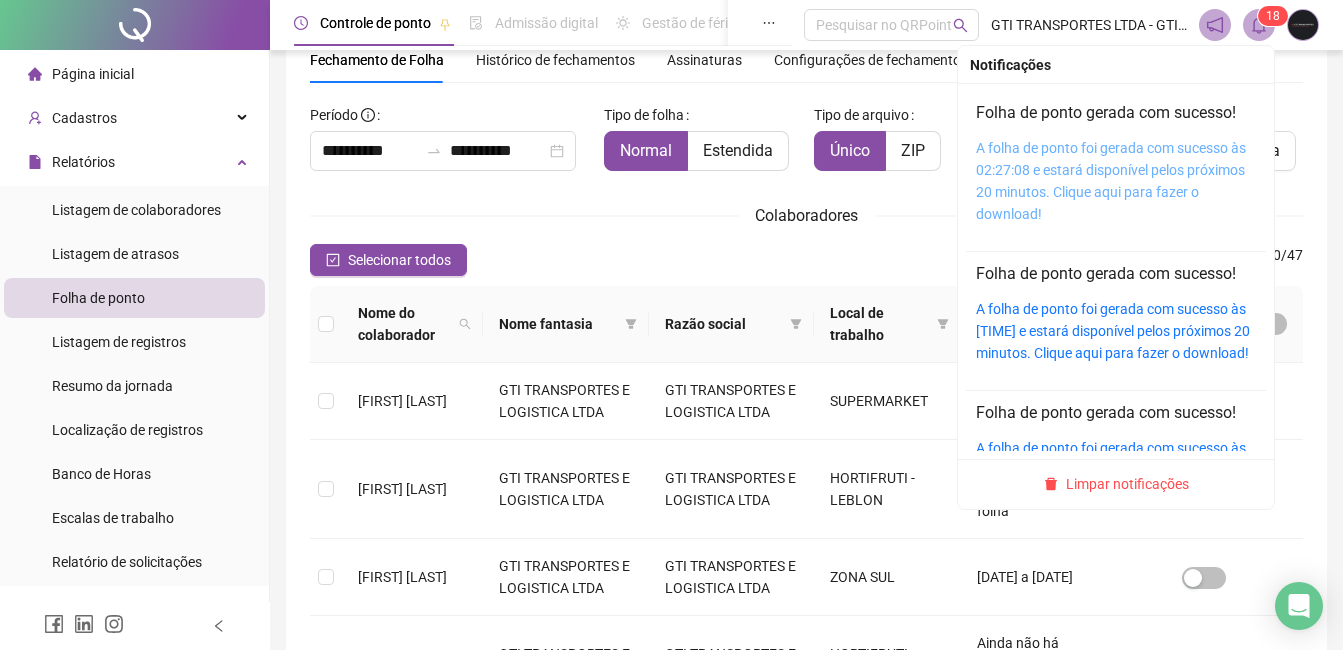 click on "A folha de ponto foi gerada com sucesso às 02:27:08 e estará disponível pelos próximos 20 minutos.
Clique aqui para fazer o download!" at bounding box center [1111, 181] 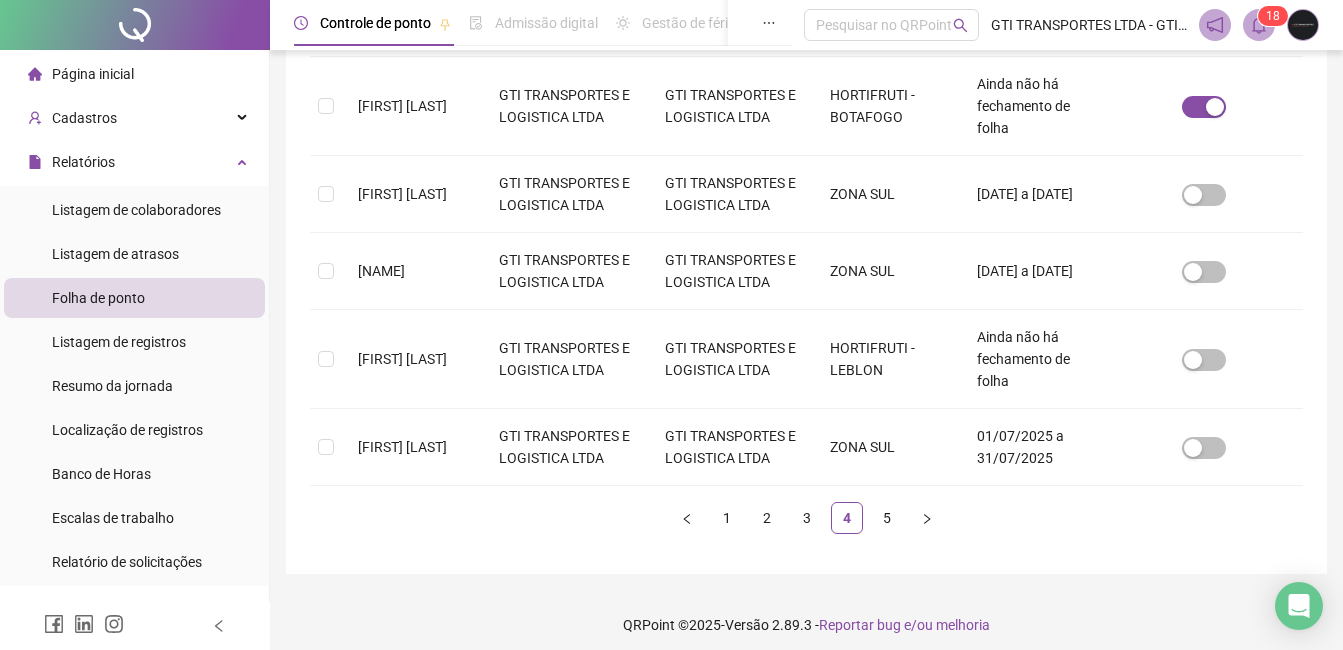 scroll, scrollTop: 874, scrollLeft: 0, axis: vertical 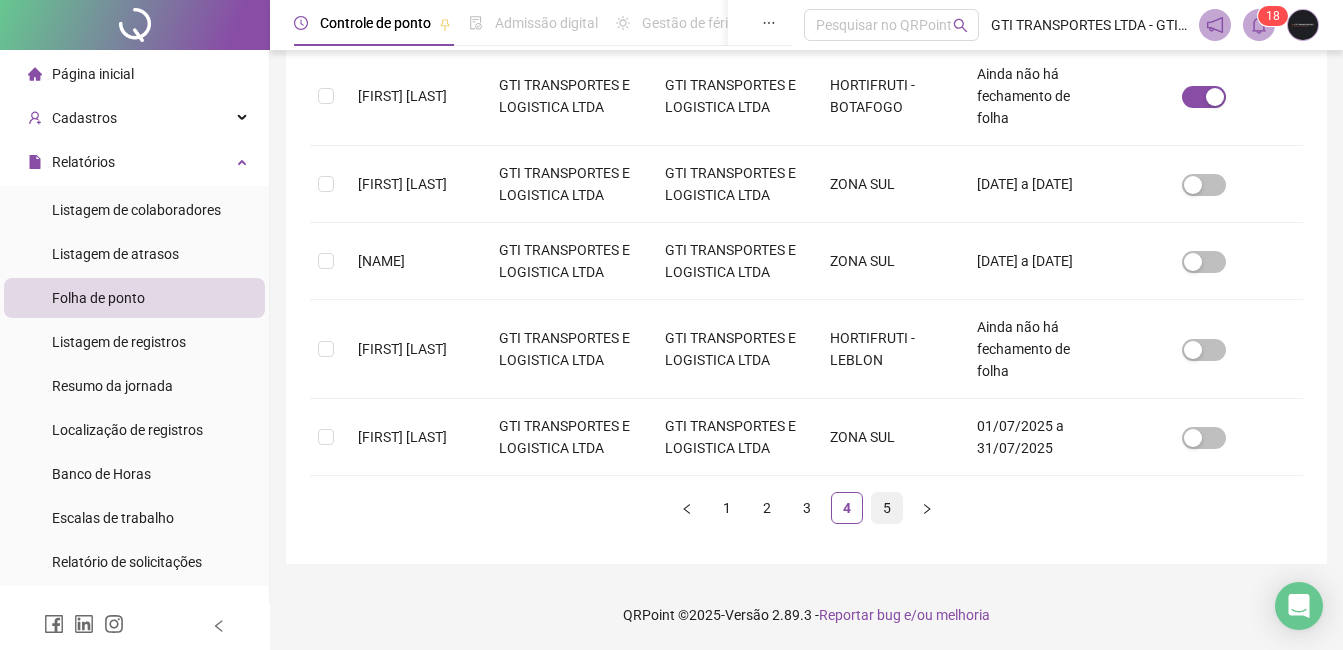 click on "5" at bounding box center [887, 508] 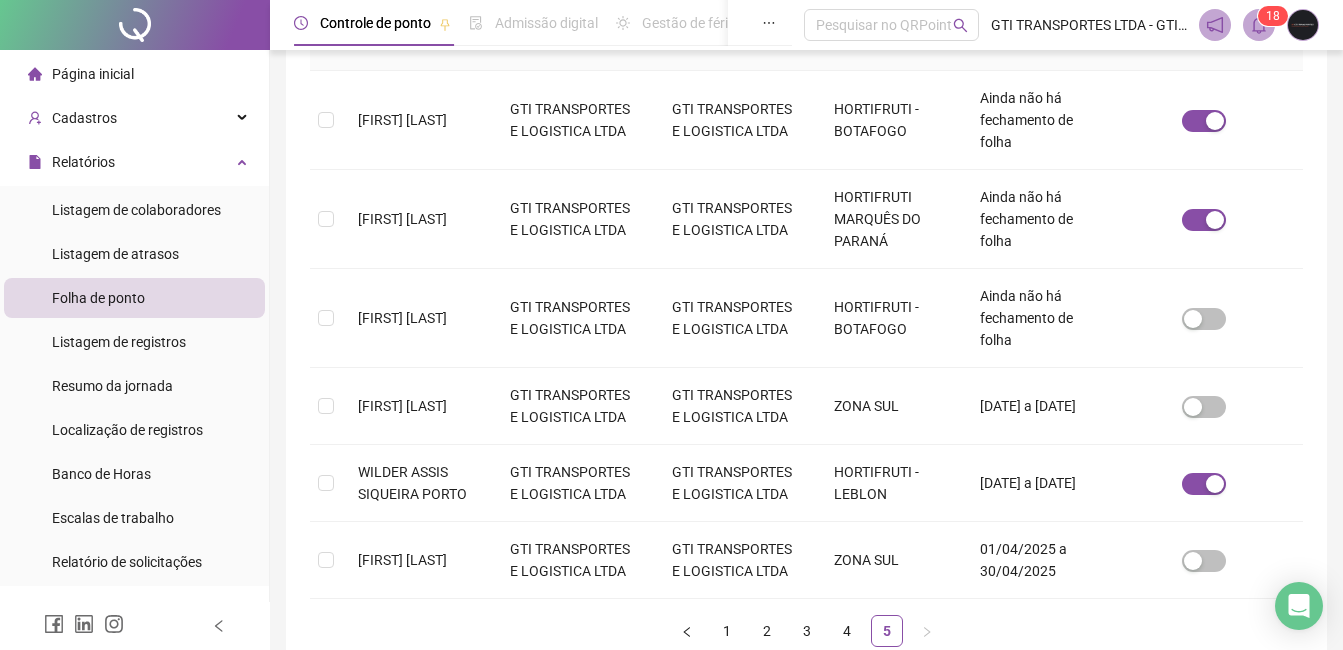 scroll, scrollTop: 485, scrollLeft: 0, axis: vertical 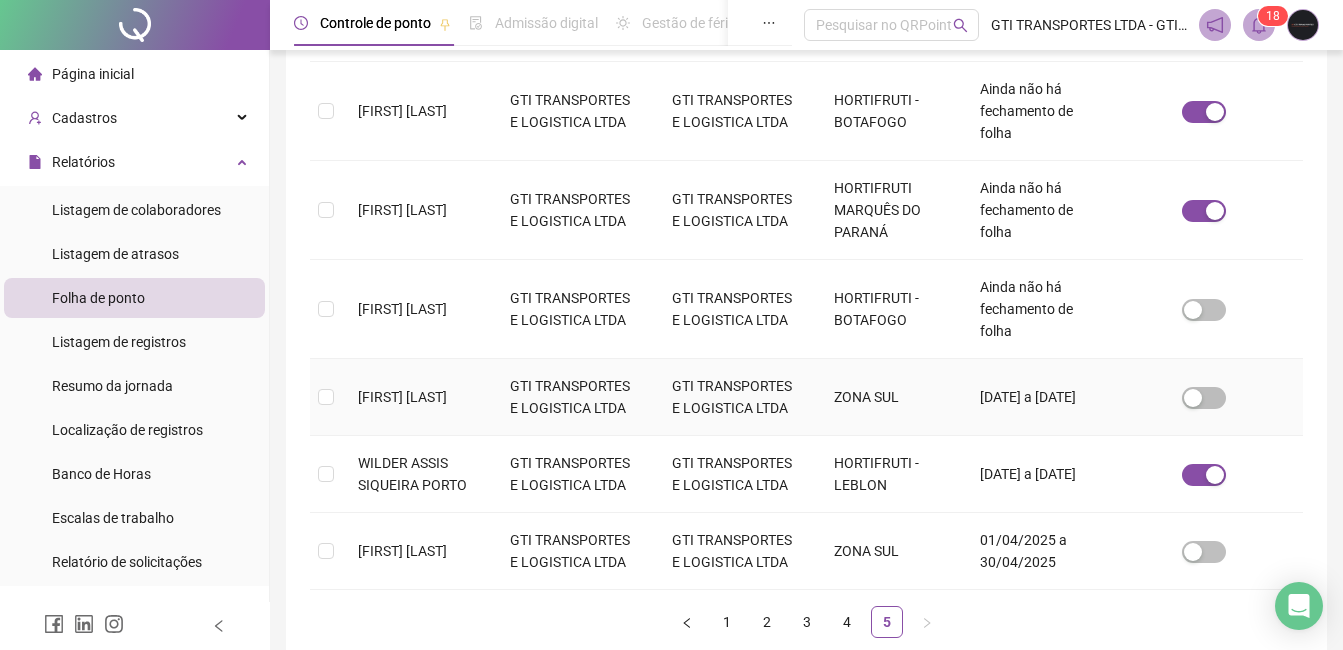 click on "[FIRST] [LAST]" at bounding box center (418, 397) 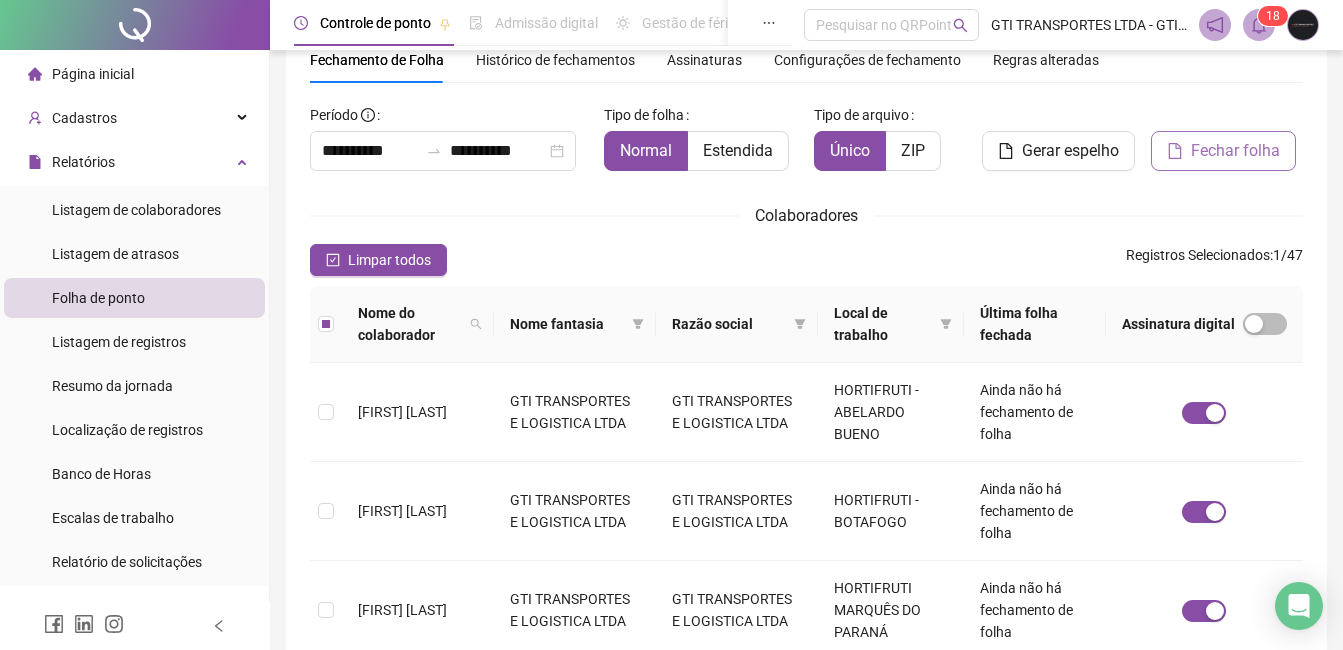 click on "Fechar folha" at bounding box center (1223, 151) 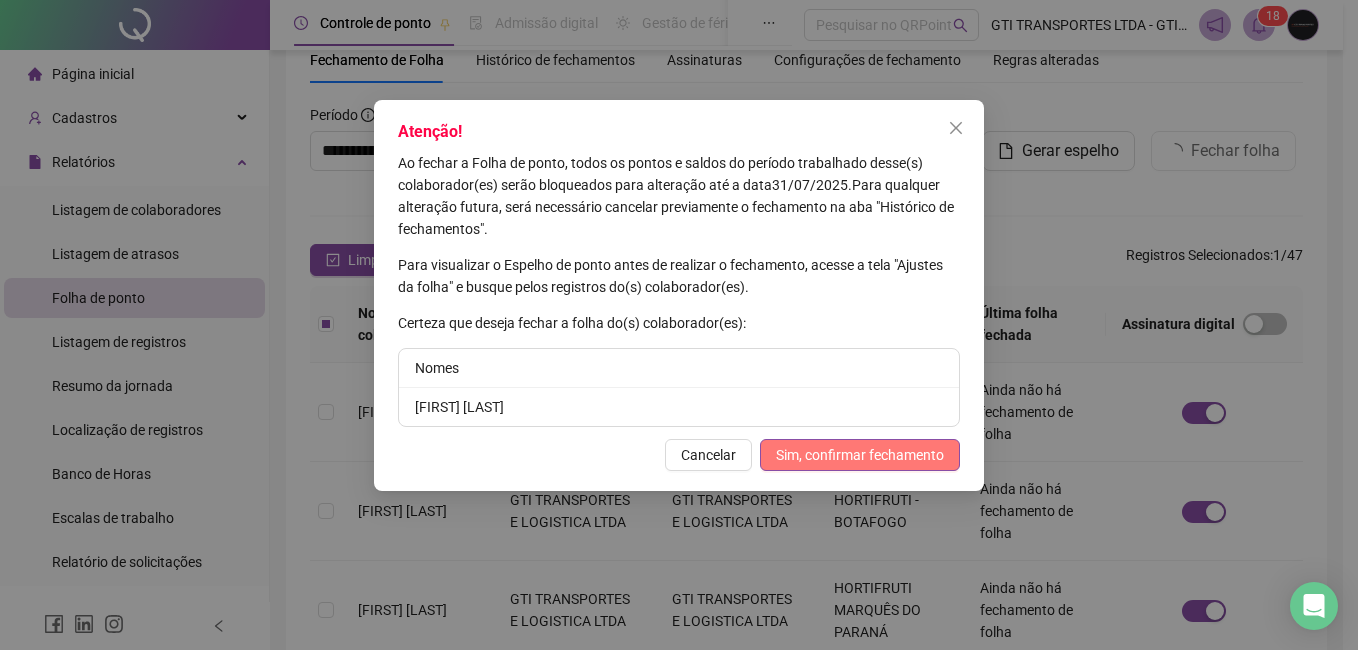 click on "Sim, confirmar fechamento" at bounding box center [860, 455] 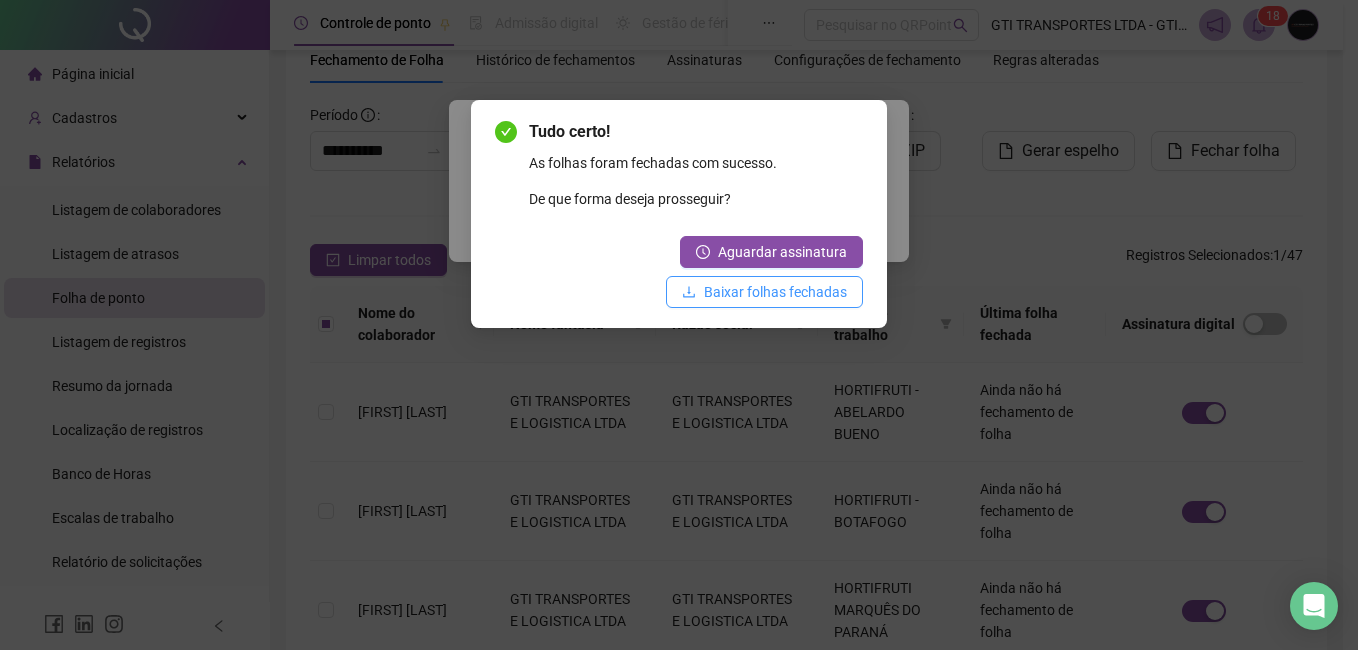 click on "Baixar folhas fechadas" at bounding box center [775, 292] 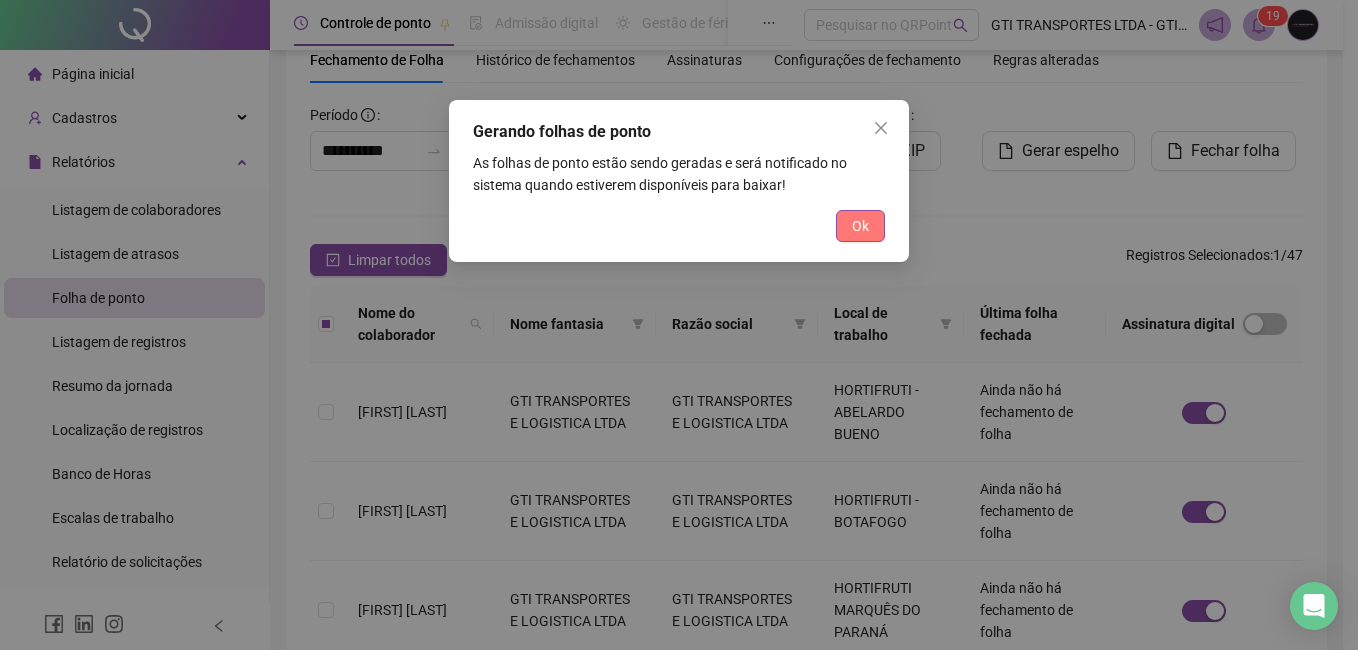 click on "Ok" at bounding box center [860, 226] 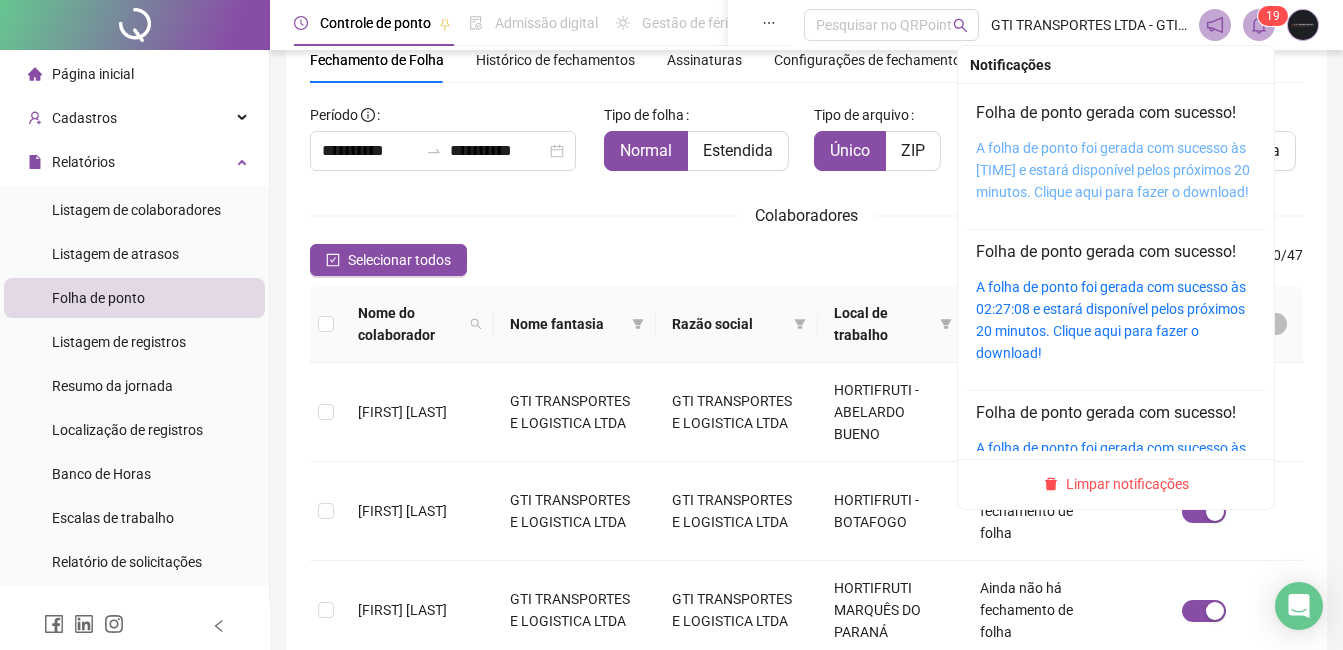click on "A folha de ponto foi gerada com sucesso às [TIME] e estará disponível pelos próximos 20 minutos.
Clique aqui para fazer o download!" at bounding box center (1113, 170) 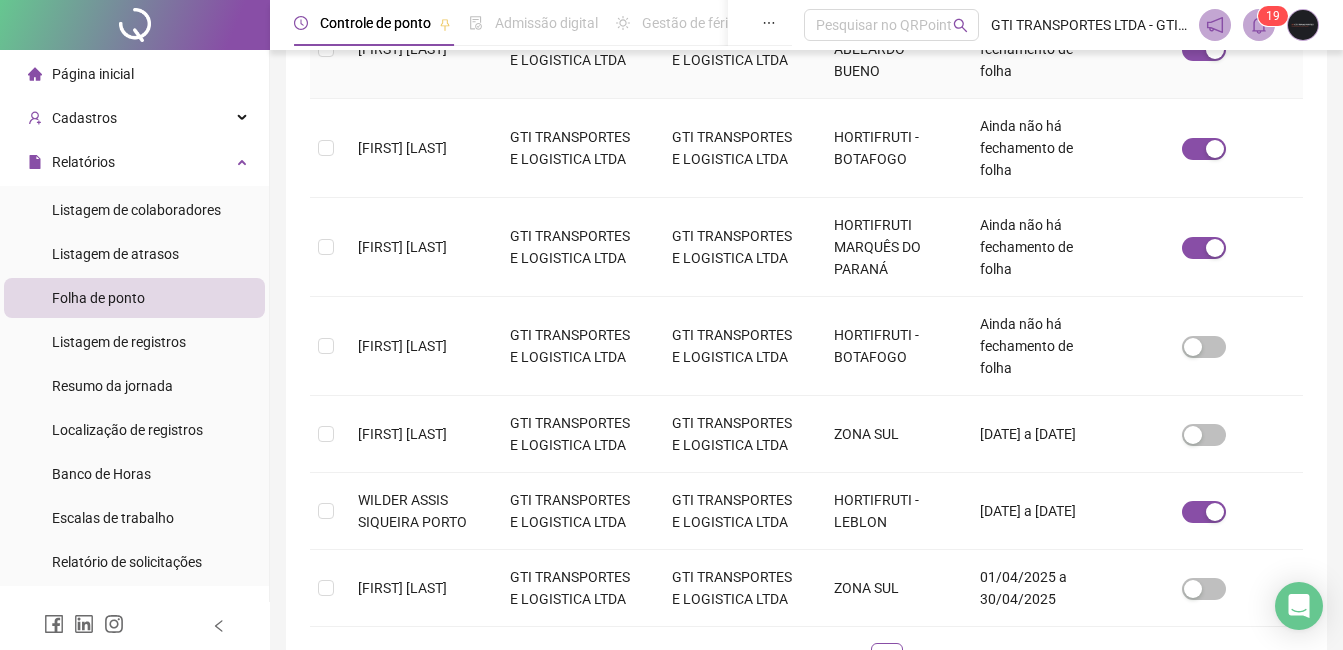 scroll, scrollTop: 485, scrollLeft: 0, axis: vertical 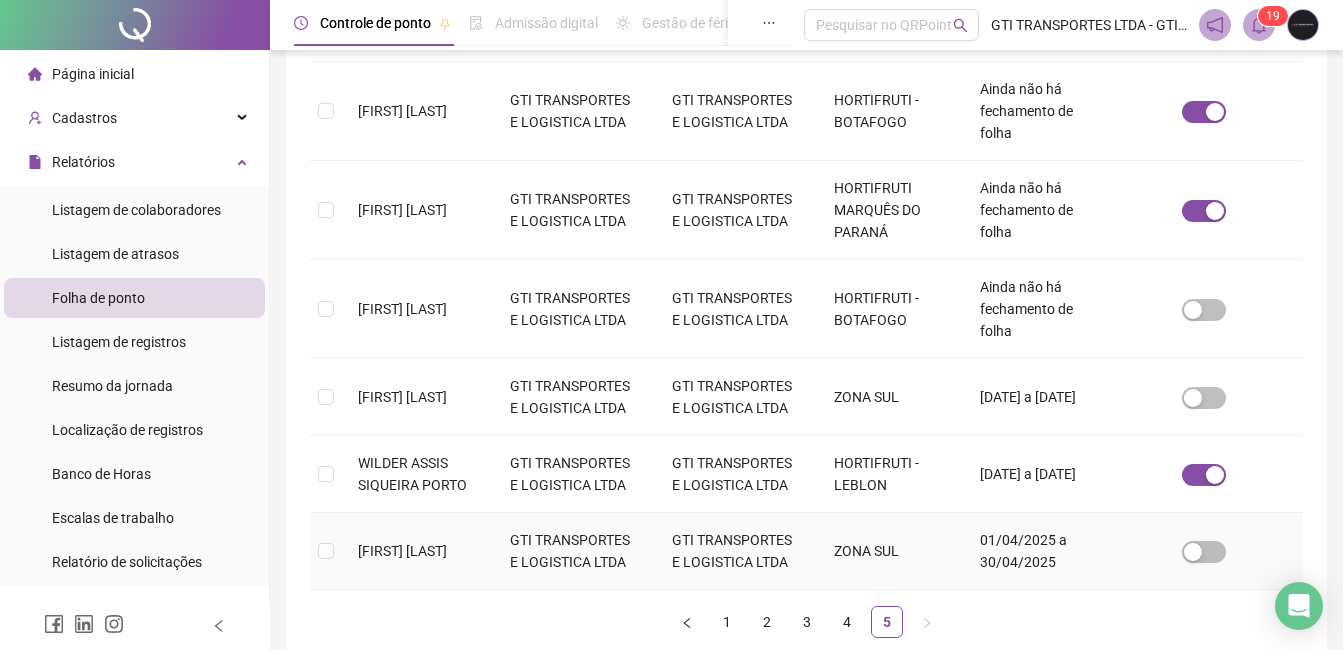 click at bounding box center (326, 551) 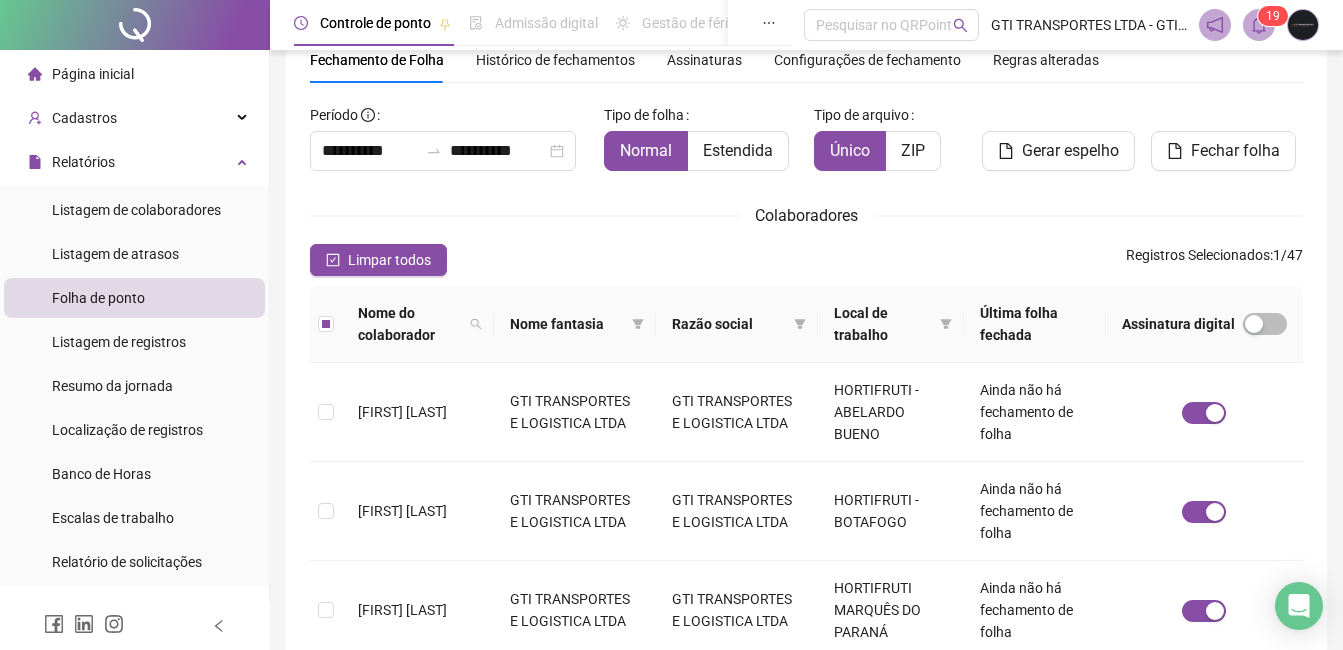 scroll, scrollTop: 0, scrollLeft: 0, axis: both 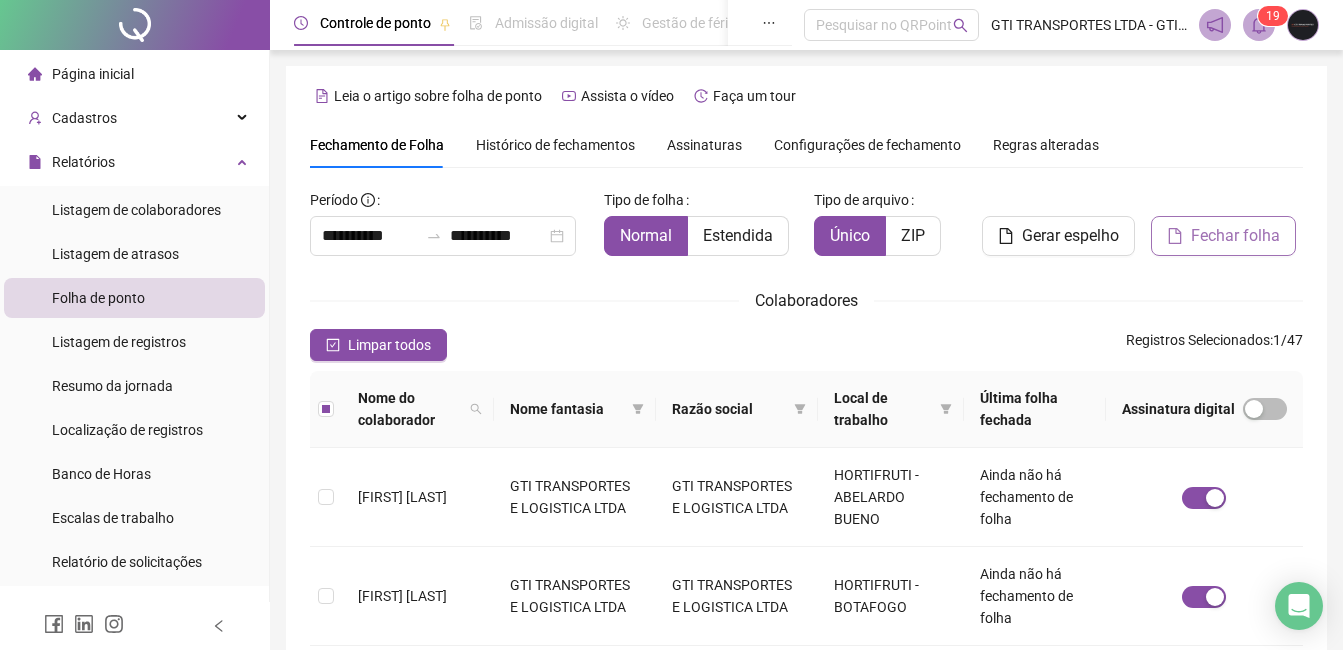 click on "Fechar folha" at bounding box center [1223, 236] 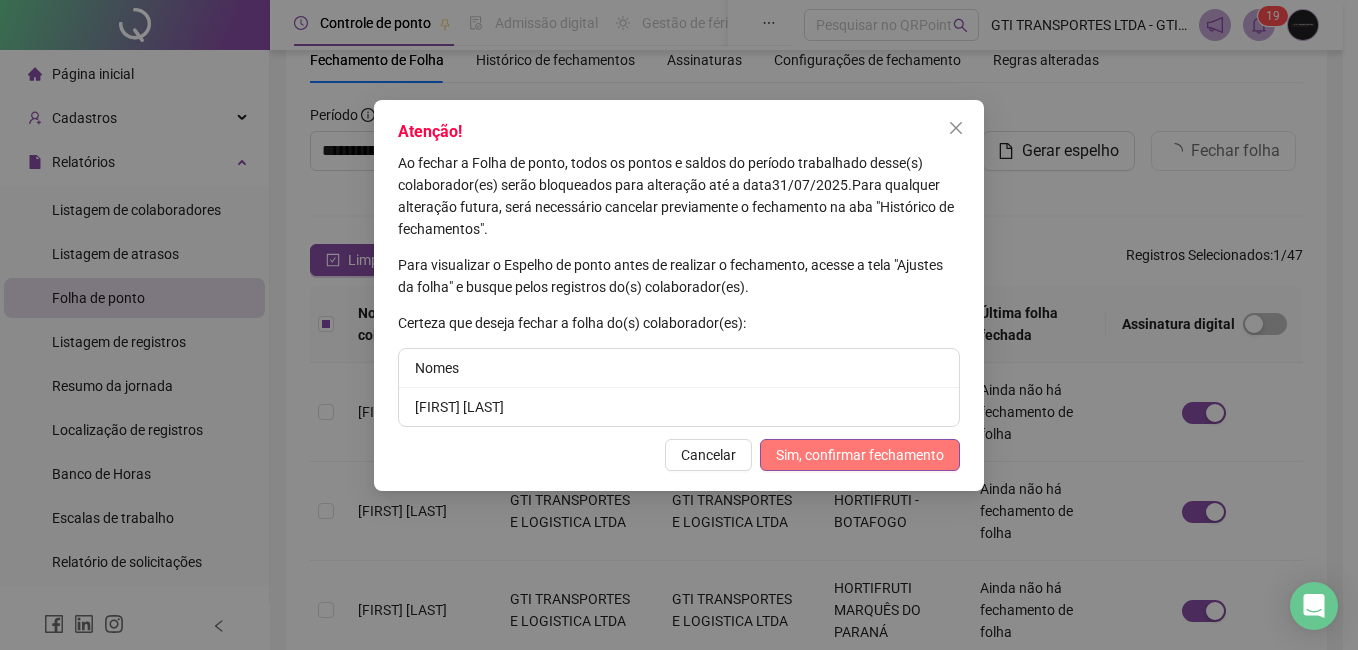 click on "Sim, confirmar fechamento" at bounding box center (860, 455) 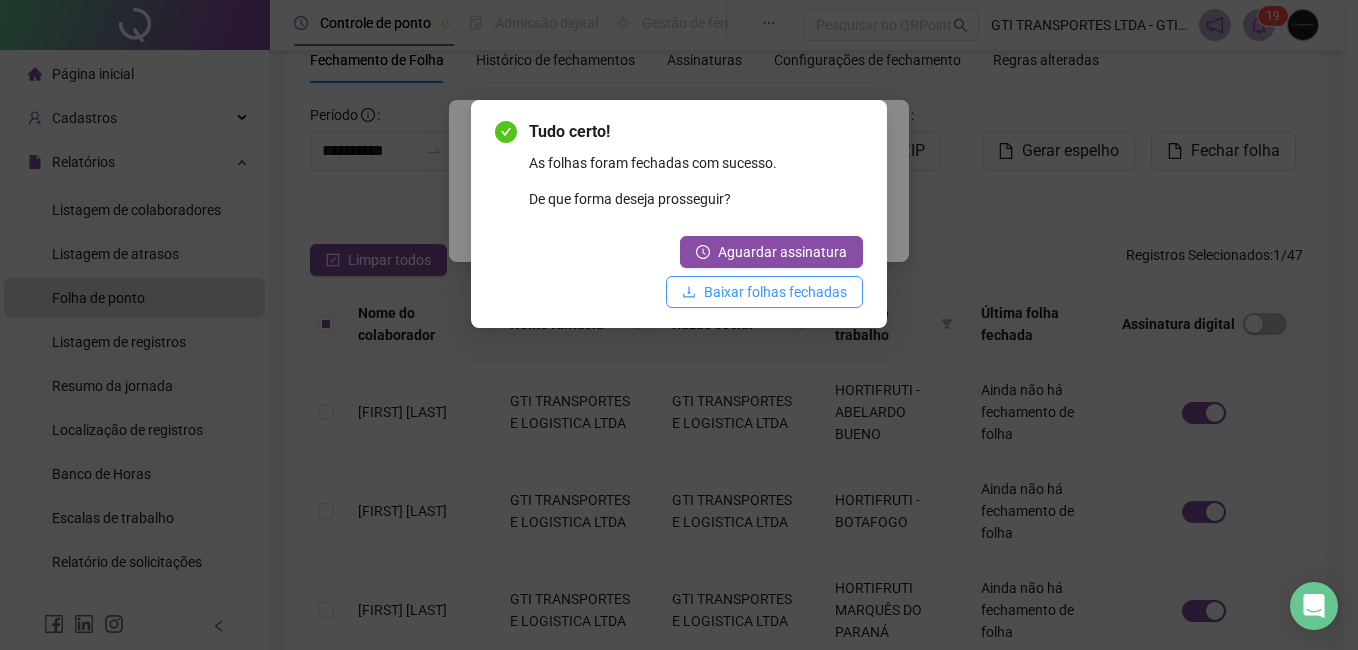 click on "Baixar folhas fechadas" at bounding box center [775, 292] 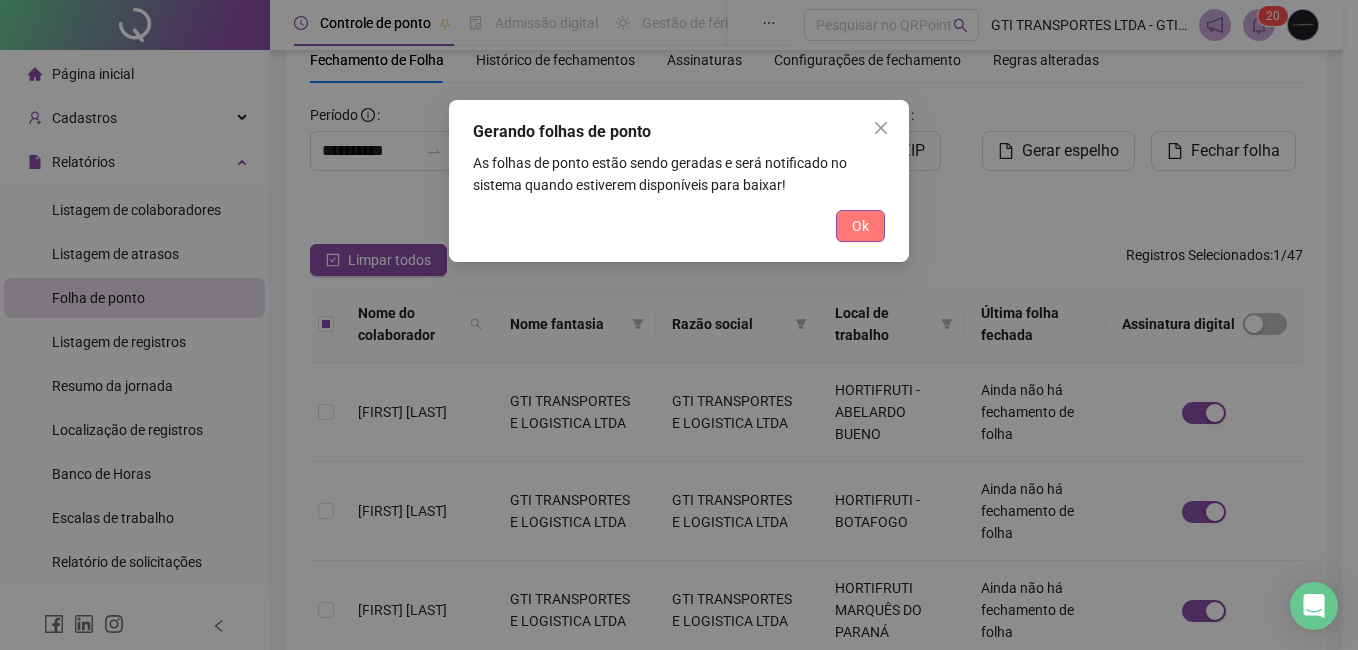 click on "Ok" at bounding box center (860, 226) 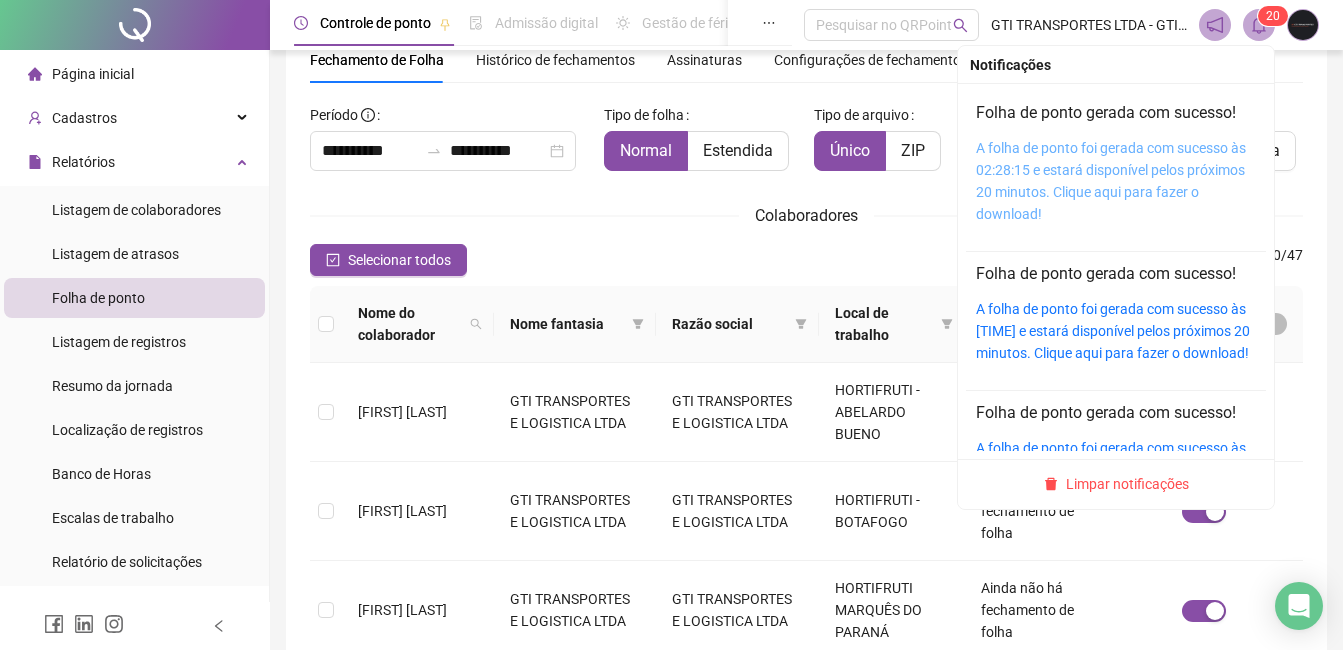 click on "A folha de ponto foi gerada com sucesso às 02:28:15 e estará disponível pelos próximos 20 minutos.
Clique aqui para fazer o download!" at bounding box center (1111, 181) 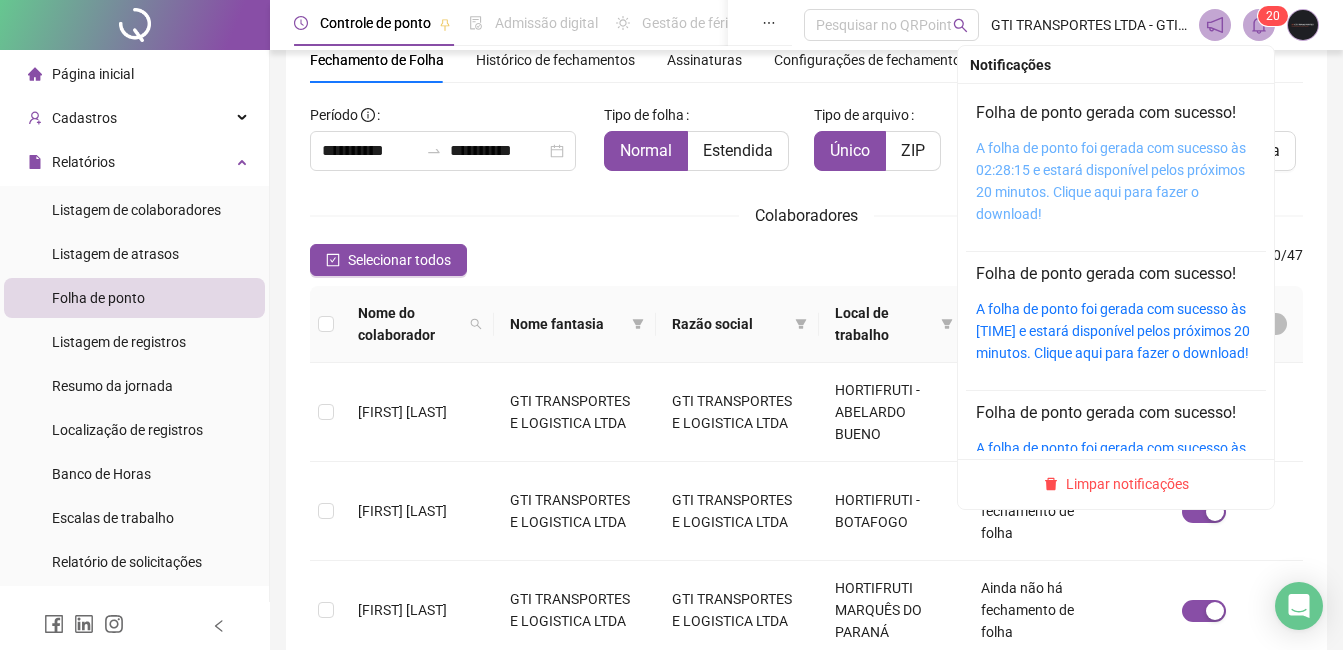 click on "A folha de ponto foi gerada com sucesso às 02:28:15 e estará disponível pelos próximos 20 minutos.
Clique aqui para fazer o download!" at bounding box center (1111, 181) 